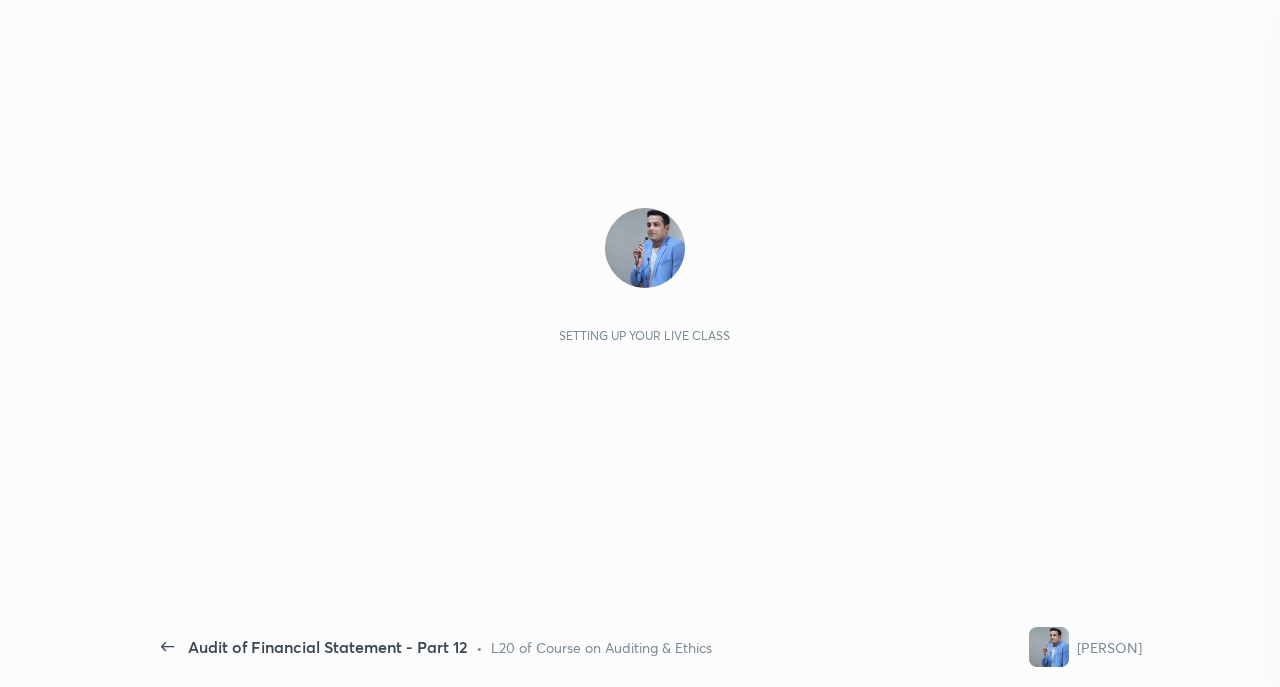 scroll, scrollTop: 0, scrollLeft: 0, axis: both 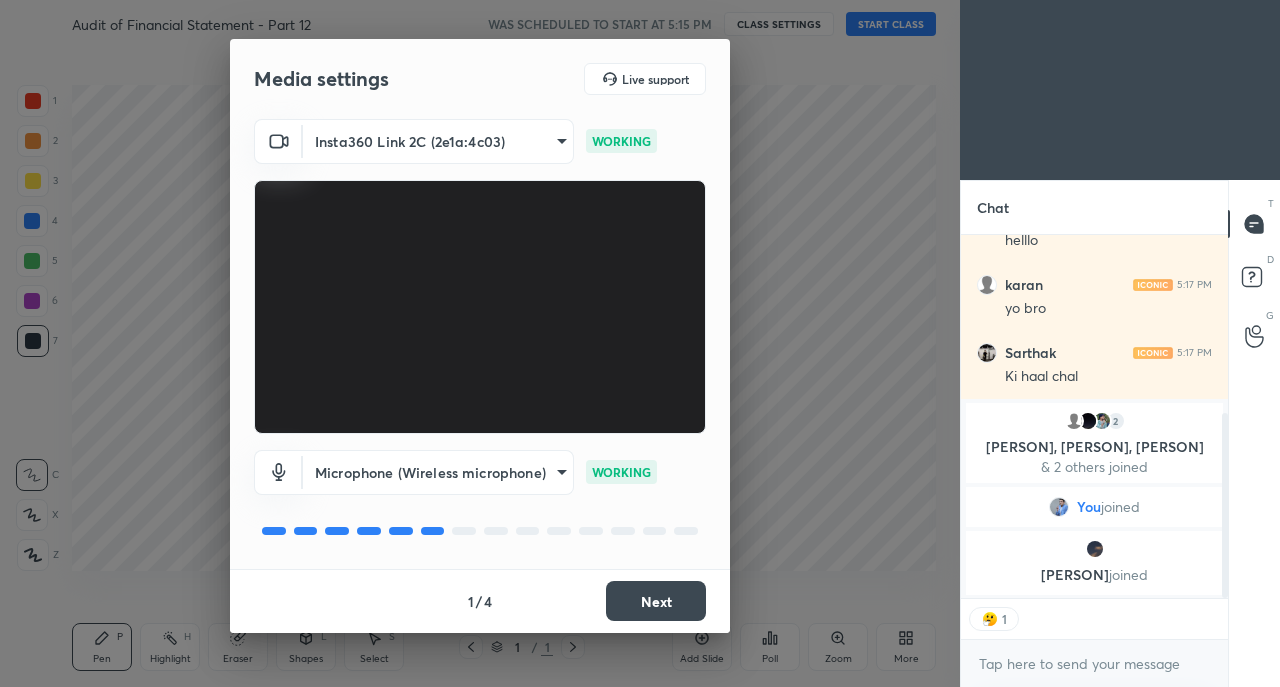 click on "Next" at bounding box center [656, 601] 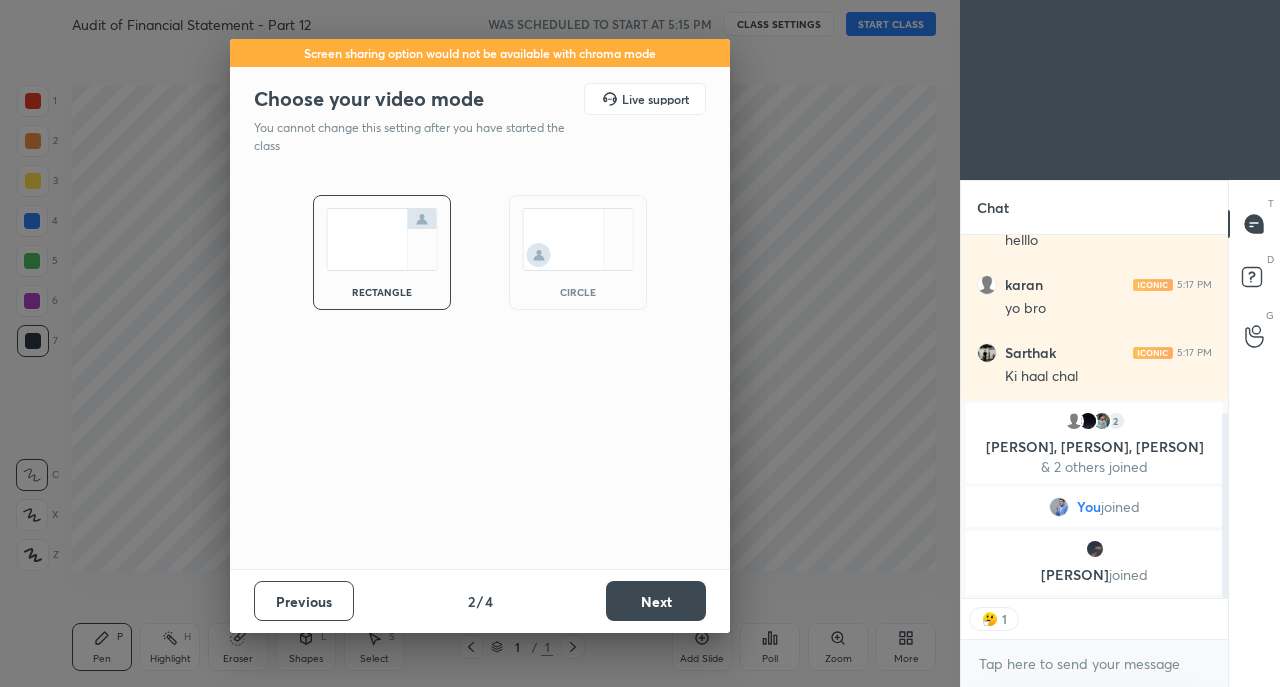 click on "Next" at bounding box center [656, 601] 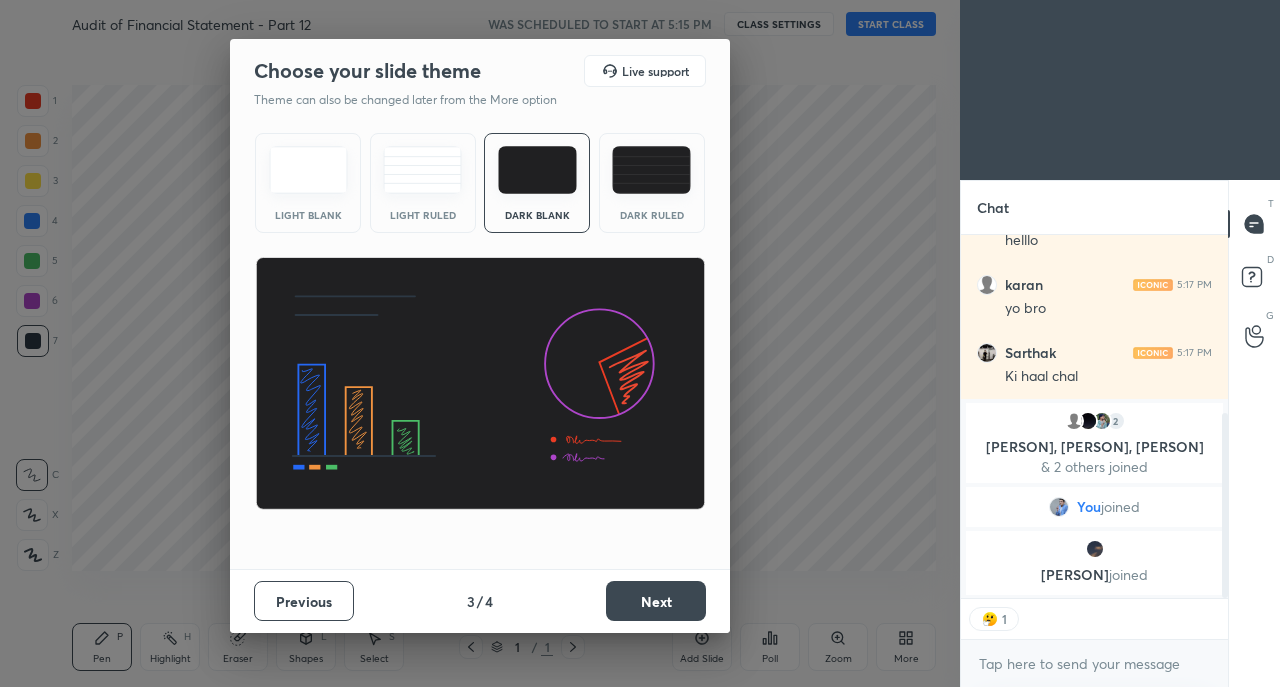 click on "Next" at bounding box center (656, 601) 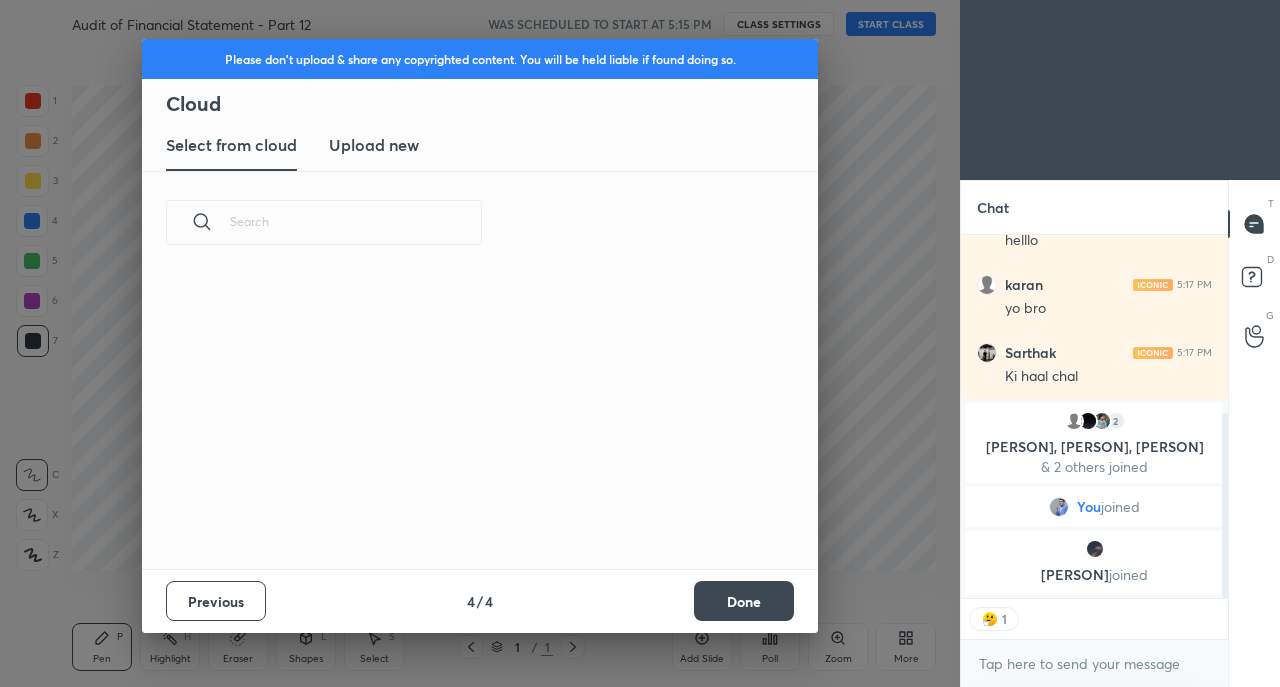 click on "Previous 4 / 4 Done" at bounding box center [480, 601] 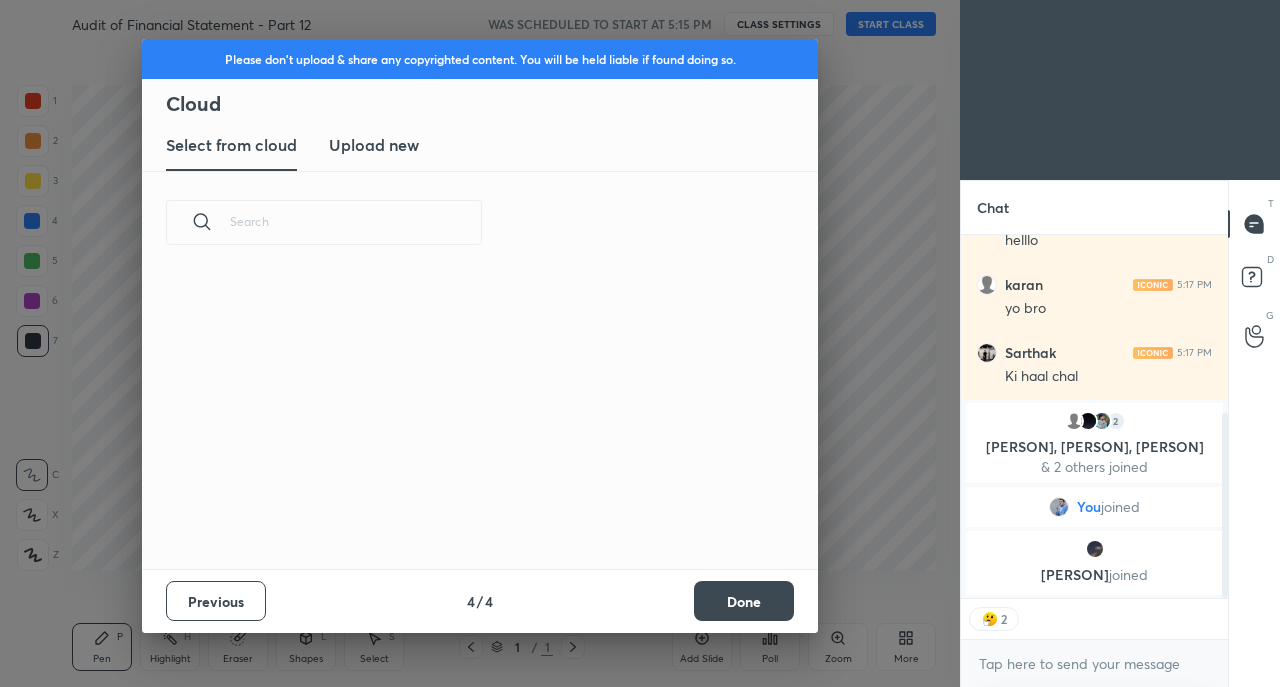 click on "Previous 4 / 4 Done" at bounding box center (480, 601) 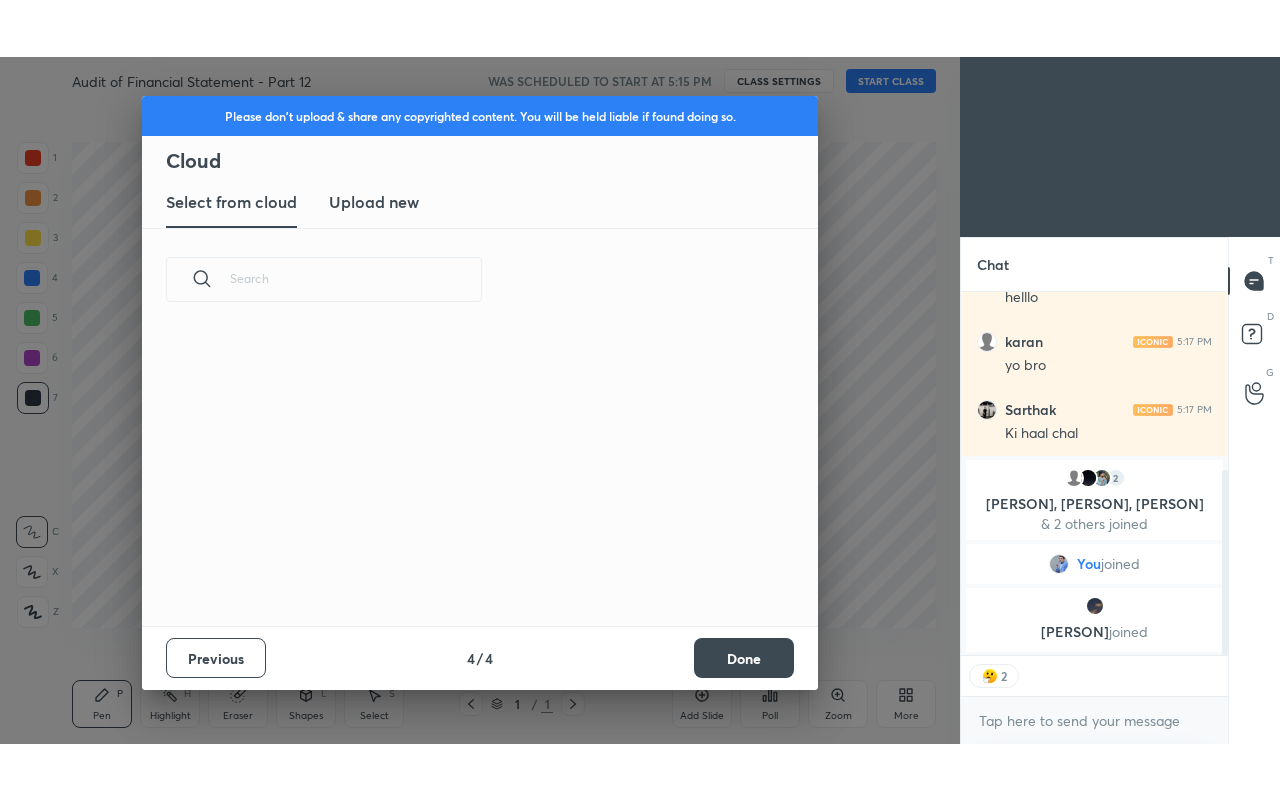scroll, scrollTop: 294, scrollLeft: 642, axis: both 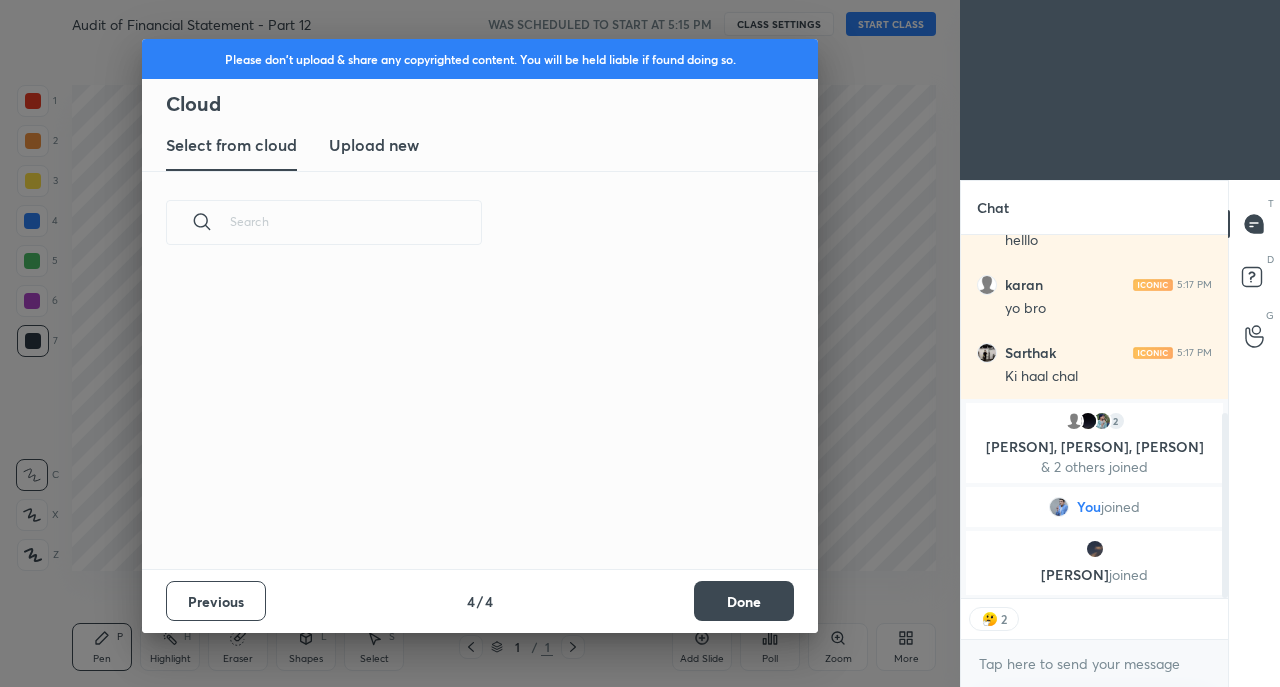 click on "Previous 4 / 4 Done" at bounding box center (480, 601) 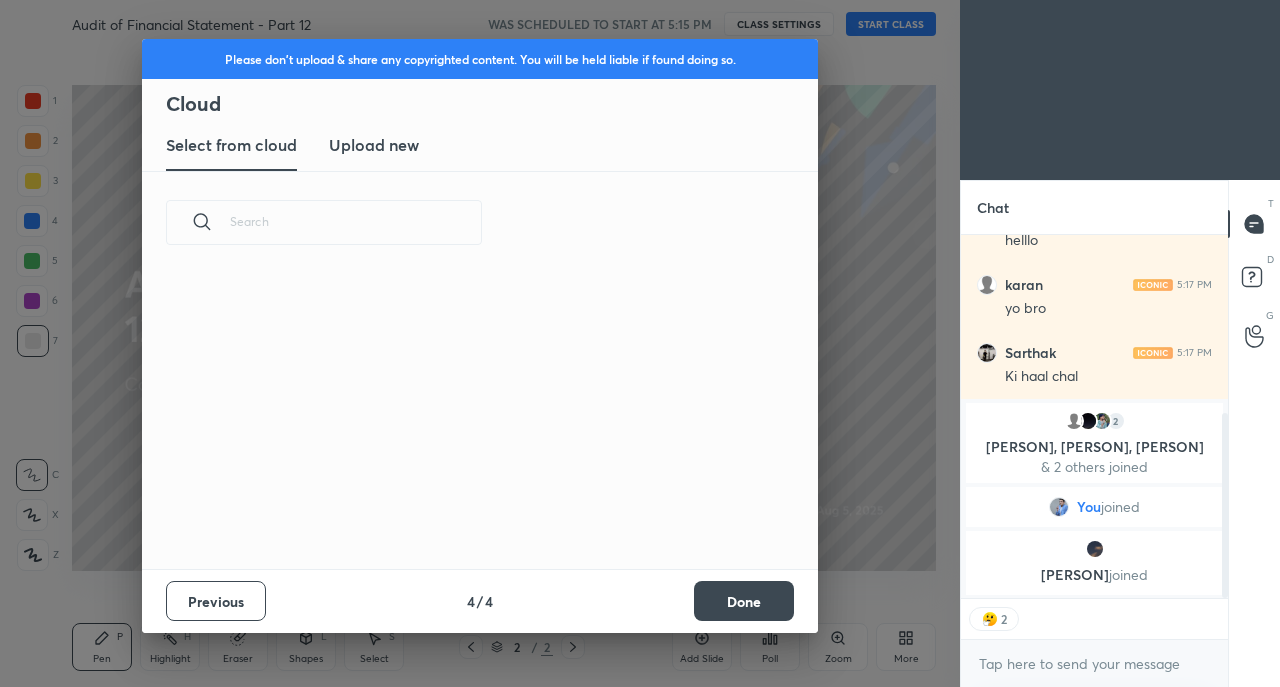 click on "Done" at bounding box center (744, 601) 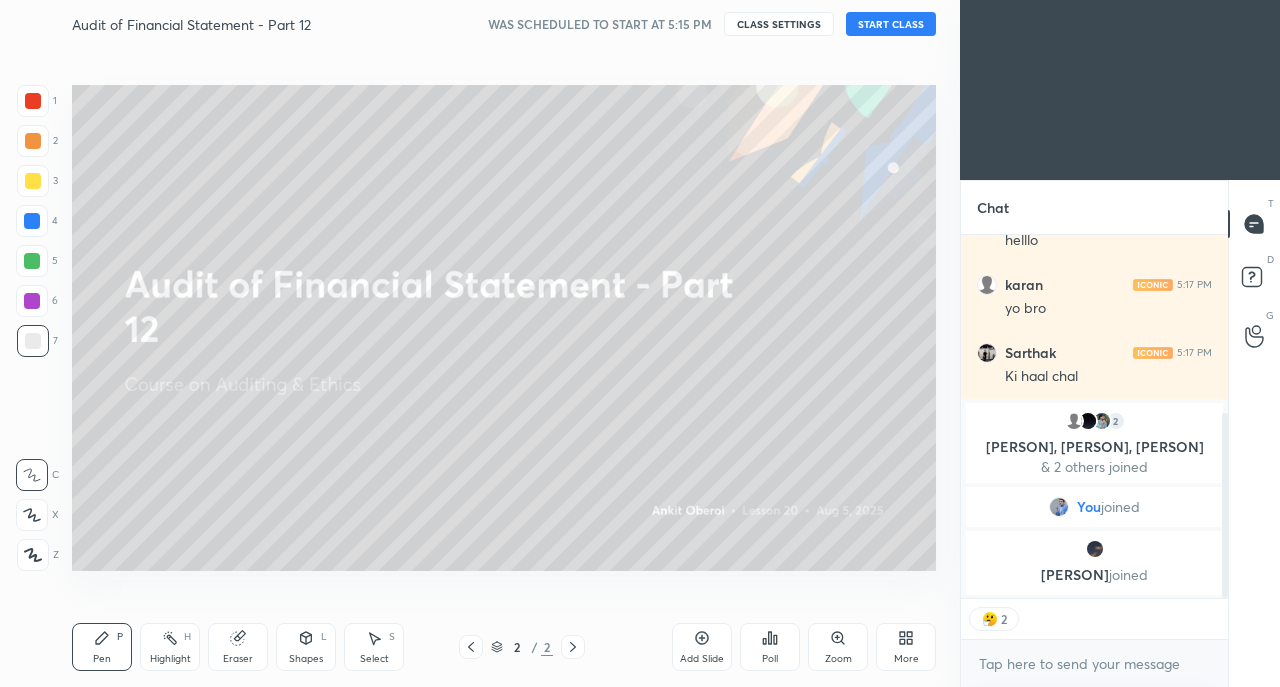 click 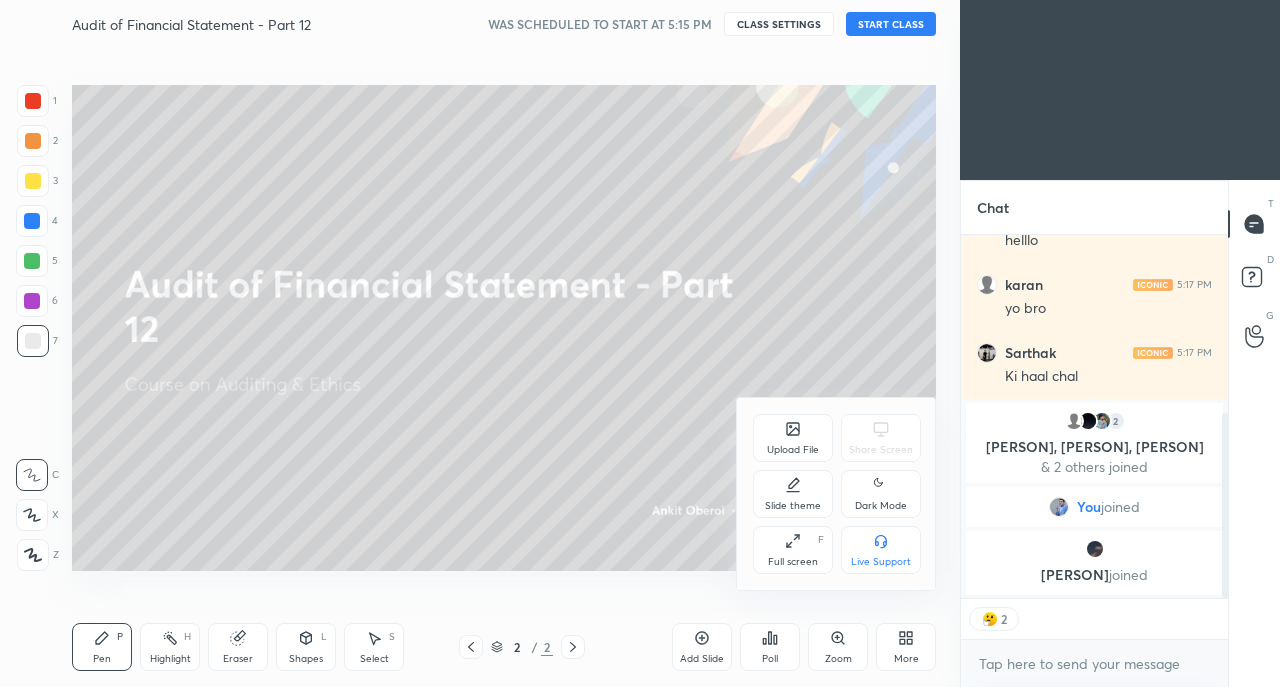 click on "Full screen F" at bounding box center (793, 550) 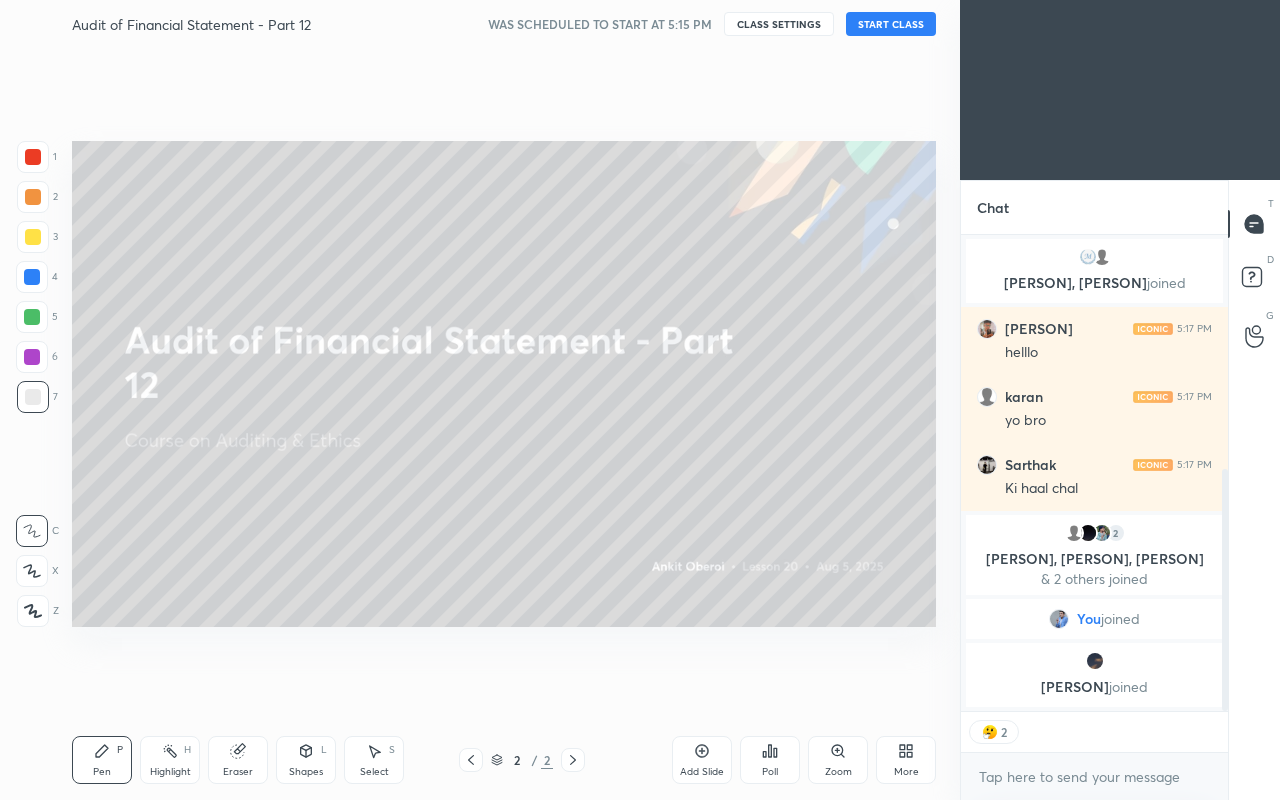 scroll, scrollTop: 99328, scrollLeft: 99120, axis: both 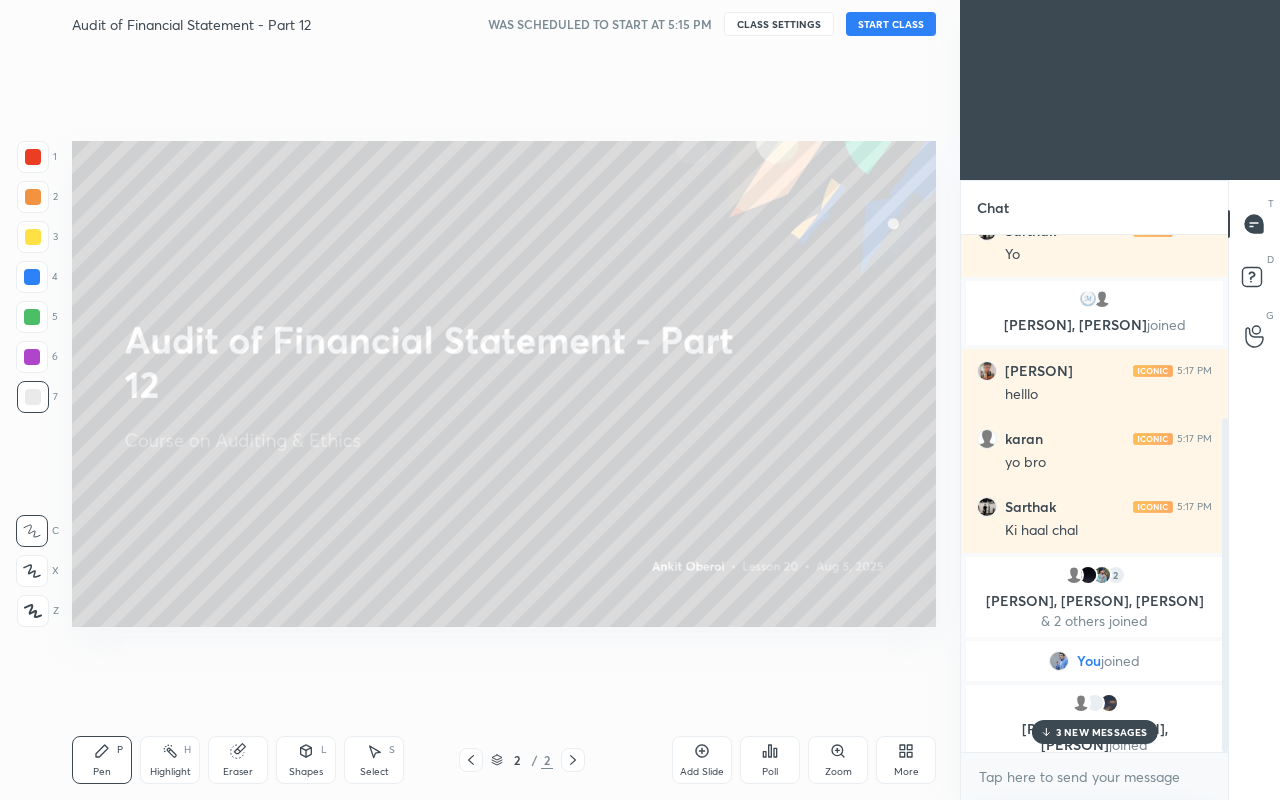 click on "3 NEW MESSAGES" at bounding box center (1102, 732) 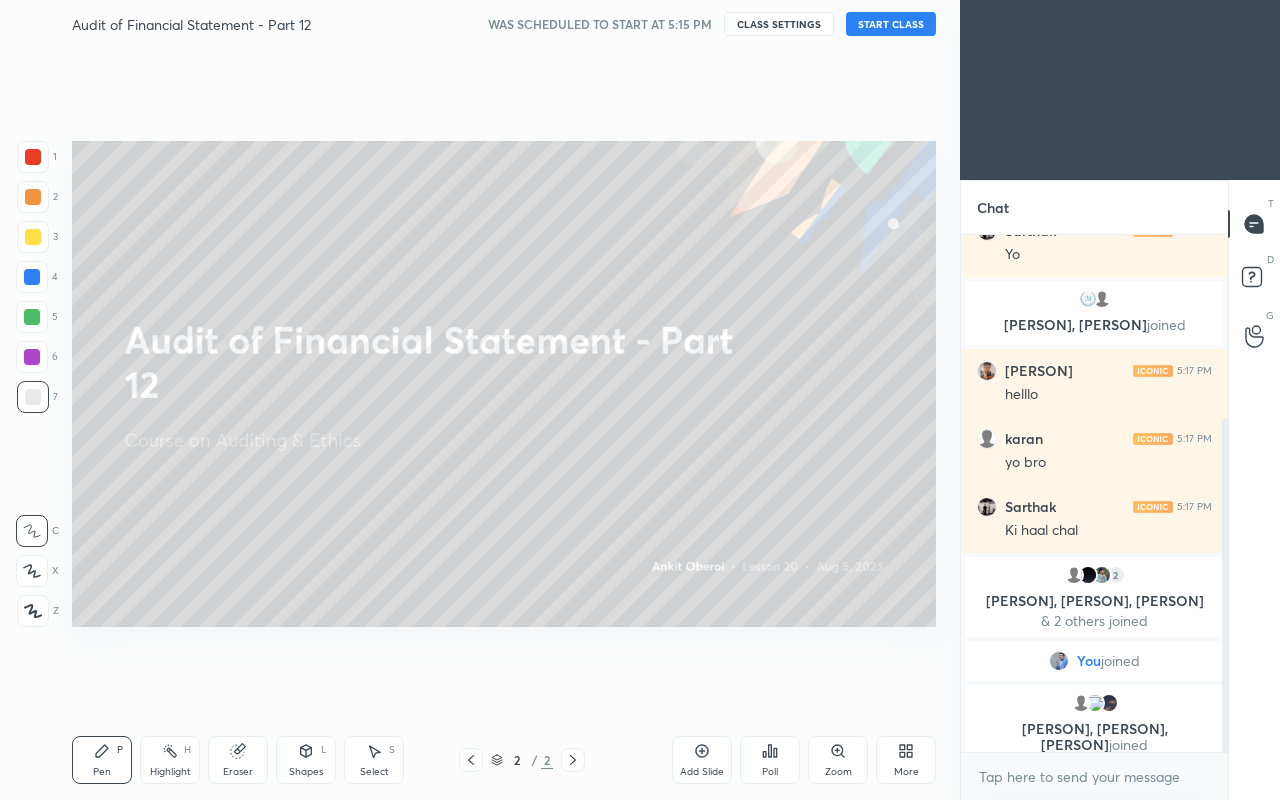 click on "START CLASS" at bounding box center [891, 24] 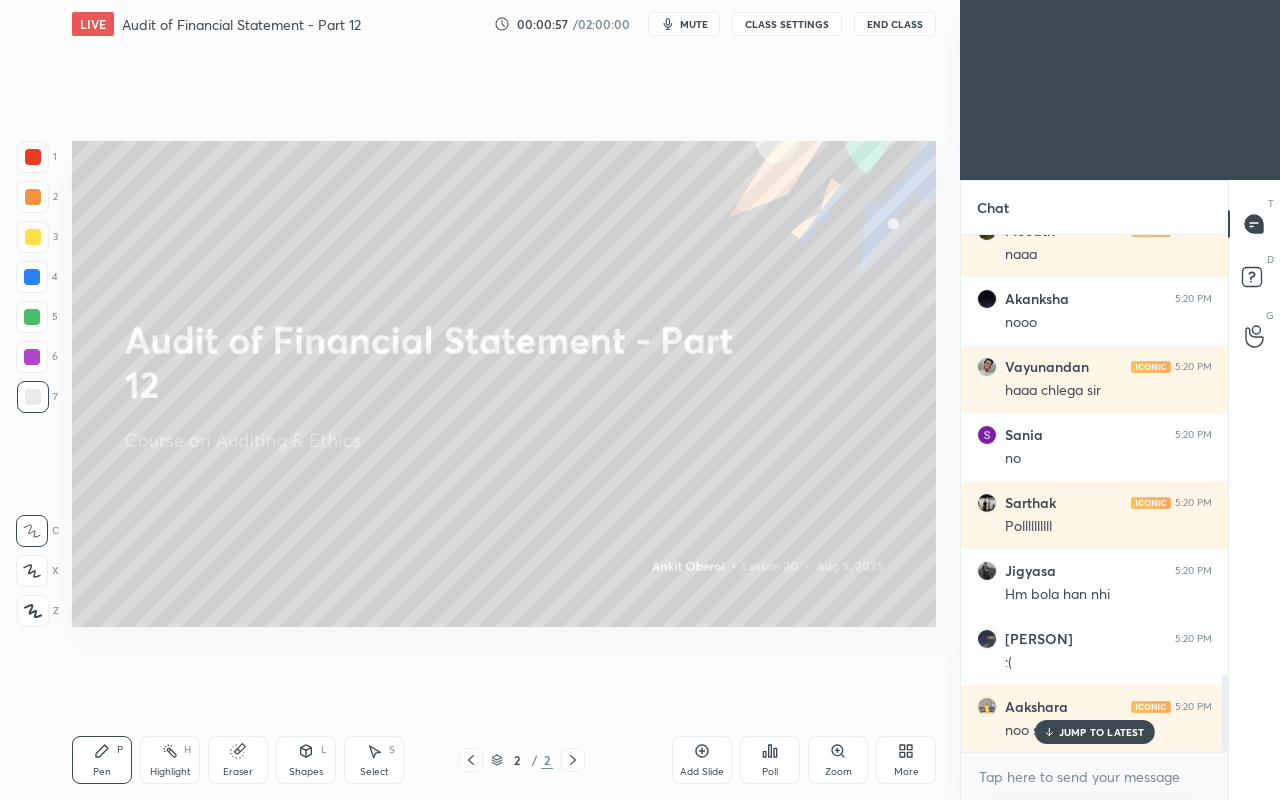 scroll, scrollTop: 3006, scrollLeft: 0, axis: vertical 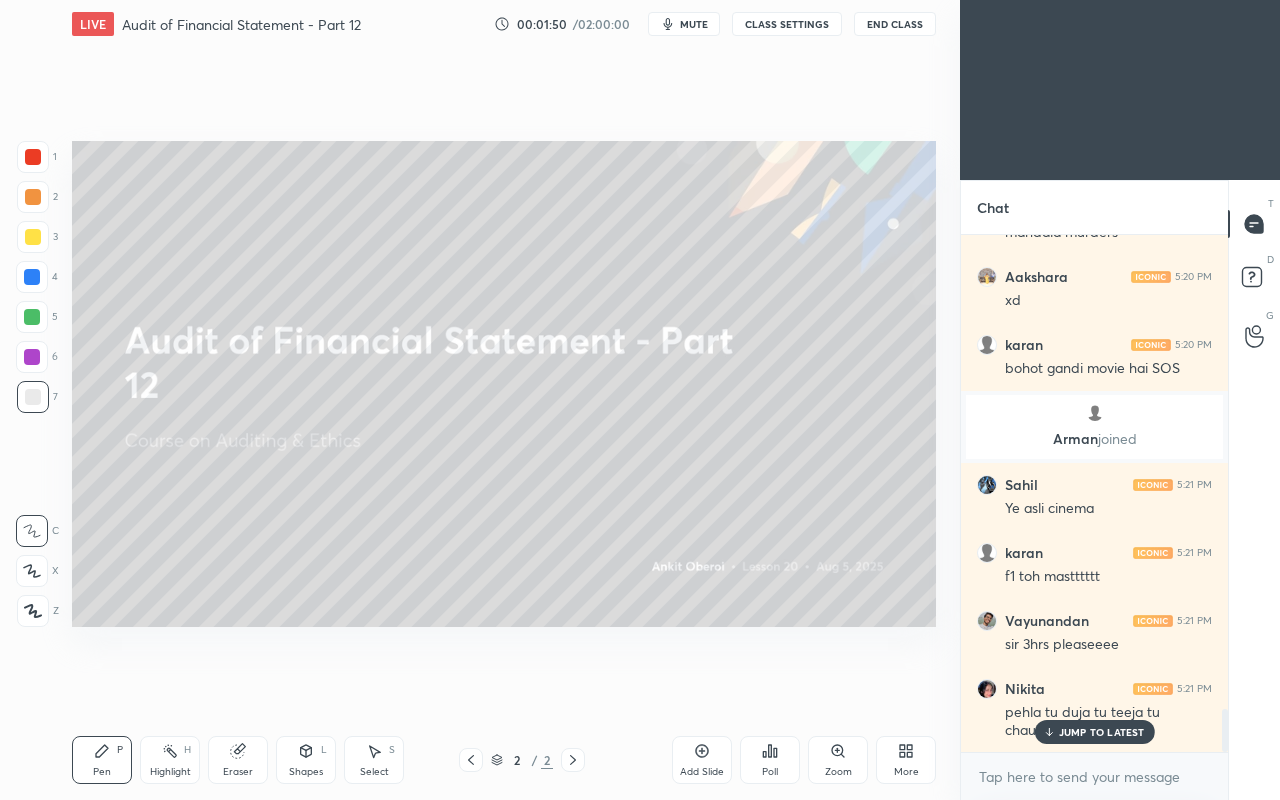 click on "JUMP TO LATEST" at bounding box center (1102, 732) 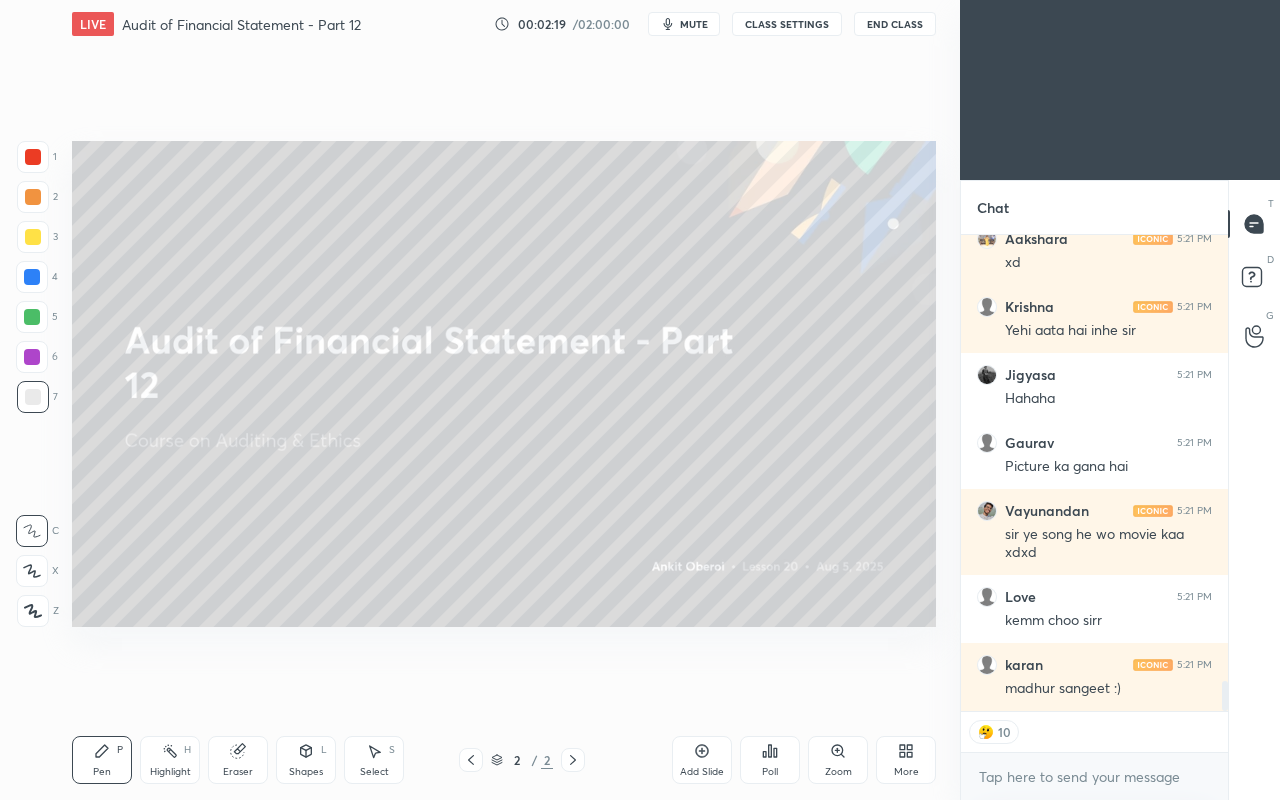 scroll, scrollTop: 7188, scrollLeft: 0, axis: vertical 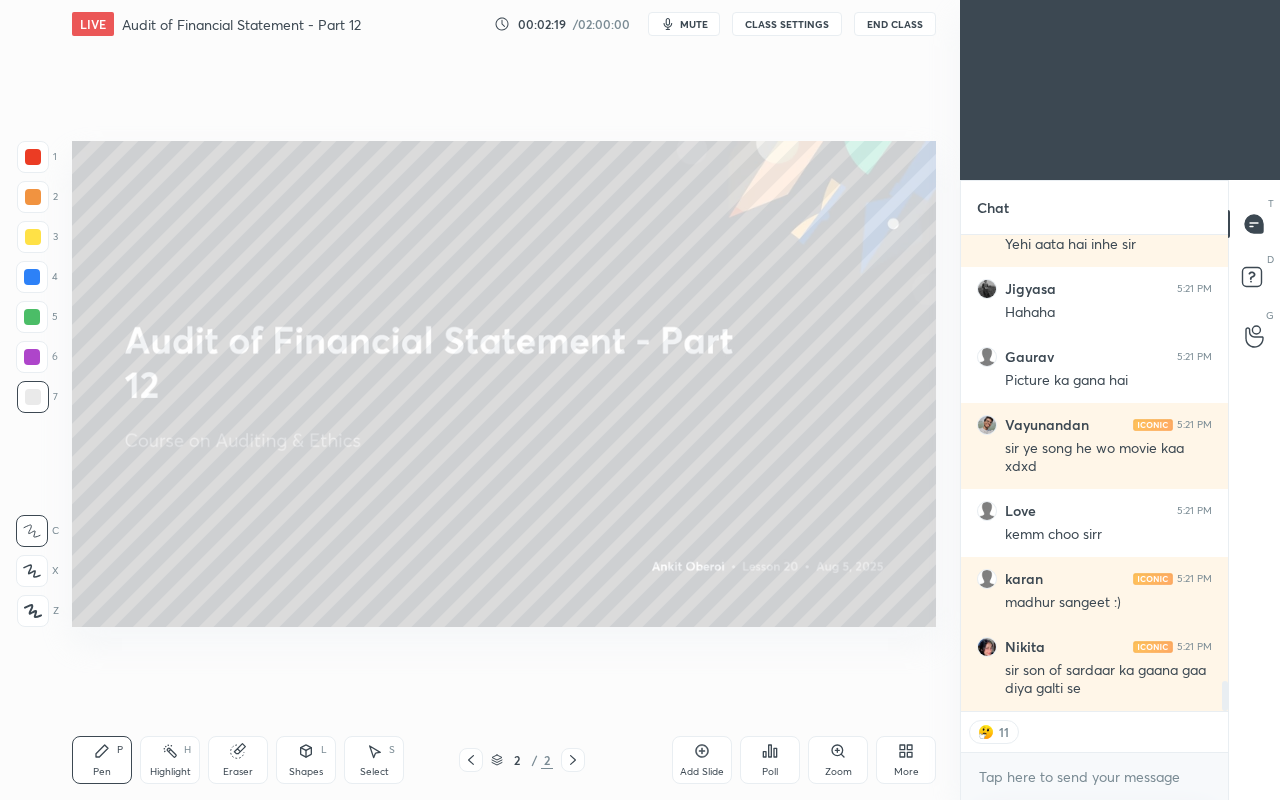 click 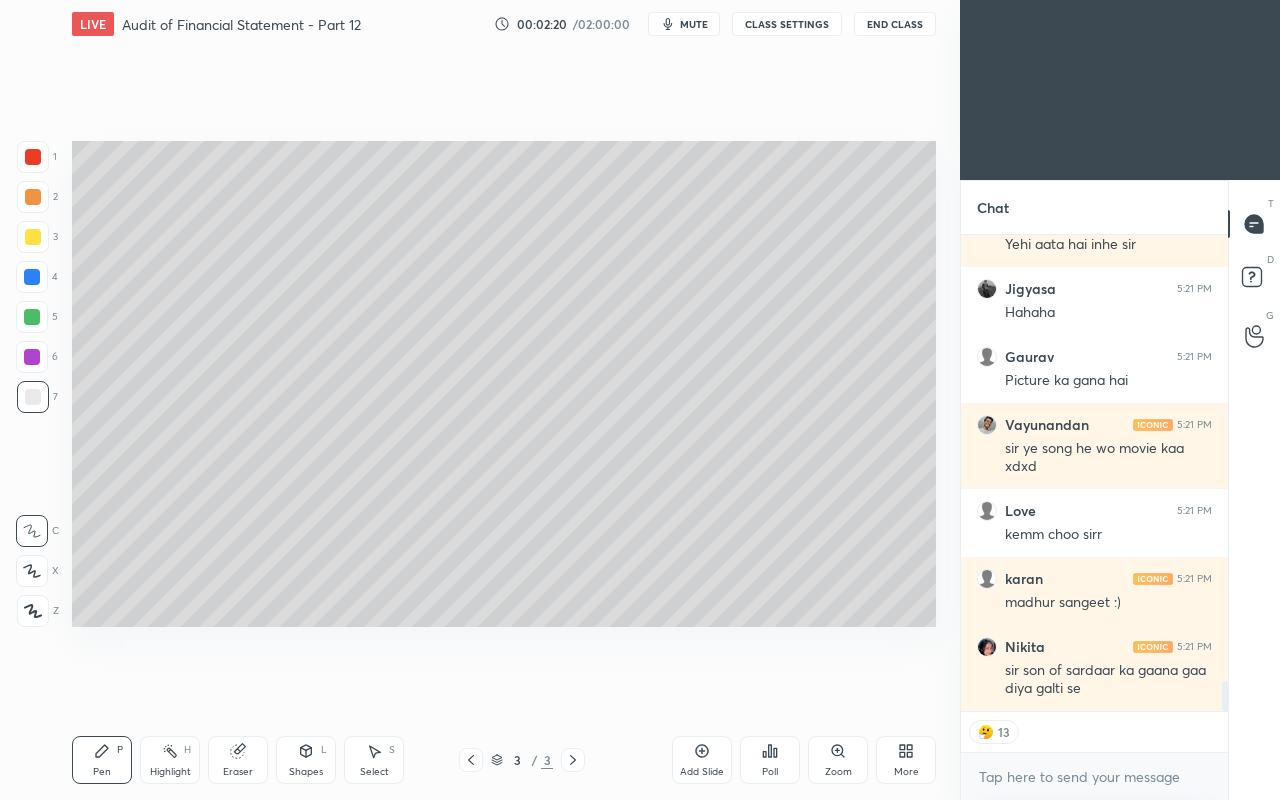 click on "CLASS SETTINGS" at bounding box center [787, 24] 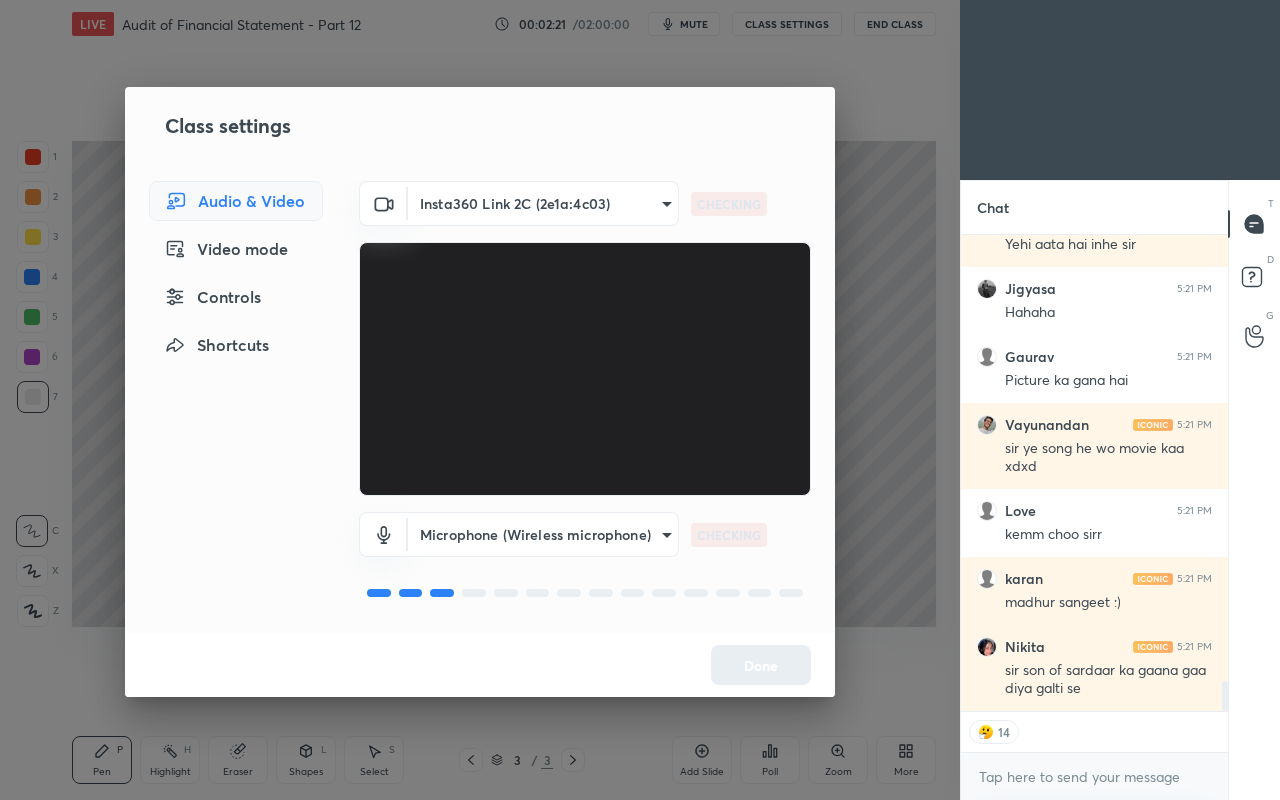 click on "Controls" at bounding box center [236, 297] 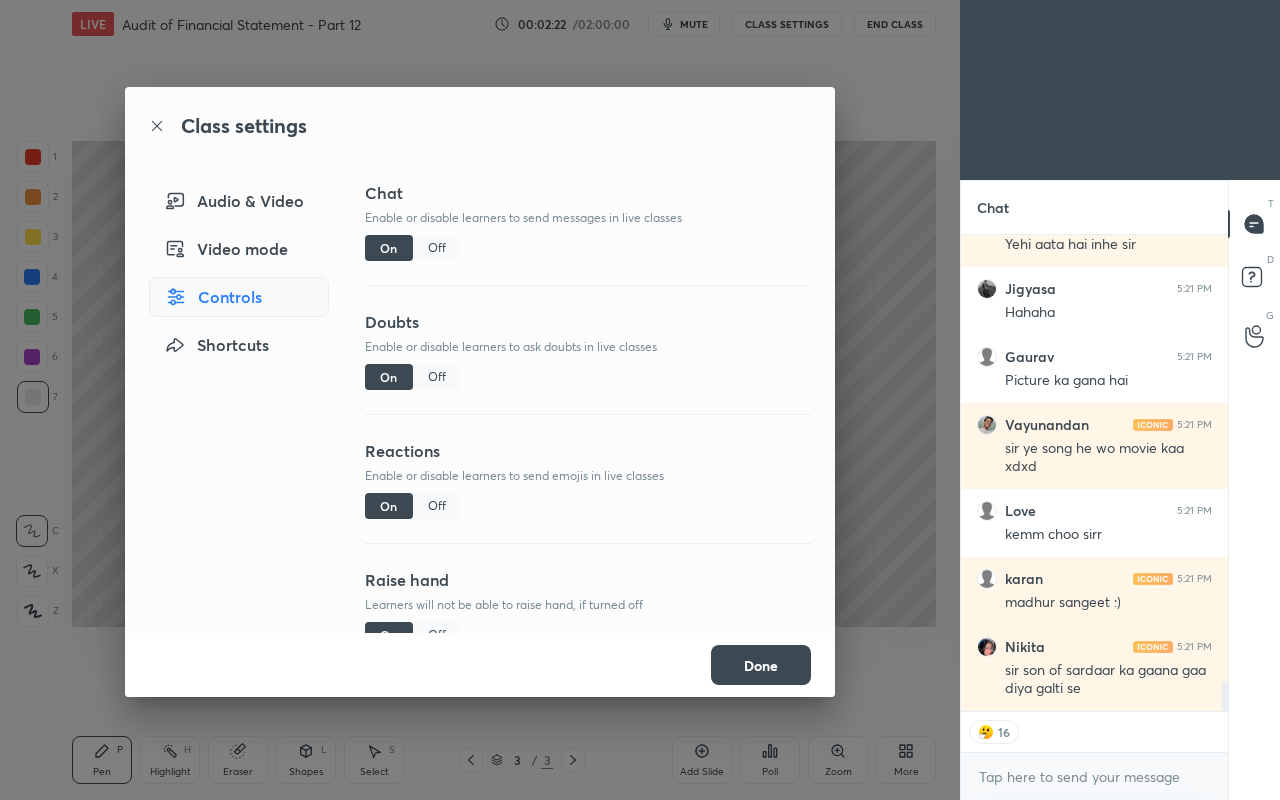click on "Off" at bounding box center [437, 506] 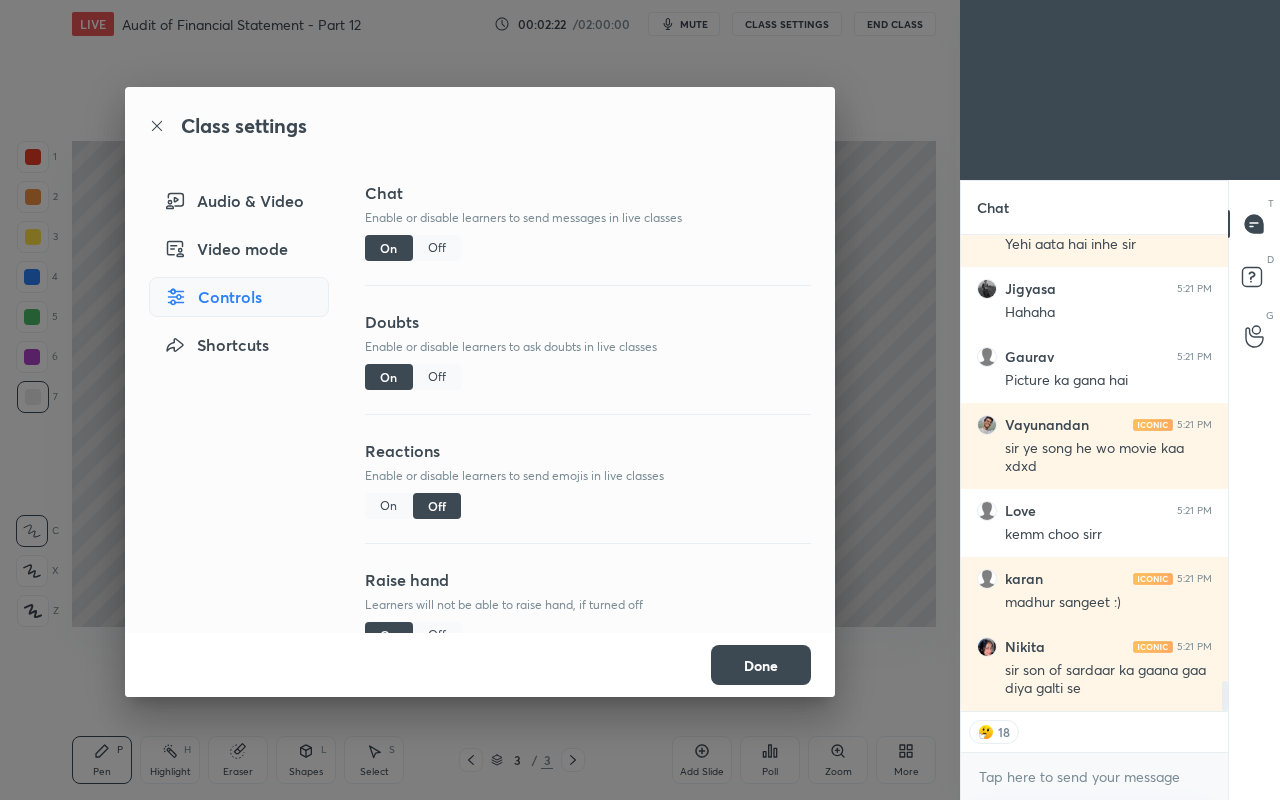 scroll, scrollTop: 6, scrollLeft: 6, axis: both 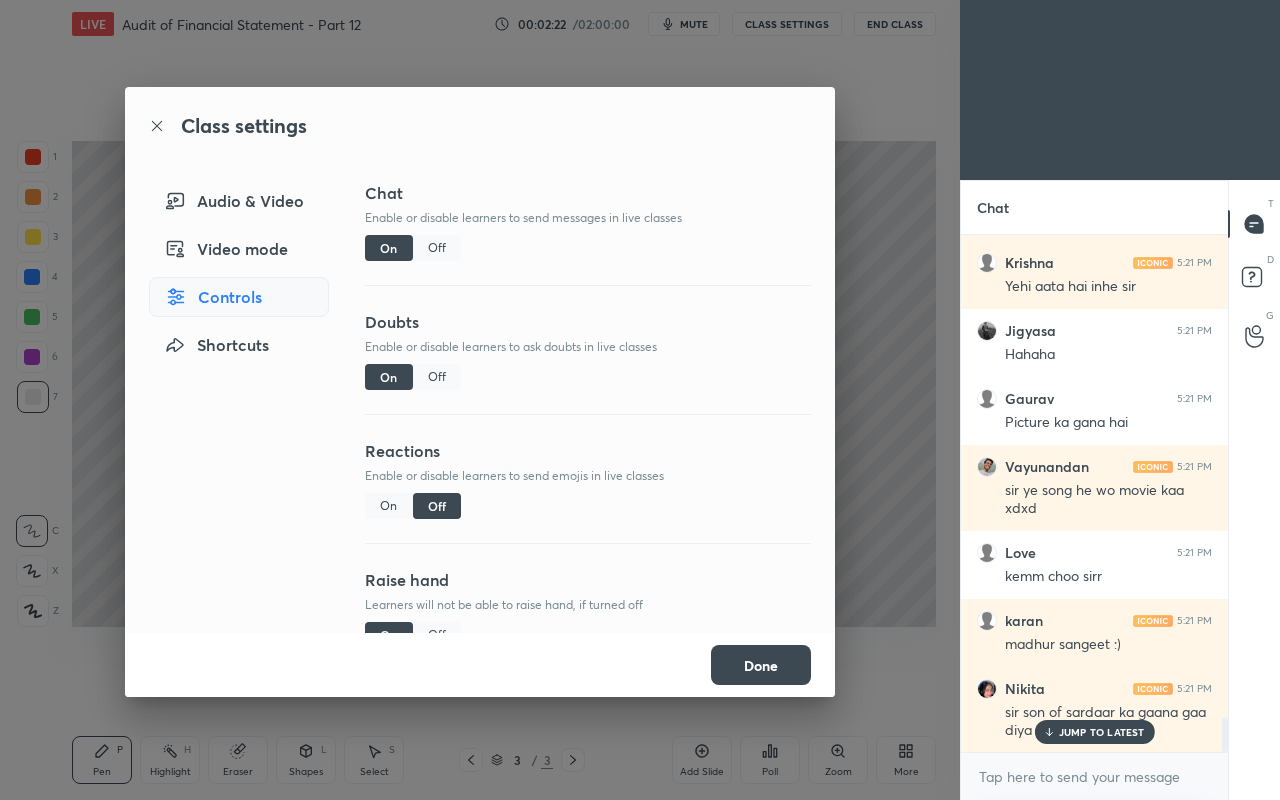 click on "Done" at bounding box center [761, 665] 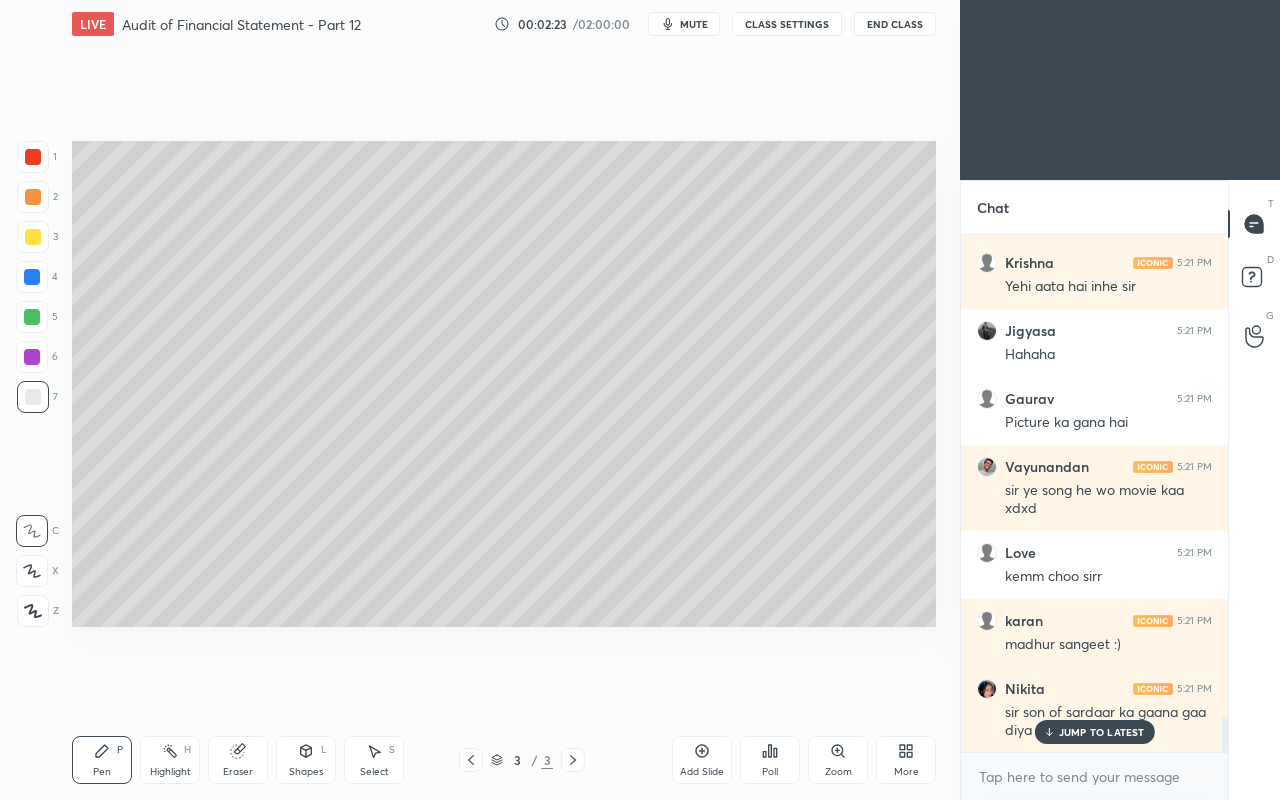 click on "JUMP TO LATEST" at bounding box center (1102, 732) 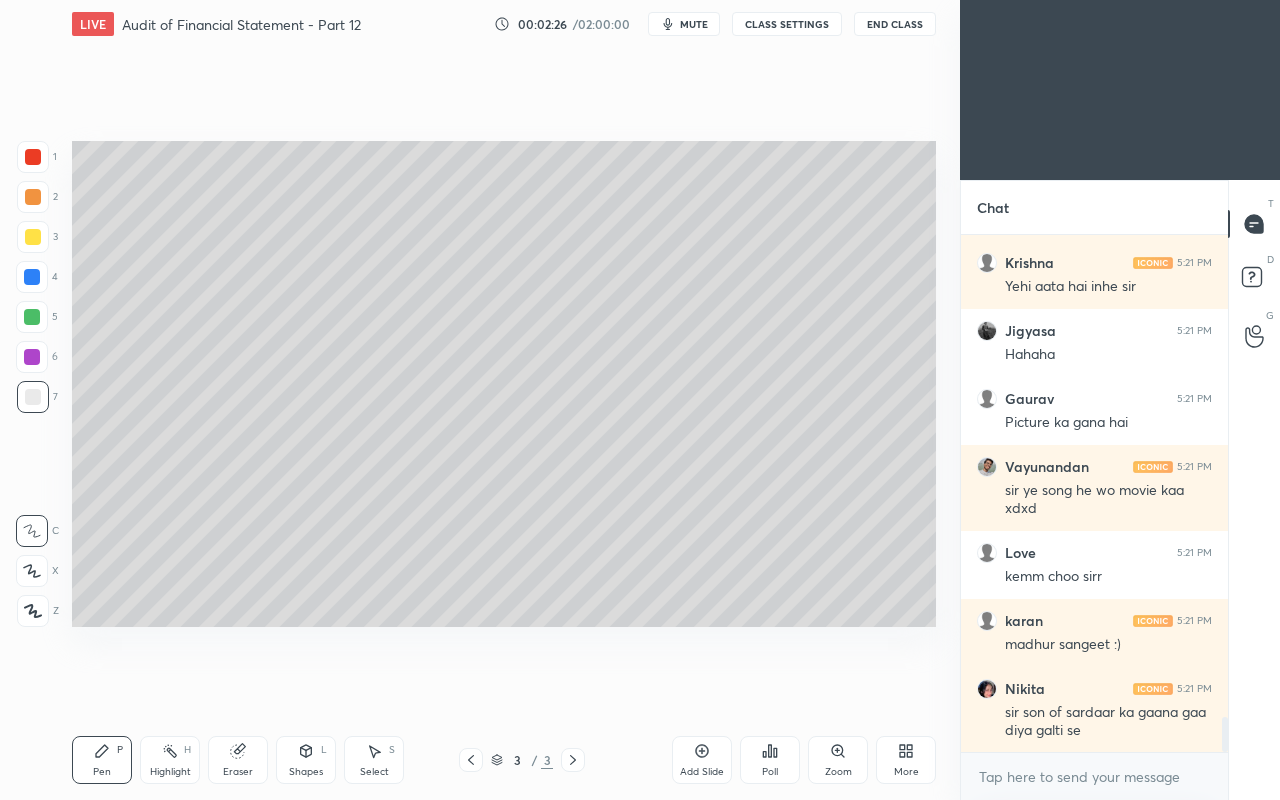 click at bounding box center (33, 237) 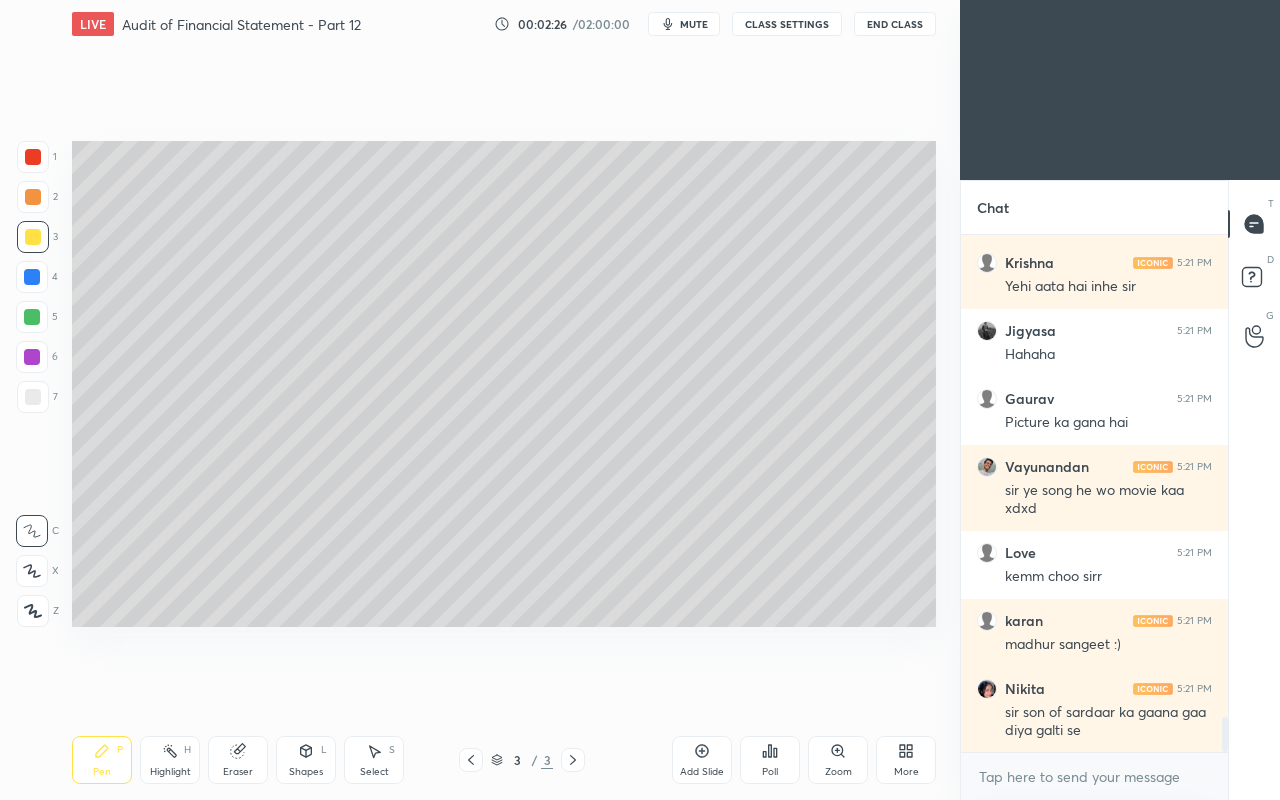 click at bounding box center [32, 571] 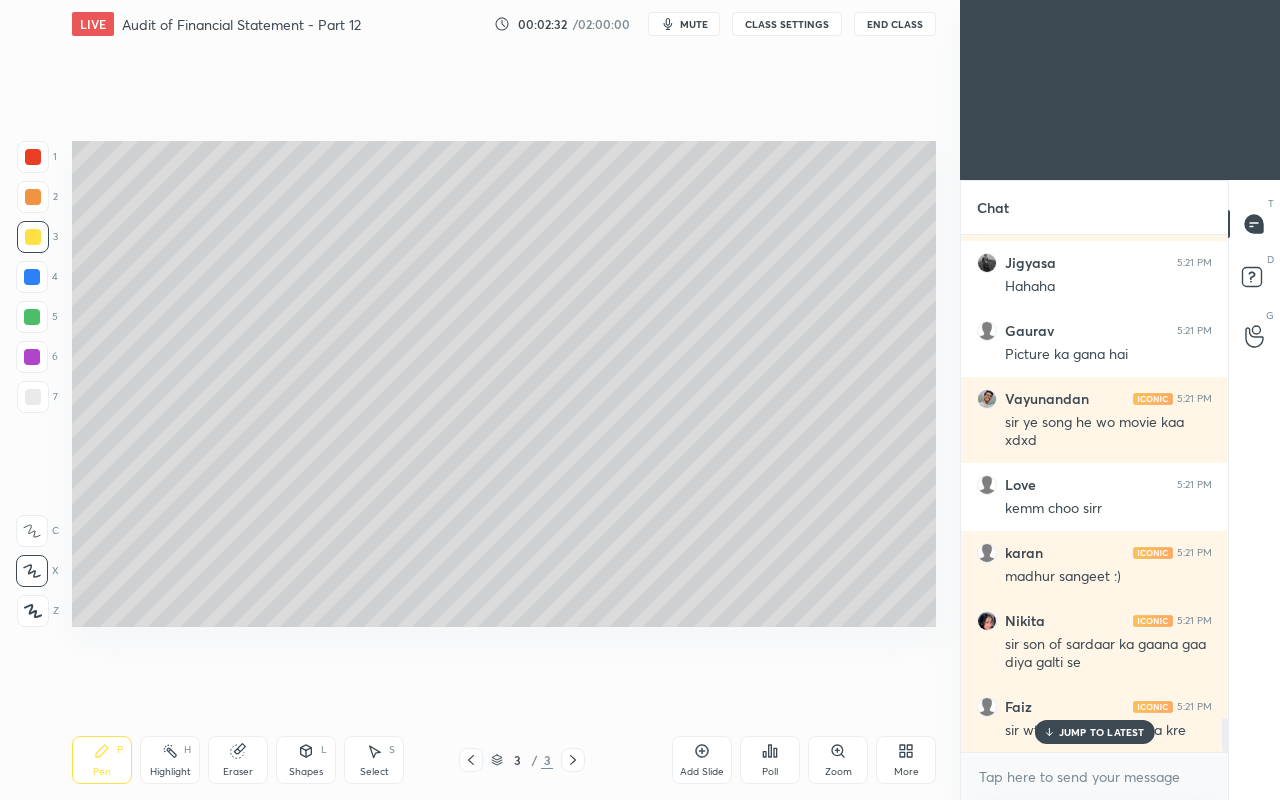 scroll, scrollTop: 7282, scrollLeft: 0, axis: vertical 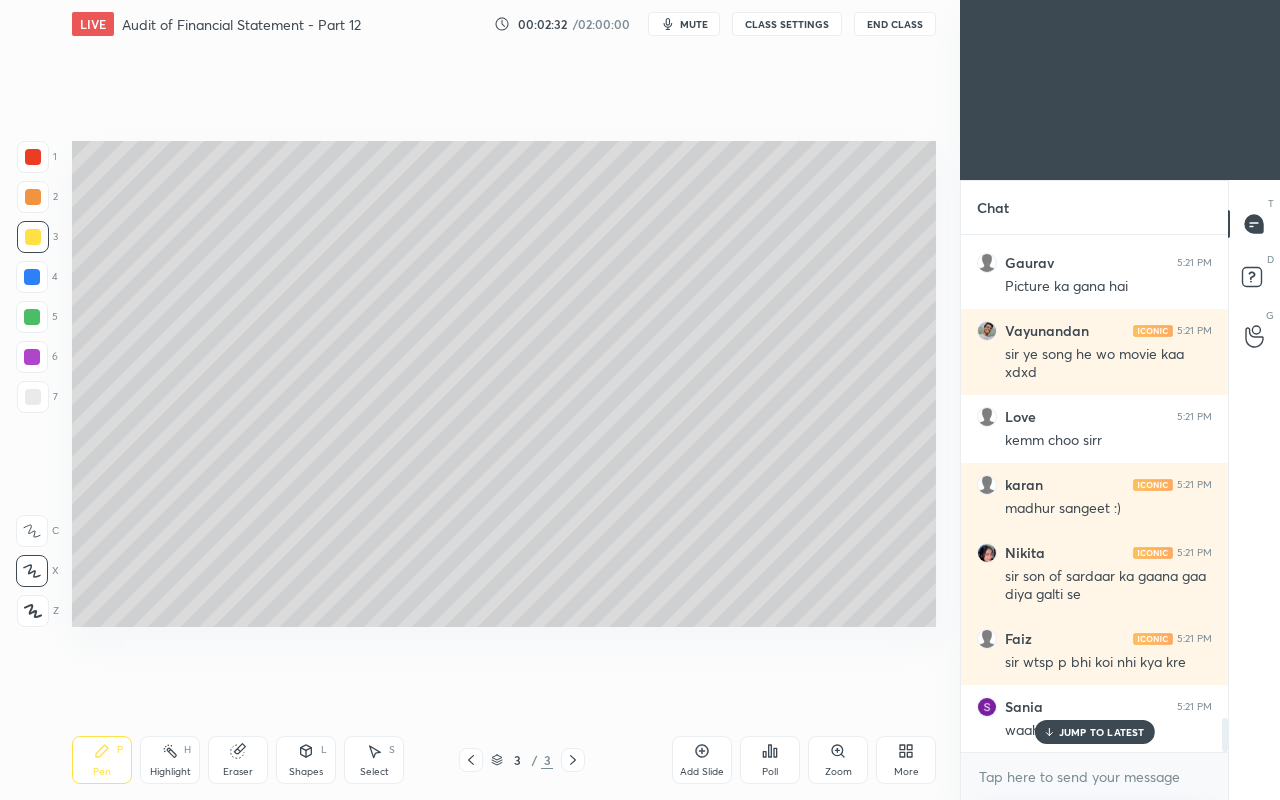 click on "JUMP TO LATEST" at bounding box center [1102, 732] 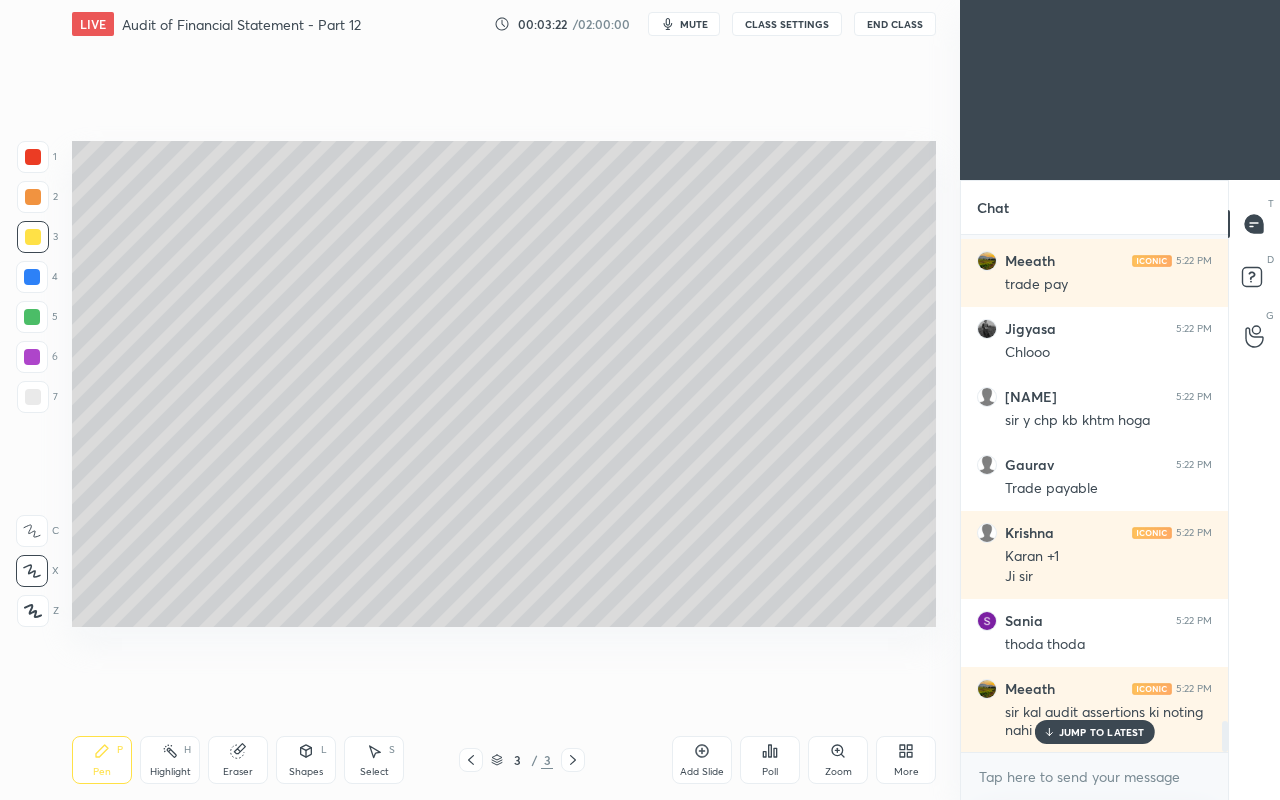 scroll, scrollTop: 8176, scrollLeft: 0, axis: vertical 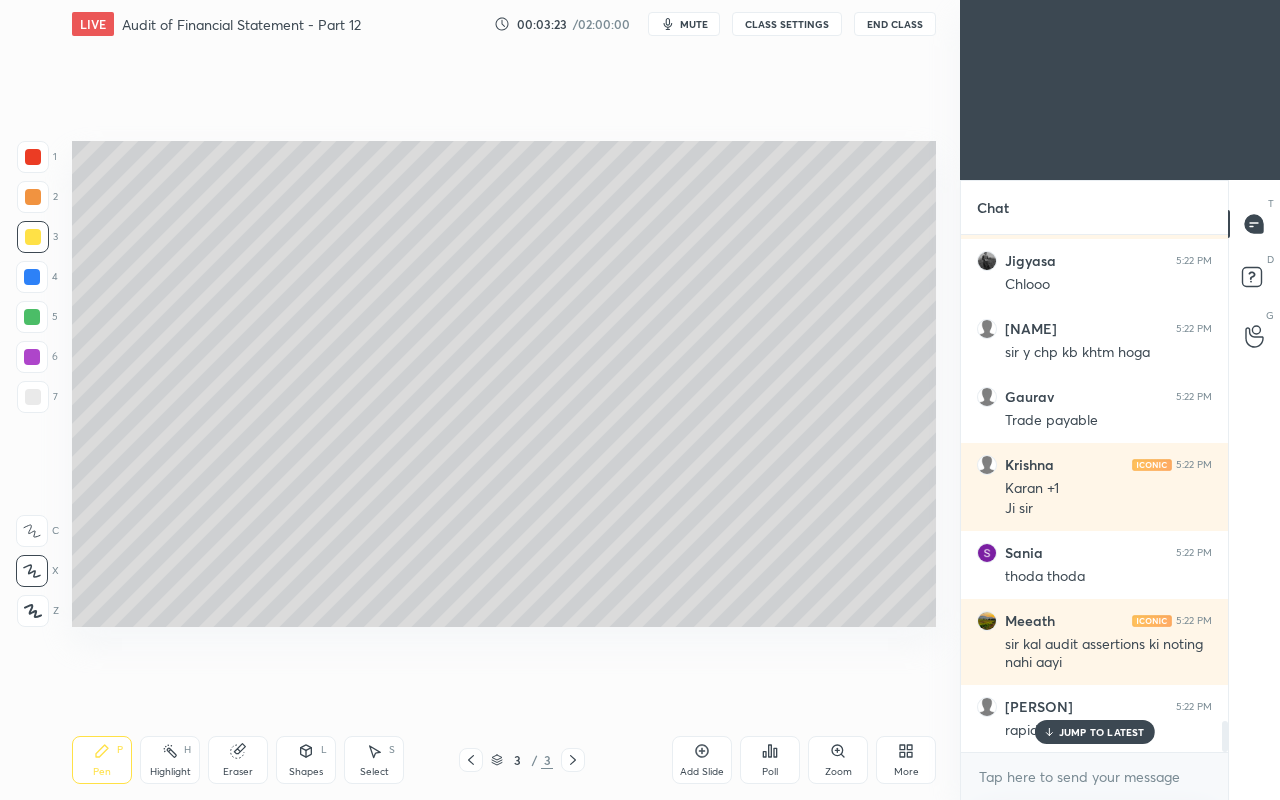 click on "JUMP TO LATEST" at bounding box center [1102, 732] 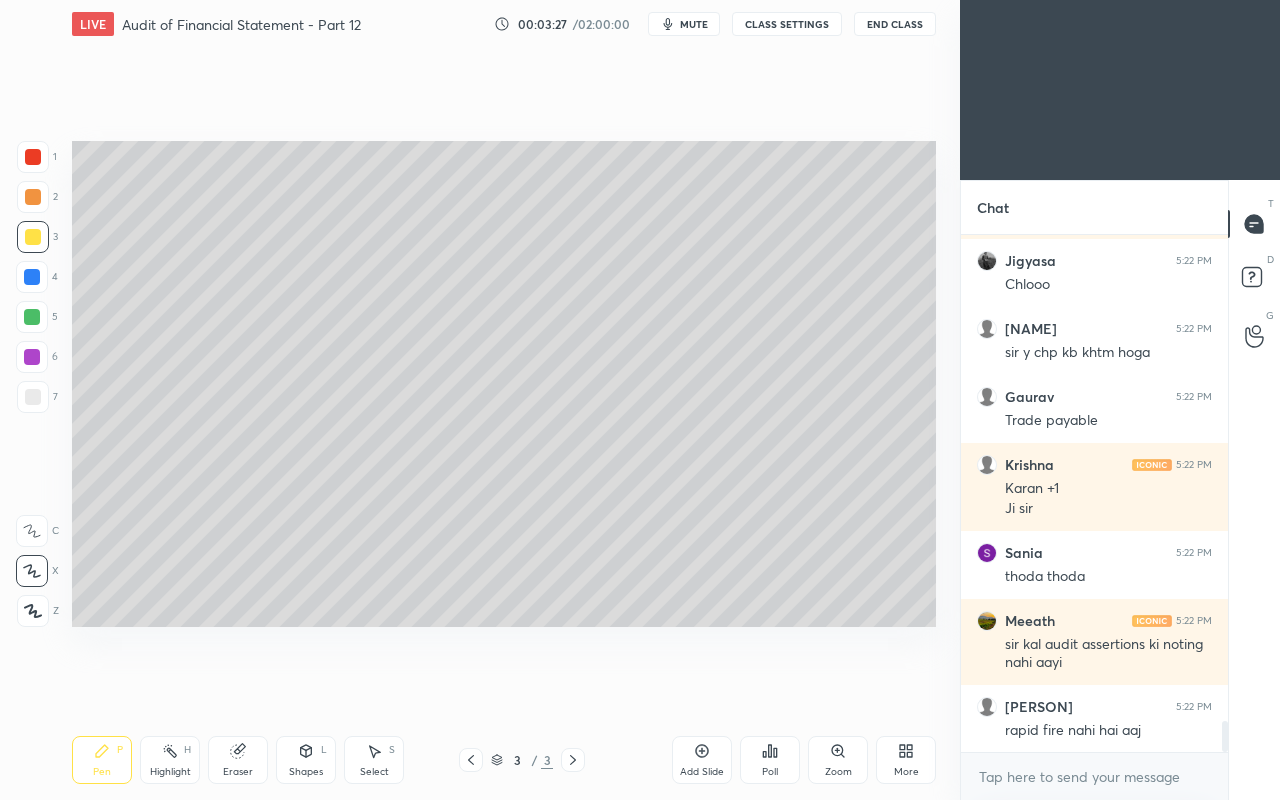 click on "Add Slide" at bounding box center [702, 760] 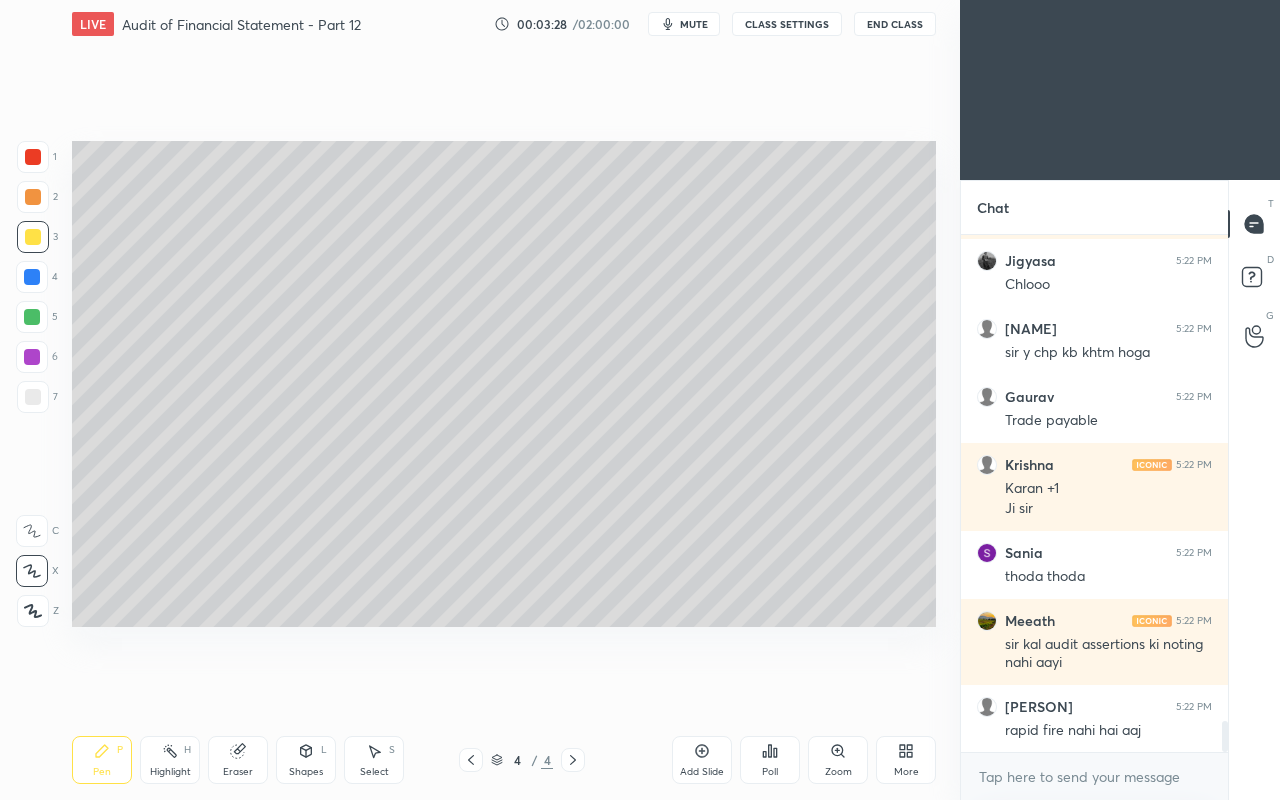 click on "Shapes L" at bounding box center [306, 760] 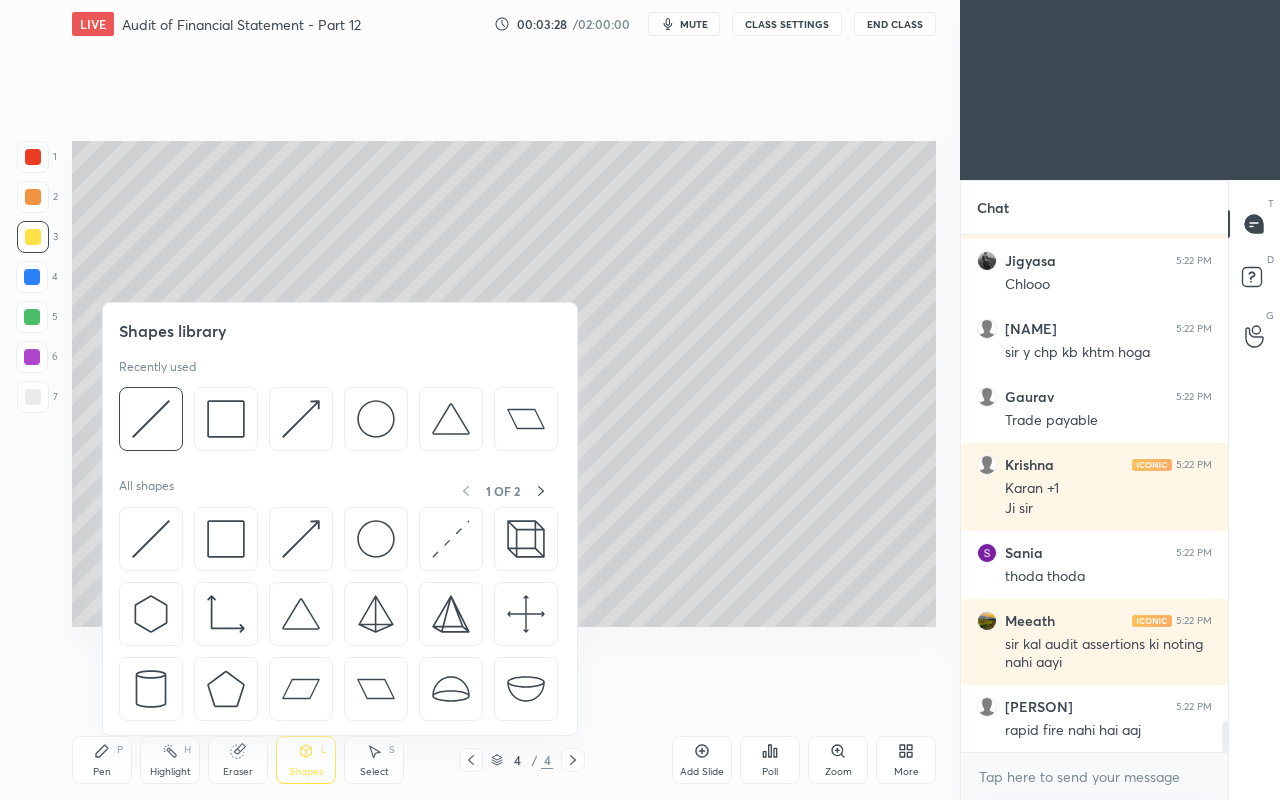 click at bounding box center [226, 539] 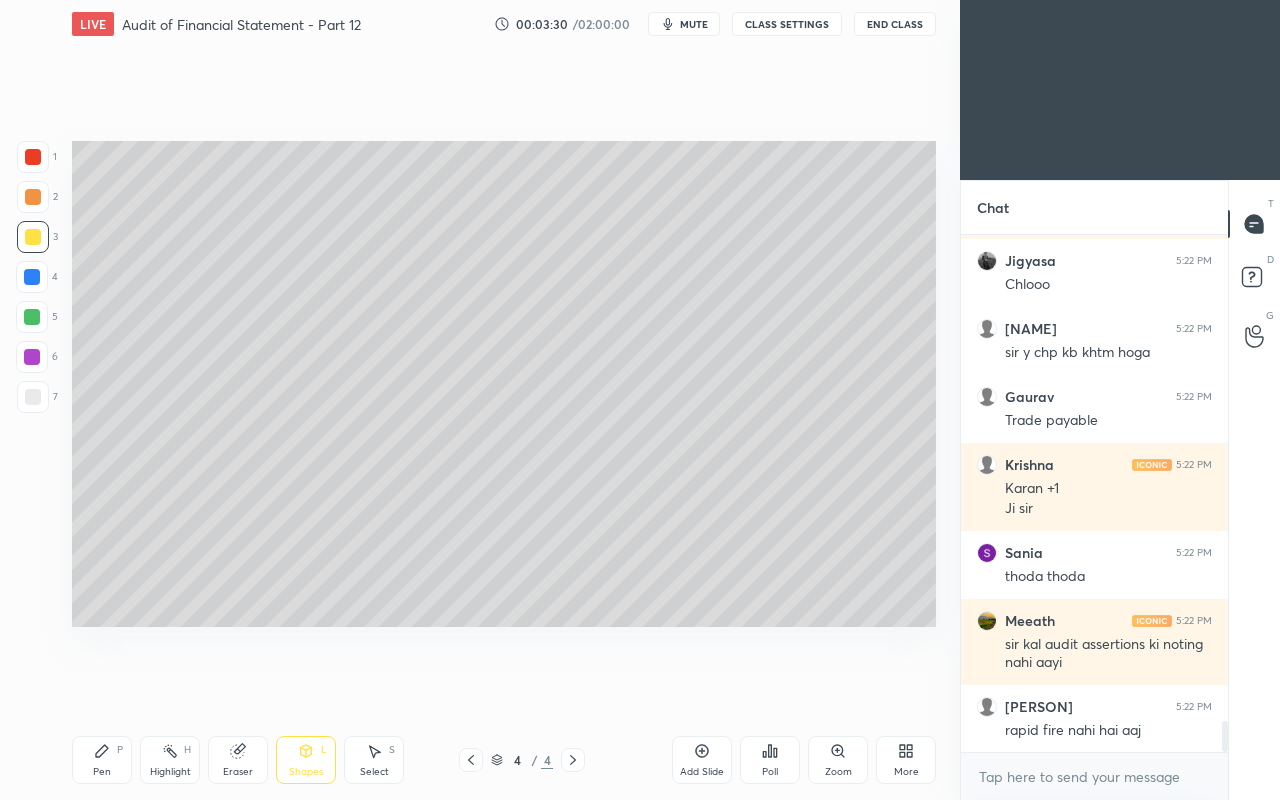 click 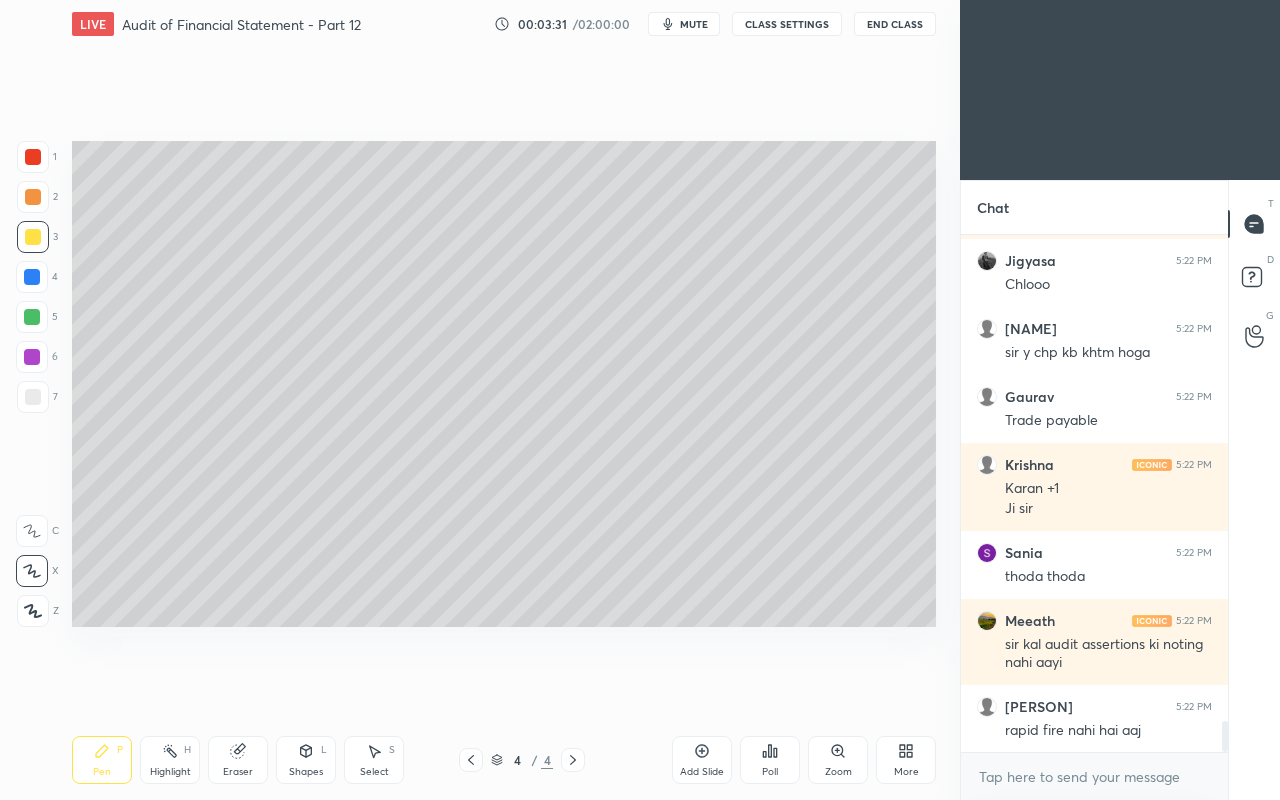 click on "Shapes L" at bounding box center [306, 760] 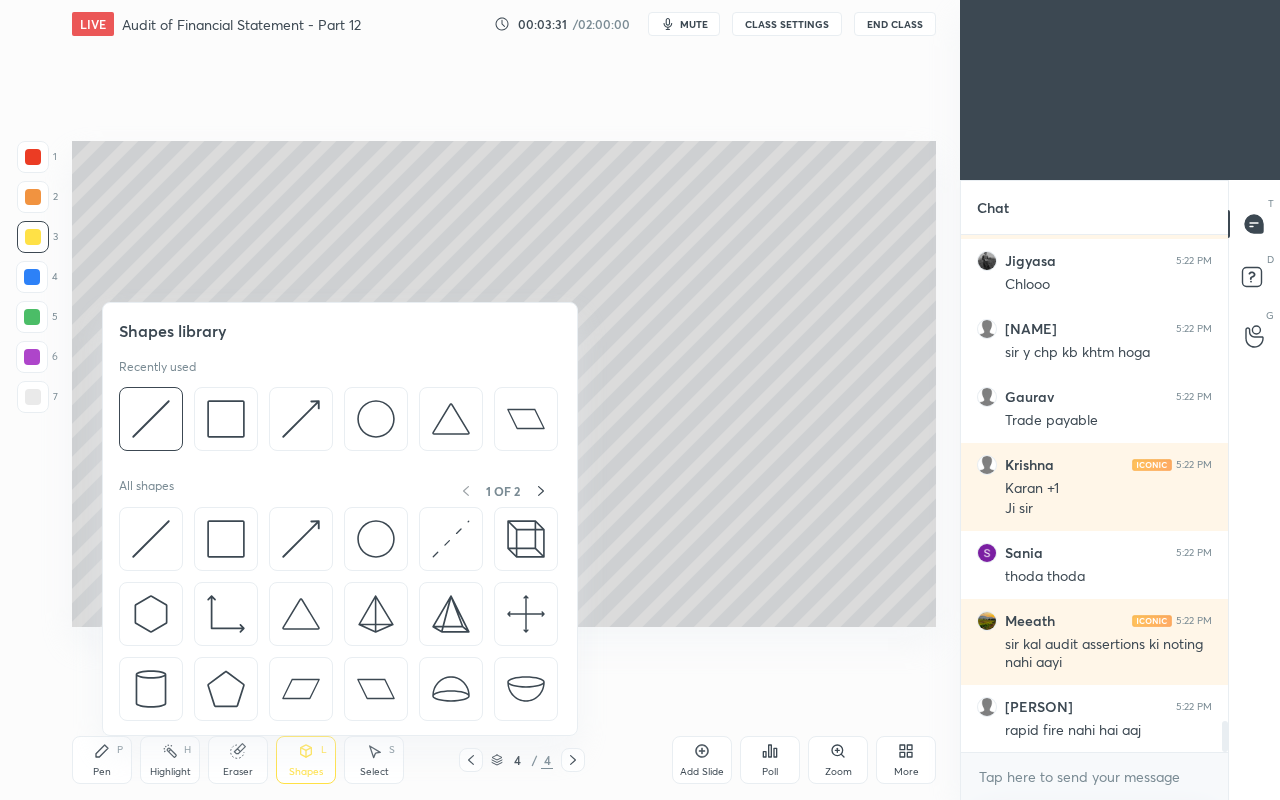 click at bounding box center [226, 539] 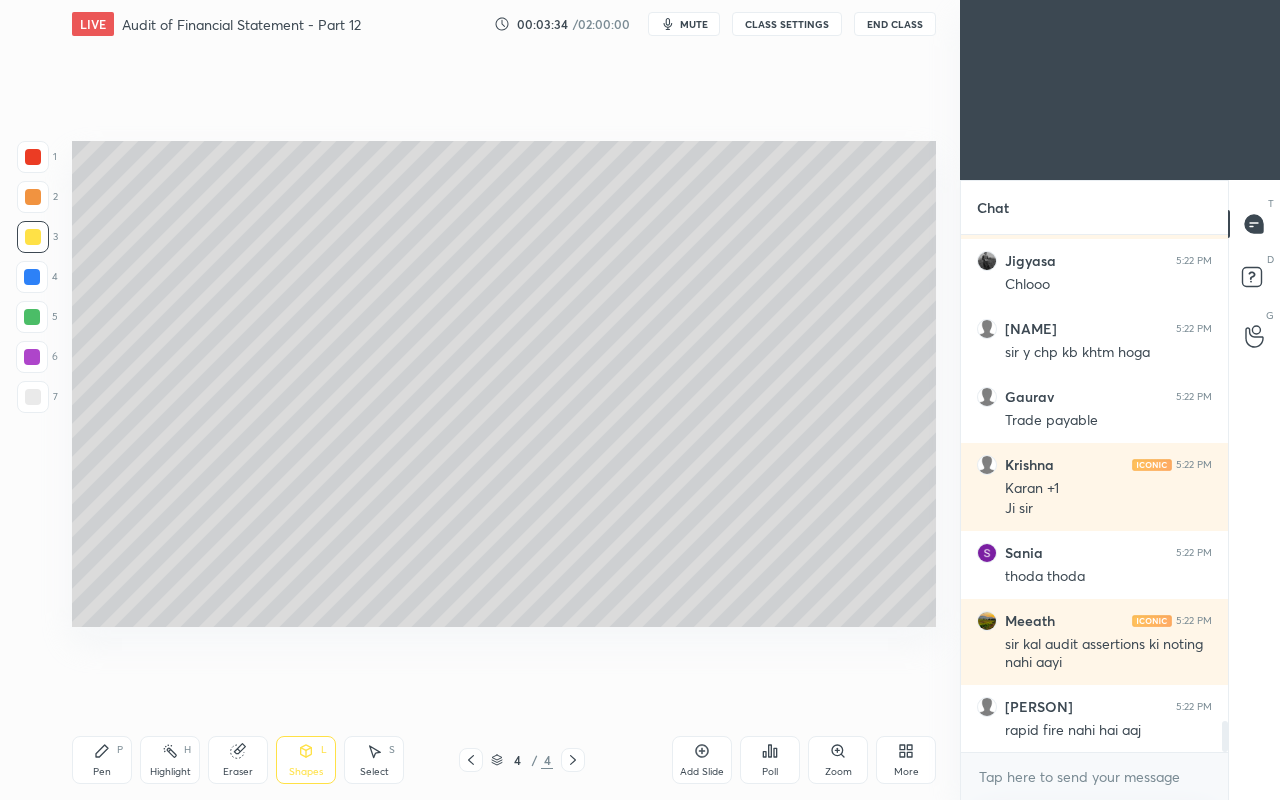 click 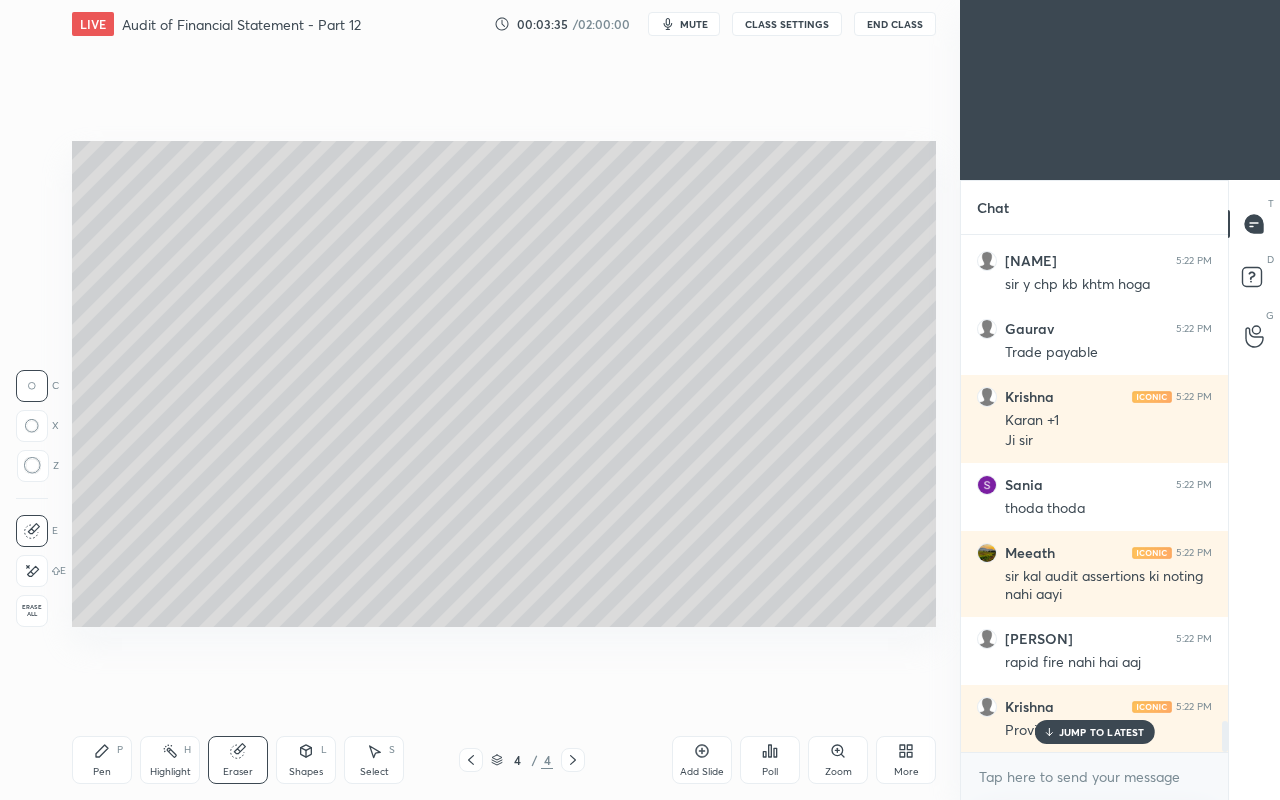 click 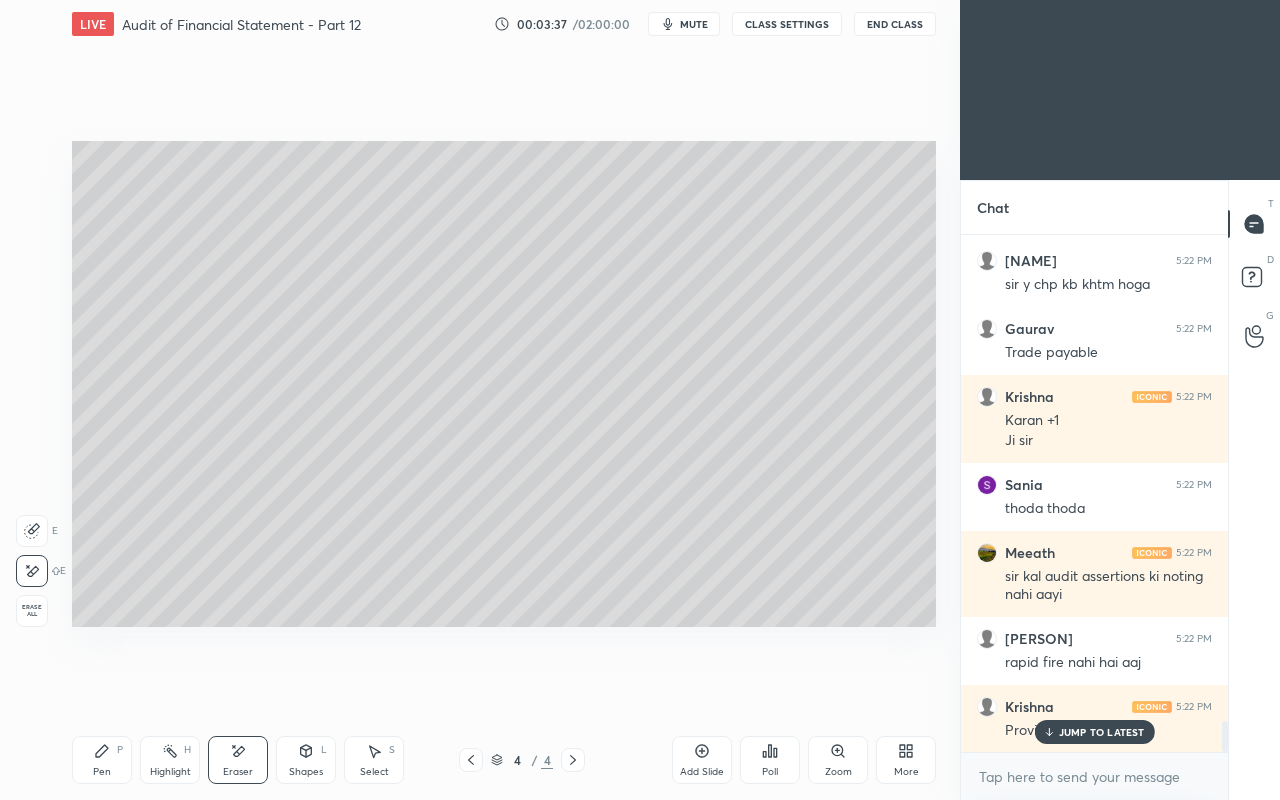 click 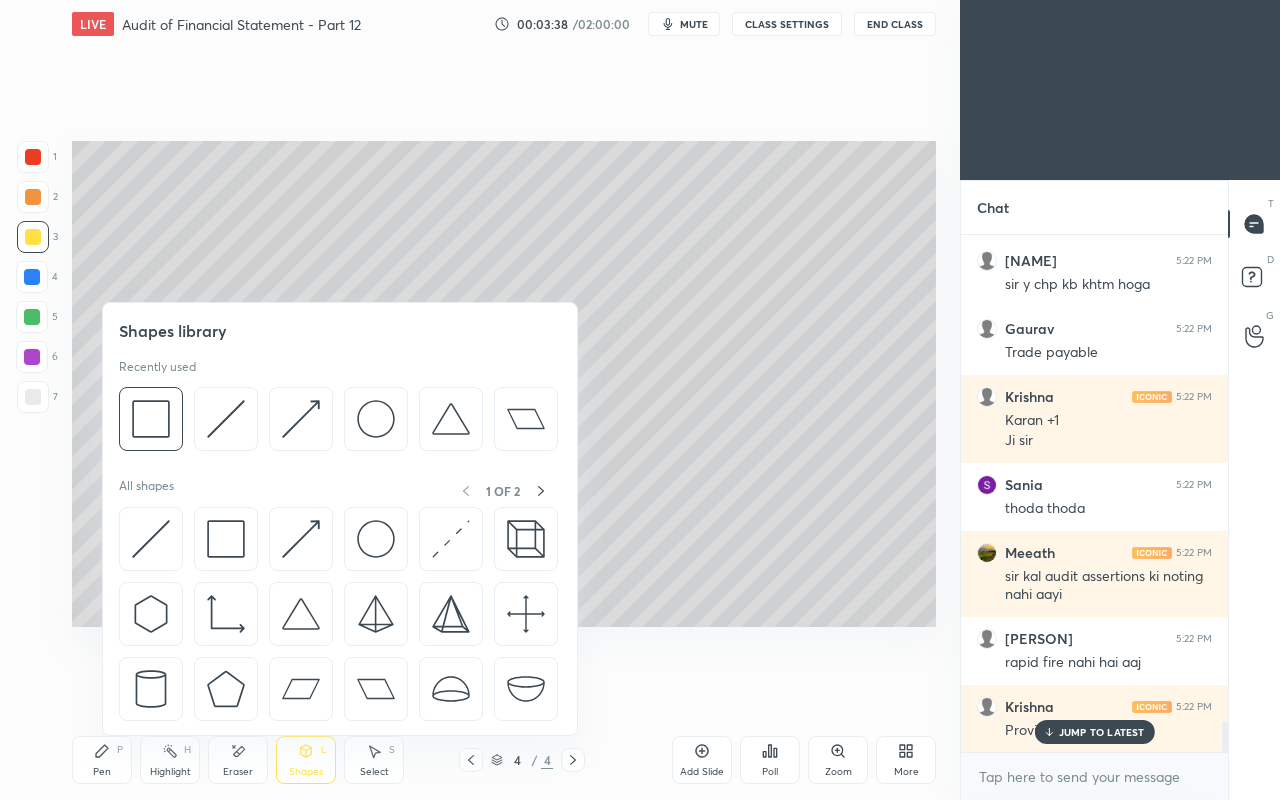 click at bounding box center [226, 539] 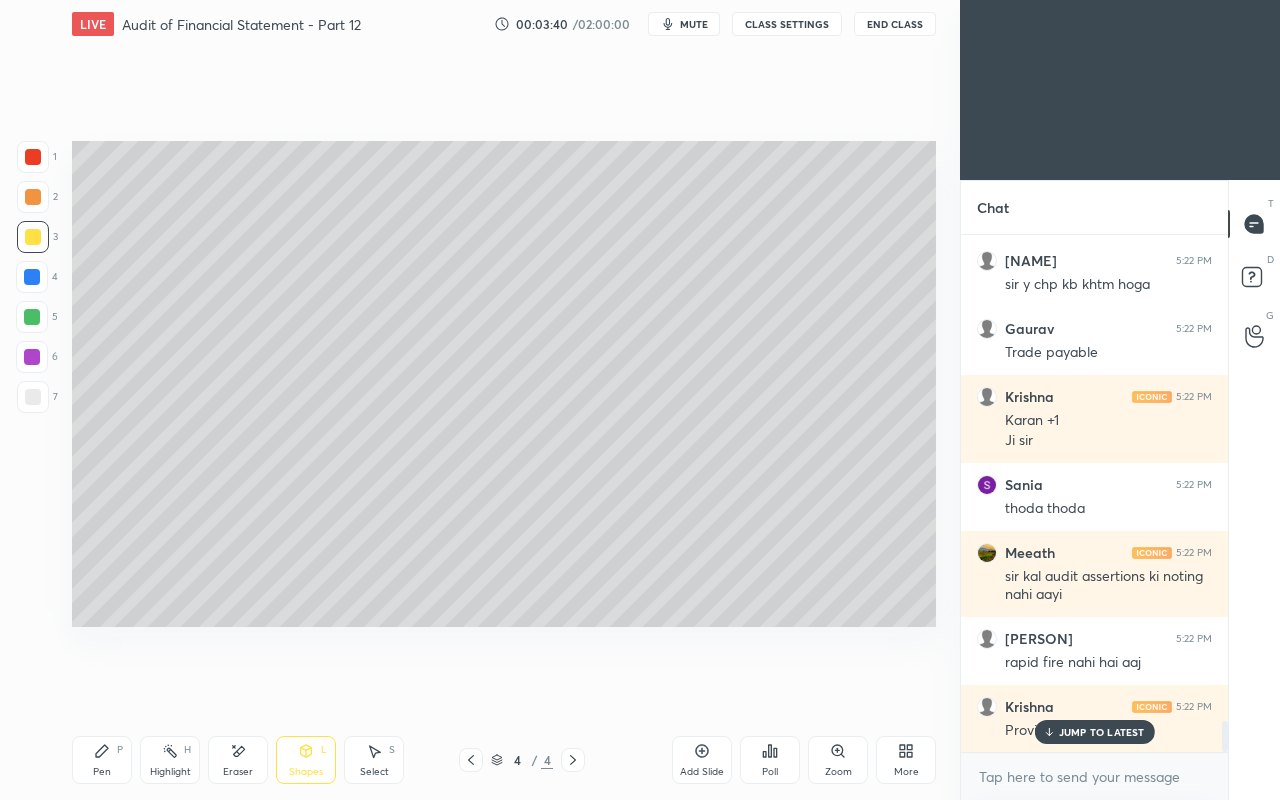 click 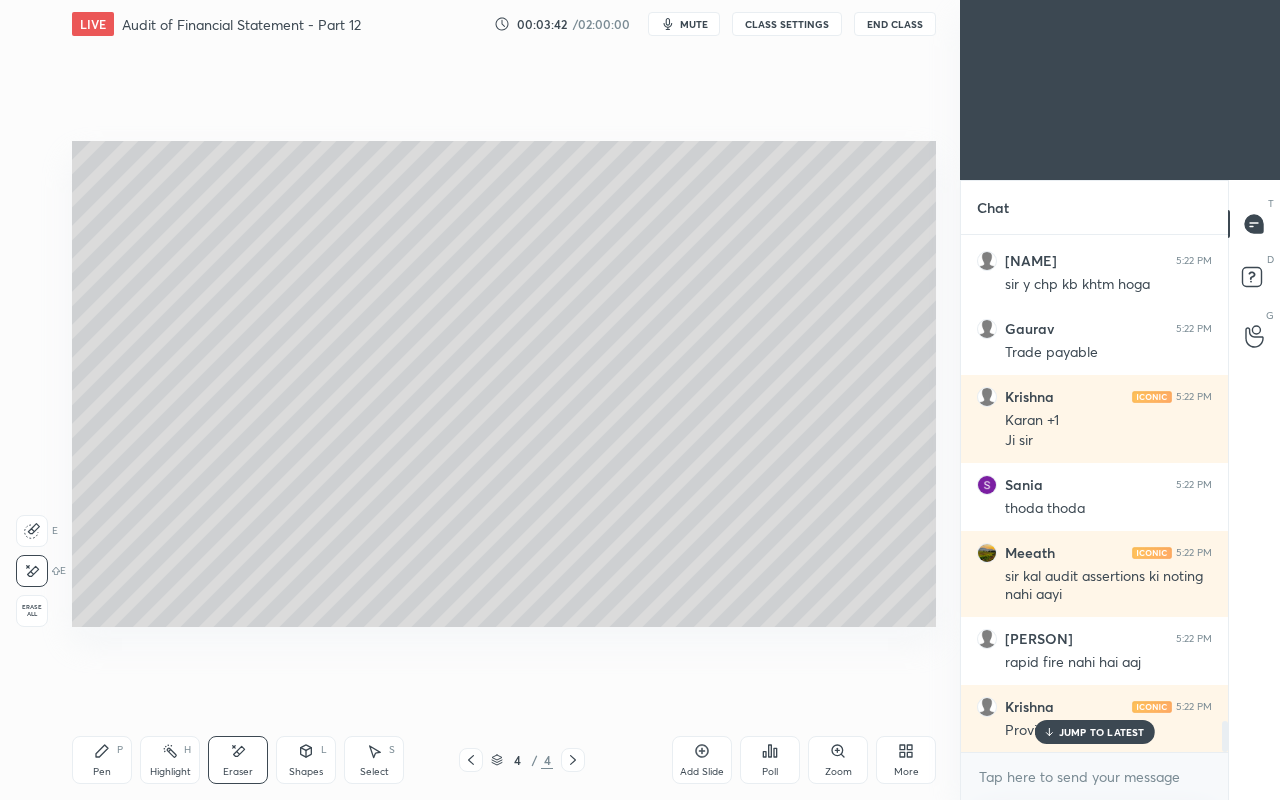 click on "Shapes L" at bounding box center (306, 760) 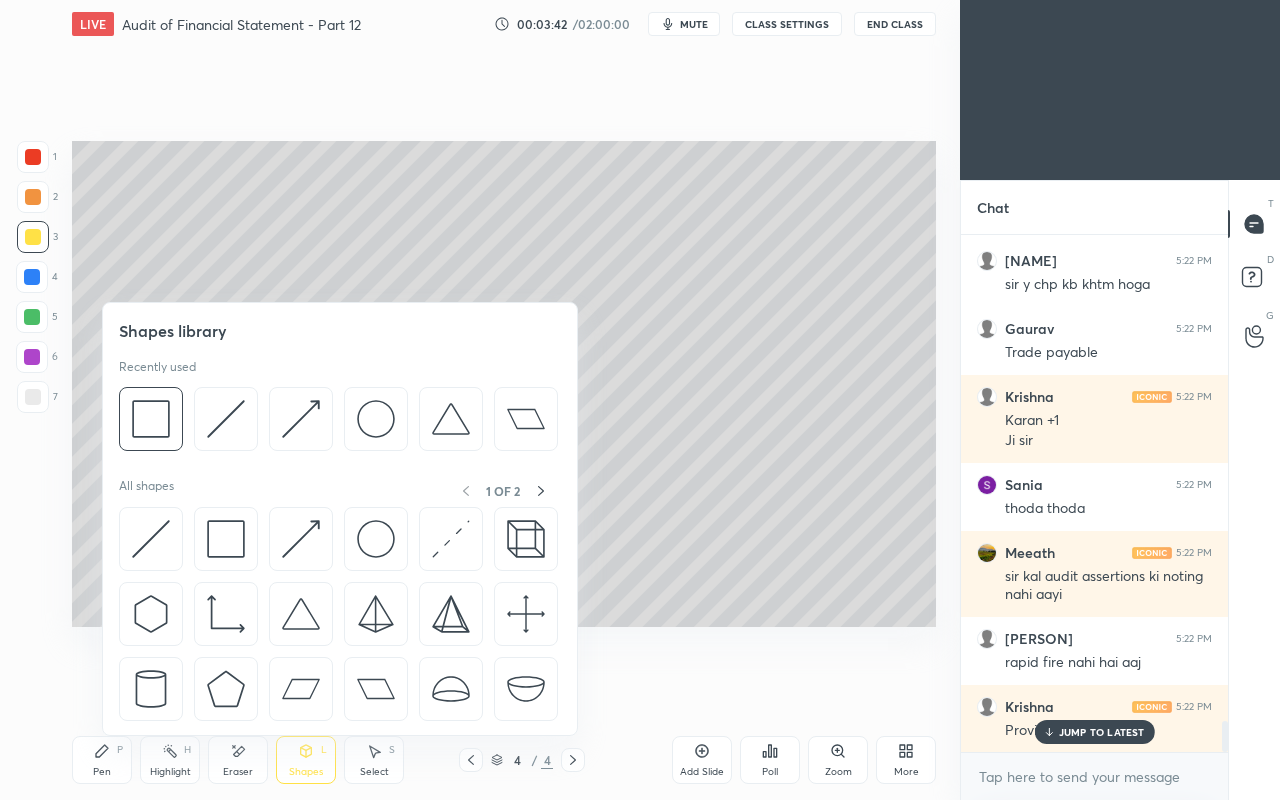 click at bounding box center (226, 539) 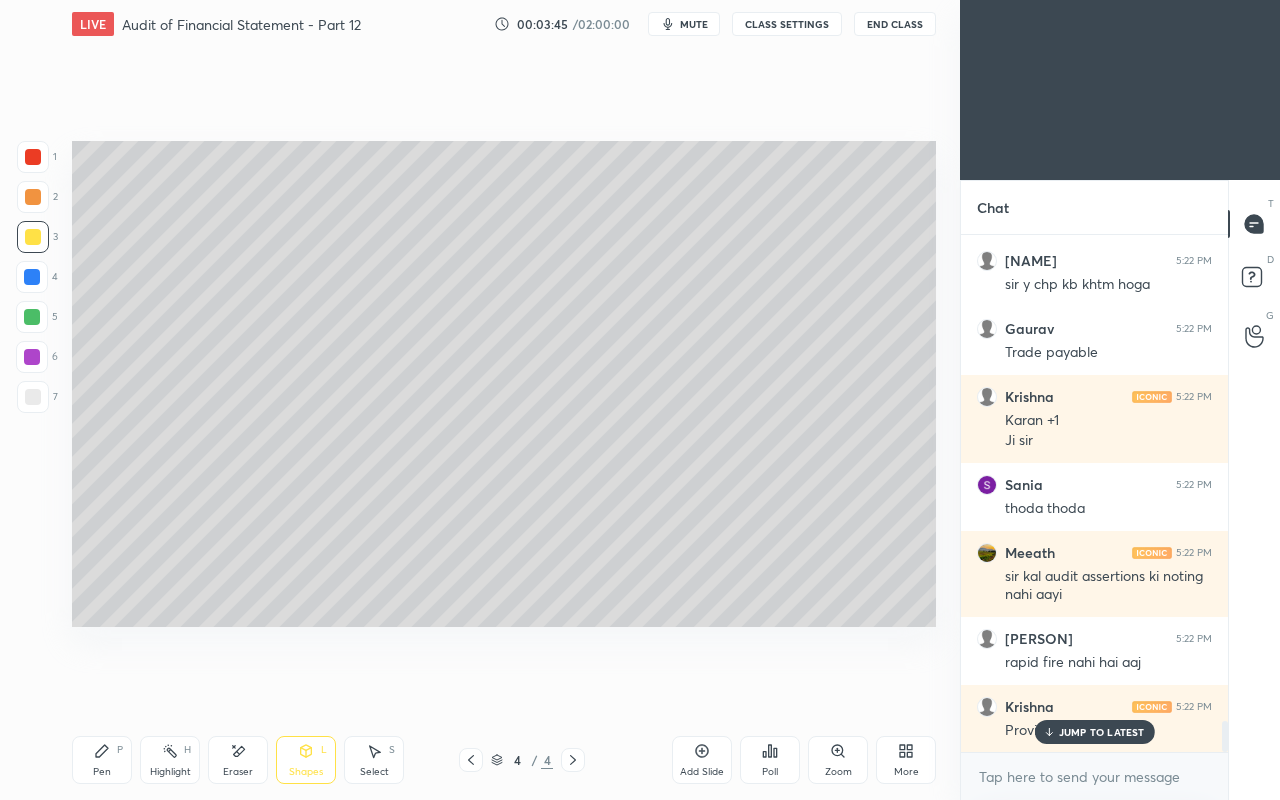 click on "JUMP TO LATEST" at bounding box center (1094, 732) 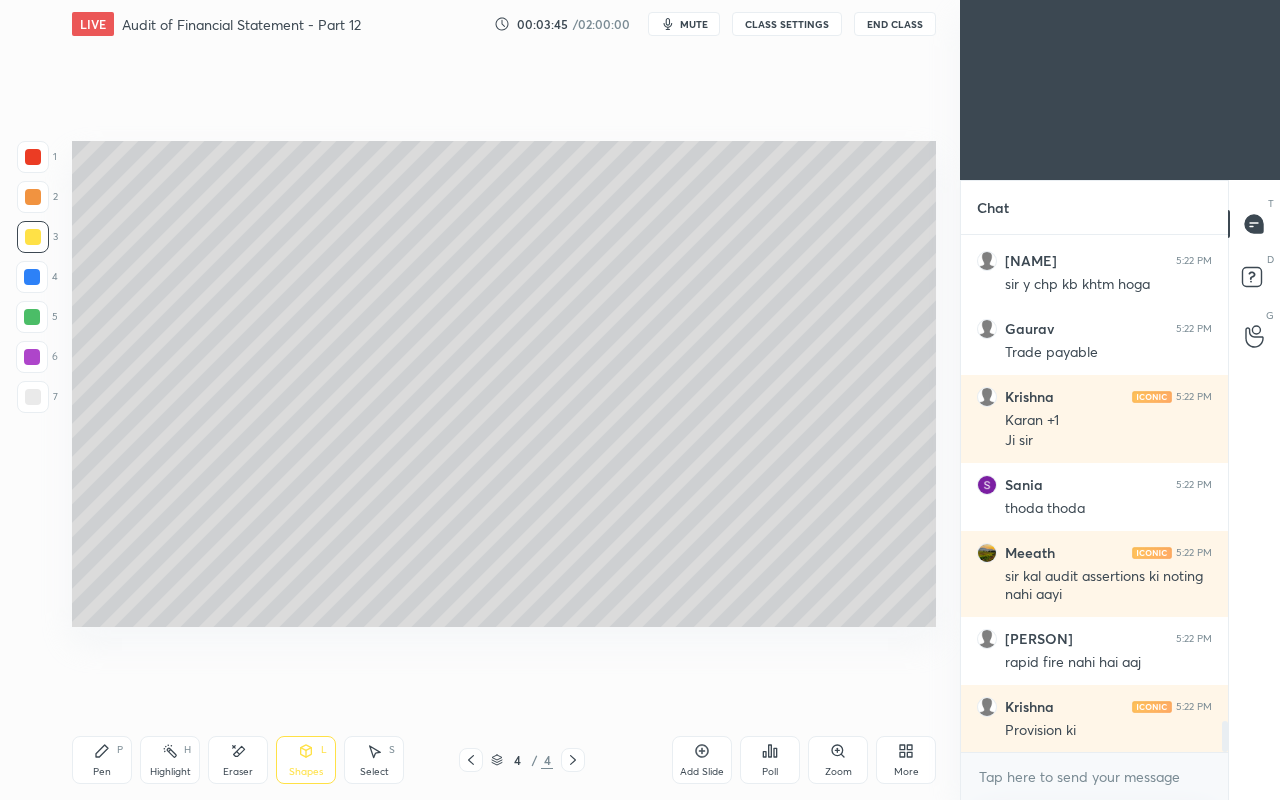 scroll, scrollTop: 8312, scrollLeft: 0, axis: vertical 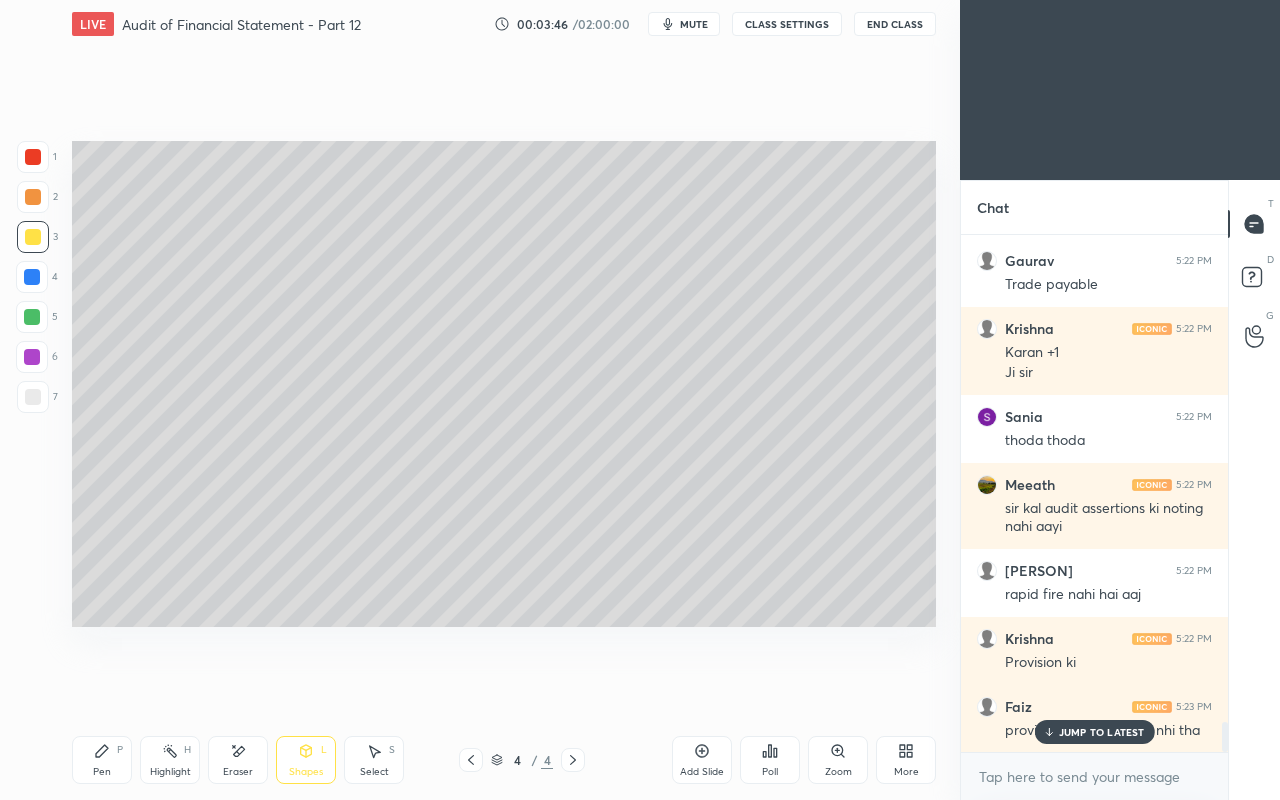 click on "JUMP TO LATEST" at bounding box center [1102, 732] 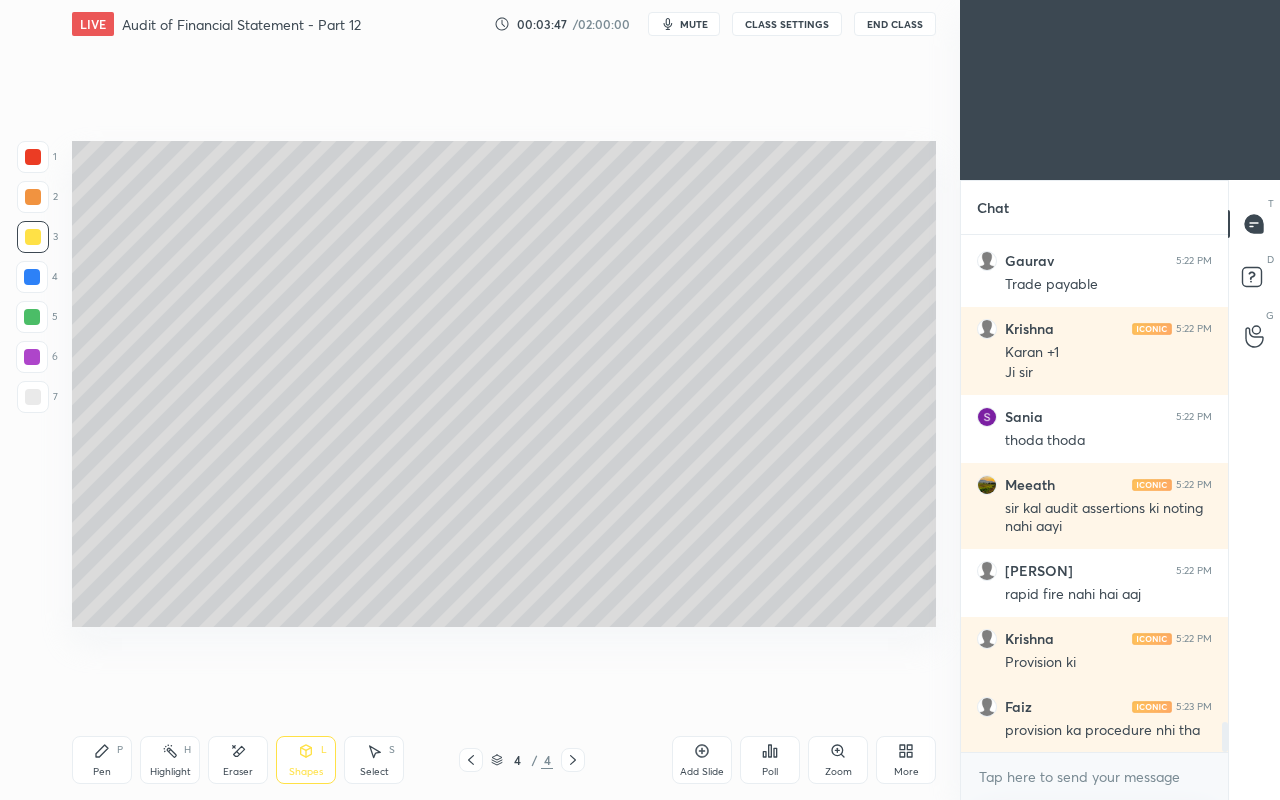 click on "Shapes L" at bounding box center [306, 760] 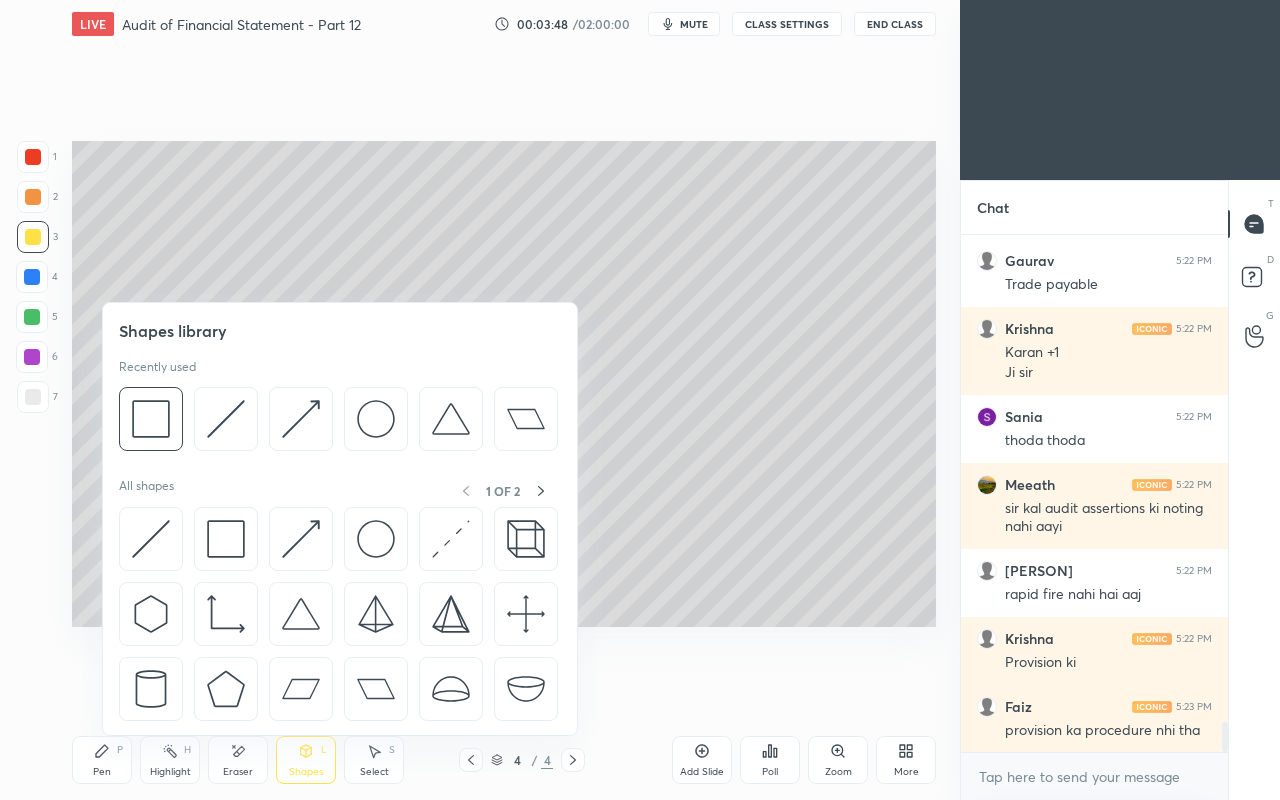 click at bounding box center (151, 539) 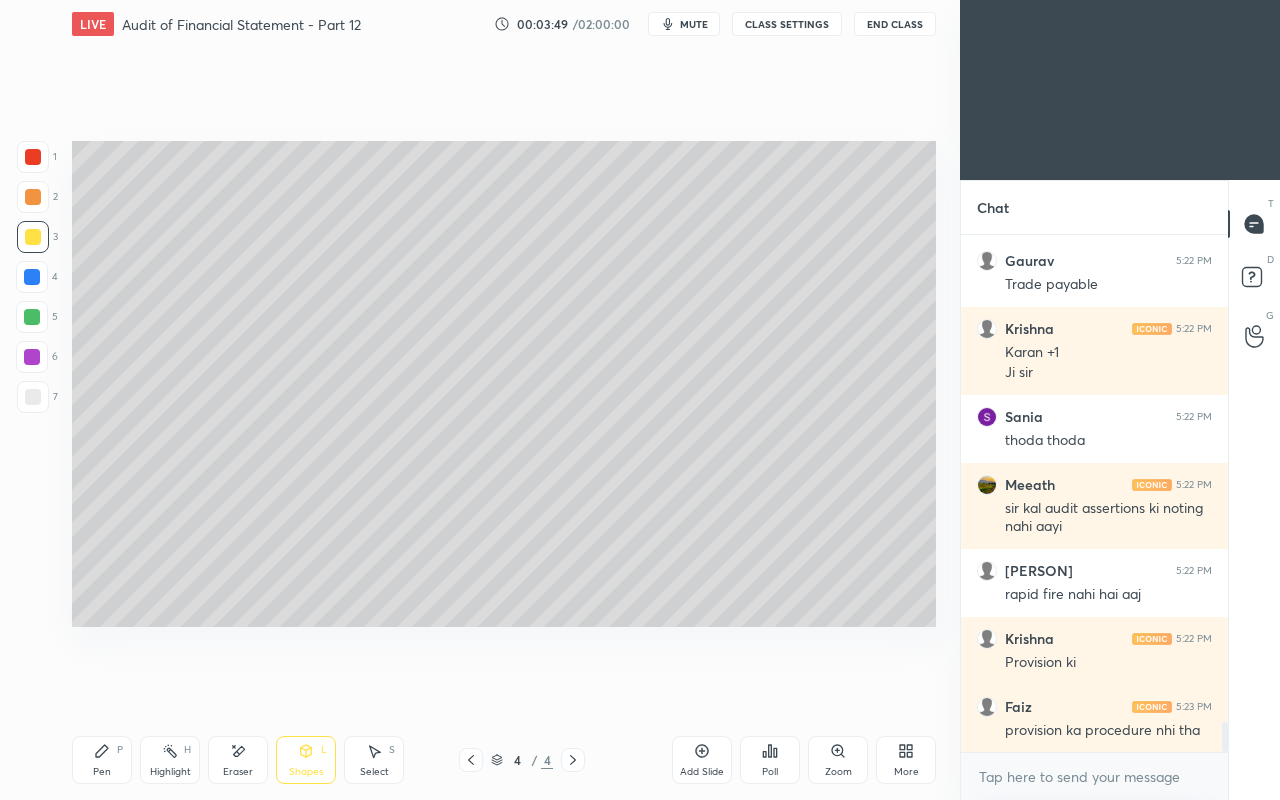 scroll, scrollTop: 8380, scrollLeft: 0, axis: vertical 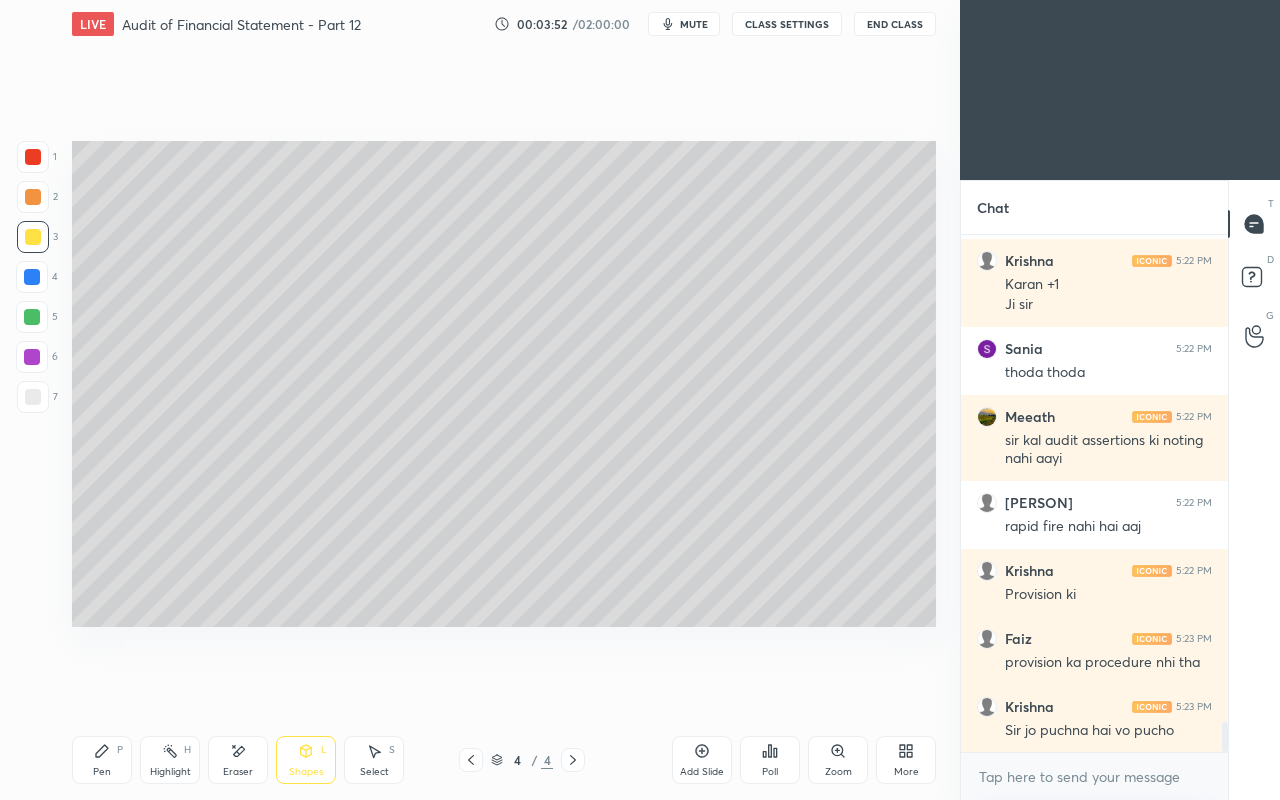 click on "Eraser" at bounding box center [238, 760] 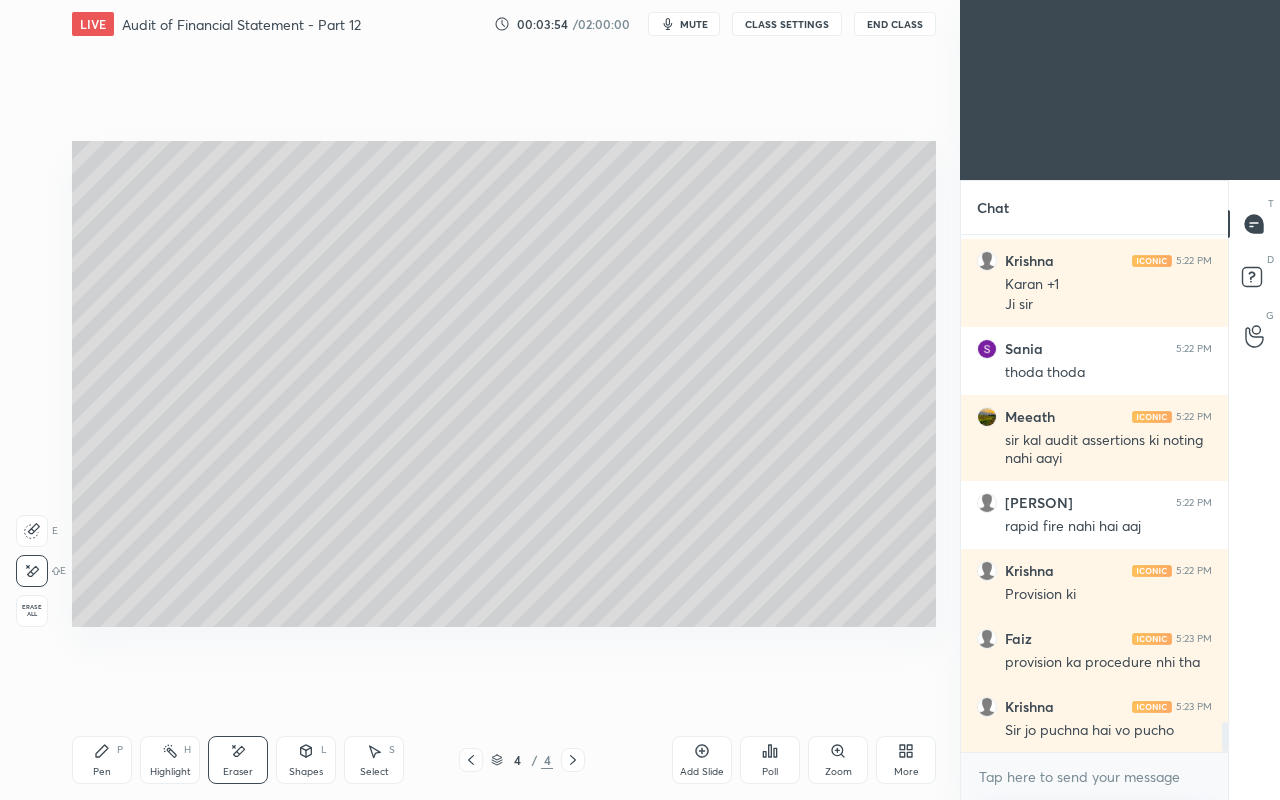 click on "Shapes L" at bounding box center (306, 760) 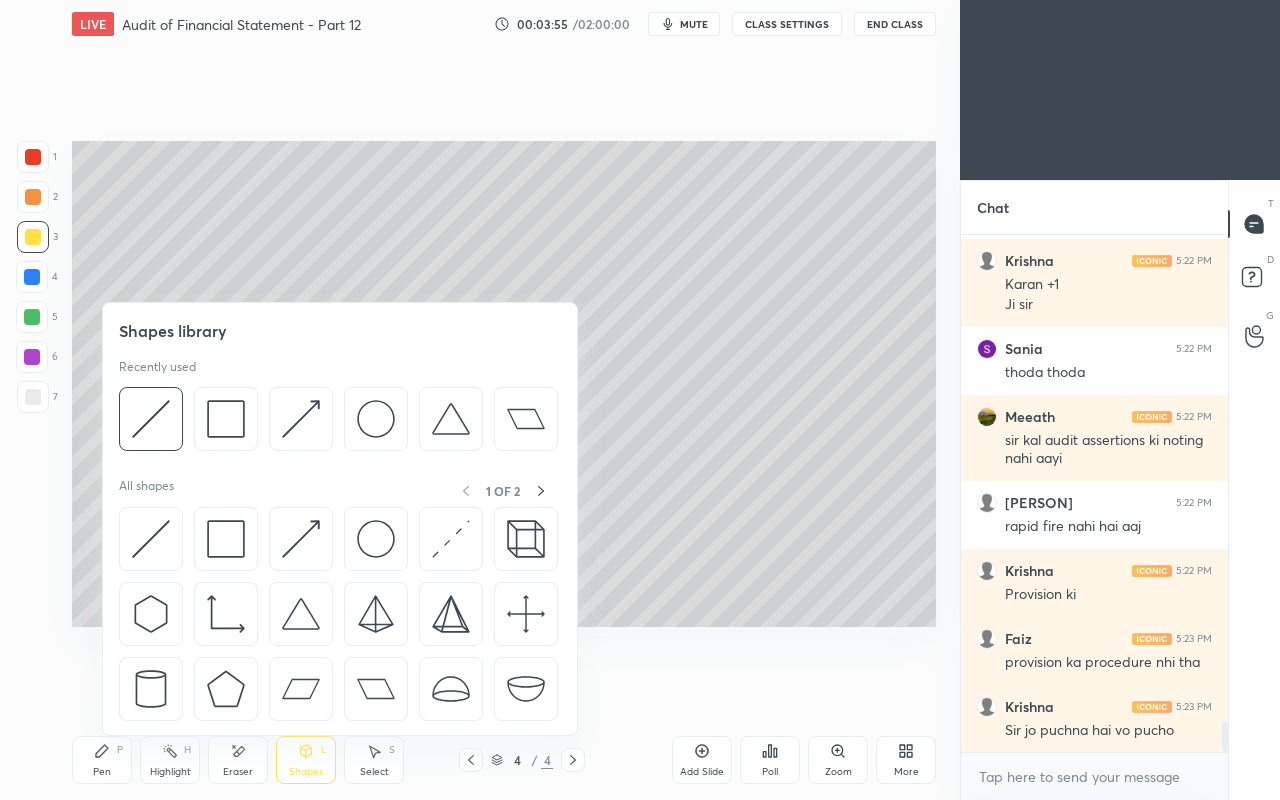 click at bounding box center [151, 539] 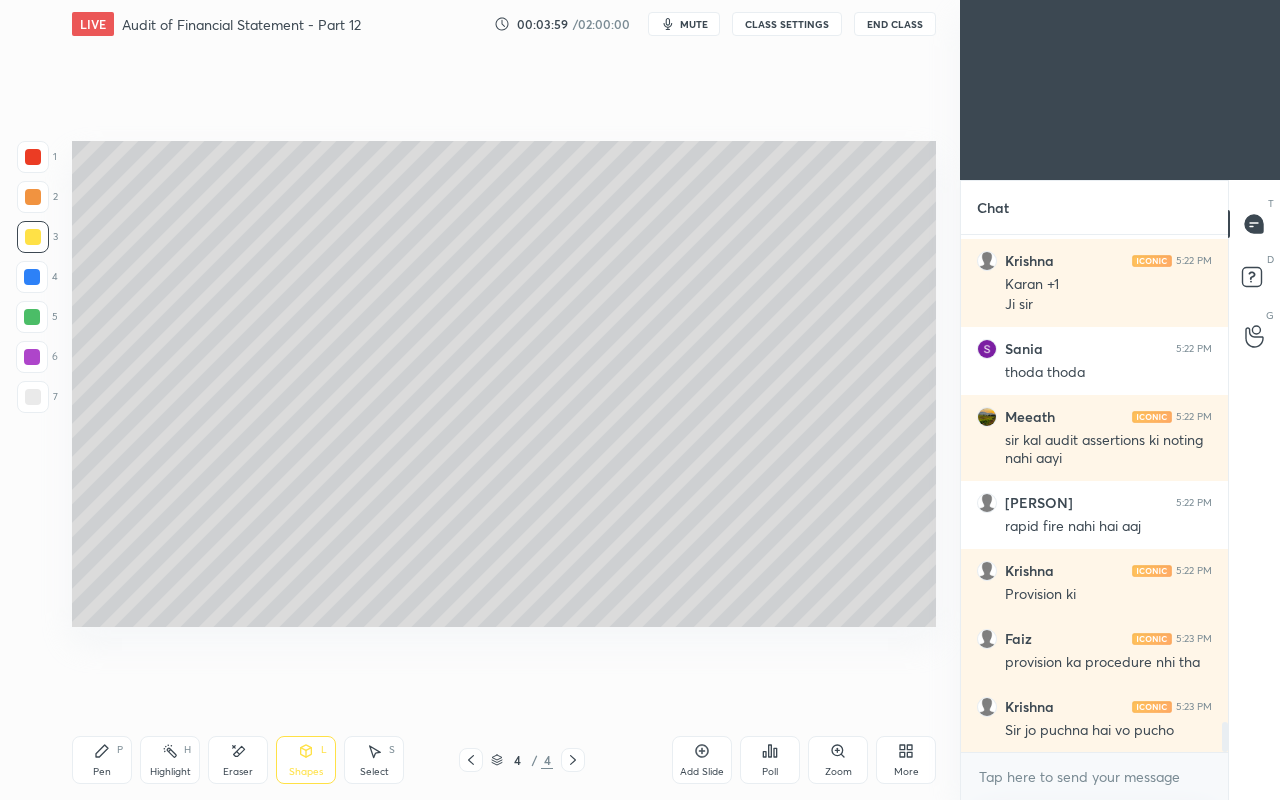 click on "Shapes" at bounding box center (306, 772) 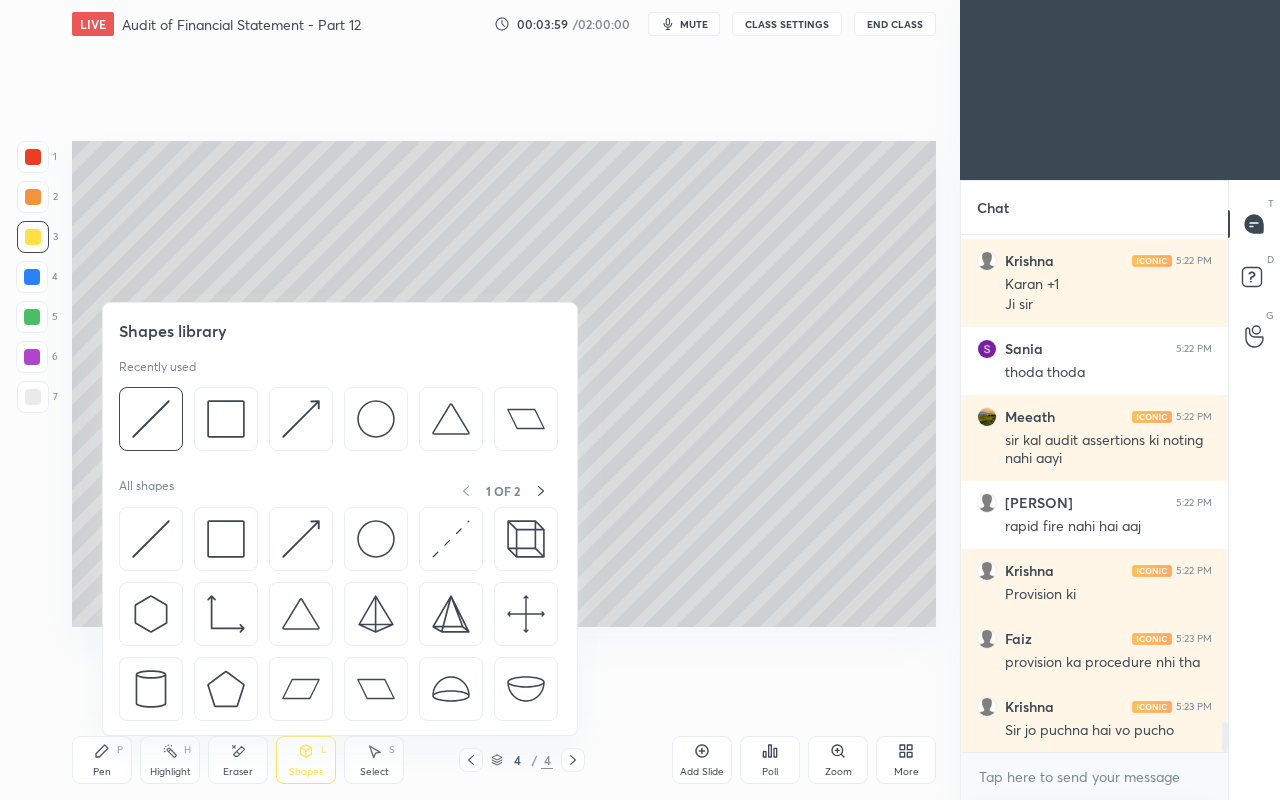 click at bounding box center [151, 539] 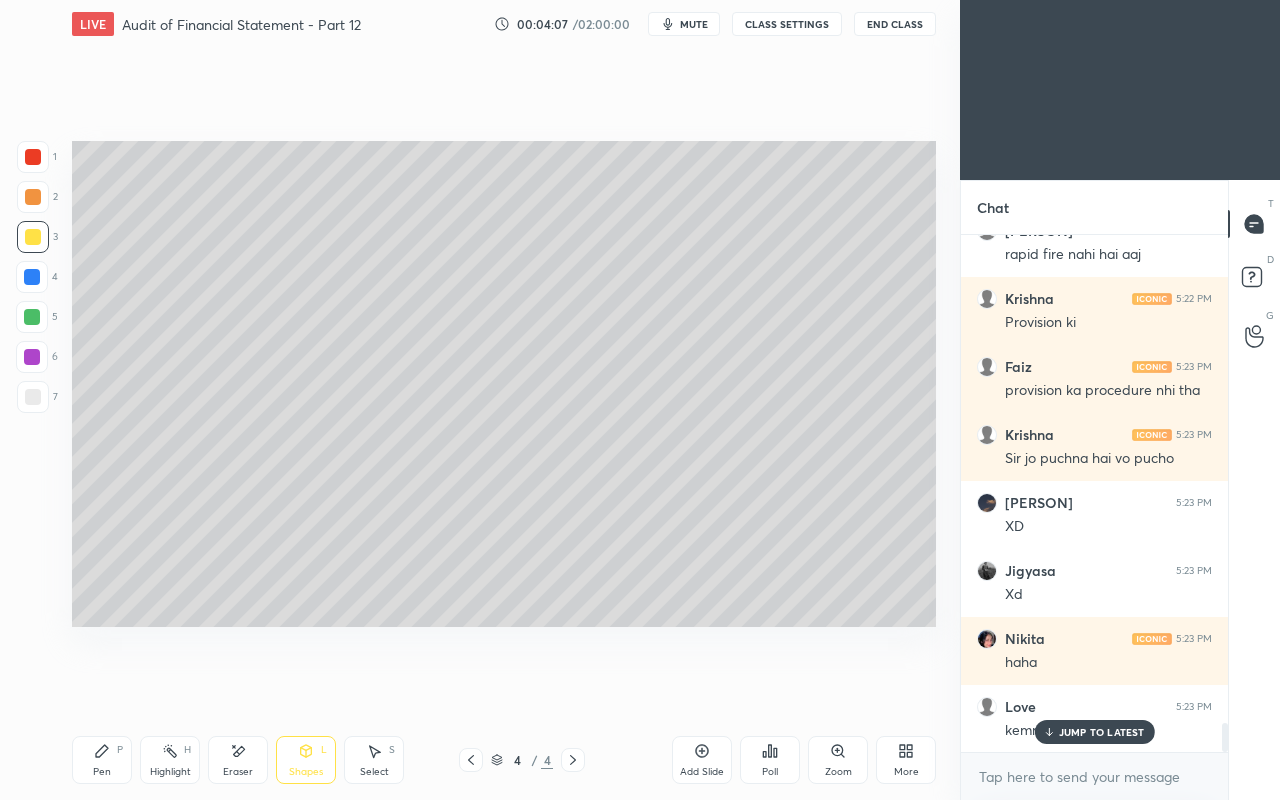scroll, scrollTop: 8720, scrollLeft: 0, axis: vertical 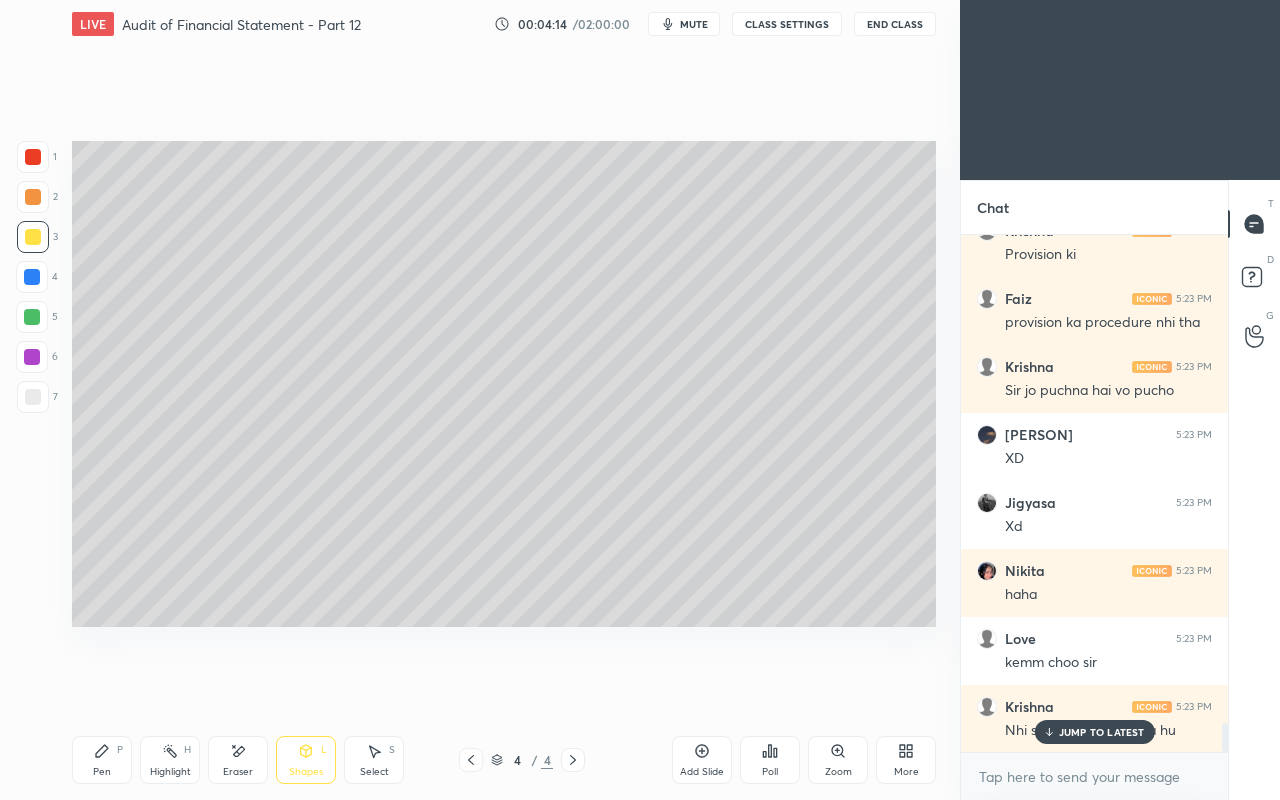 click on "JUMP TO LATEST" at bounding box center (1102, 732) 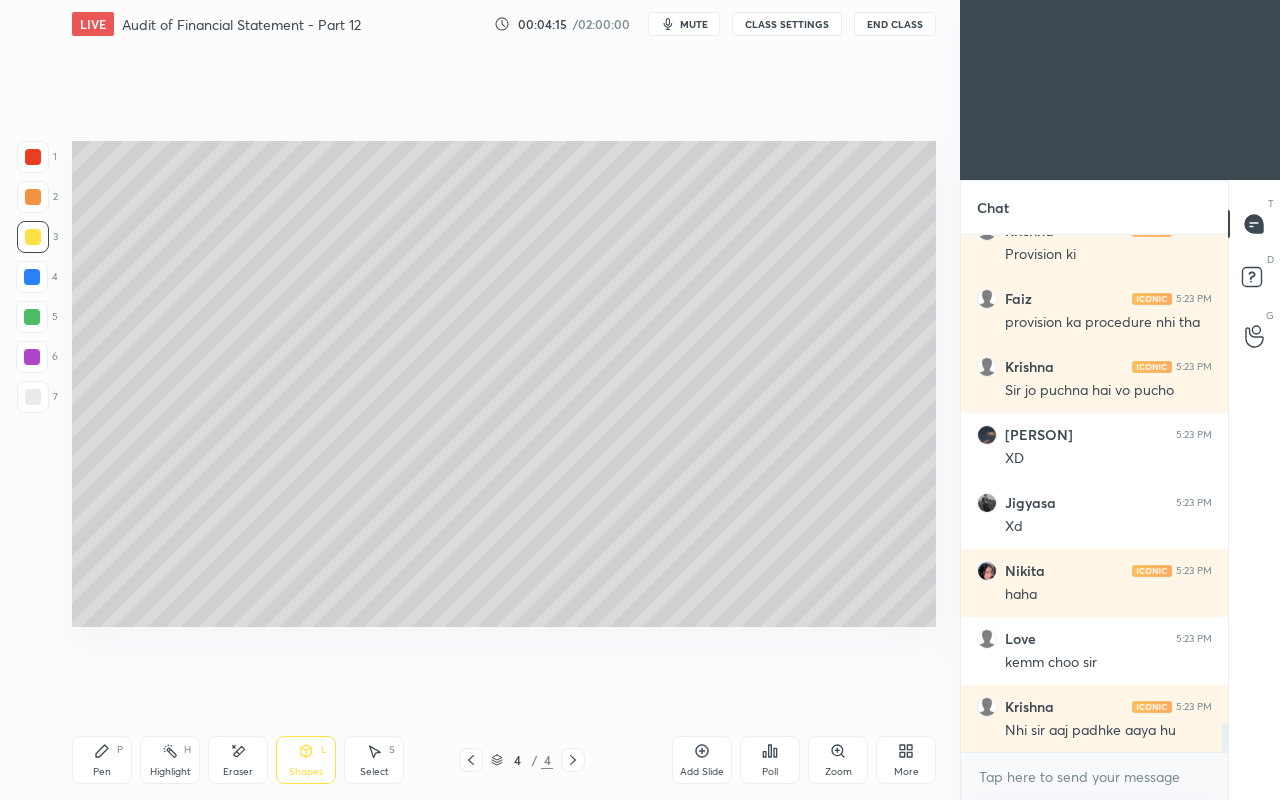 click on "Pen P" at bounding box center (102, 760) 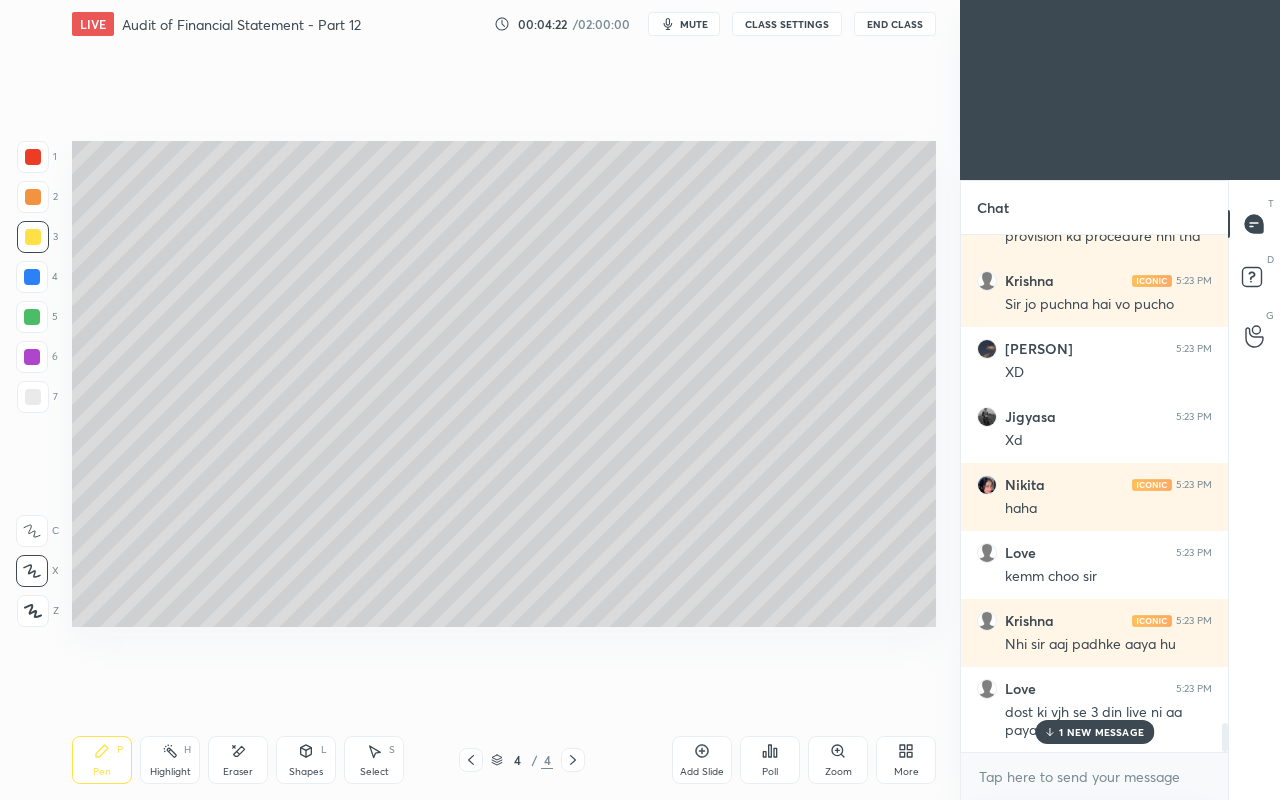 scroll, scrollTop: 8874, scrollLeft: 0, axis: vertical 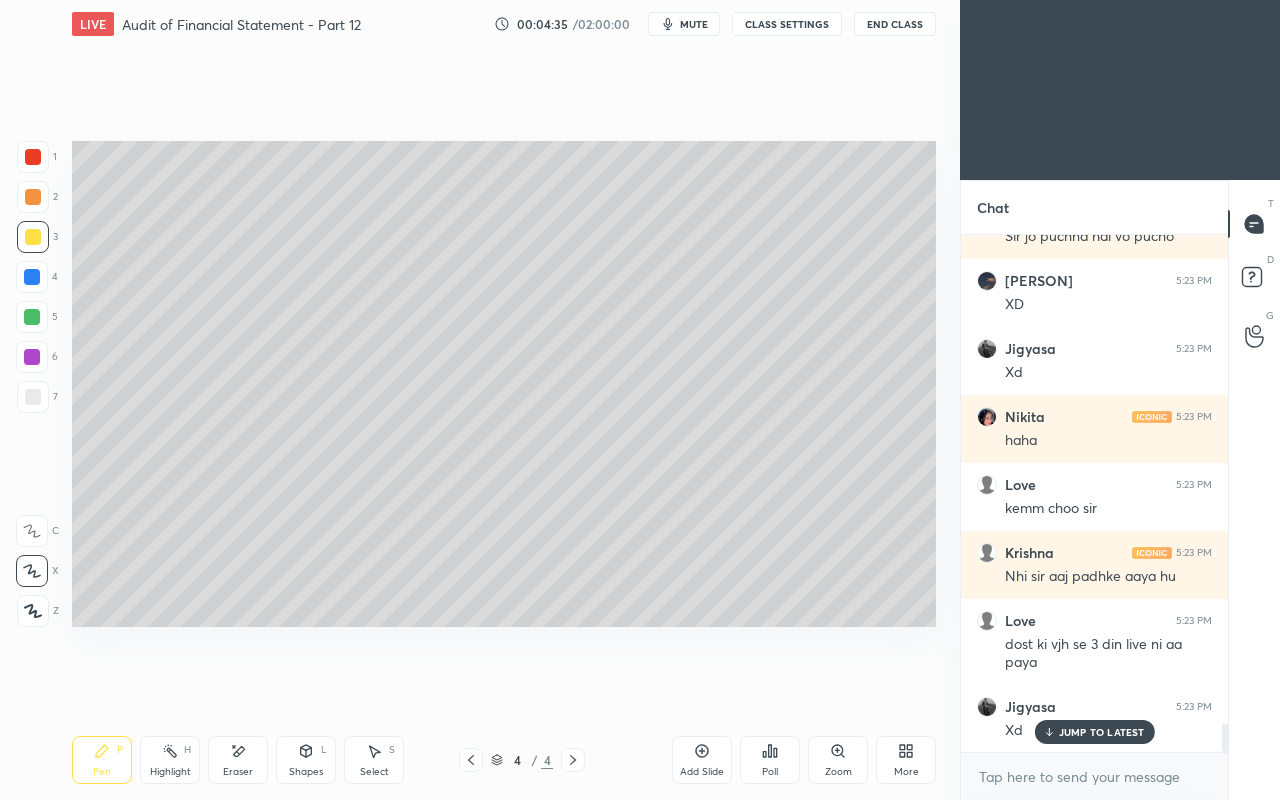 click on "JUMP TO LATEST" at bounding box center (1102, 732) 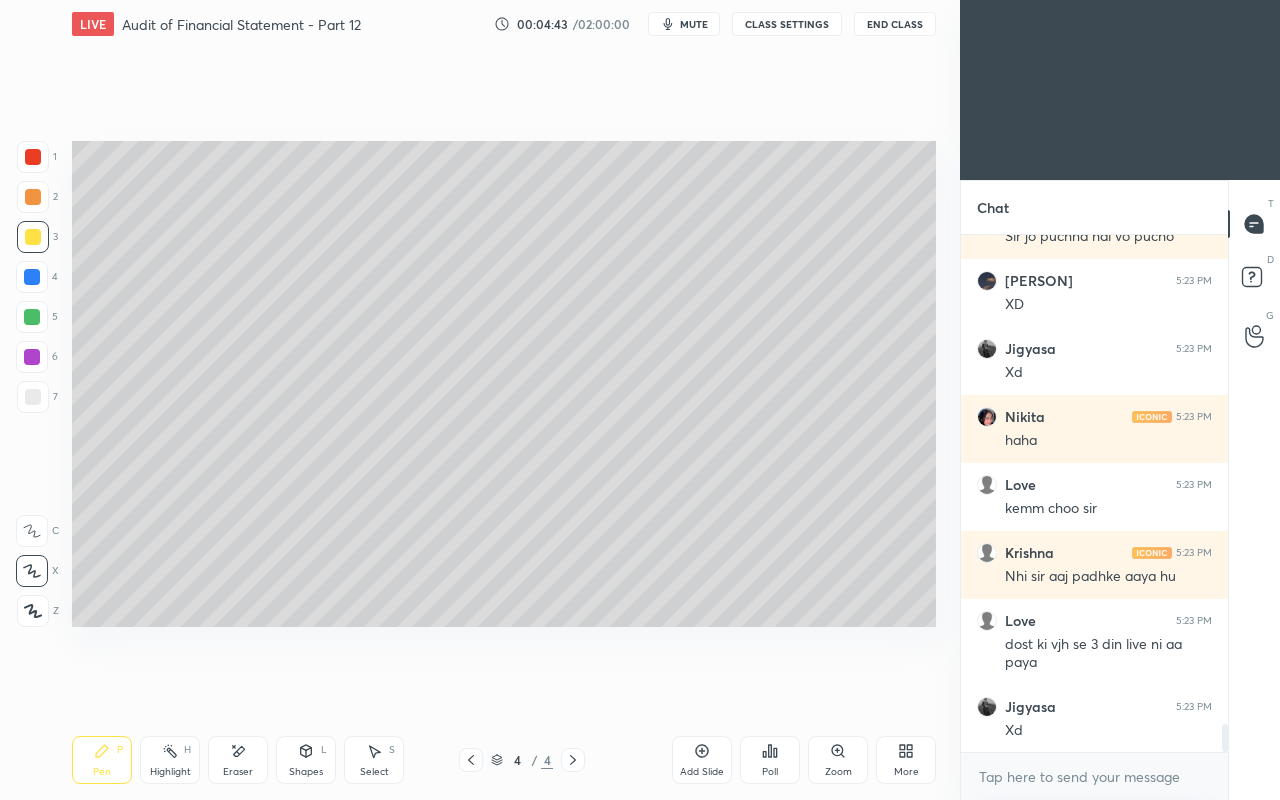 click at bounding box center (33, 397) 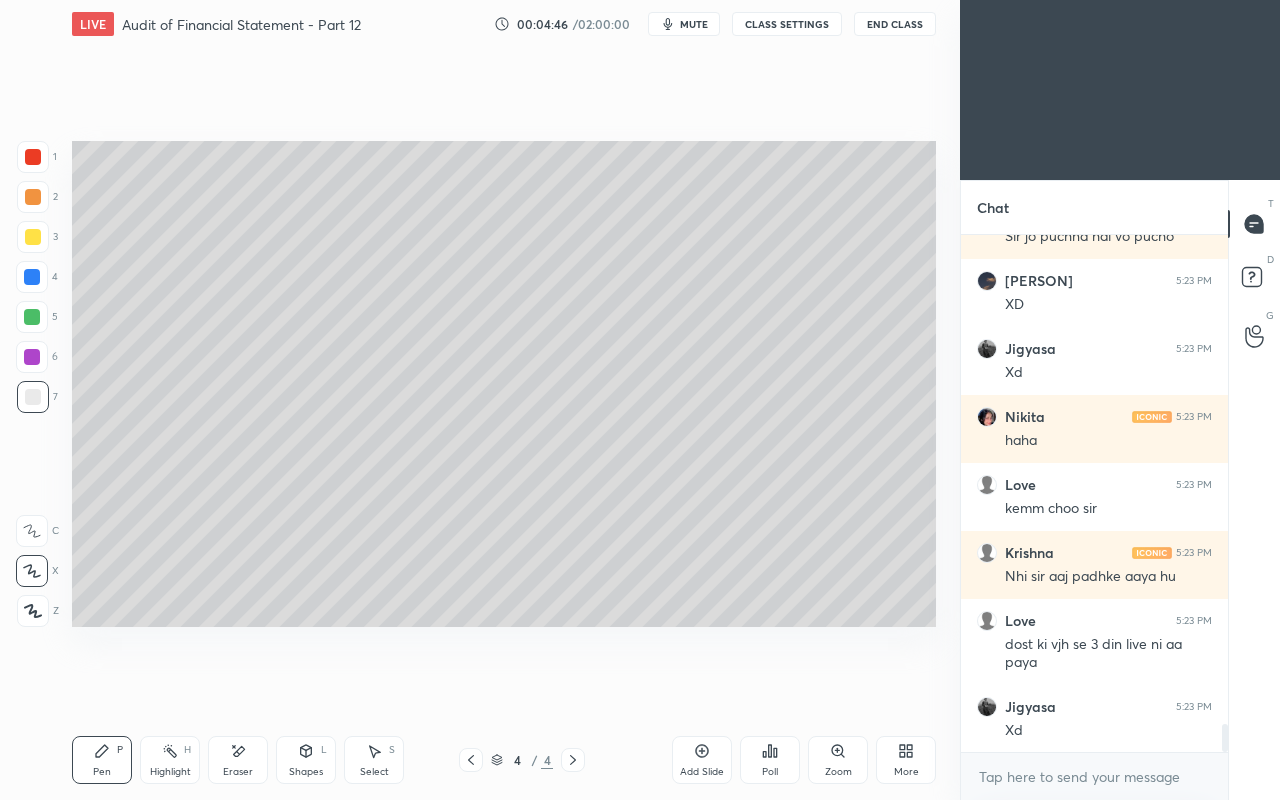 scroll, scrollTop: 8960, scrollLeft: 0, axis: vertical 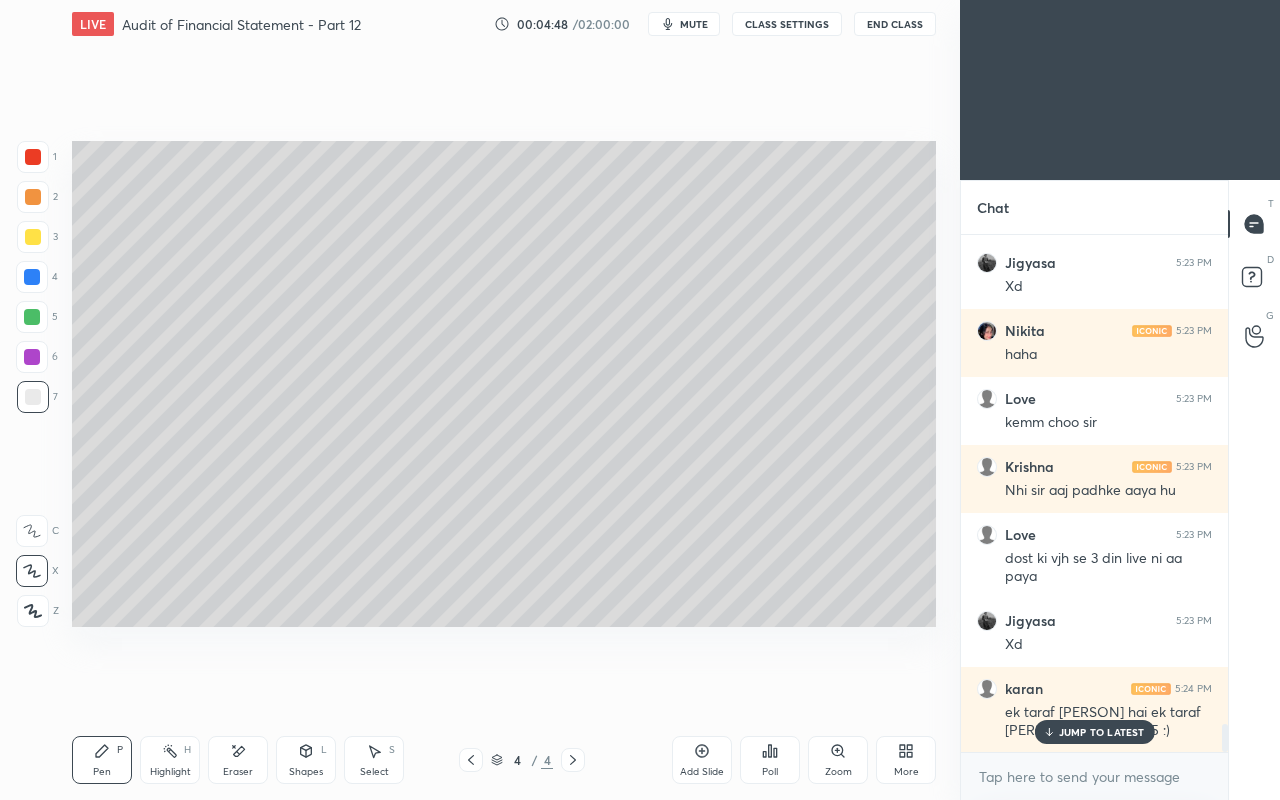 click on "JUMP TO LATEST" at bounding box center [1102, 732] 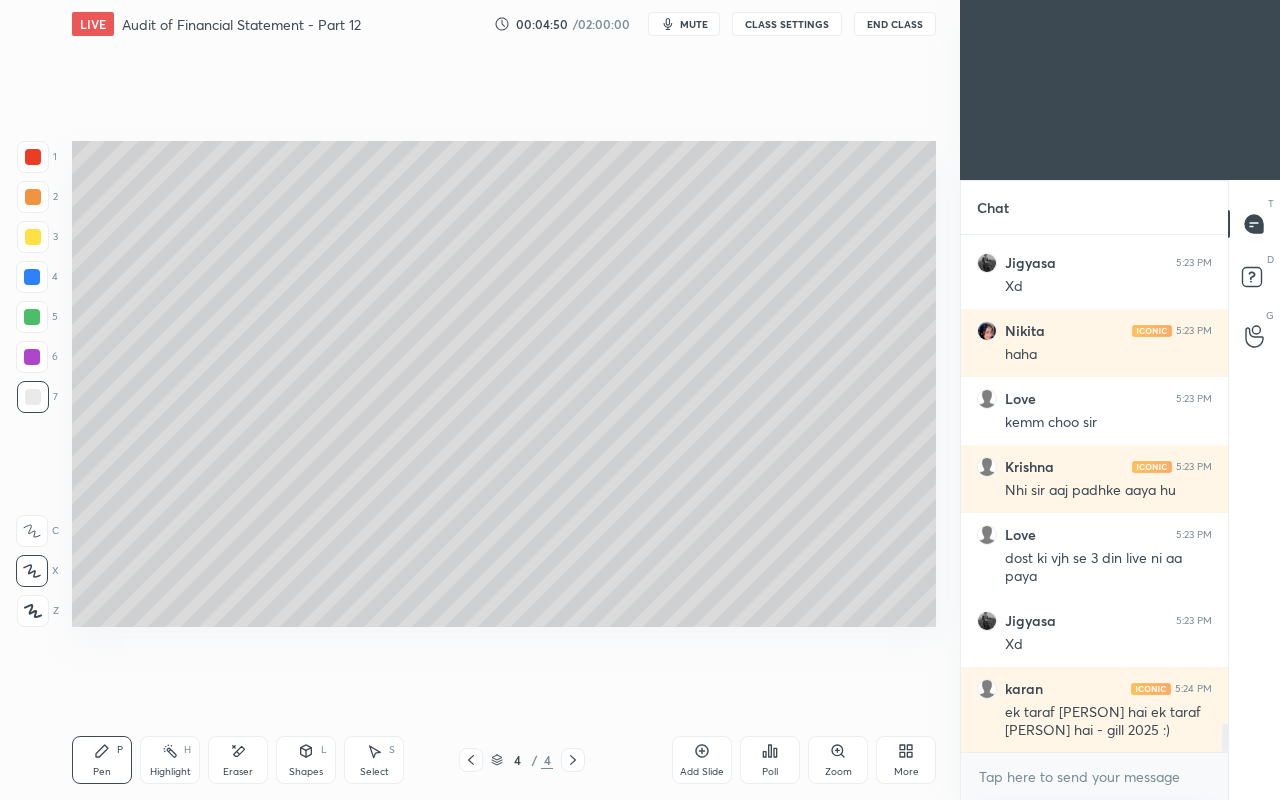 scroll, scrollTop: 9028, scrollLeft: 0, axis: vertical 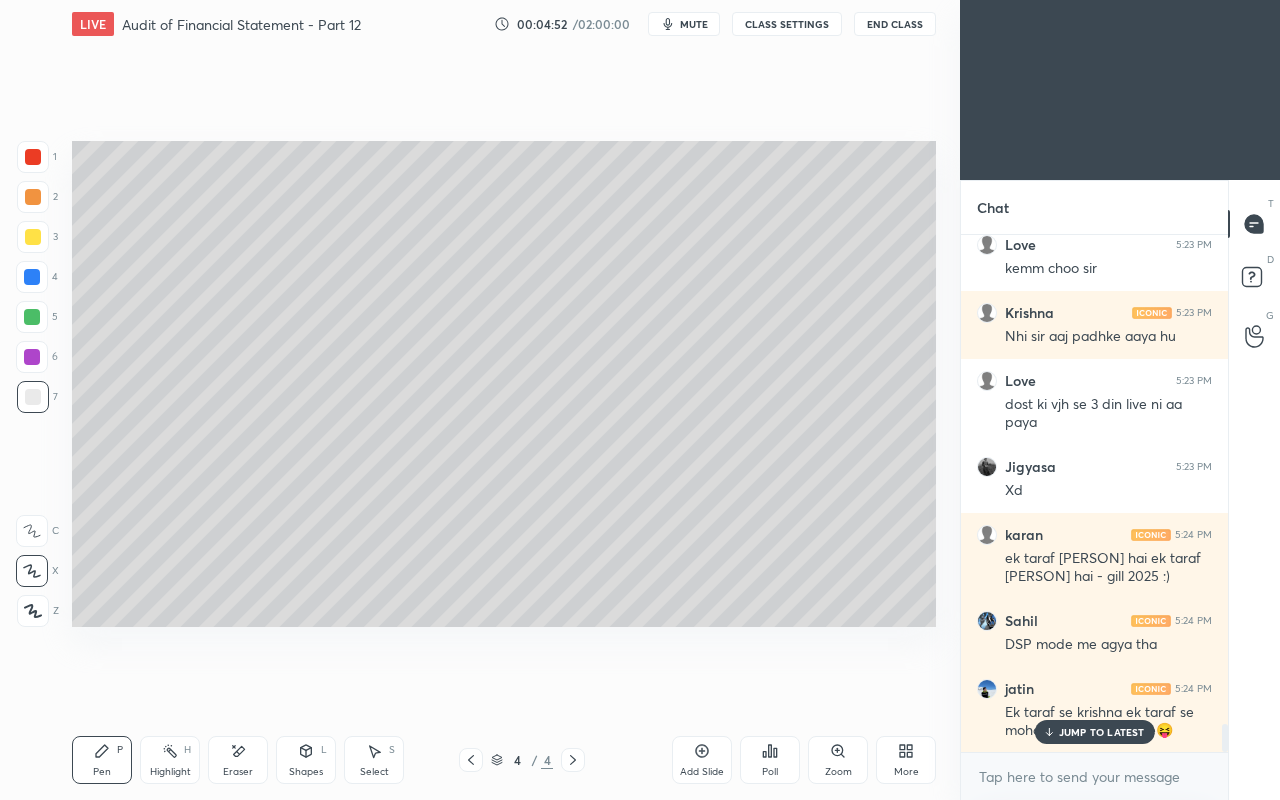 click on "JUMP TO LATEST" at bounding box center [1102, 732] 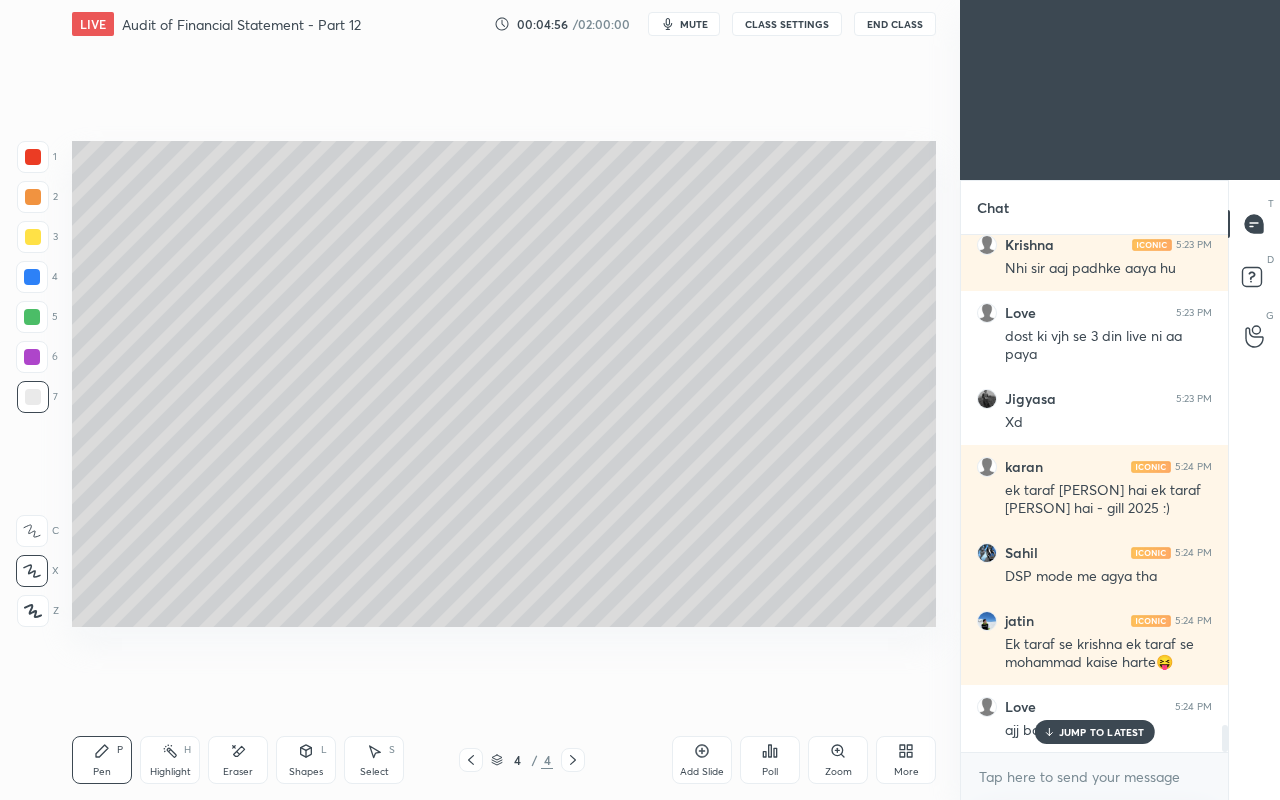 scroll, scrollTop: 9250, scrollLeft: 0, axis: vertical 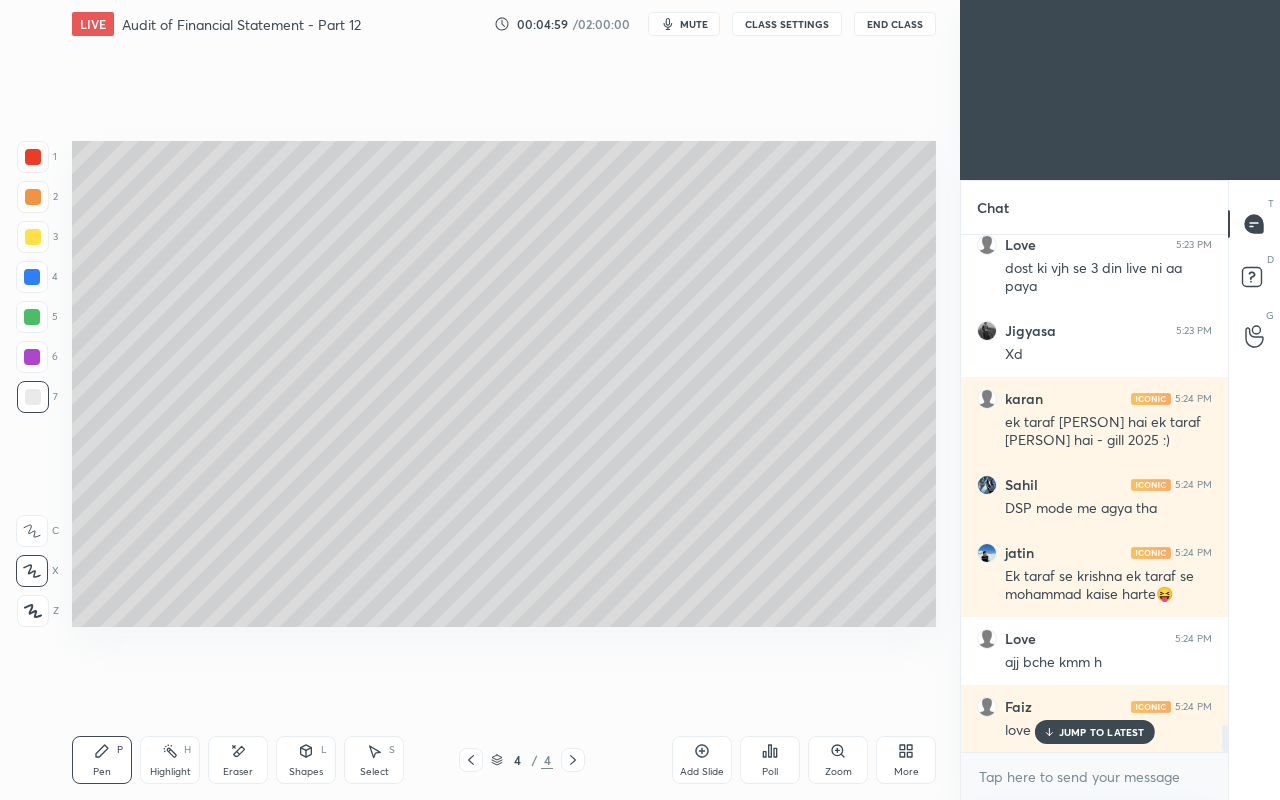 click on "JUMP TO LATEST" at bounding box center (1102, 732) 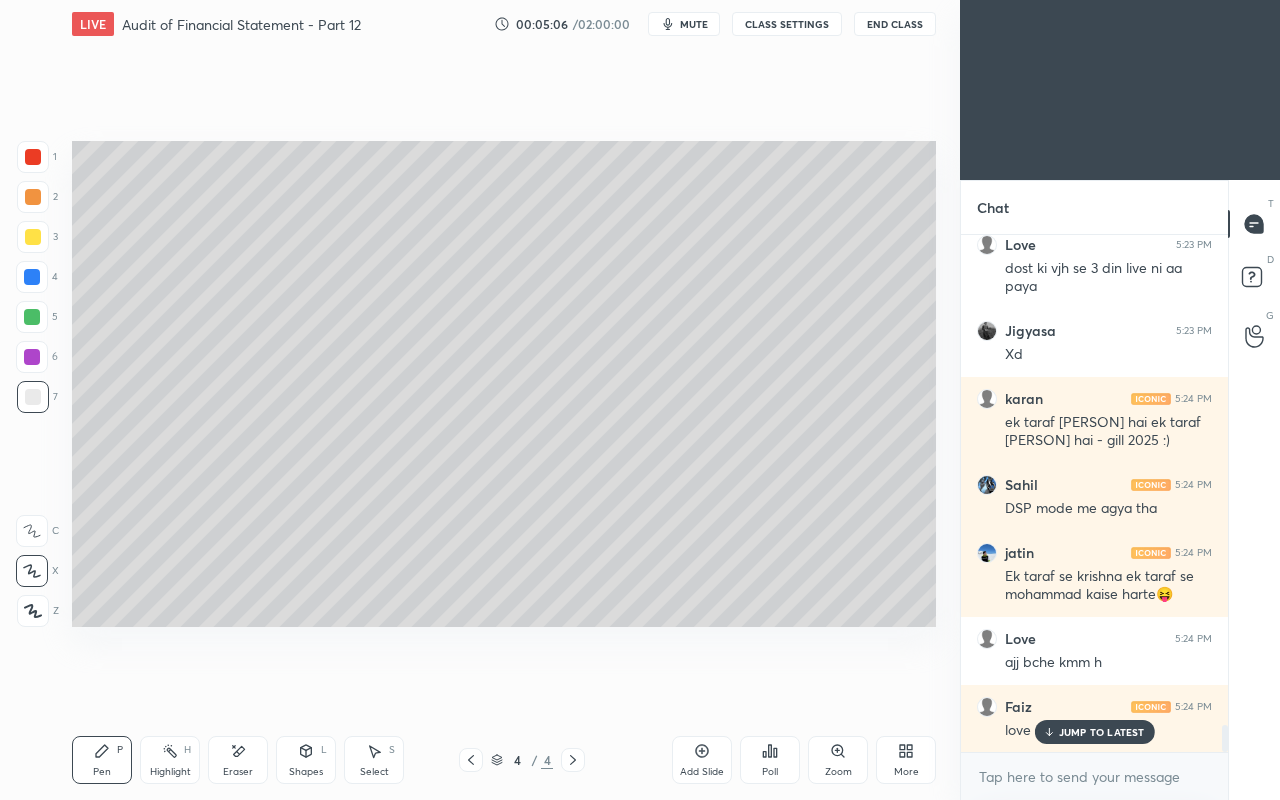 scroll, scrollTop: 9318, scrollLeft: 0, axis: vertical 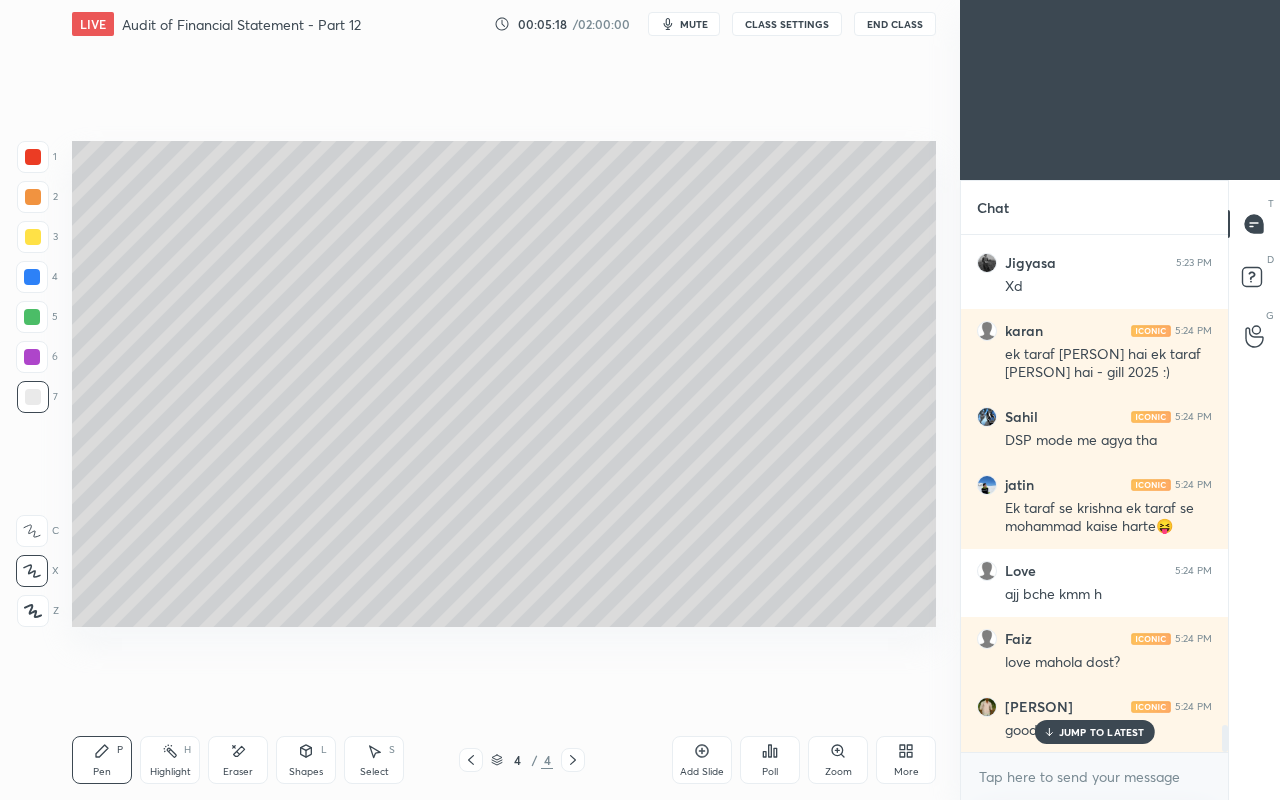 click on "Add Slide" at bounding box center [702, 760] 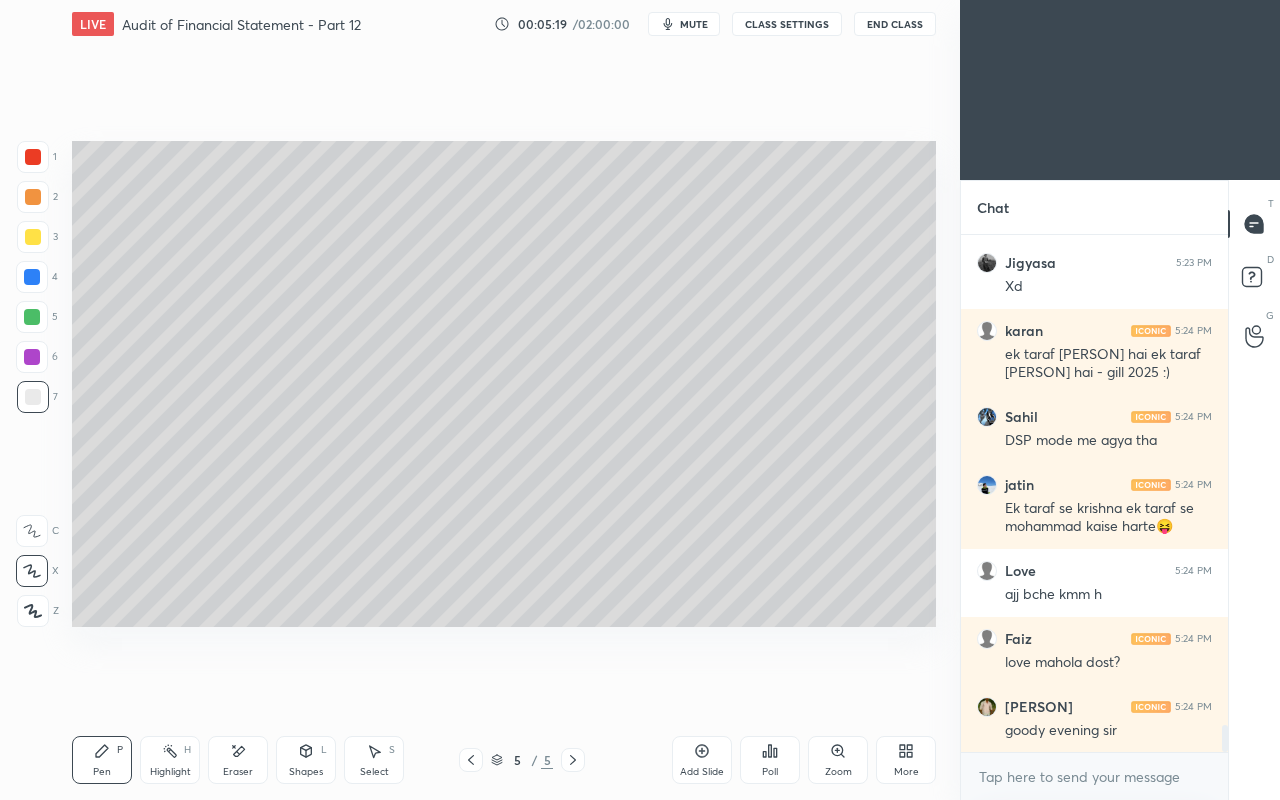 scroll, scrollTop: 9386, scrollLeft: 0, axis: vertical 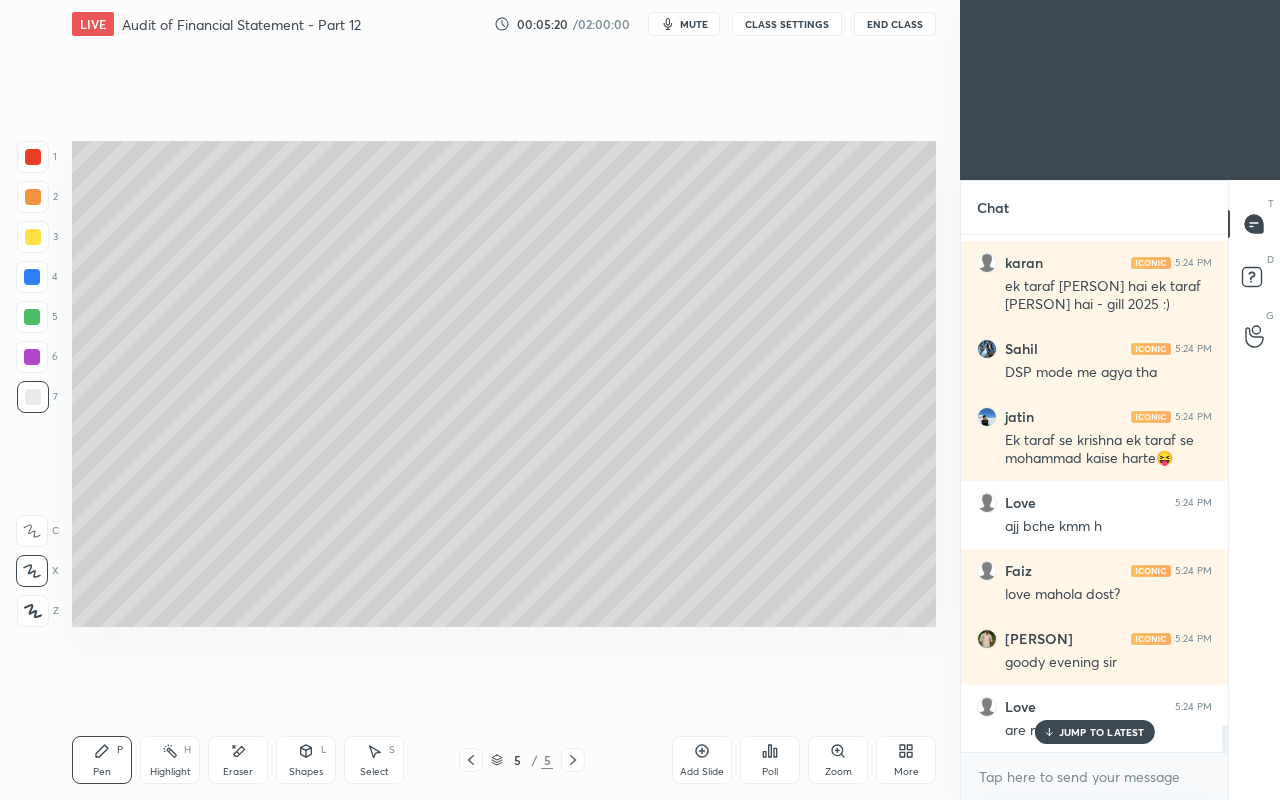 click on "JUMP TO LATEST" at bounding box center (1102, 732) 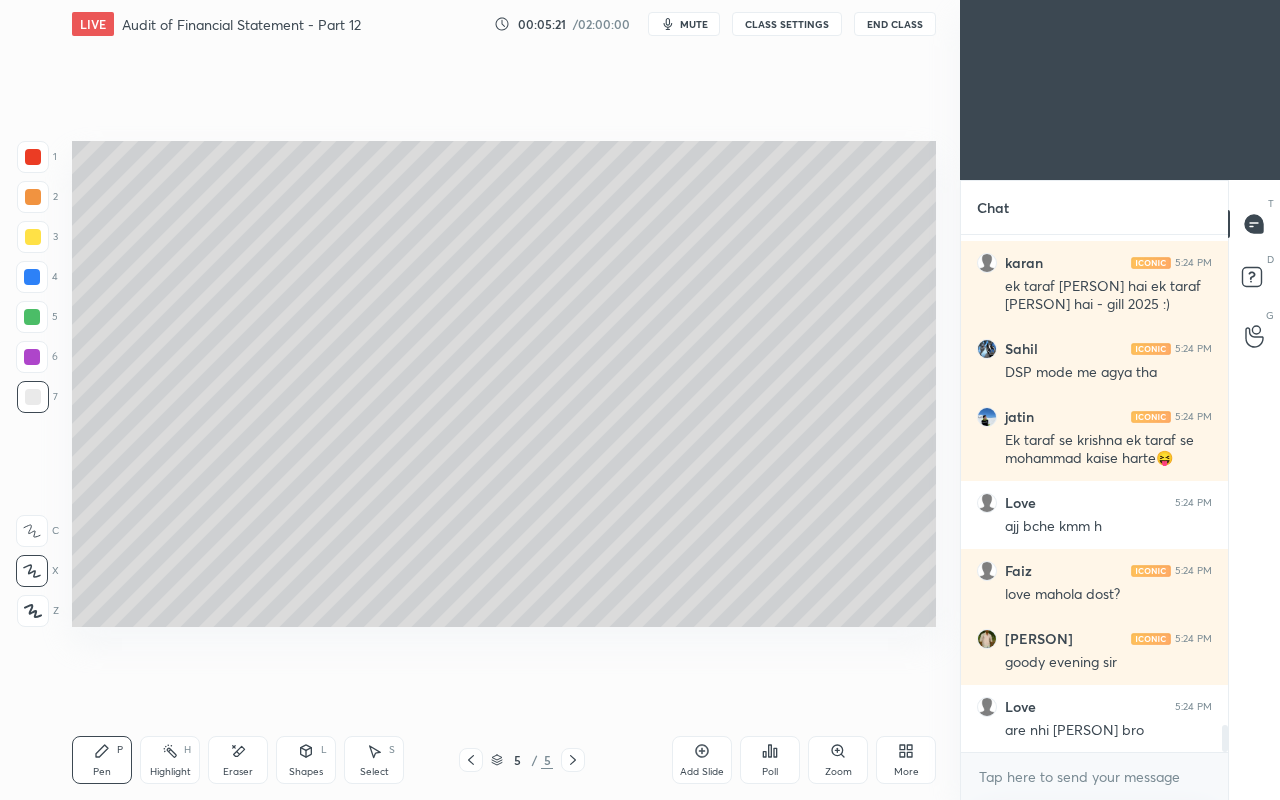 scroll, scrollTop: 9458, scrollLeft: 0, axis: vertical 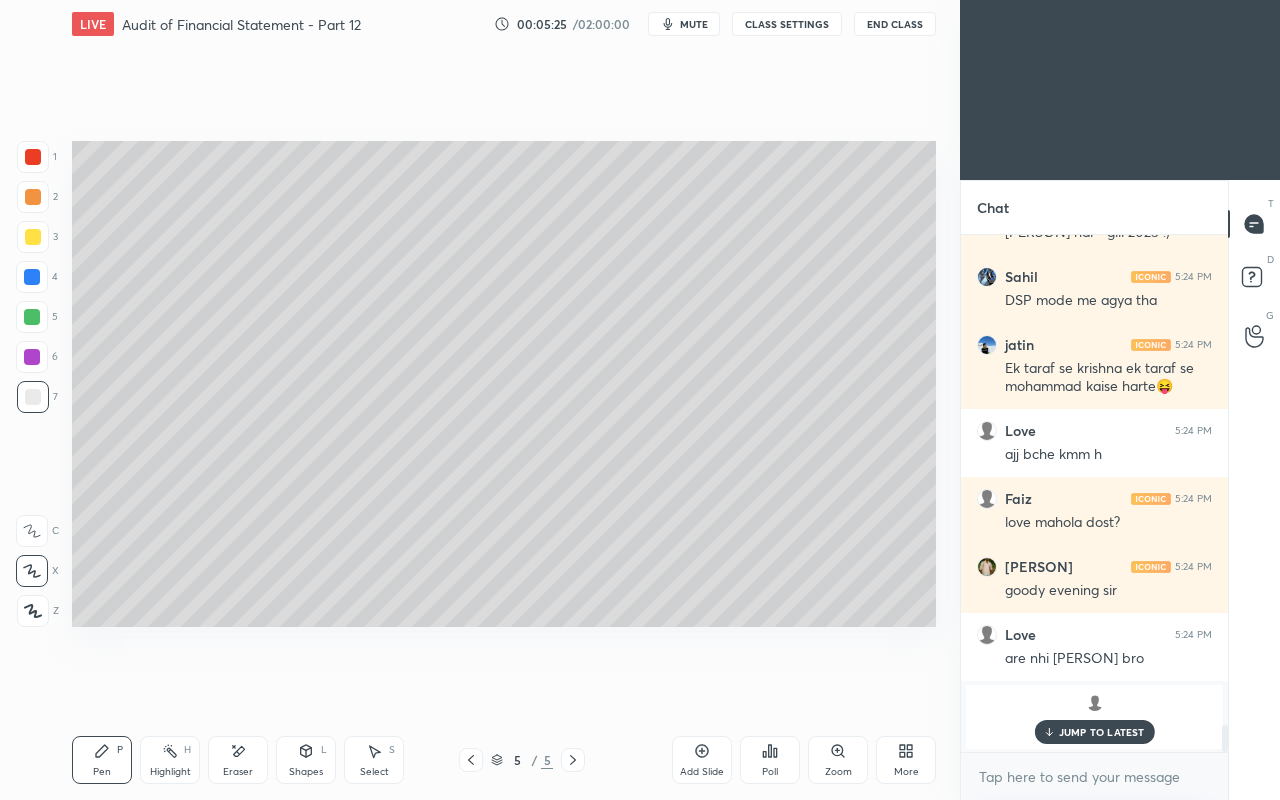 click on "JUMP TO LATEST" at bounding box center [1102, 732] 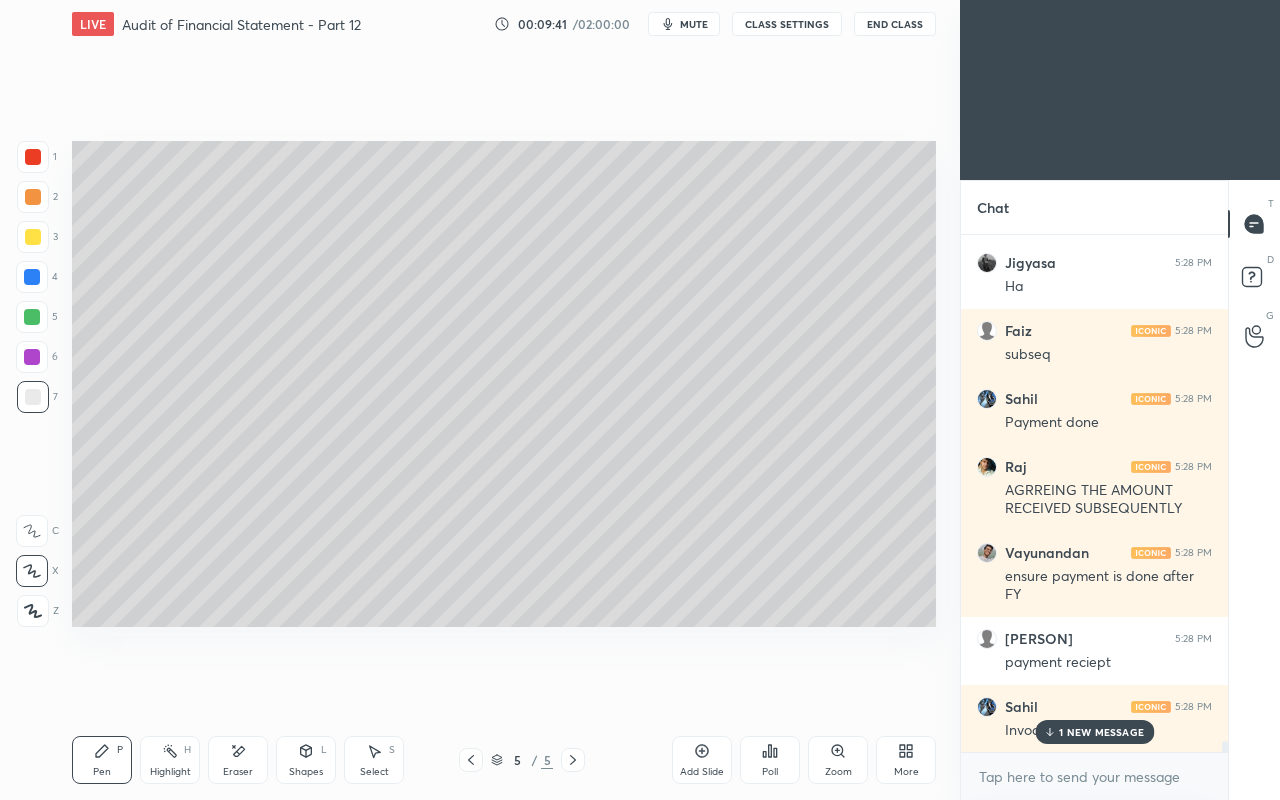 scroll, scrollTop: 24506, scrollLeft: 0, axis: vertical 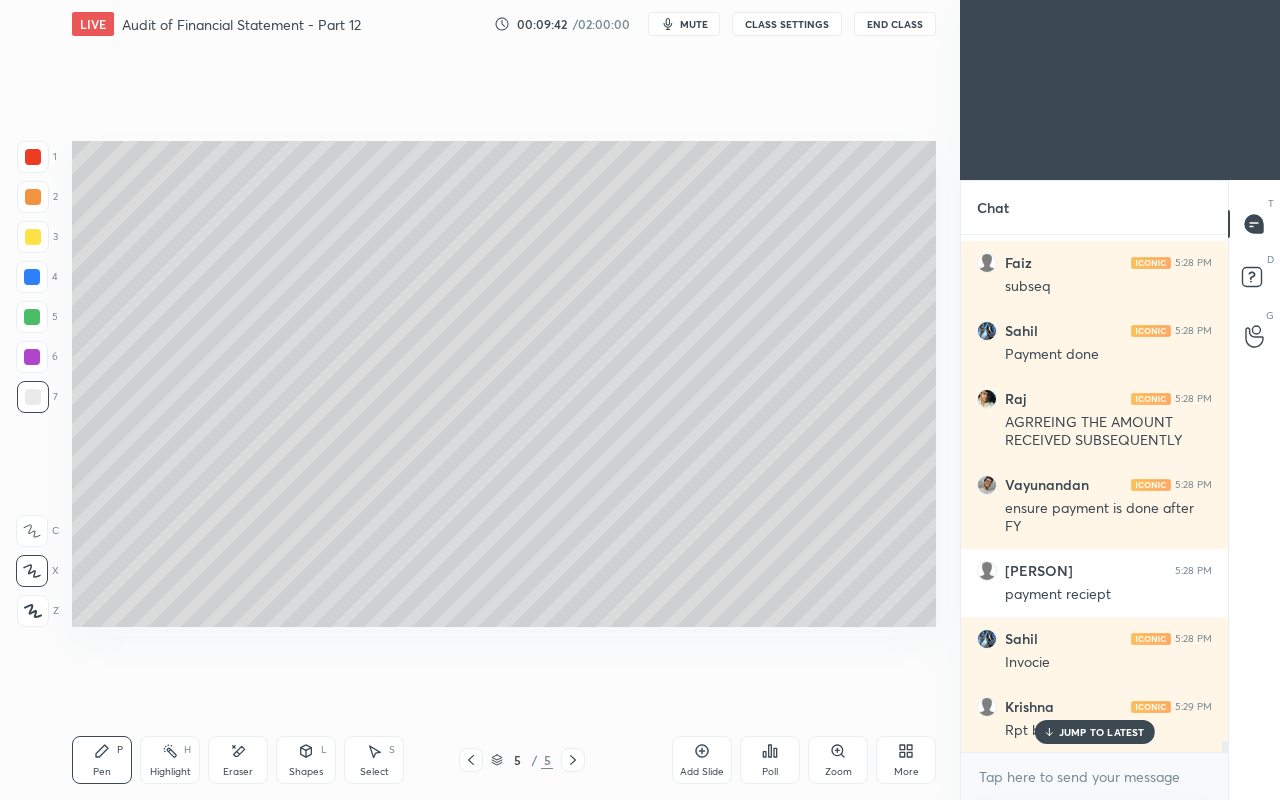 click on "JUMP TO LATEST" at bounding box center [1102, 732] 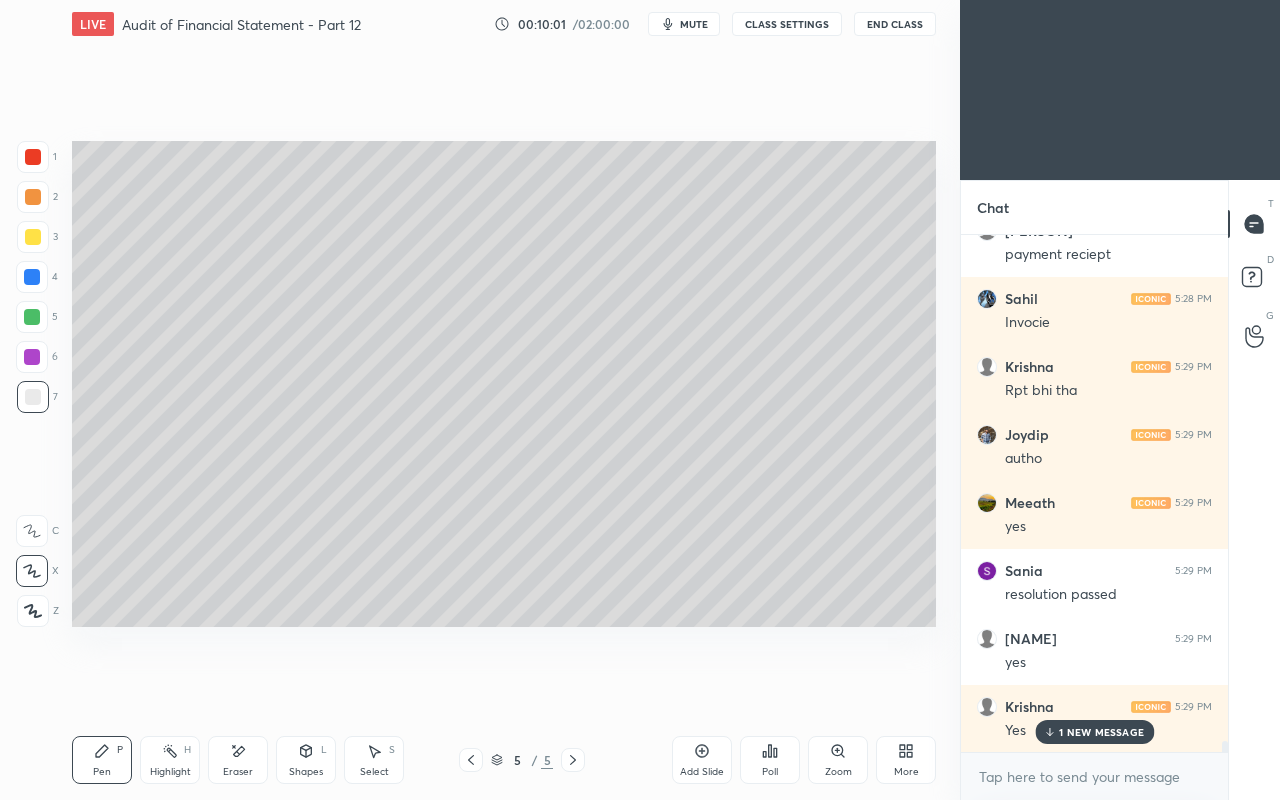 scroll, scrollTop: 24914, scrollLeft: 0, axis: vertical 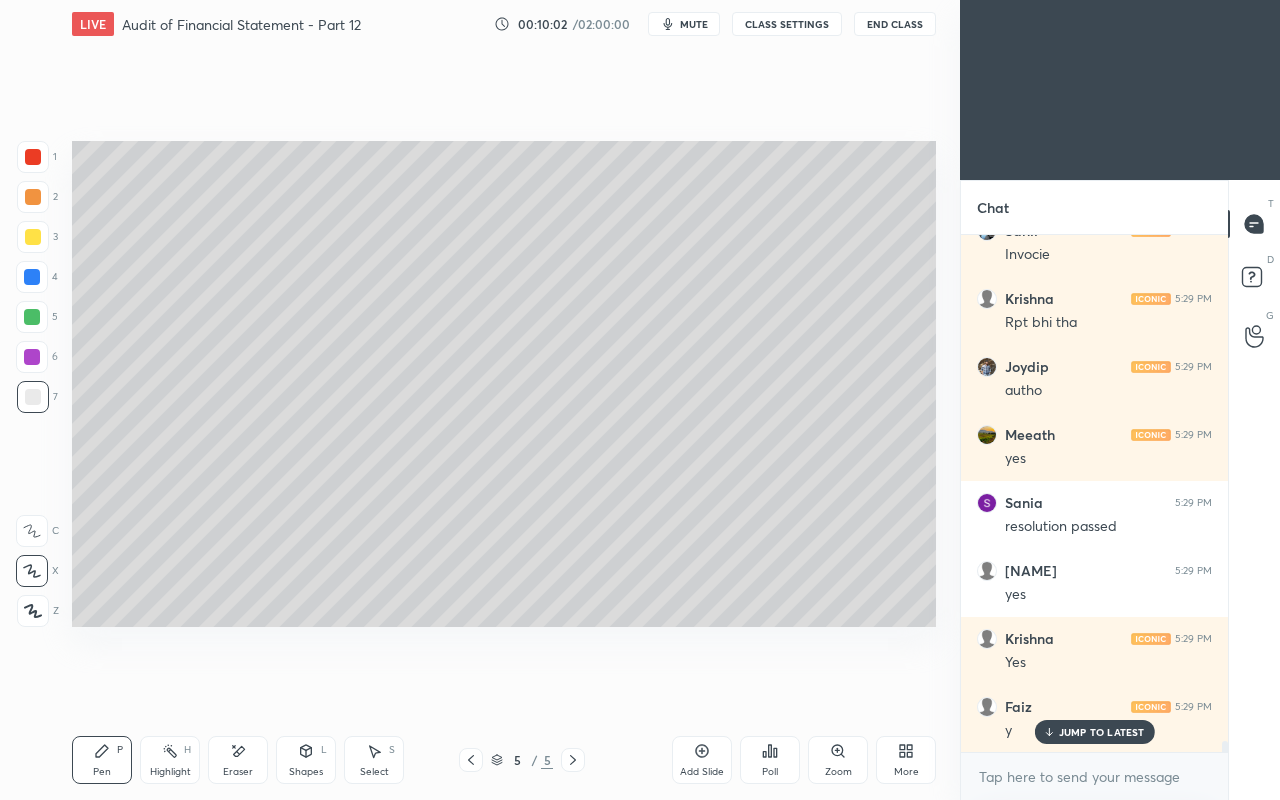 click 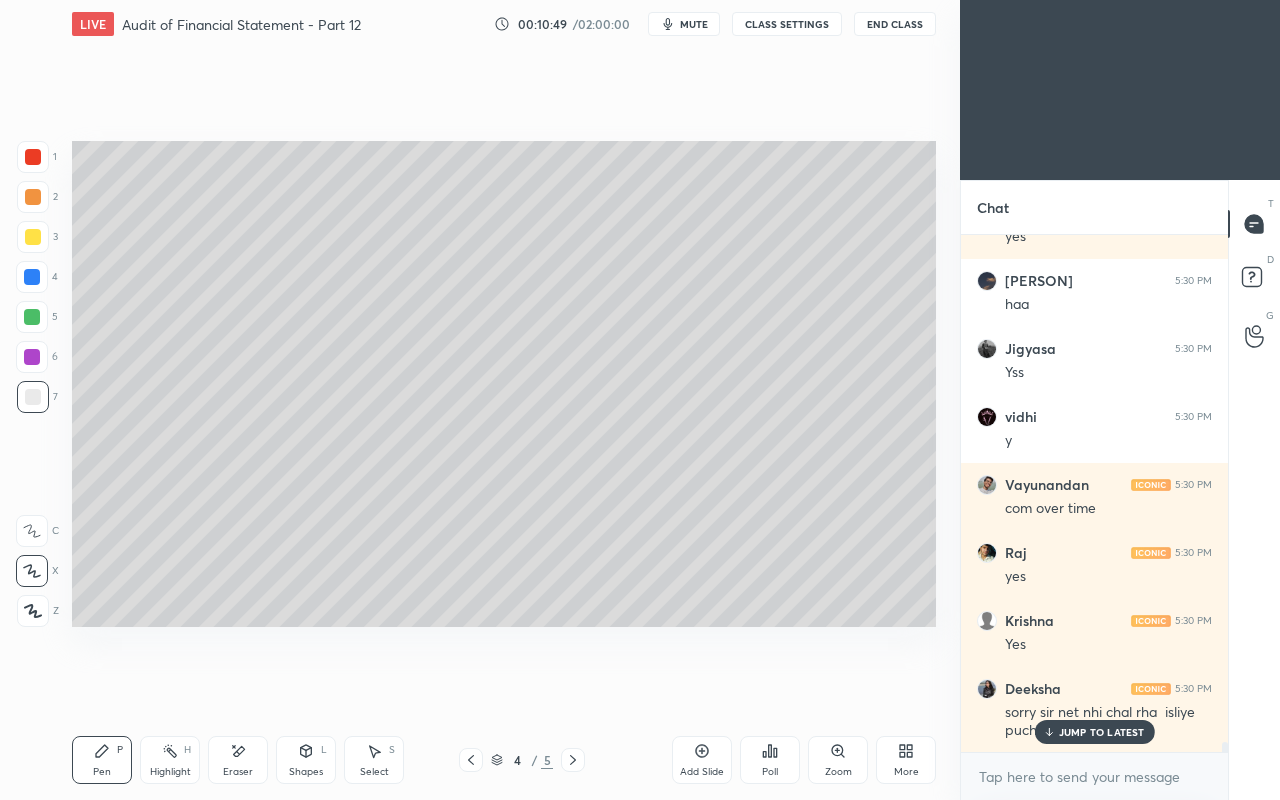 scroll, scrollTop: 26156, scrollLeft: 0, axis: vertical 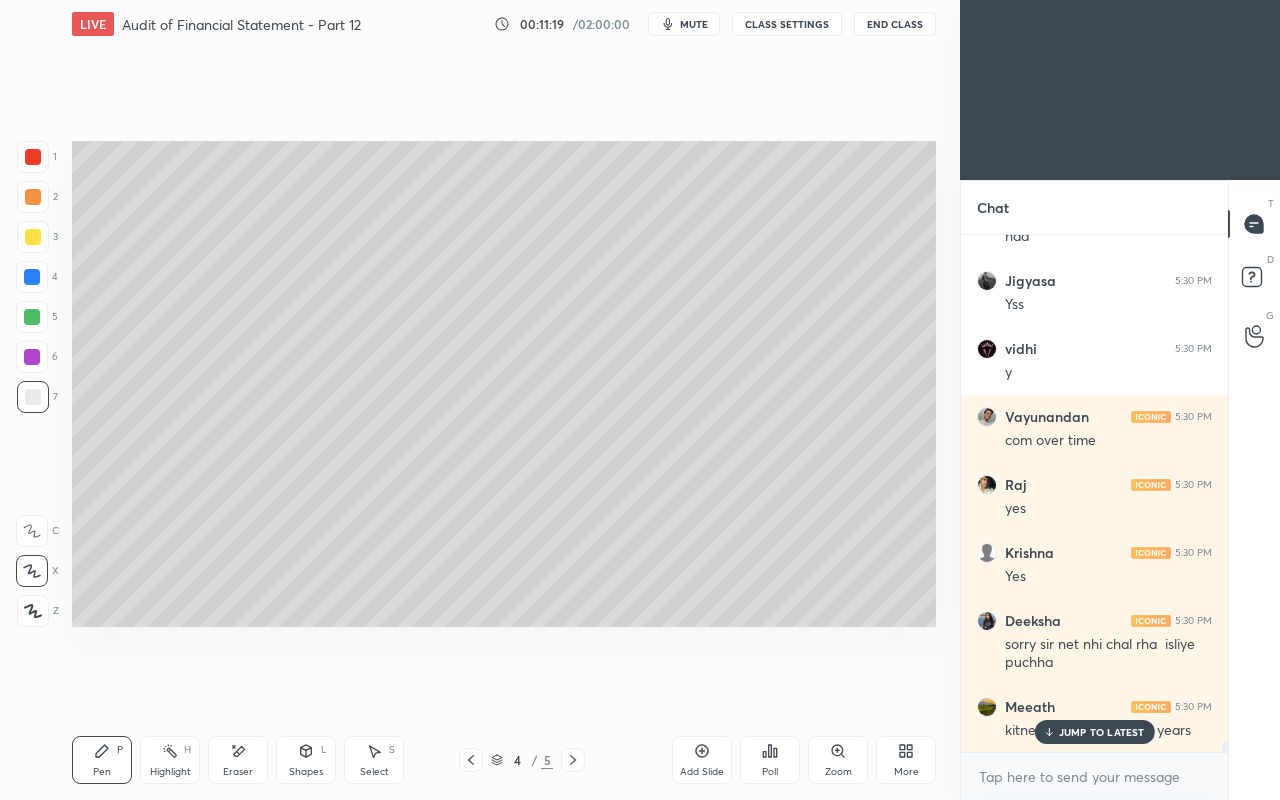 click on "JUMP TO LATEST" at bounding box center (1102, 732) 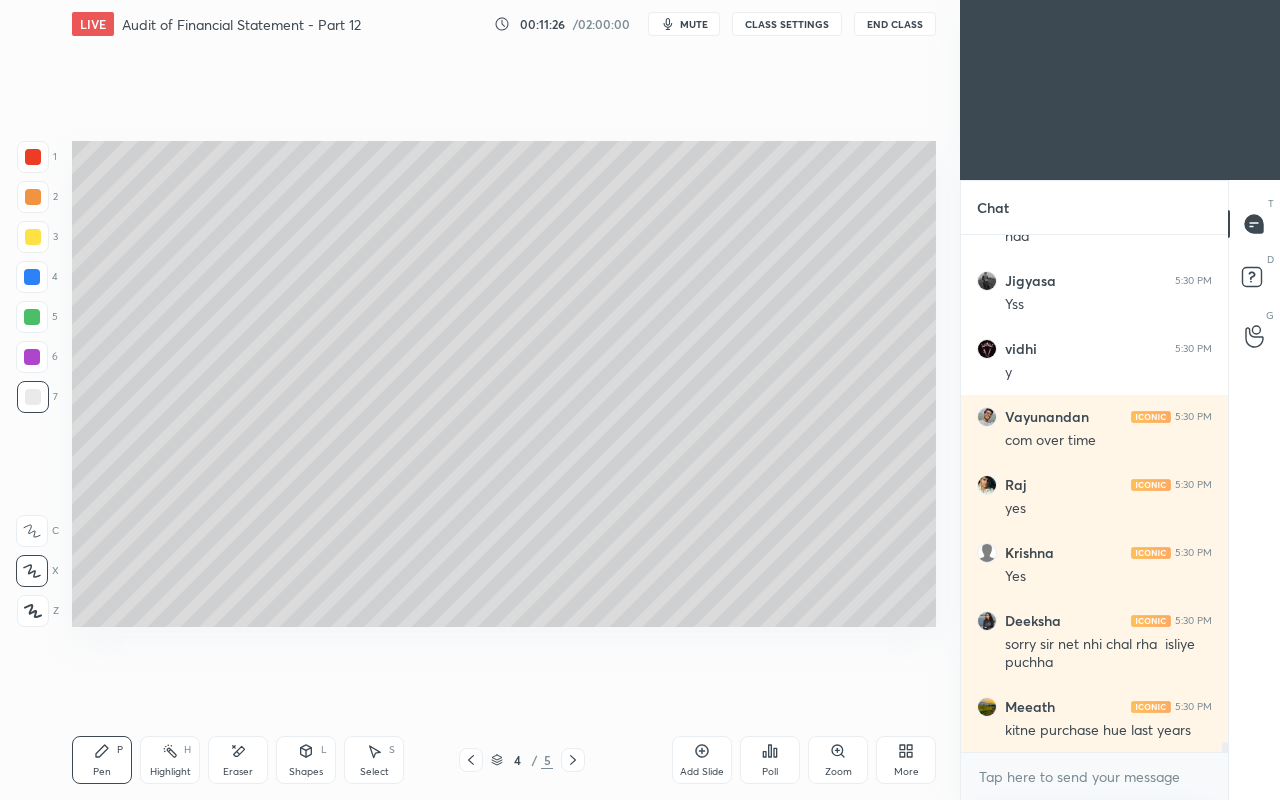 scroll, scrollTop: 26224, scrollLeft: 0, axis: vertical 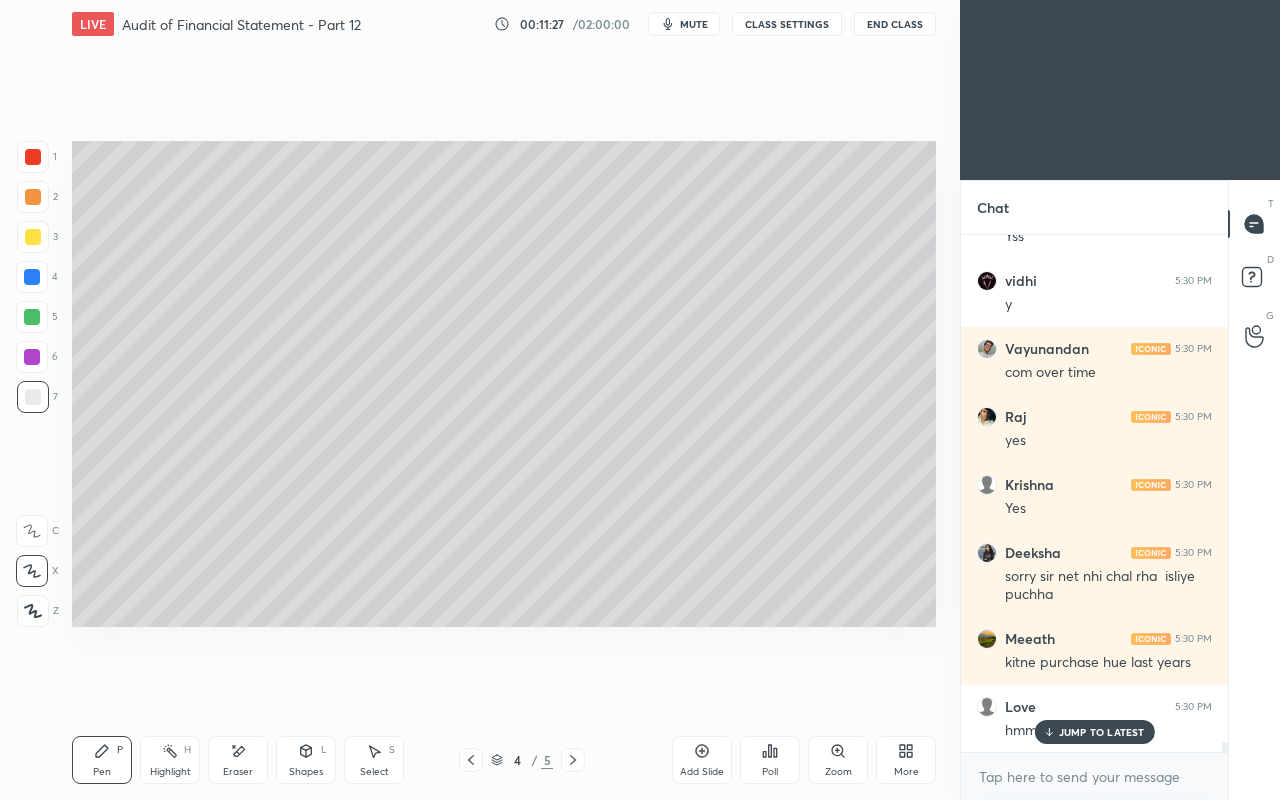click on "JUMP TO LATEST" at bounding box center (1102, 732) 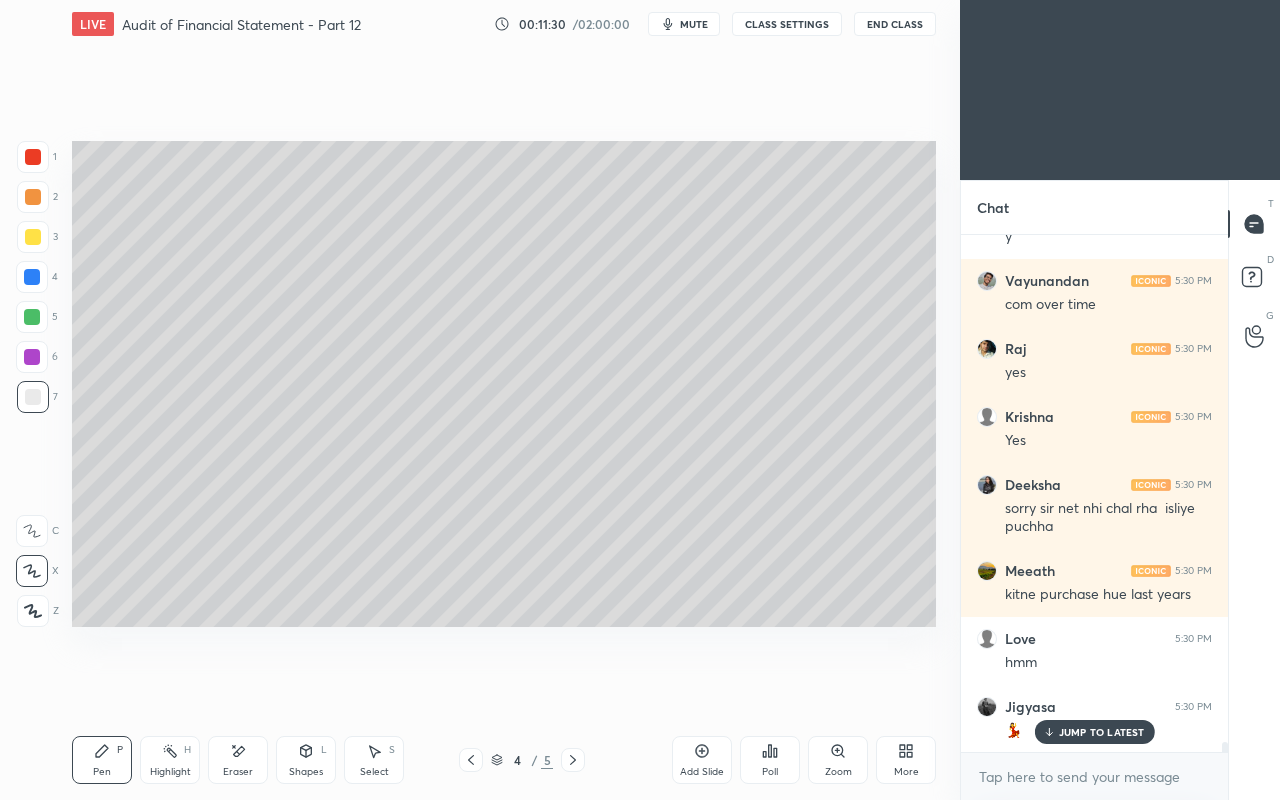 scroll, scrollTop: 26428, scrollLeft: 0, axis: vertical 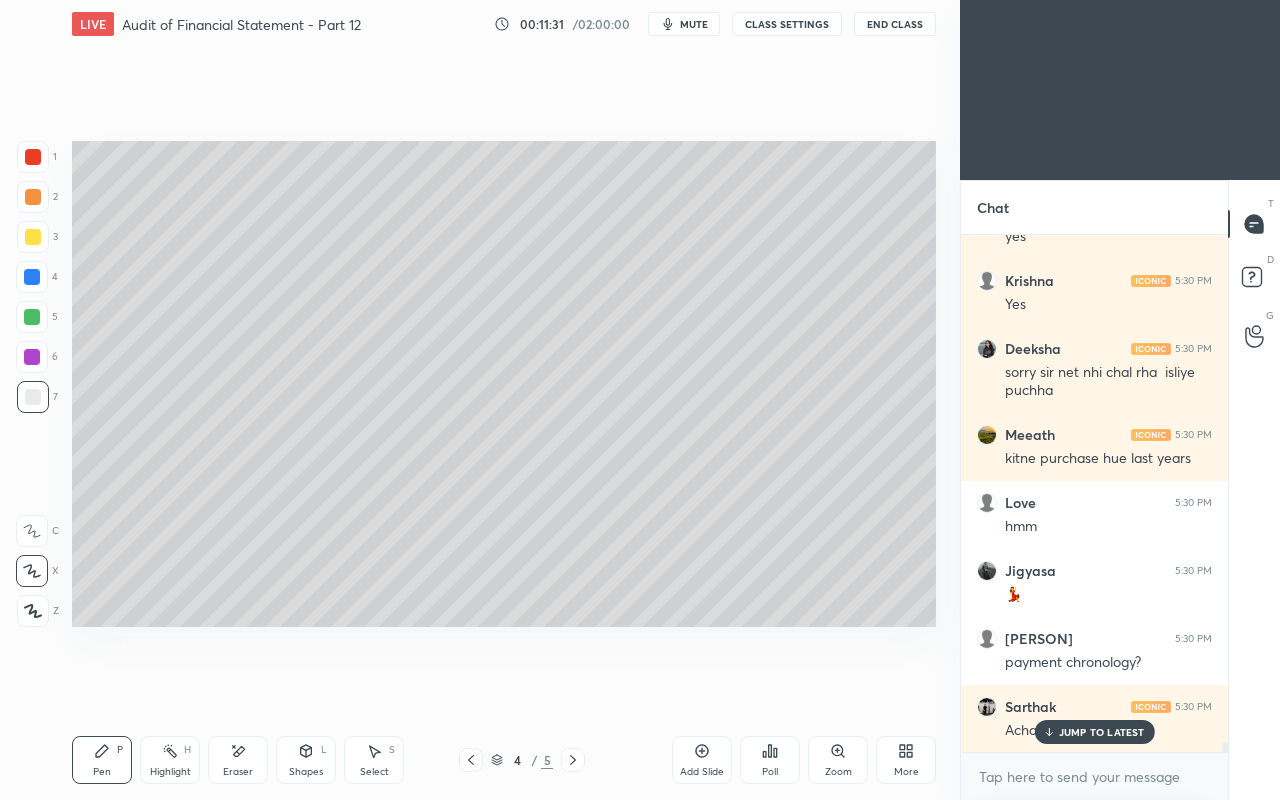 click on "JUMP TO LATEST" at bounding box center (1102, 732) 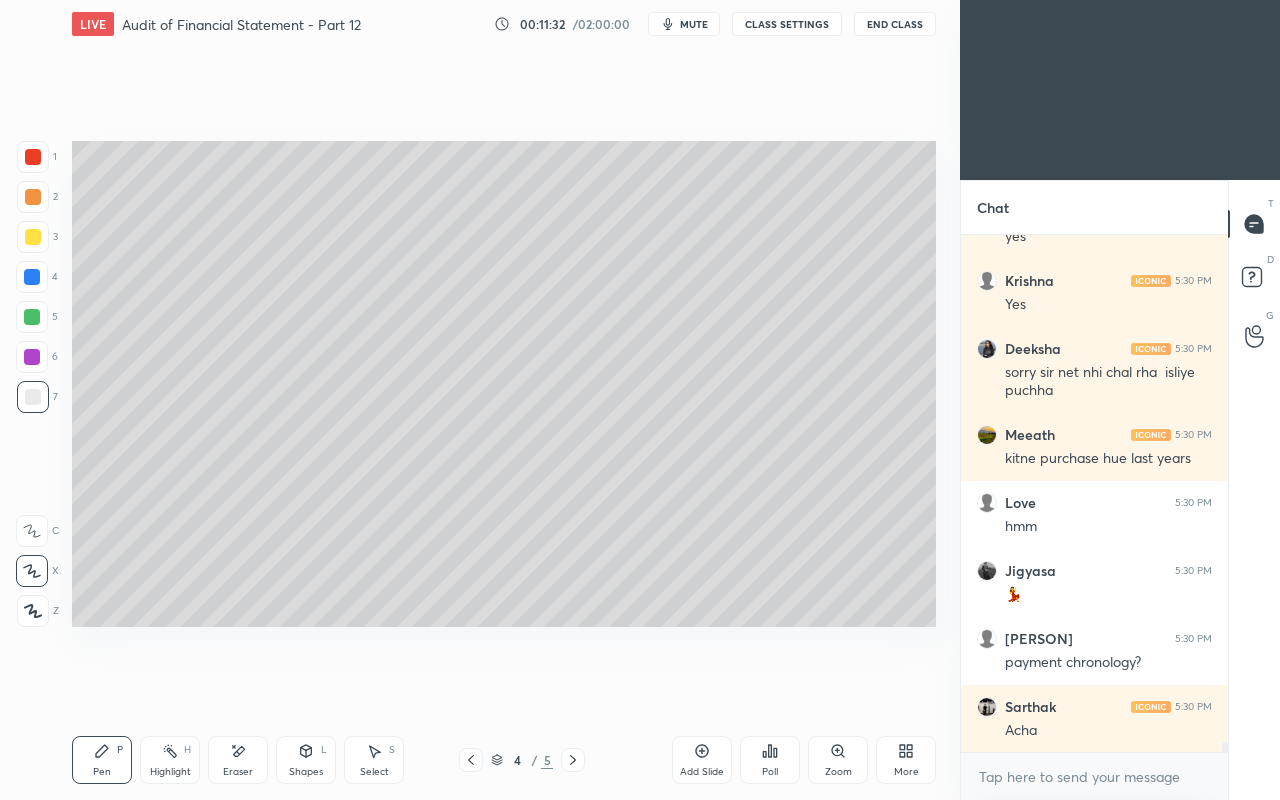 scroll, scrollTop: 26496, scrollLeft: 0, axis: vertical 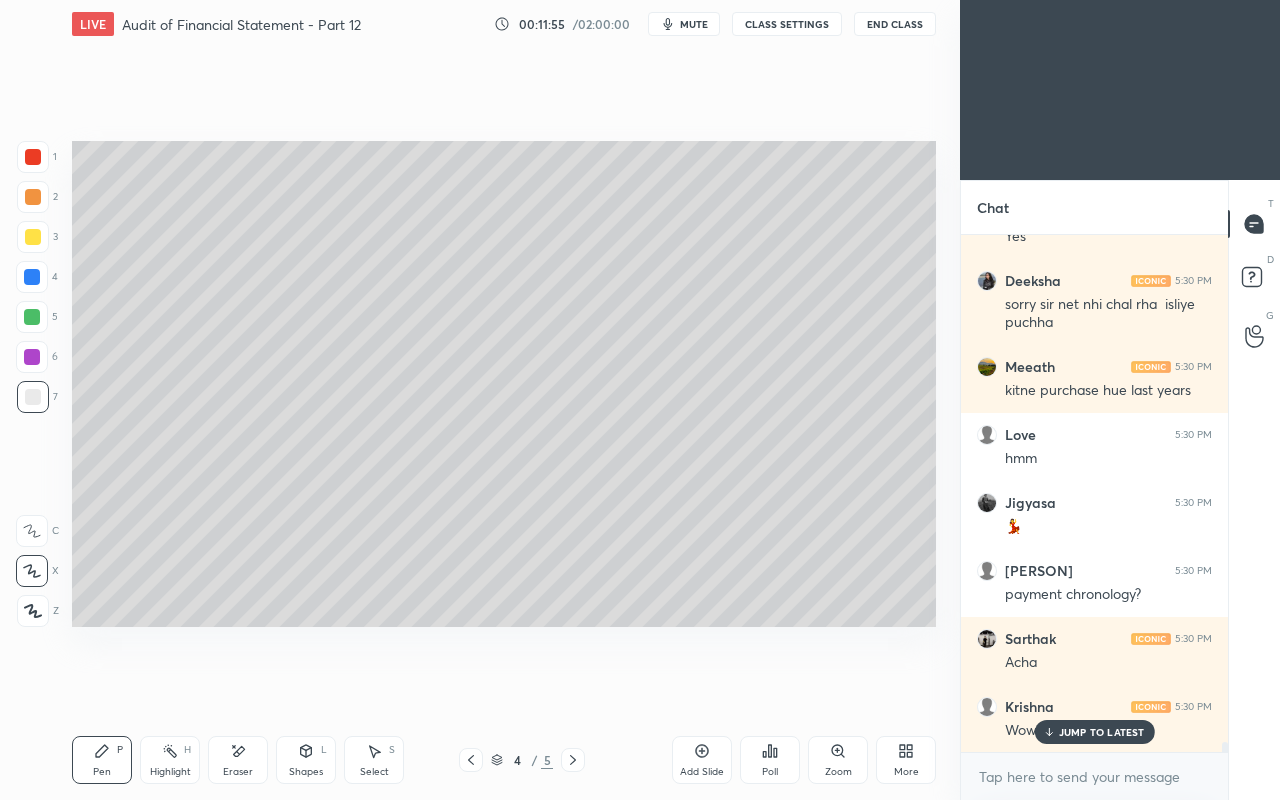 click on "Eraser" at bounding box center (238, 760) 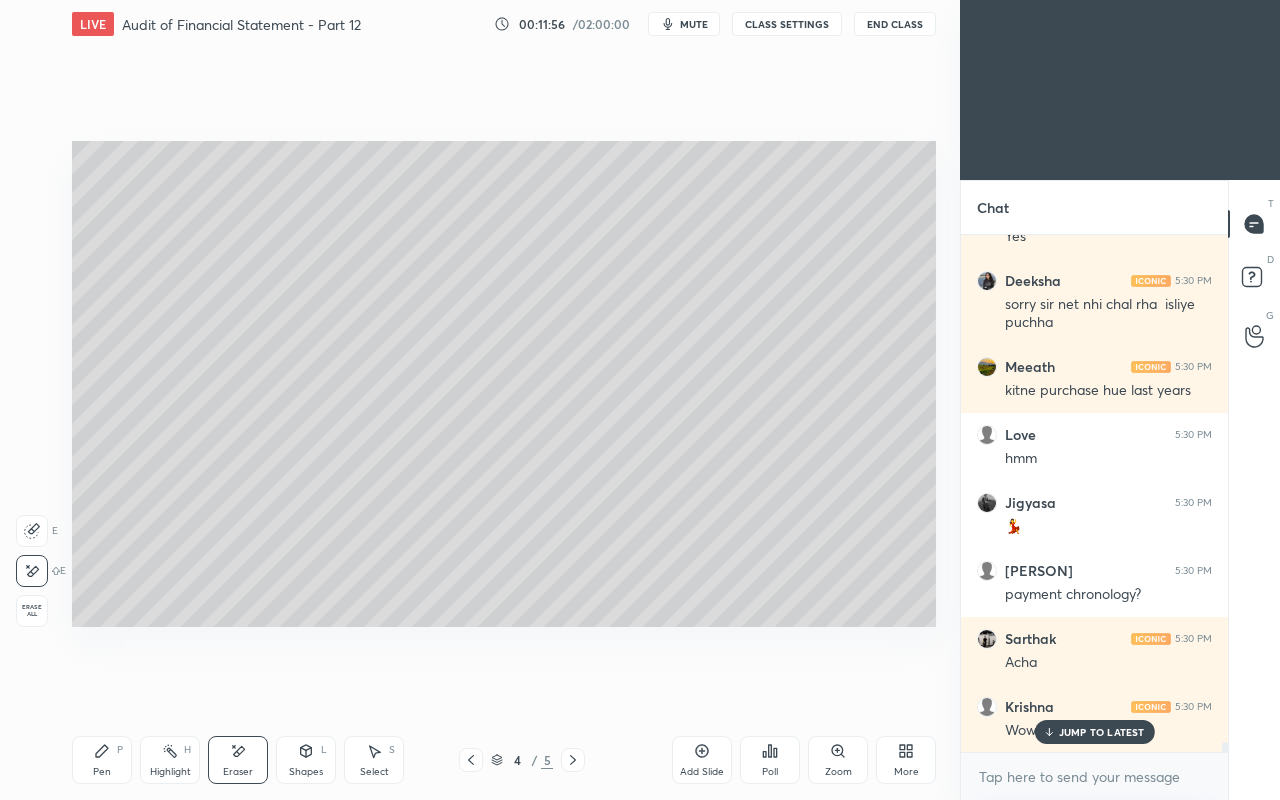 scroll, scrollTop: 26564, scrollLeft: 0, axis: vertical 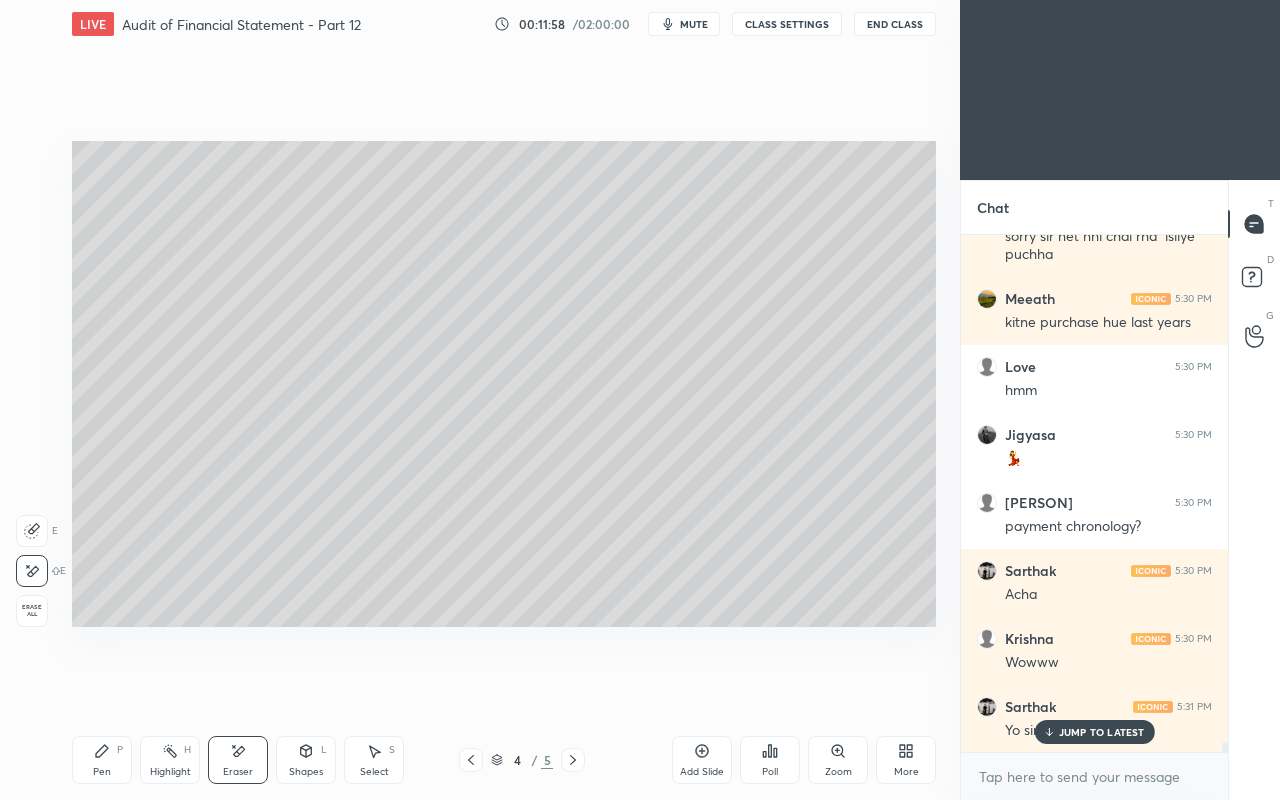 click 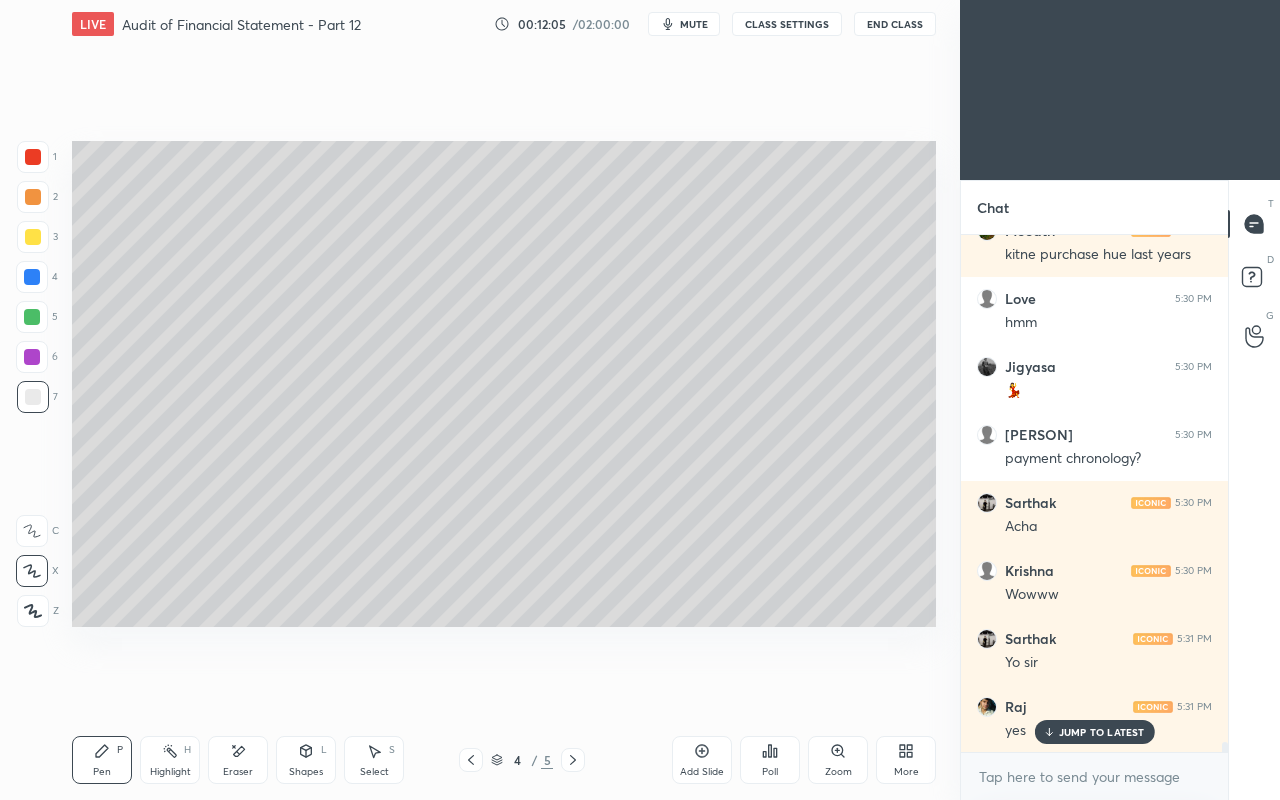 scroll, scrollTop: 26700, scrollLeft: 0, axis: vertical 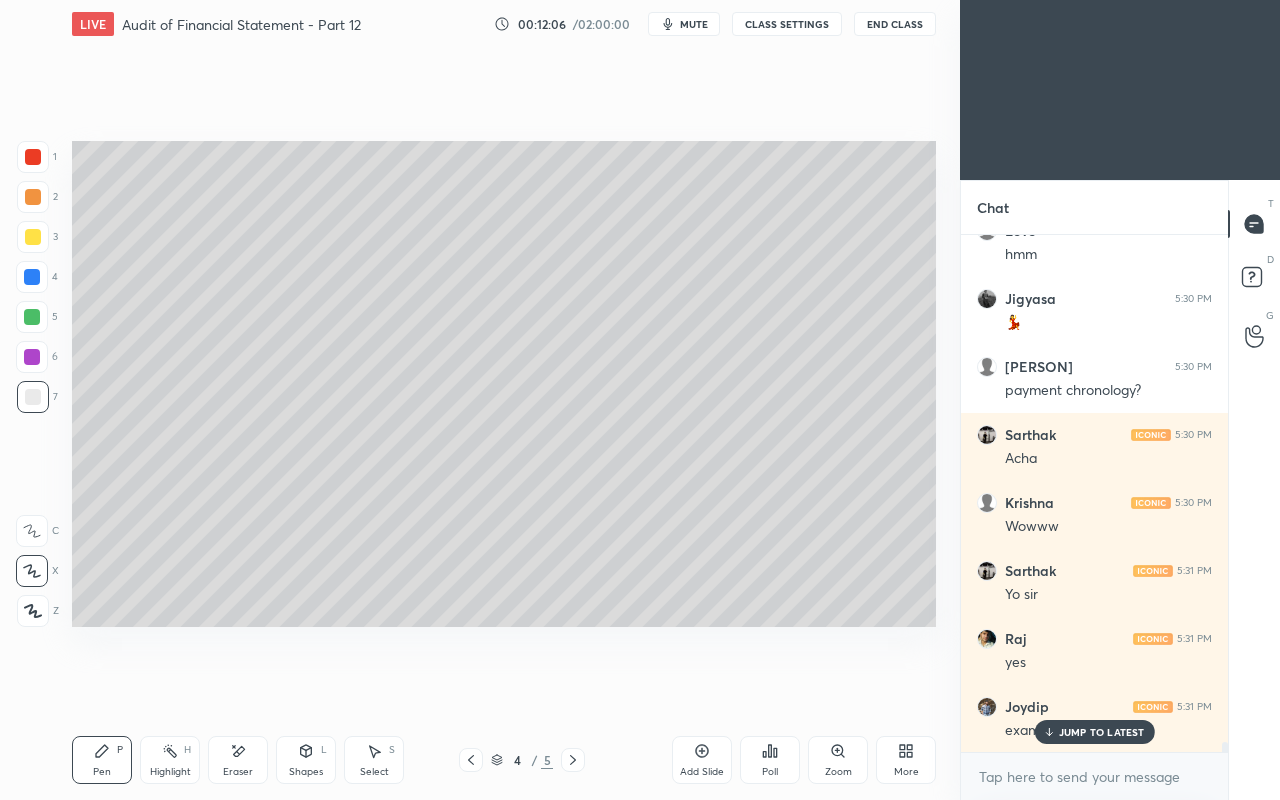 click on "JUMP TO LATEST" at bounding box center [1102, 732] 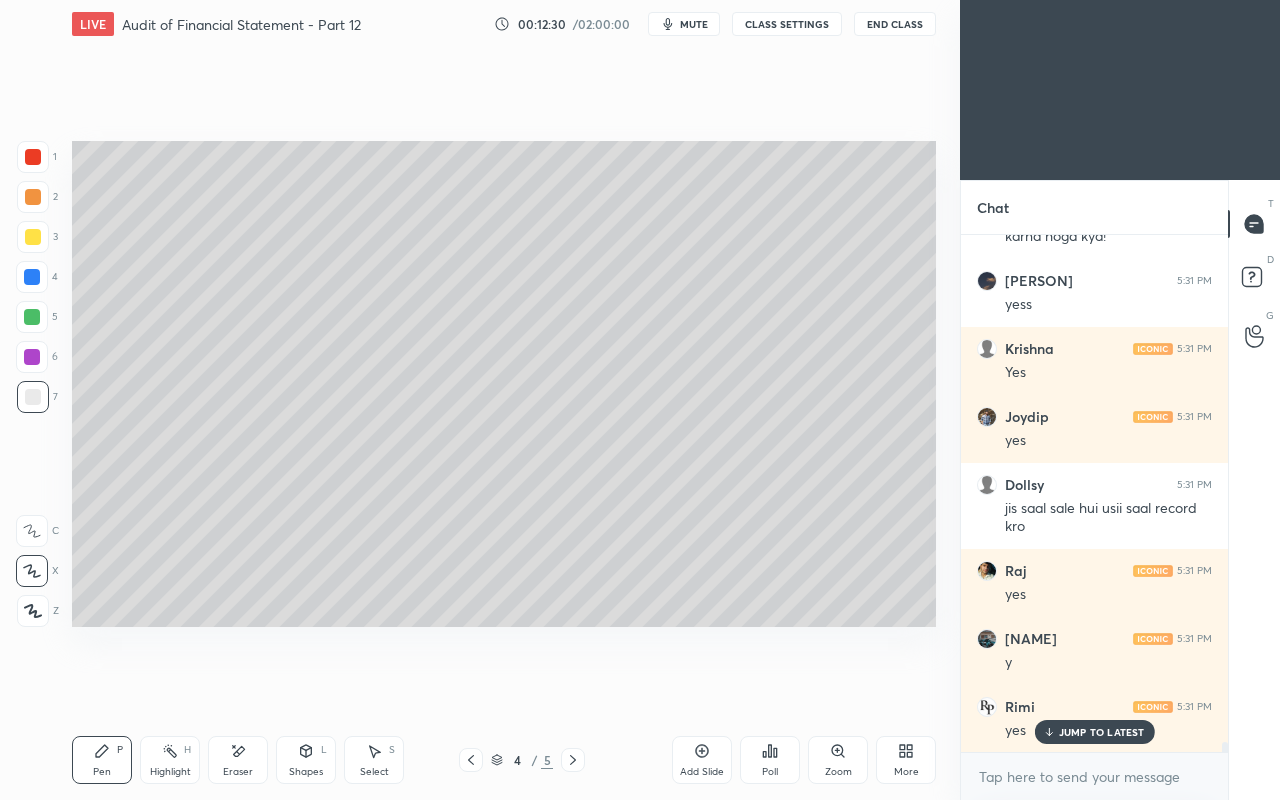 scroll, scrollTop: 27348, scrollLeft: 0, axis: vertical 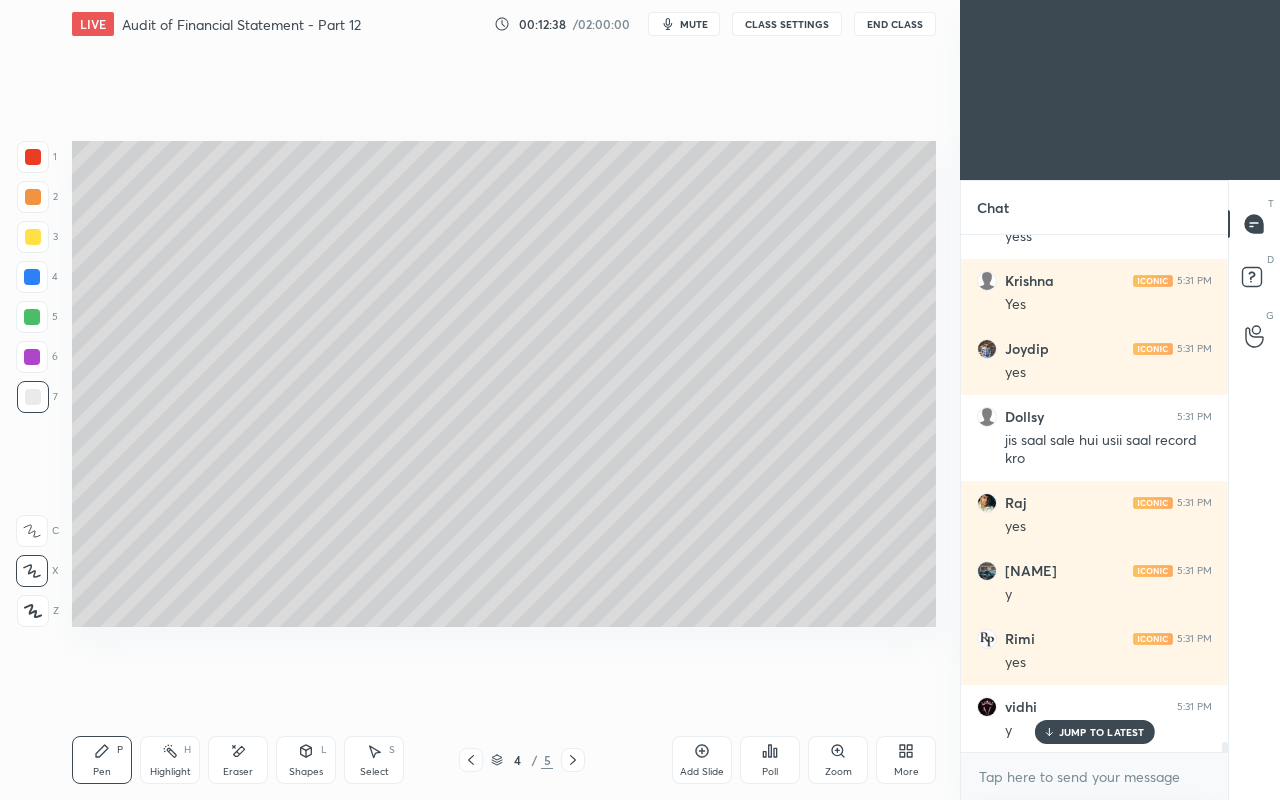 click 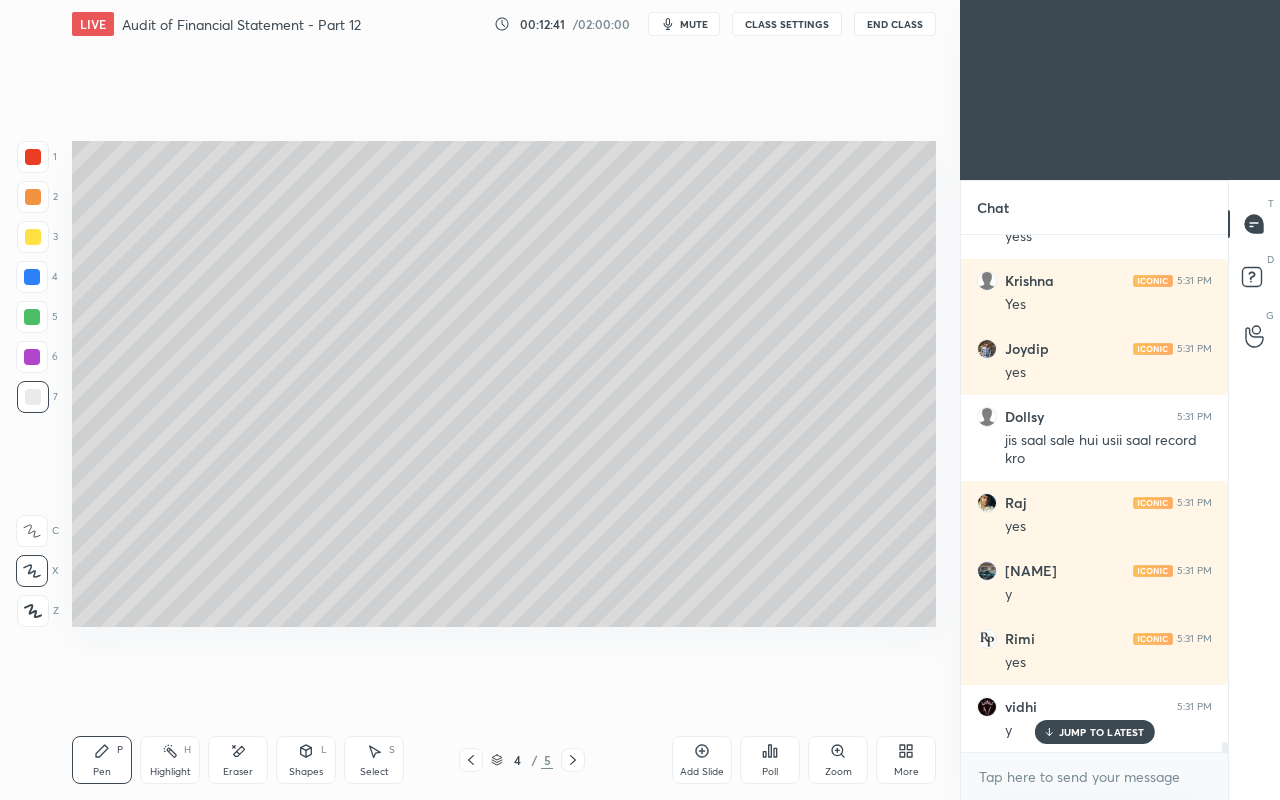 scroll, scrollTop: 27416, scrollLeft: 0, axis: vertical 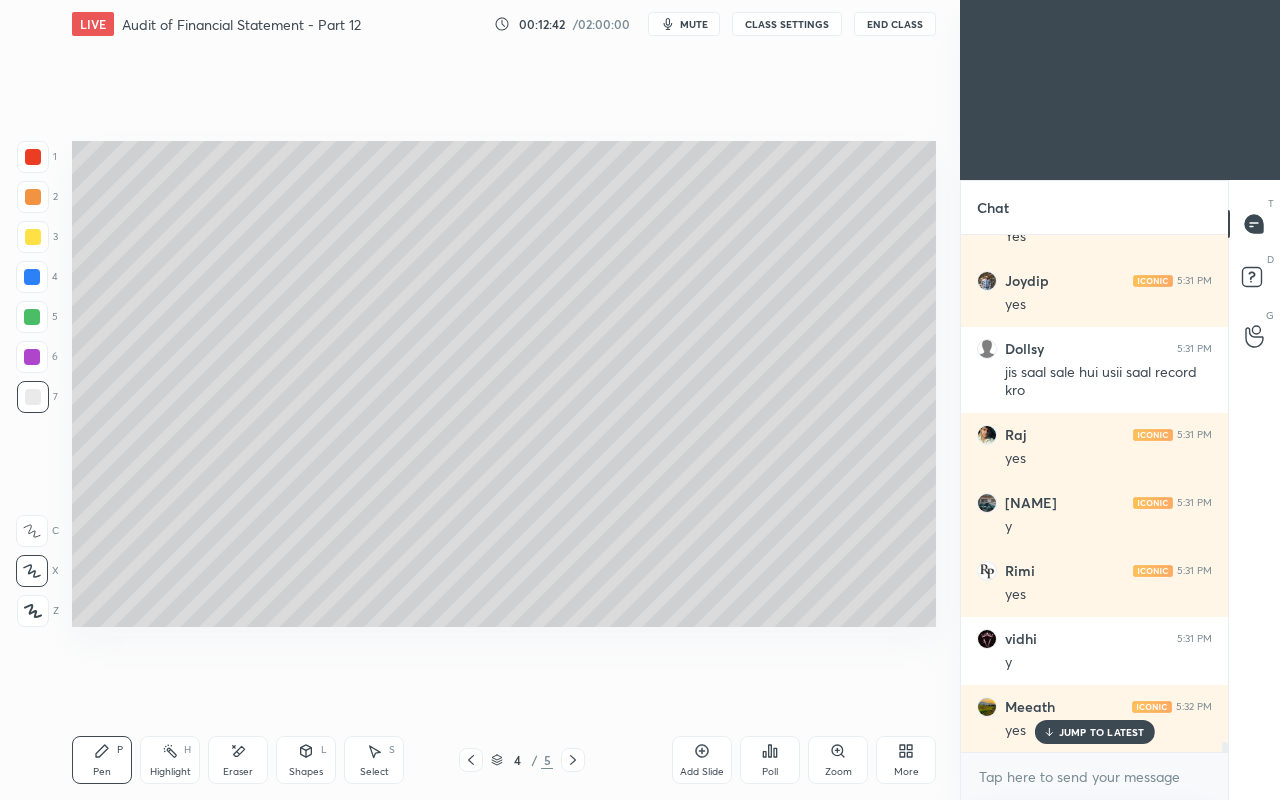 click 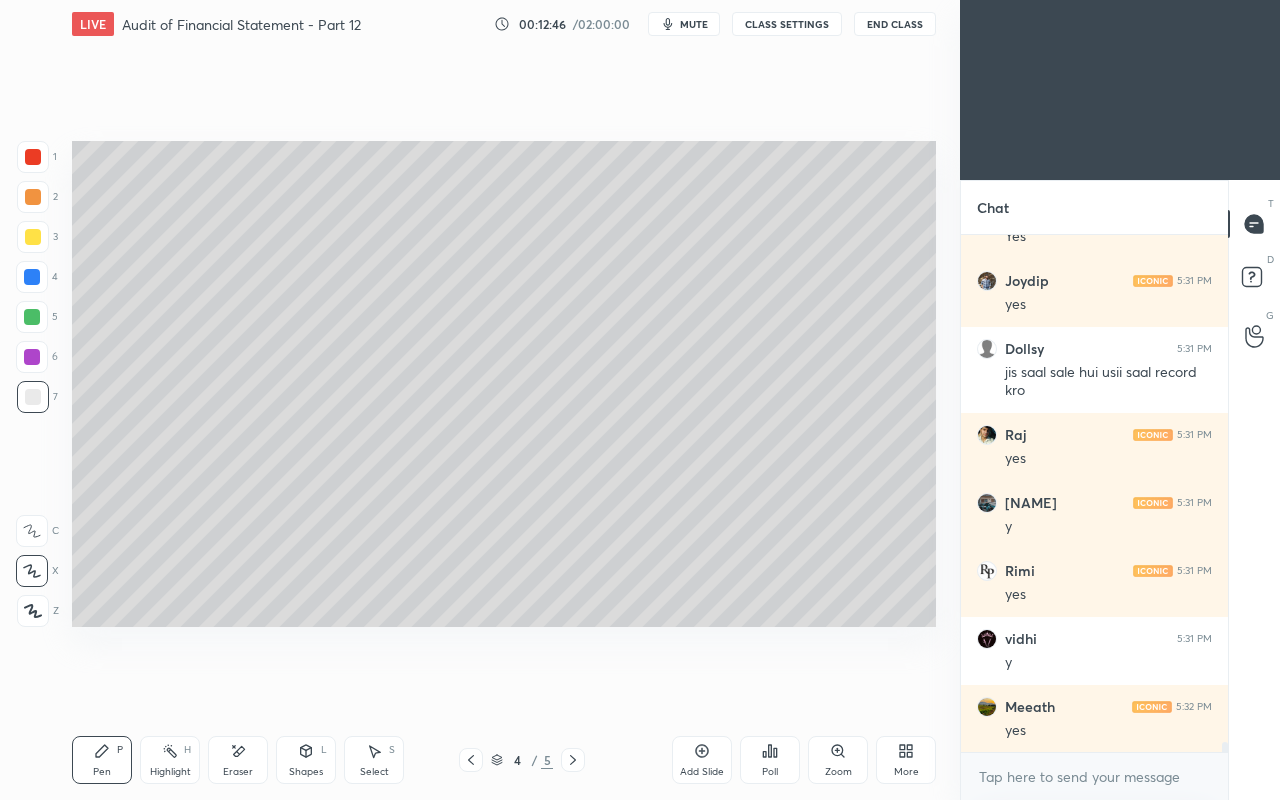 scroll, scrollTop: 27502, scrollLeft: 0, axis: vertical 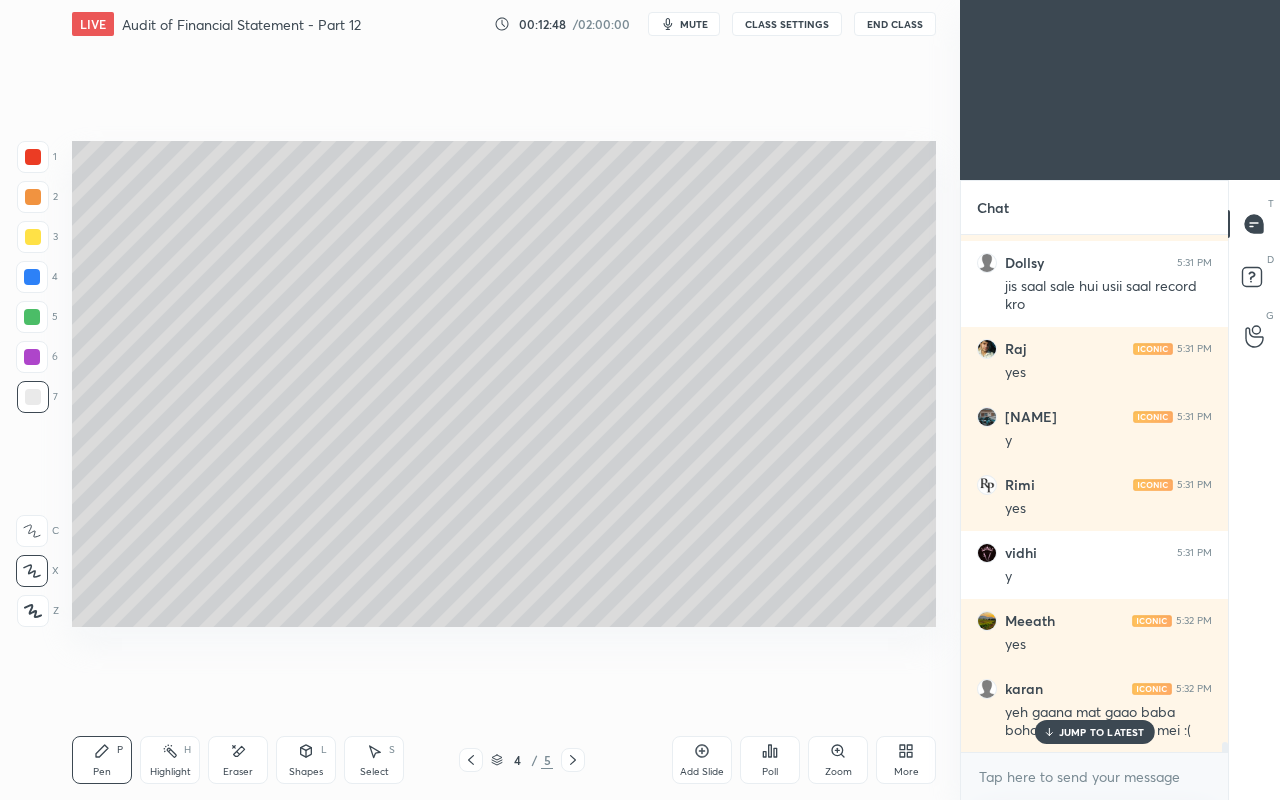 click on "JUMP TO LATEST" at bounding box center (1102, 732) 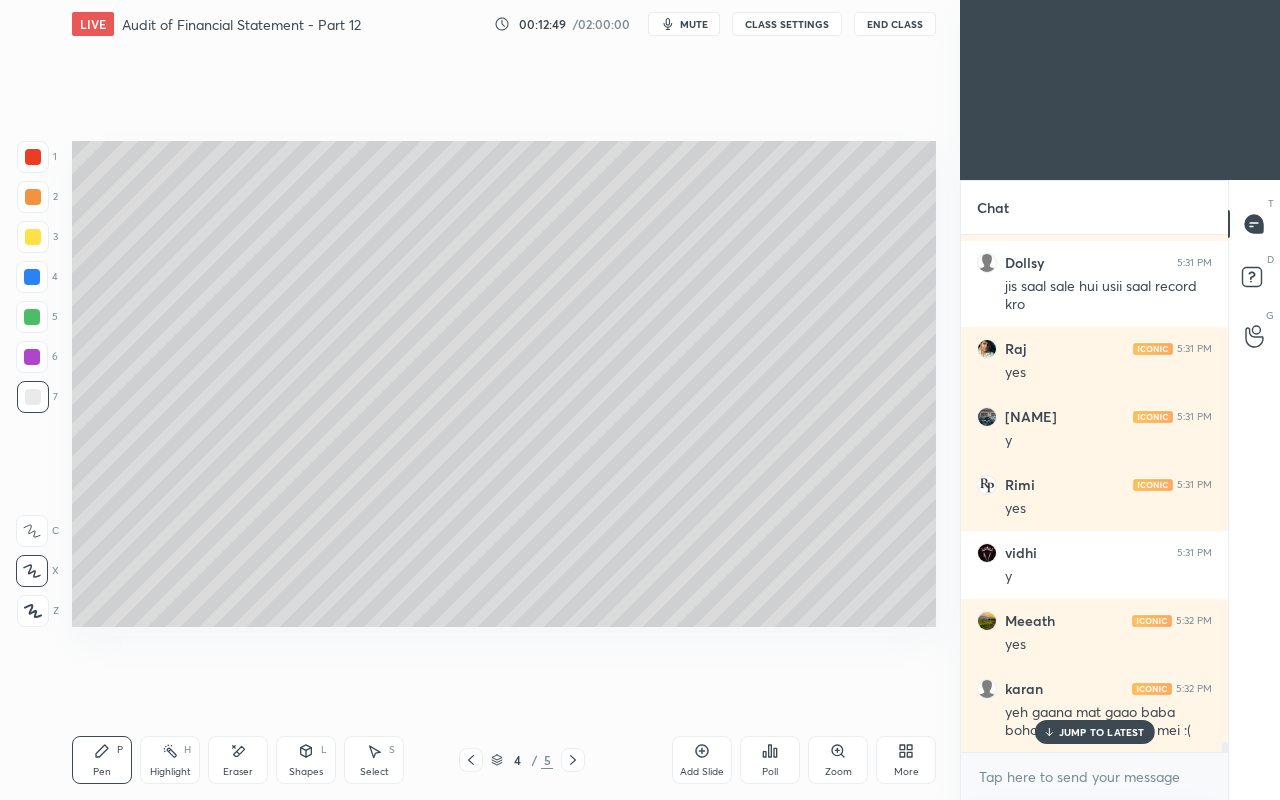 scroll, scrollTop: 27570, scrollLeft: 0, axis: vertical 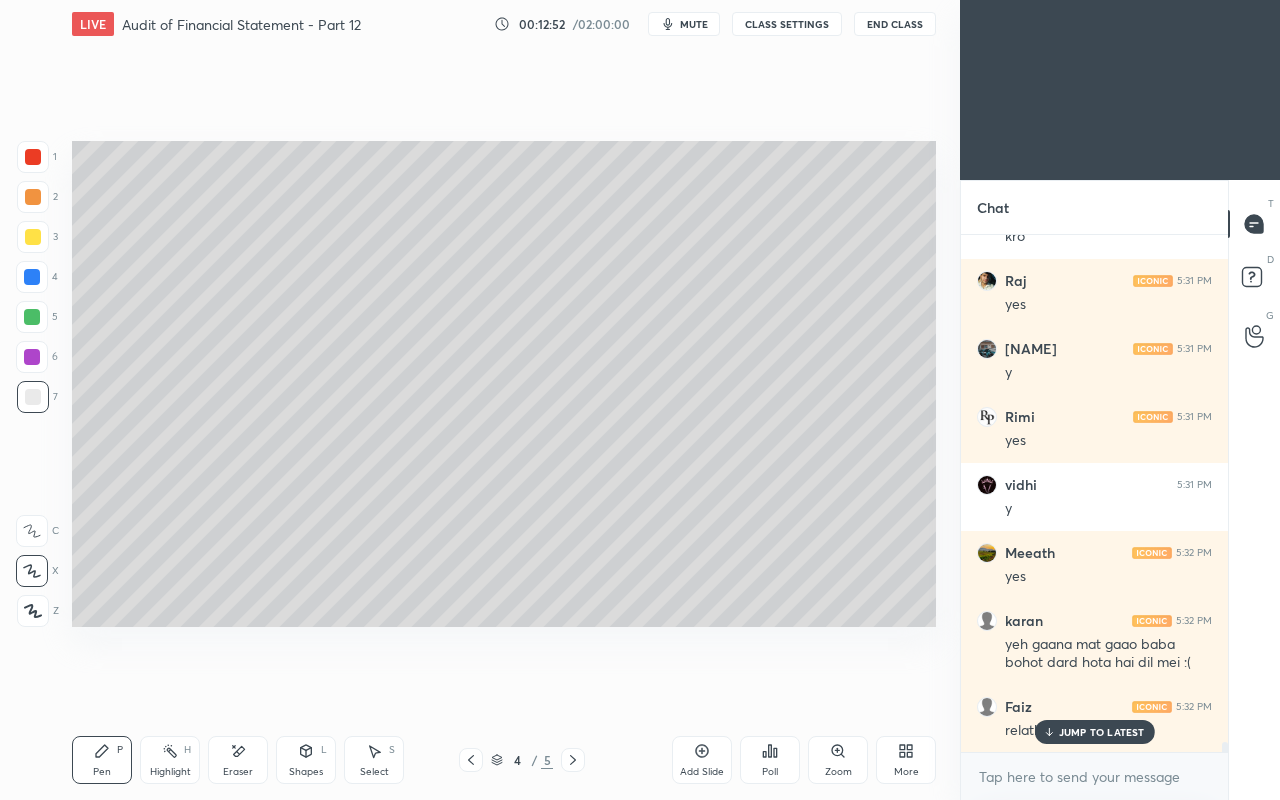 click on "JUMP TO LATEST" at bounding box center [1102, 732] 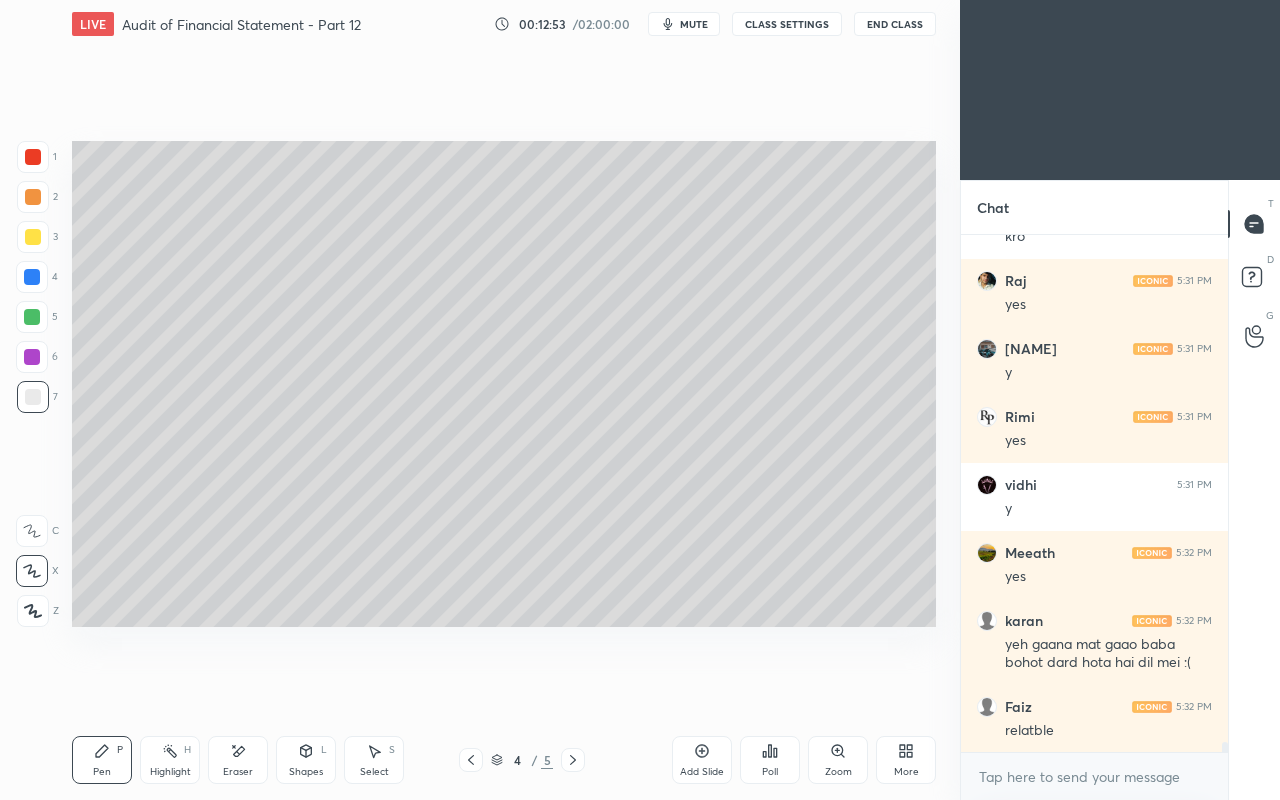 click at bounding box center (33, 157) 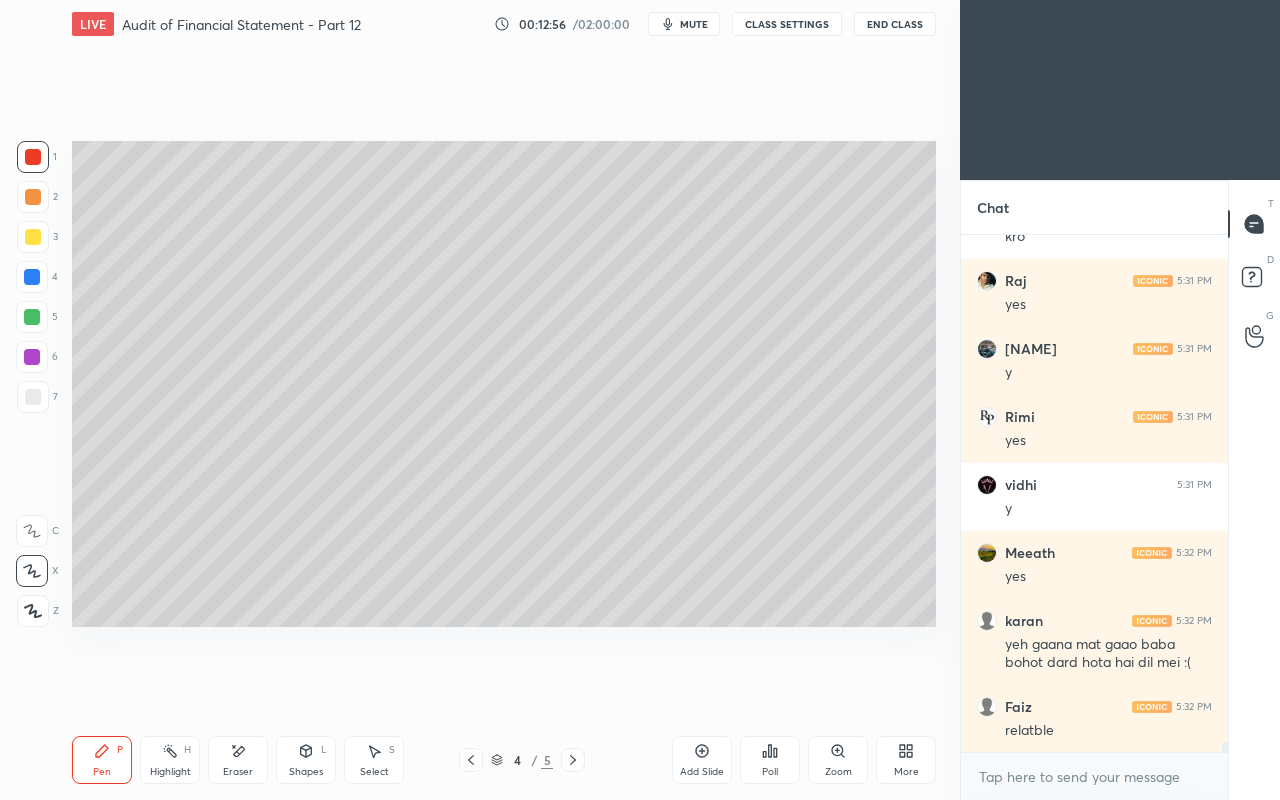 click at bounding box center (32, 277) 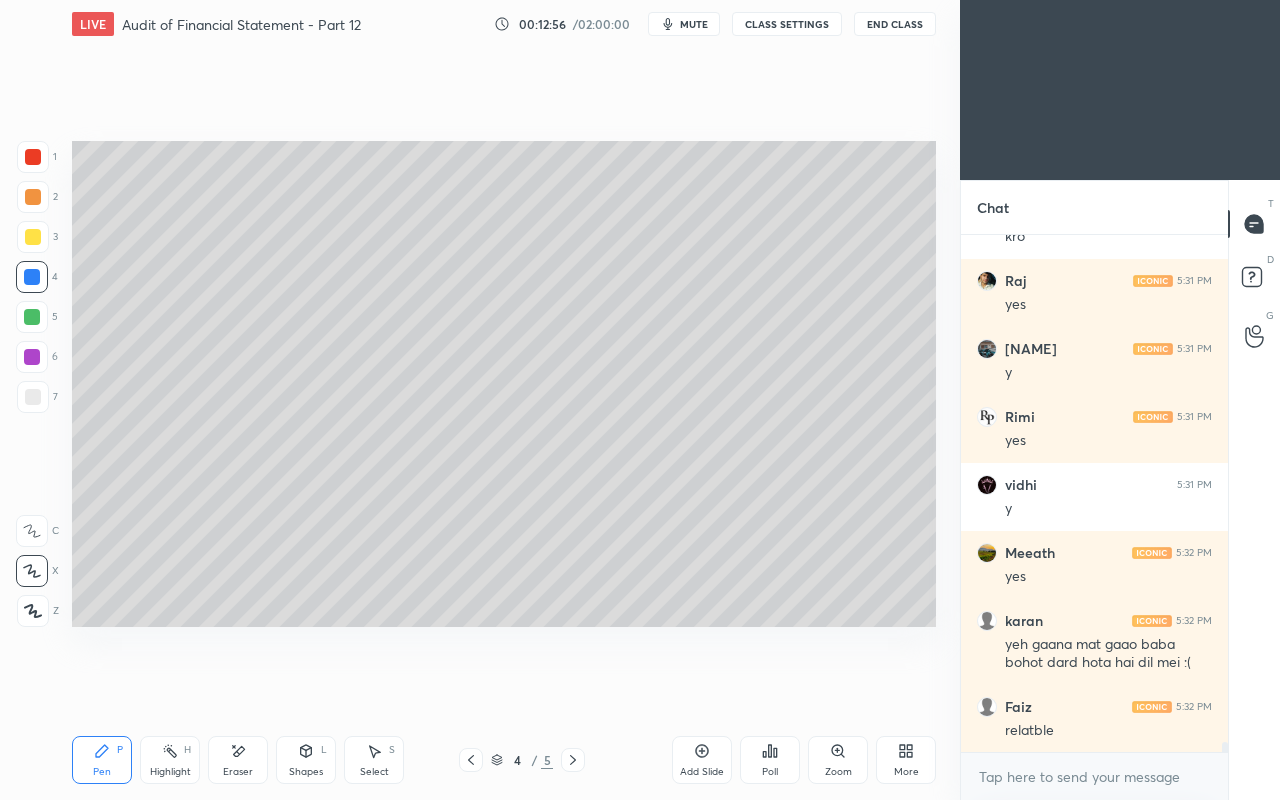 click at bounding box center [33, 157] 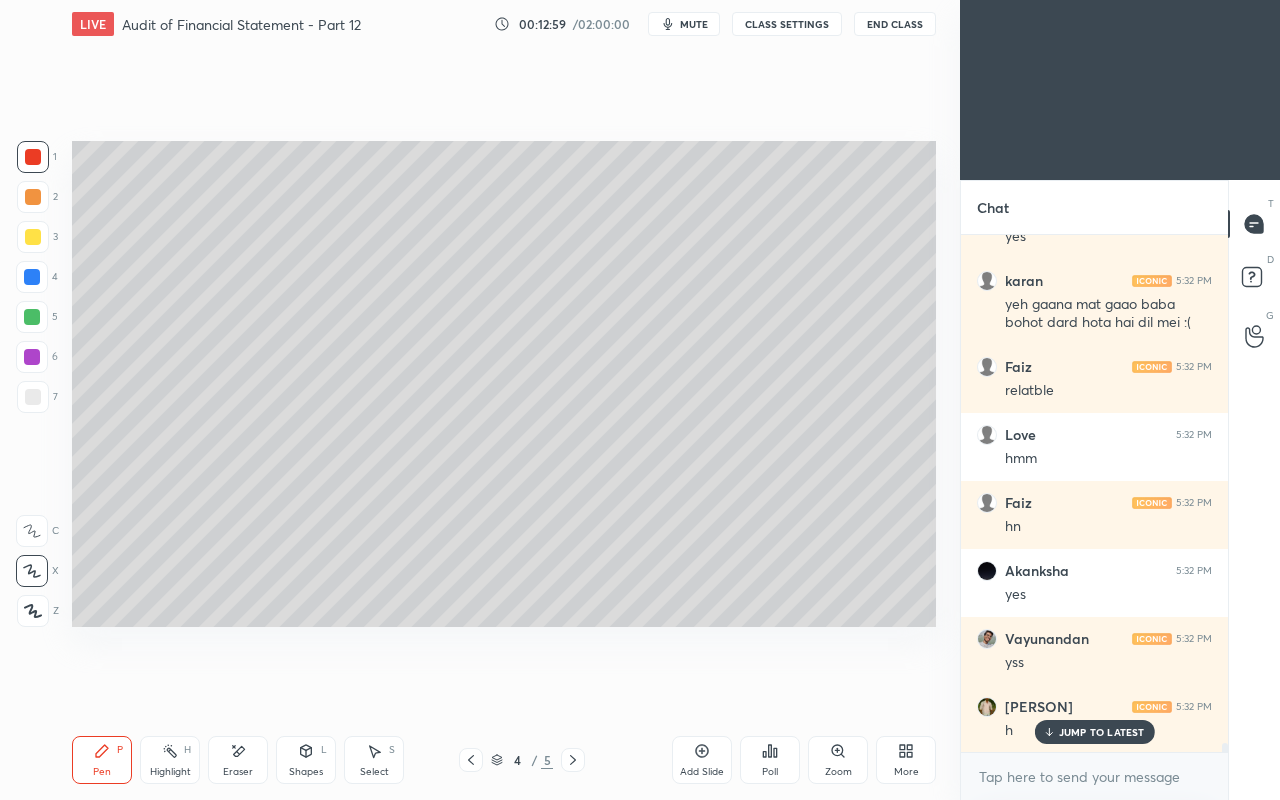 scroll, scrollTop: 28114, scrollLeft: 0, axis: vertical 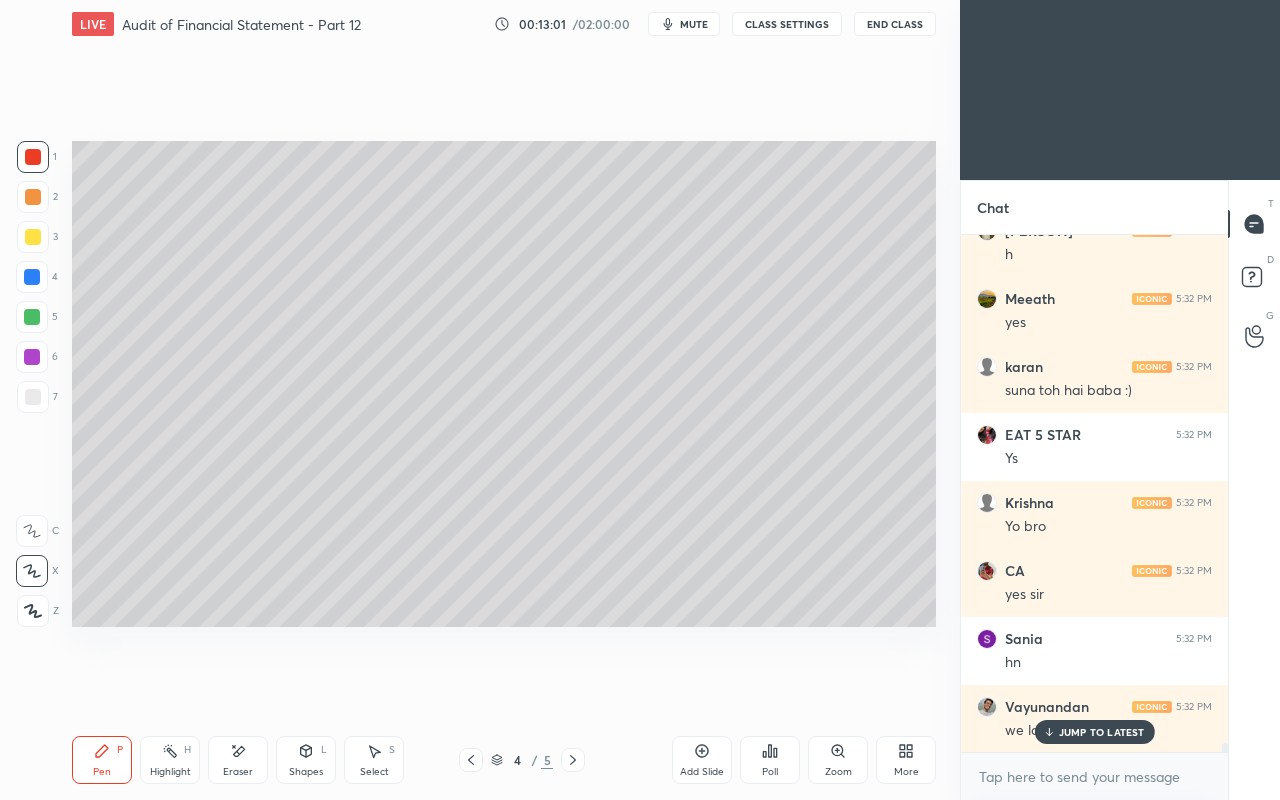 click on "JUMP TO LATEST" at bounding box center [1094, 732] 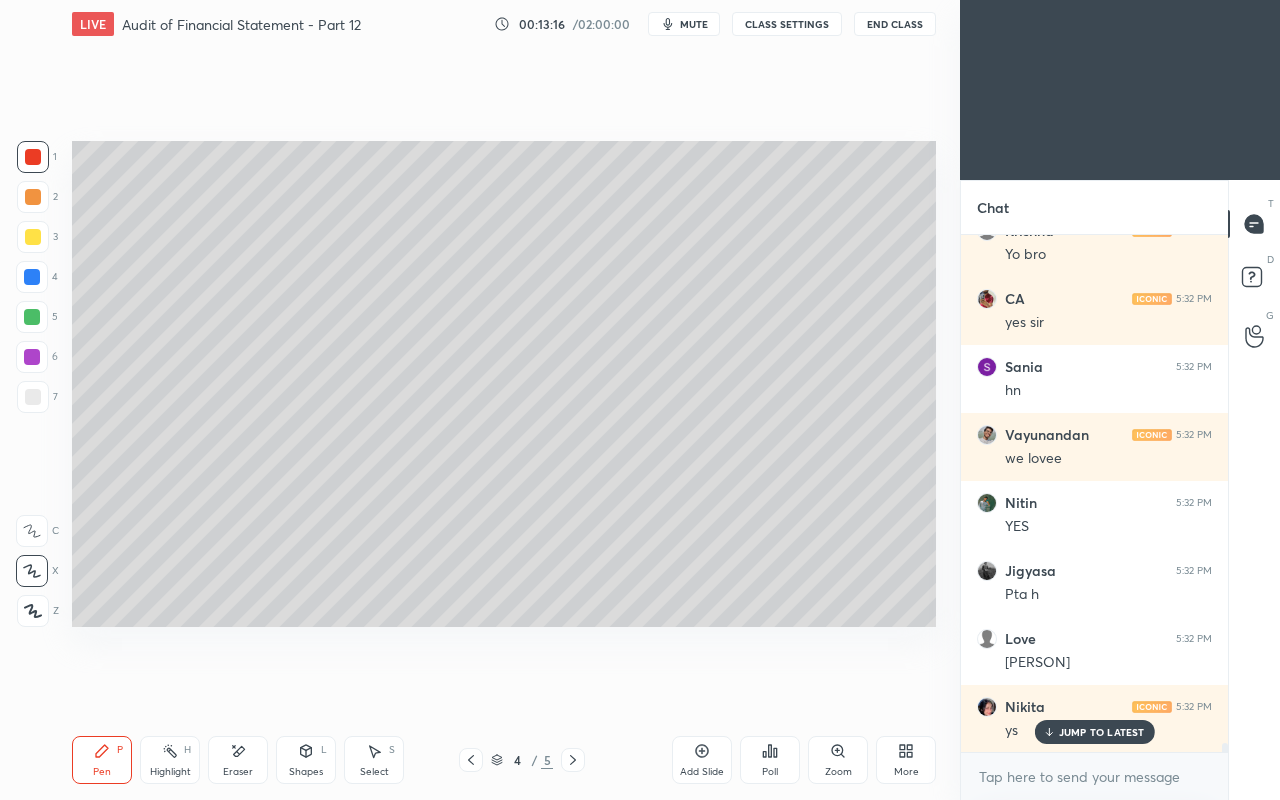scroll, scrollTop: 28726, scrollLeft: 0, axis: vertical 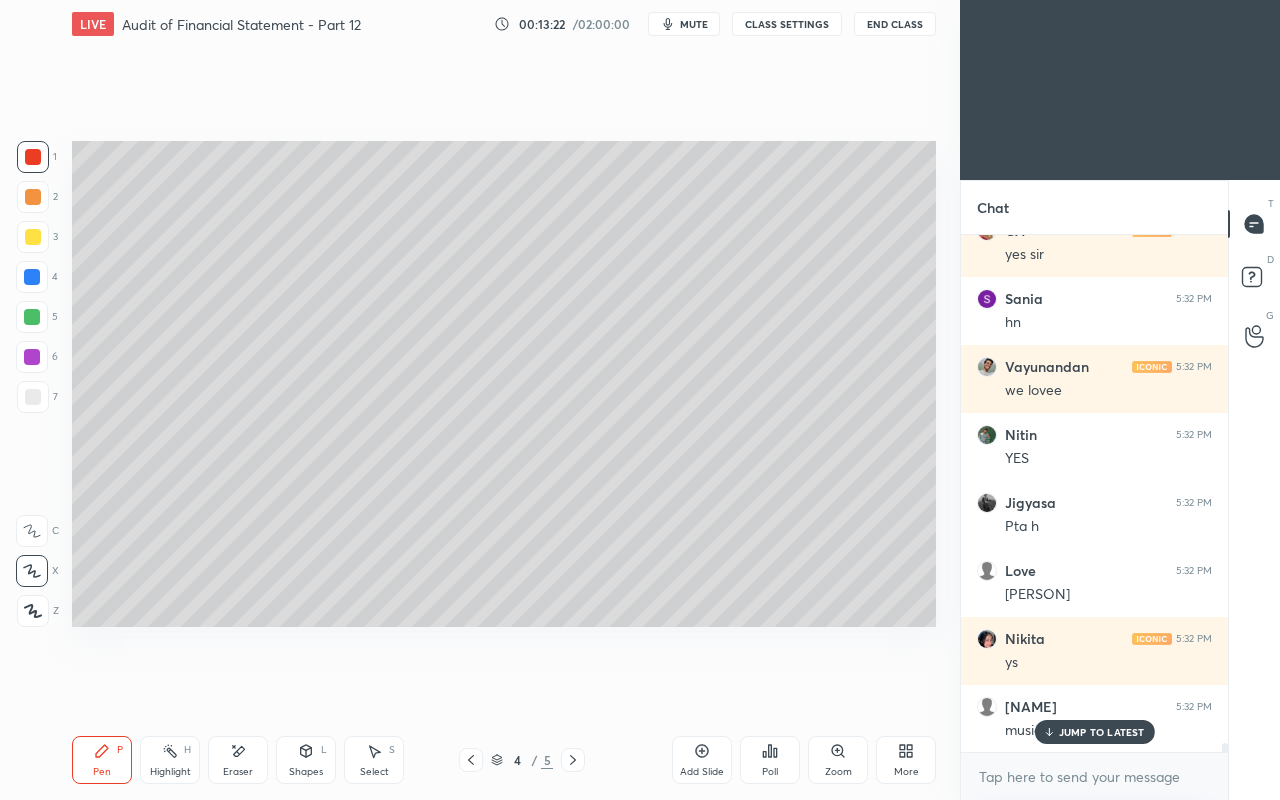 click on "JUMP TO LATEST" at bounding box center [1094, 732] 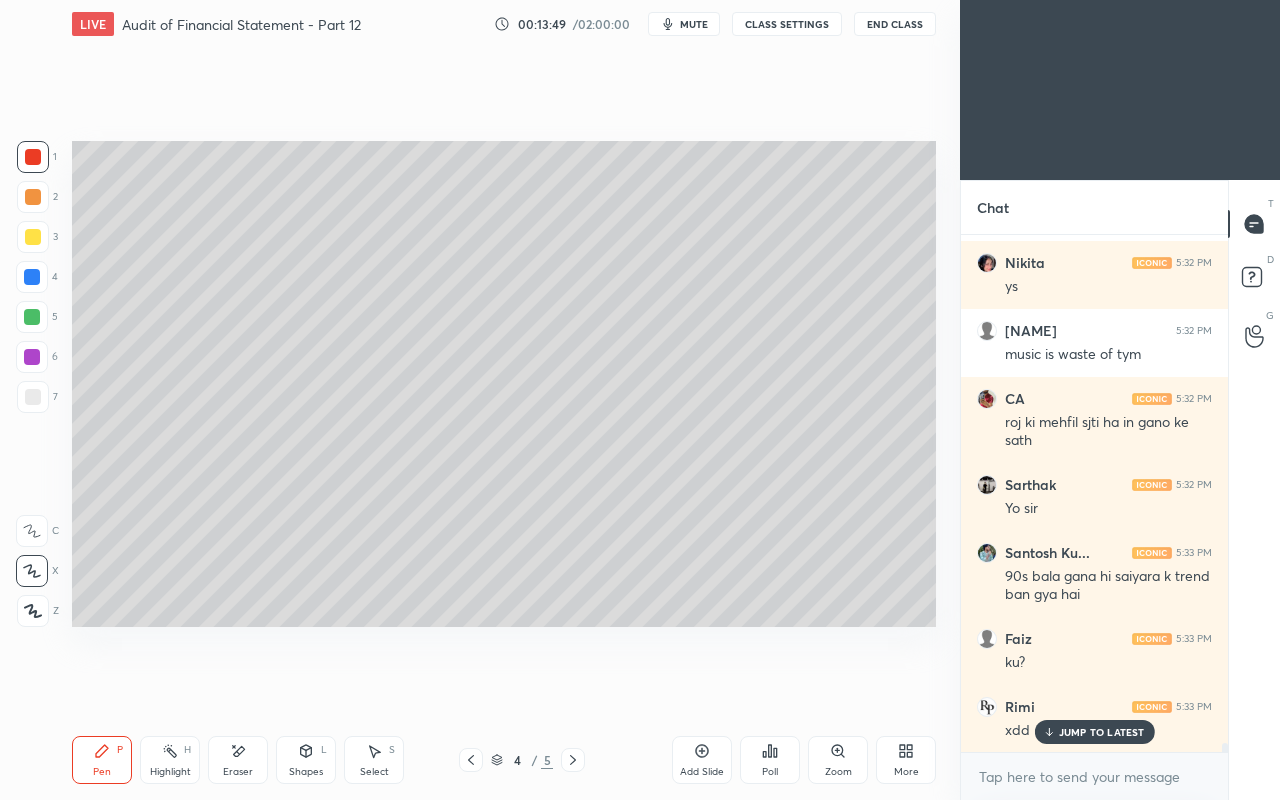 scroll, scrollTop: 29170, scrollLeft: 0, axis: vertical 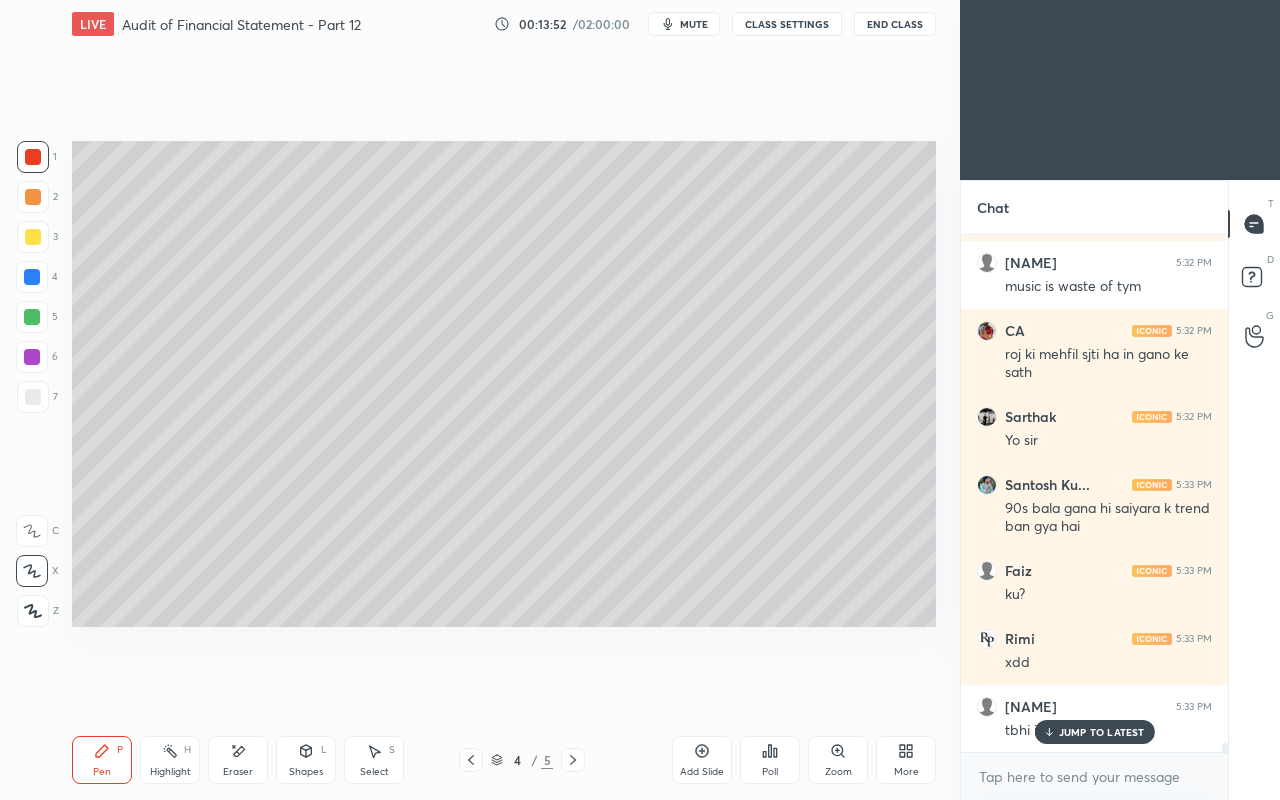 click on "JUMP TO LATEST" at bounding box center (1102, 732) 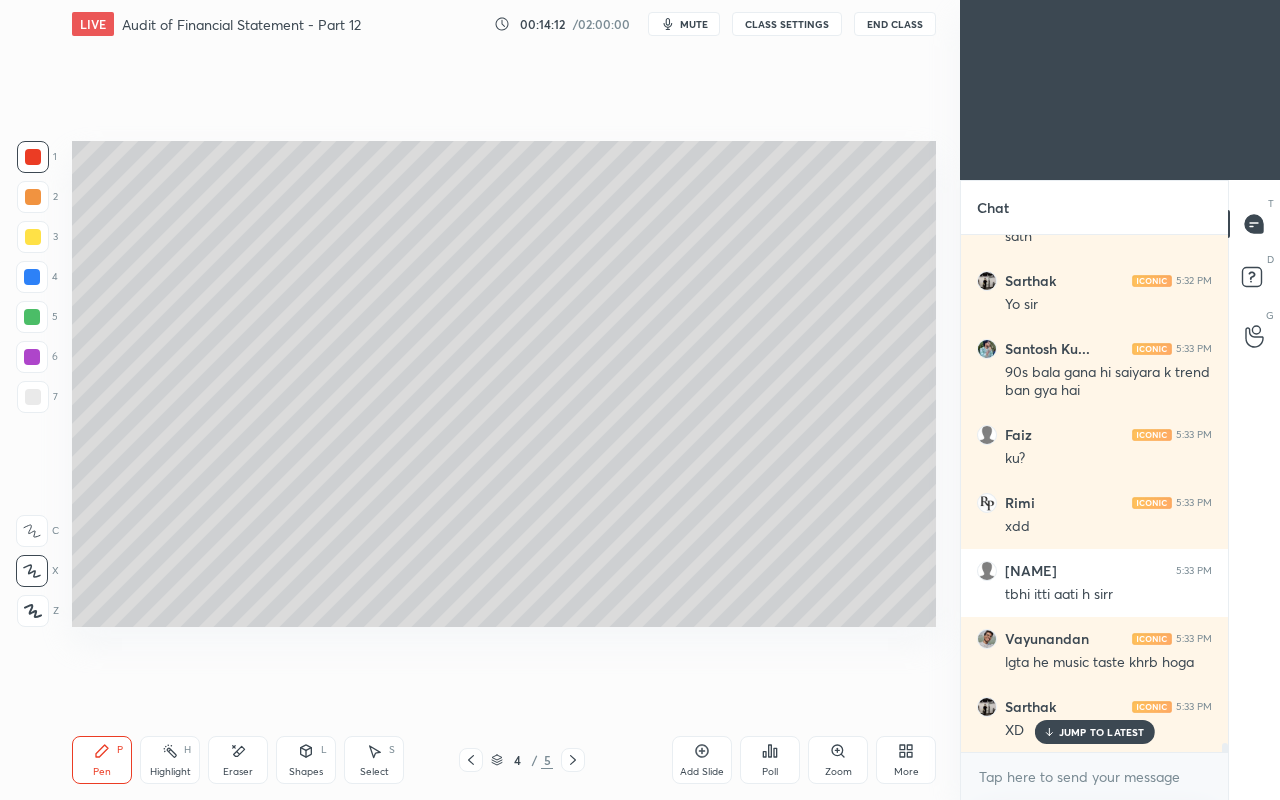 scroll, scrollTop: 29392, scrollLeft: 0, axis: vertical 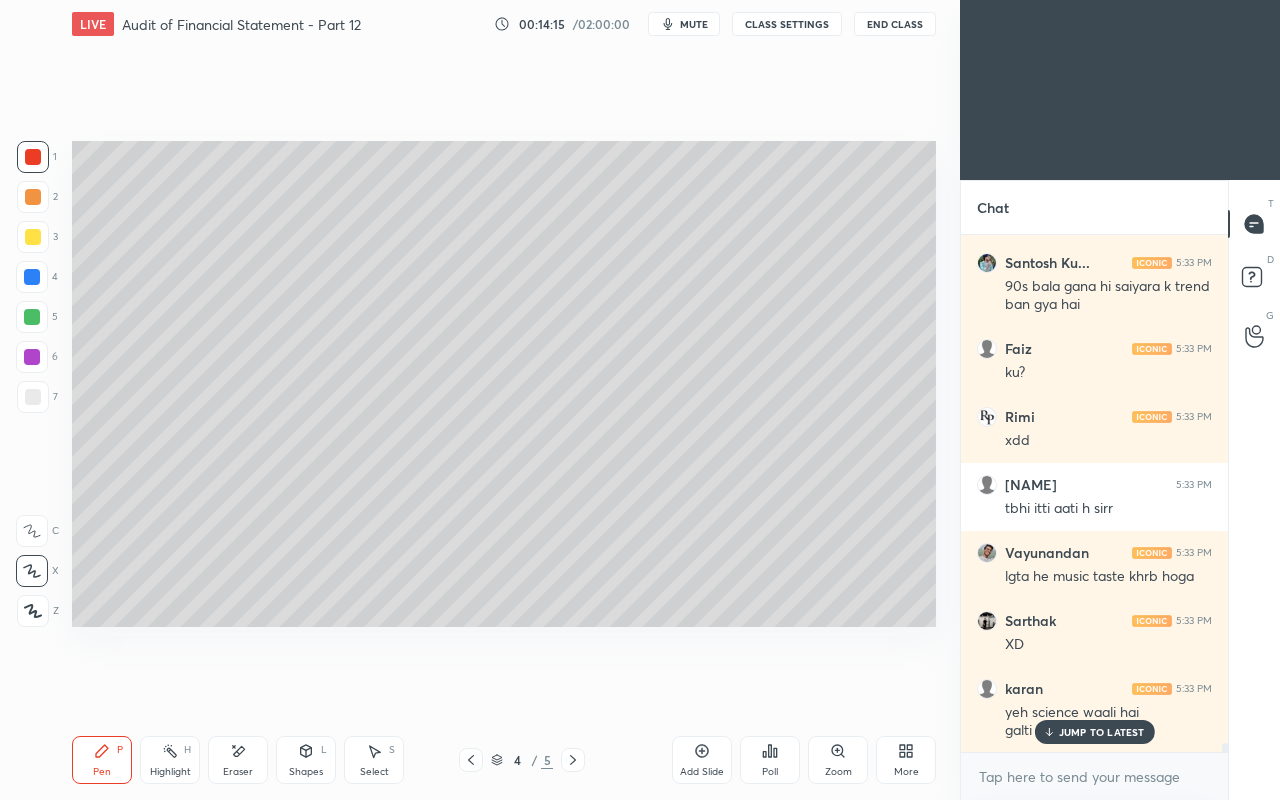 click at bounding box center (32, 277) 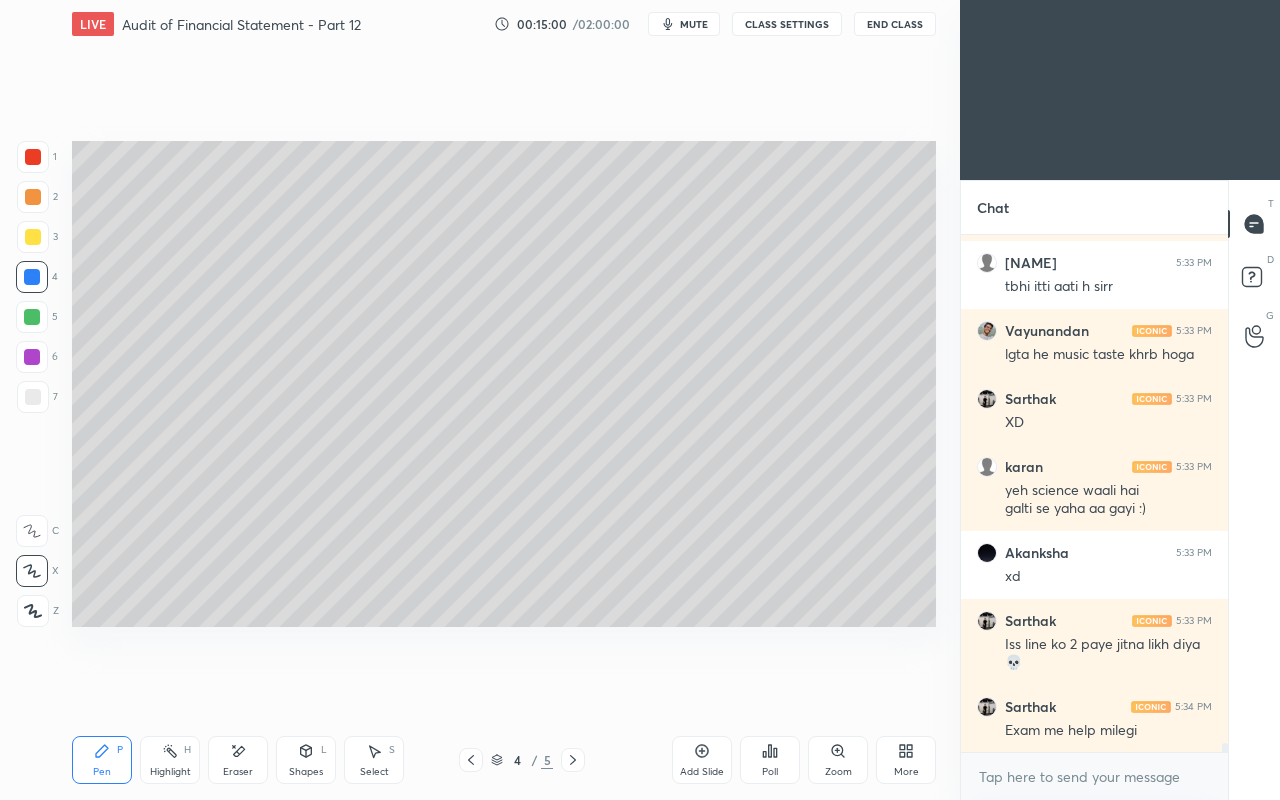 scroll, scrollTop: 29682, scrollLeft: 0, axis: vertical 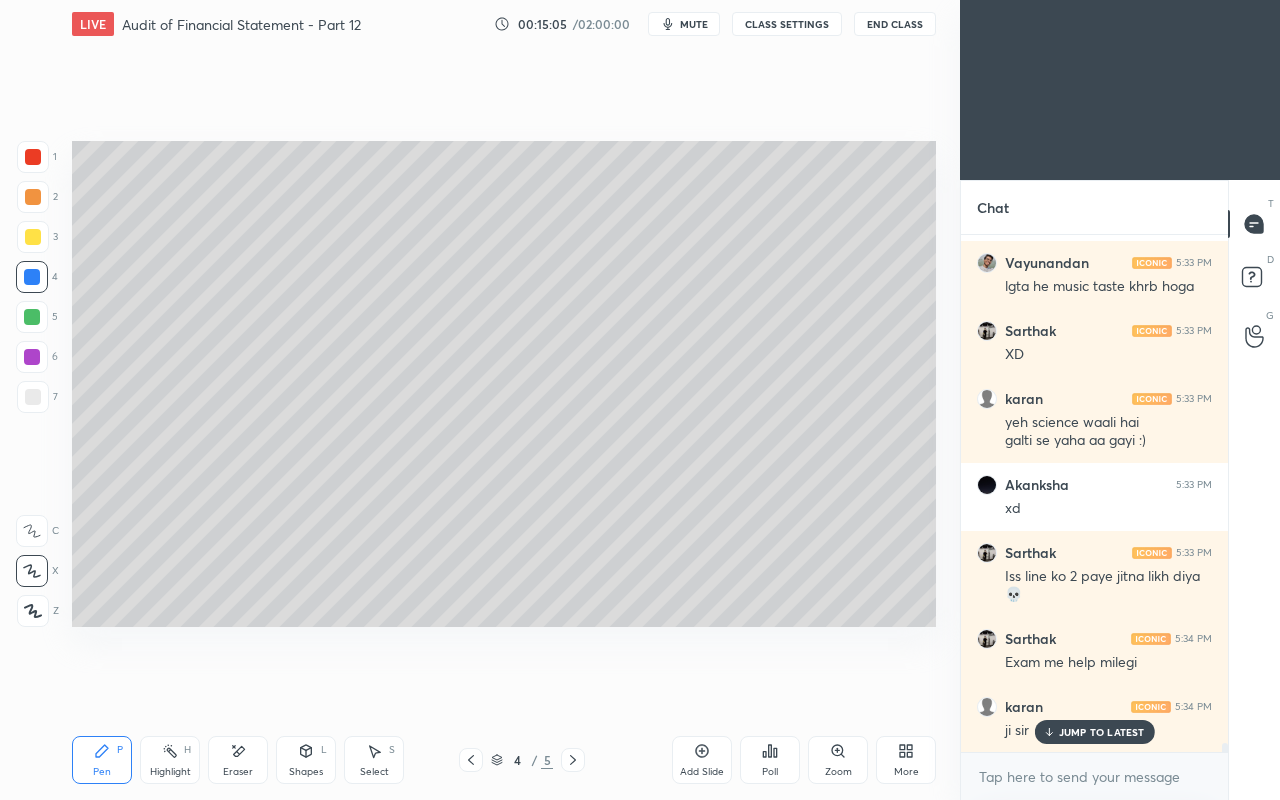 click at bounding box center [32, 317] 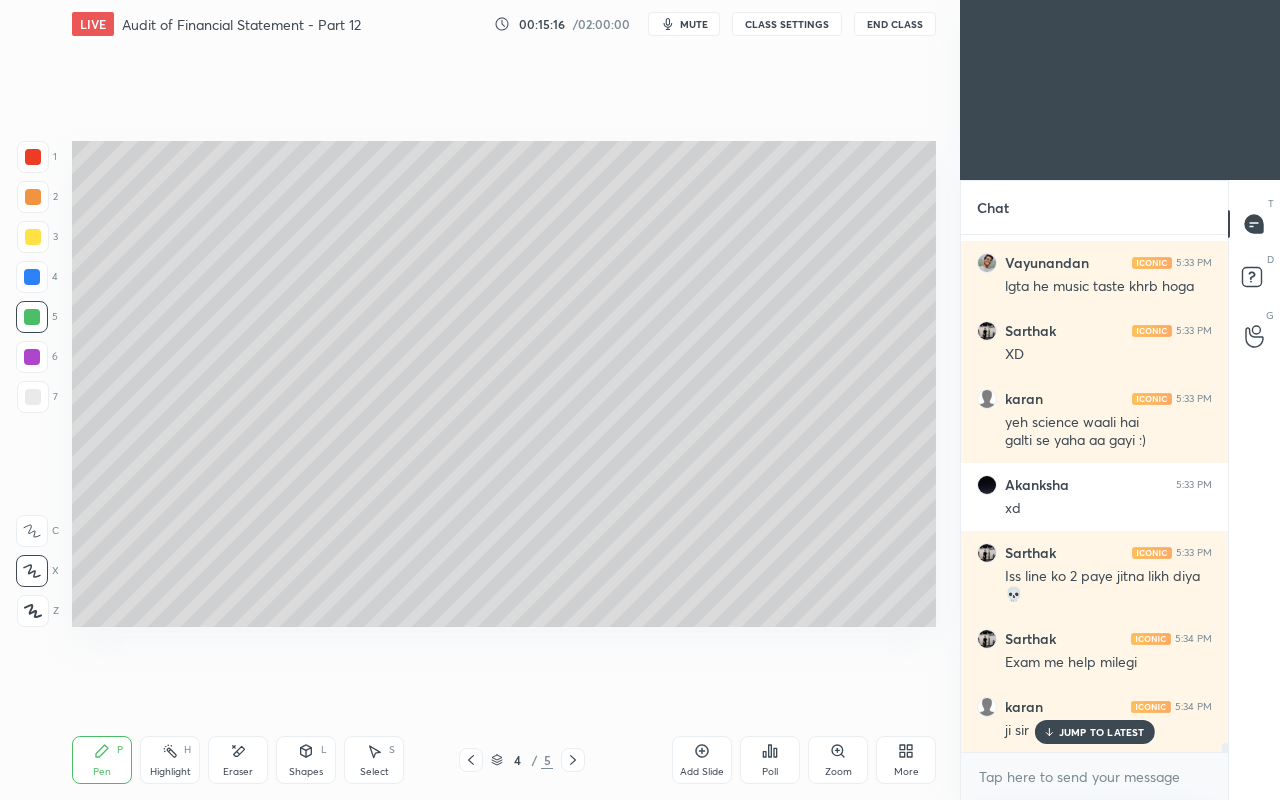click on "Pen P Highlight H Eraser Shapes L Select S 4 / 5 Add Slide Poll Zoom More" at bounding box center (504, 760) 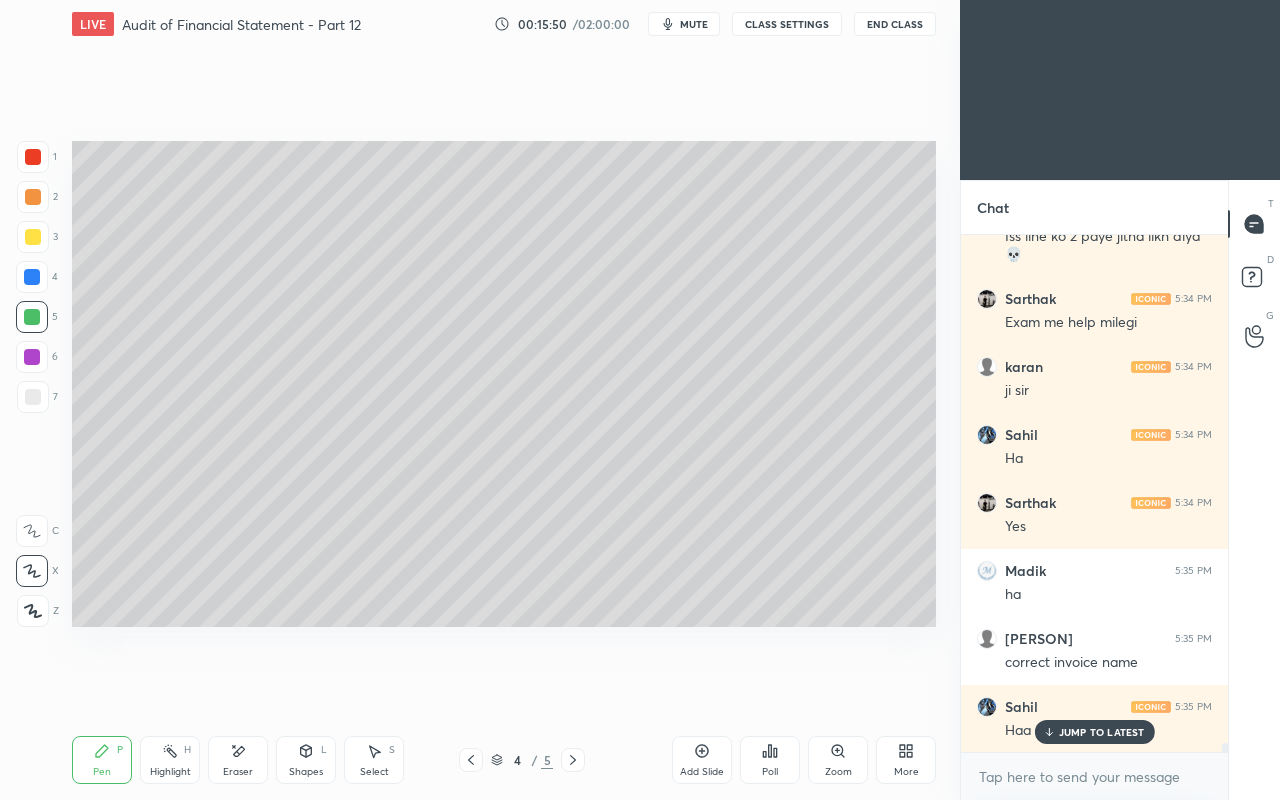 scroll, scrollTop: 30090, scrollLeft: 0, axis: vertical 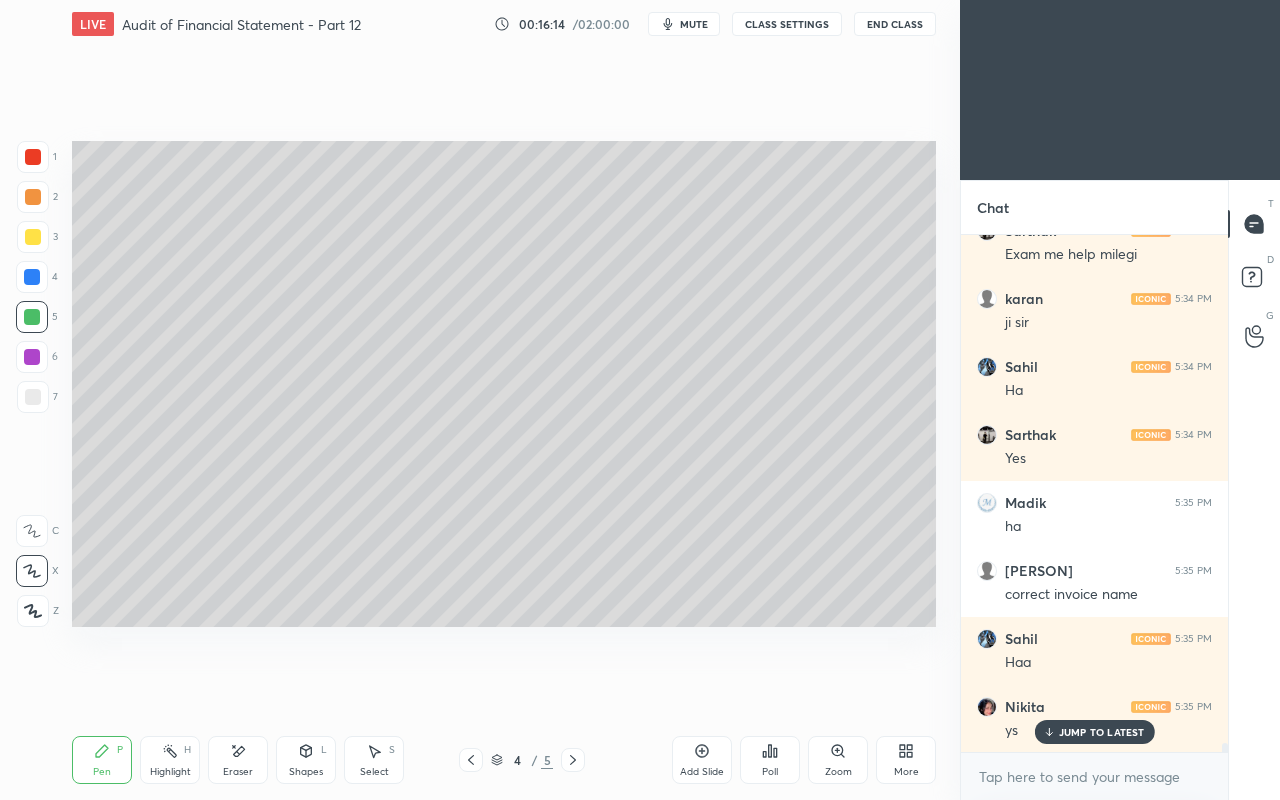 click on "JUMP TO LATEST" at bounding box center (1102, 732) 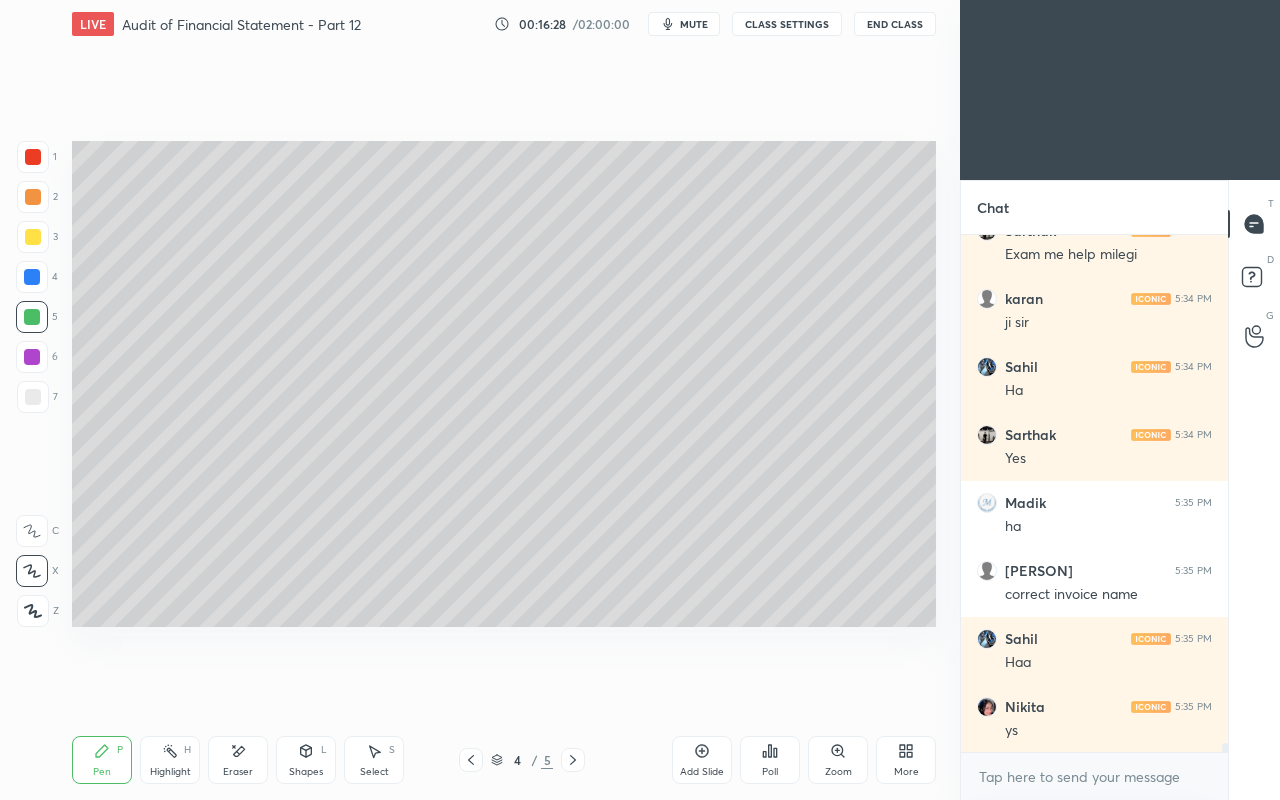click 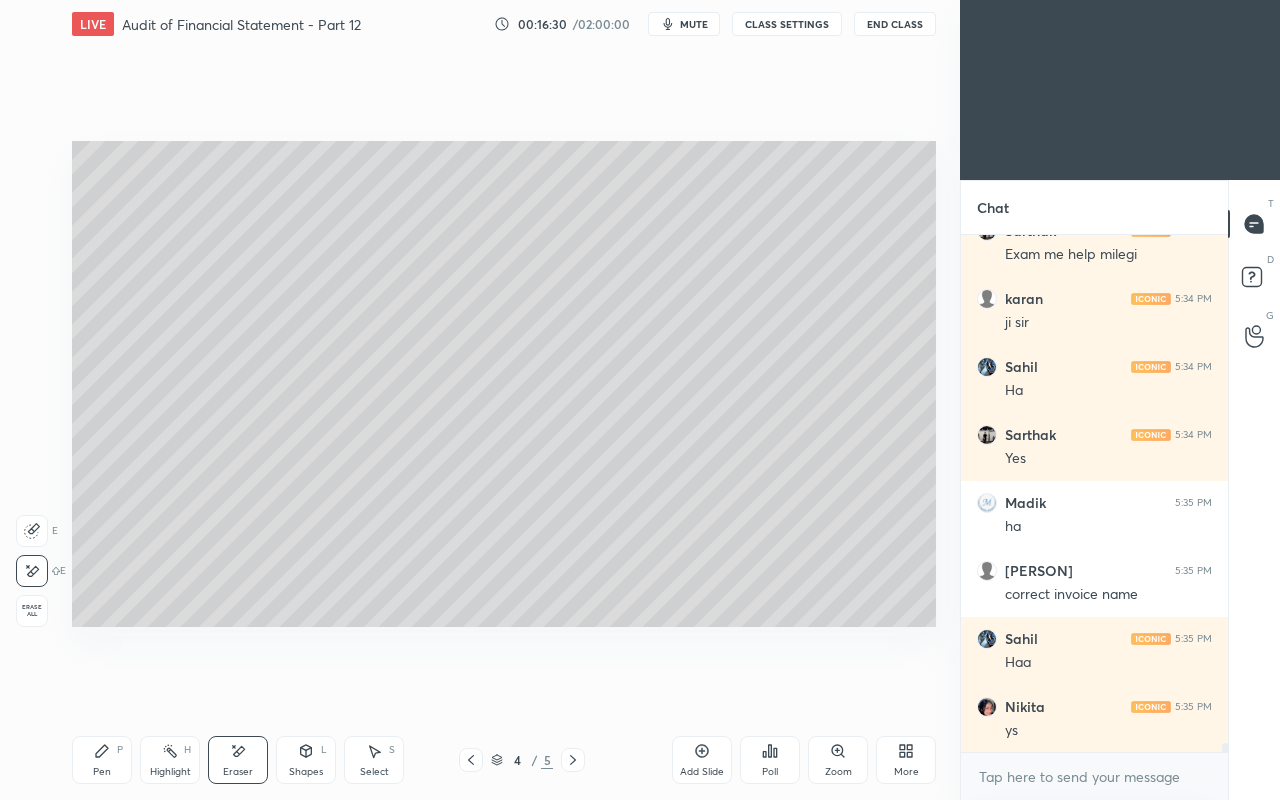 click 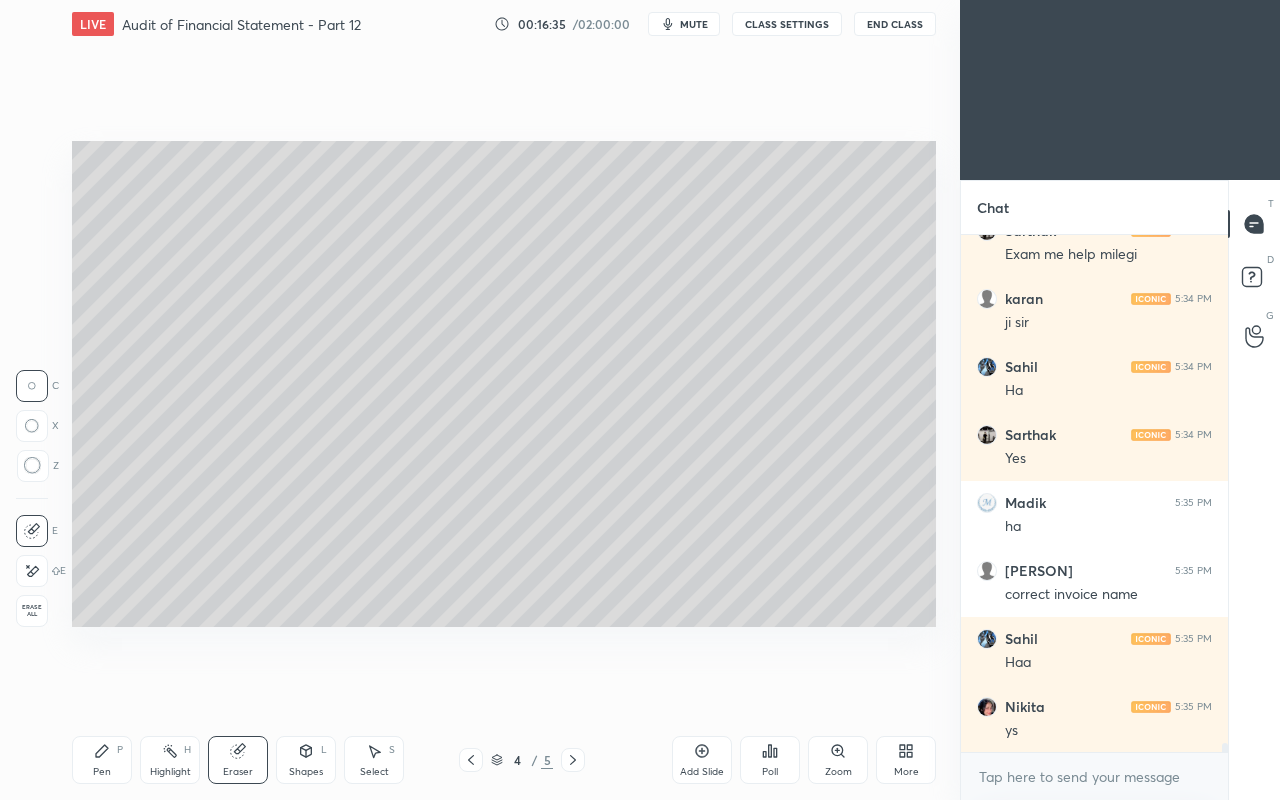 click on "Pen P" at bounding box center [102, 760] 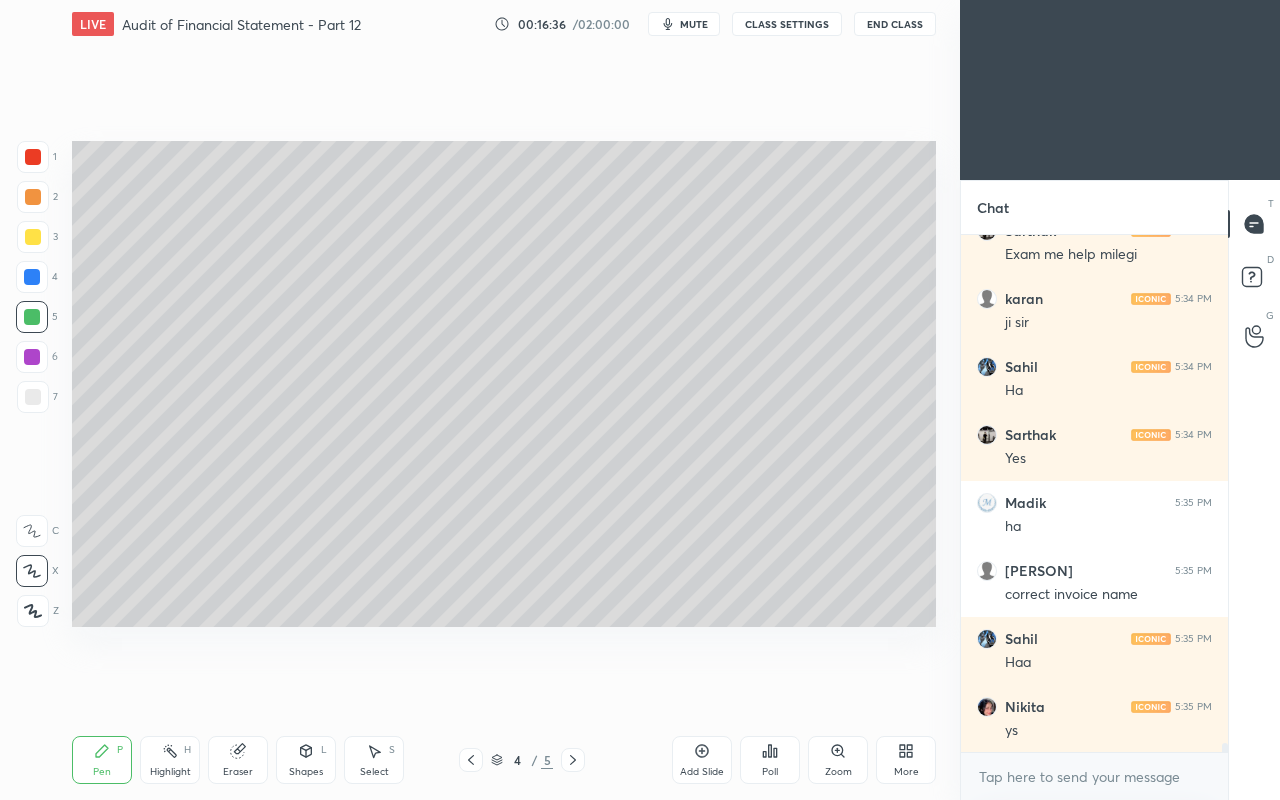 click at bounding box center [33, 237] 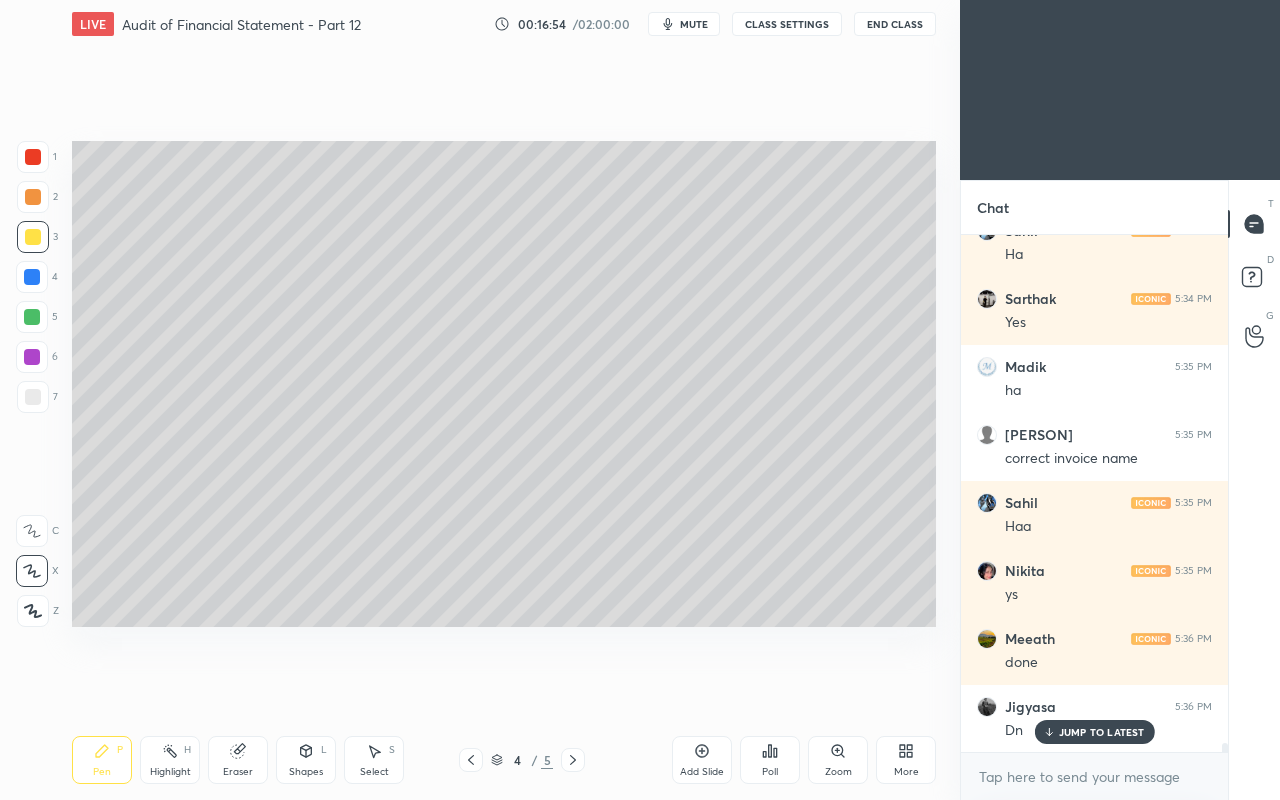 scroll, scrollTop: 30294, scrollLeft: 0, axis: vertical 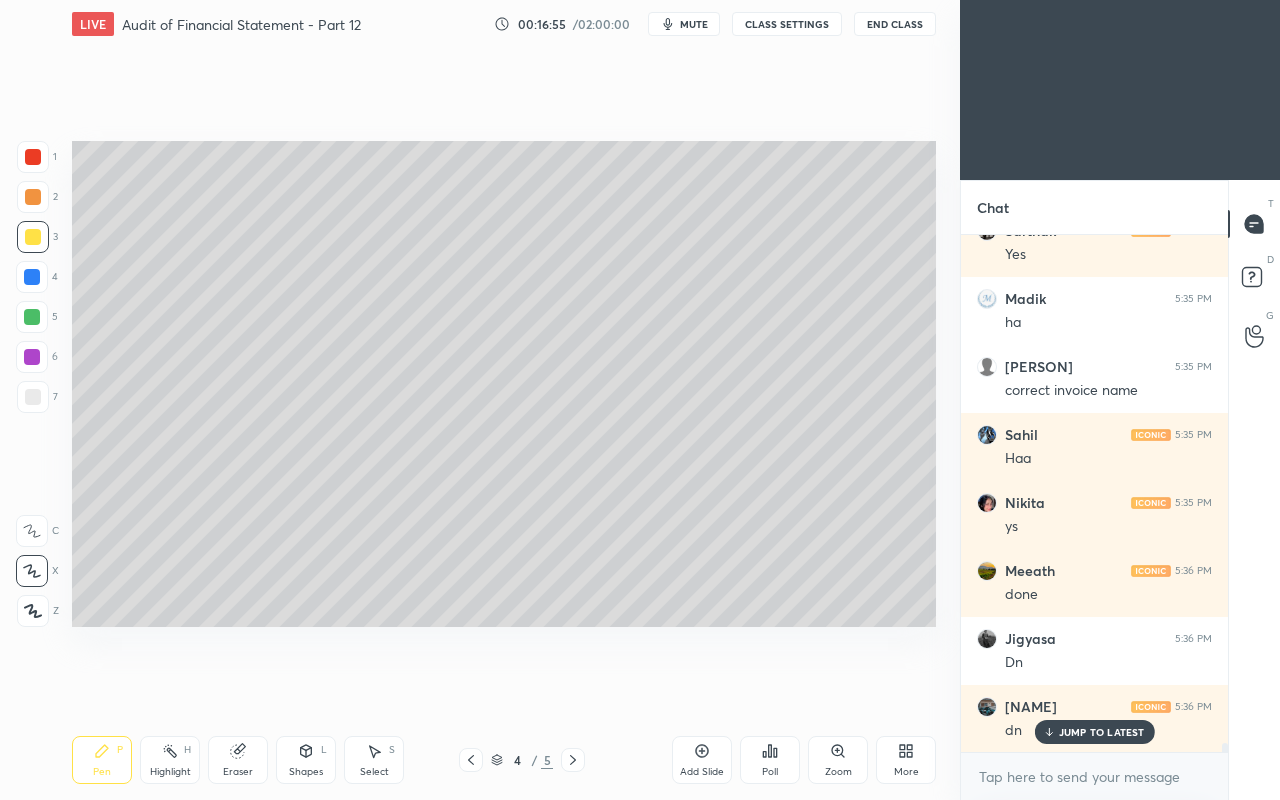 click 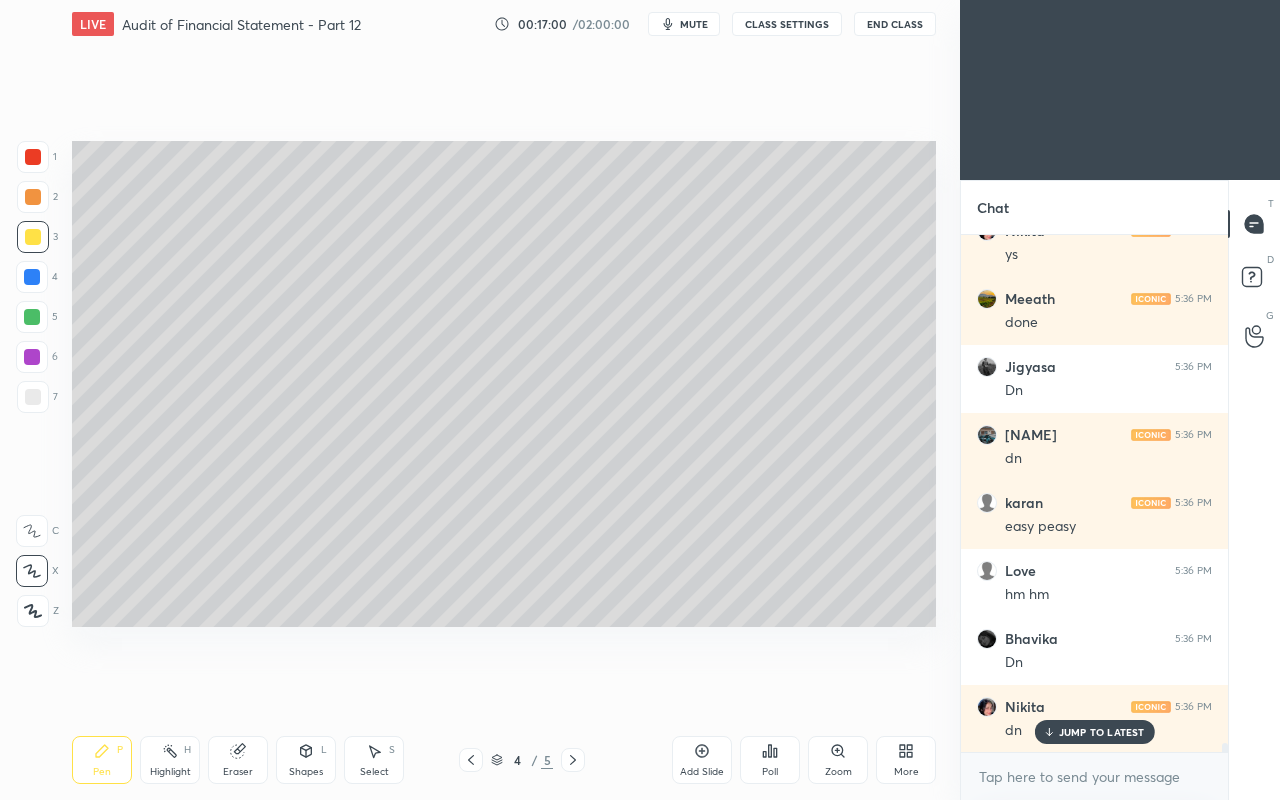 scroll, scrollTop: 30634, scrollLeft: 0, axis: vertical 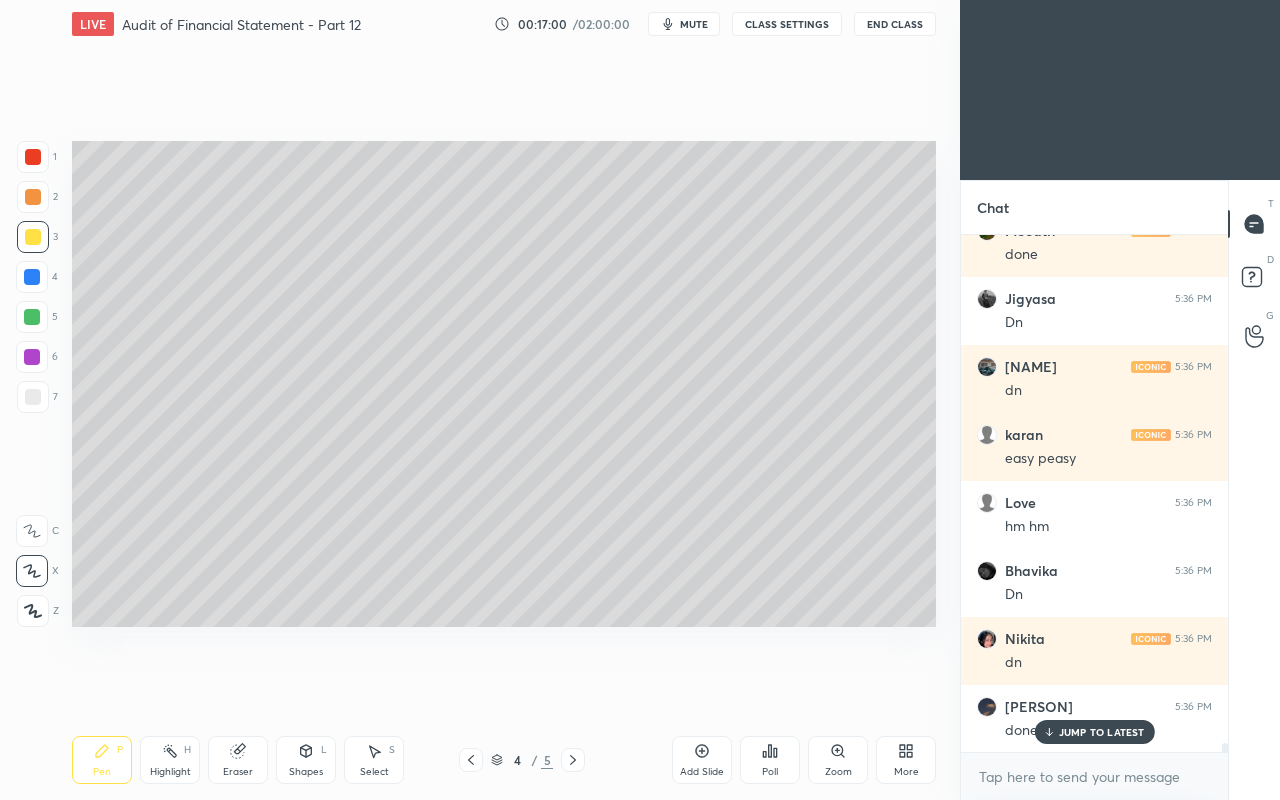click on "JUMP TO LATEST" at bounding box center [1102, 732] 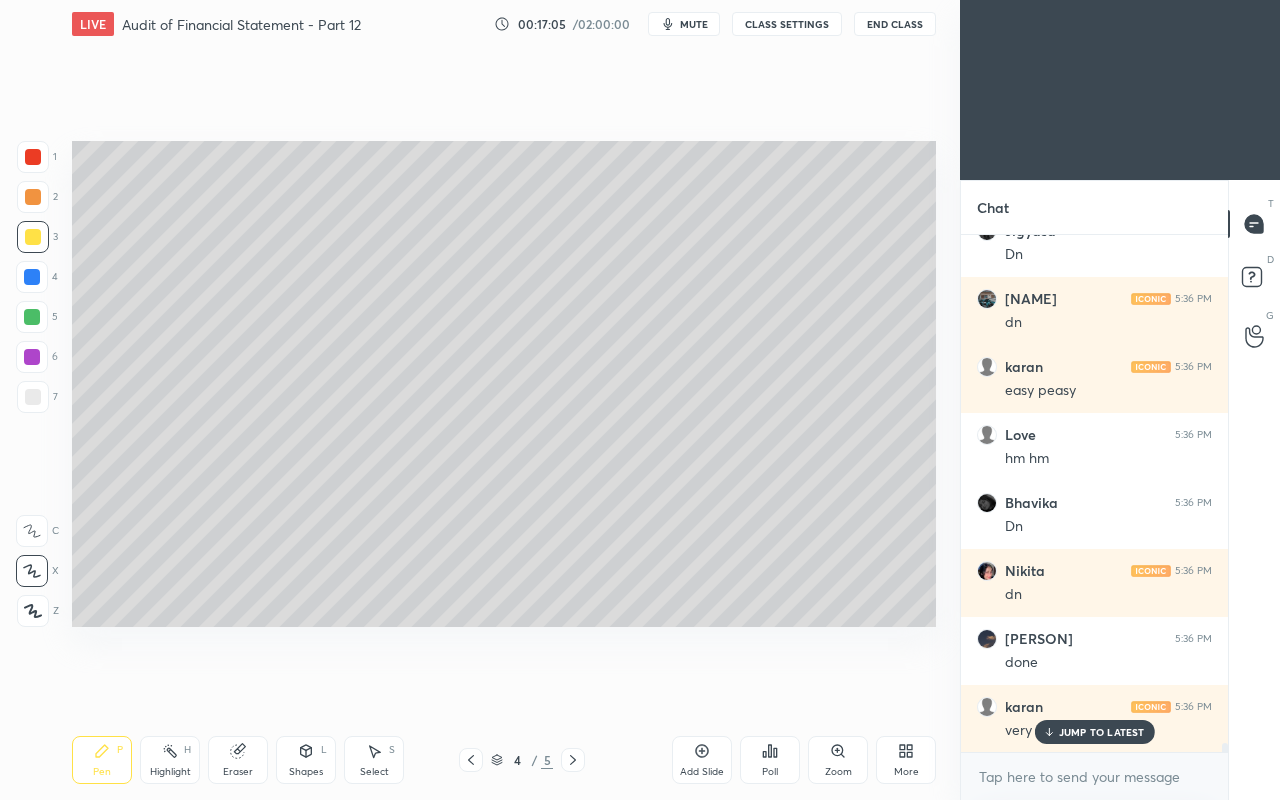 scroll, scrollTop: 30770, scrollLeft: 0, axis: vertical 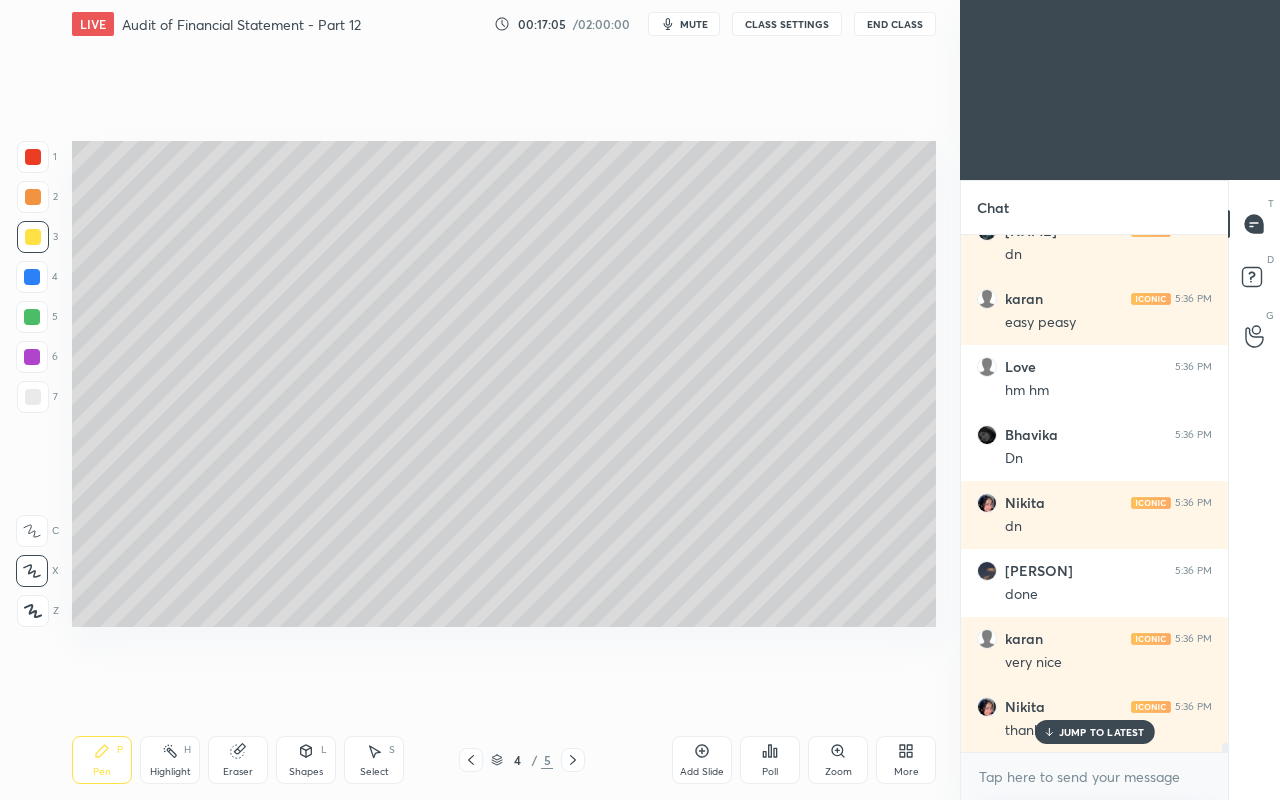 click on "JUMP TO LATEST" at bounding box center (1094, 732) 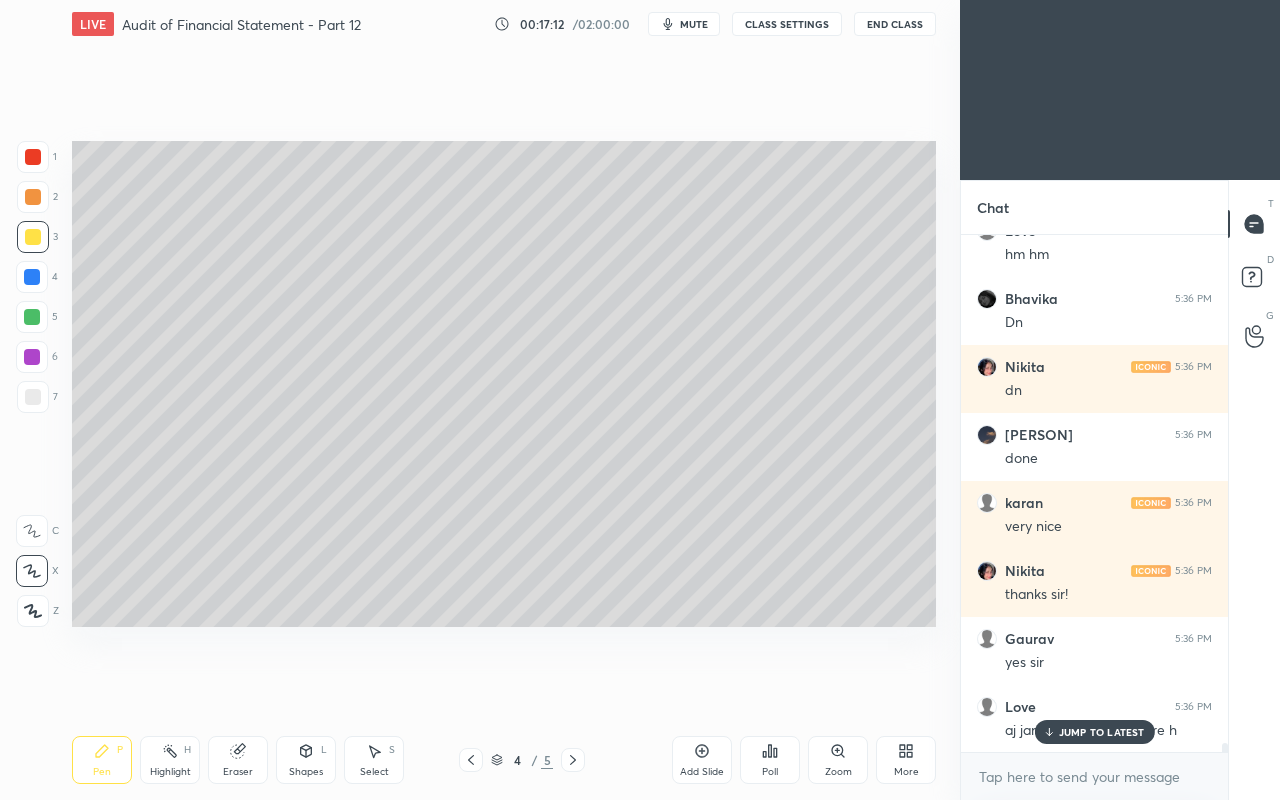 scroll, scrollTop: 30974, scrollLeft: 0, axis: vertical 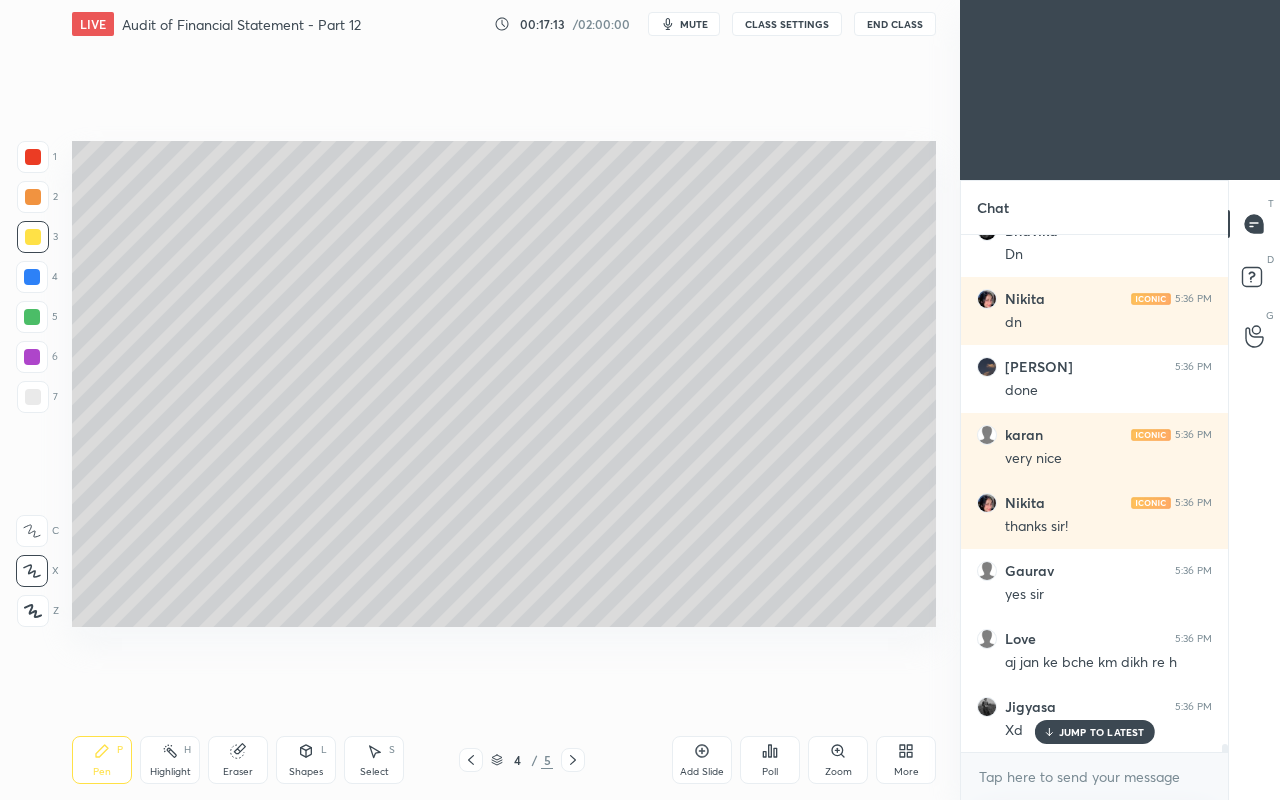 click on "JUMP TO LATEST" at bounding box center [1102, 732] 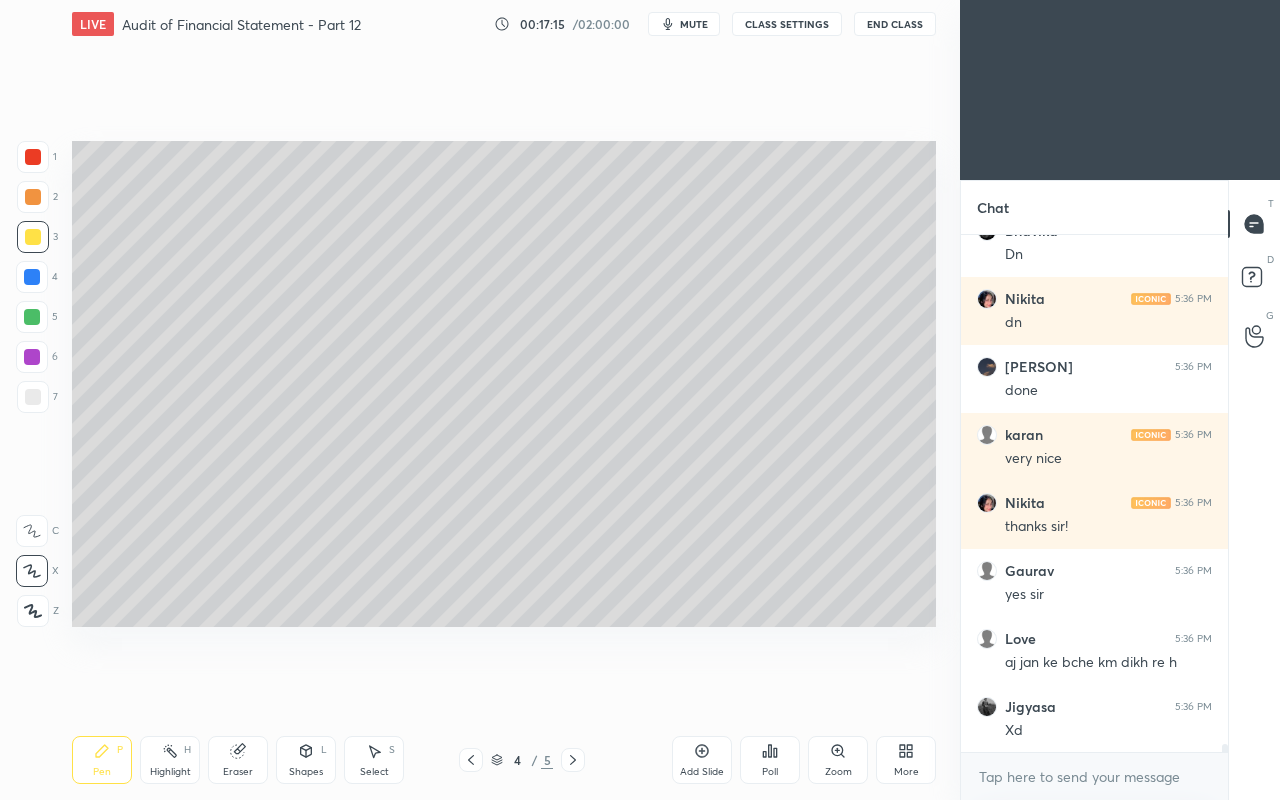 click at bounding box center (33, 397) 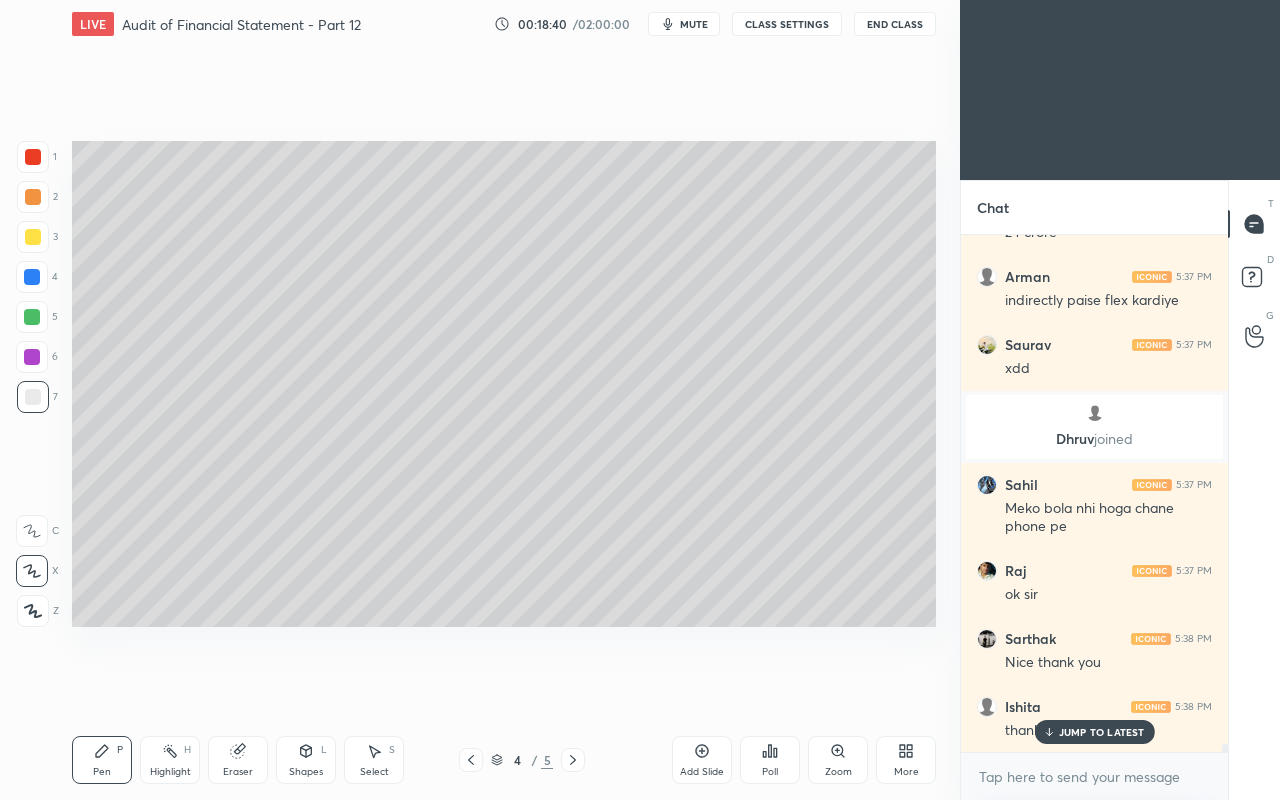 scroll, scrollTop: 33176, scrollLeft: 0, axis: vertical 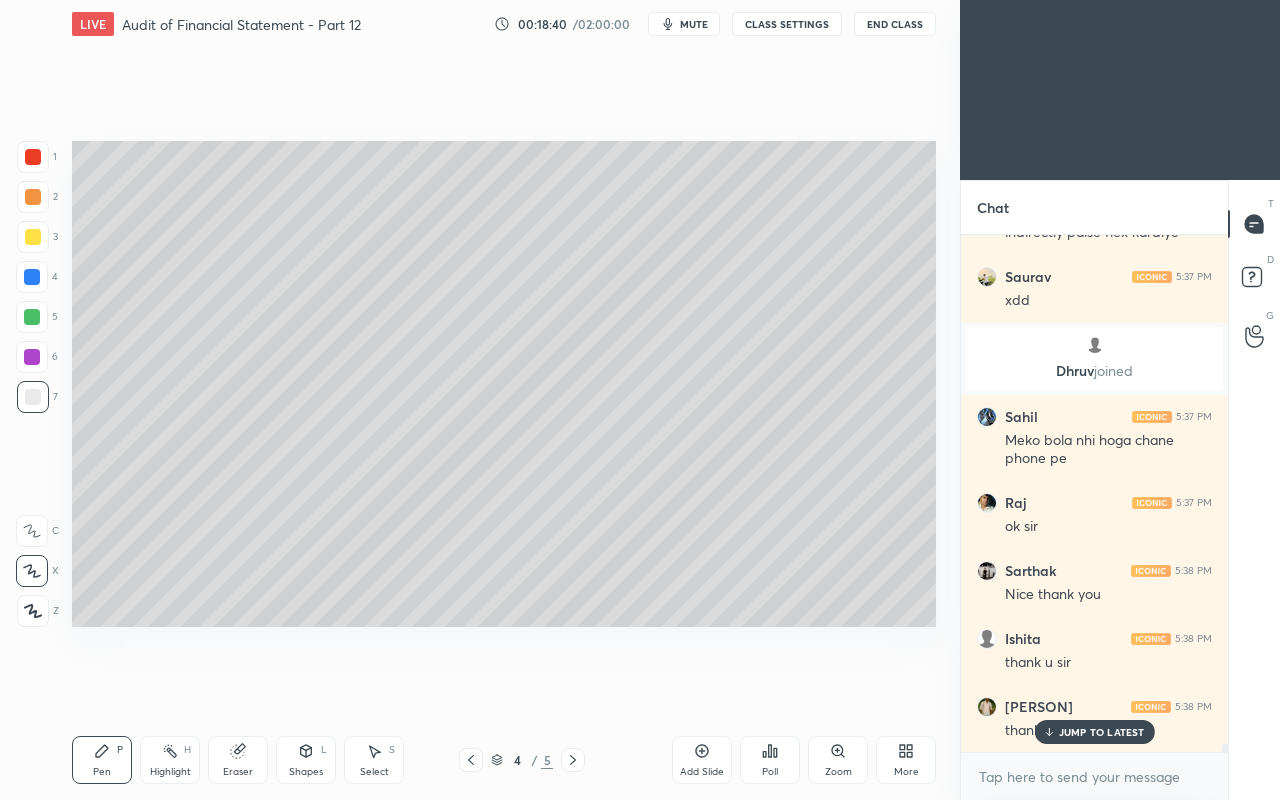 click on "JUMP TO LATEST" at bounding box center (1102, 732) 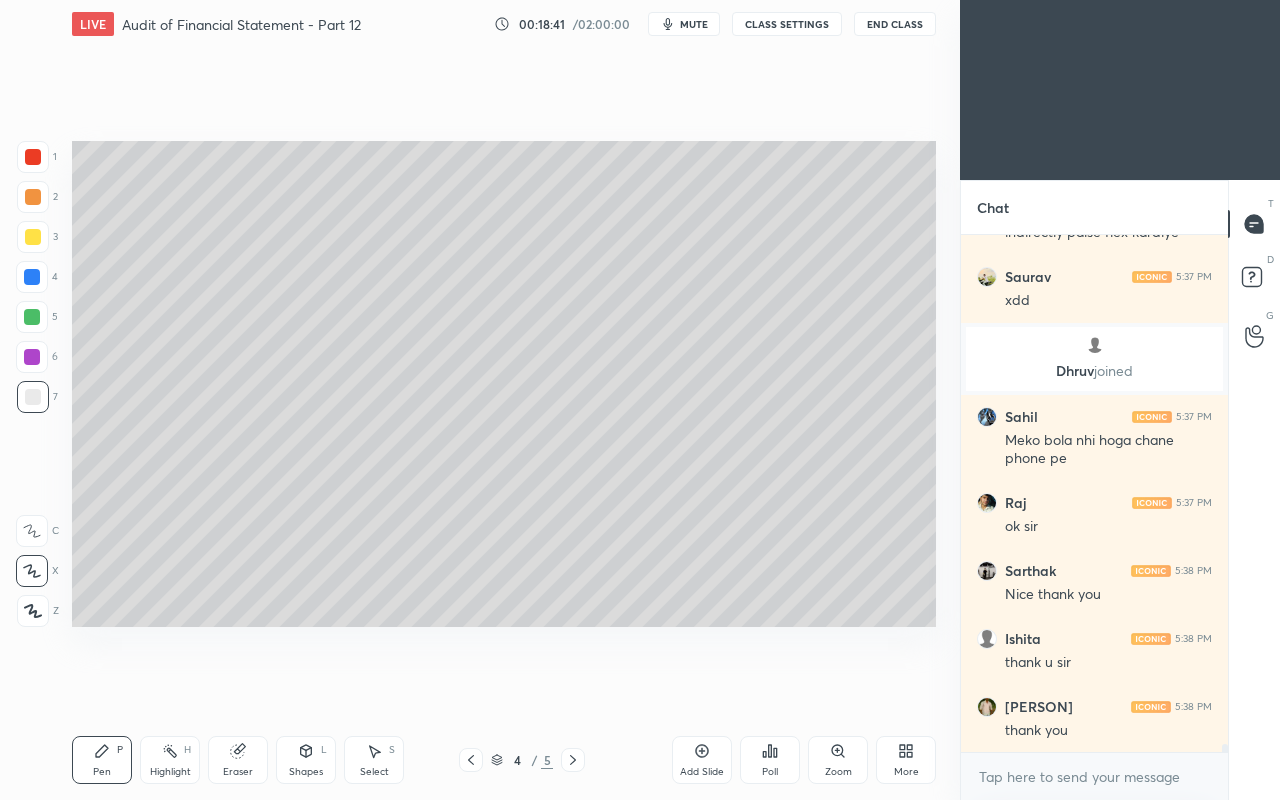 scroll, scrollTop: 33244, scrollLeft: 0, axis: vertical 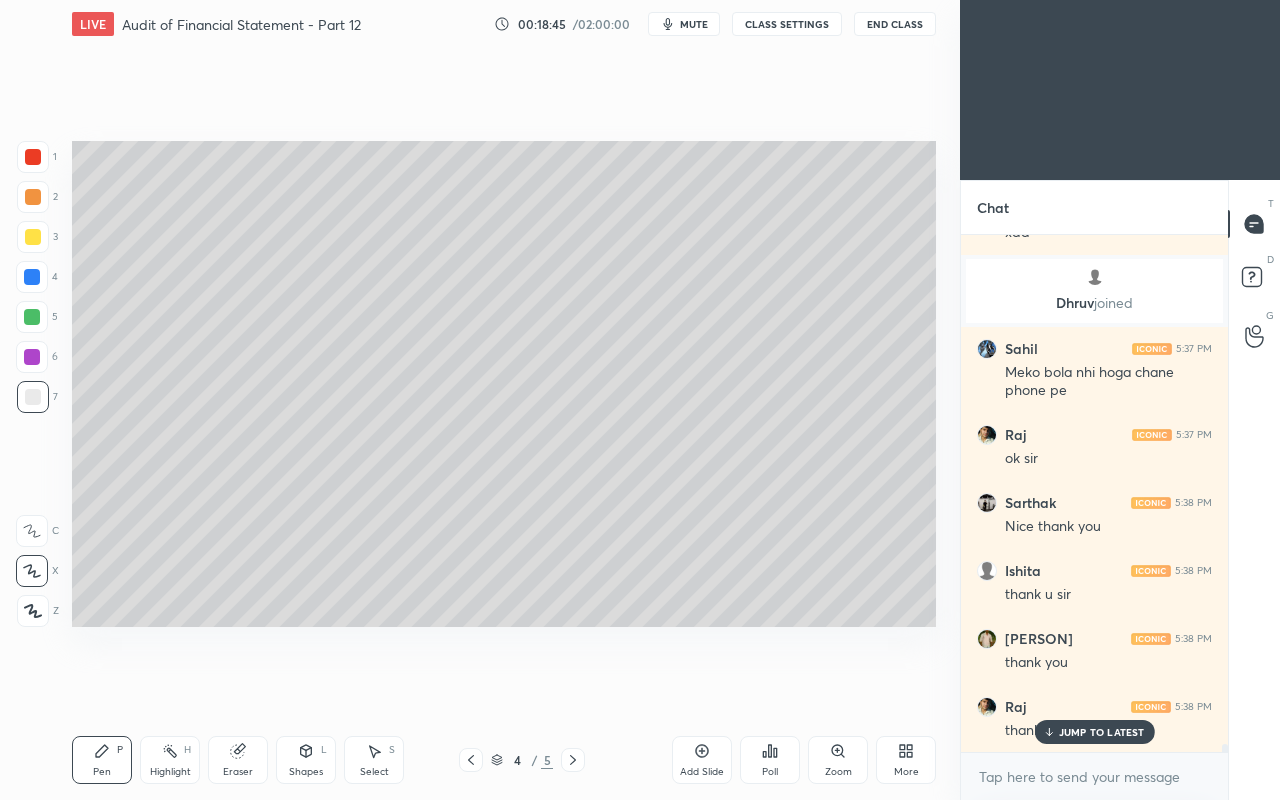click 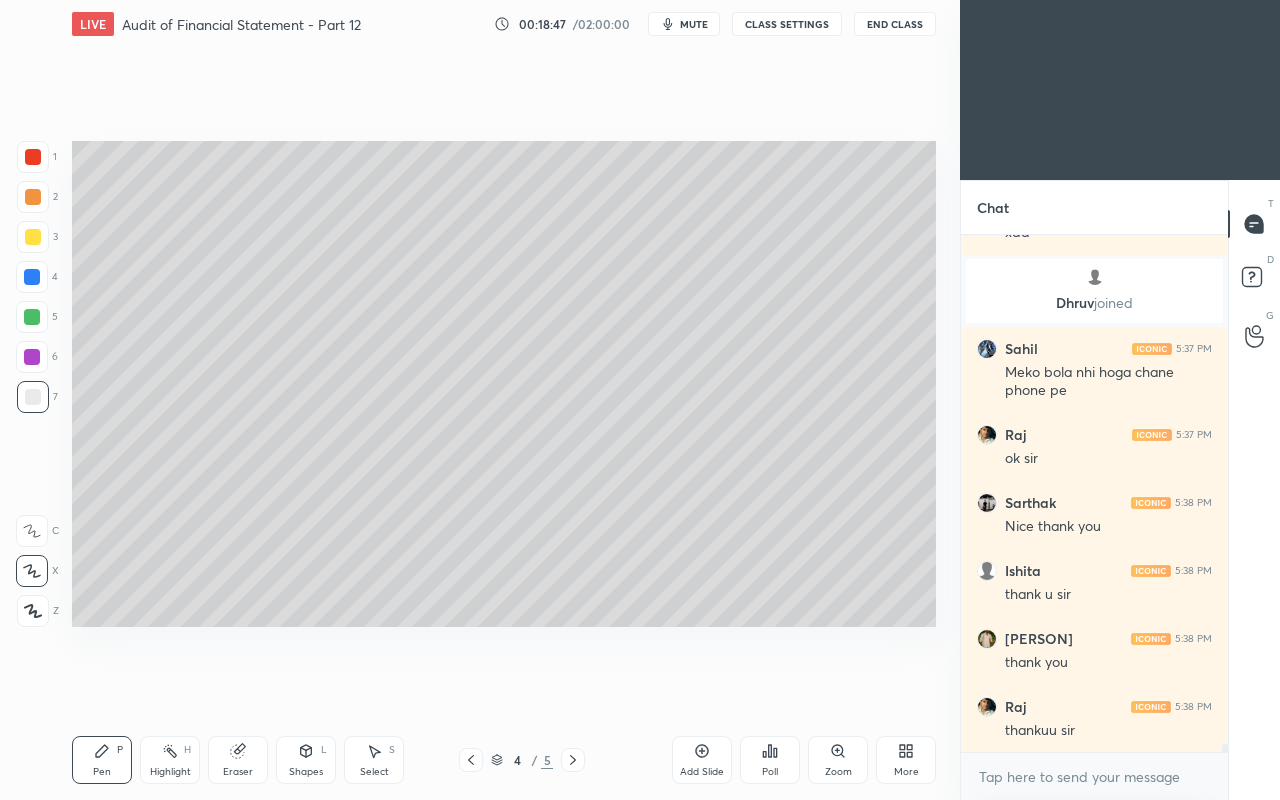 scroll, scrollTop: 33312, scrollLeft: 0, axis: vertical 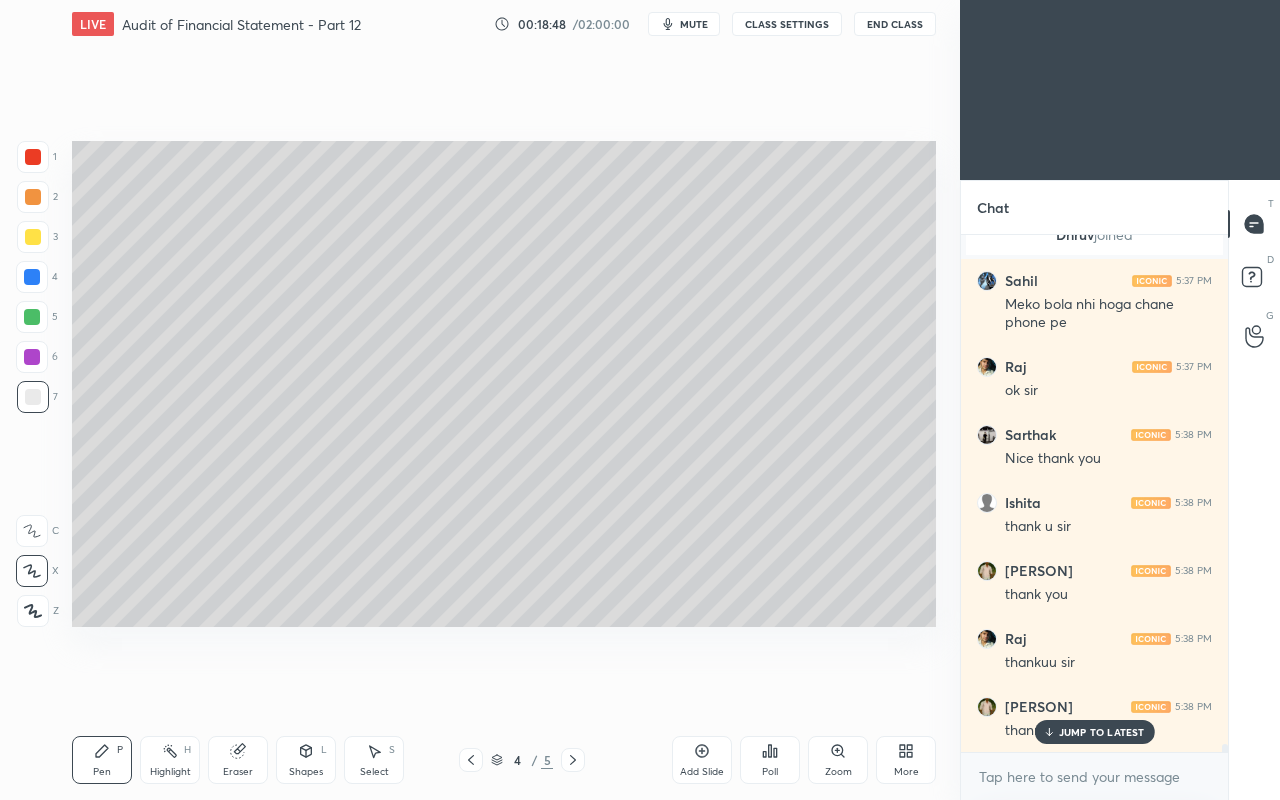 click on "JUMP TO LATEST" at bounding box center [1102, 732] 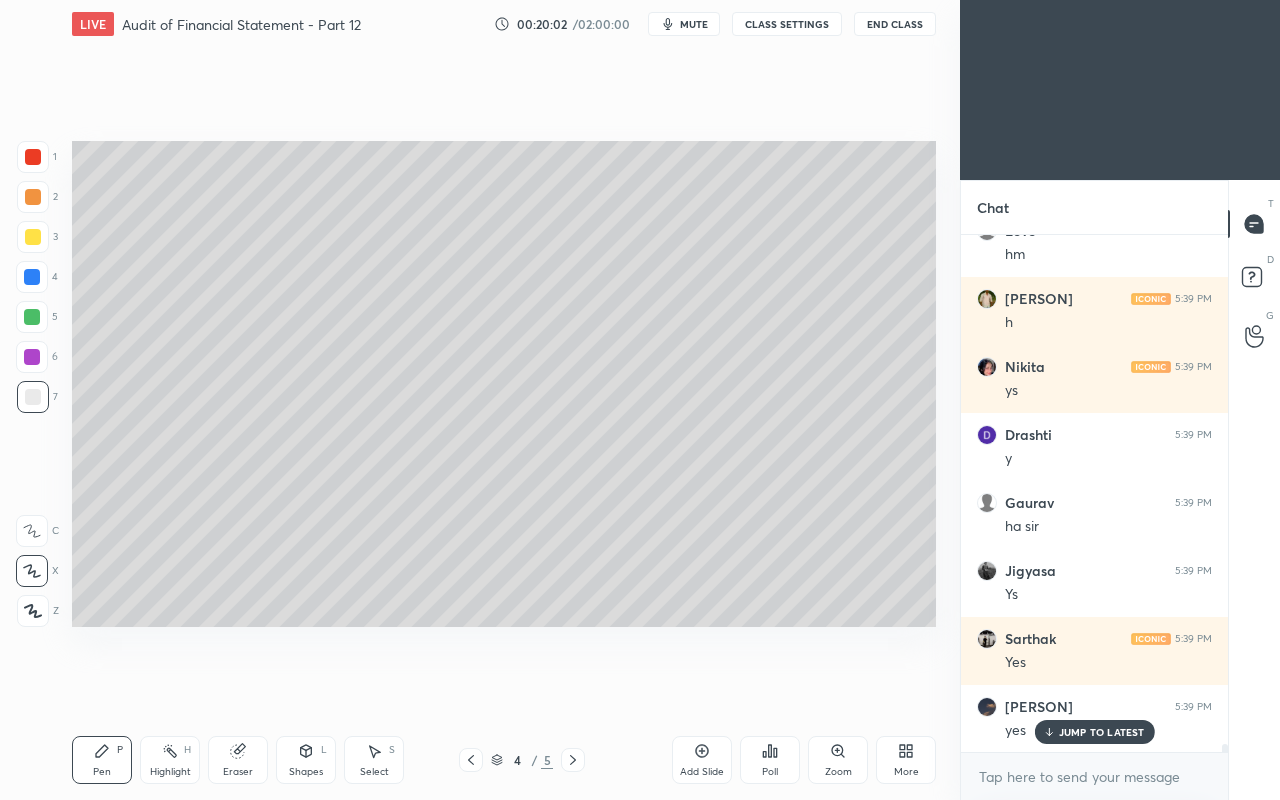scroll, scrollTop: 35088, scrollLeft: 0, axis: vertical 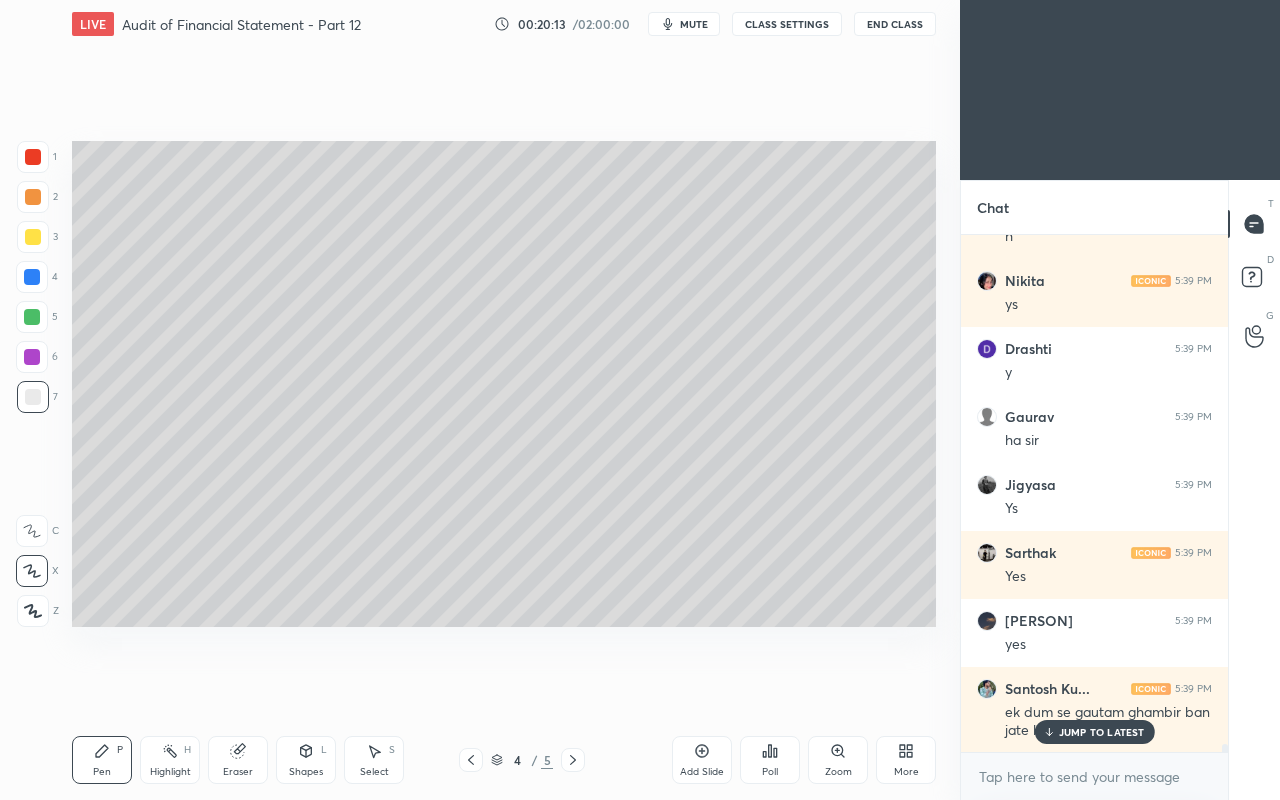 click on "JUMP TO LATEST" at bounding box center [1094, 732] 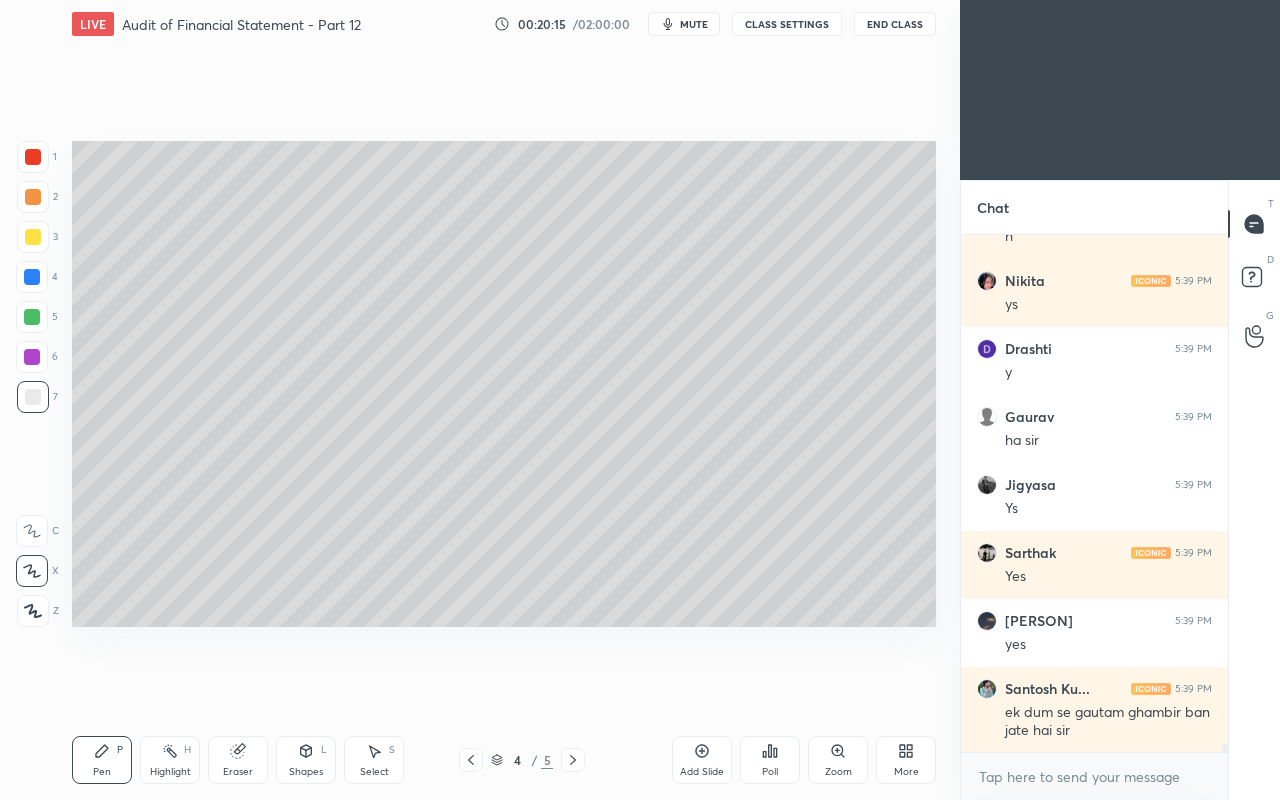 scroll, scrollTop: 35156, scrollLeft: 0, axis: vertical 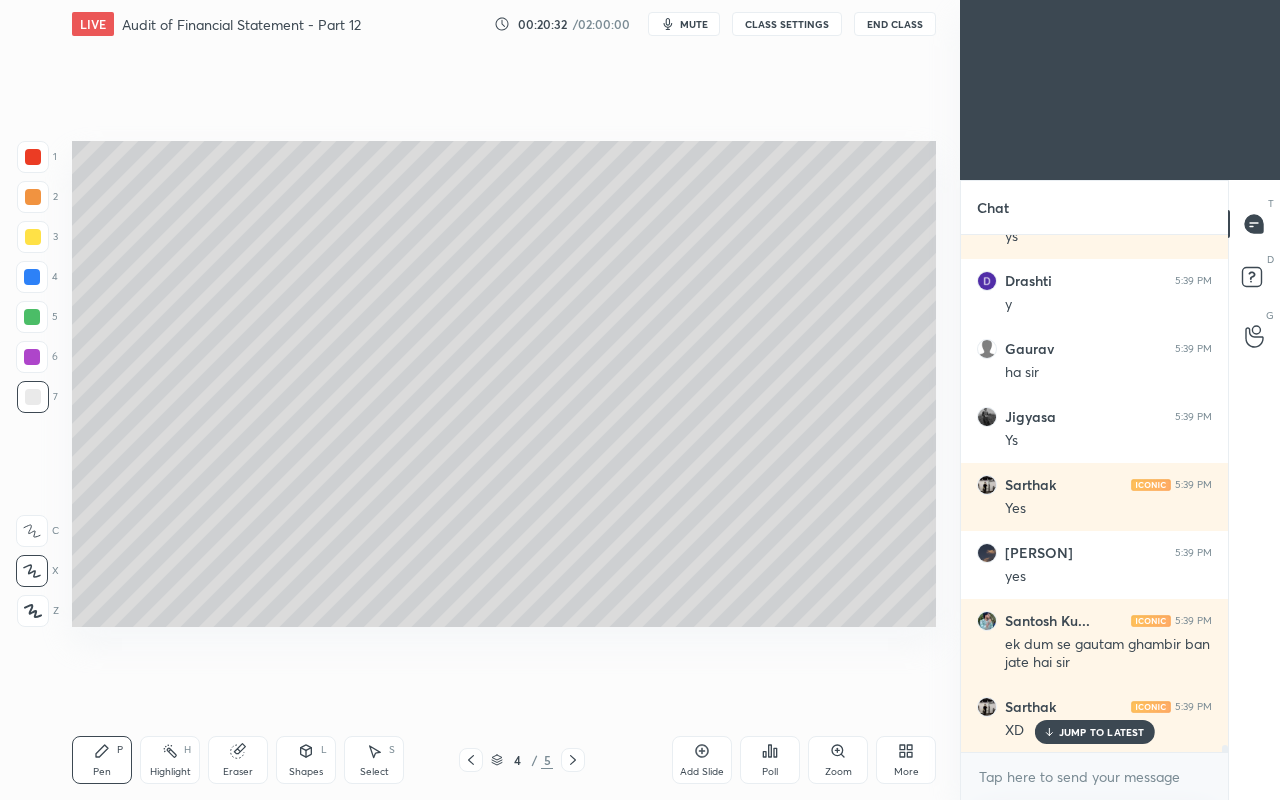 click 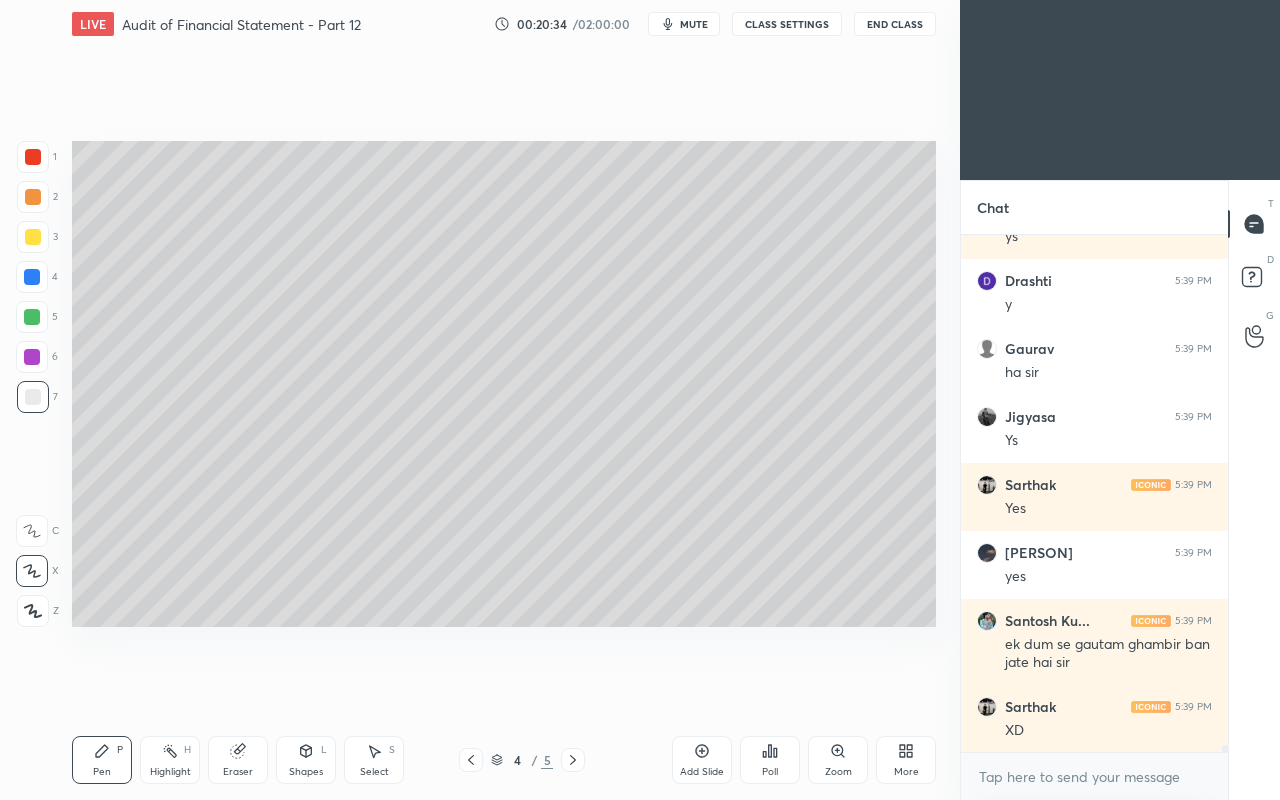 click at bounding box center (33, 237) 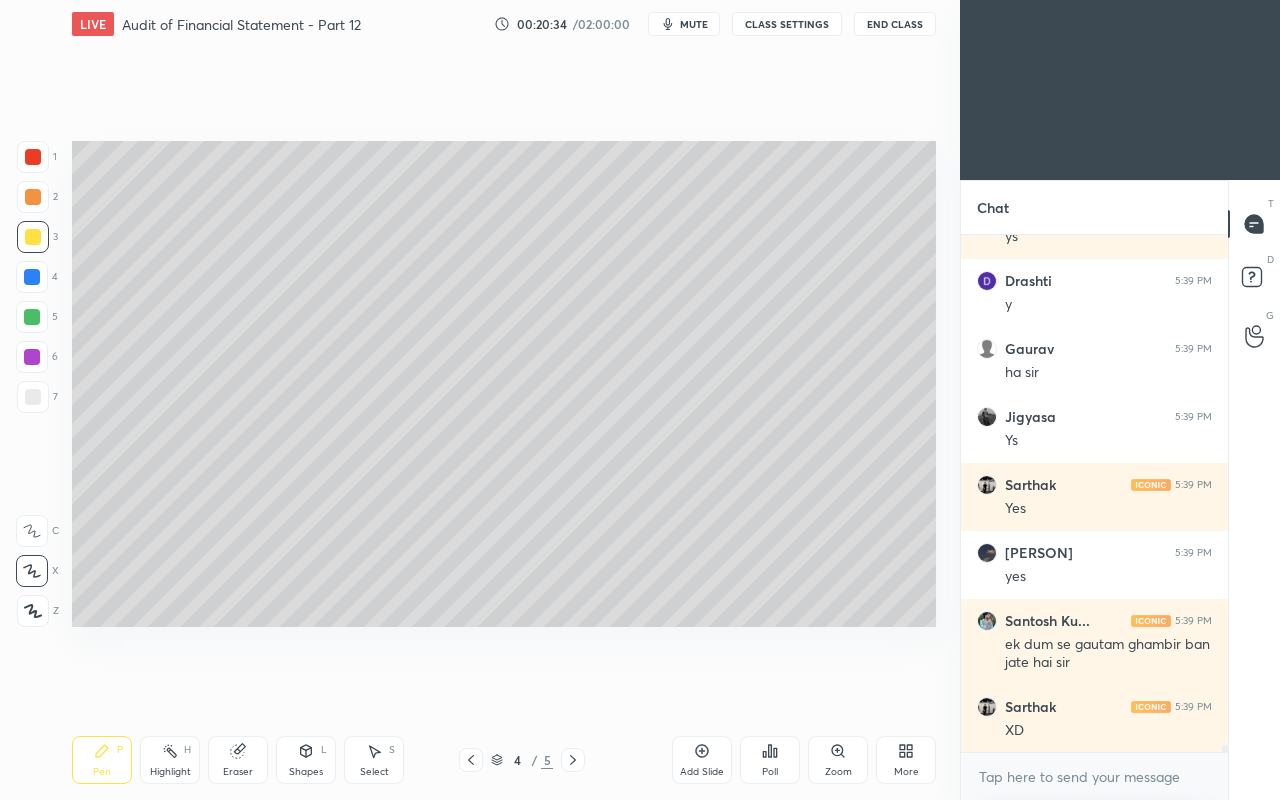 scroll, scrollTop: 35224, scrollLeft: 0, axis: vertical 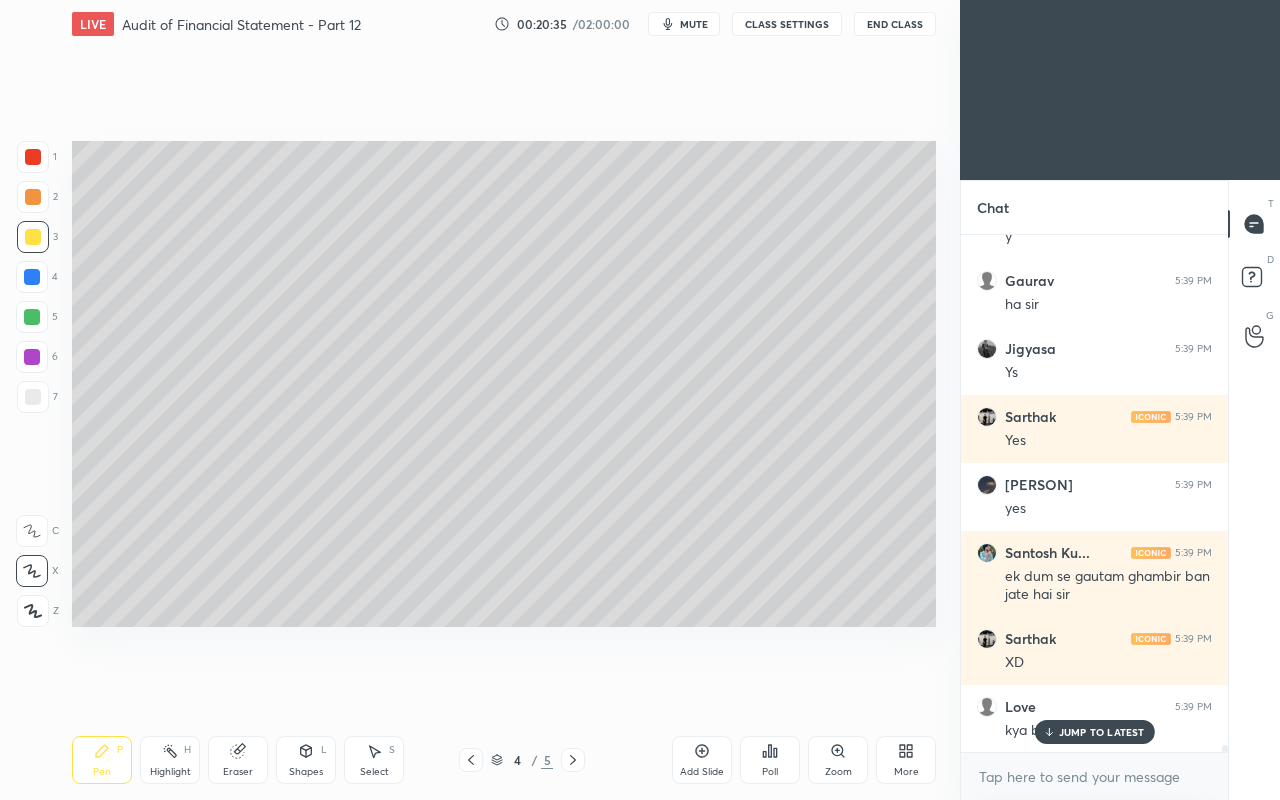 click on "JUMP TO LATEST" at bounding box center [1094, 732] 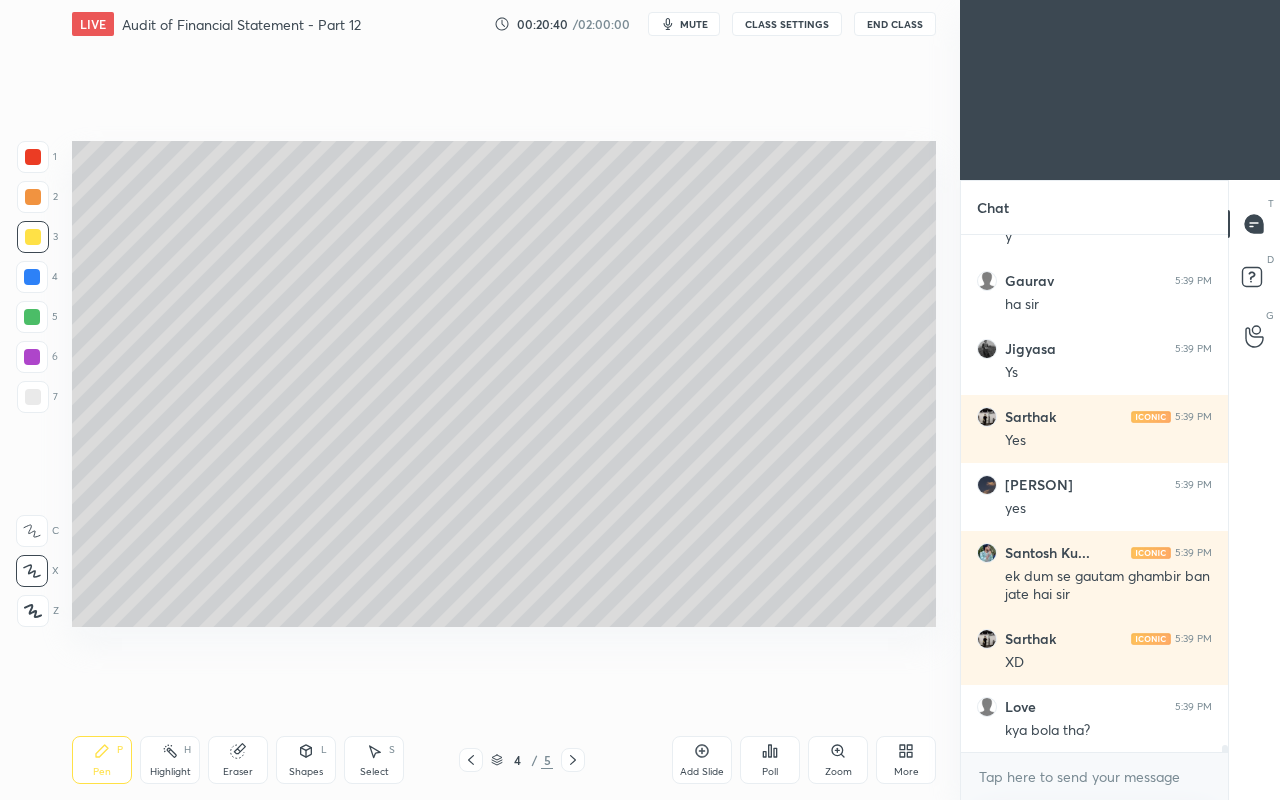 scroll, scrollTop: 35292, scrollLeft: 0, axis: vertical 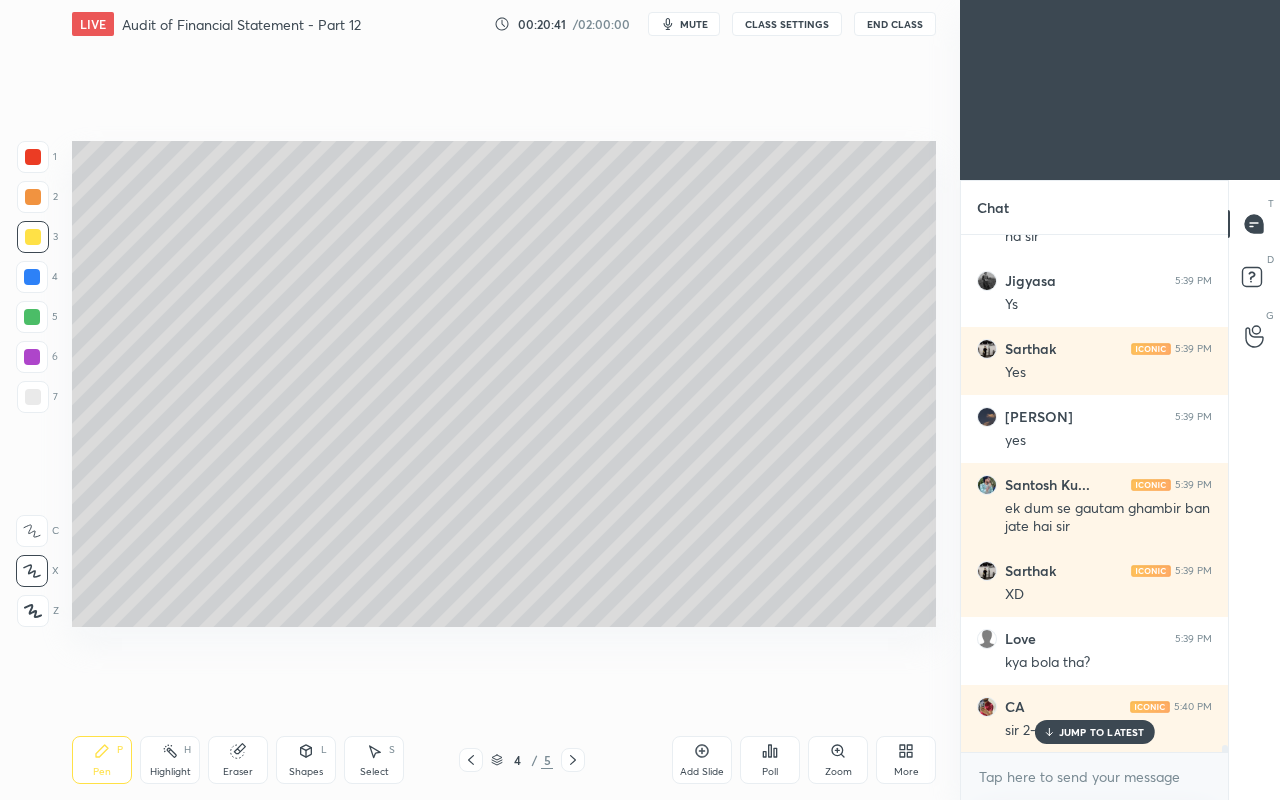 click on "JUMP TO LATEST" at bounding box center (1102, 732) 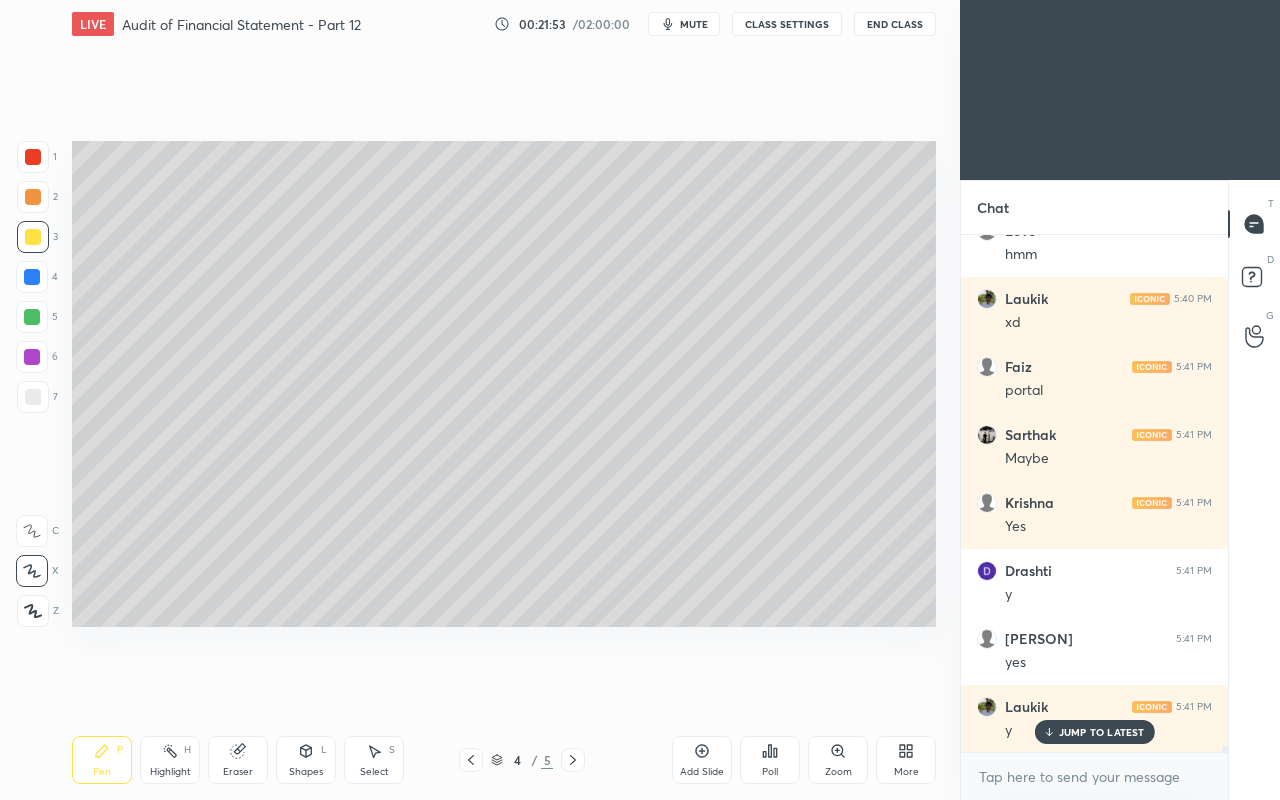 scroll, scrollTop: 36130, scrollLeft: 0, axis: vertical 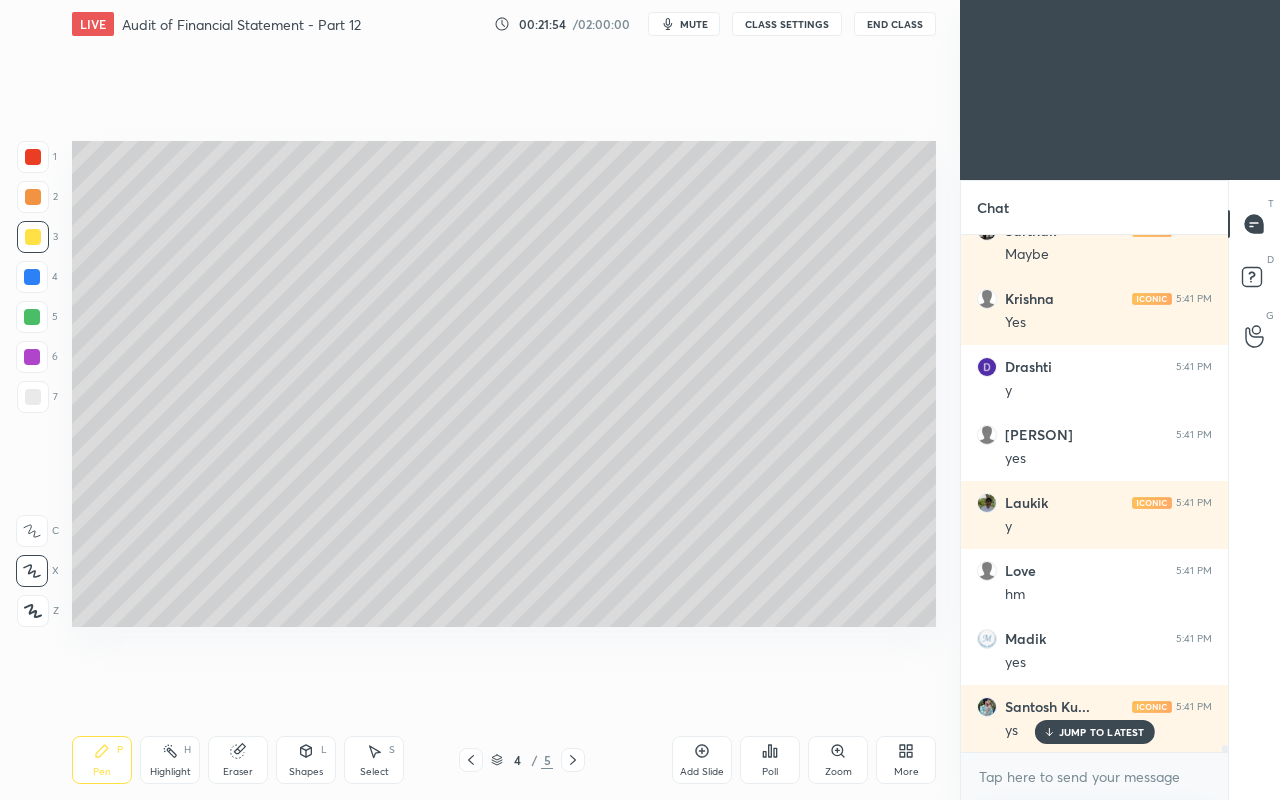 click 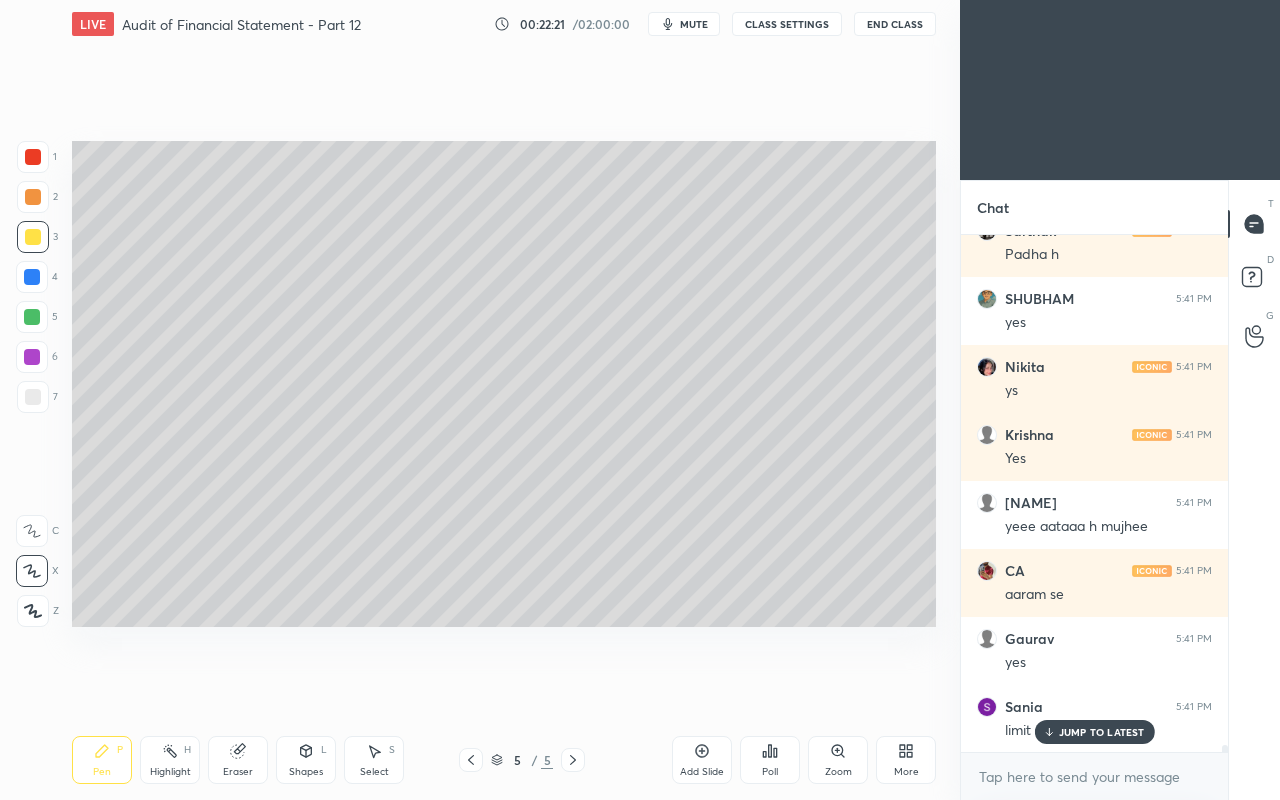 scroll, scrollTop: 37558, scrollLeft: 0, axis: vertical 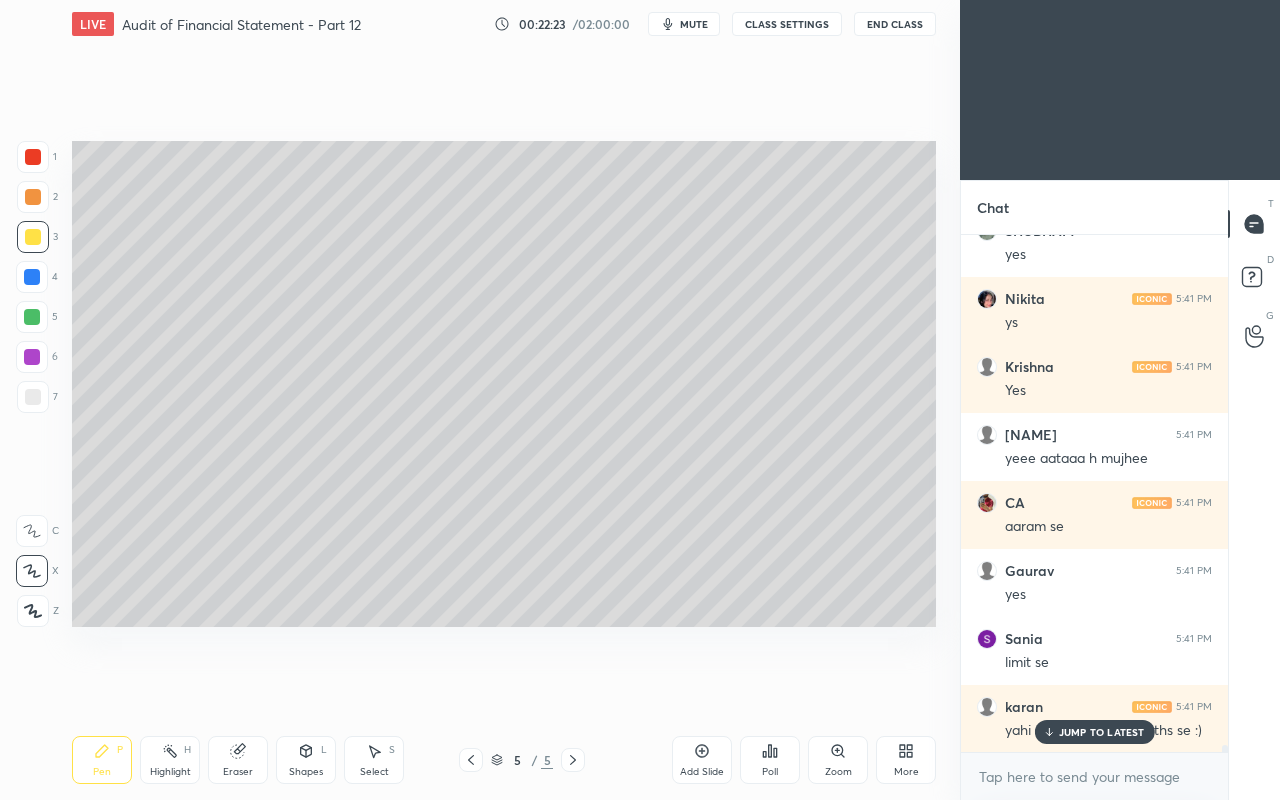 click on "JUMP TO LATEST" at bounding box center (1094, 732) 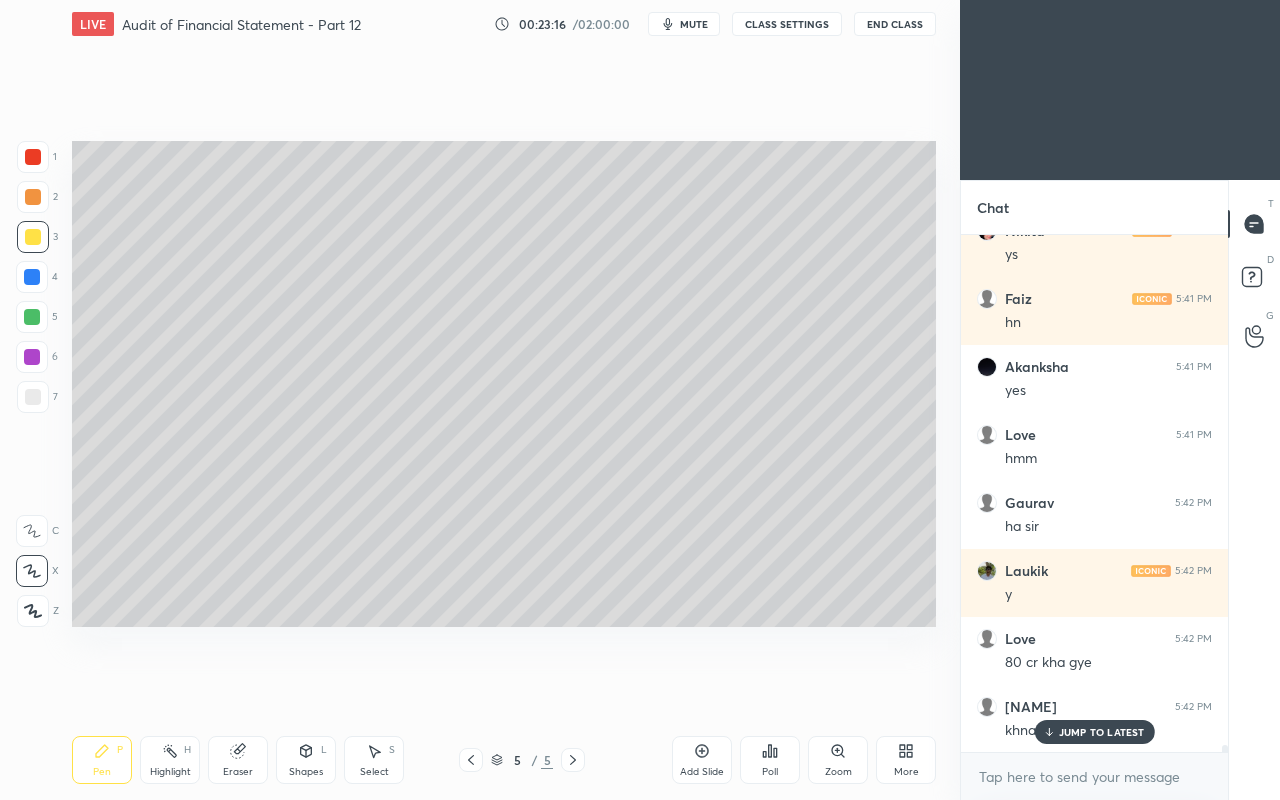 scroll, scrollTop: 38306, scrollLeft: 0, axis: vertical 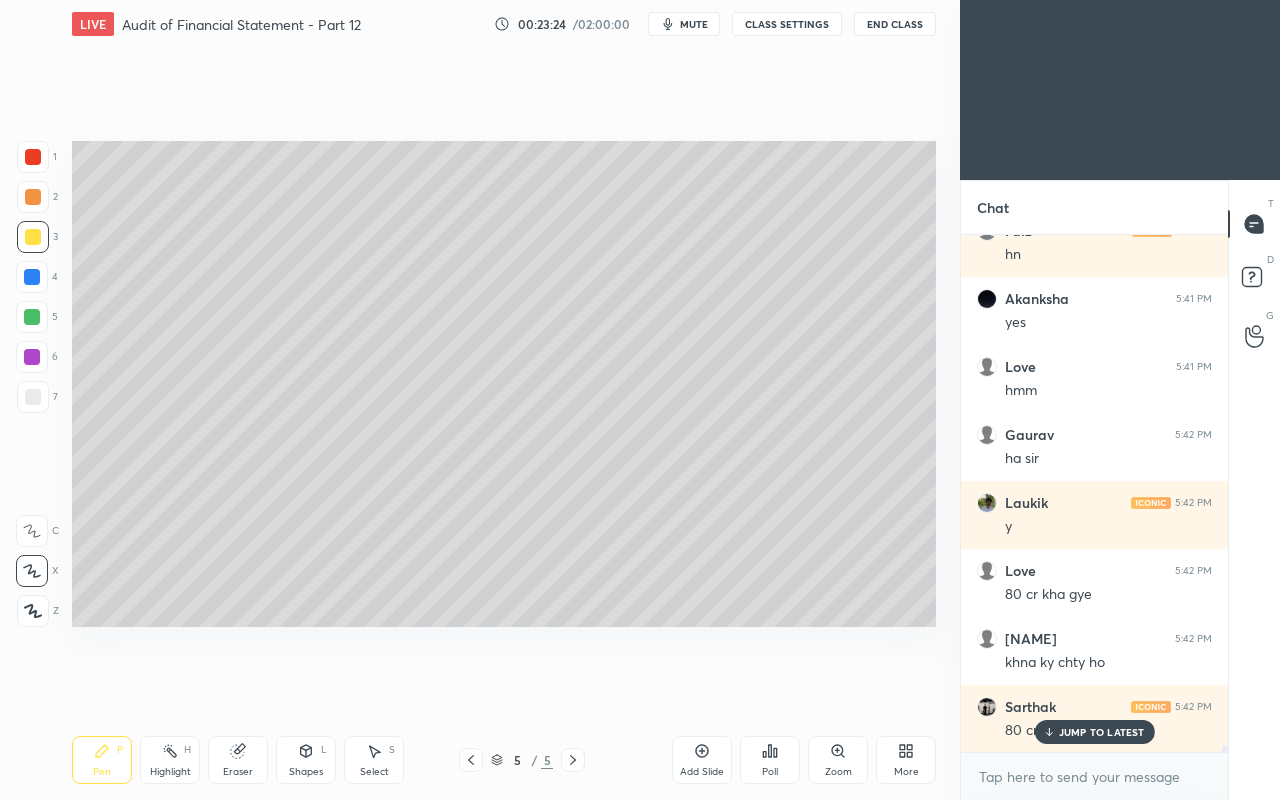 click on "Add Slide" at bounding box center [702, 760] 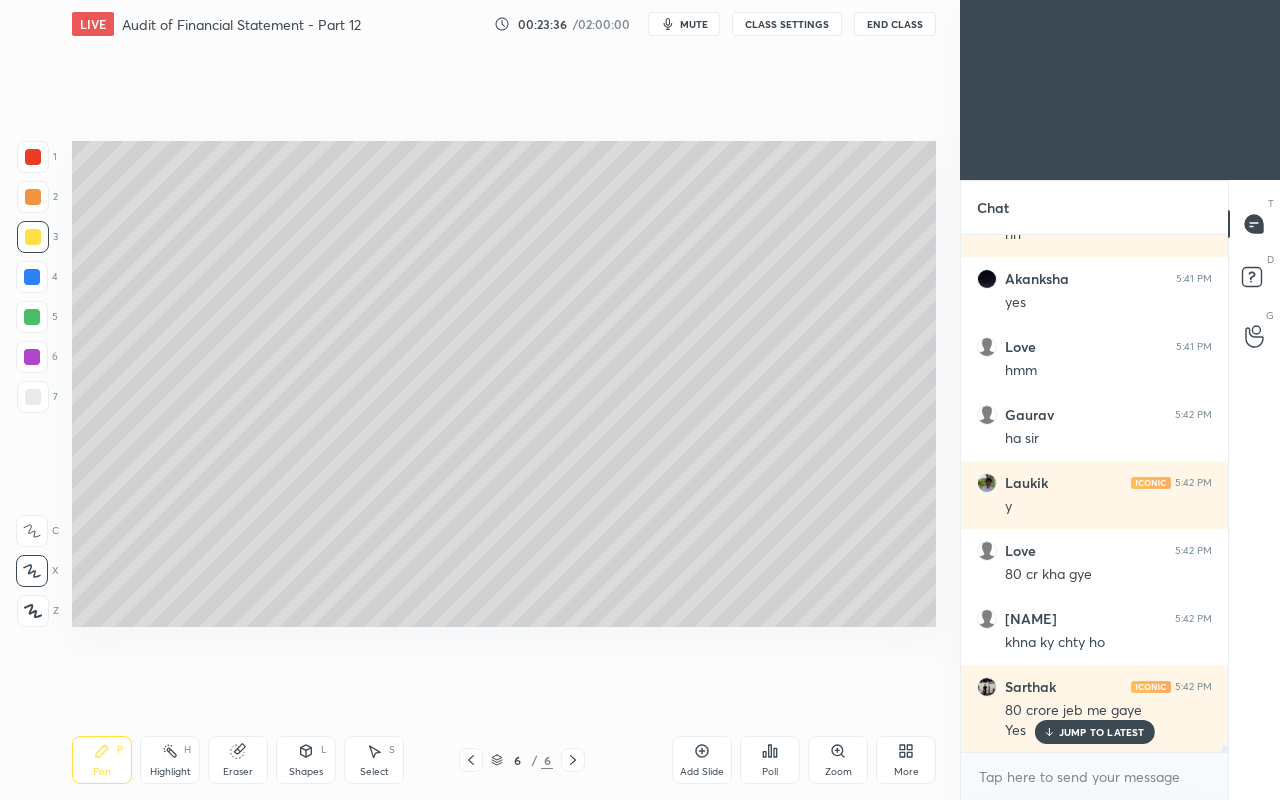 scroll, scrollTop: 38394, scrollLeft: 0, axis: vertical 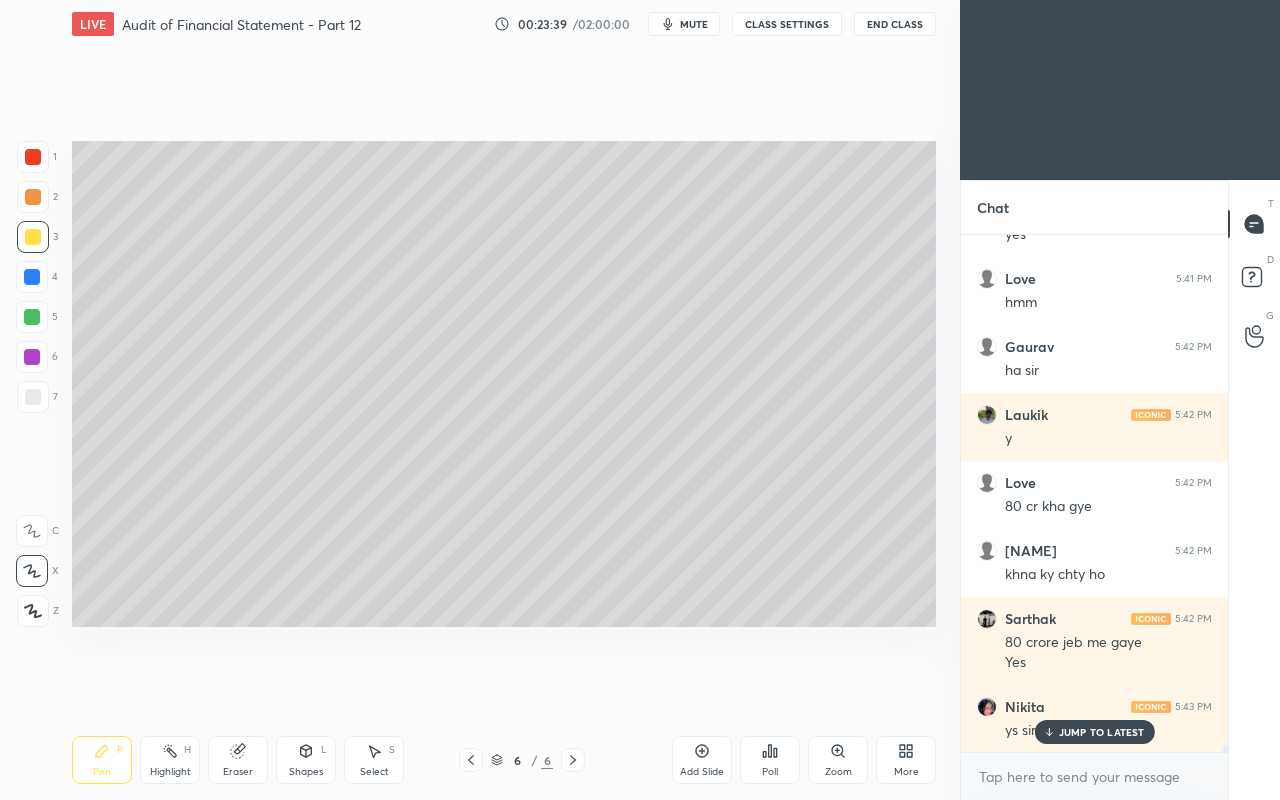 click on "JUMP TO LATEST" at bounding box center [1094, 732] 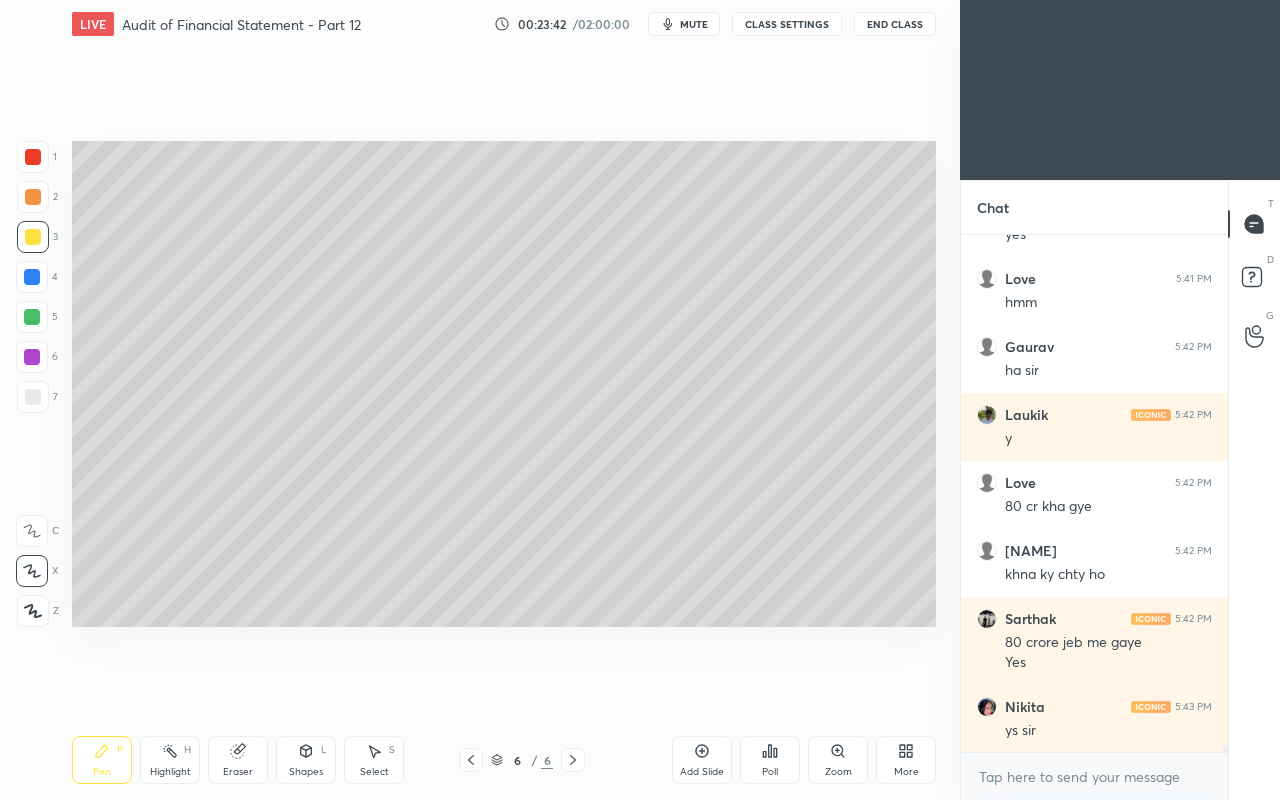 scroll, scrollTop: 38462, scrollLeft: 0, axis: vertical 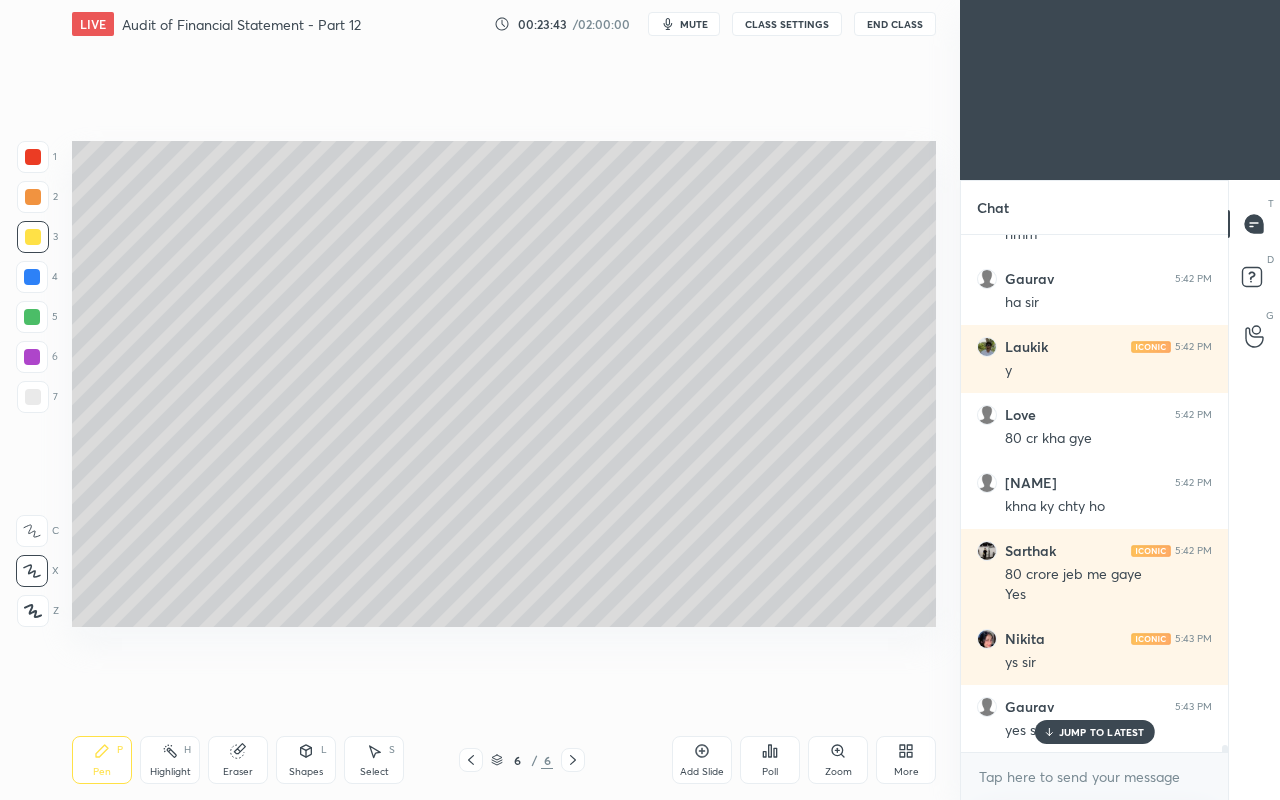 click on "JUMP TO LATEST" at bounding box center [1102, 732] 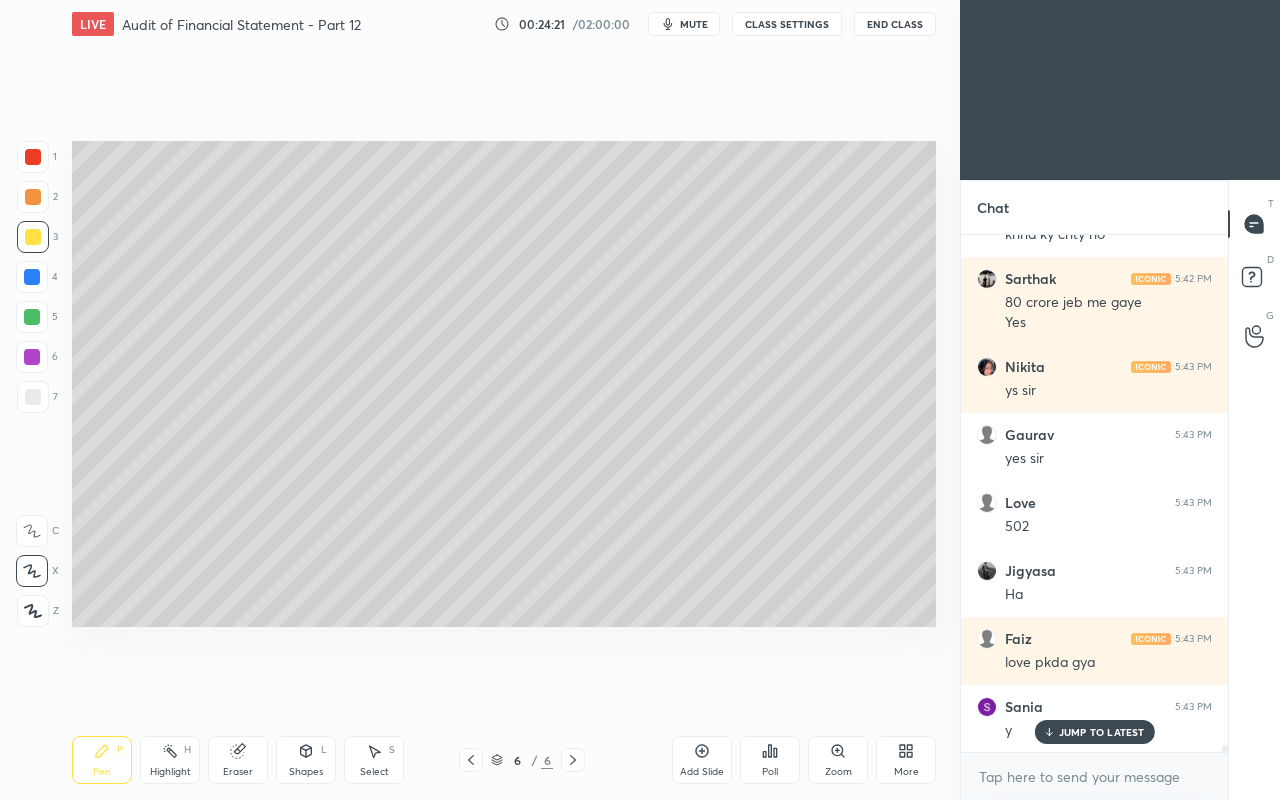 scroll, scrollTop: 38802, scrollLeft: 0, axis: vertical 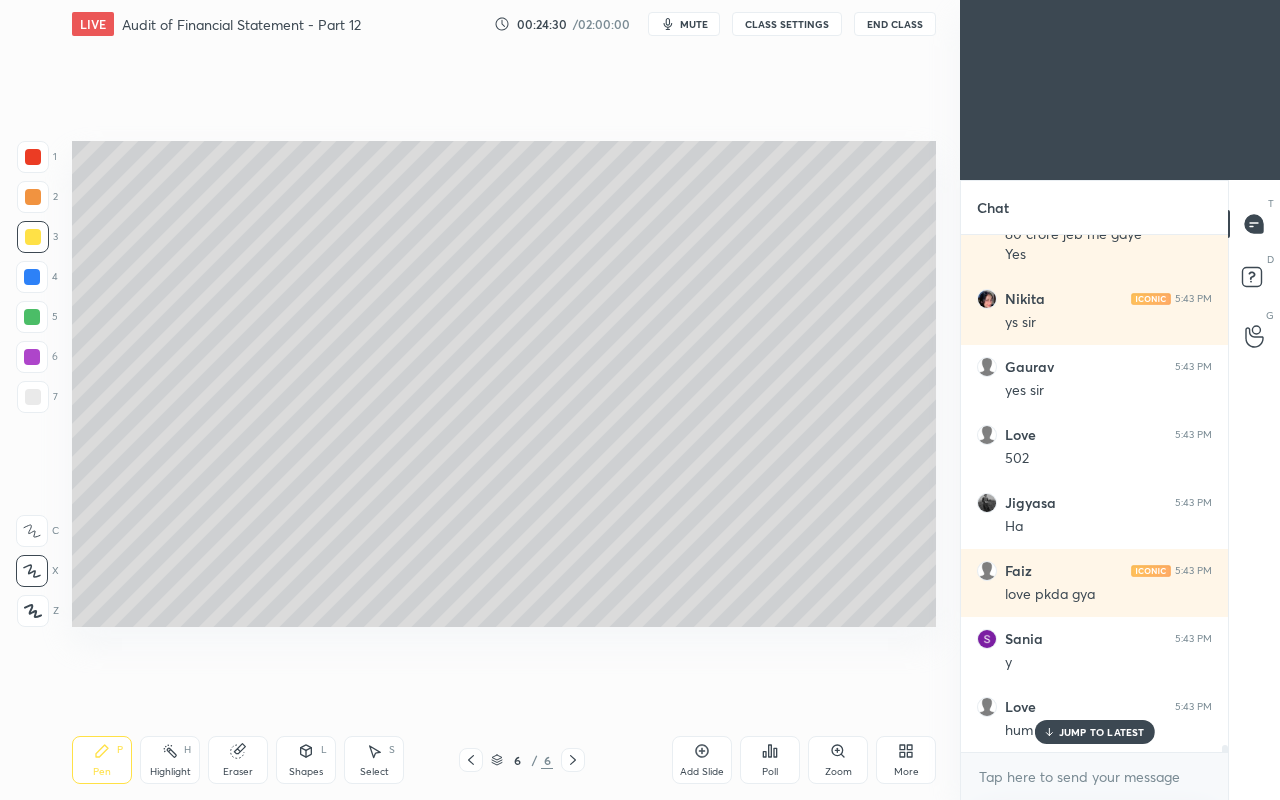 click 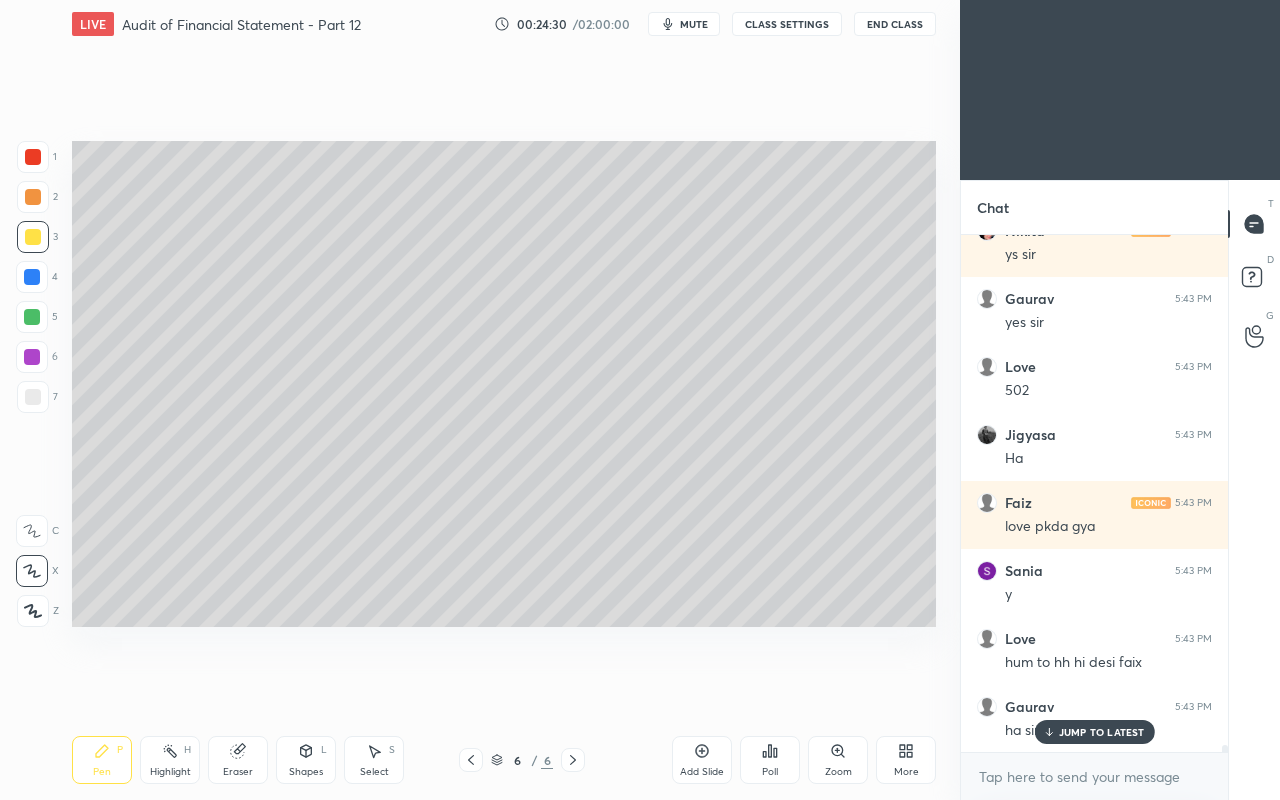 click on "Zoom" at bounding box center (838, 760) 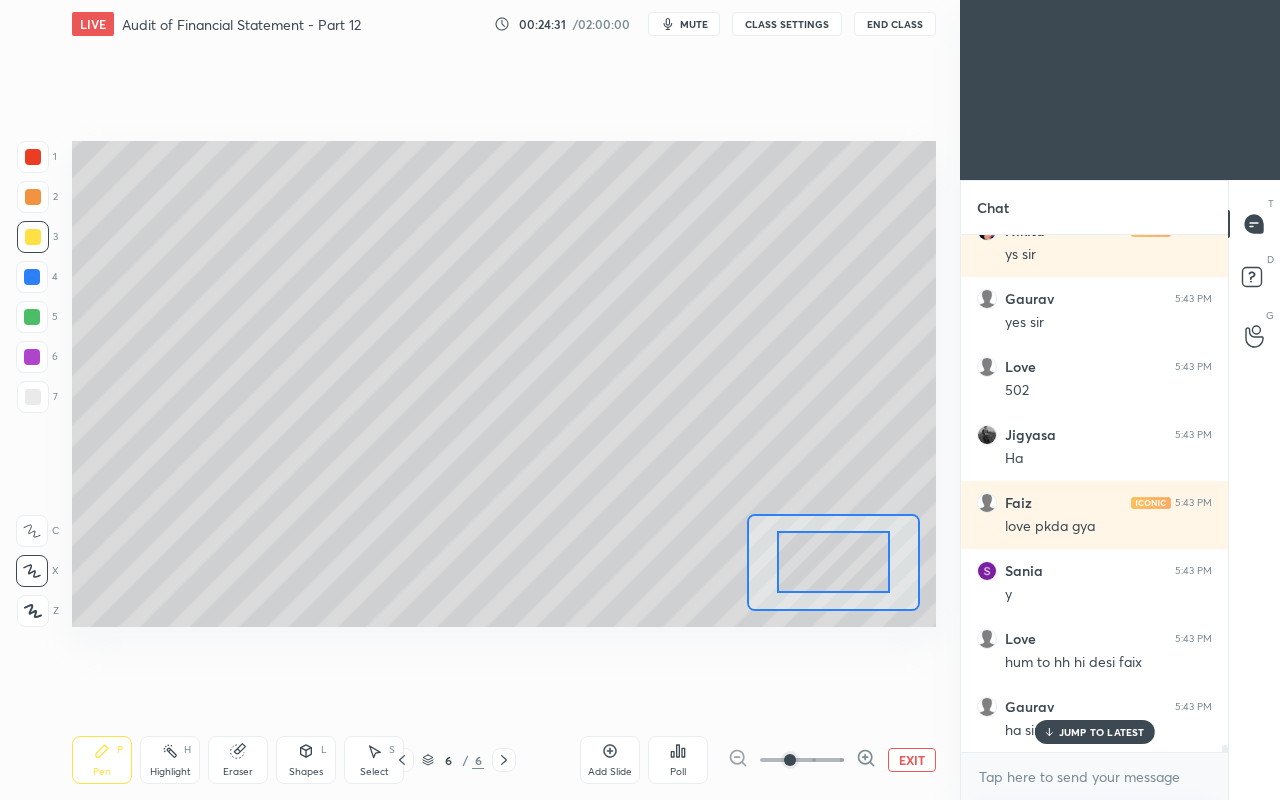 scroll, scrollTop: 38938, scrollLeft: 0, axis: vertical 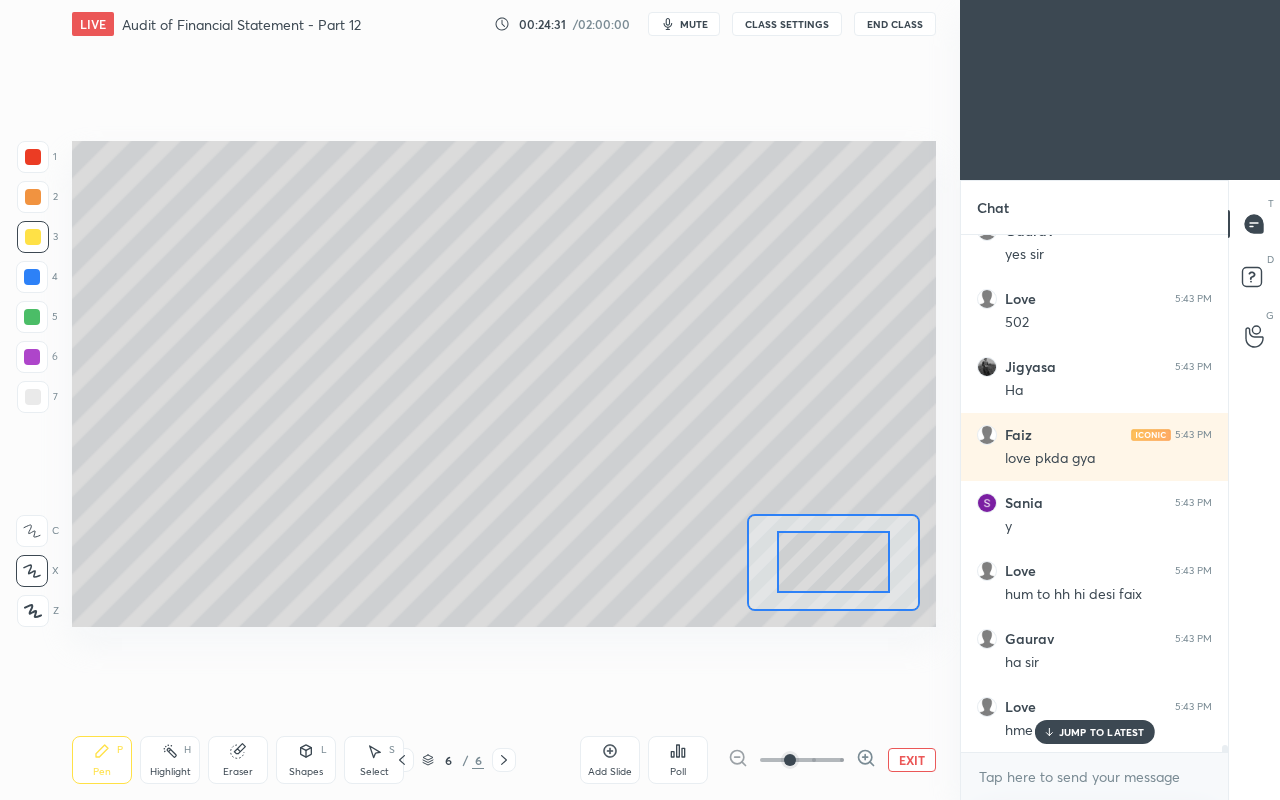 click on "6 / 6" at bounding box center (453, 760) 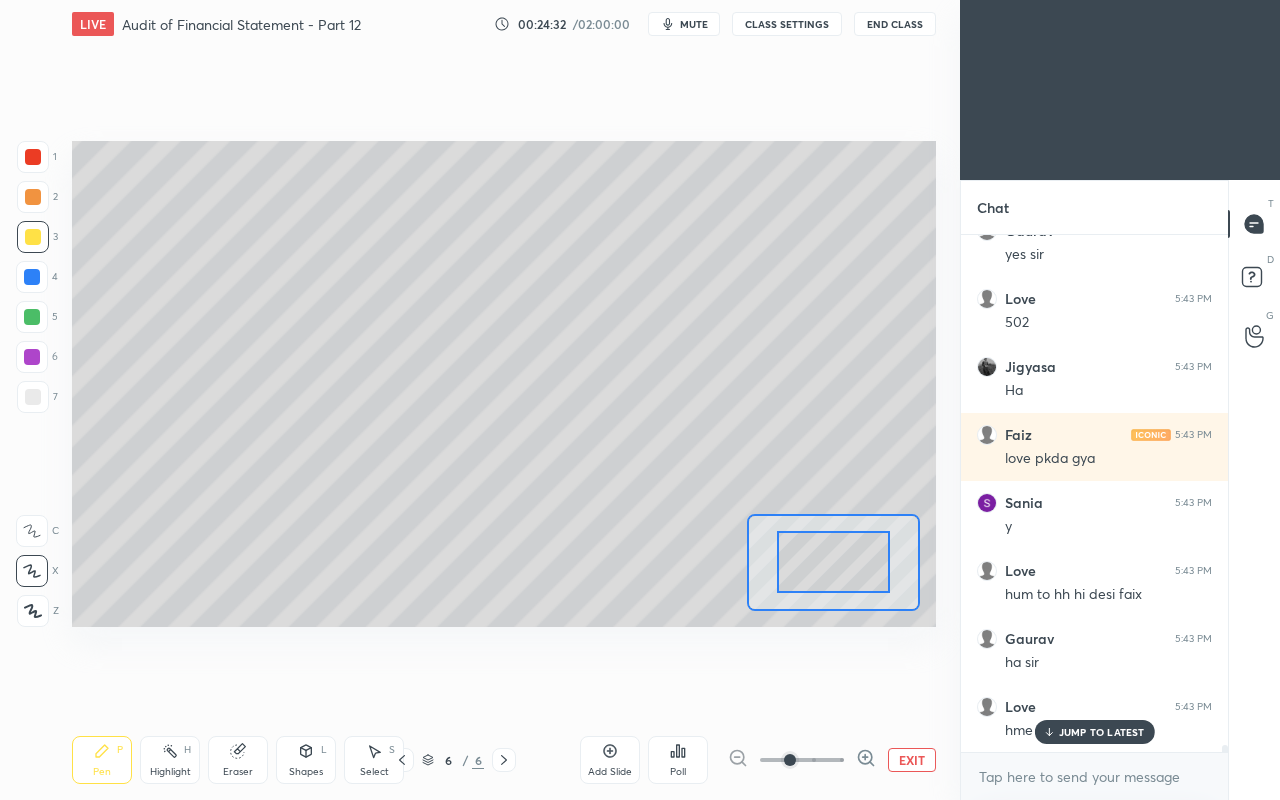 click at bounding box center [504, 760] 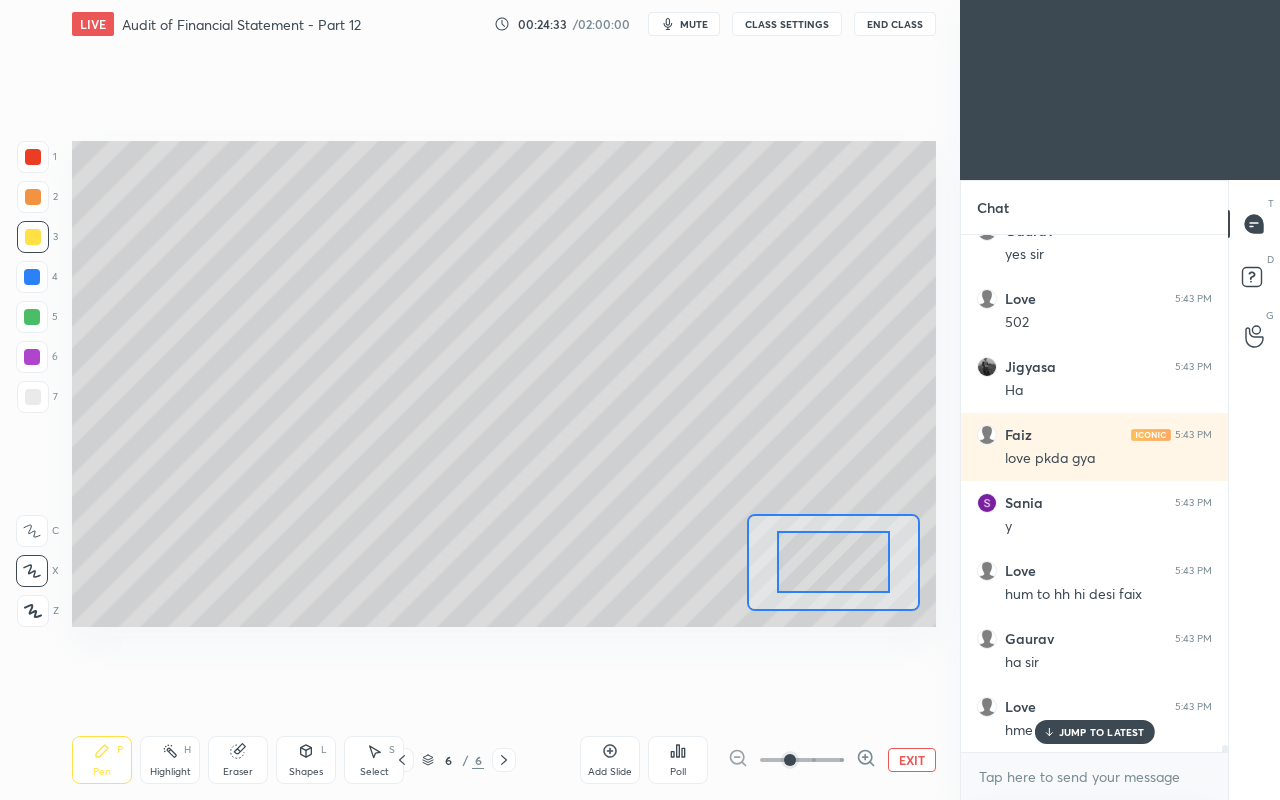 click 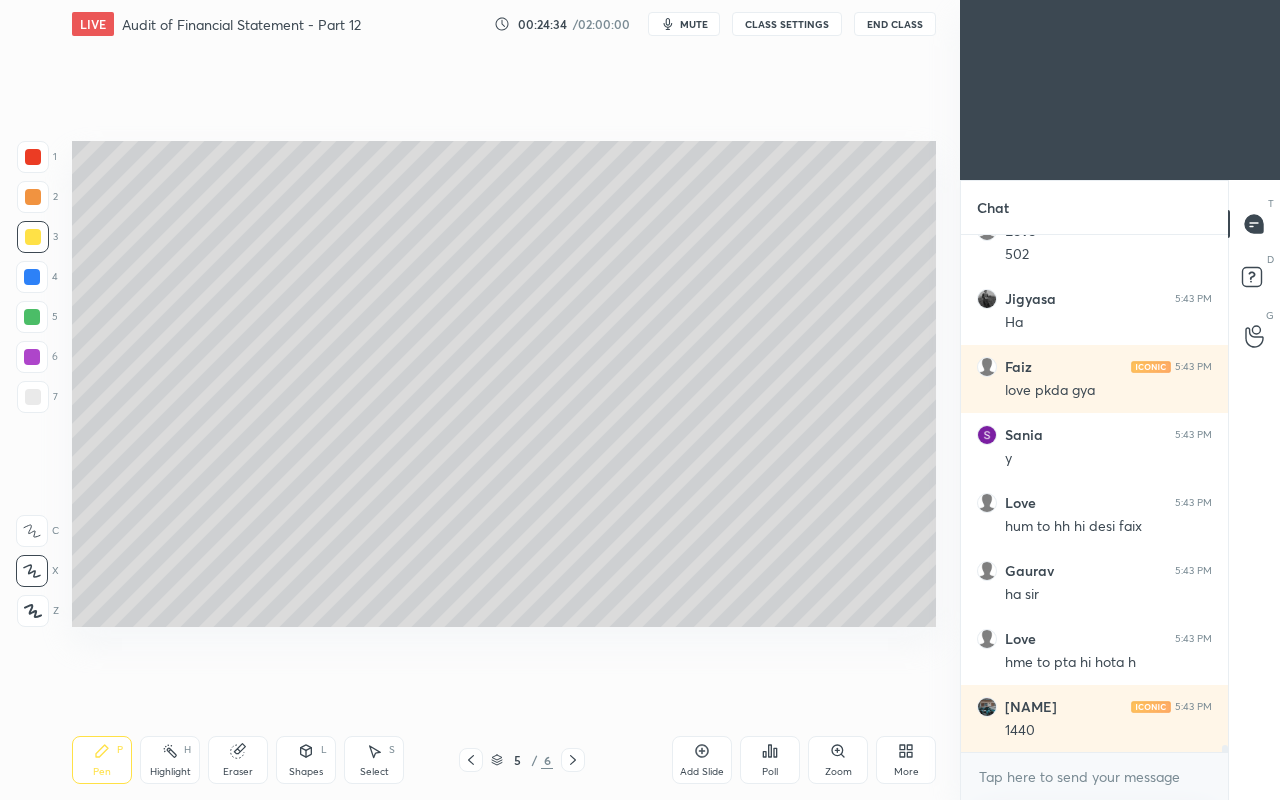 scroll, scrollTop: 39074, scrollLeft: 0, axis: vertical 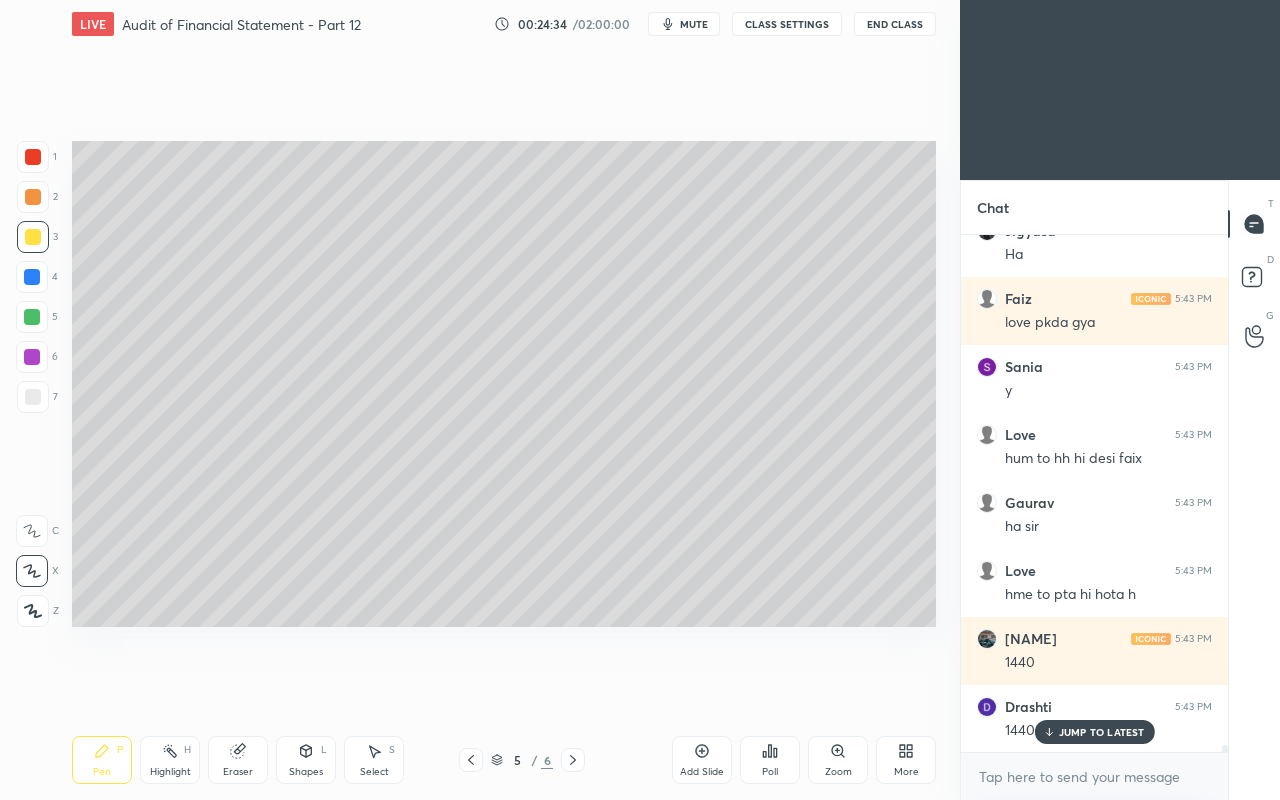 click 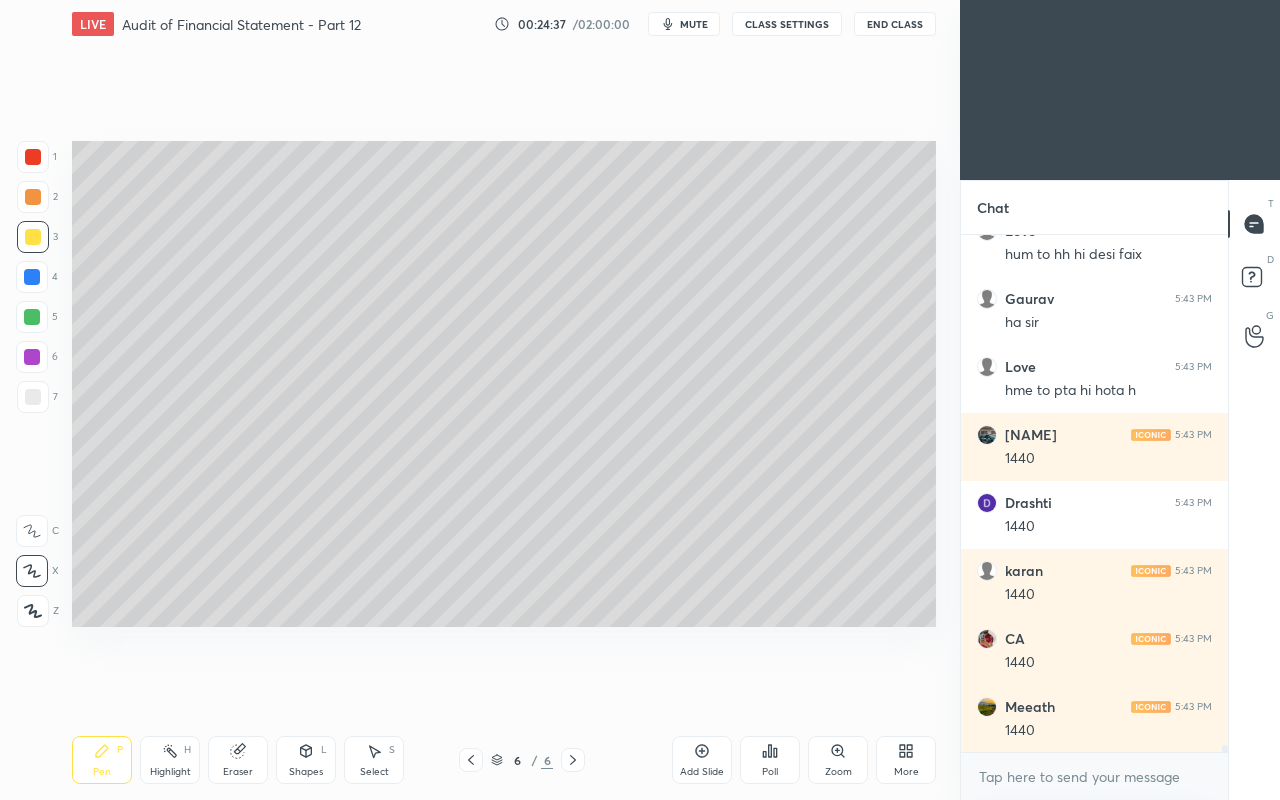 scroll, scrollTop: 39346, scrollLeft: 0, axis: vertical 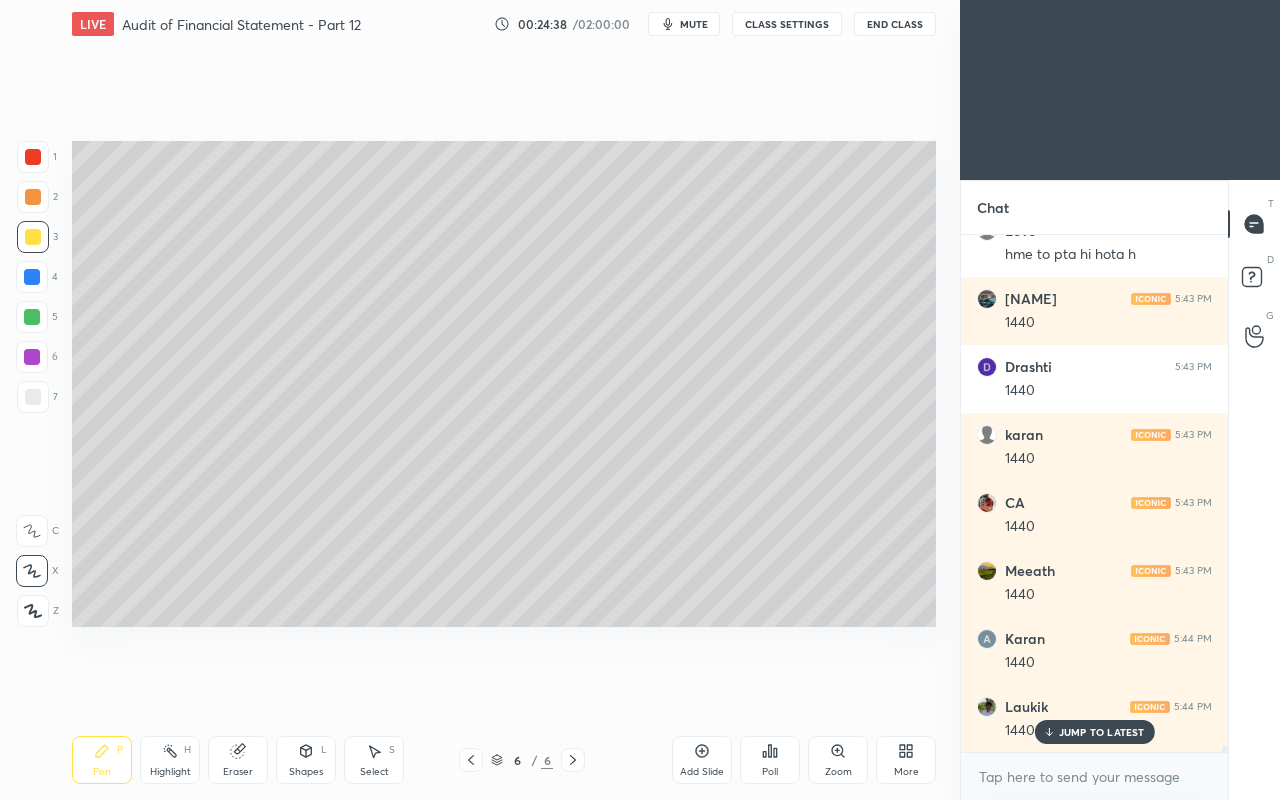 click on "Add Slide" at bounding box center (702, 760) 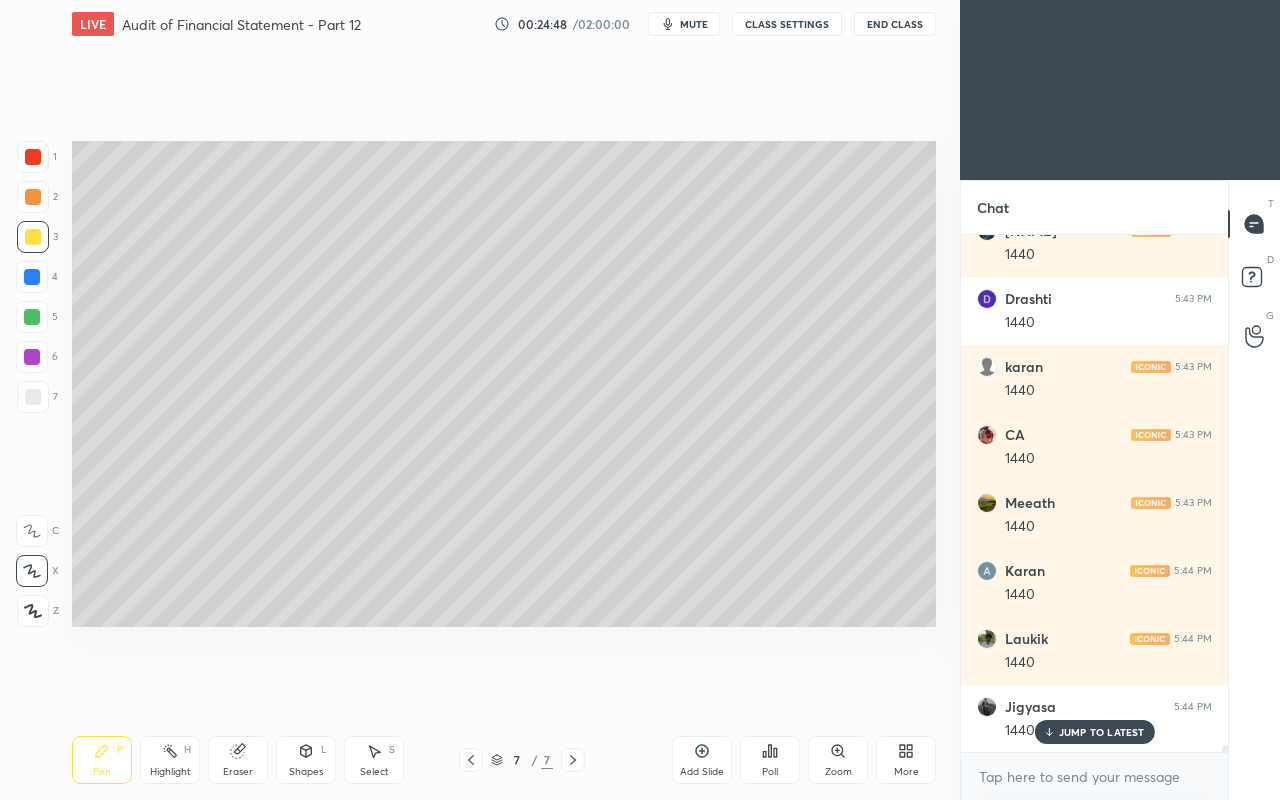 scroll, scrollTop: 39550, scrollLeft: 0, axis: vertical 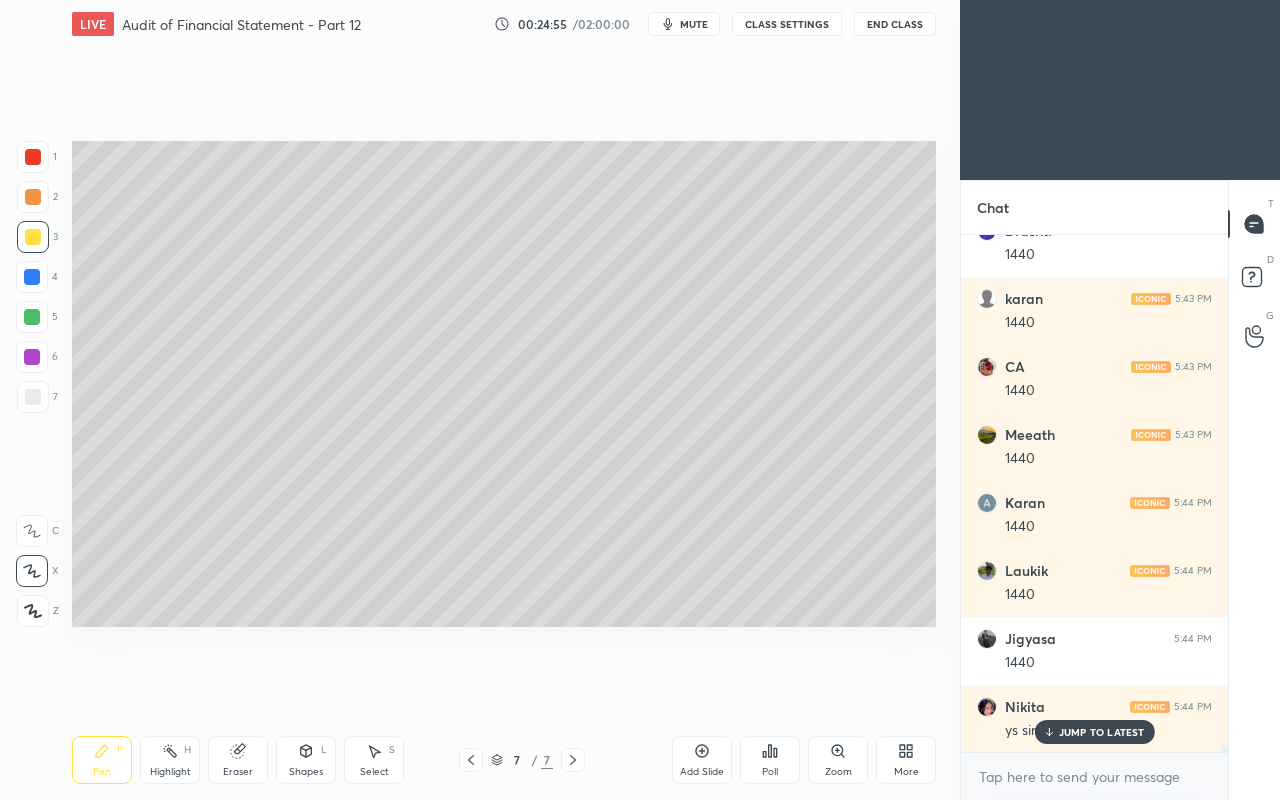 click on "7" at bounding box center [37, 401] 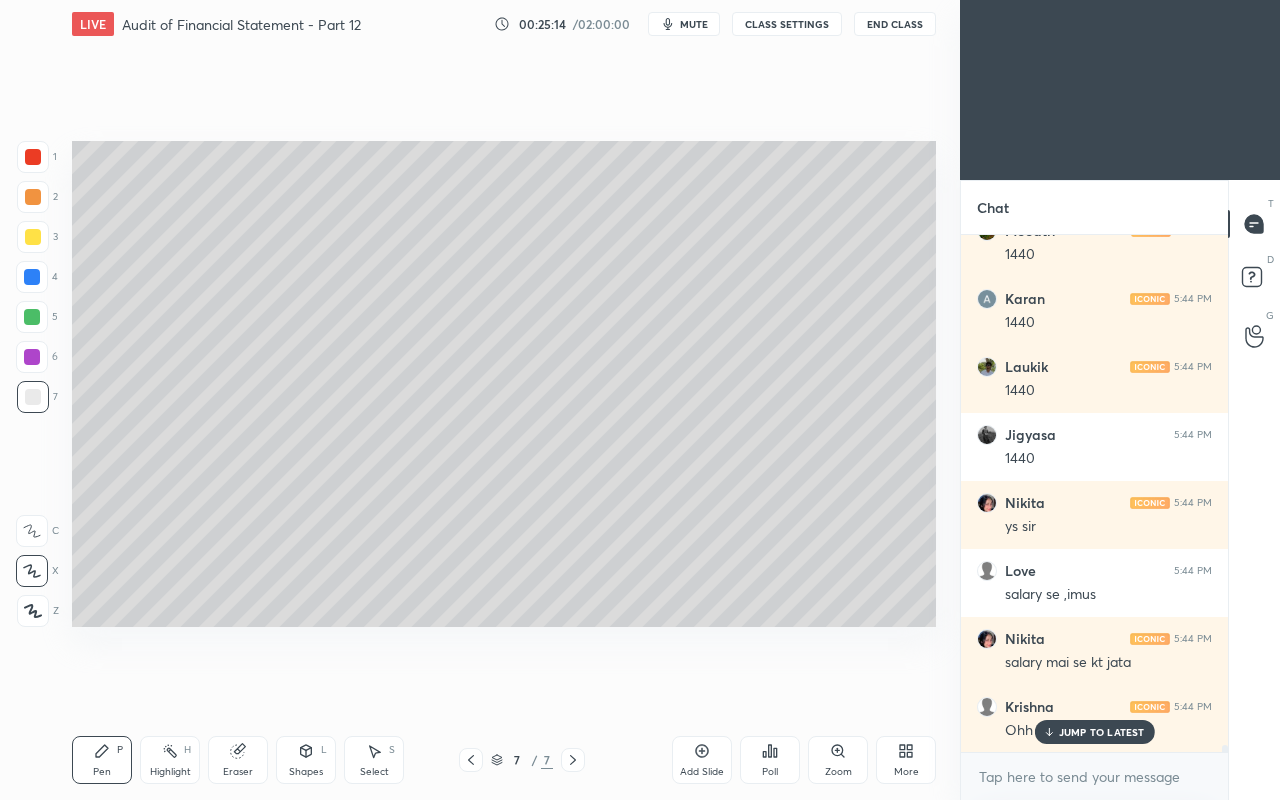 scroll, scrollTop: 39822, scrollLeft: 0, axis: vertical 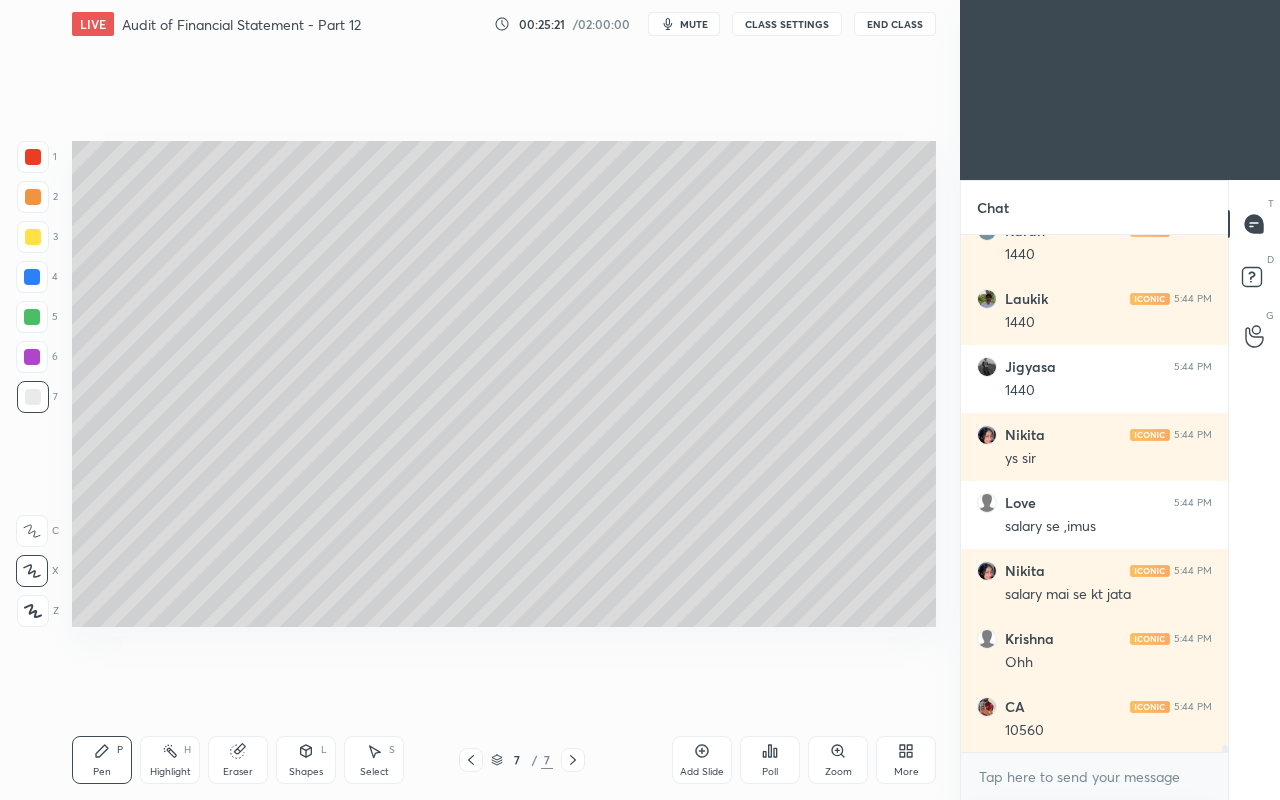 click on "Karan 5:44 PM 1440 Laukik 5:44 PM 1440 Jigyasa 5:44 PM 1440 Nikita 5:44 PM ys sir Love 5:44 PM salary se ,imus Nikita 5:44 PM salary mai se kt jata Krishna 5:44 PM Ohh CA 5:44 PM 10560 Lingaraju 5:44 PM 10560" at bounding box center [1094, 493] 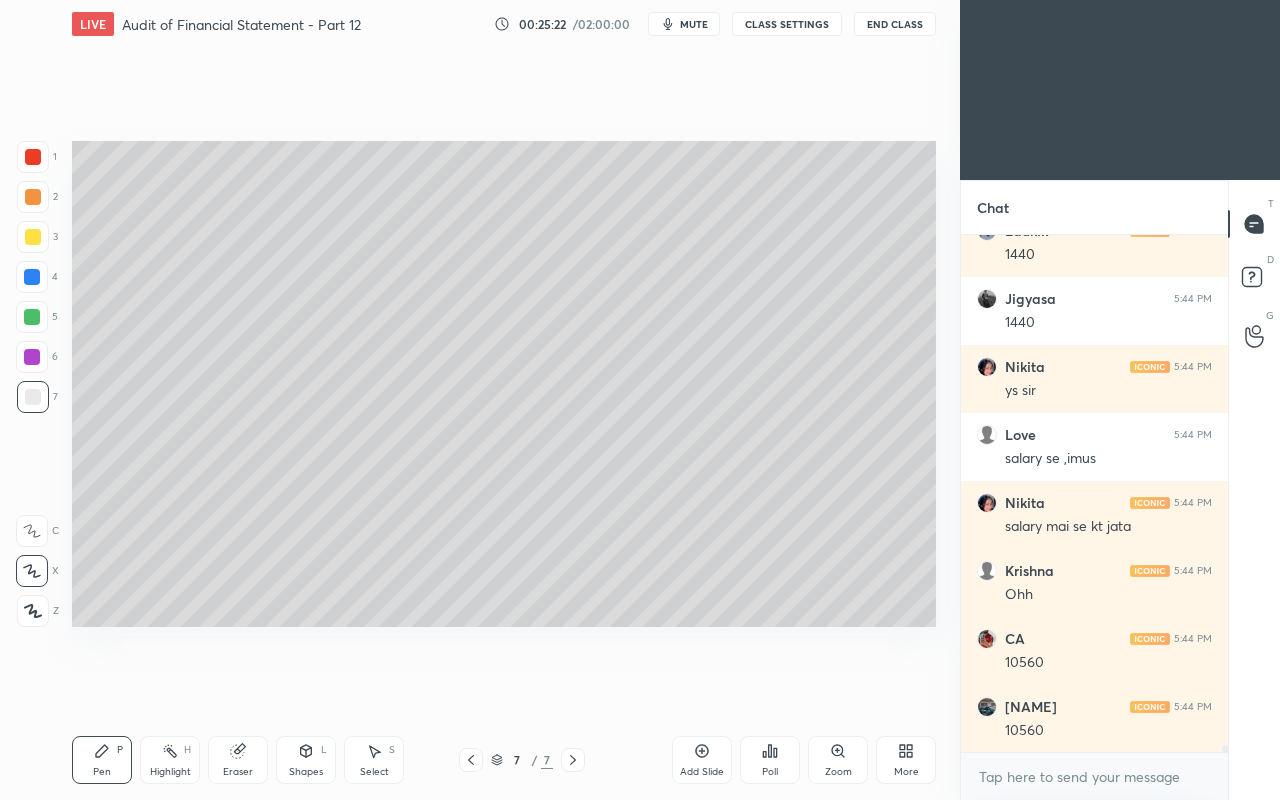 scroll, scrollTop: 39958, scrollLeft: 0, axis: vertical 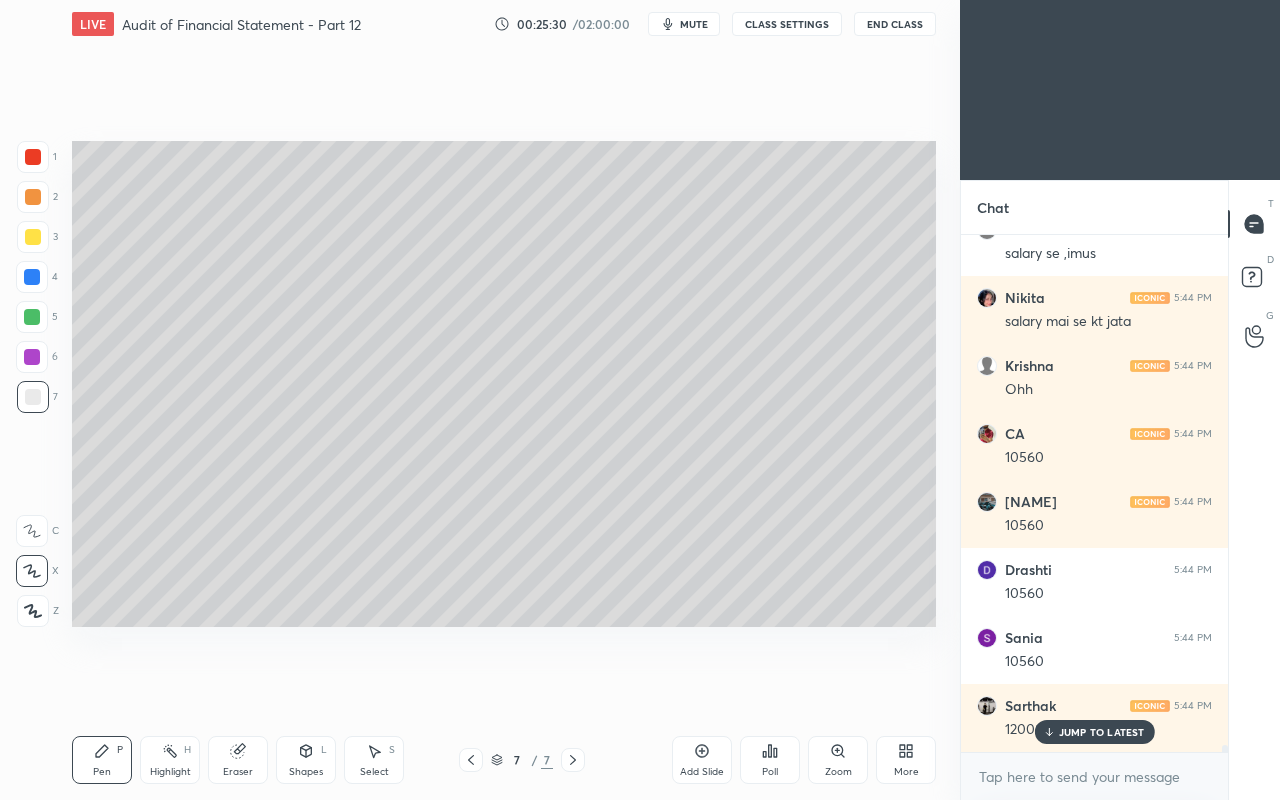 click 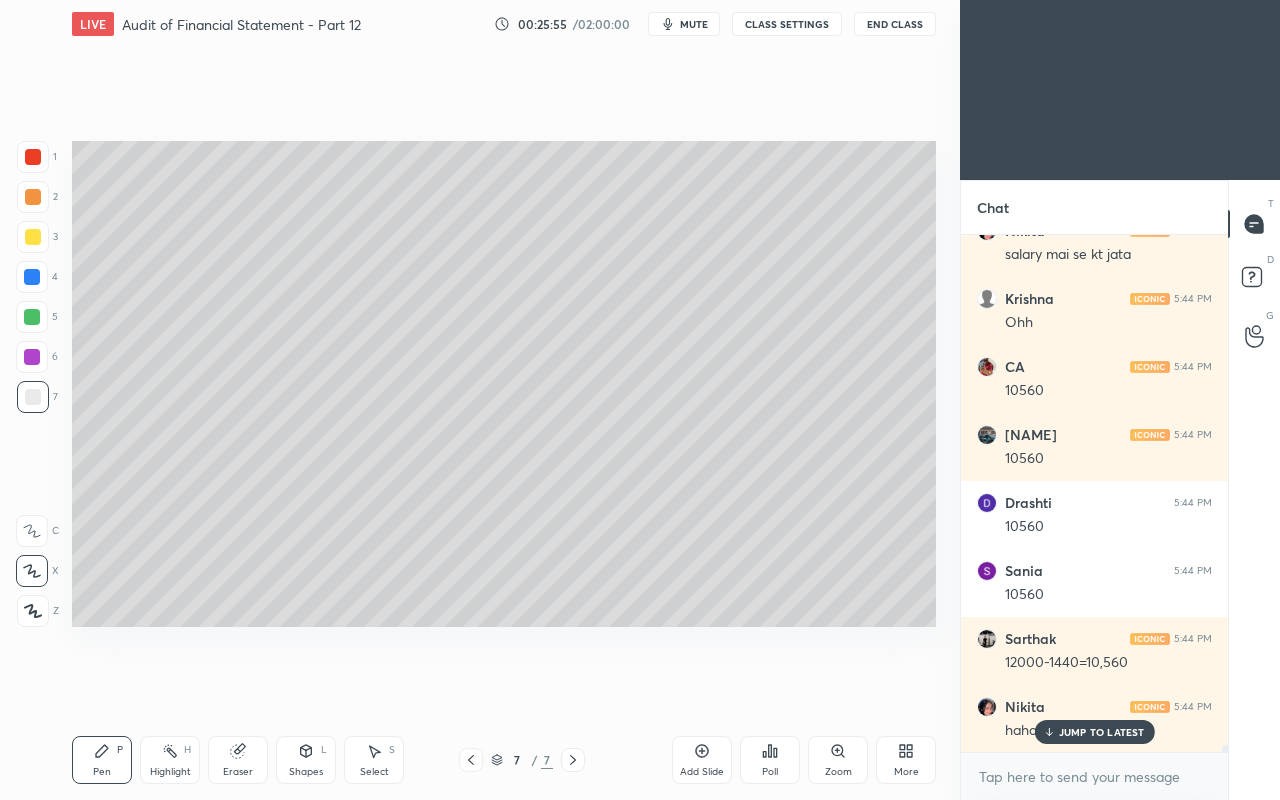 scroll, scrollTop: 40230, scrollLeft: 0, axis: vertical 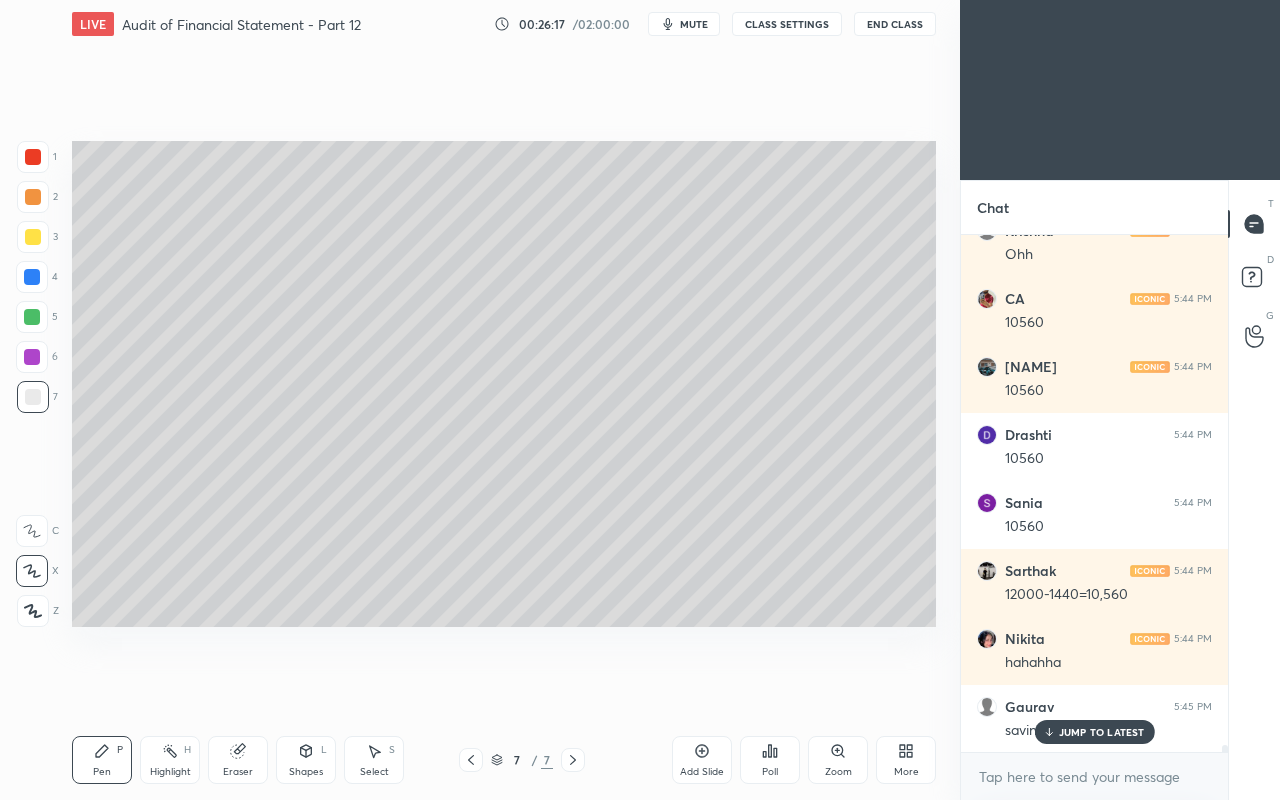 click 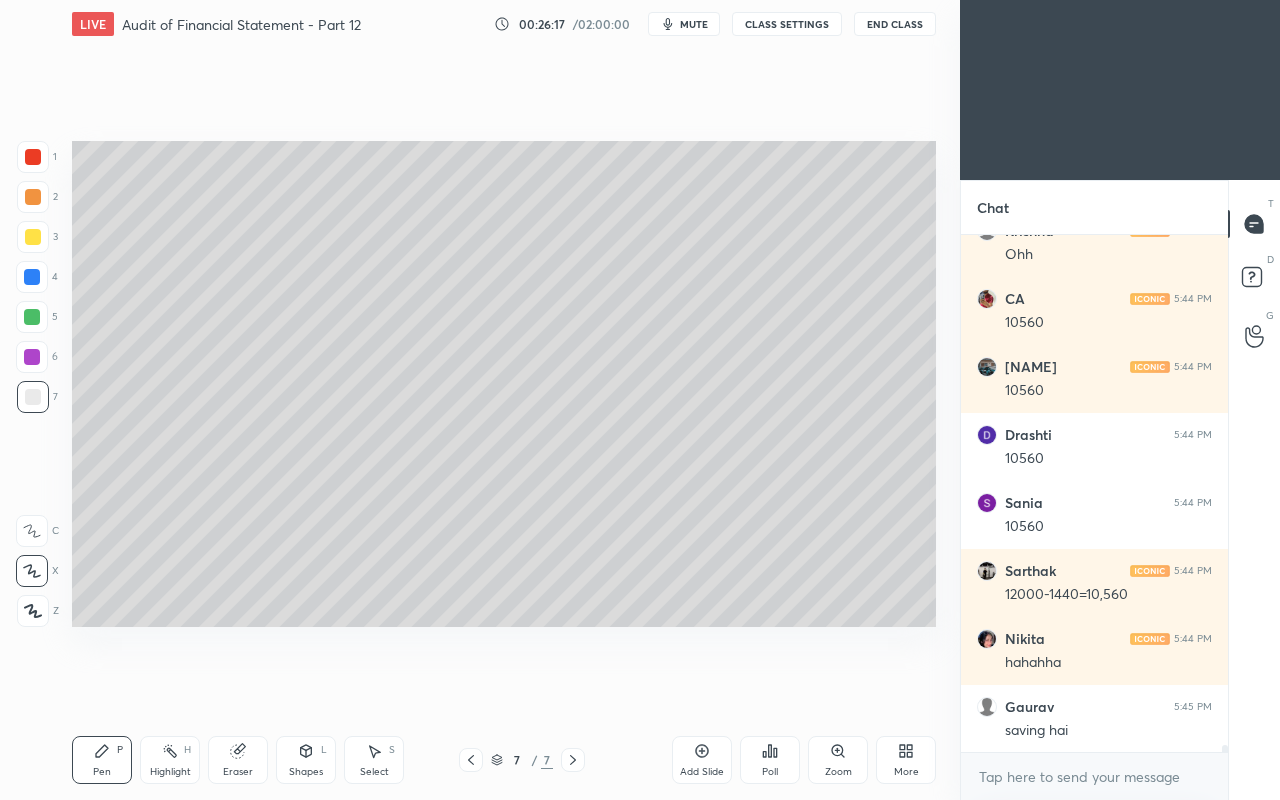 scroll, scrollTop: 40302, scrollLeft: 0, axis: vertical 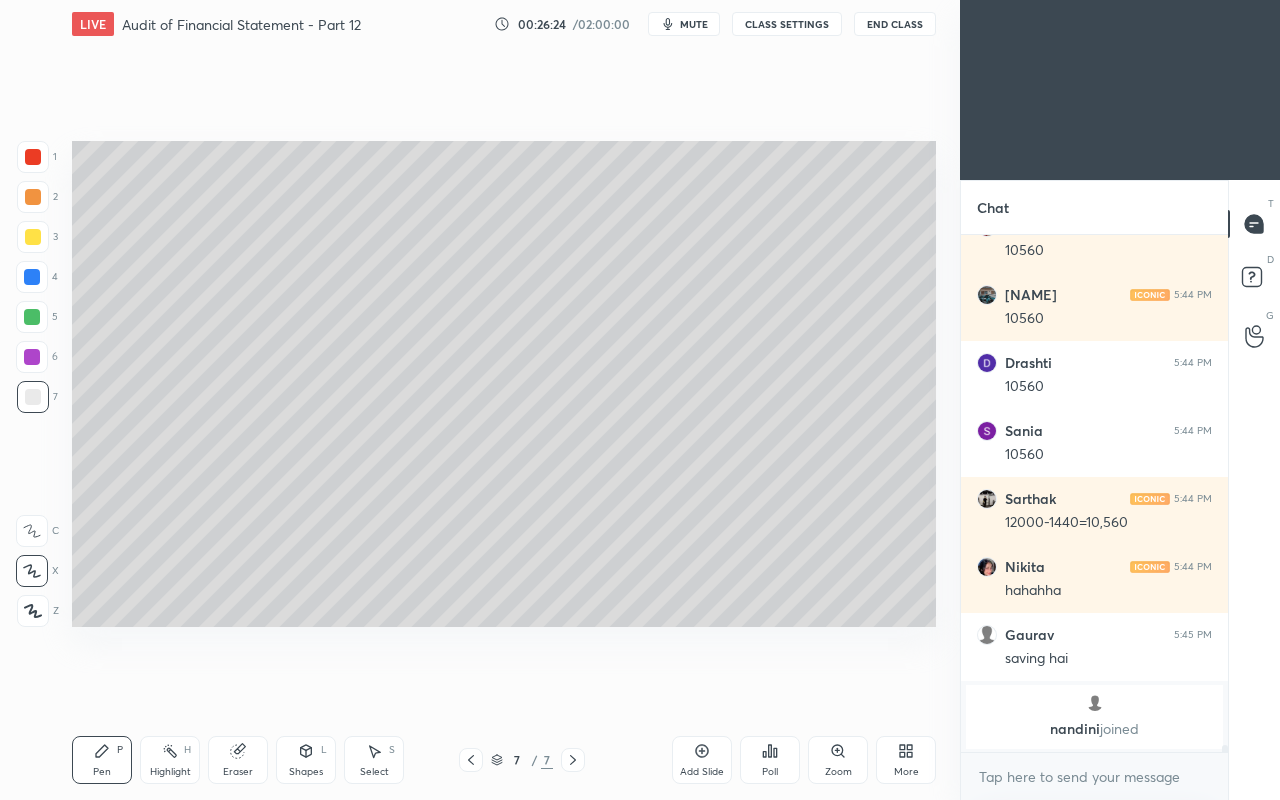 click on "Eraser" at bounding box center (238, 760) 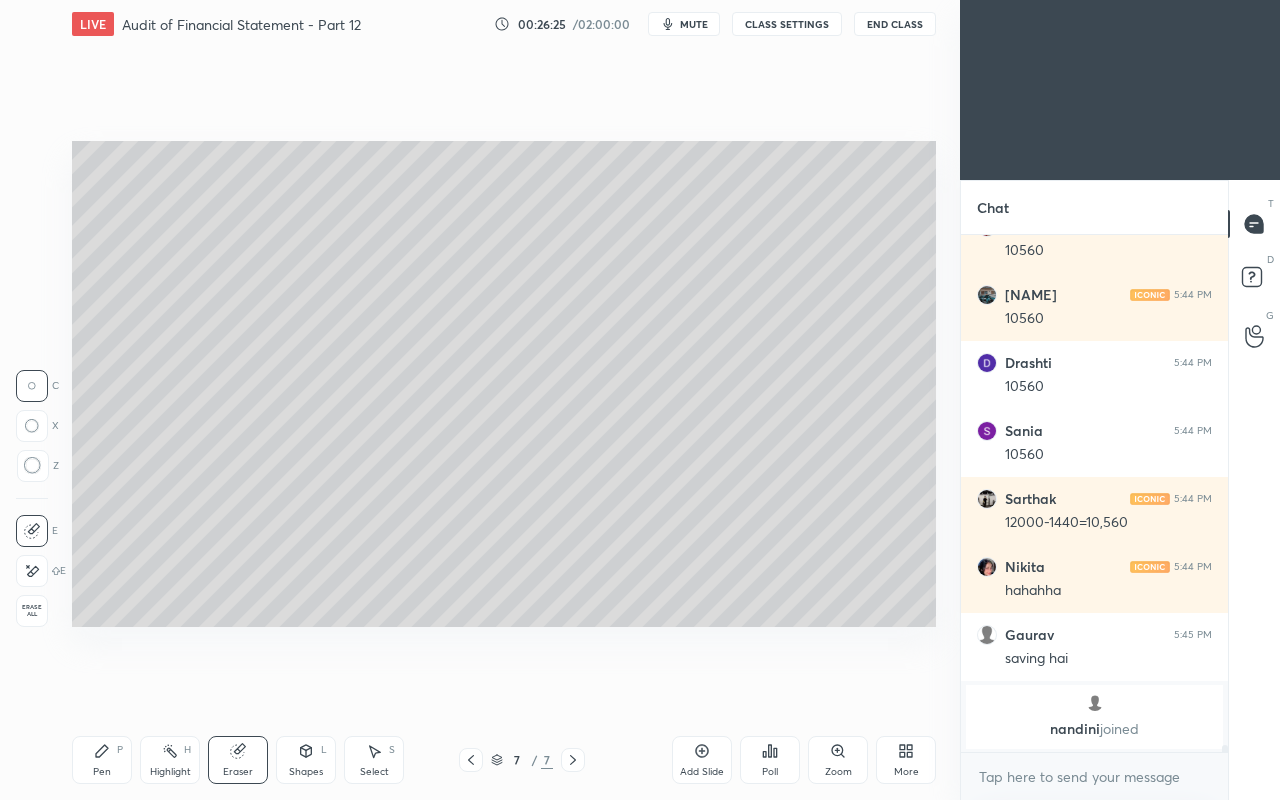 click 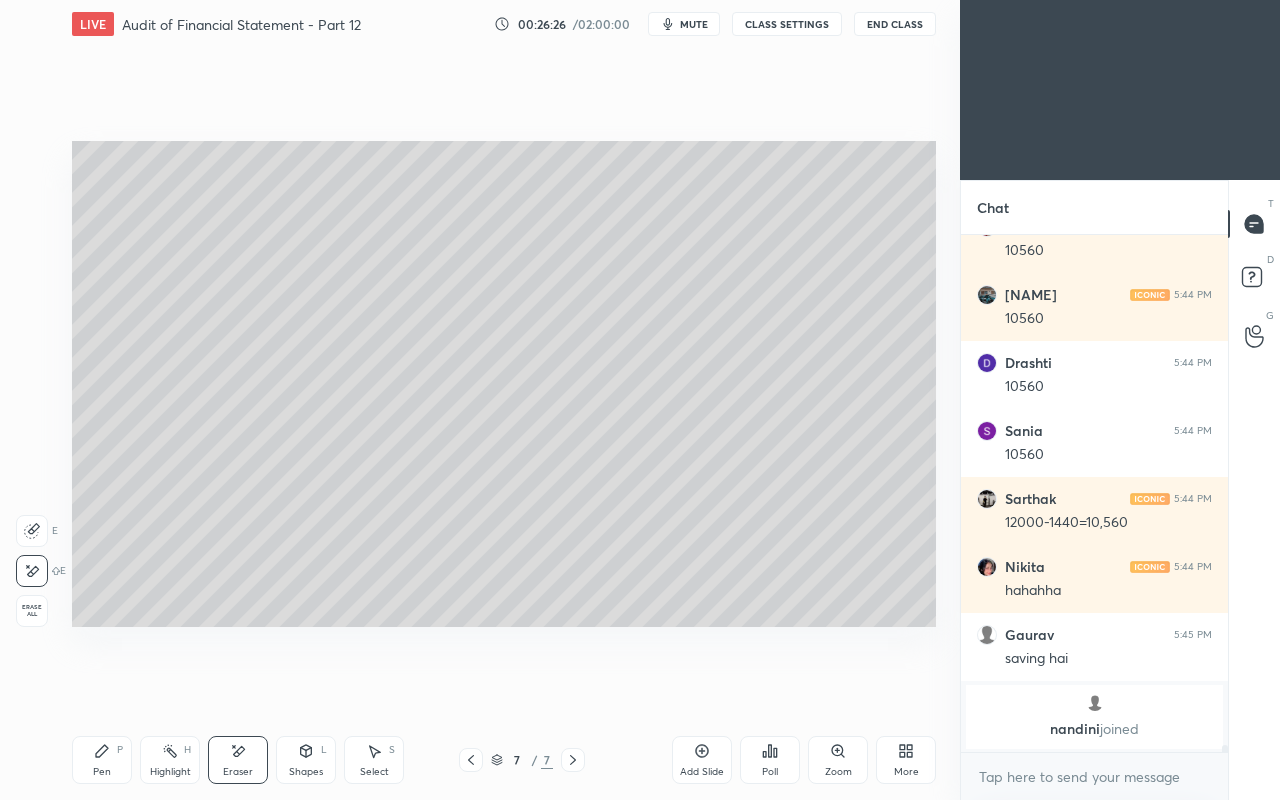 click 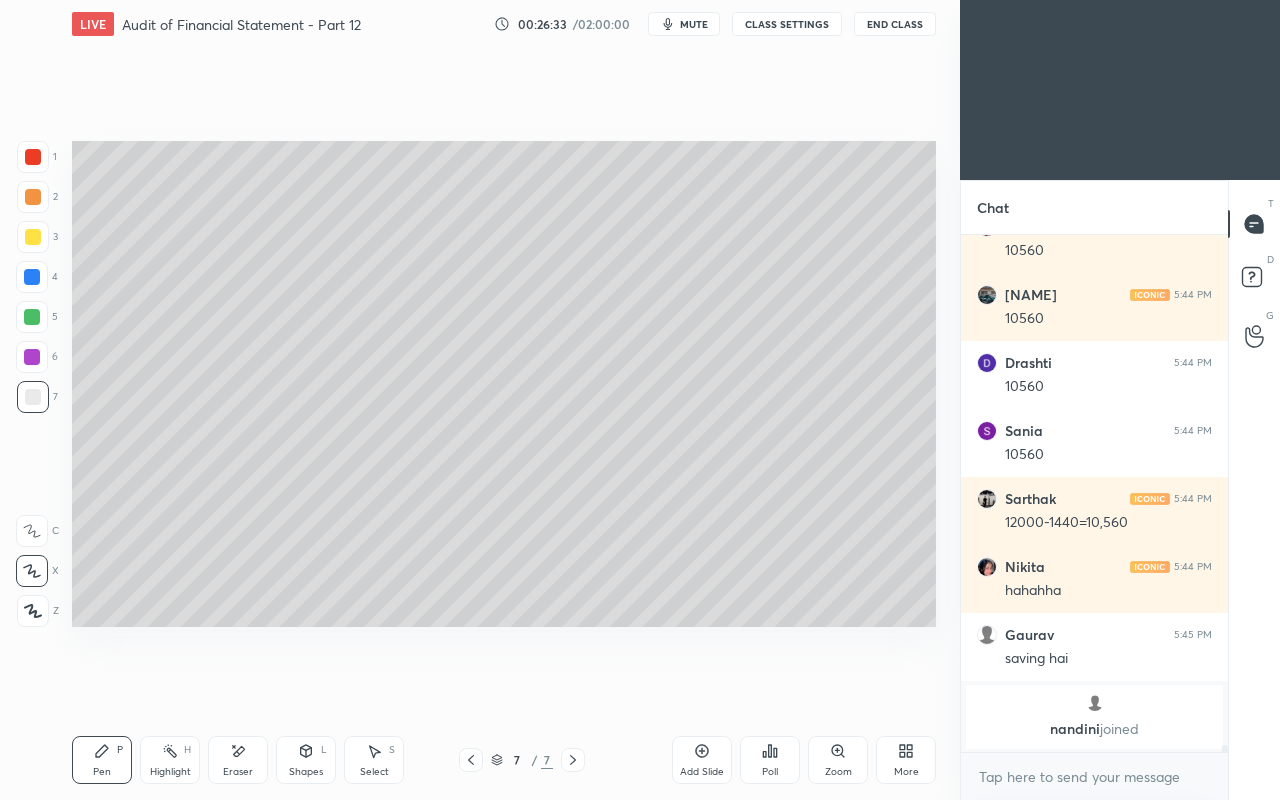 scroll, scrollTop: 40370, scrollLeft: 0, axis: vertical 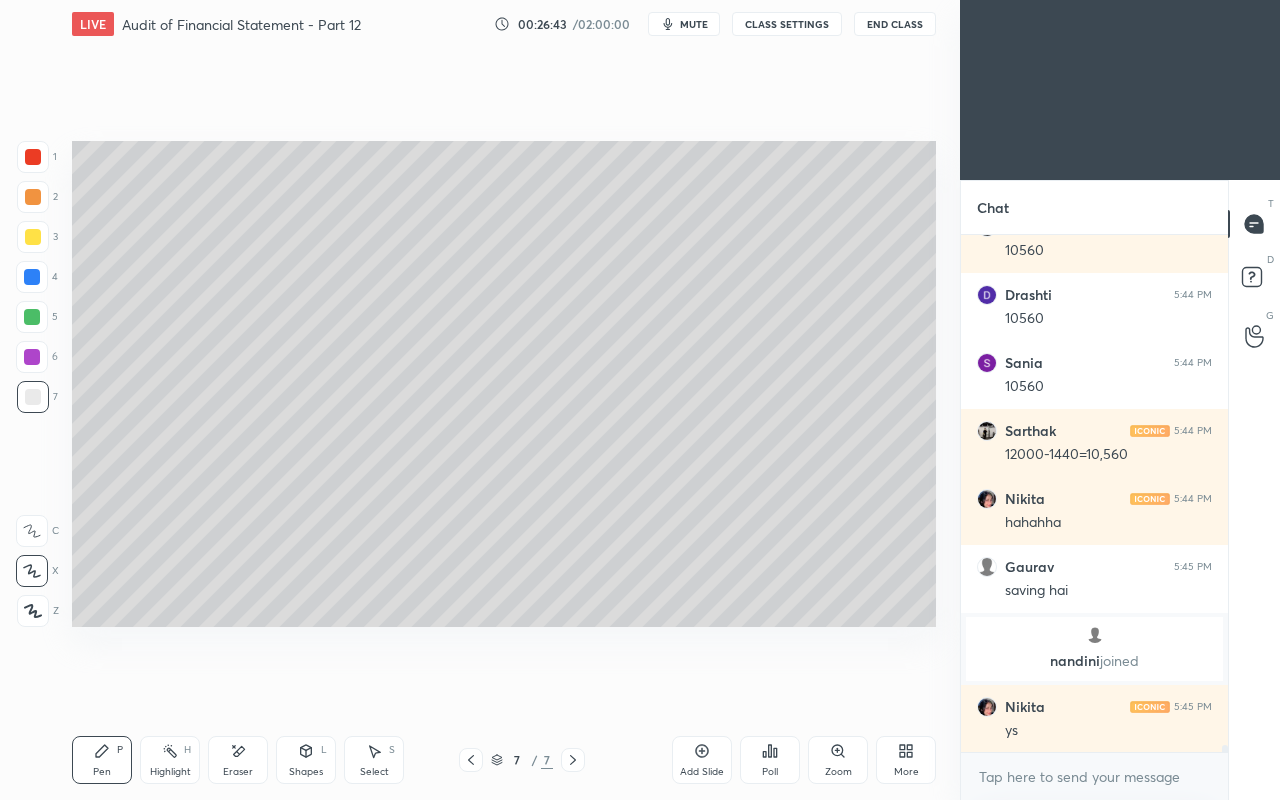 click at bounding box center (33, 237) 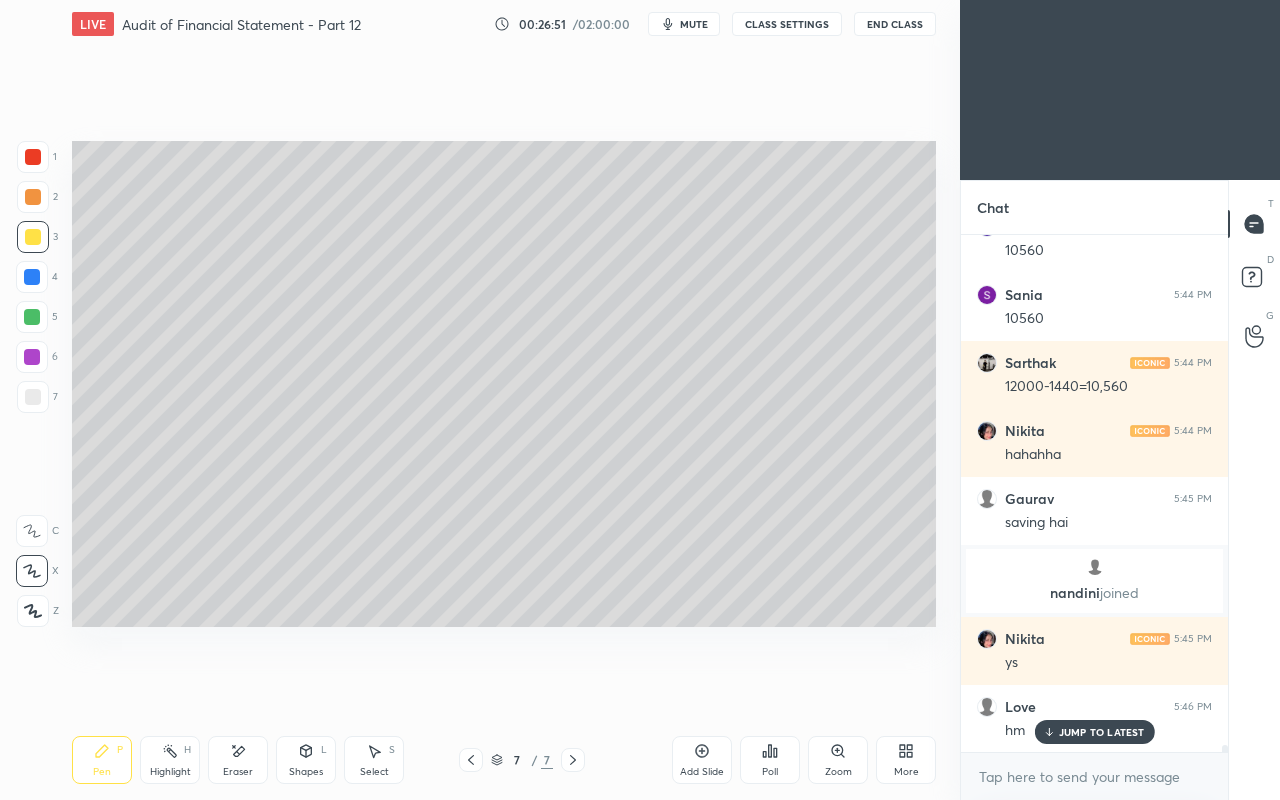 scroll, scrollTop: 40506, scrollLeft: 0, axis: vertical 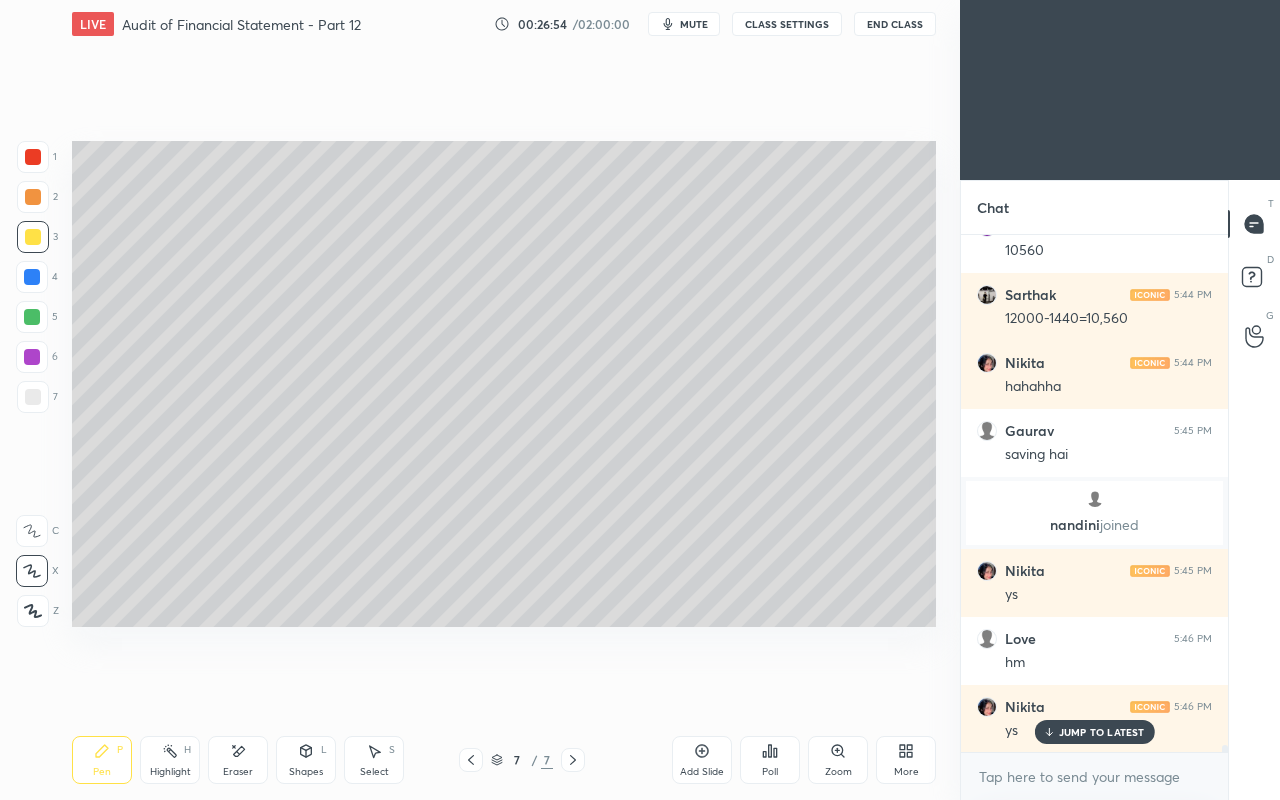 click 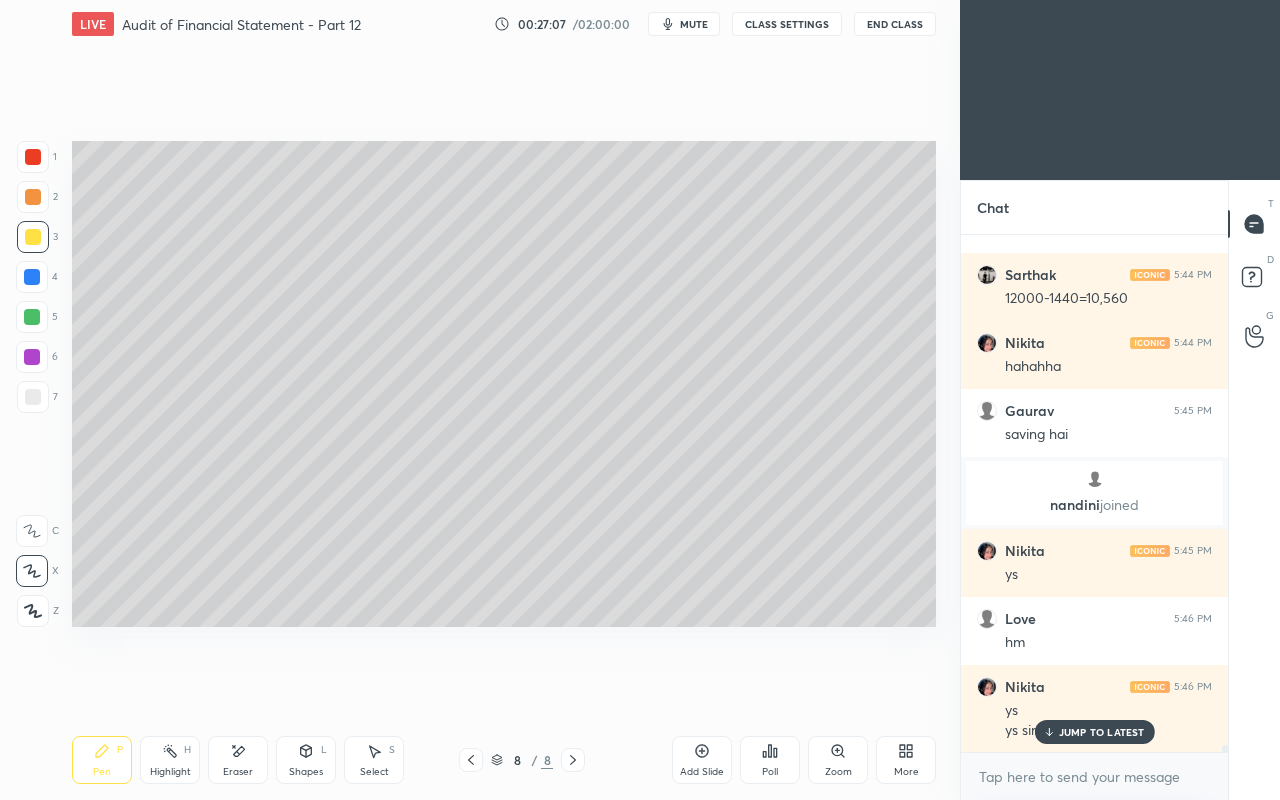 scroll, scrollTop: 40594, scrollLeft: 0, axis: vertical 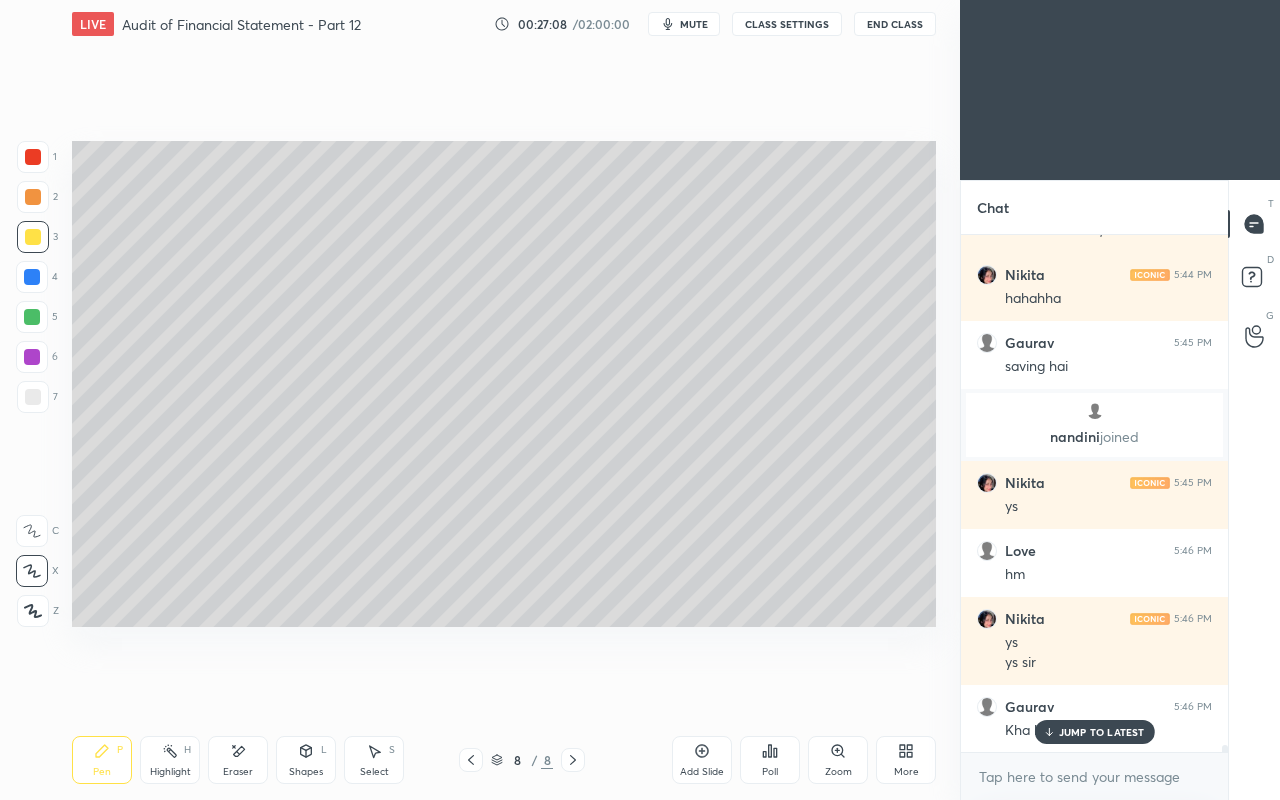 click 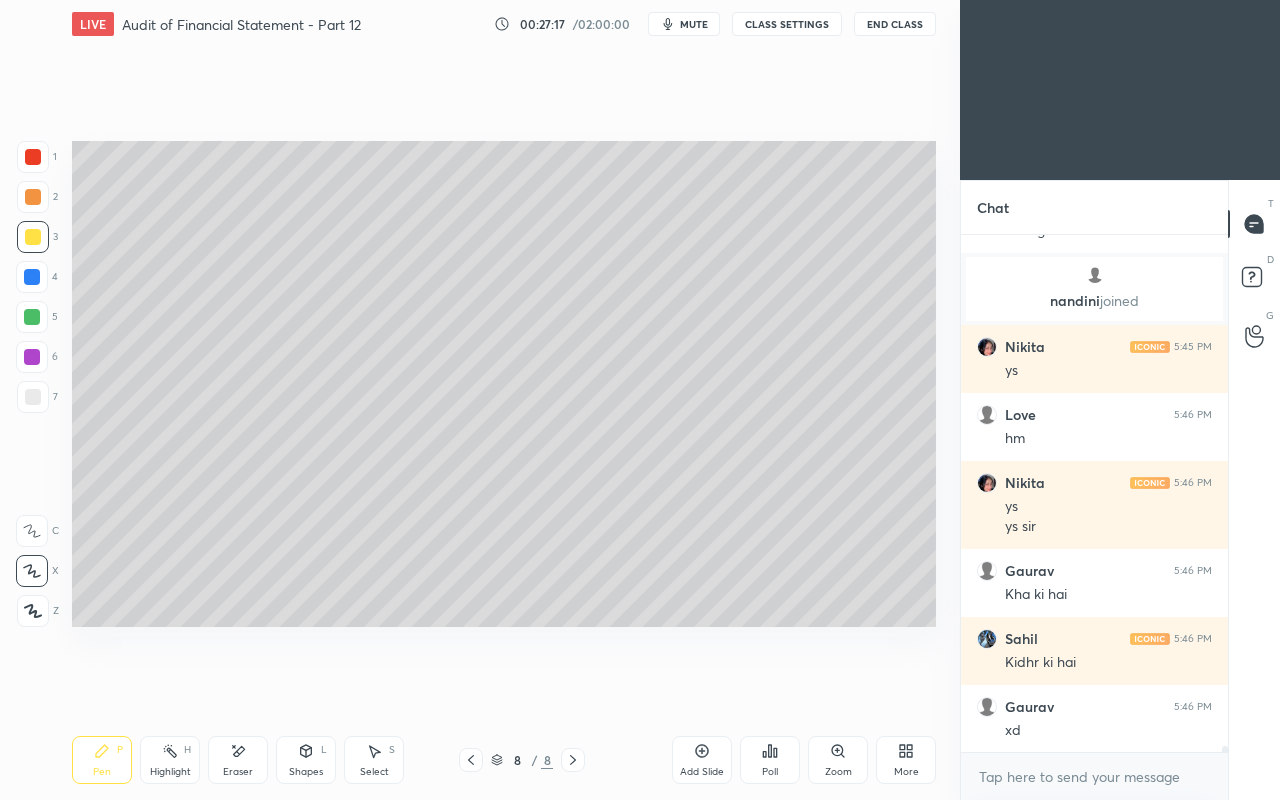 scroll, scrollTop: 40798, scrollLeft: 0, axis: vertical 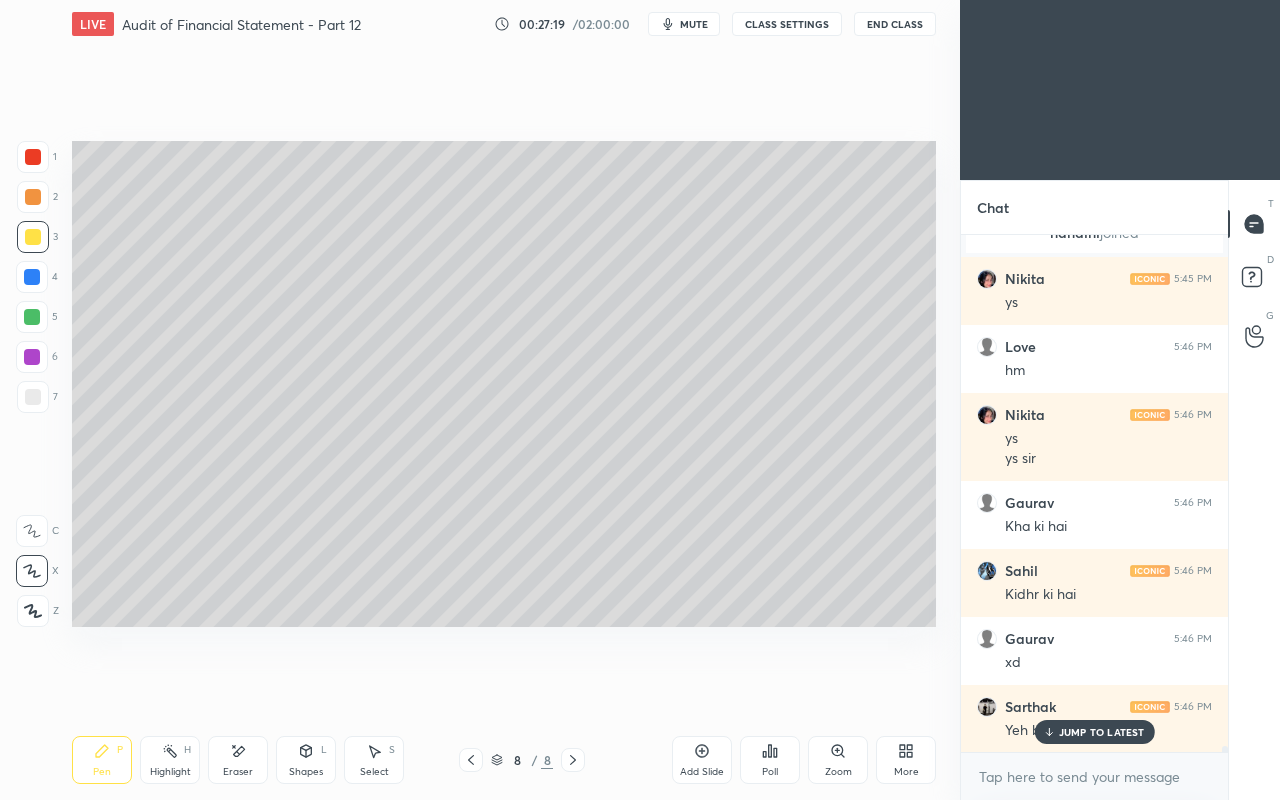 click 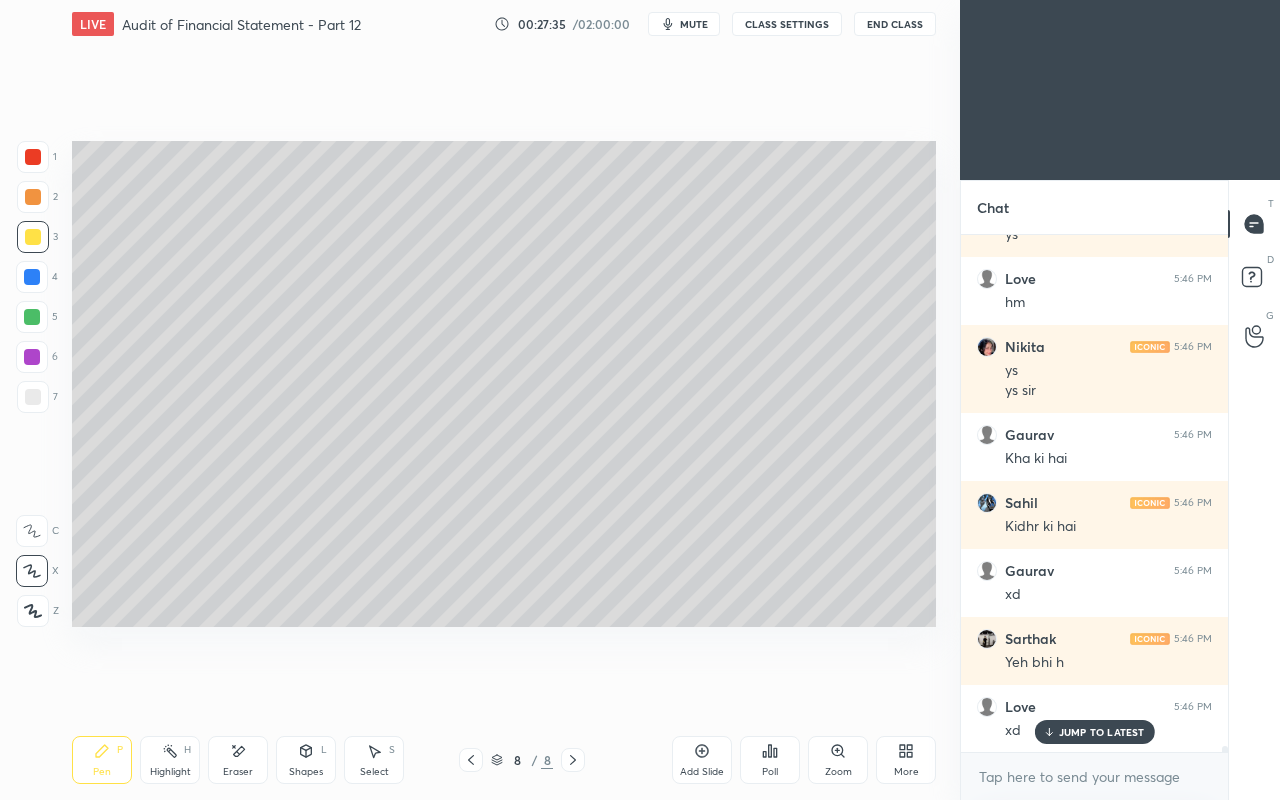 scroll, scrollTop: 40952, scrollLeft: 0, axis: vertical 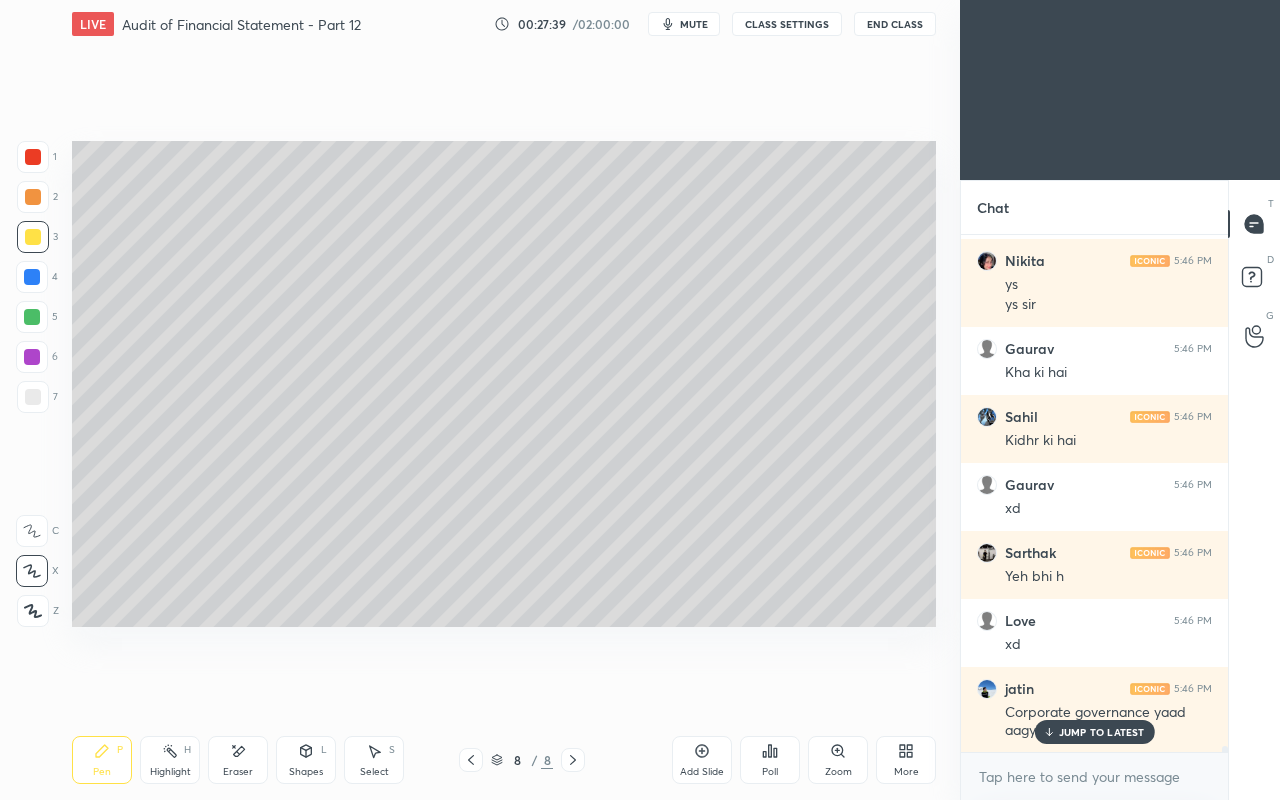 click on "JUMP TO LATEST" at bounding box center [1102, 732] 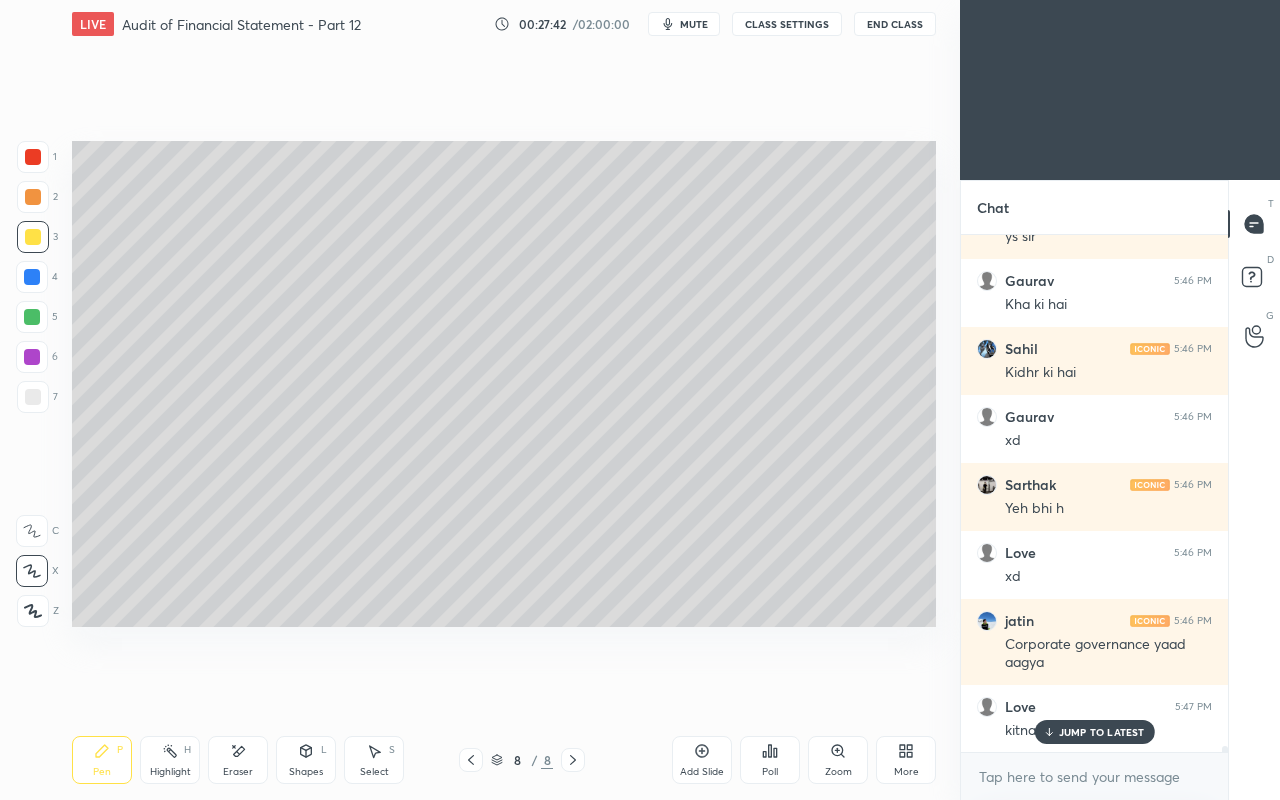 scroll, scrollTop: 41106, scrollLeft: 0, axis: vertical 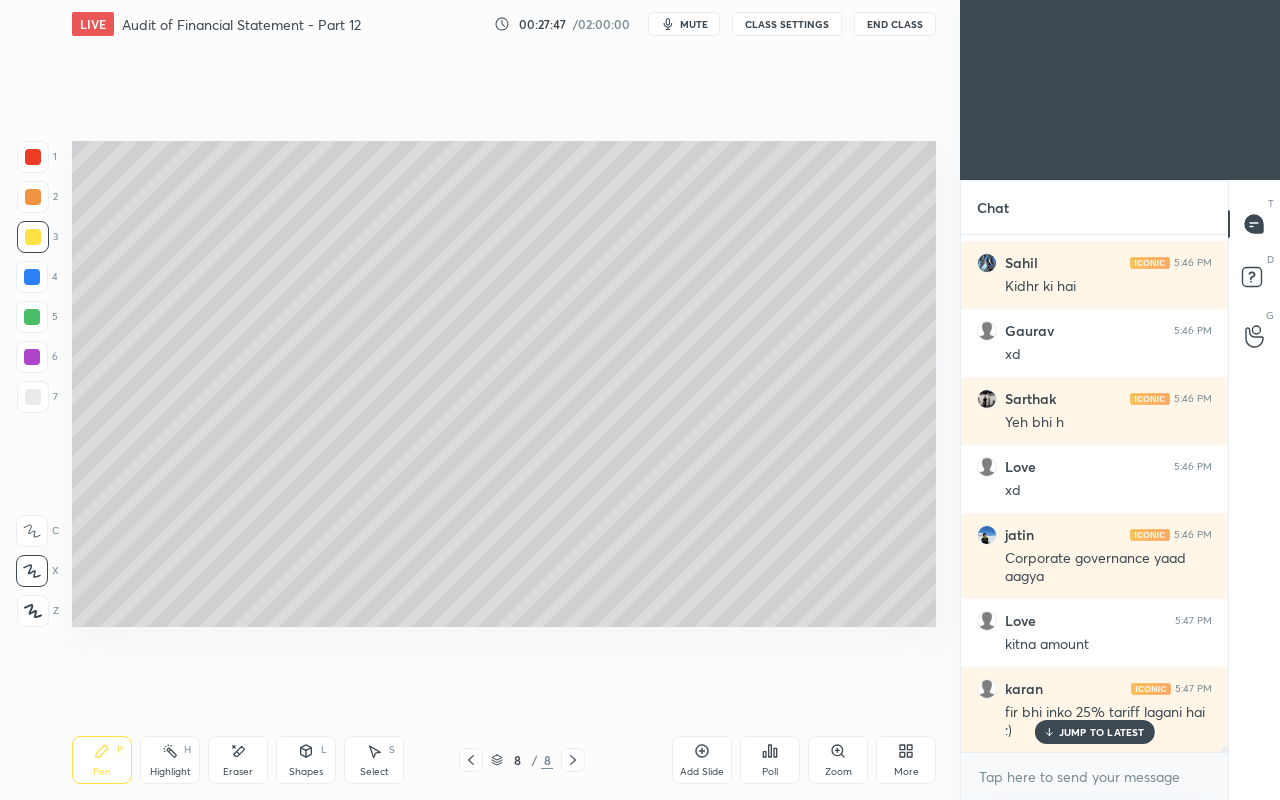 click on "JUMP TO LATEST" at bounding box center (1094, 732) 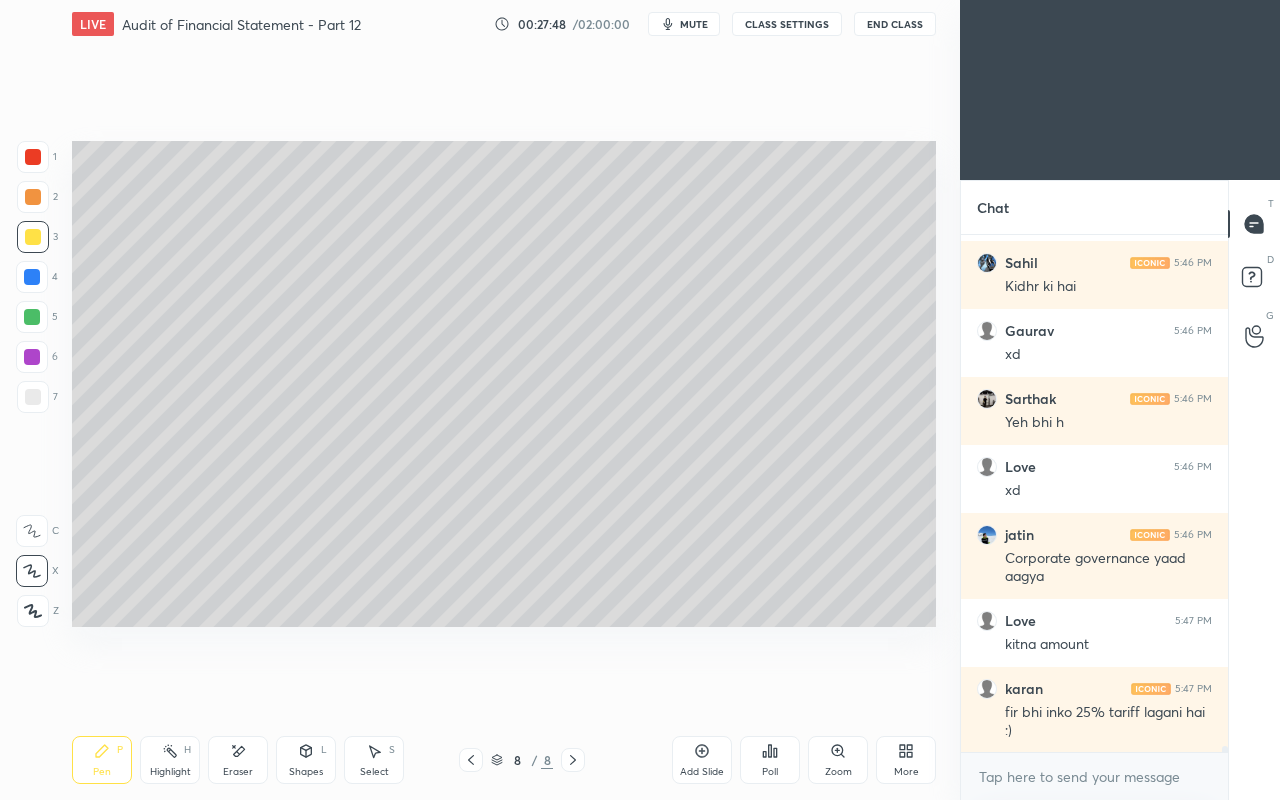click 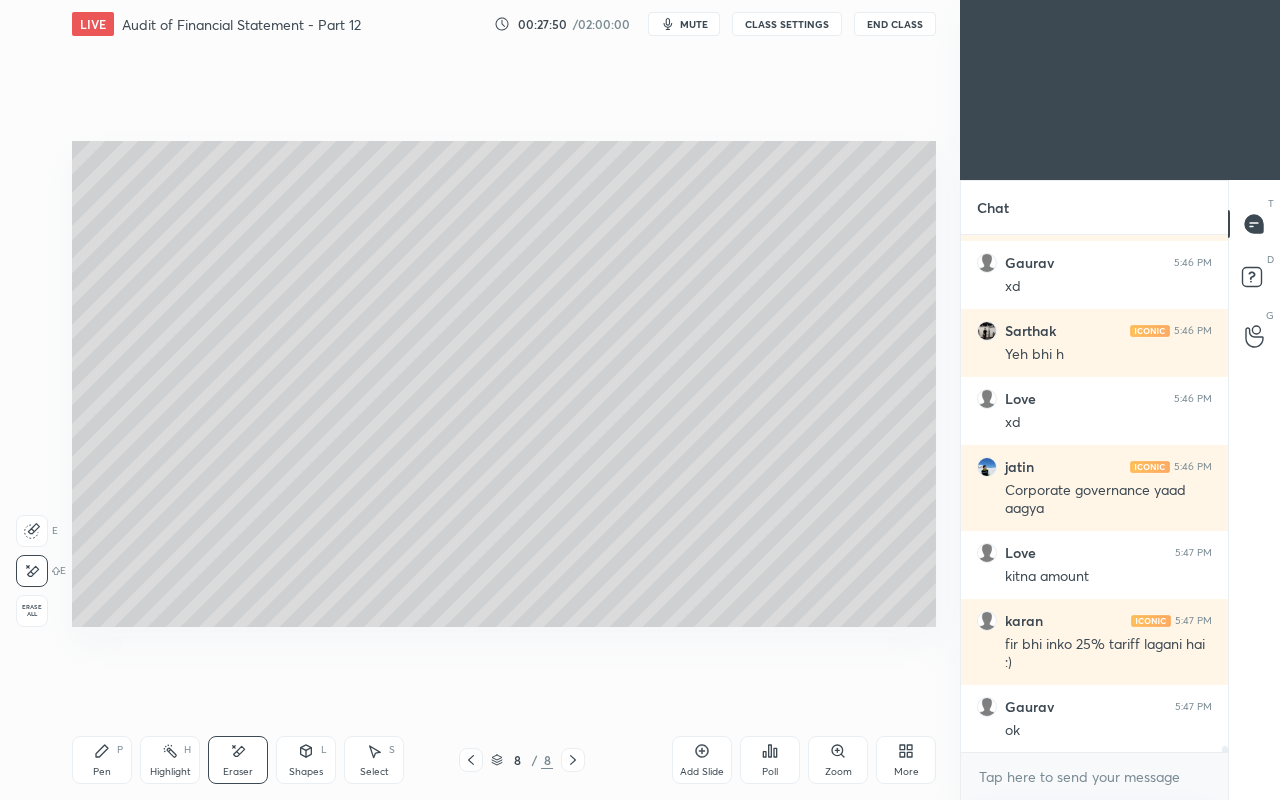click on "Shapes L" at bounding box center (306, 760) 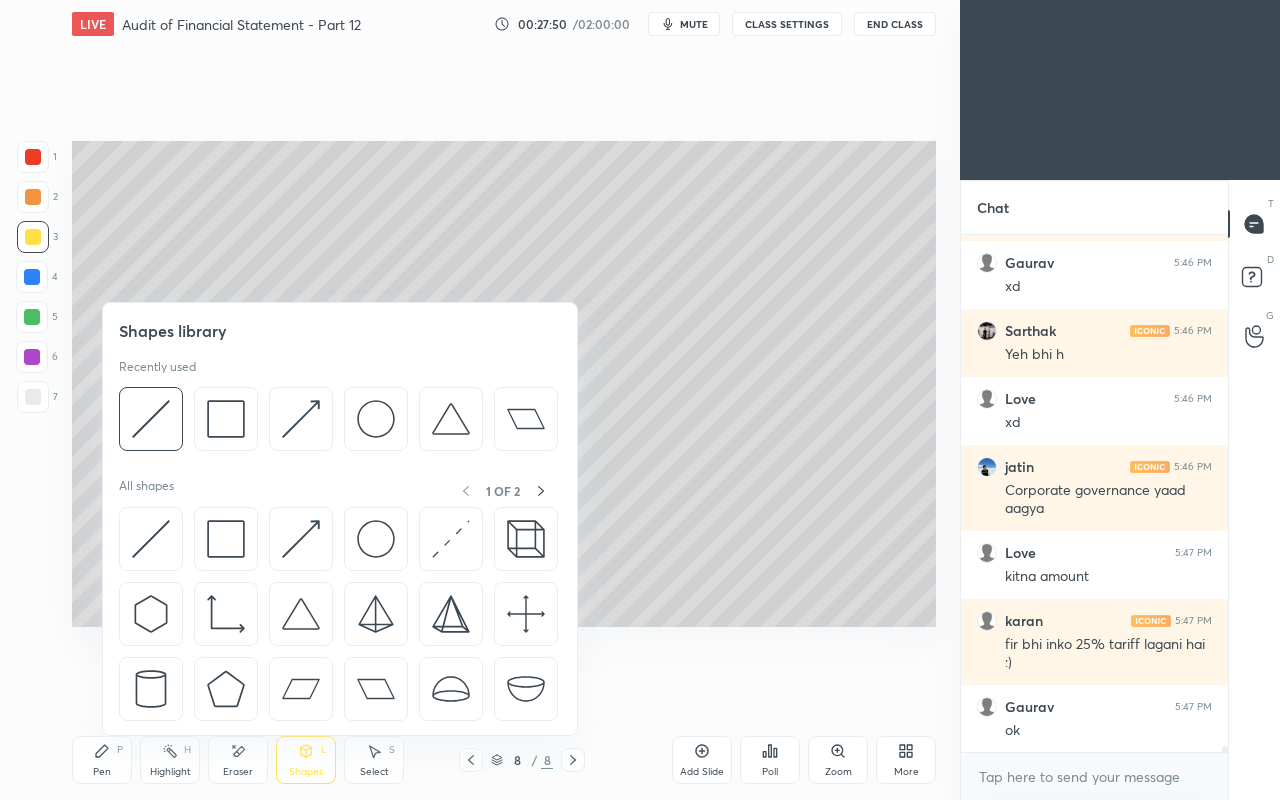 click at bounding box center [151, 539] 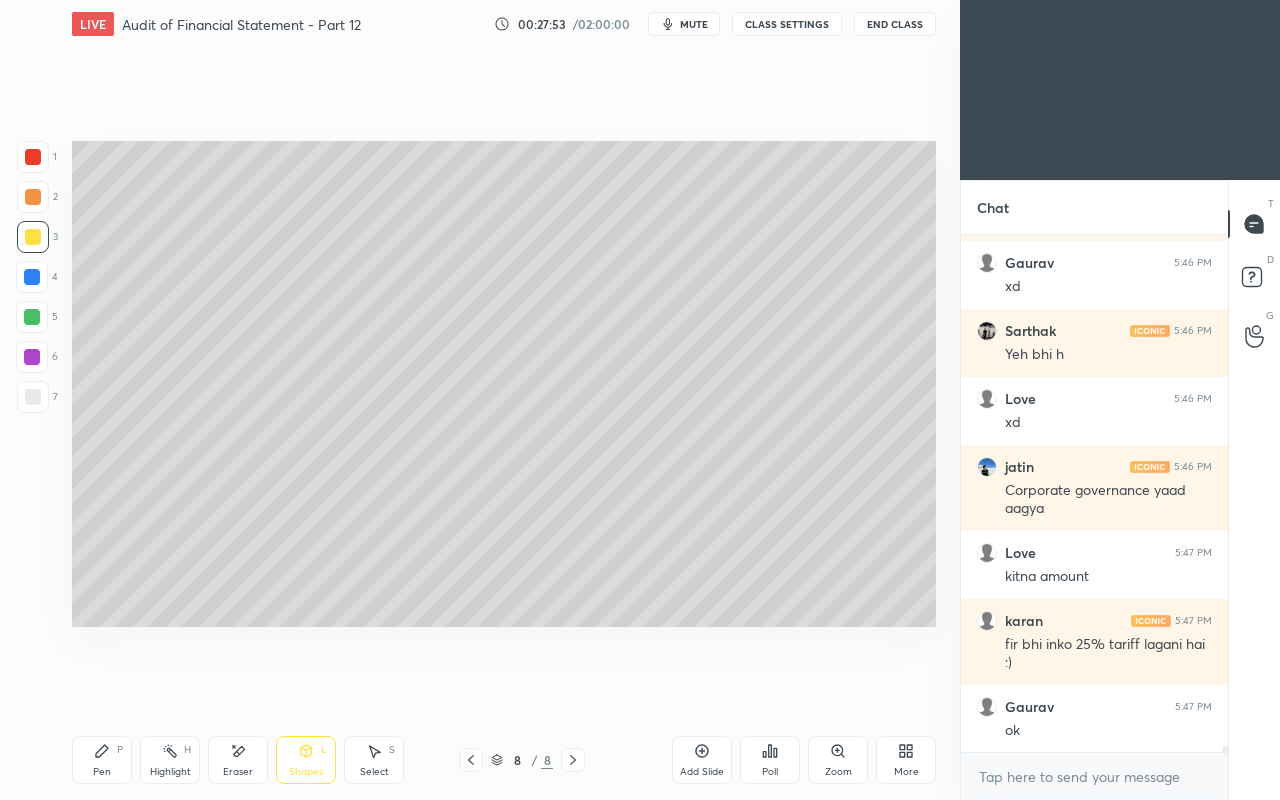 click on "Pen P" at bounding box center (102, 760) 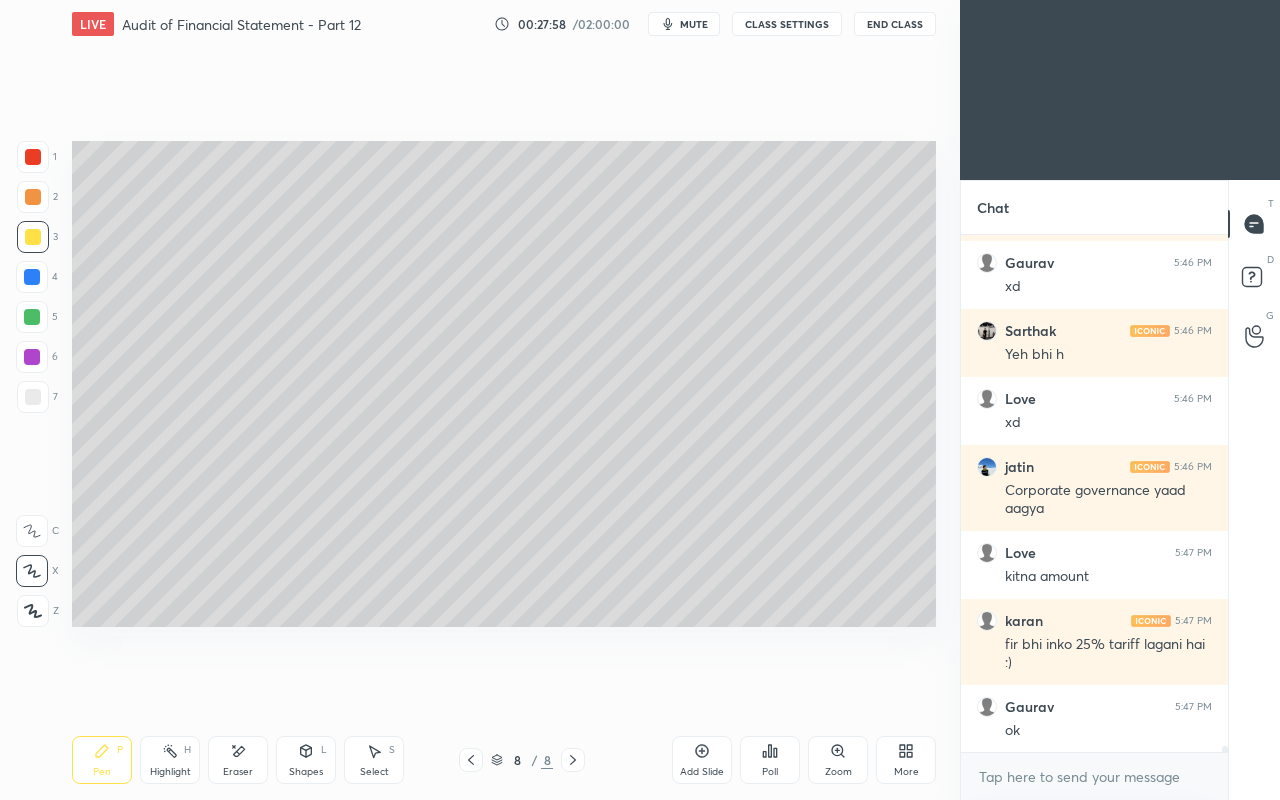 click on "Pen P Highlight H Eraser Shapes L Select S 8 / 8 Add Slide Poll Zoom More" at bounding box center (504, 760) 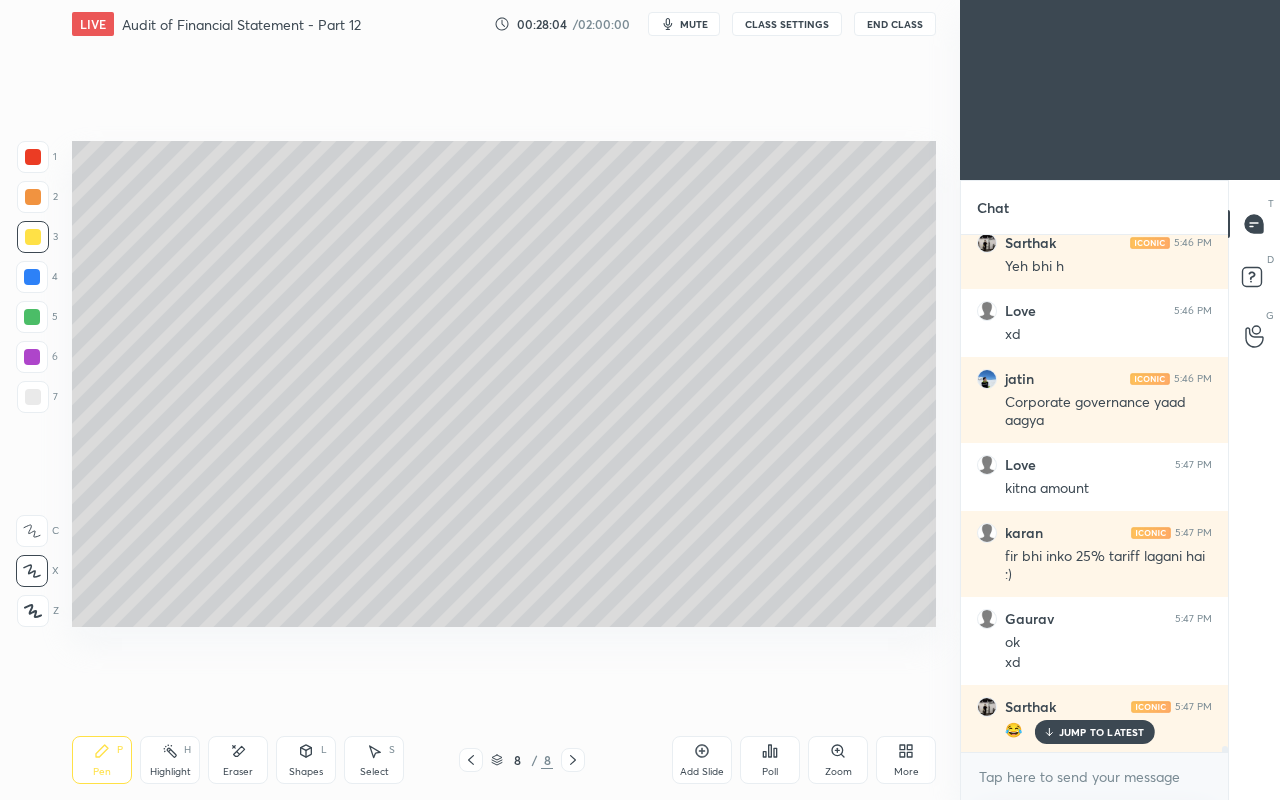 scroll, scrollTop: 41330, scrollLeft: 0, axis: vertical 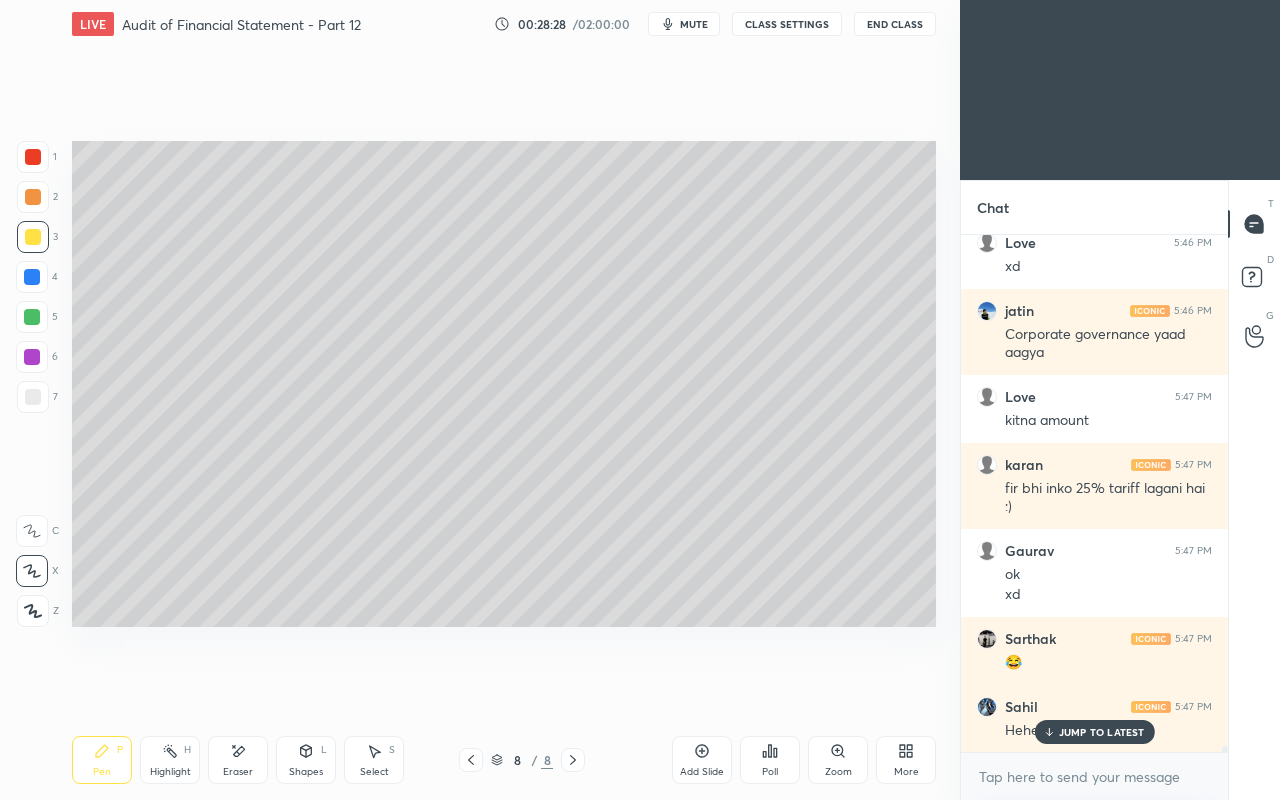 click at bounding box center (33, 397) 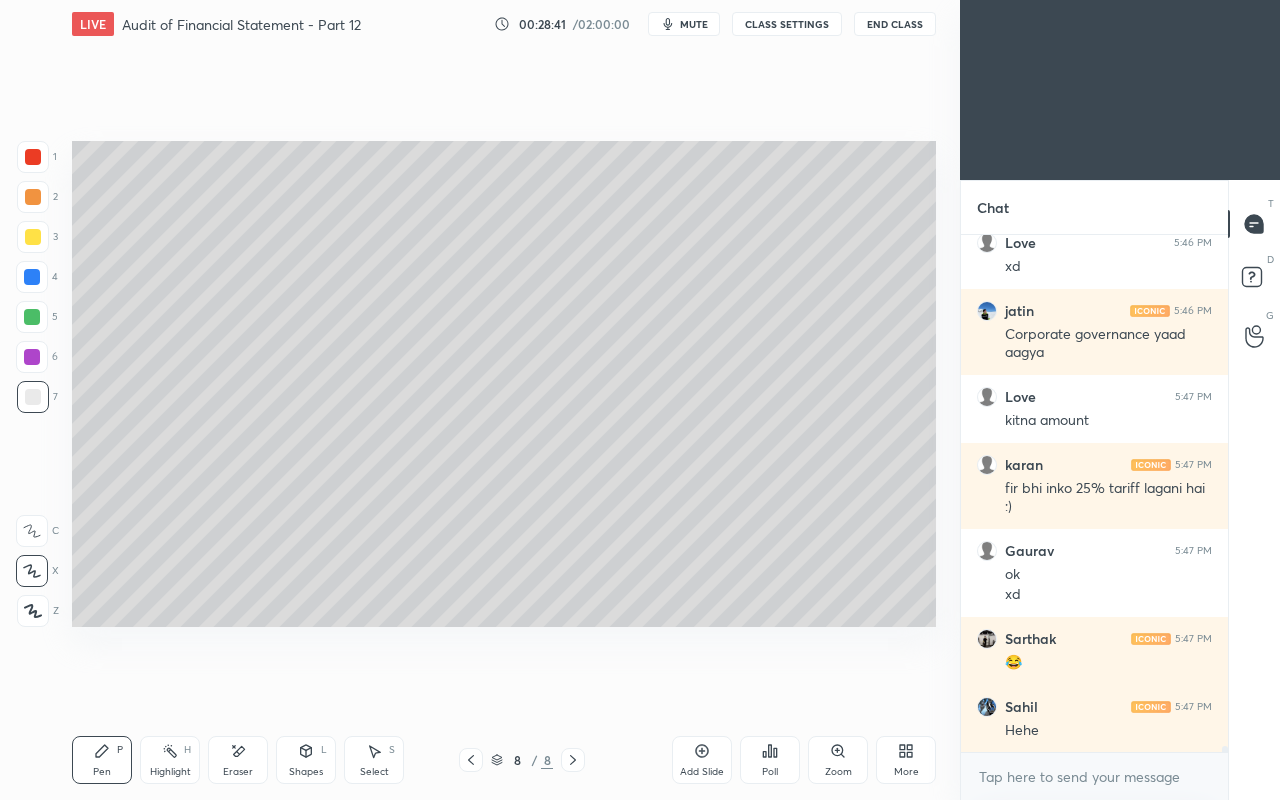 scroll, scrollTop: 41398, scrollLeft: 0, axis: vertical 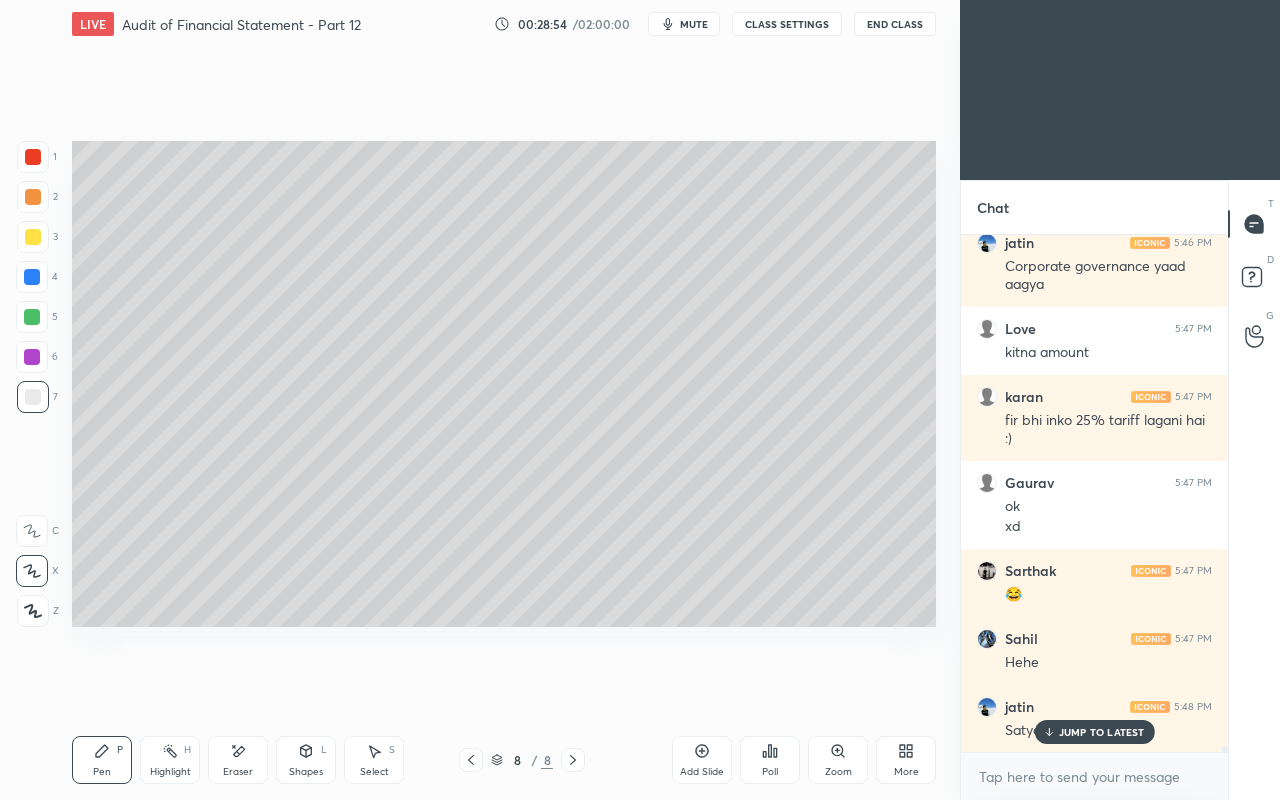 click at bounding box center [33, 237] 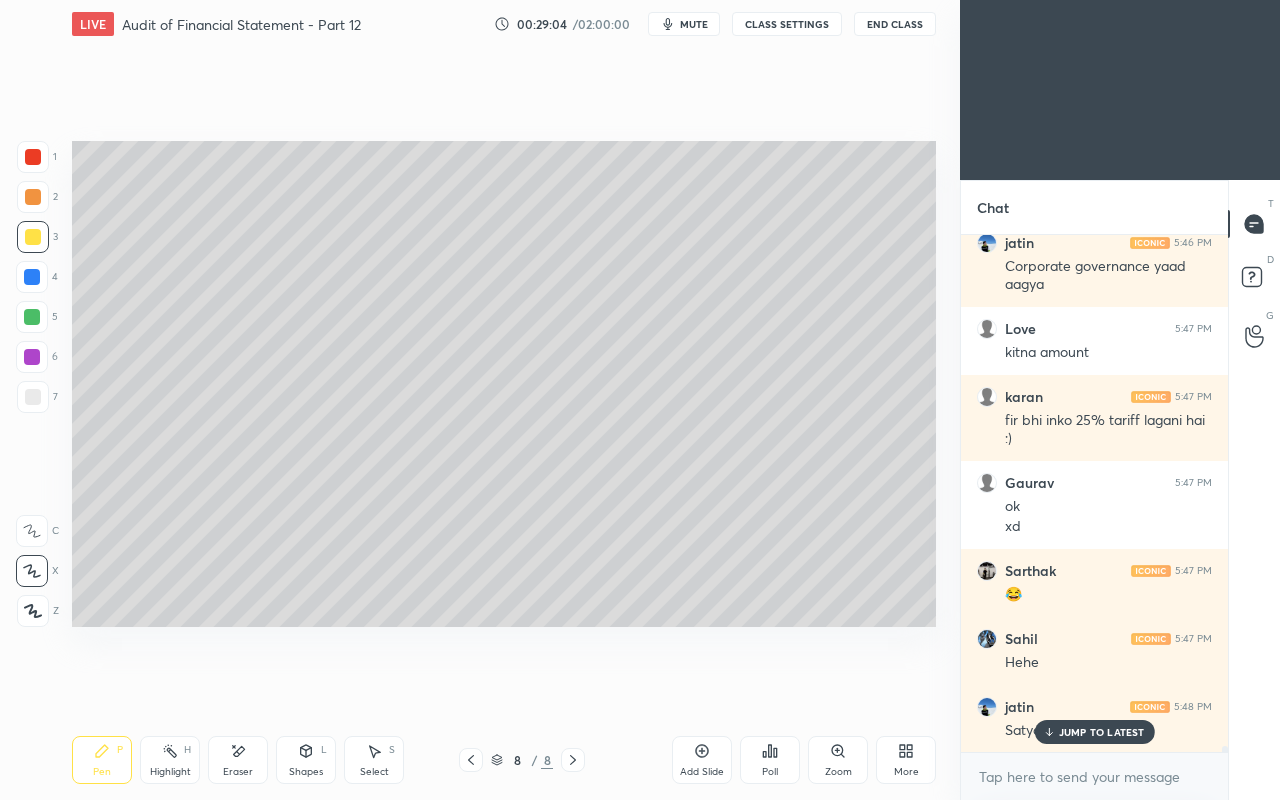 click at bounding box center (33, 157) 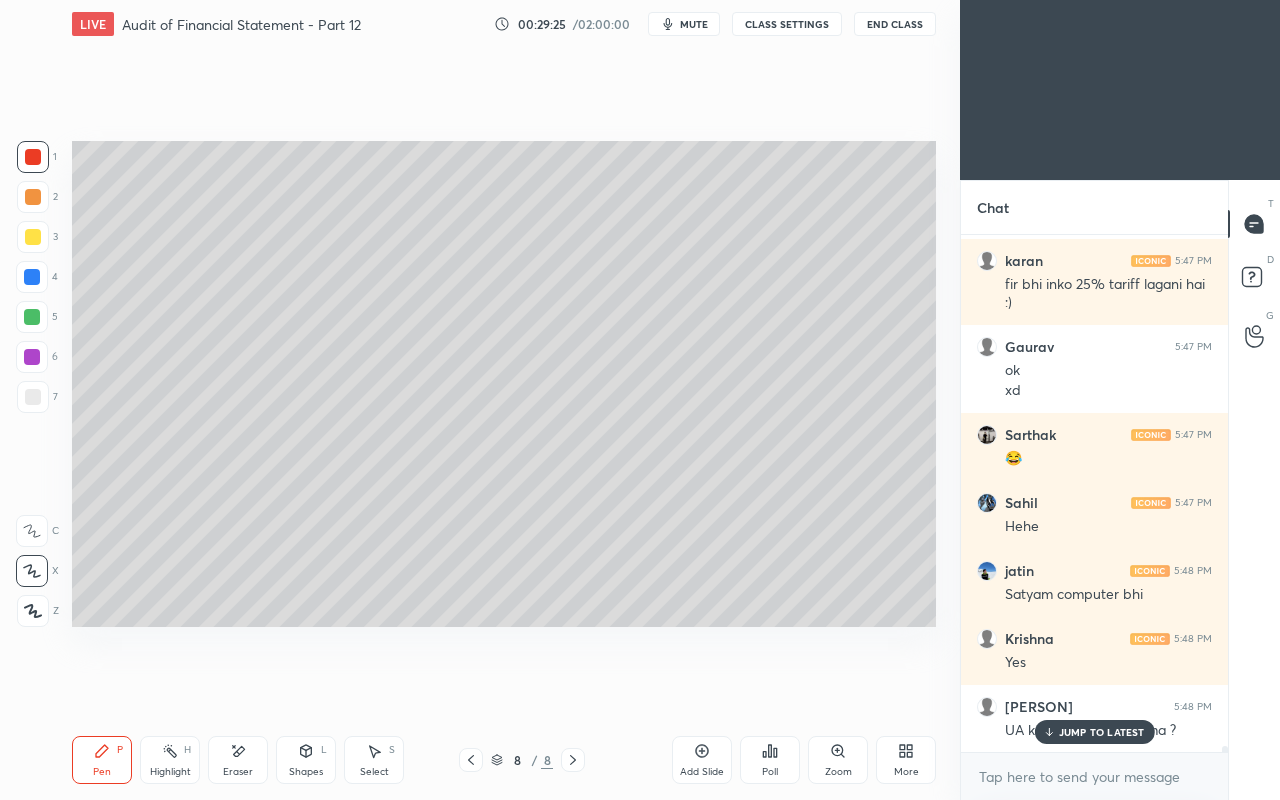 scroll, scrollTop: 41620, scrollLeft: 0, axis: vertical 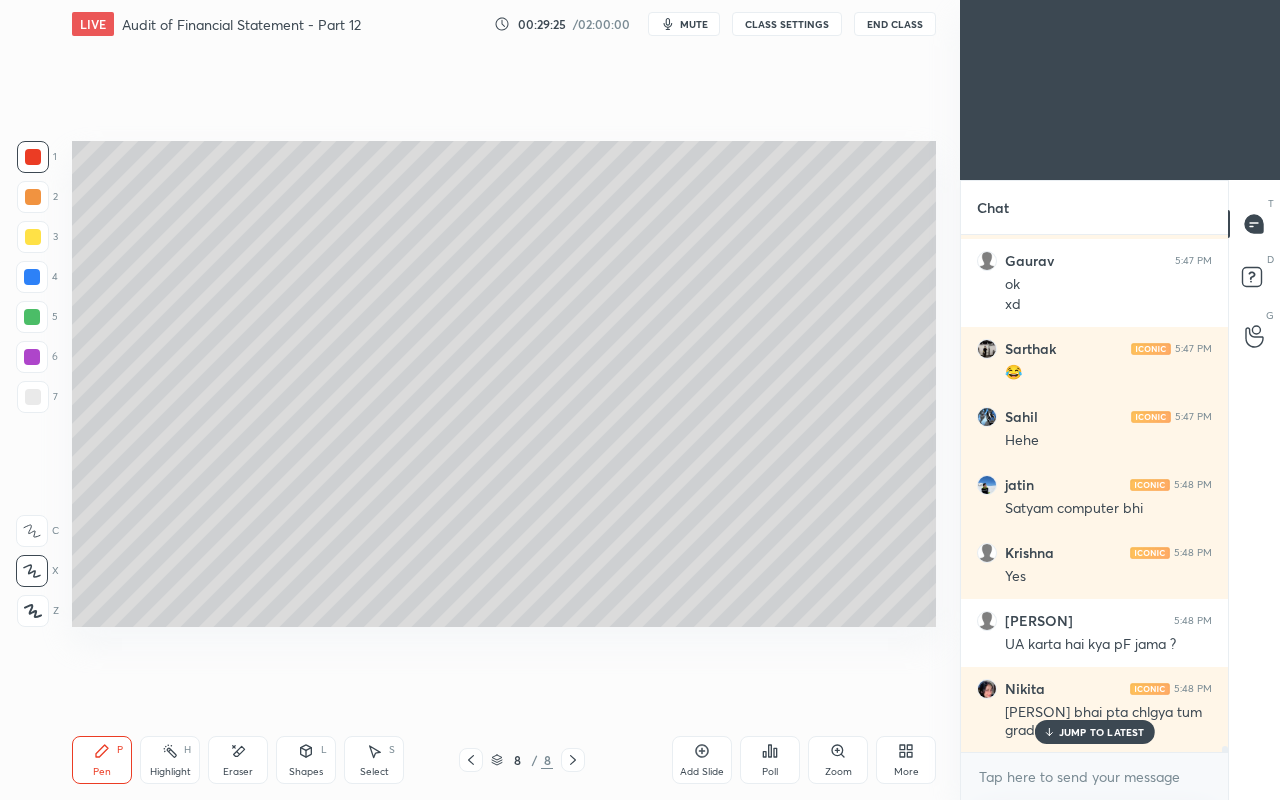 click on "JUMP TO LATEST" at bounding box center (1102, 732) 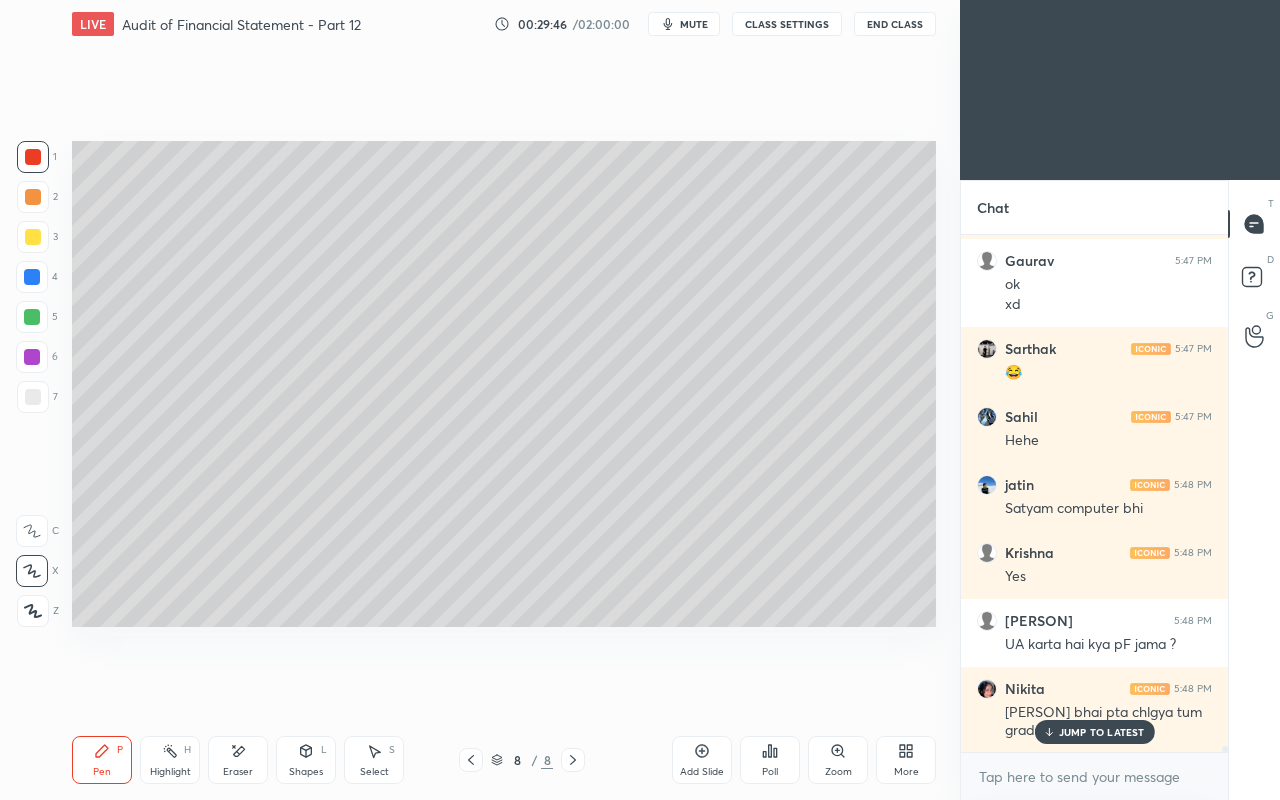 scroll, scrollTop: 41688, scrollLeft: 0, axis: vertical 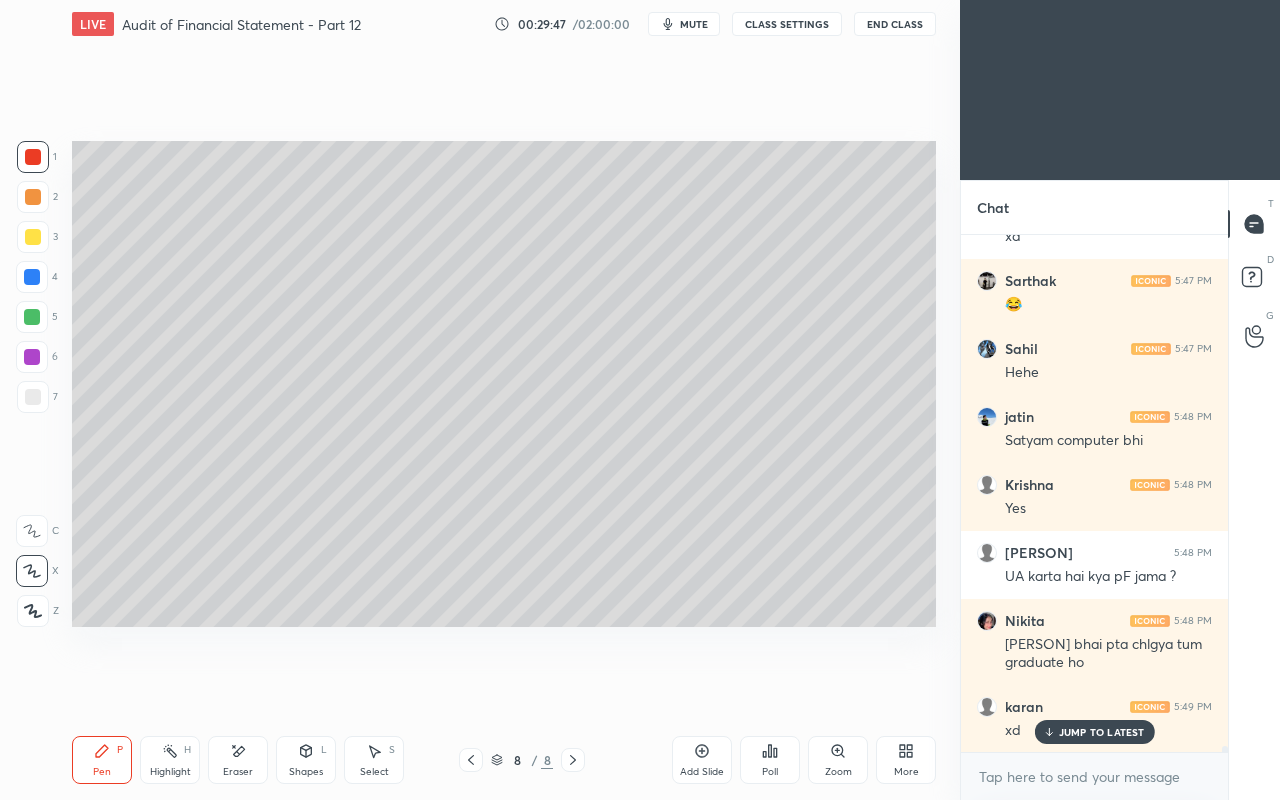 click on "JUMP TO LATEST" at bounding box center (1094, 732) 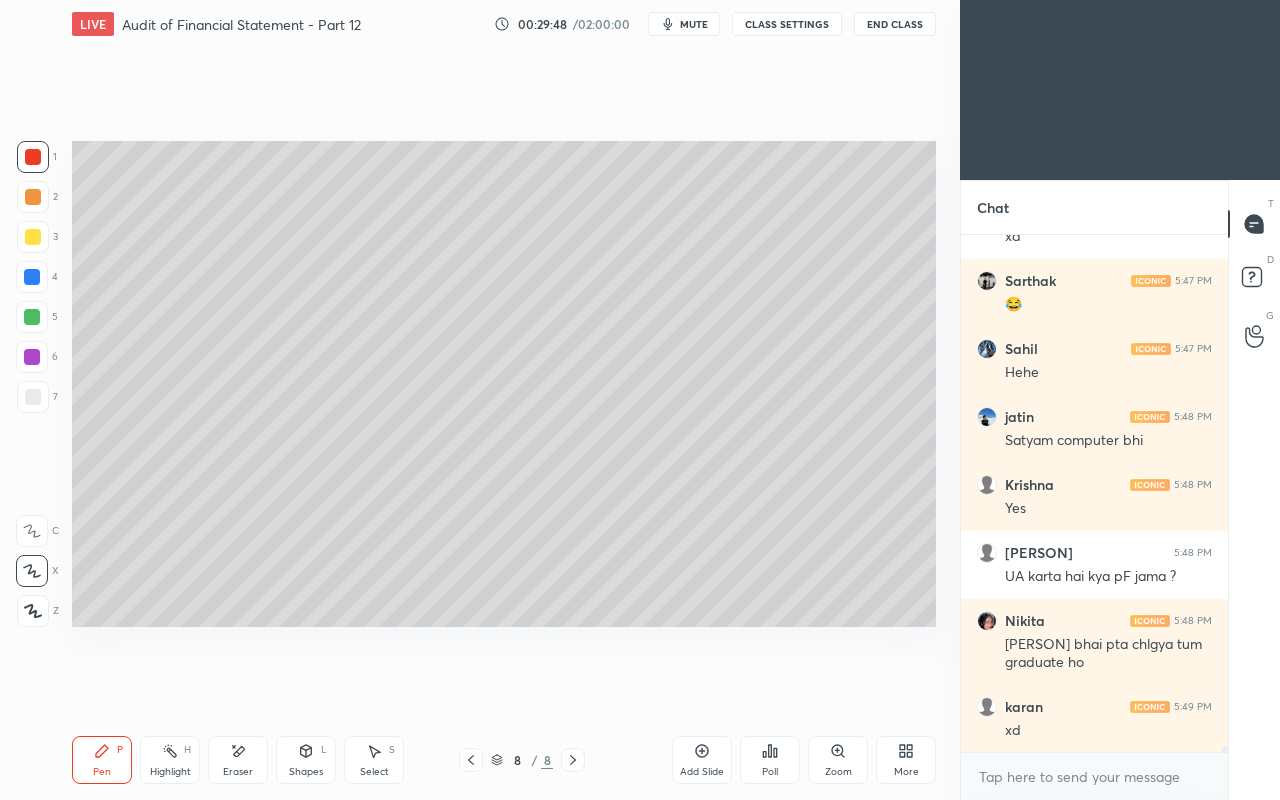 scroll, scrollTop: 41756, scrollLeft: 0, axis: vertical 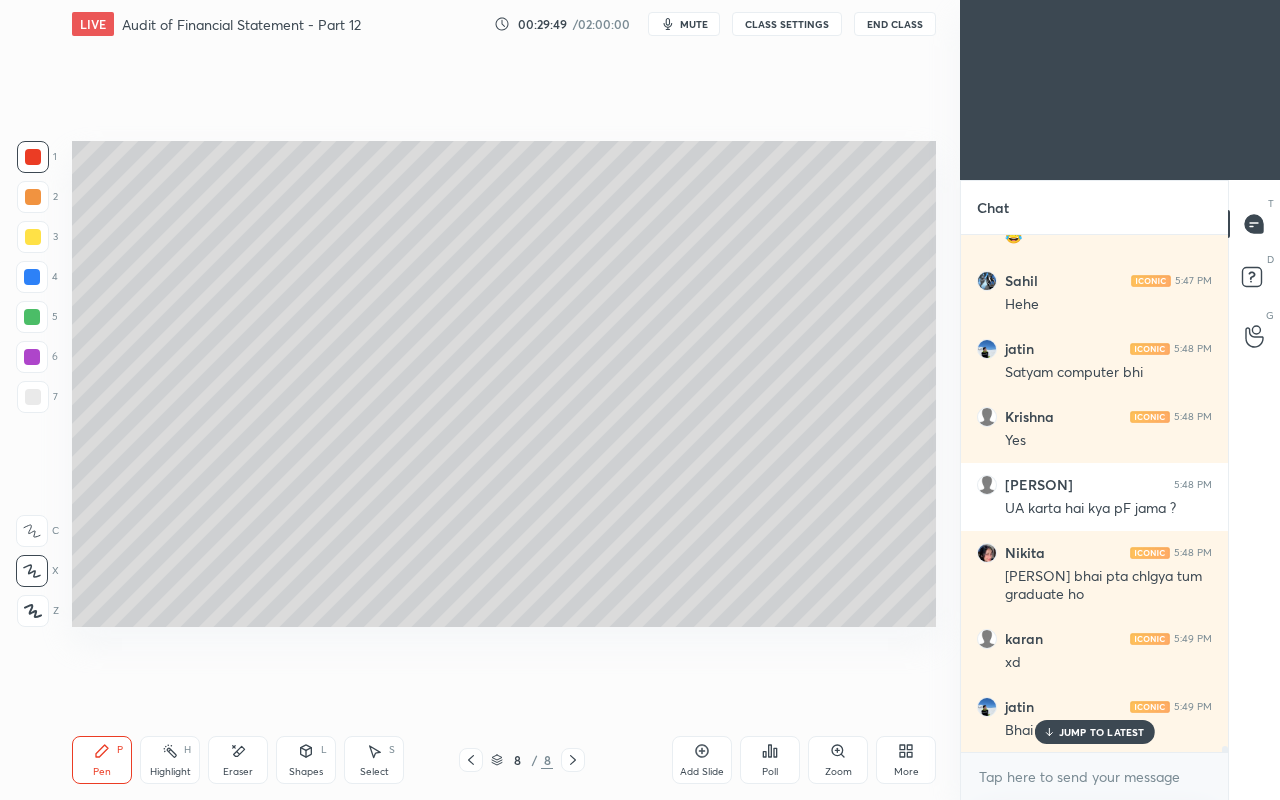 click on "JUMP TO LATEST" at bounding box center (1102, 732) 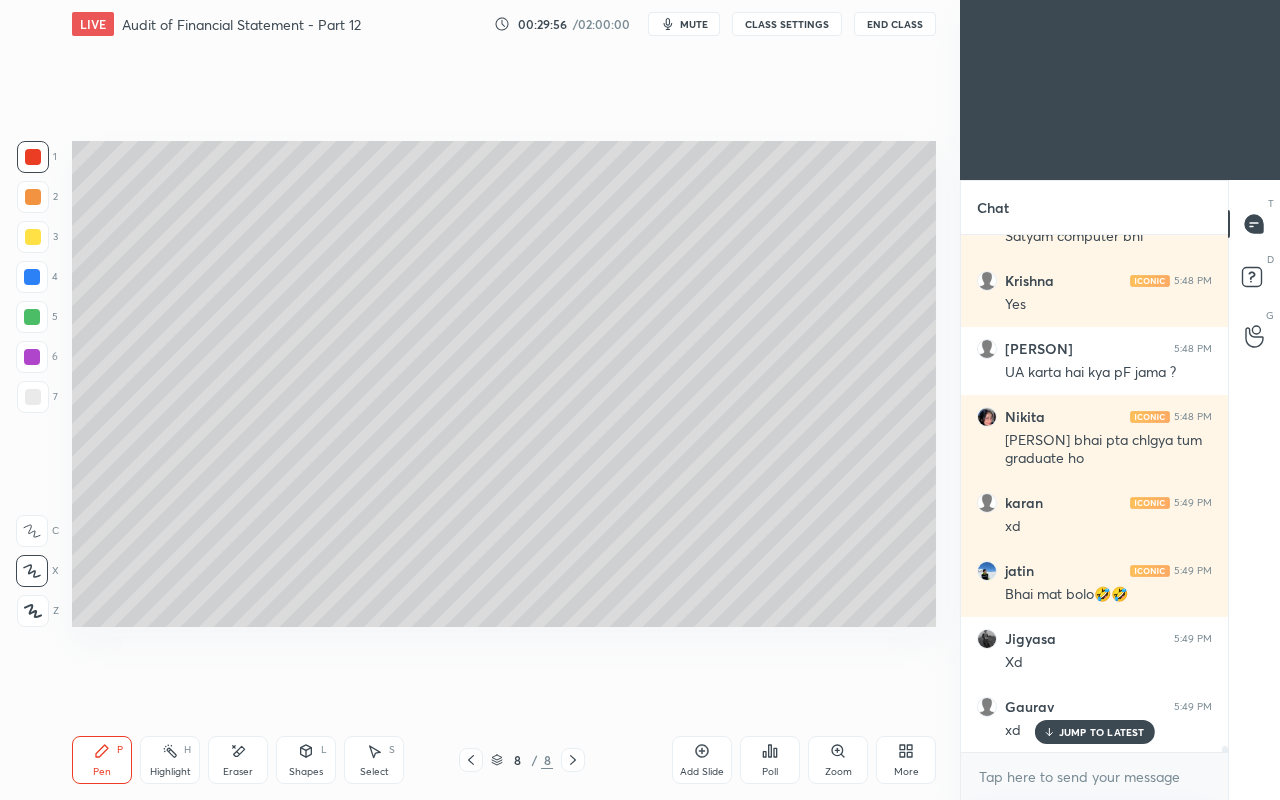 scroll, scrollTop: 41960, scrollLeft: 0, axis: vertical 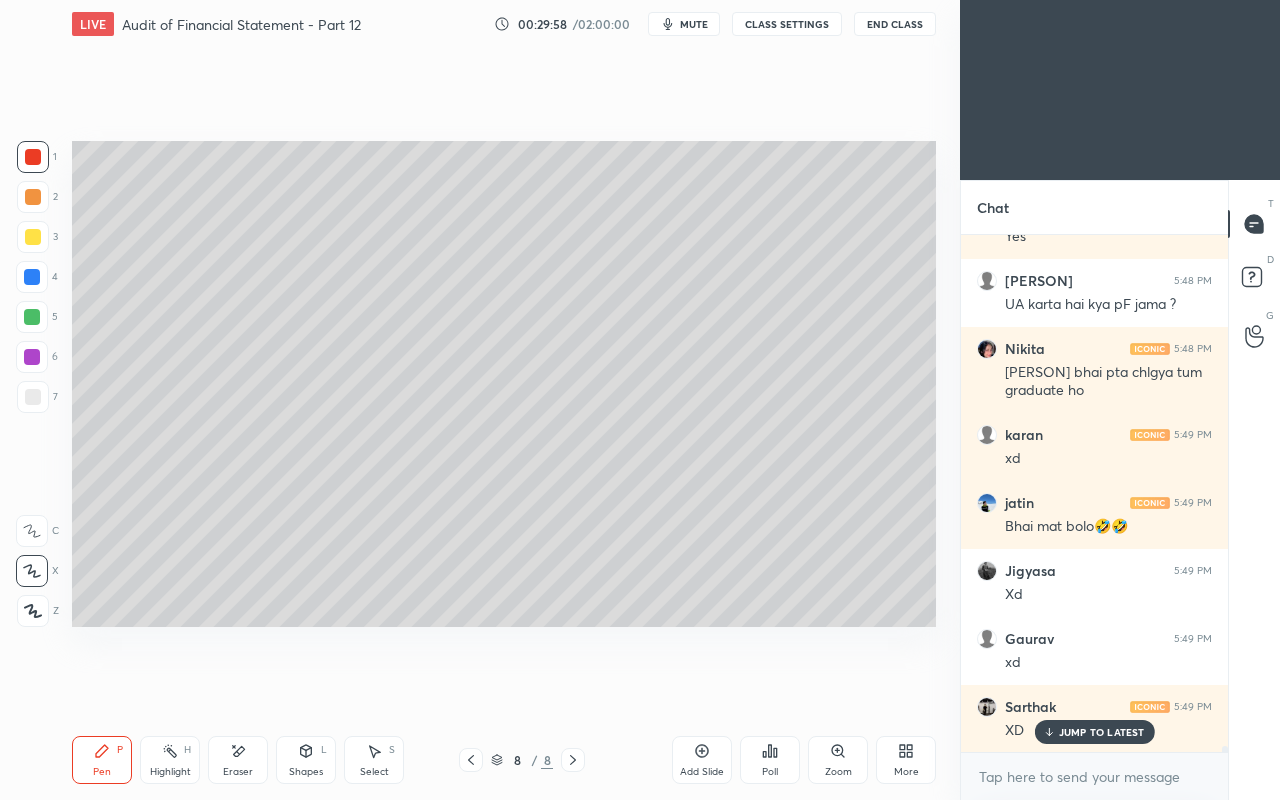 click at bounding box center [33, 237] 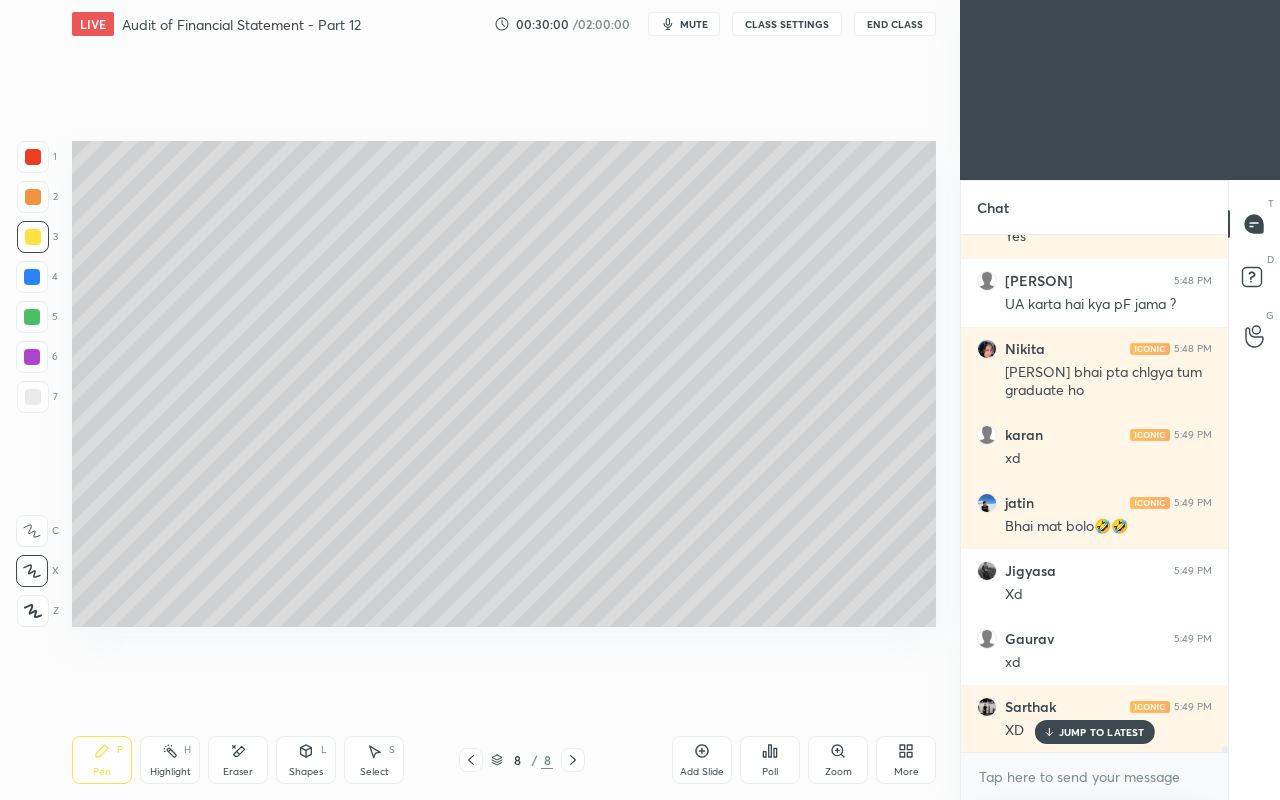 click 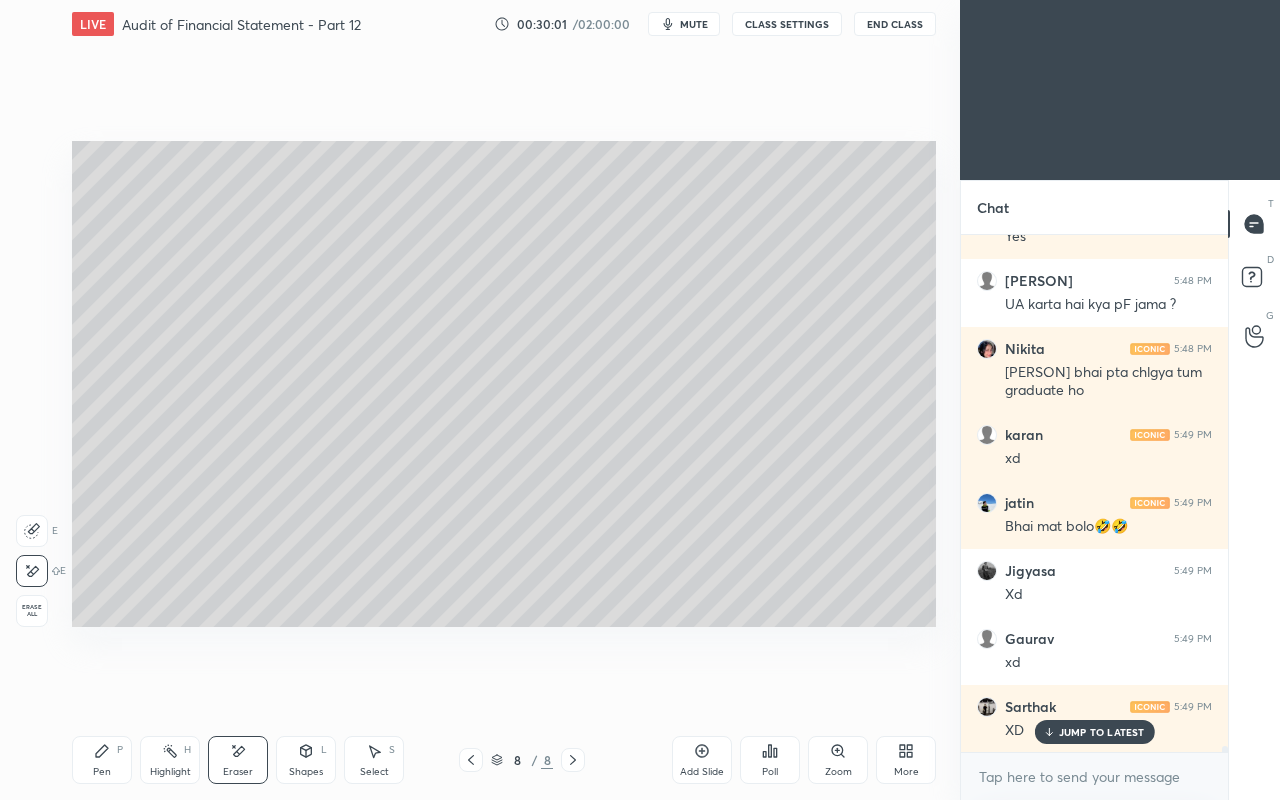 click on "Pen P" at bounding box center [102, 760] 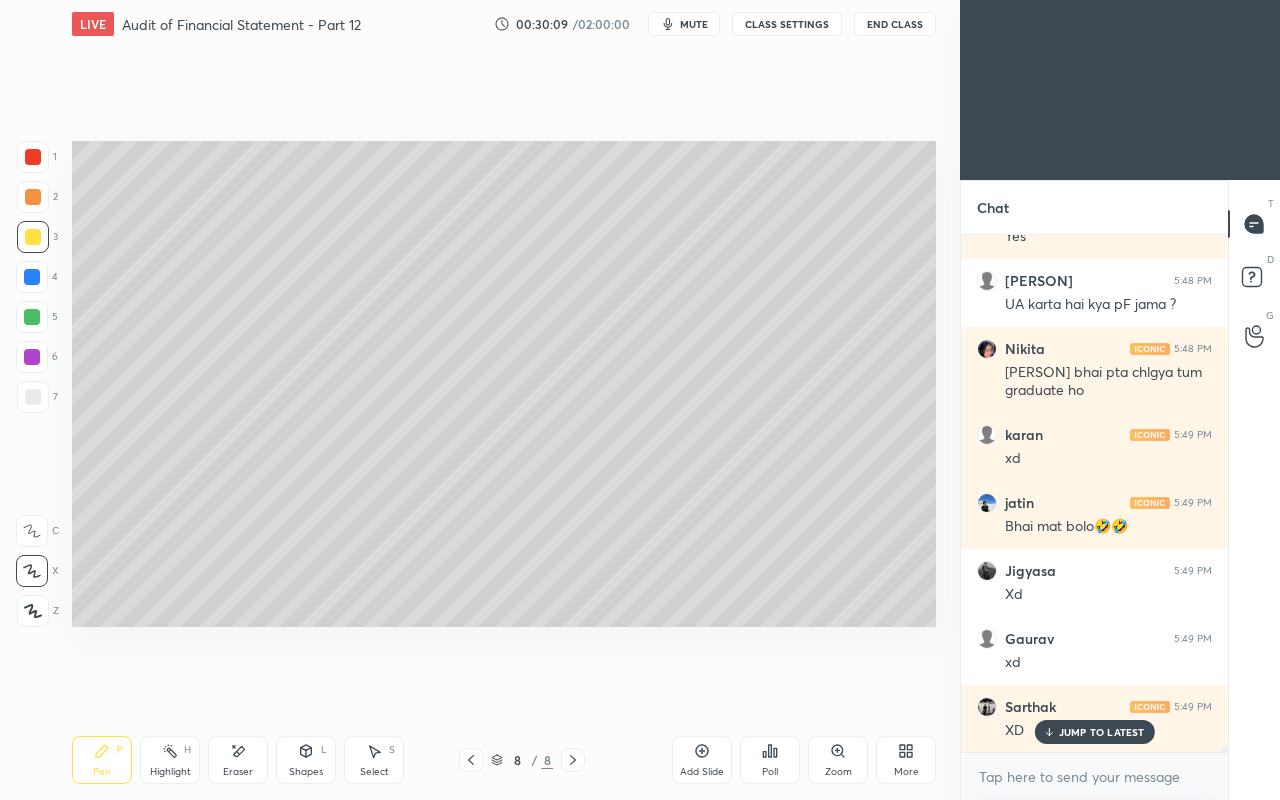 click 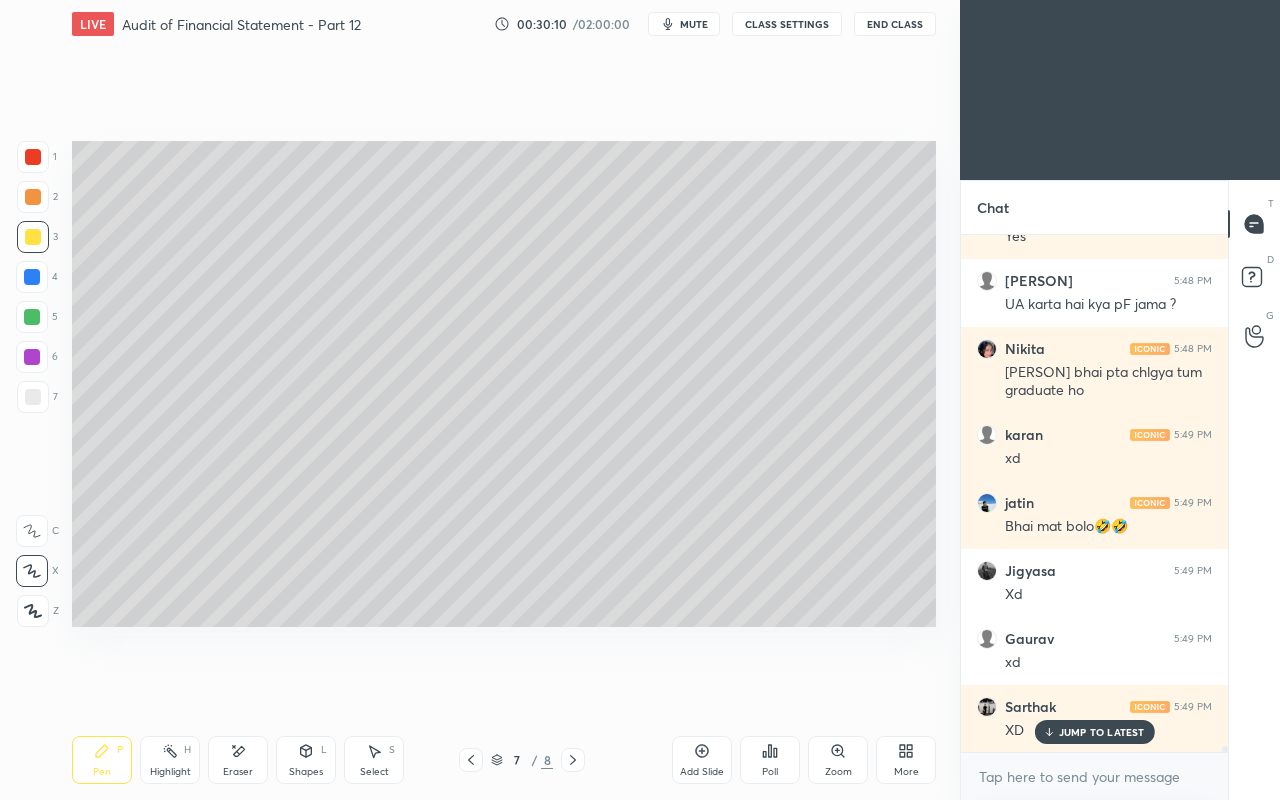 click 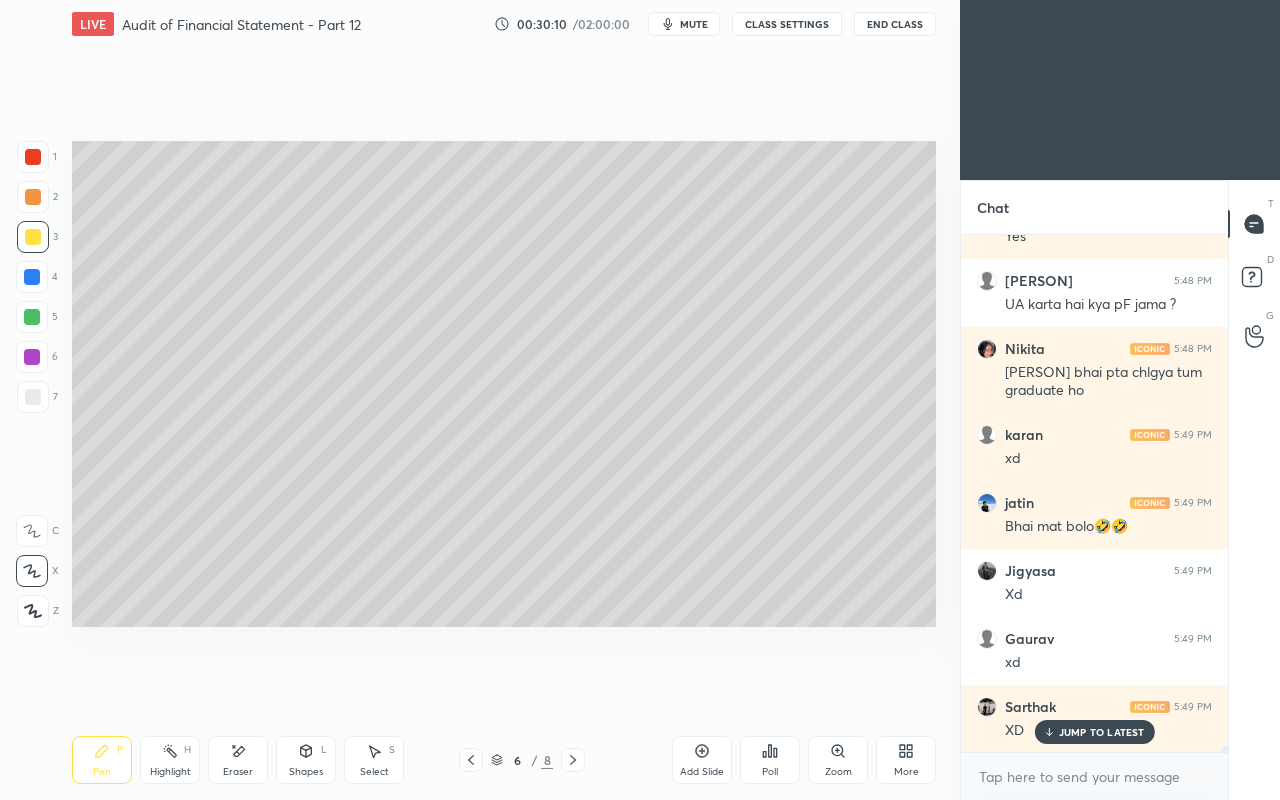 click 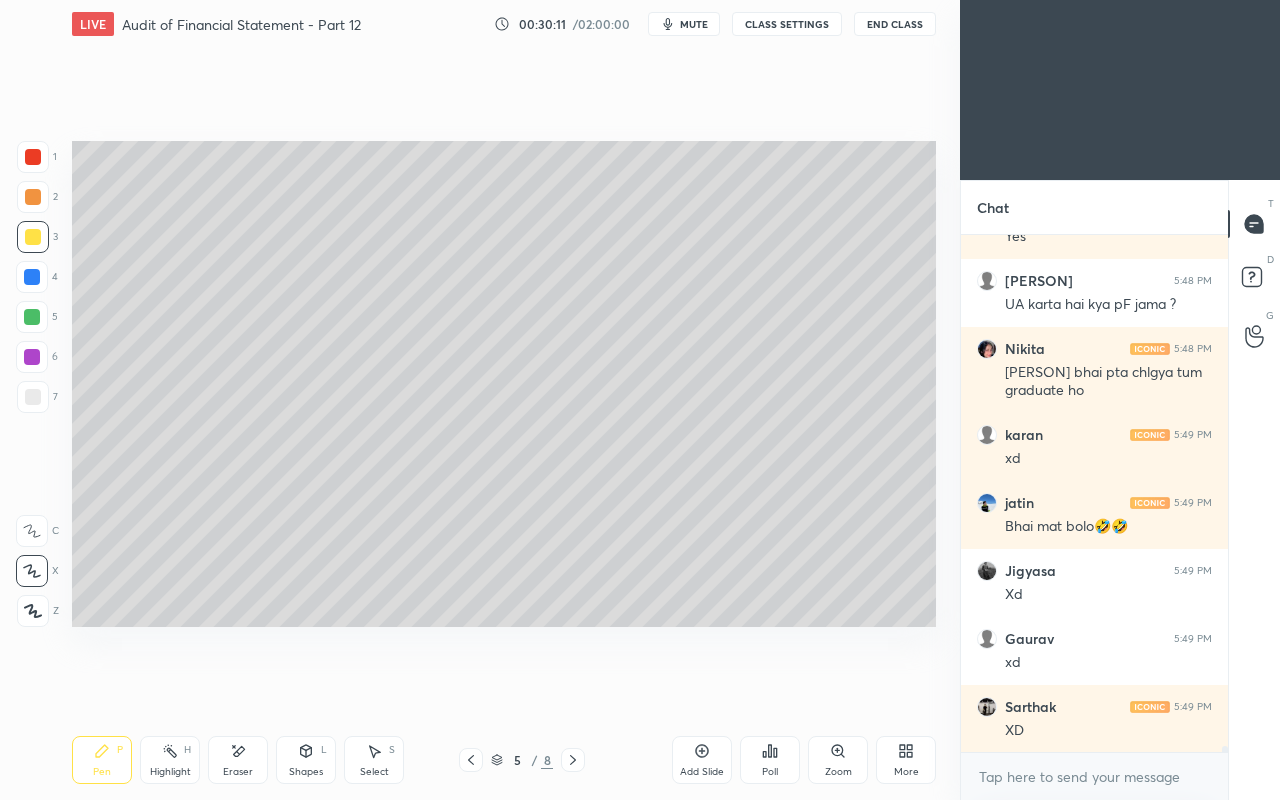 click 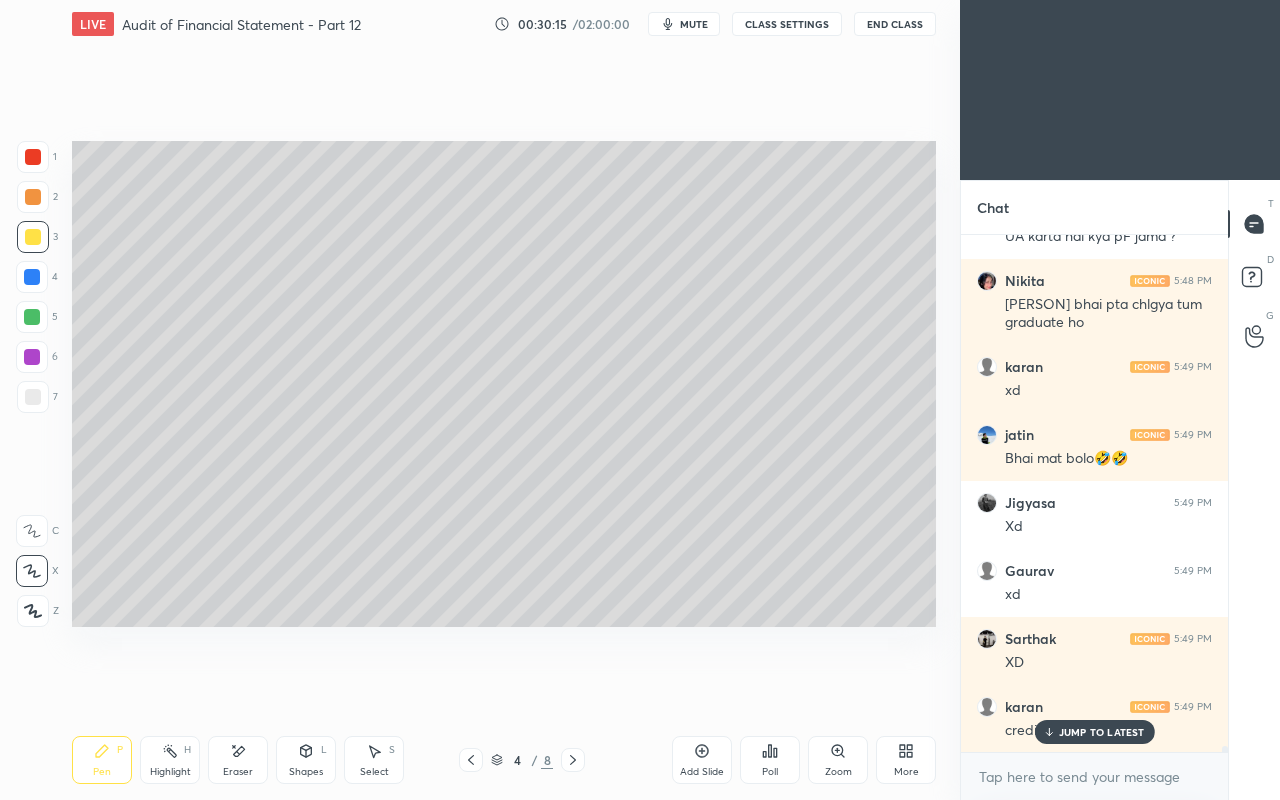 scroll, scrollTop: 42096, scrollLeft: 0, axis: vertical 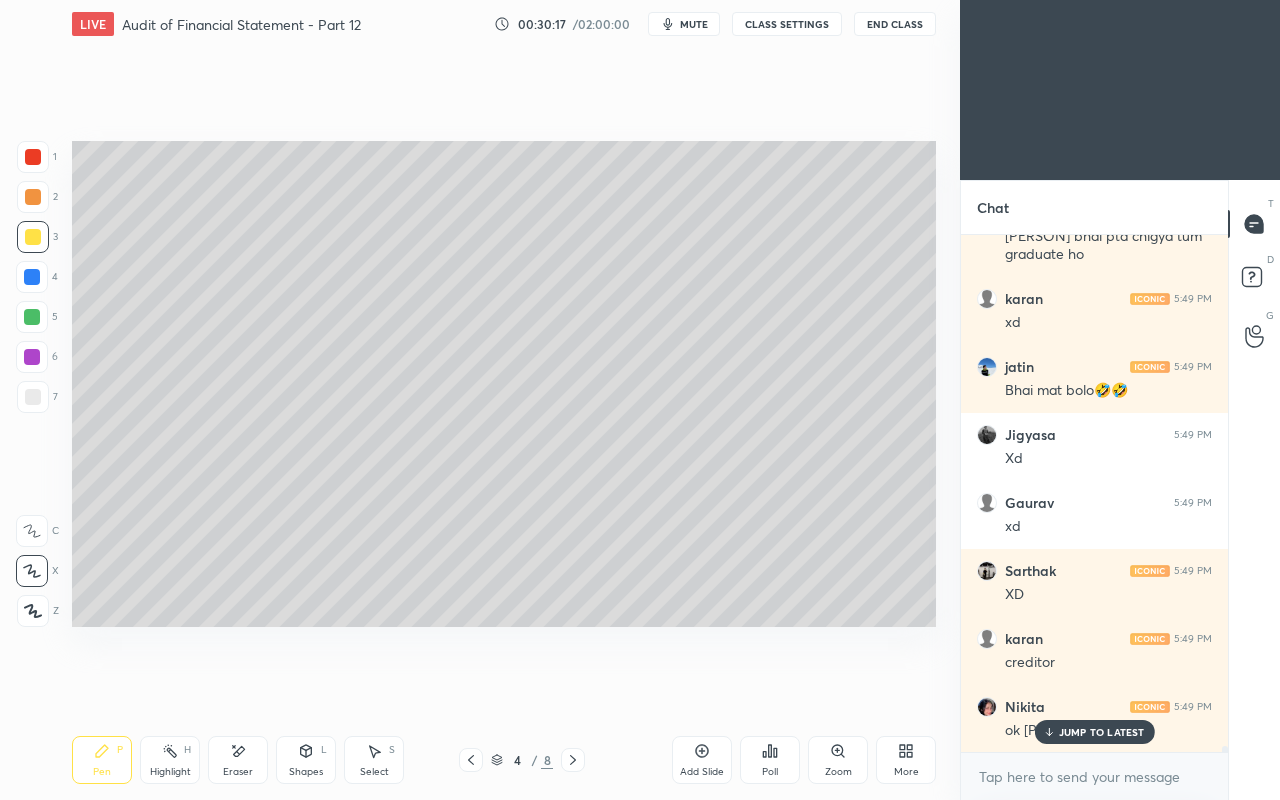 click on "JUMP TO LATEST" at bounding box center (1094, 732) 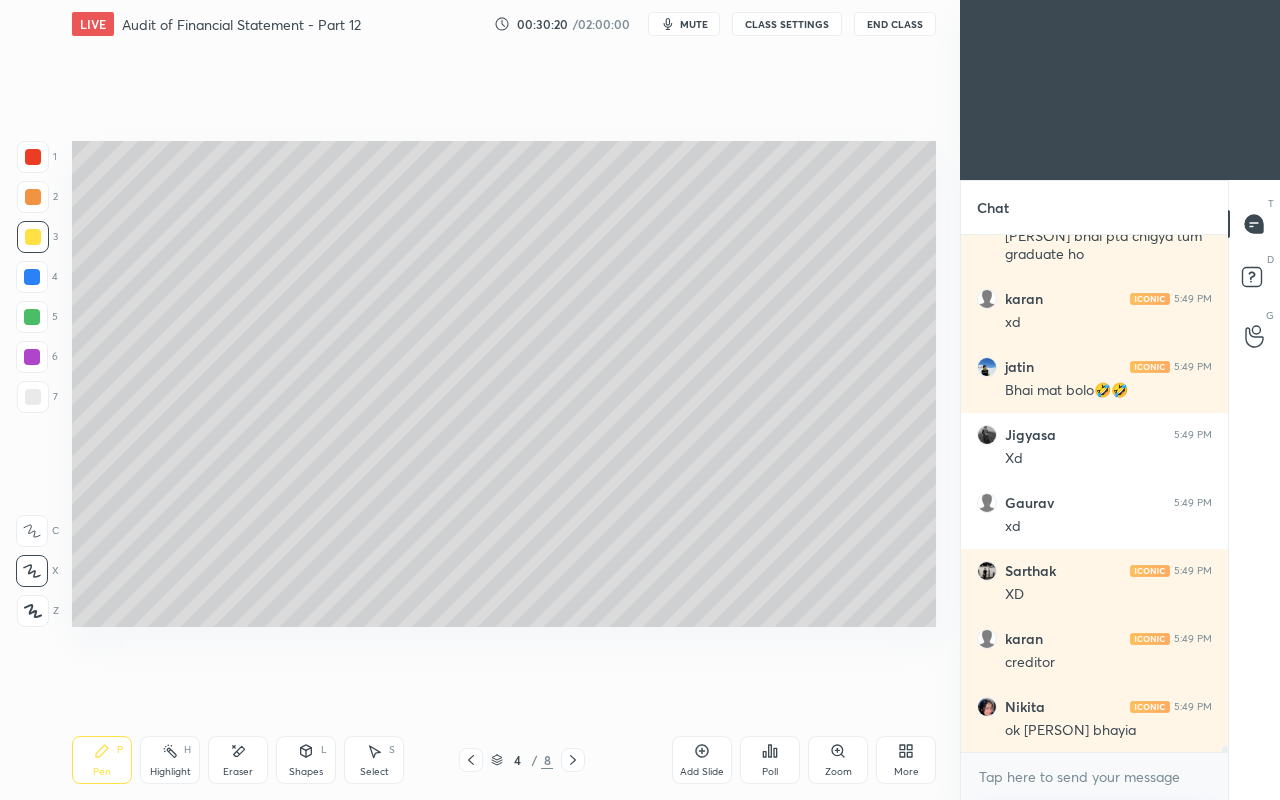 scroll, scrollTop: 42164, scrollLeft: 0, axis: vertical 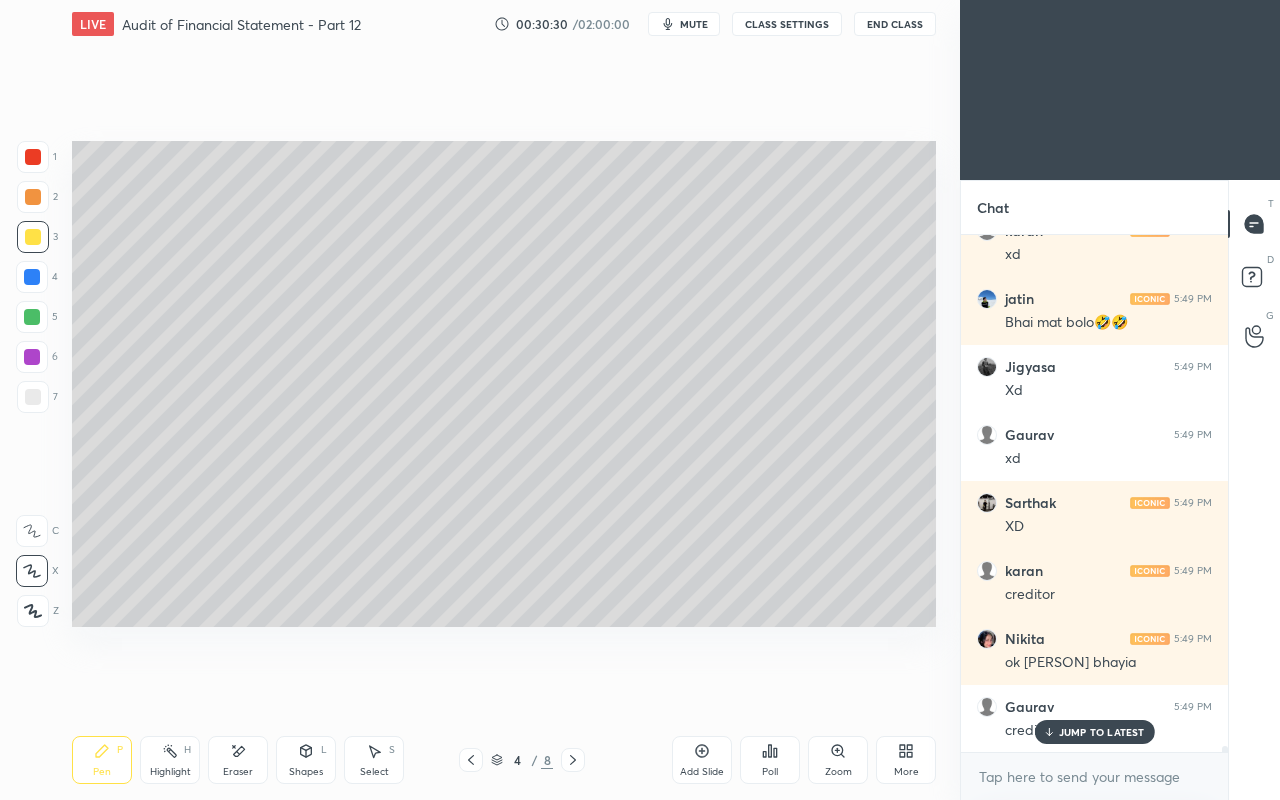 click 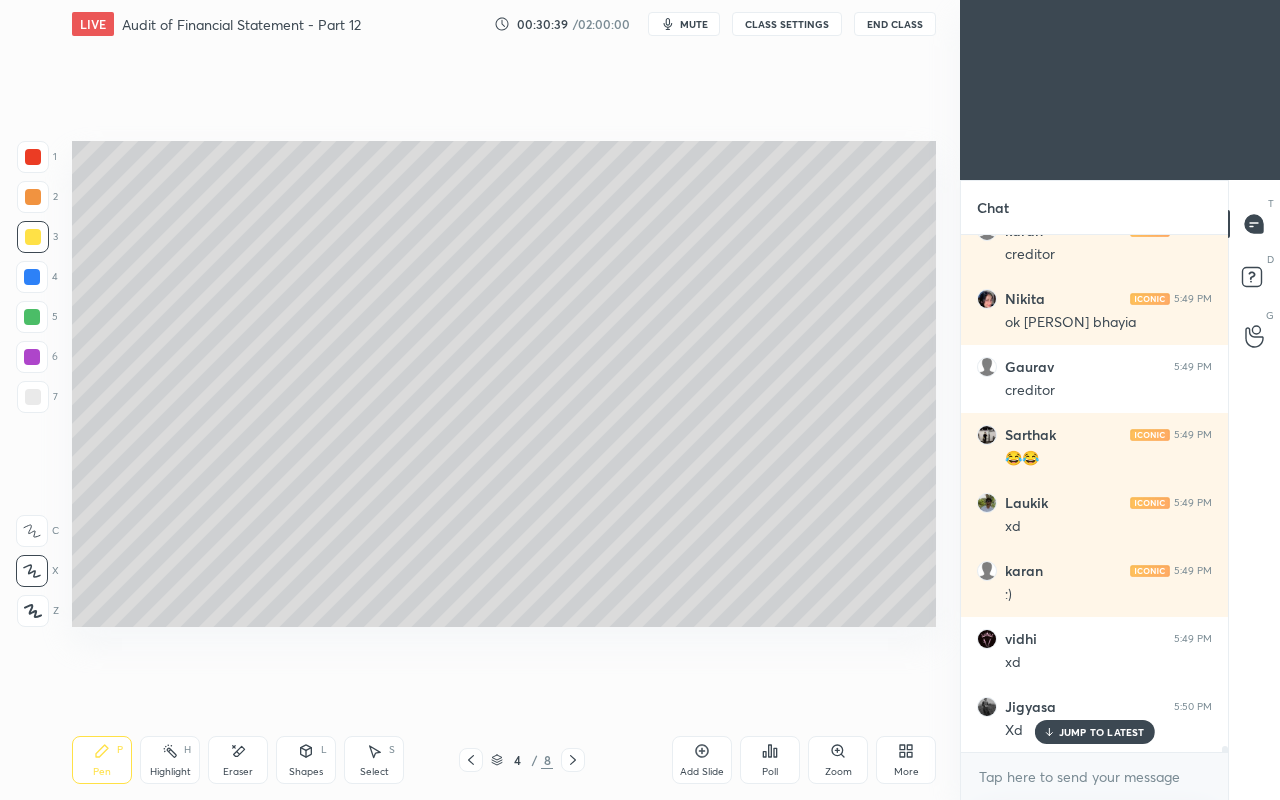 scroll, scrollTop: 42572, scrollLeft: 0, axis: vertical 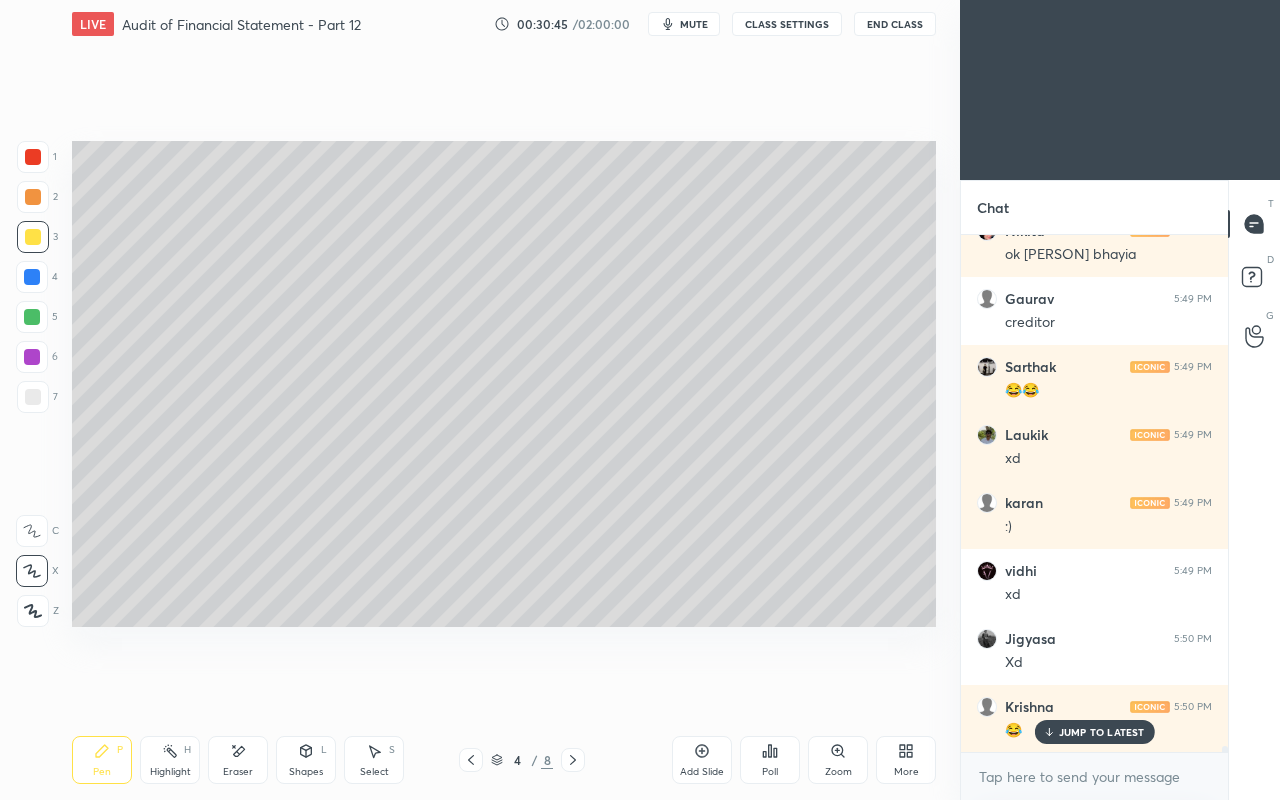 click at bounding box center [33, 397] 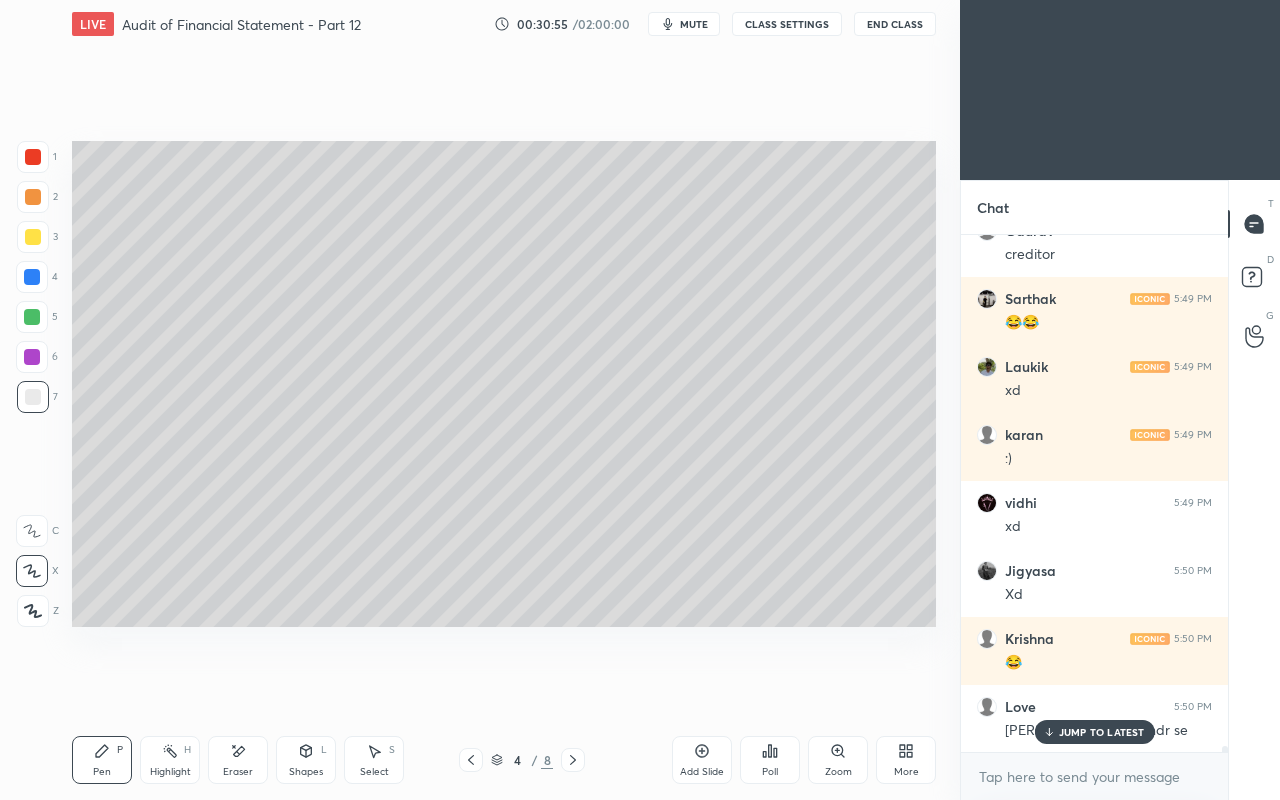 scroll, scrollTop: 42708, scrollLeft: 0, axis: vertical 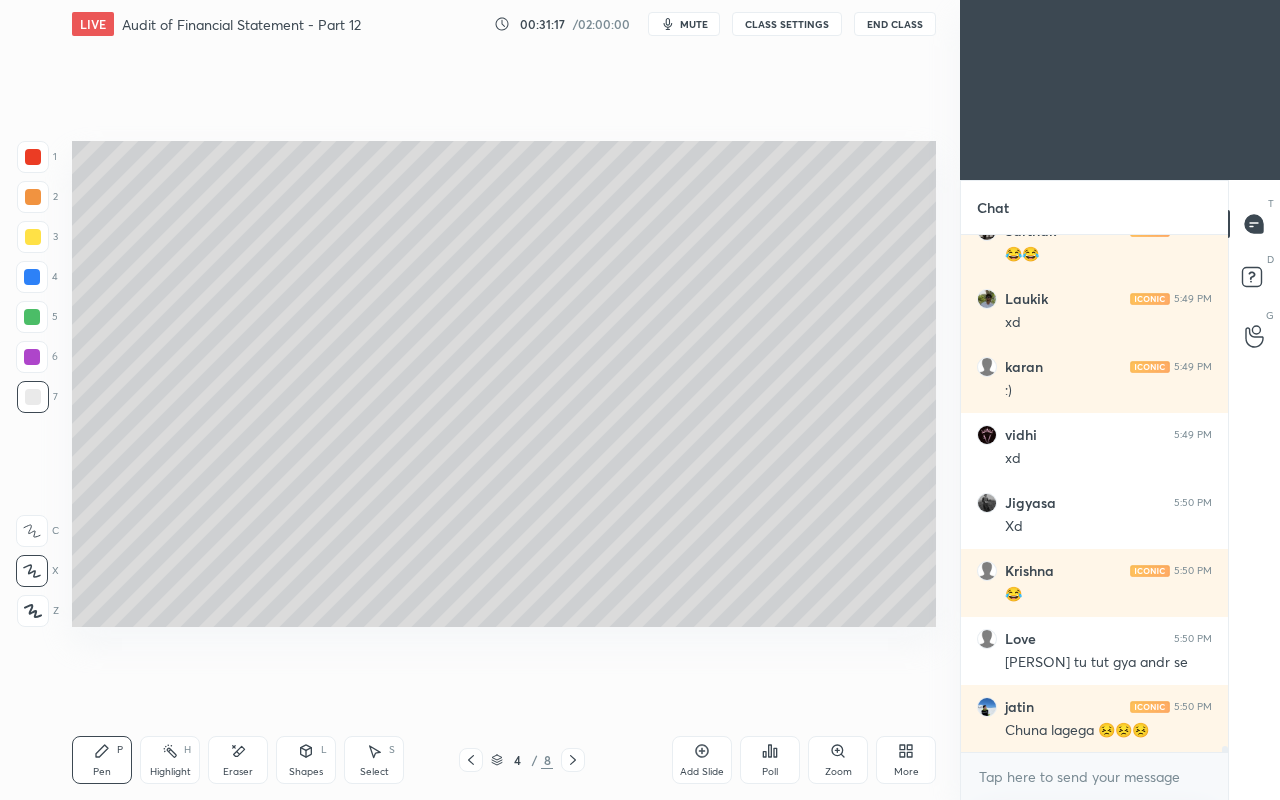 click at bounding box center [33, 237] 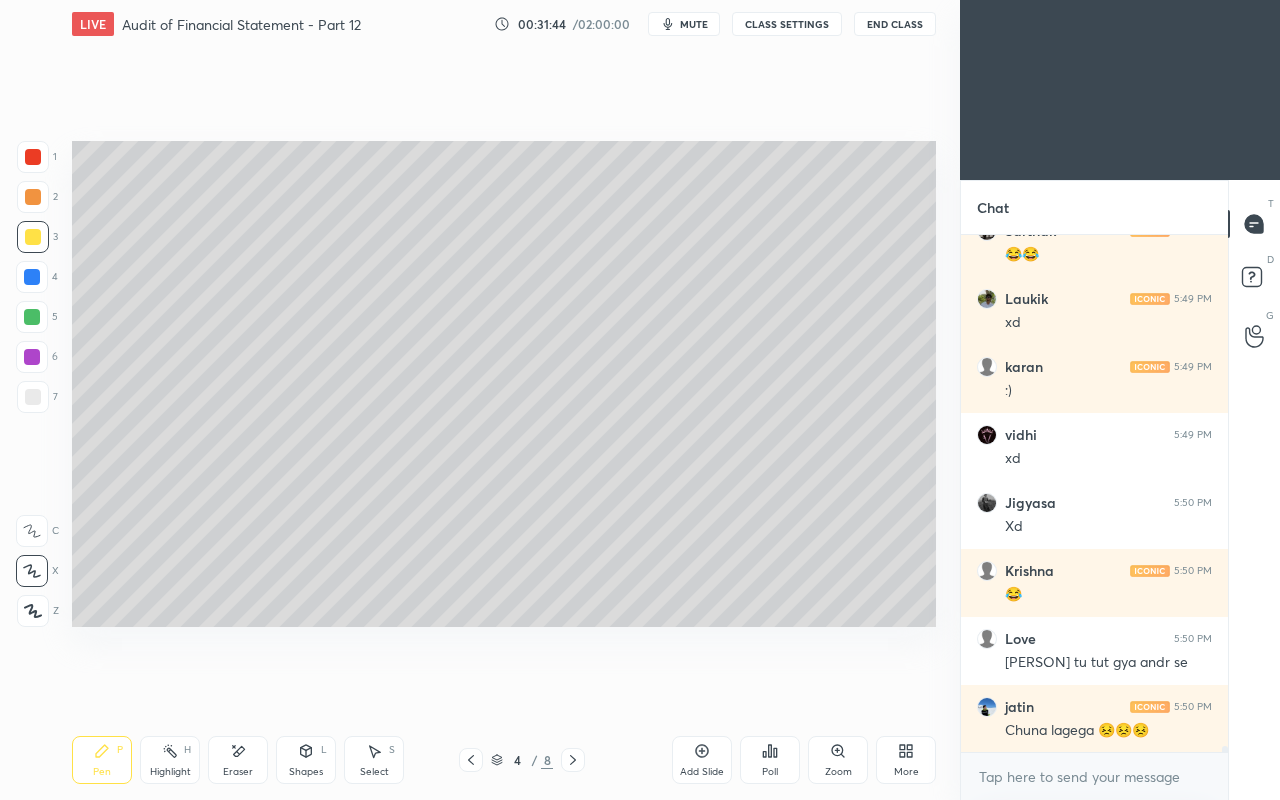 click at bounding box center [33, 397] 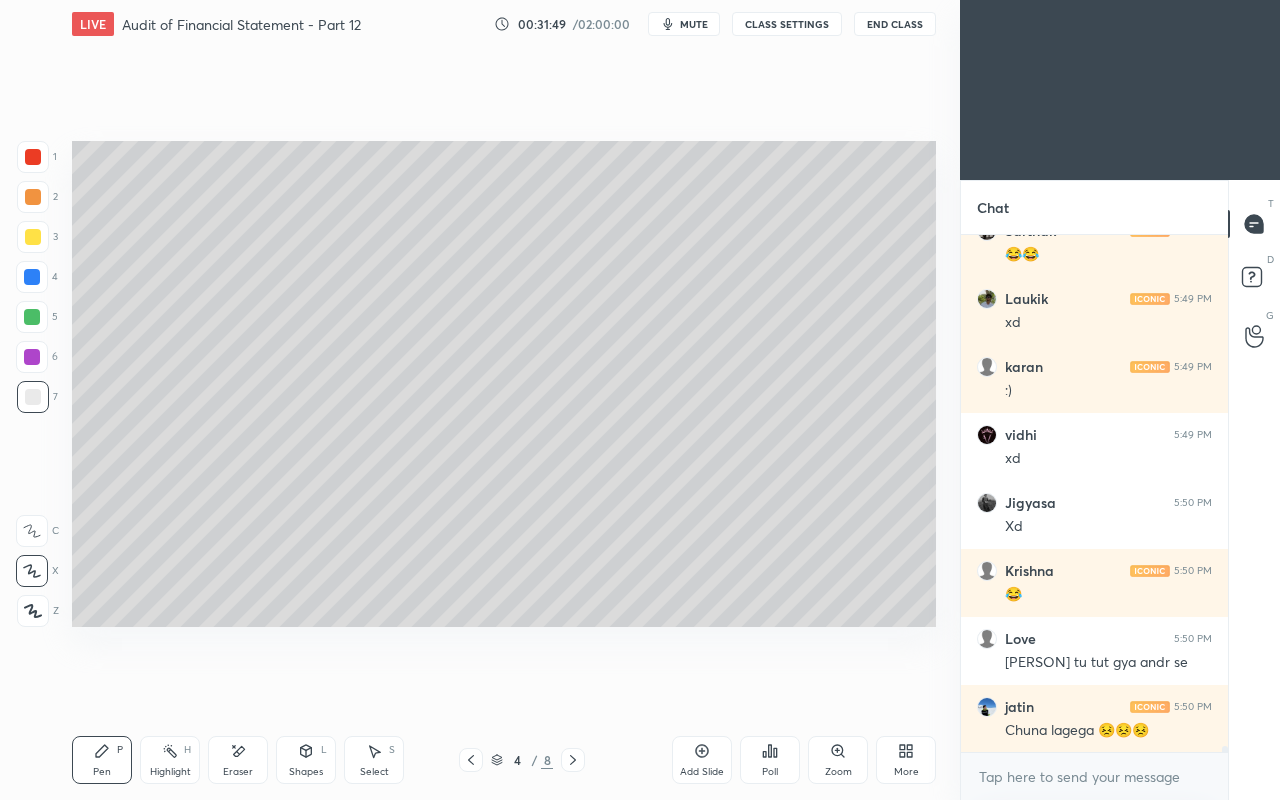 scroll, scrollTop: 42794, scrollLeft: 0, axis: vertical 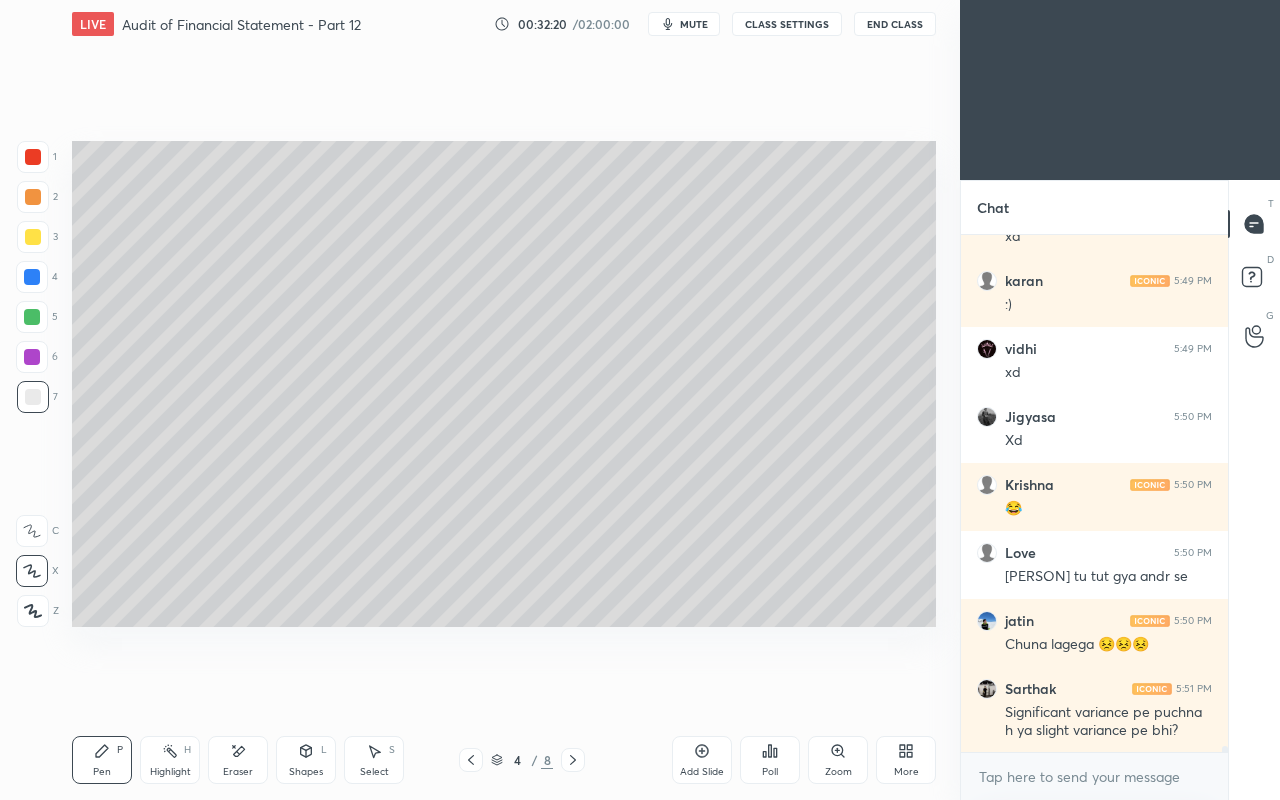 click at bounding box center [33, 237] 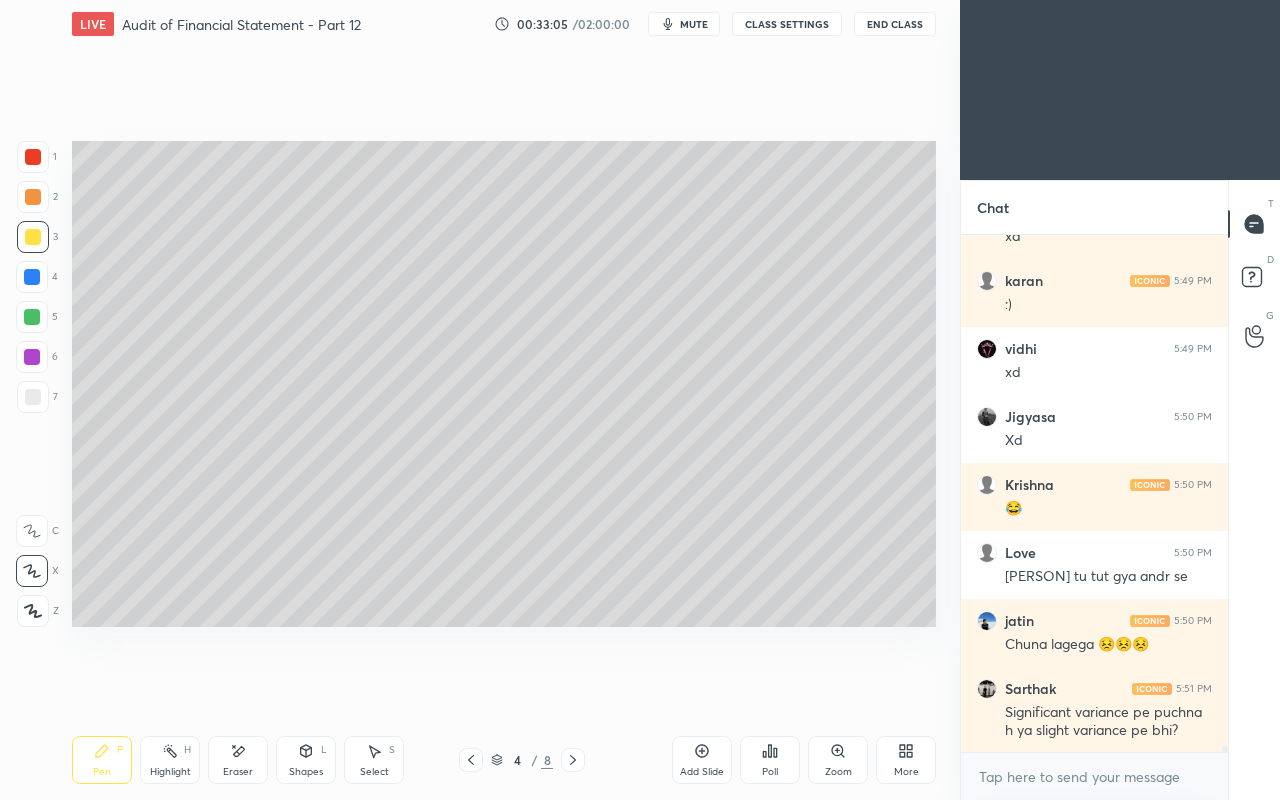 scroll, scrollTop: 42880, scrollLeft: 0, axis: vertical 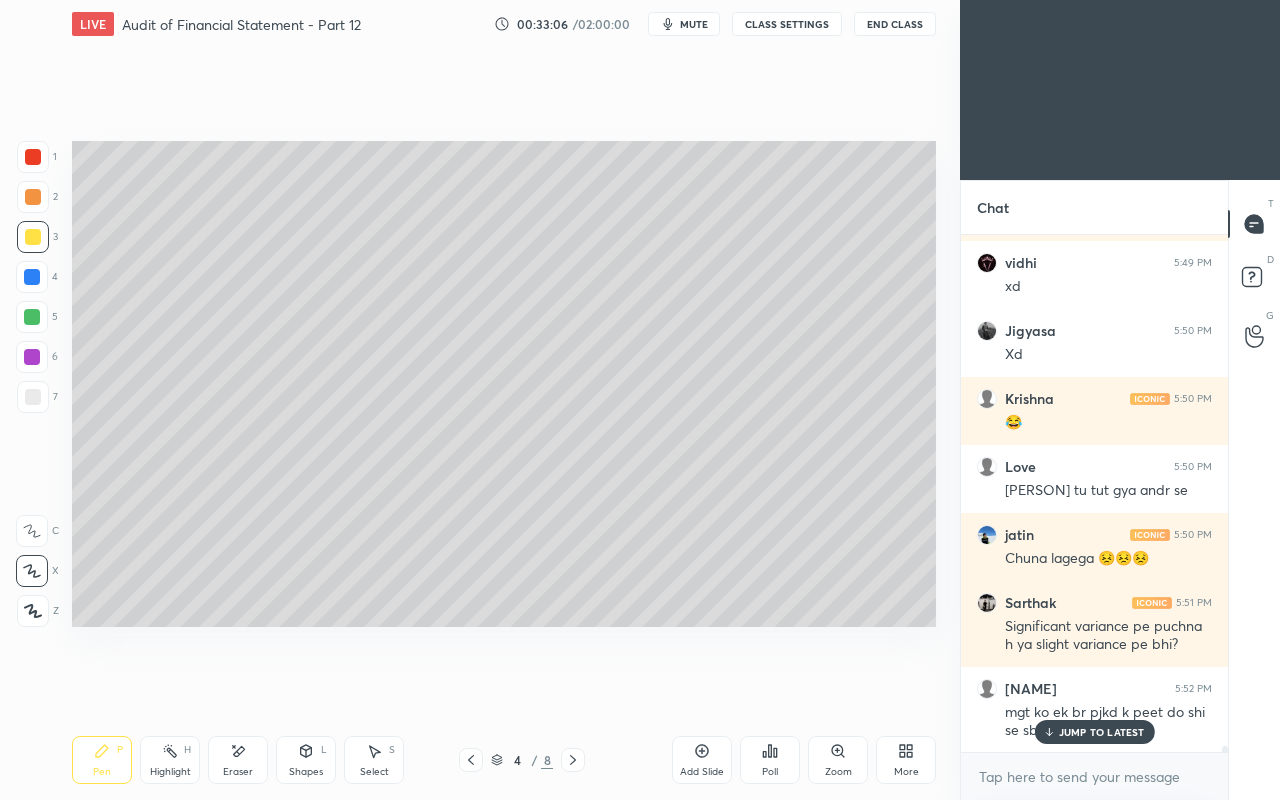 click at bounding box center (33, 397) 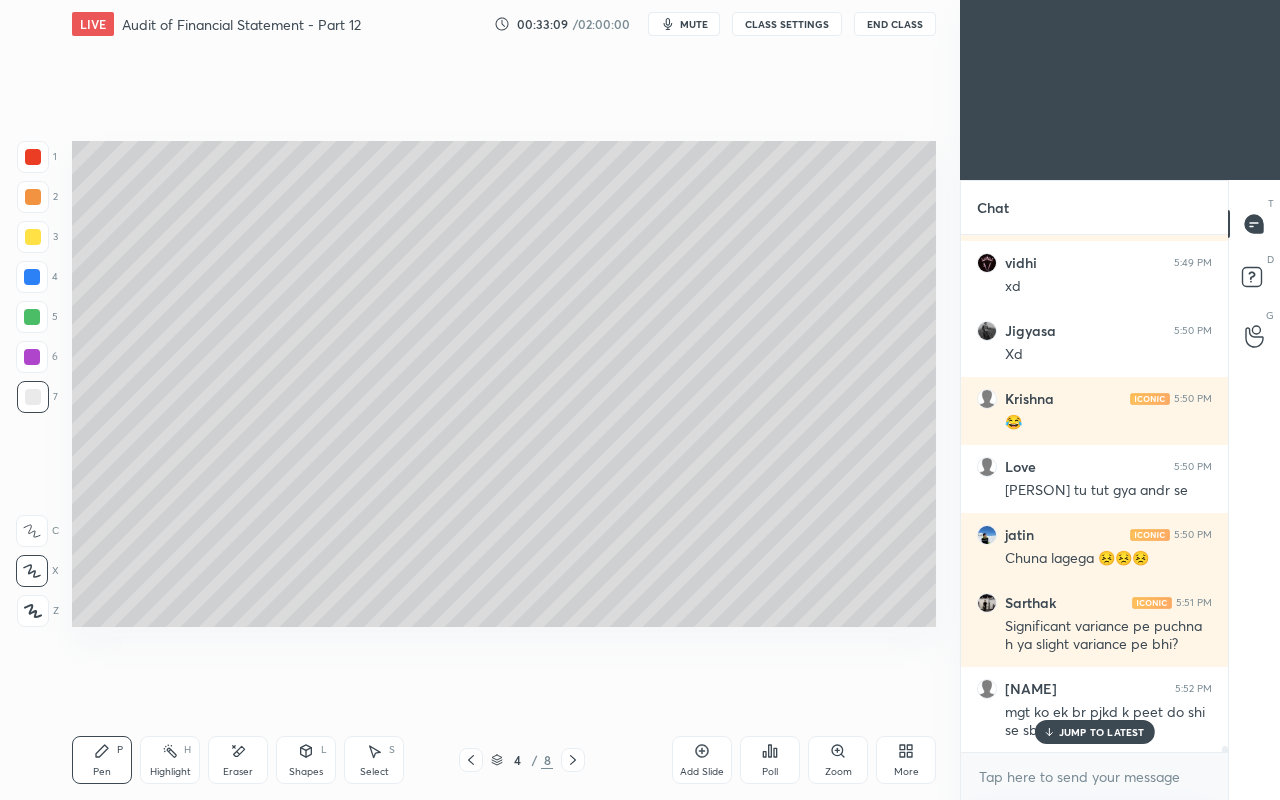 click at bounding box center (33, 237) 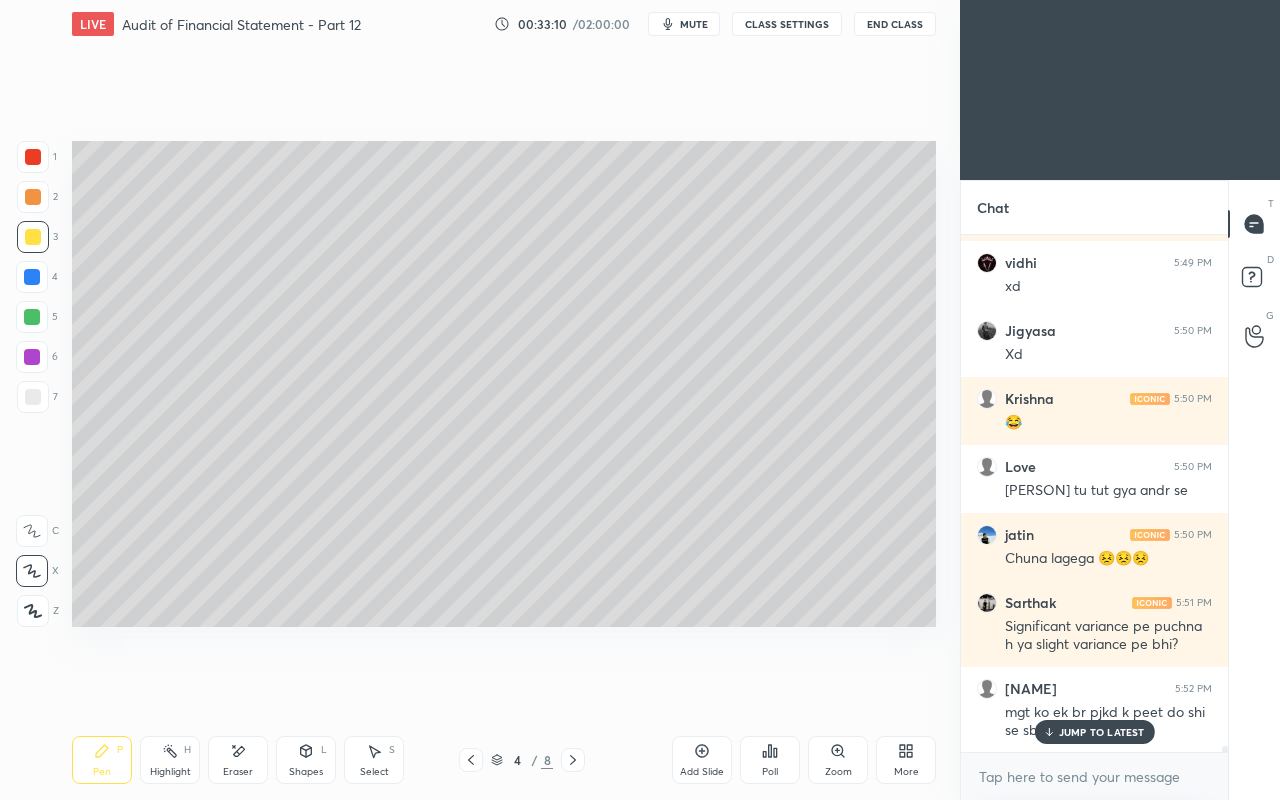 click 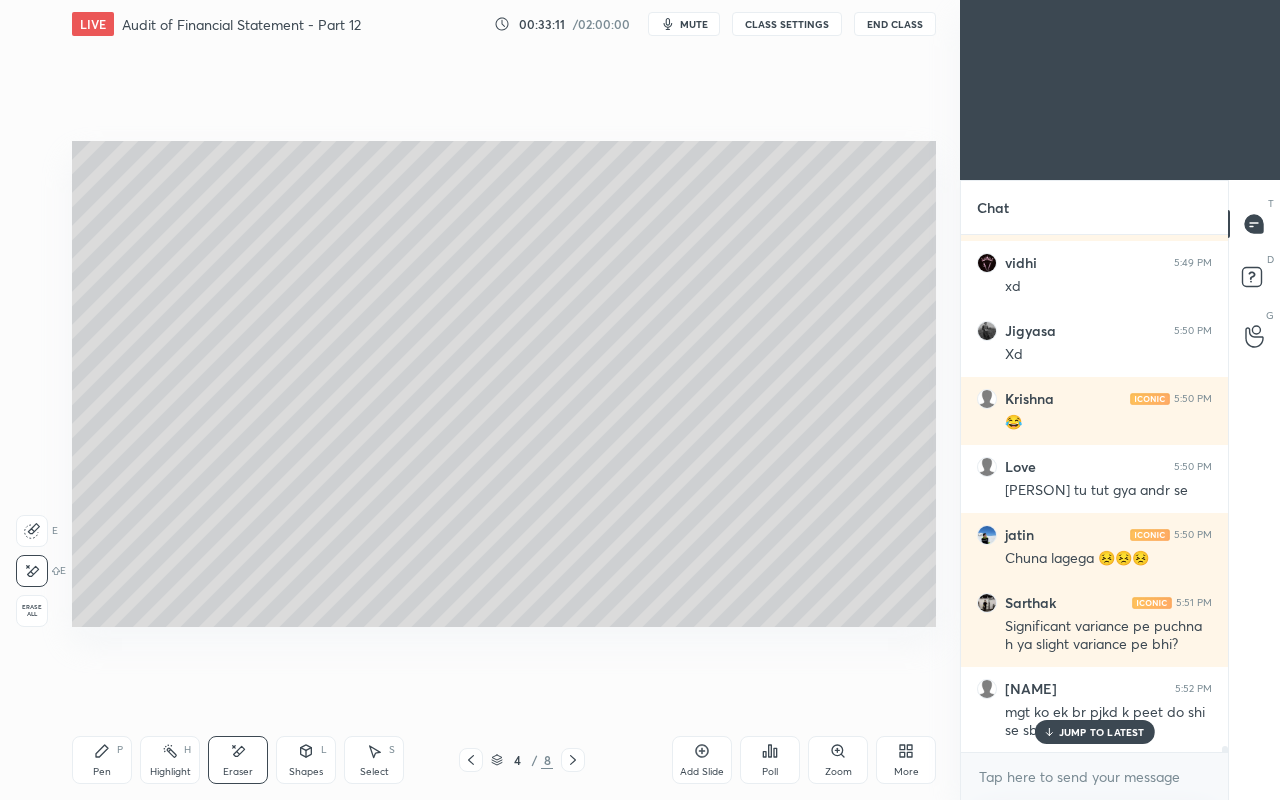 click 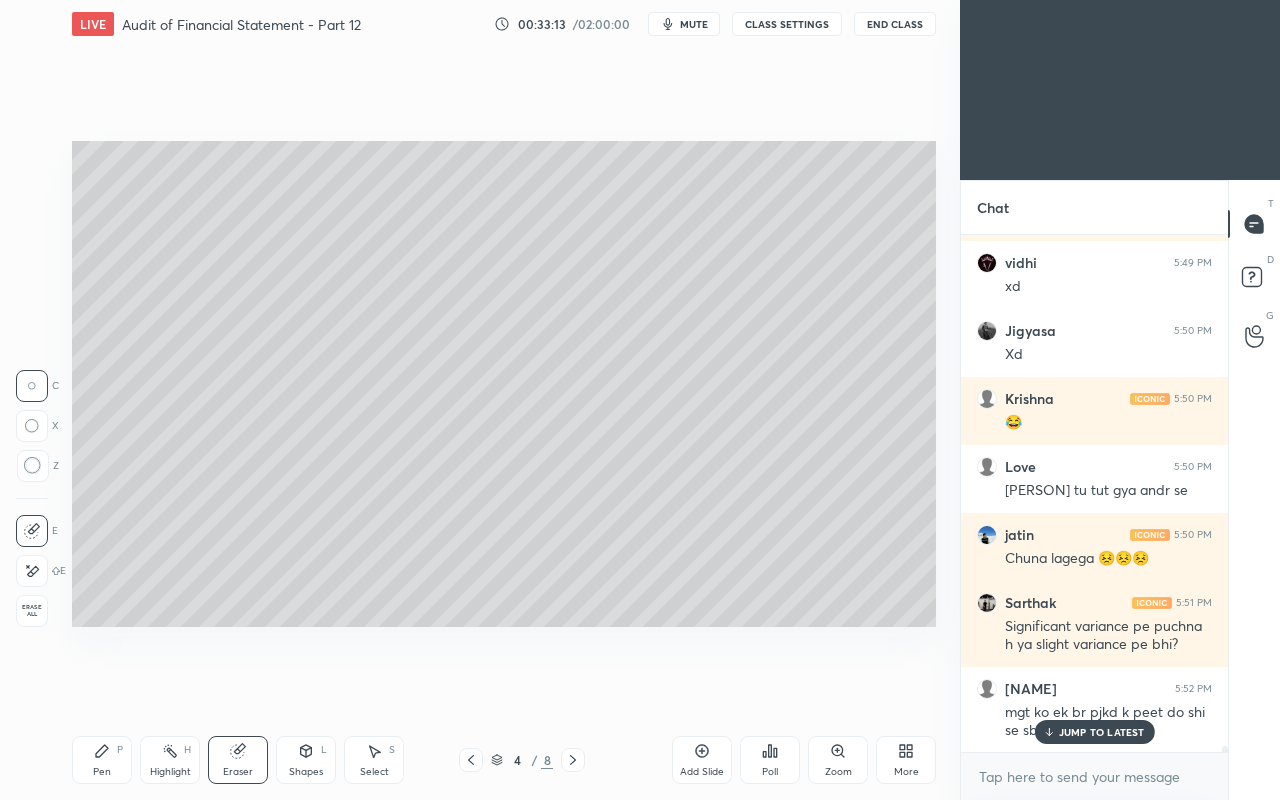 click 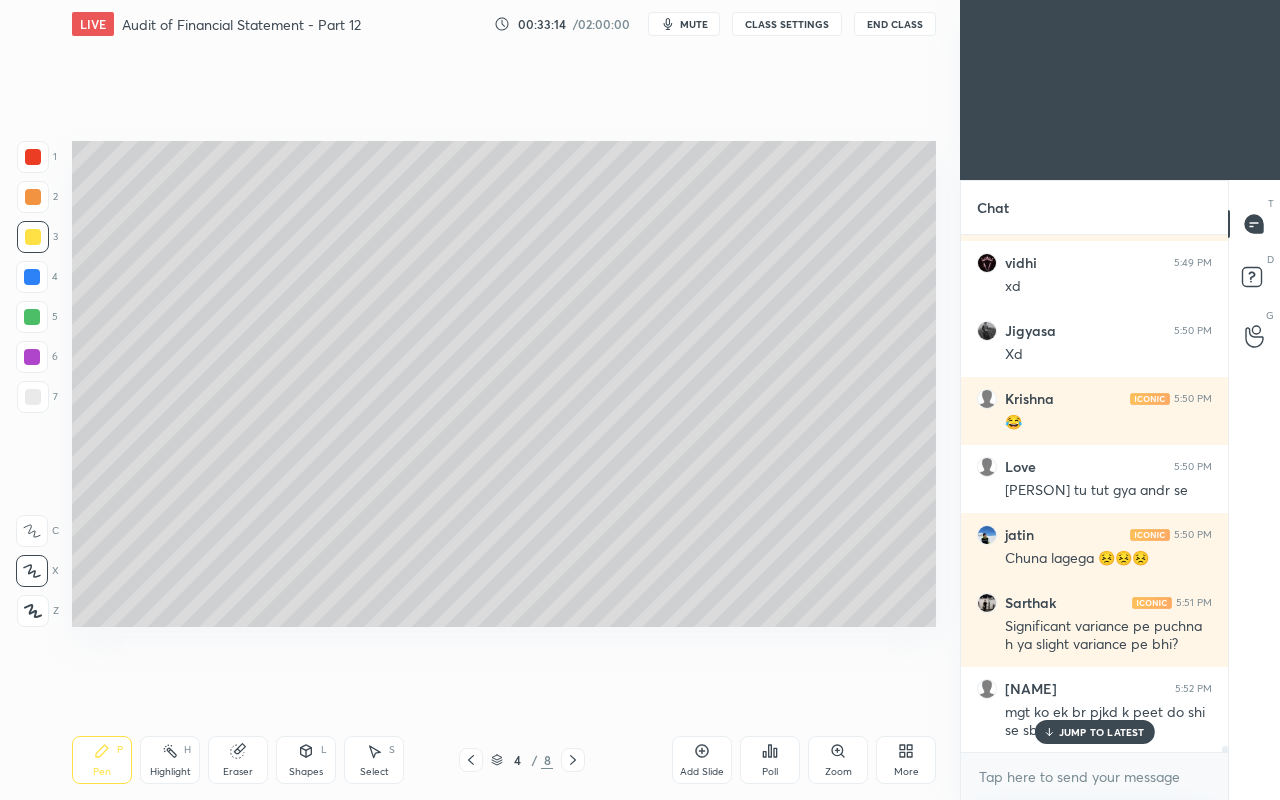 click at bounding box center (33, 197) 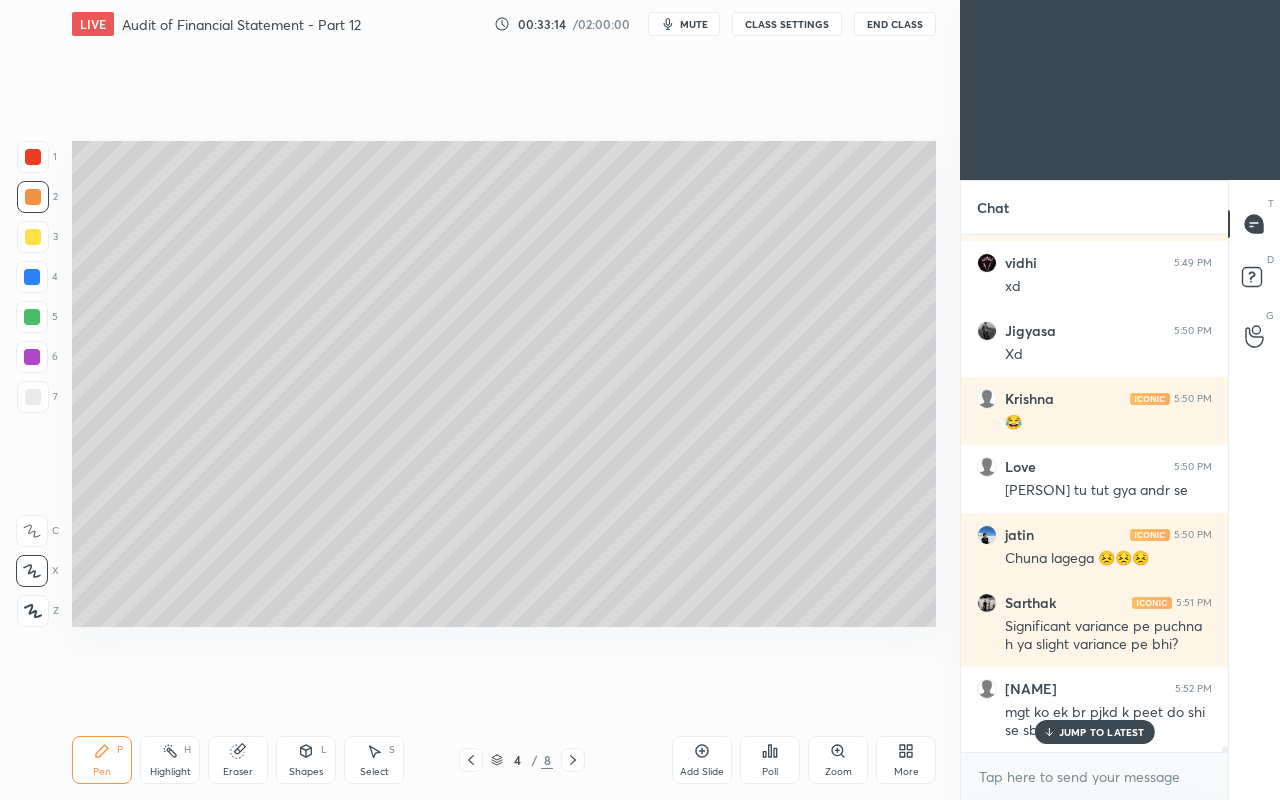 click at bounding box center [33, 157] 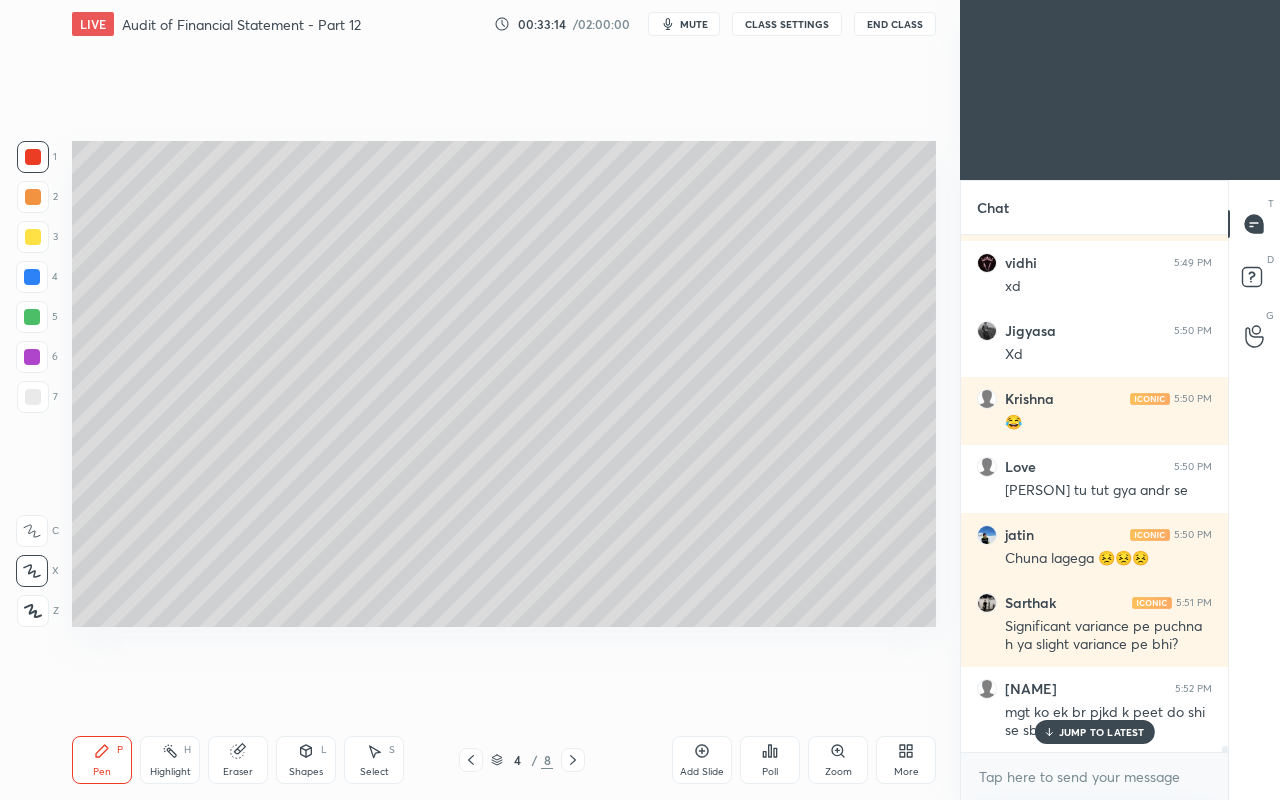 click at bounding box center [33, 237] 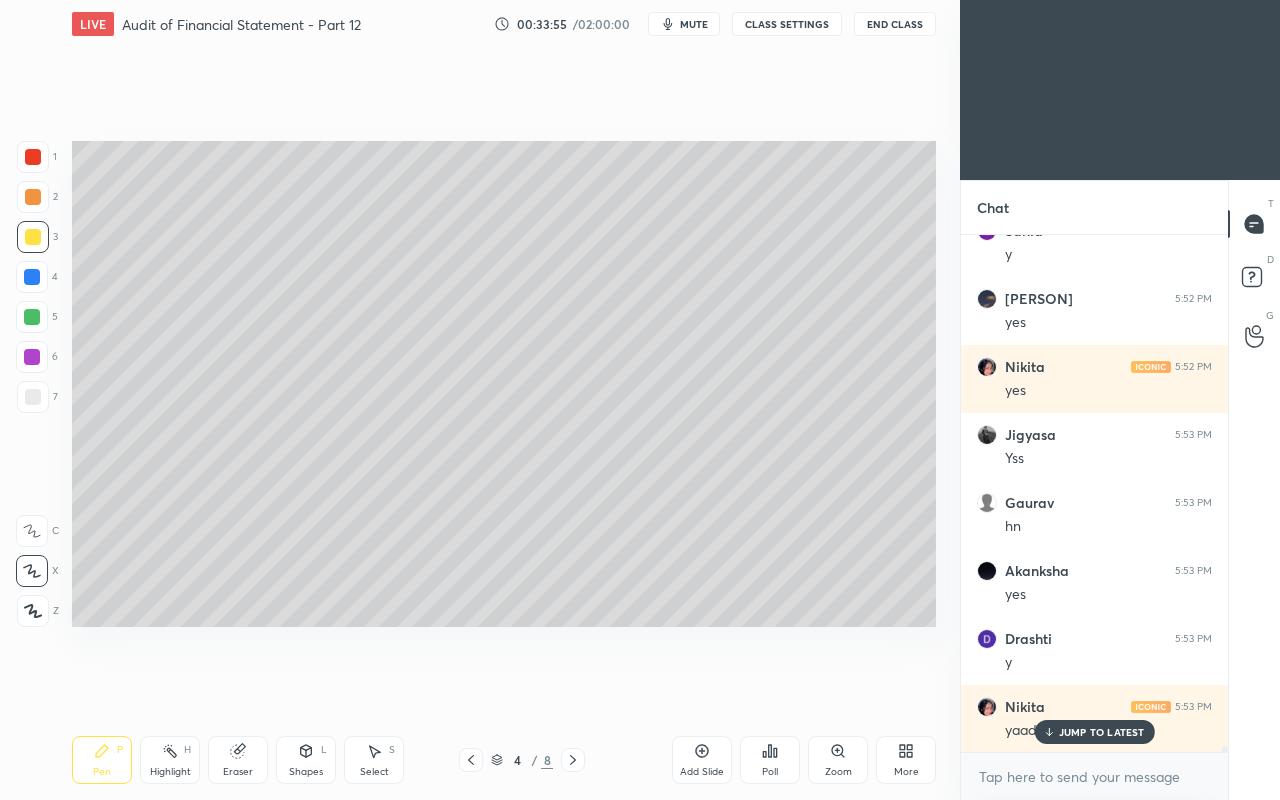 scroll, scrollTop: 43492, scrollLeft: 0, axis: vertical 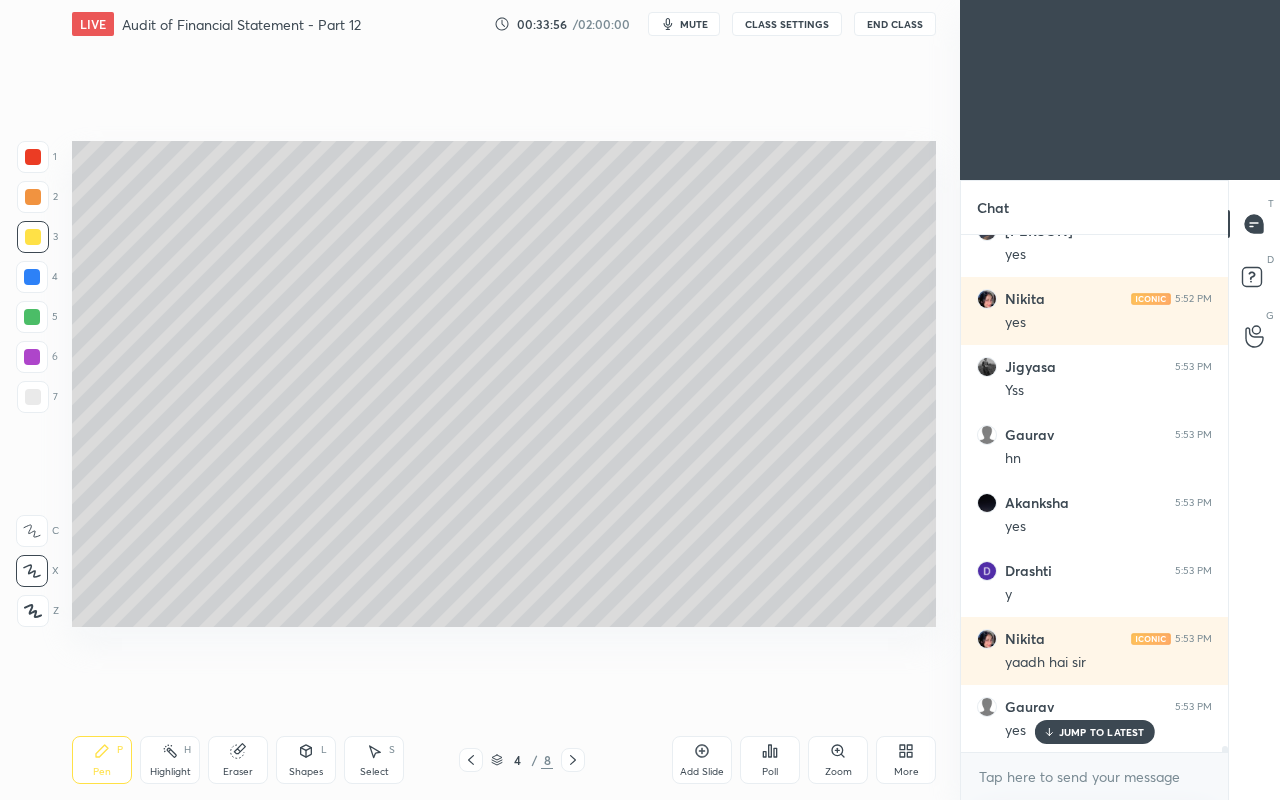click at bounding box center [33, 397] 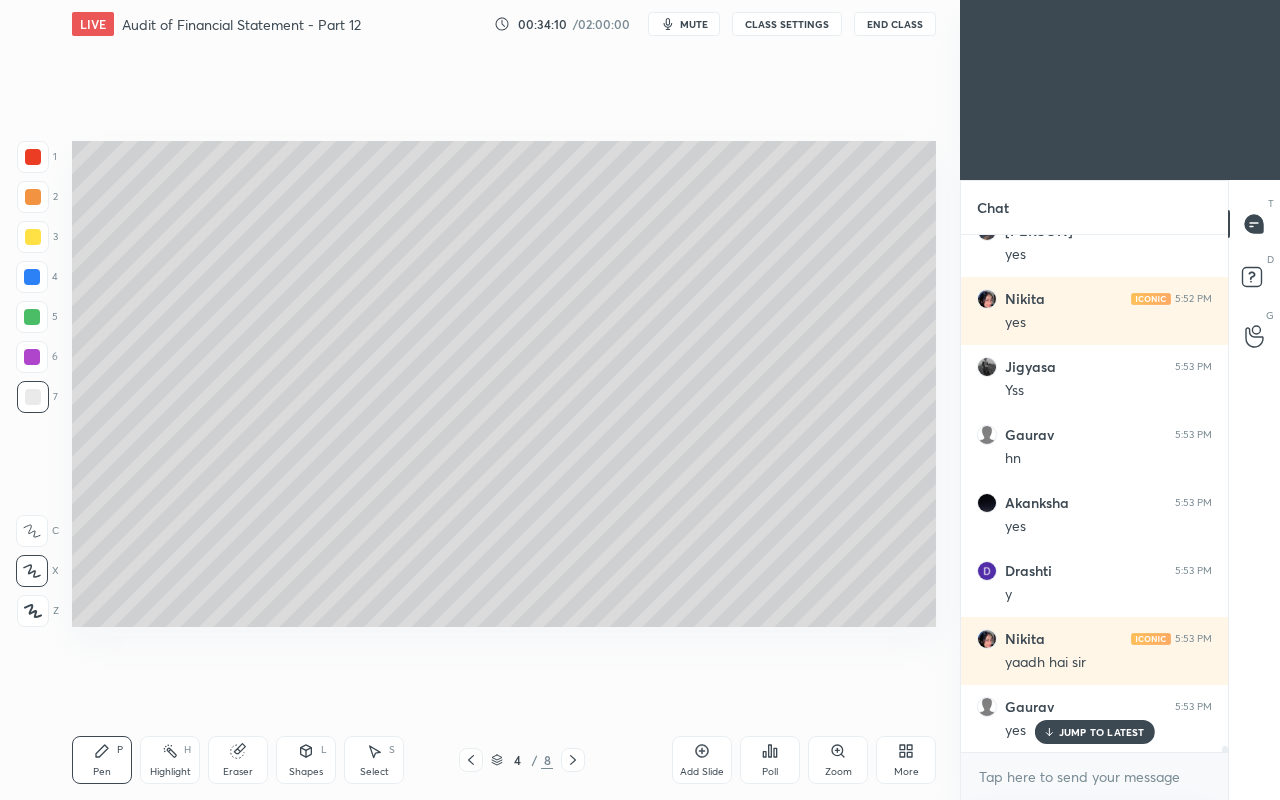 click at bounding box center [33, 237] 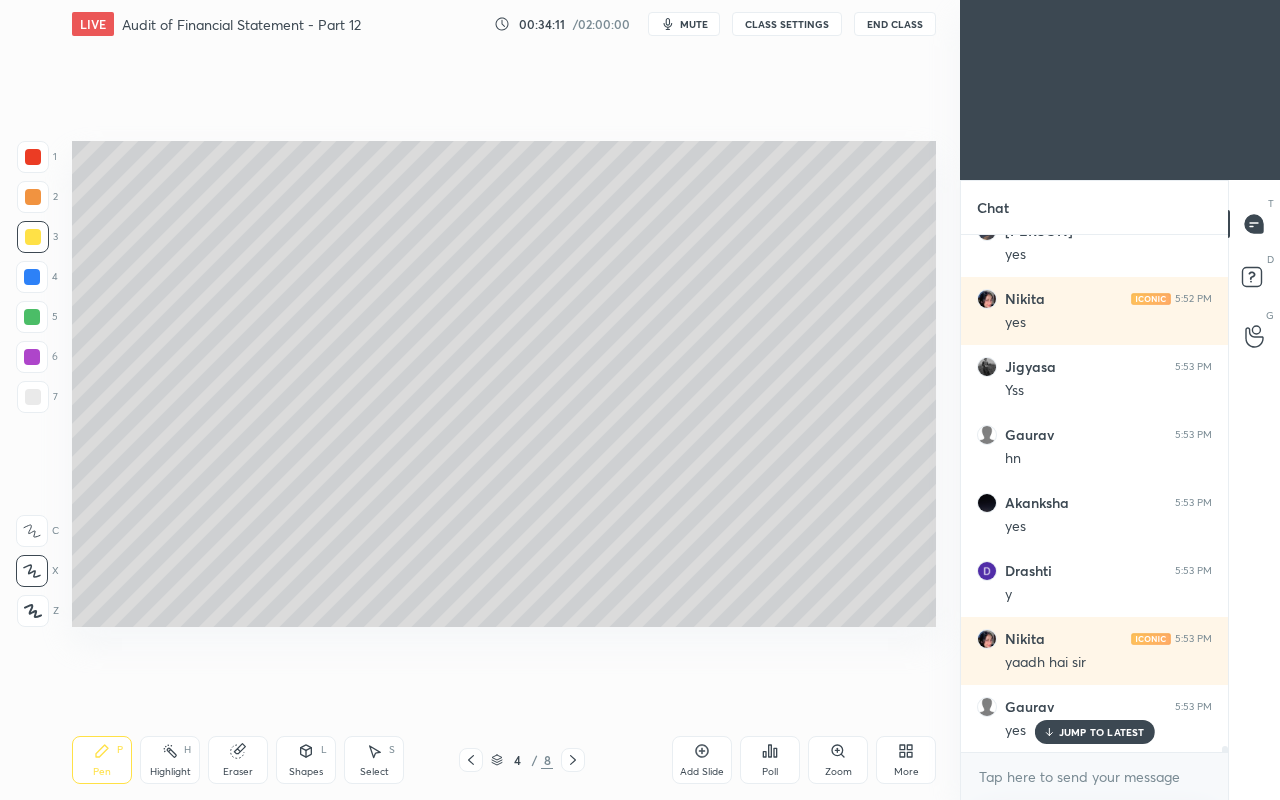 click at bounding box center [33, 397] 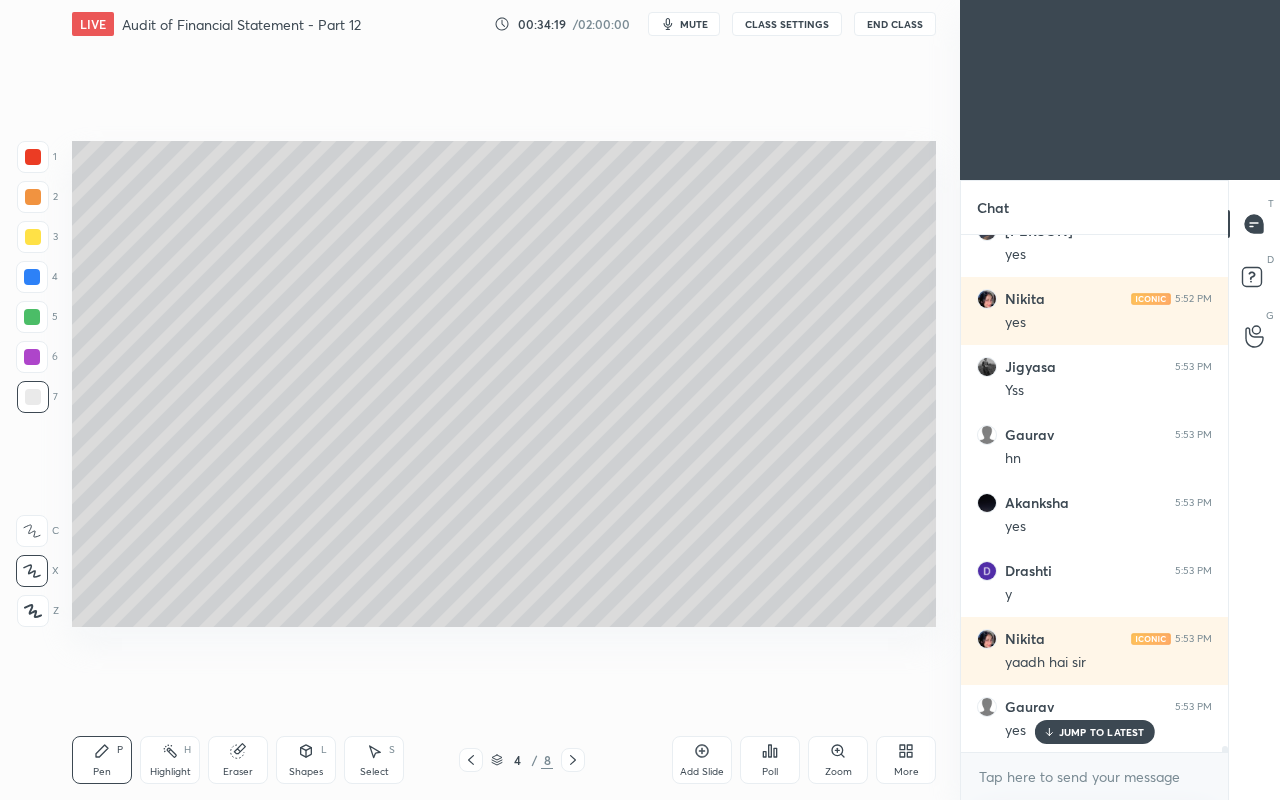 click at bounding box center [33, 237] 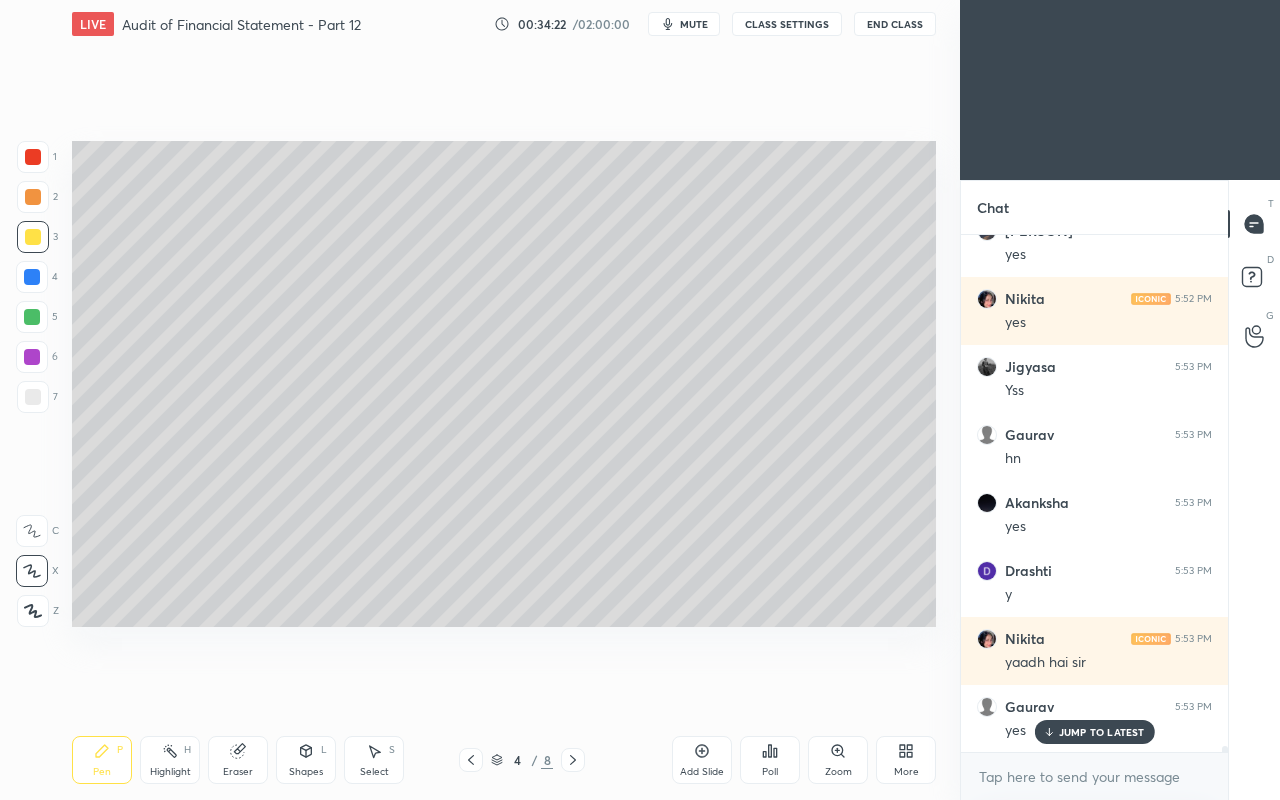 click at bounding box center [33, 397] 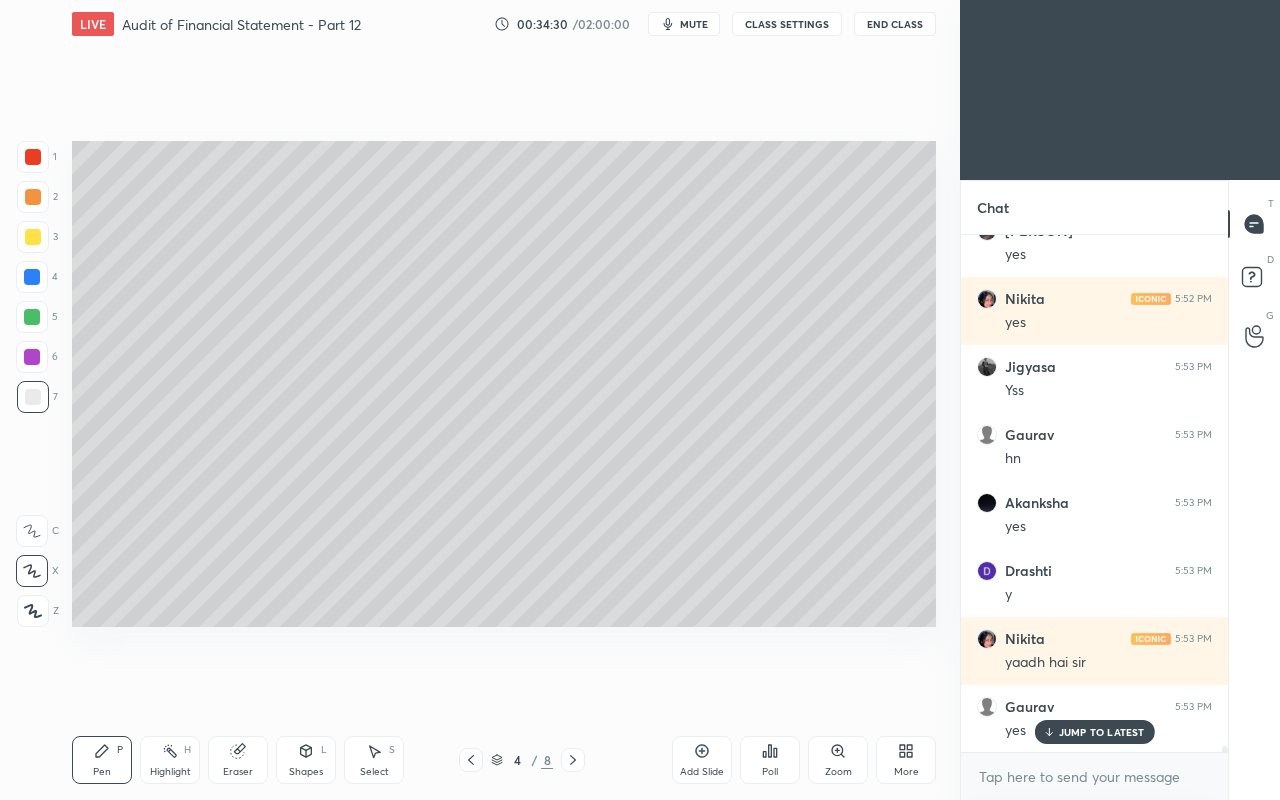 click at bounding box center [33, 237] 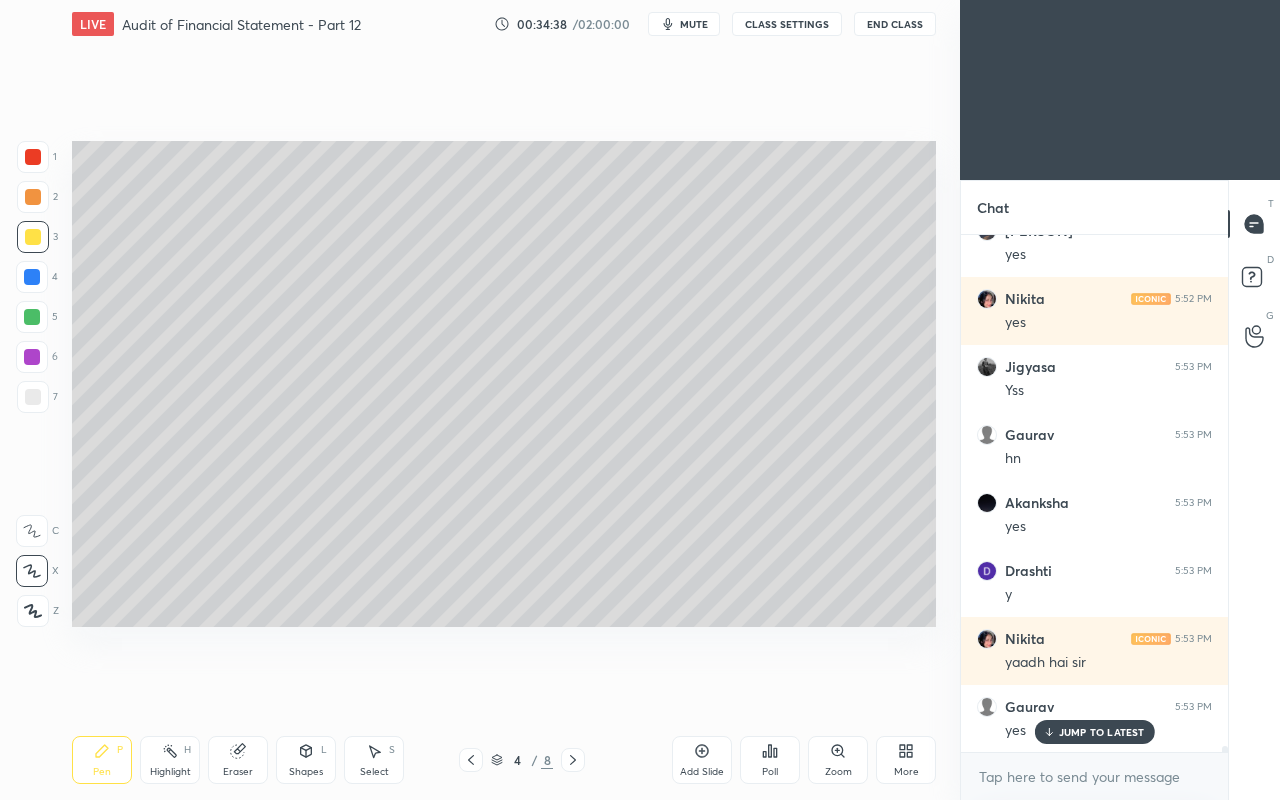 scroll, scrollTop: 43560, scrollLeft: 0, axis: vertical 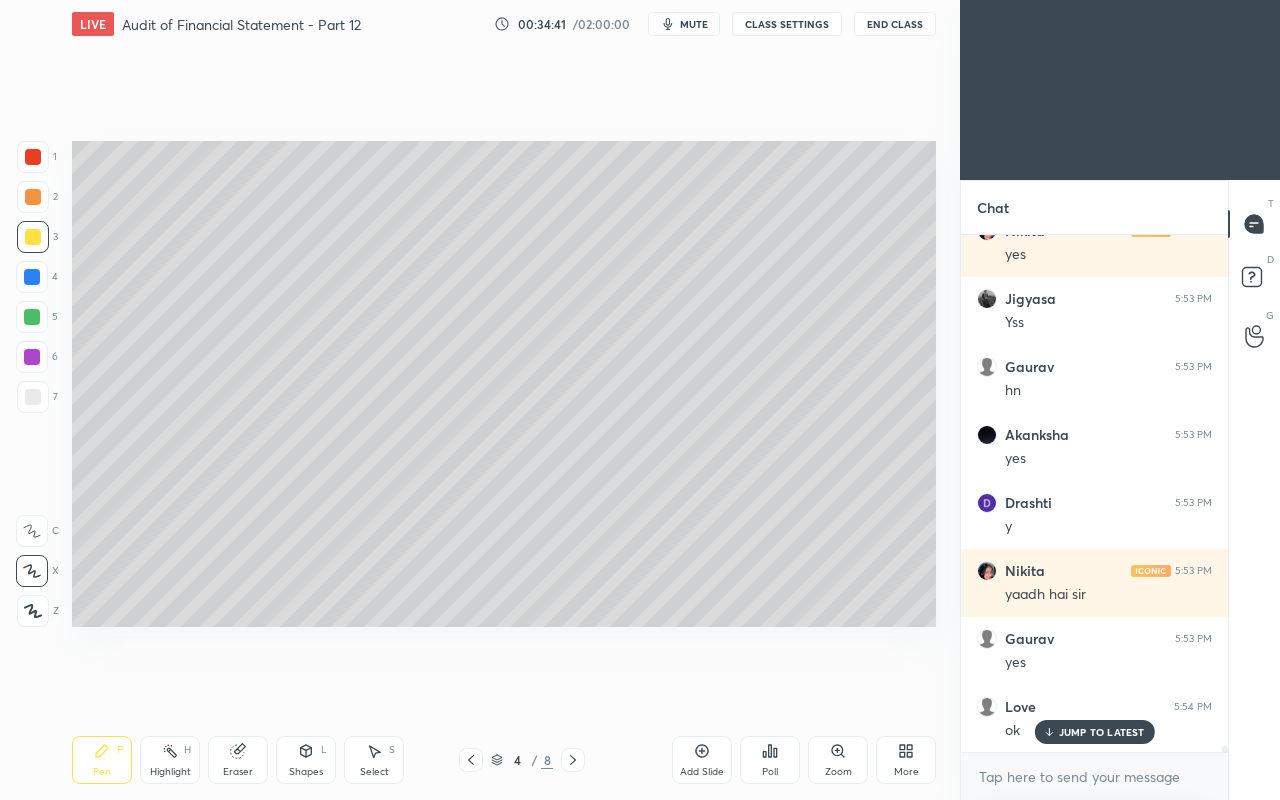 click at bounding box center (33, 397) 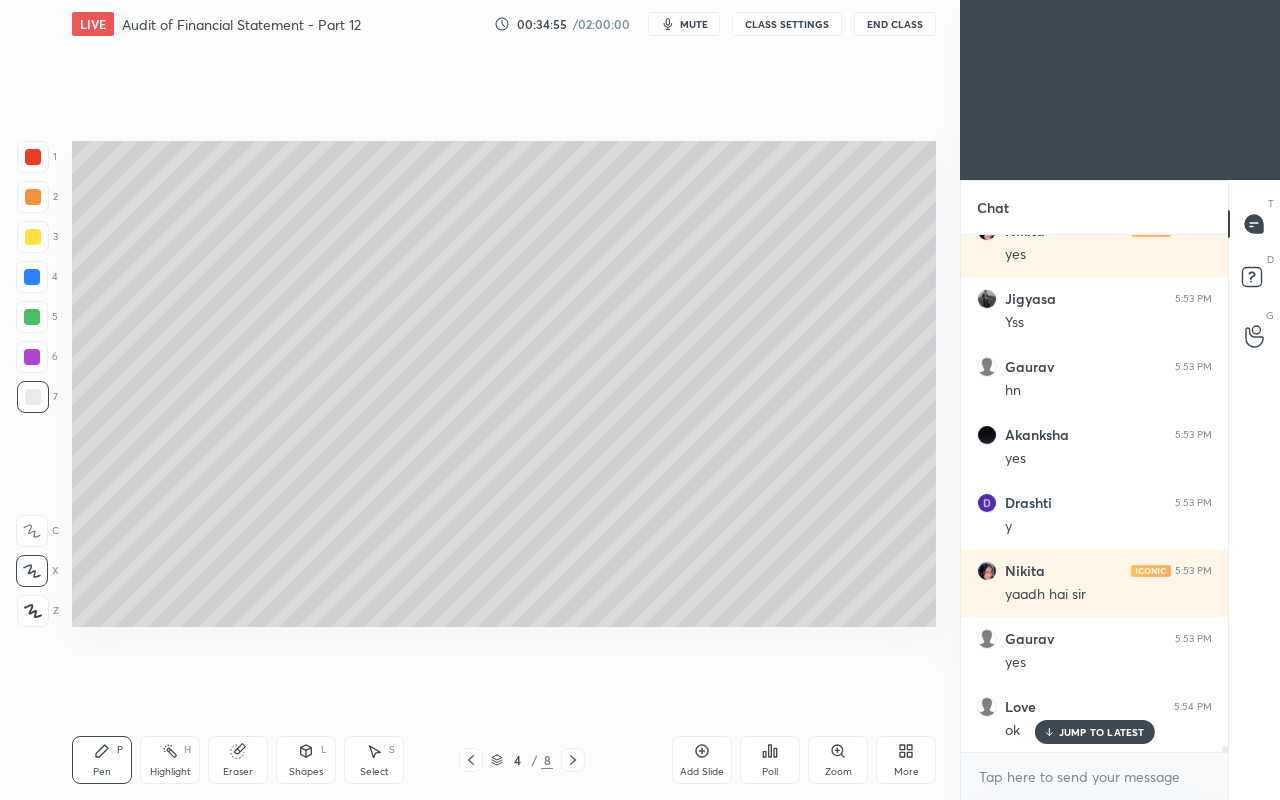 scroll, scrollTop: 43628, scrollLeft: 0, axis: vertical 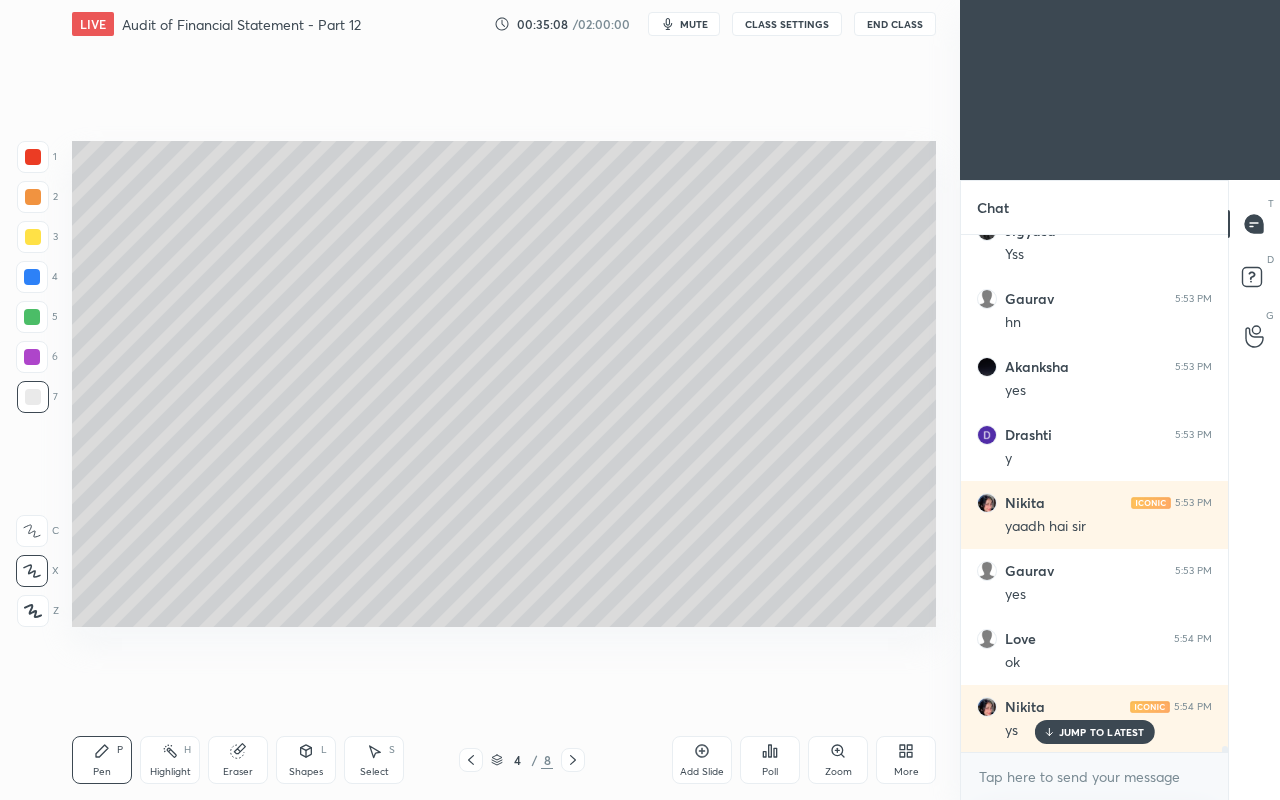 click on "JUMP TO LATEST" at bounding box center [1102, 732] 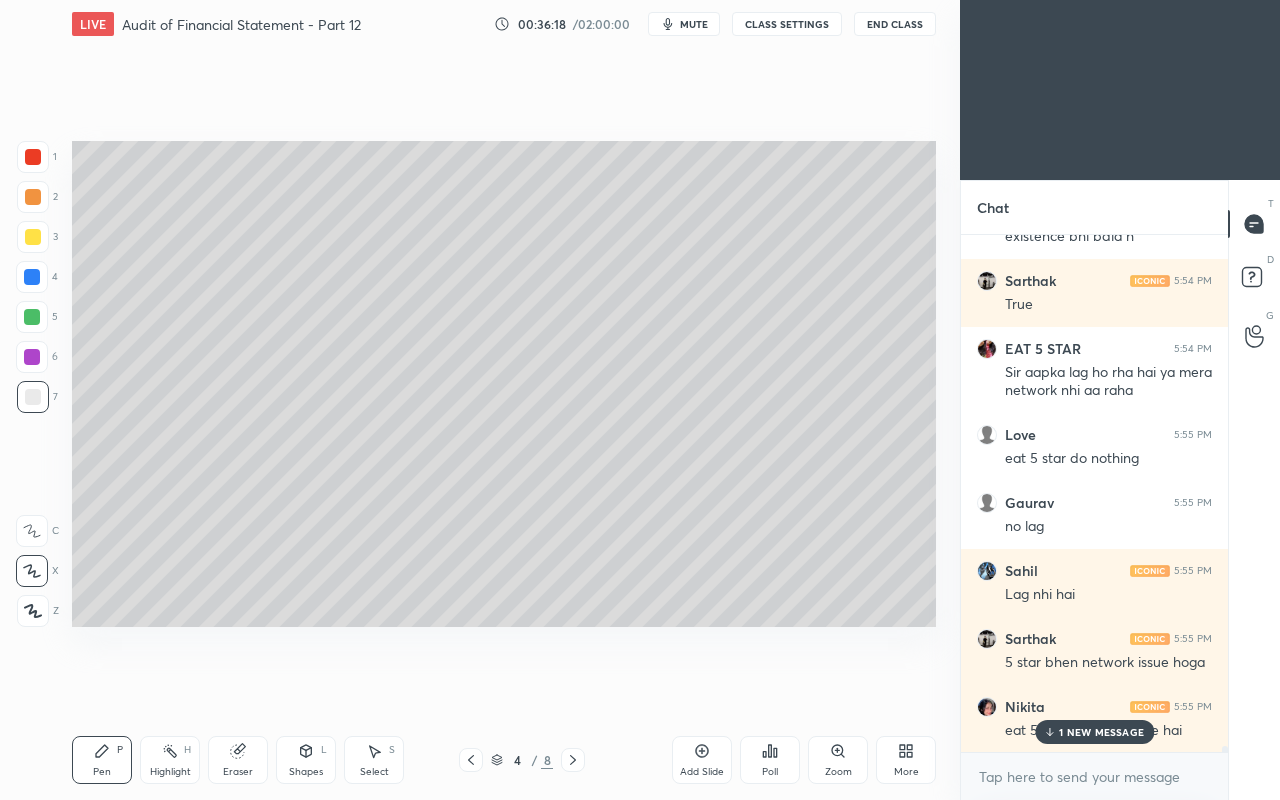 scroll, scrollTop: 44258, scrollLeft: 0, axis: vertical 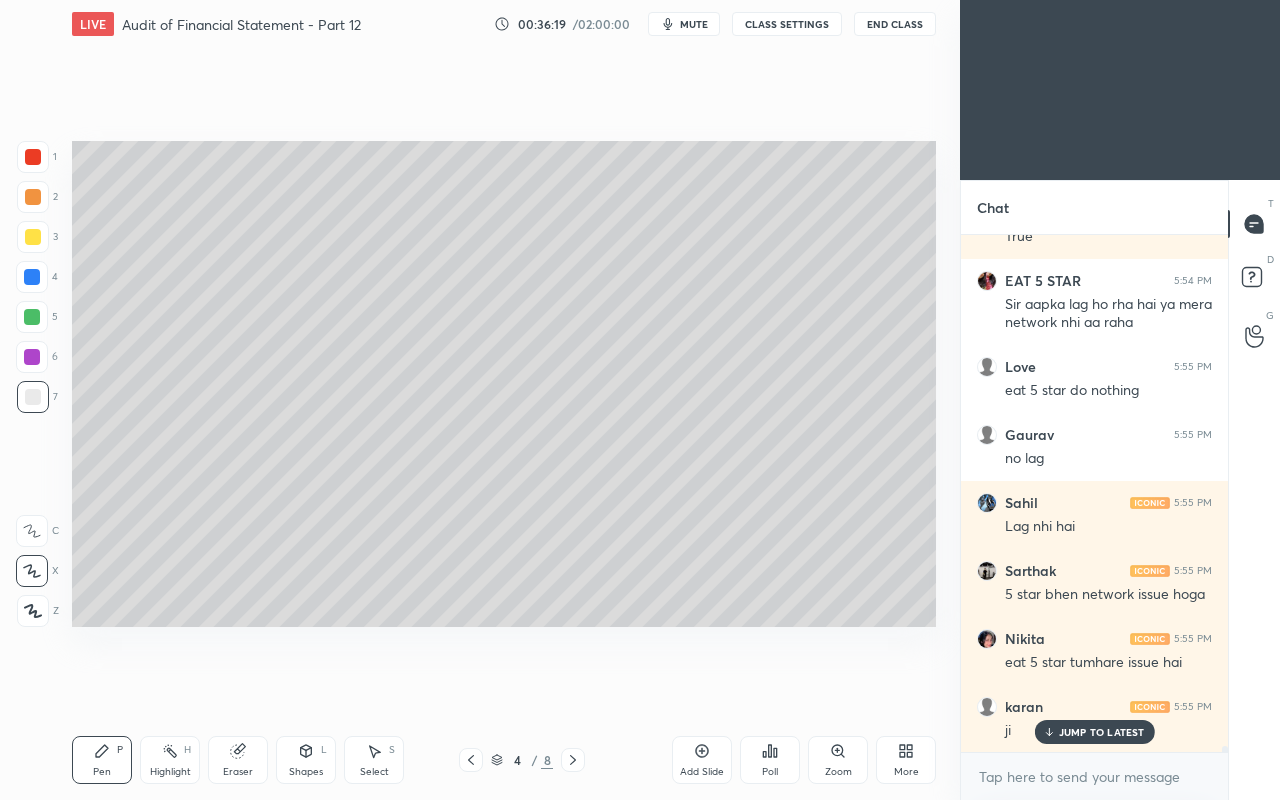 click on "JUMP TO LATEST" at bounding box center (1102, 732) 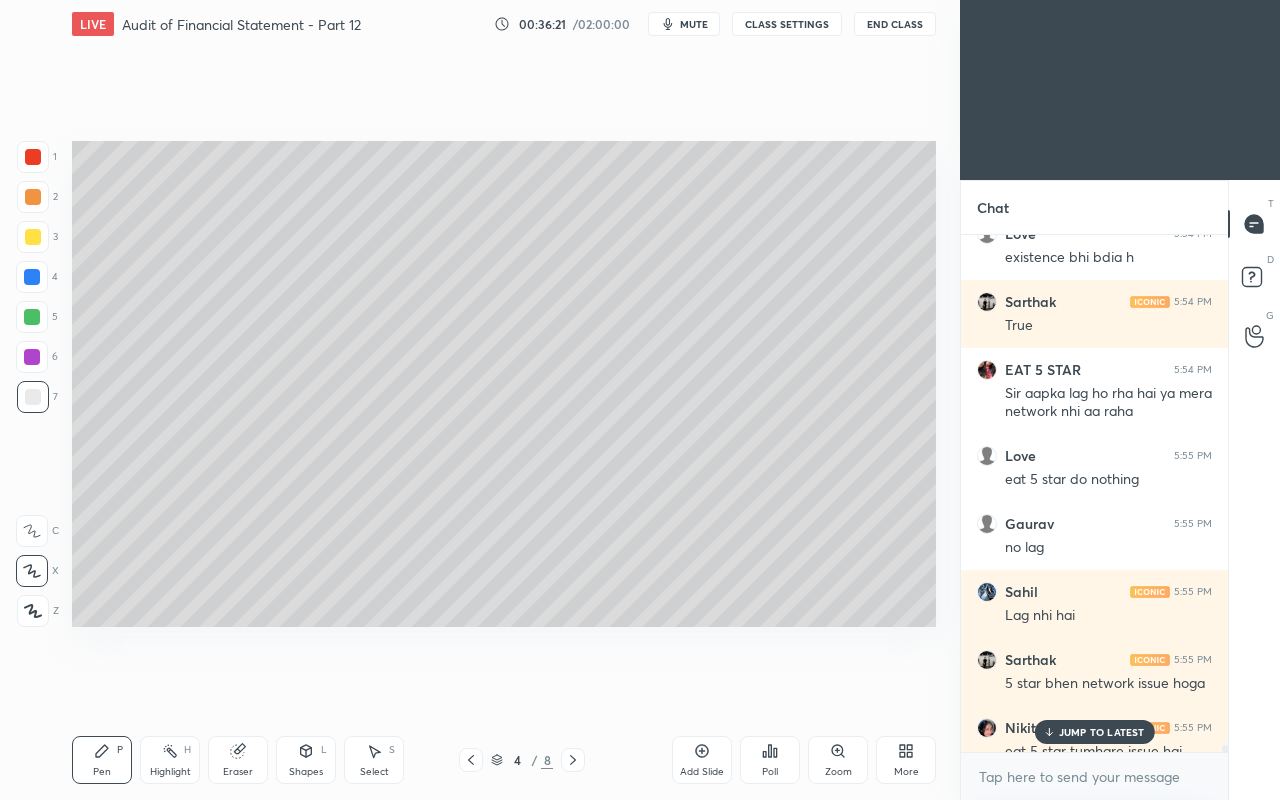 scroll, scrollTop: 44258, scrollLeft: 0, axis: vertical 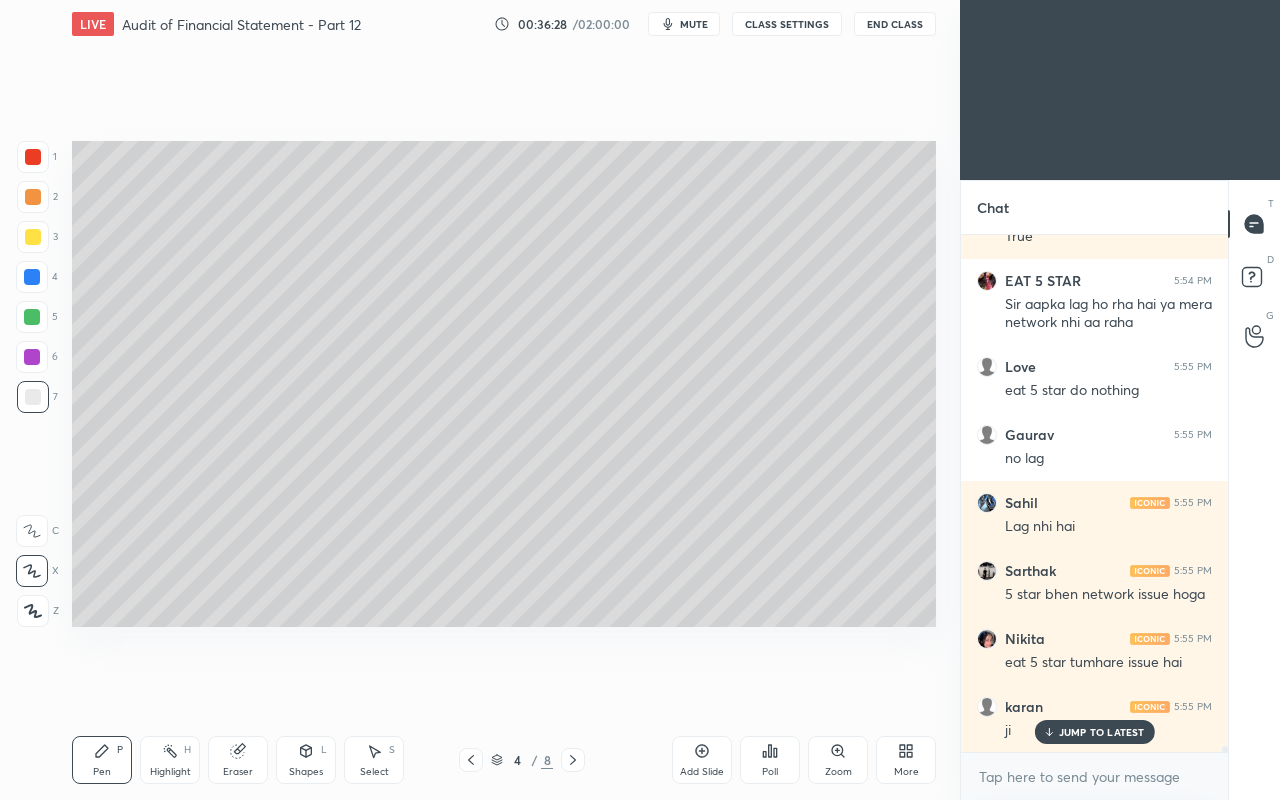 click on "JUMP TO LATEST" at bounding box center (1102, 732) 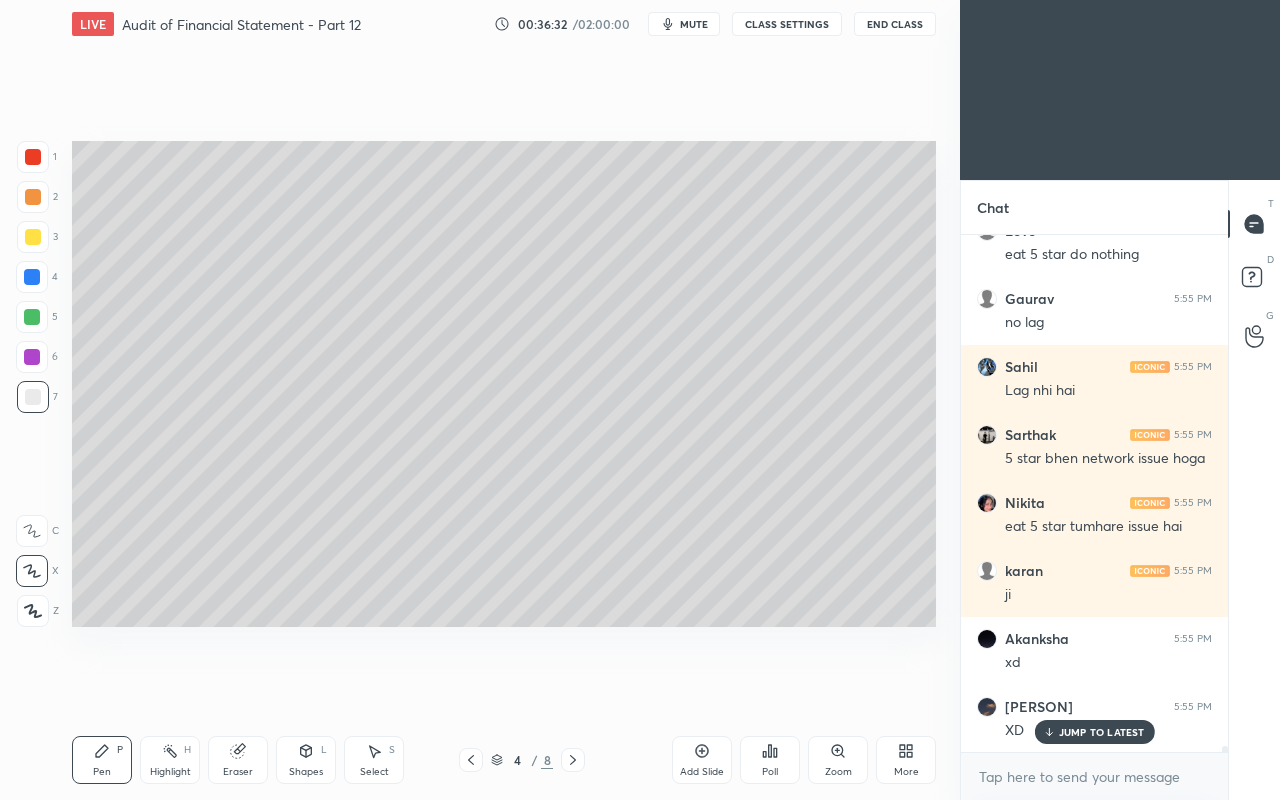 scroll, scrollTop: 44462, scrollLeft: 0, axis: vertical 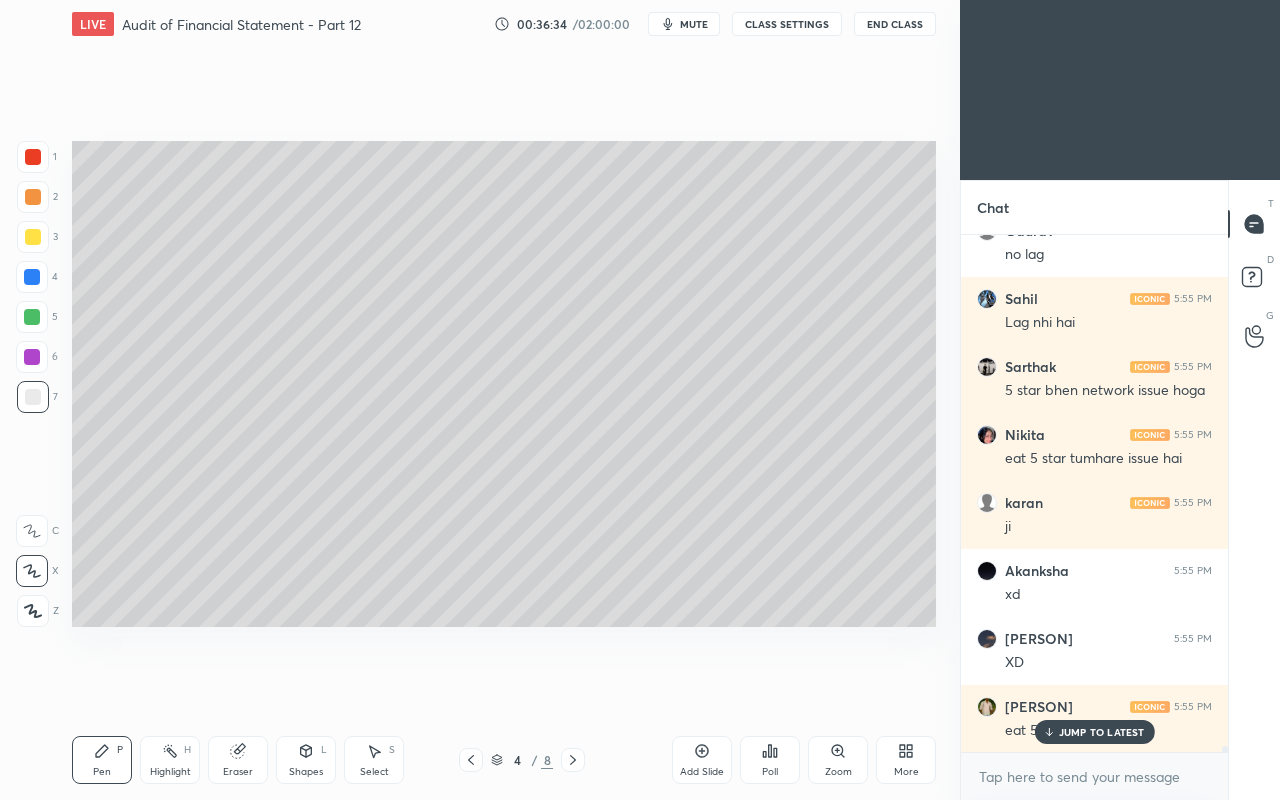 click on "JUMP TO LATEST" at bounding box center (1102, 732) 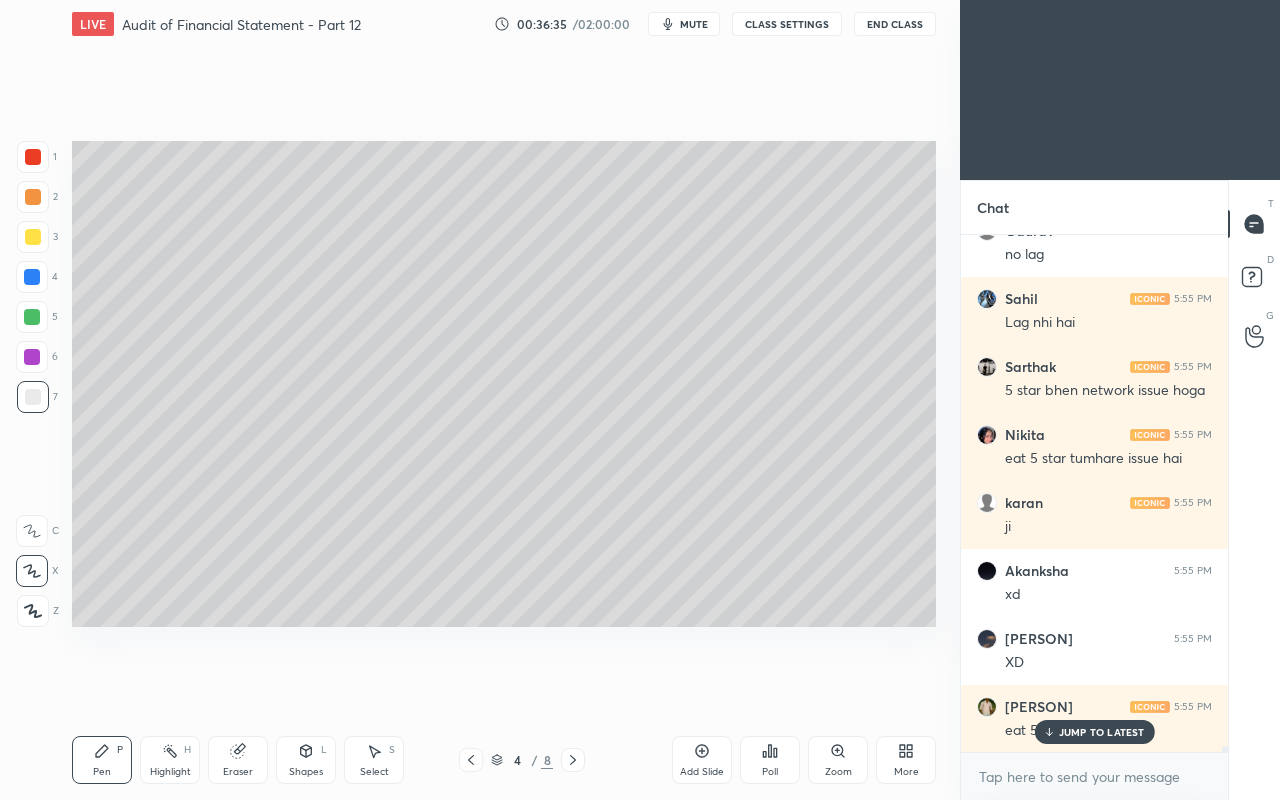 scroll, scrollTop: 44530, scrollLeft: 0, axis: vertical 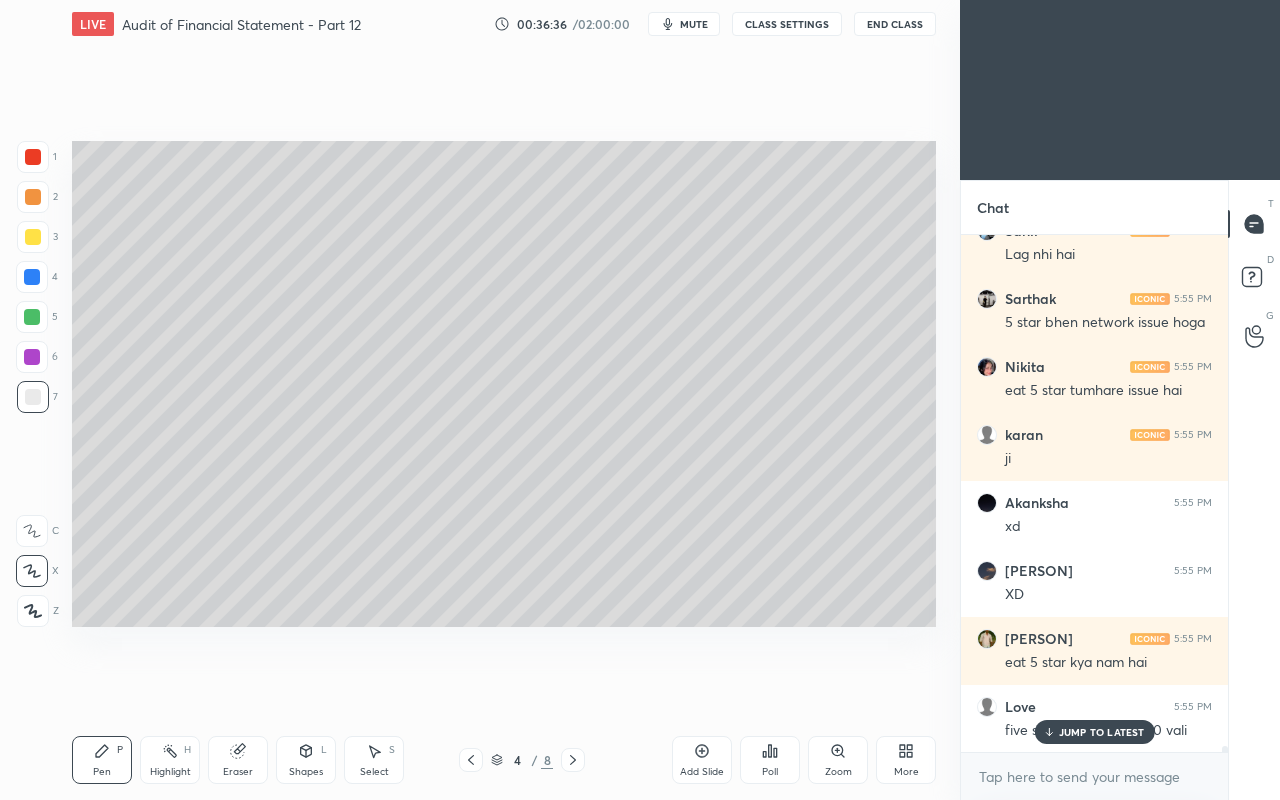 click on "JUMP TO LATEST" at bounding box center (1102, 732) 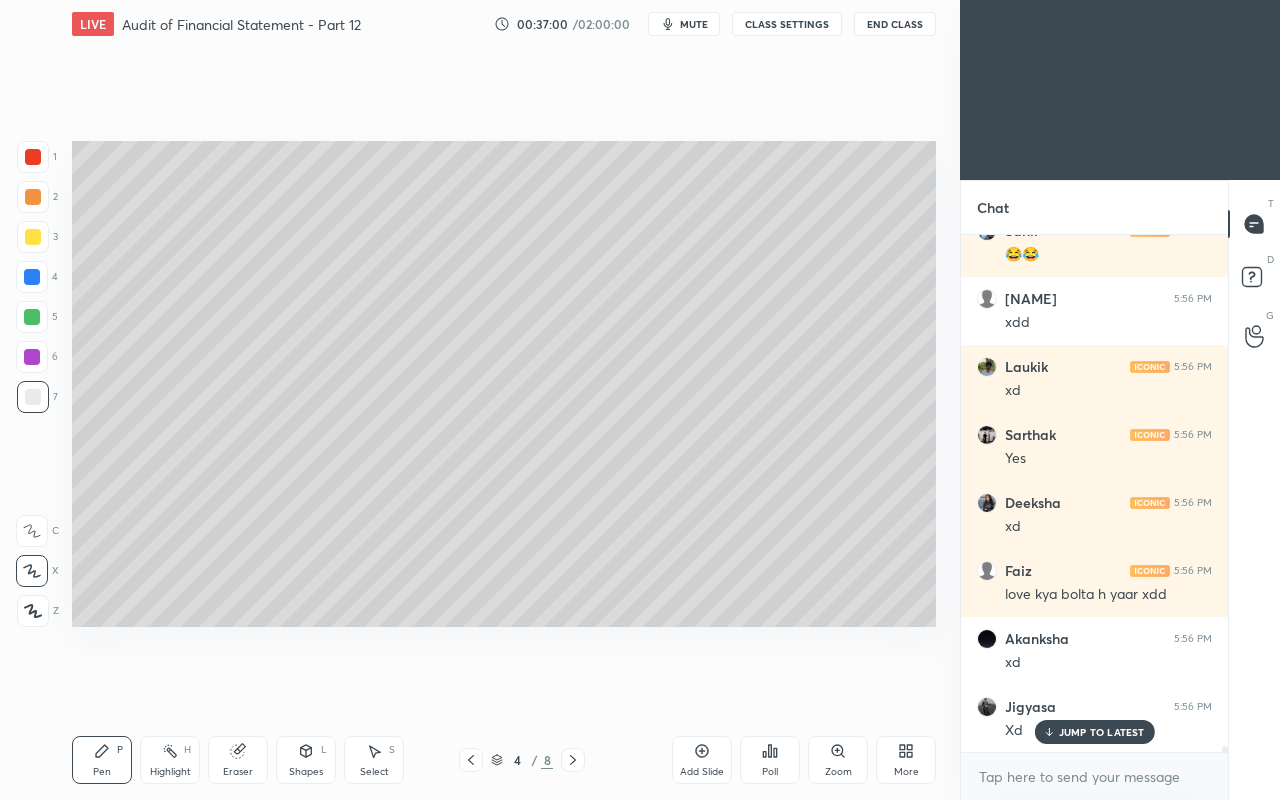 scroll, scrollTop: 45958, scrollLeft: 0, axis: vertical 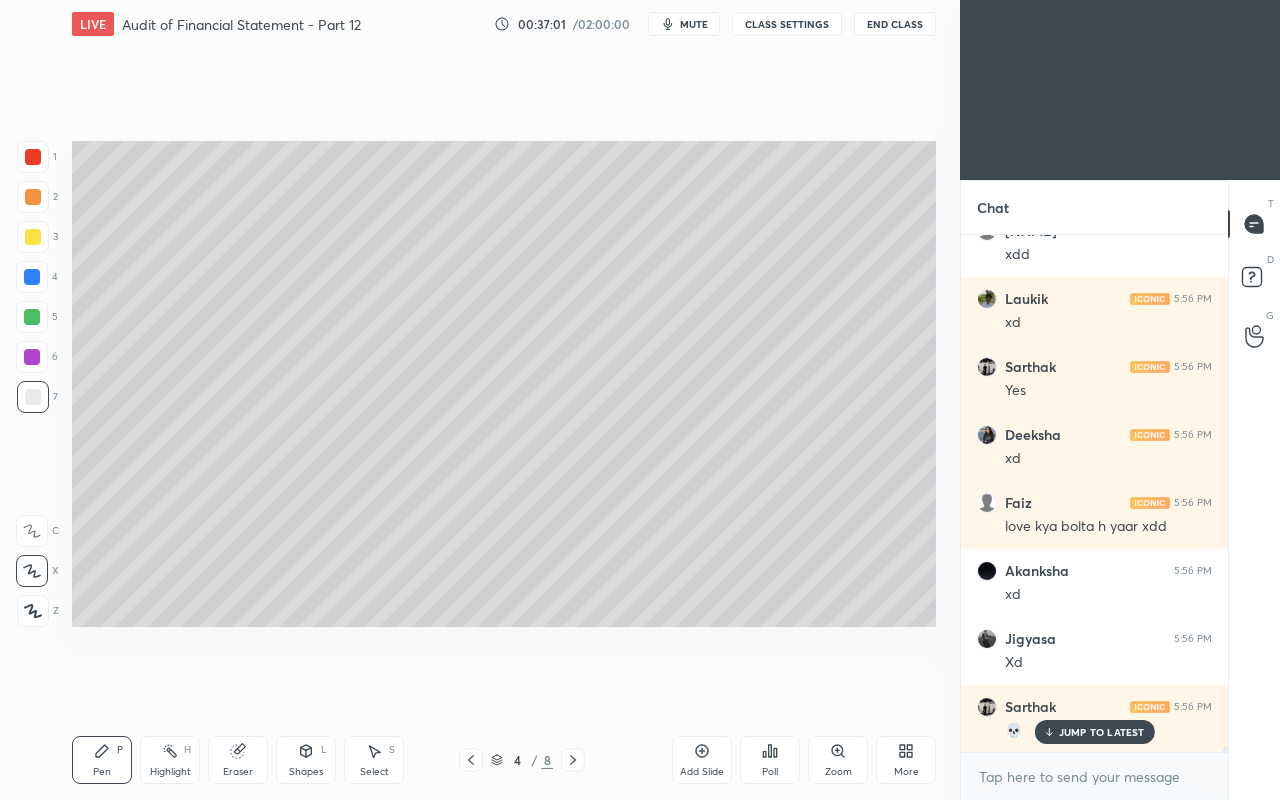 click on "JUMP TO LATEST" at bounding box center (1102, 732) 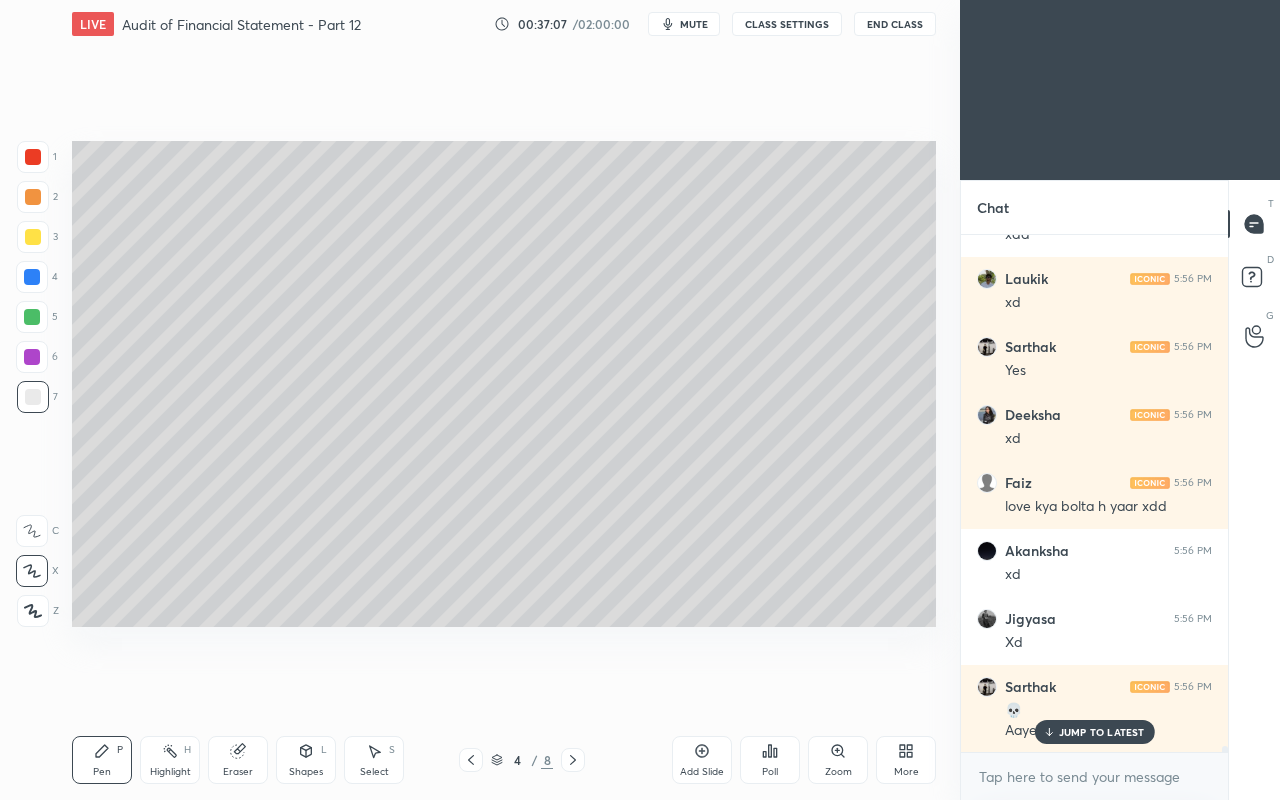 scroll, scrollTop: 46046, scrollLeft: 0, axis: vertical 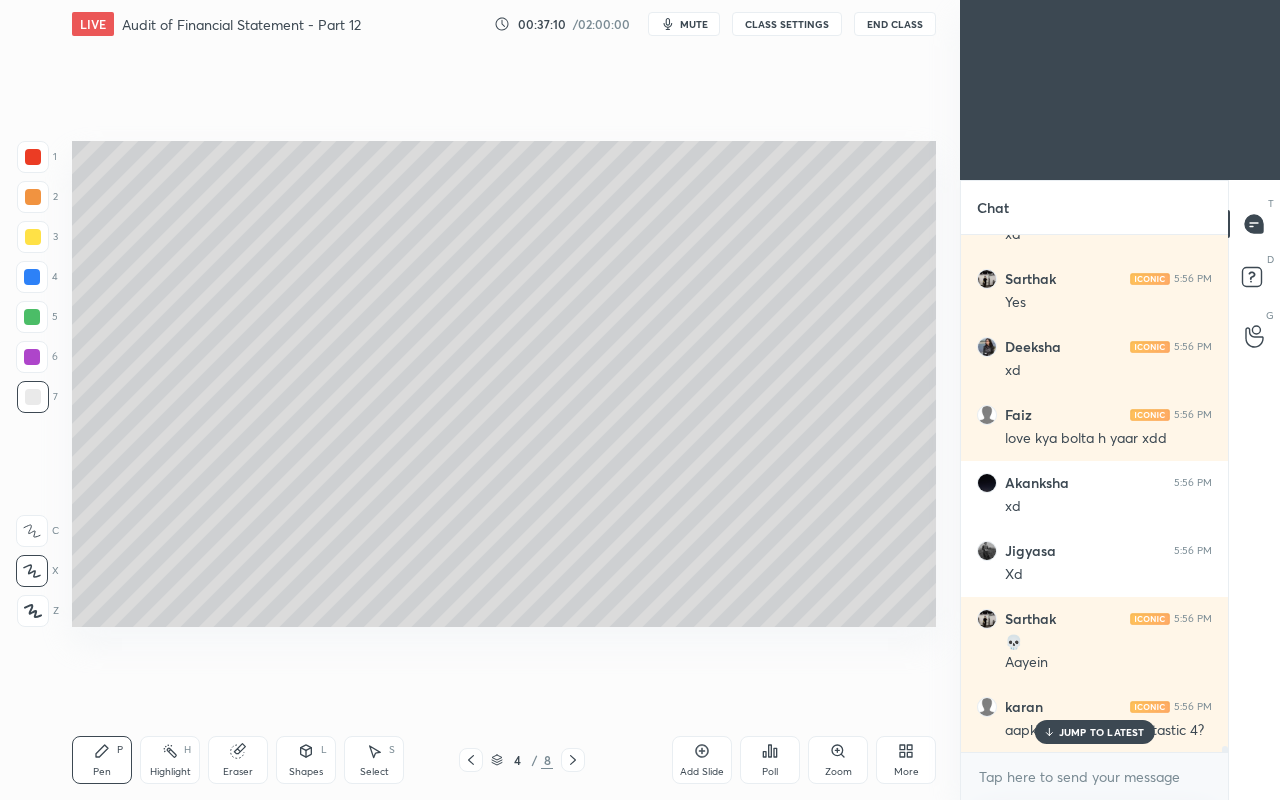 click on "JUMP TO LATEST" at bounding box center (1102, 732) 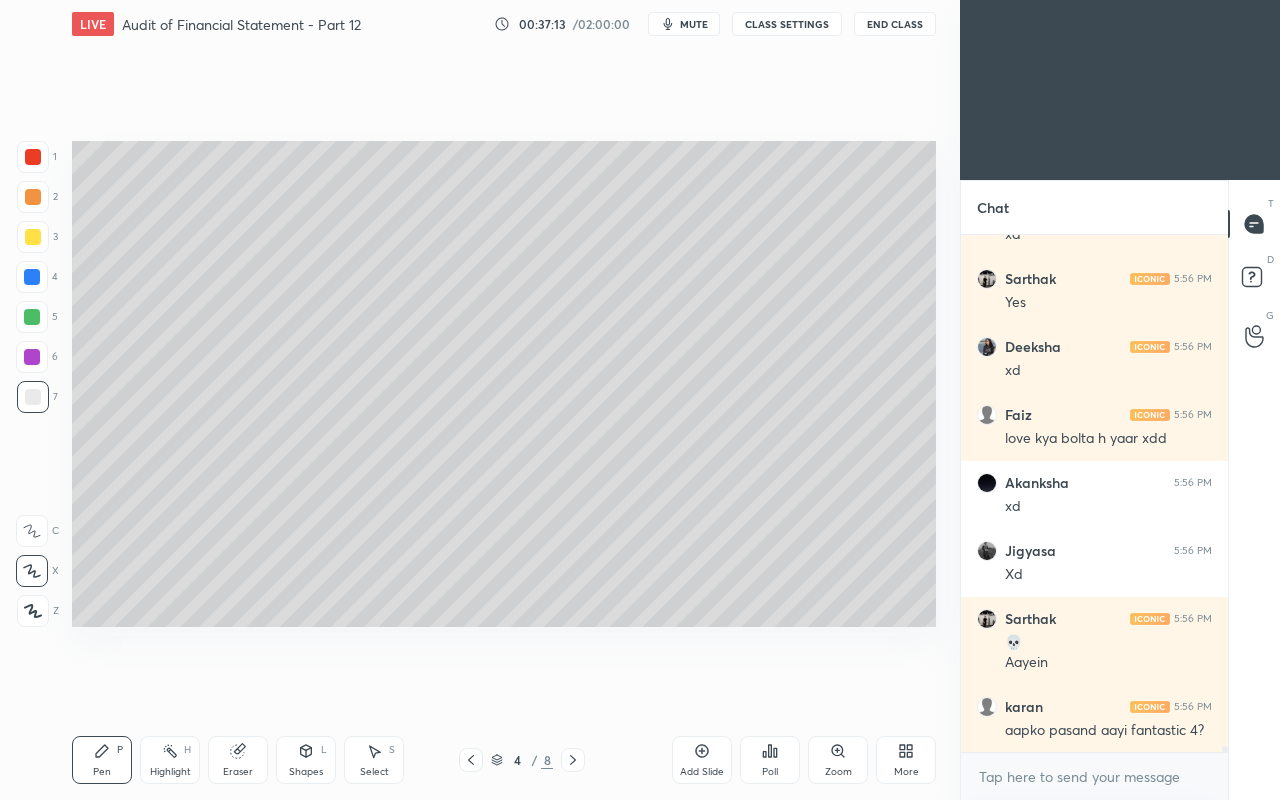 click at bounding box center (33, 397) 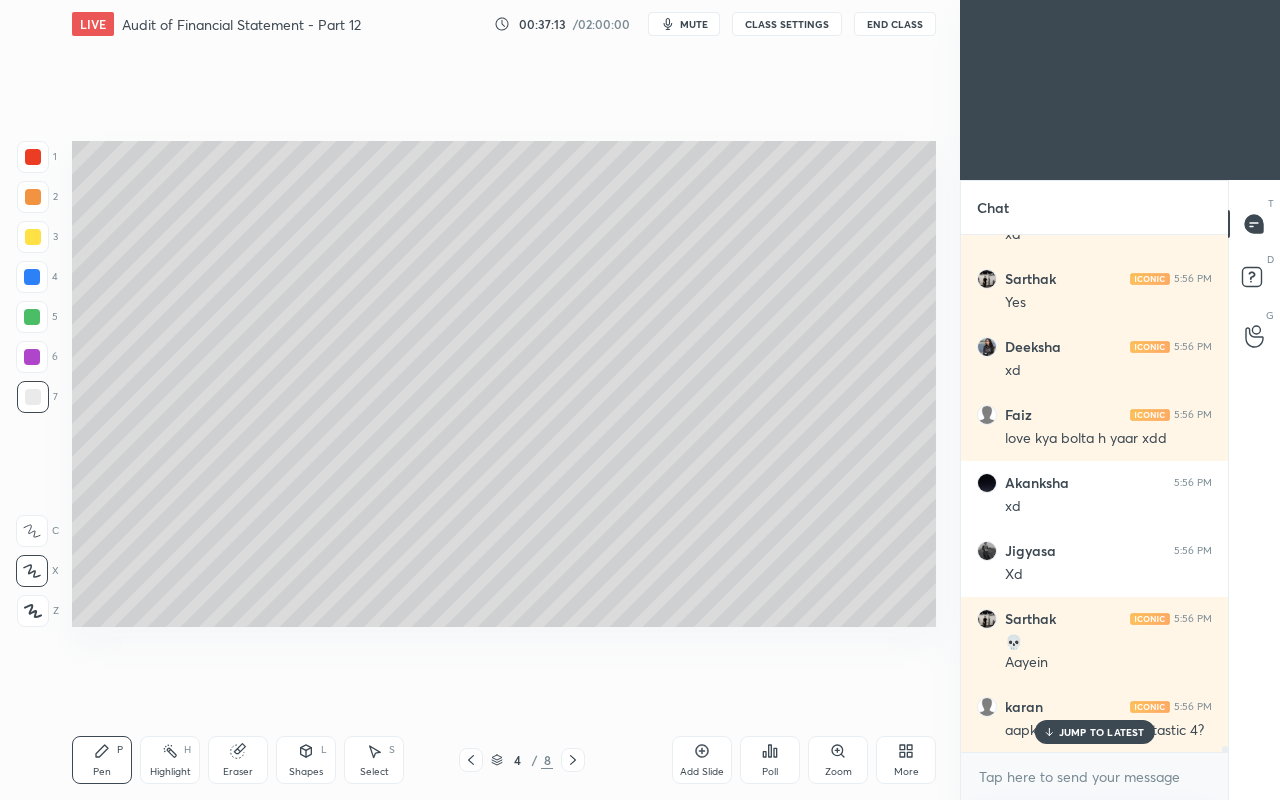scroll, scrollTop: 46114, scrollLeft: 0, axis: vertical 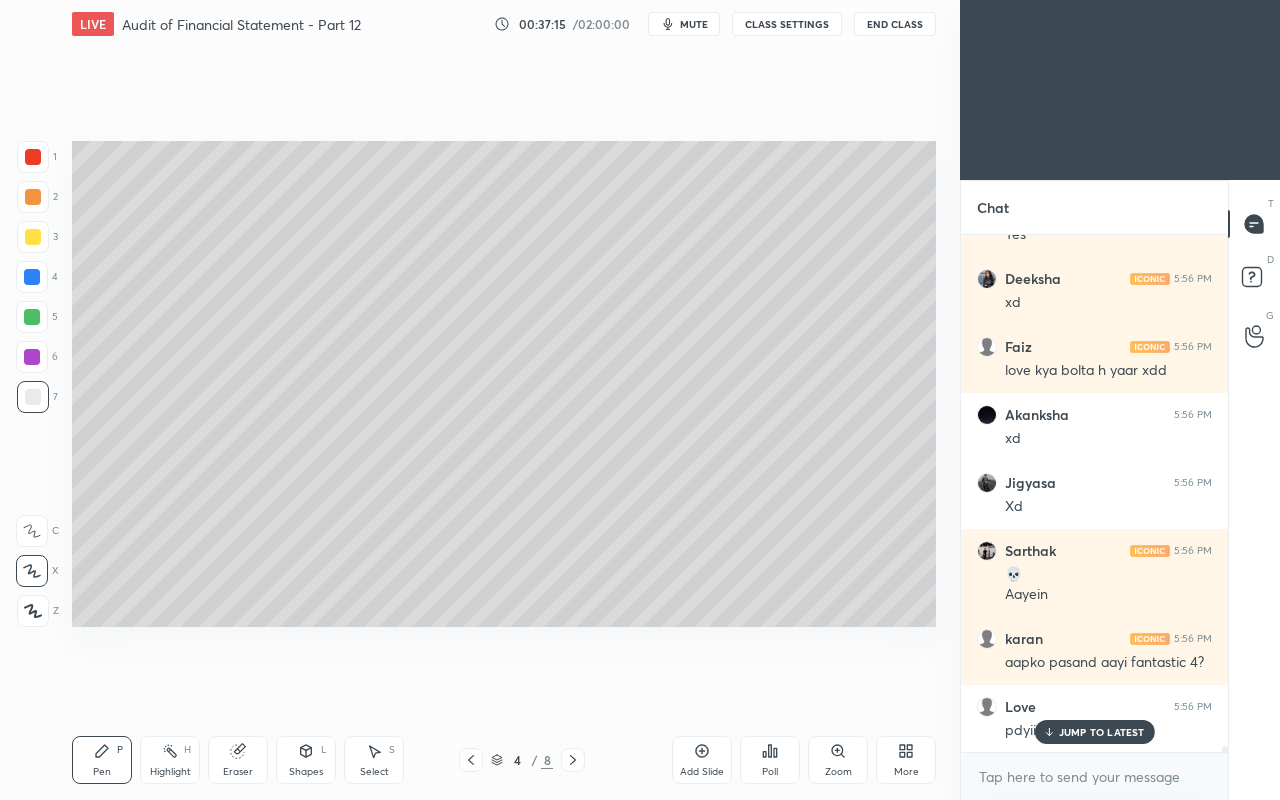 click on "JUMP TO LATEST" at bounding box center (1102, 732) 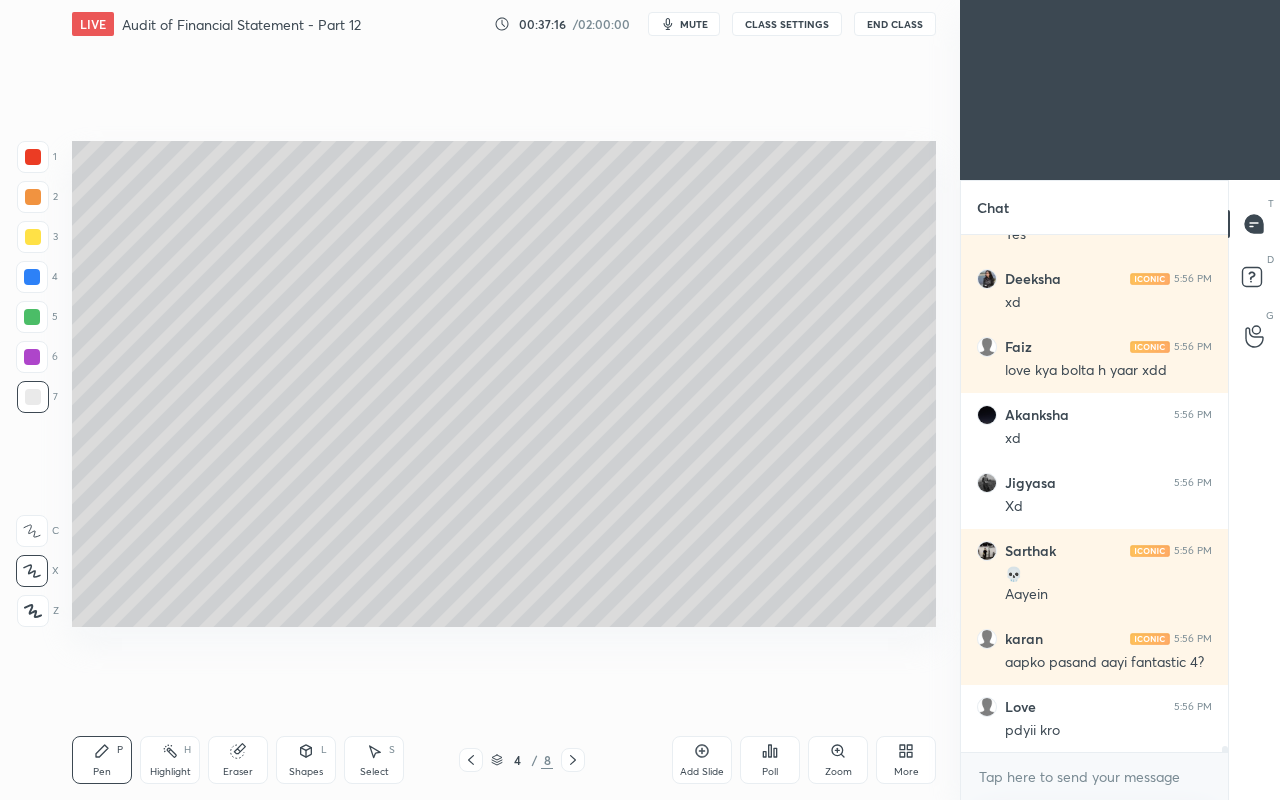click 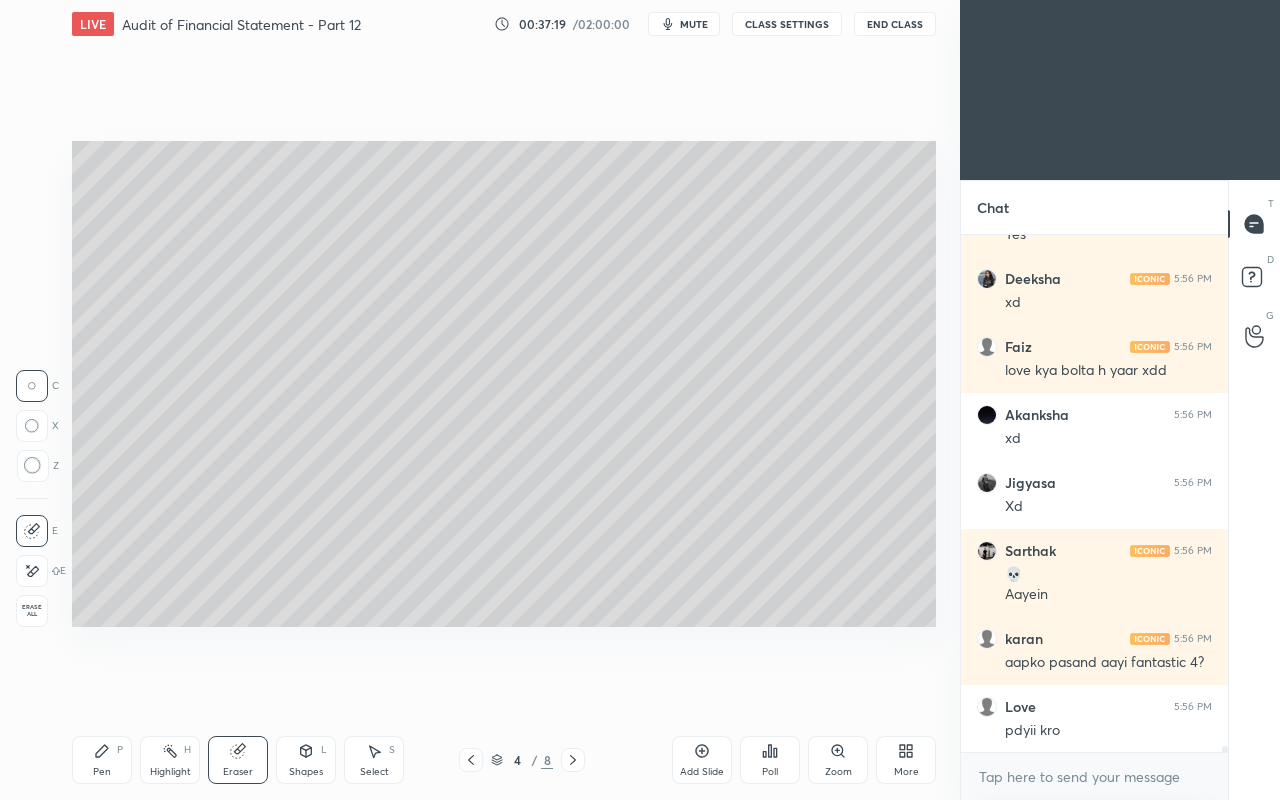 click 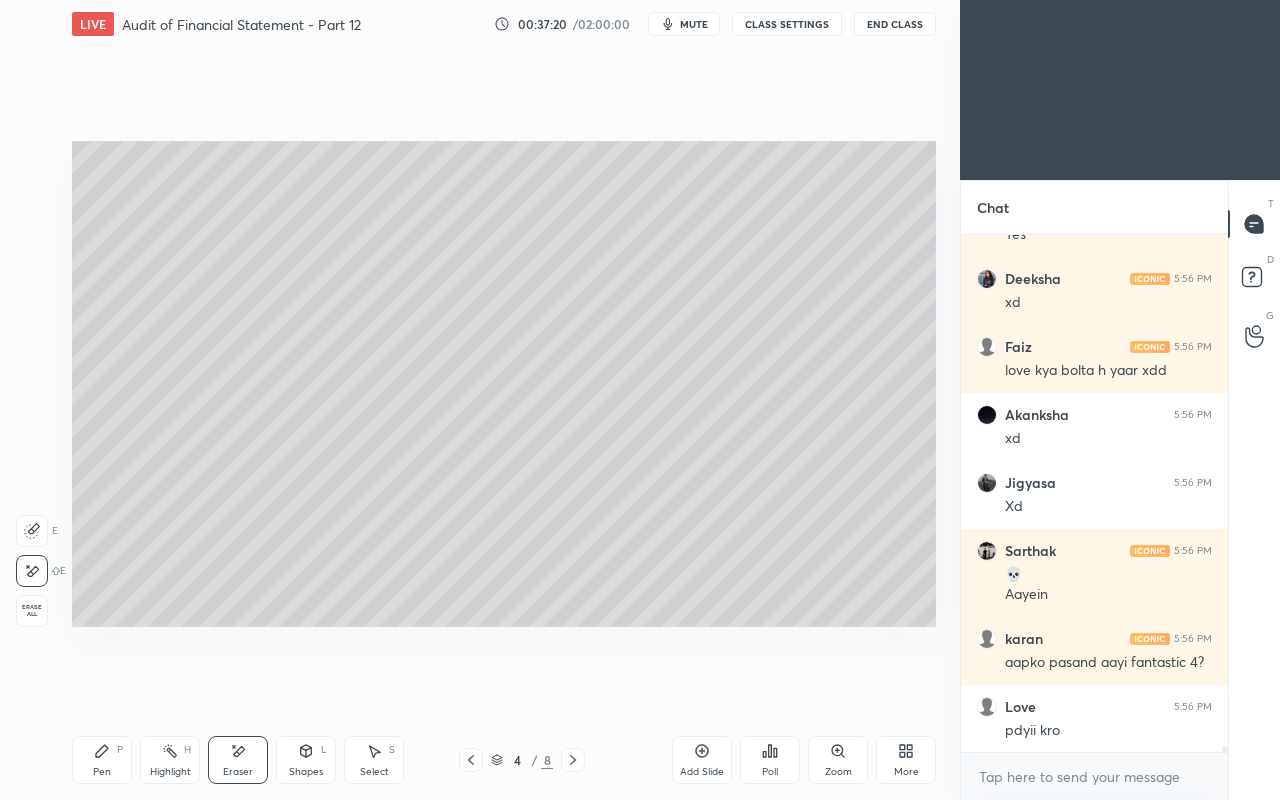 click on "Pen P" at bounding box center (102, 760) 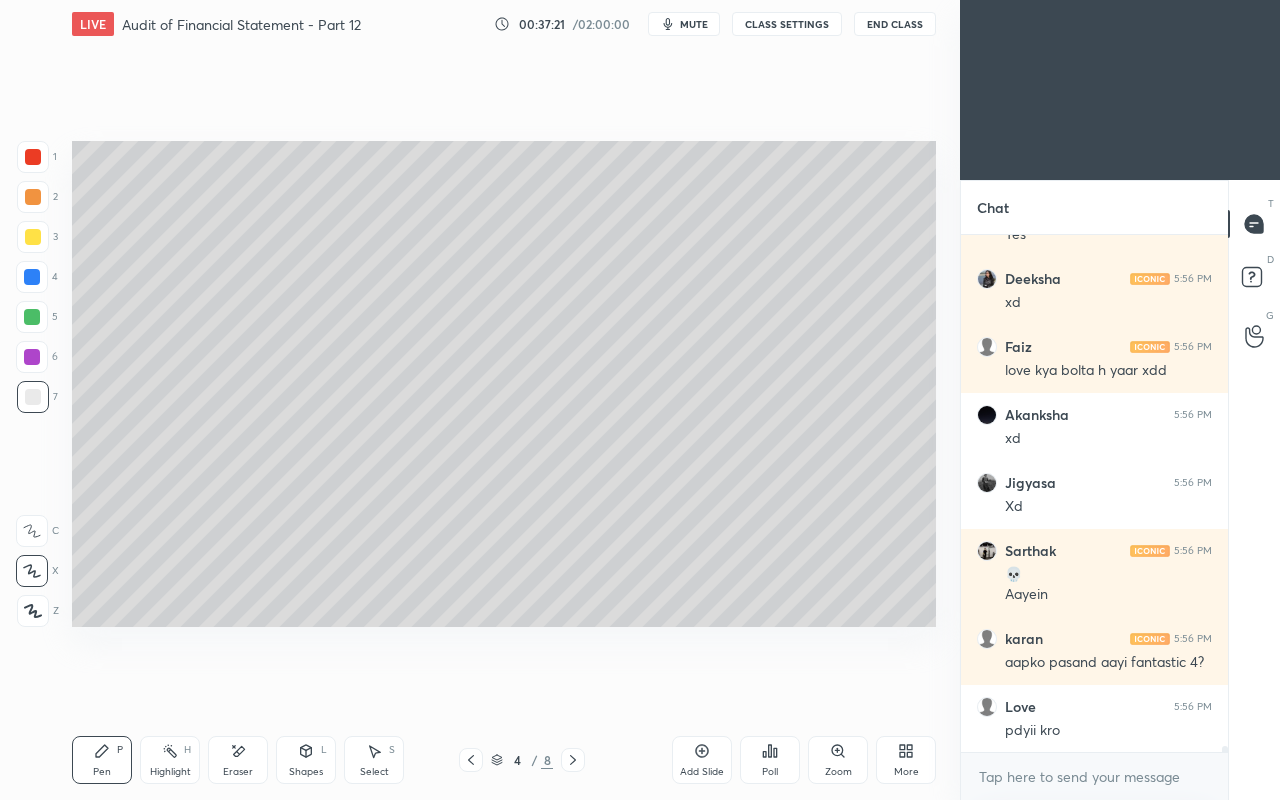 click at bounding box center (33, 397) 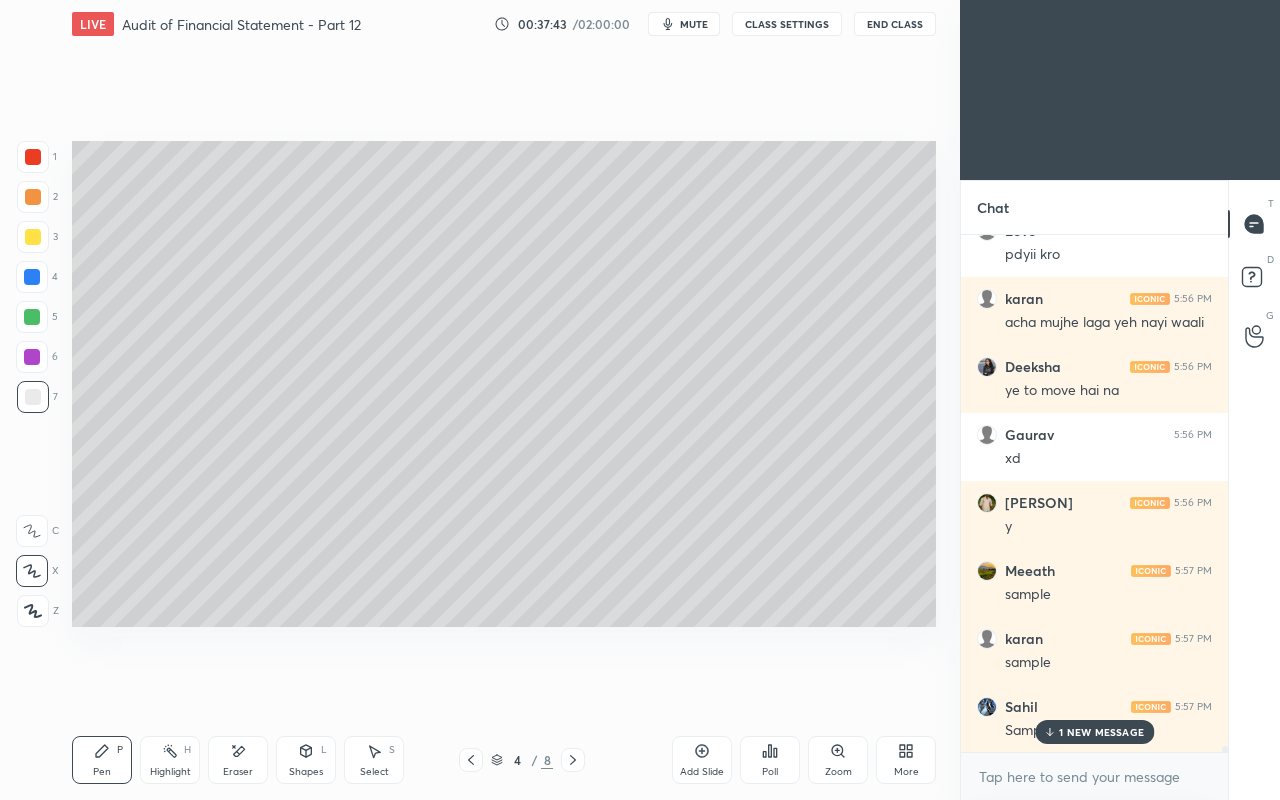 scroll, scrollTop: 46658, scrollLeft: 0, axis: vertical 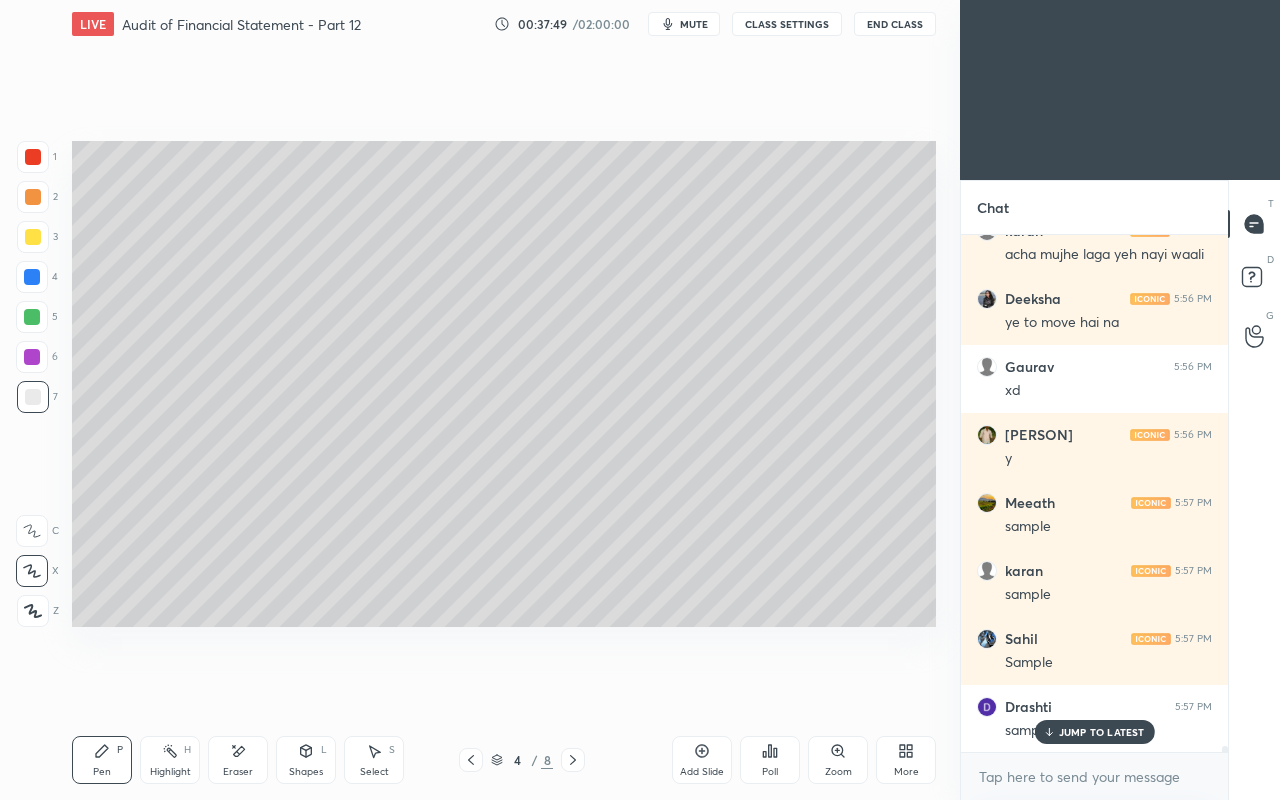 click on "JUMP TO LATEST" at bounding box center [1094, 732] 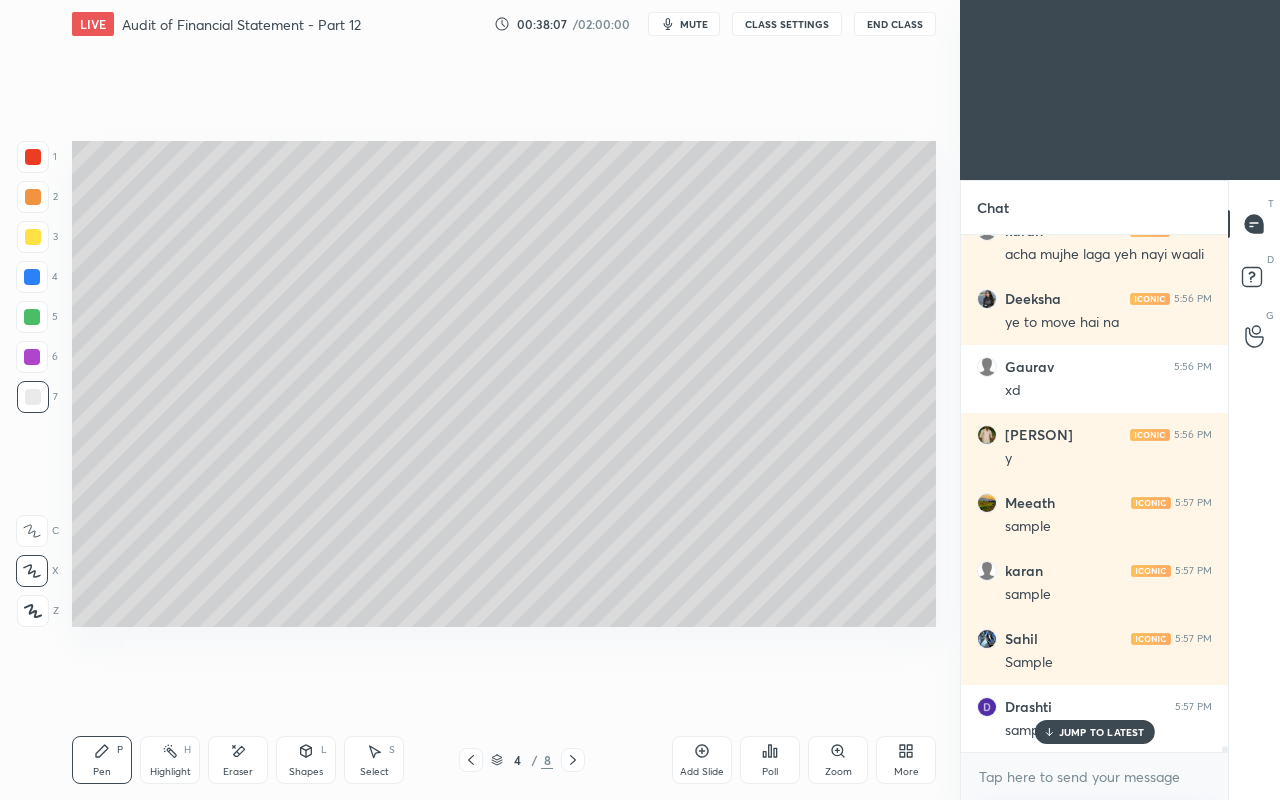 scroll, scrollTop: 46744, scrollLeft: 0, axis: vertical 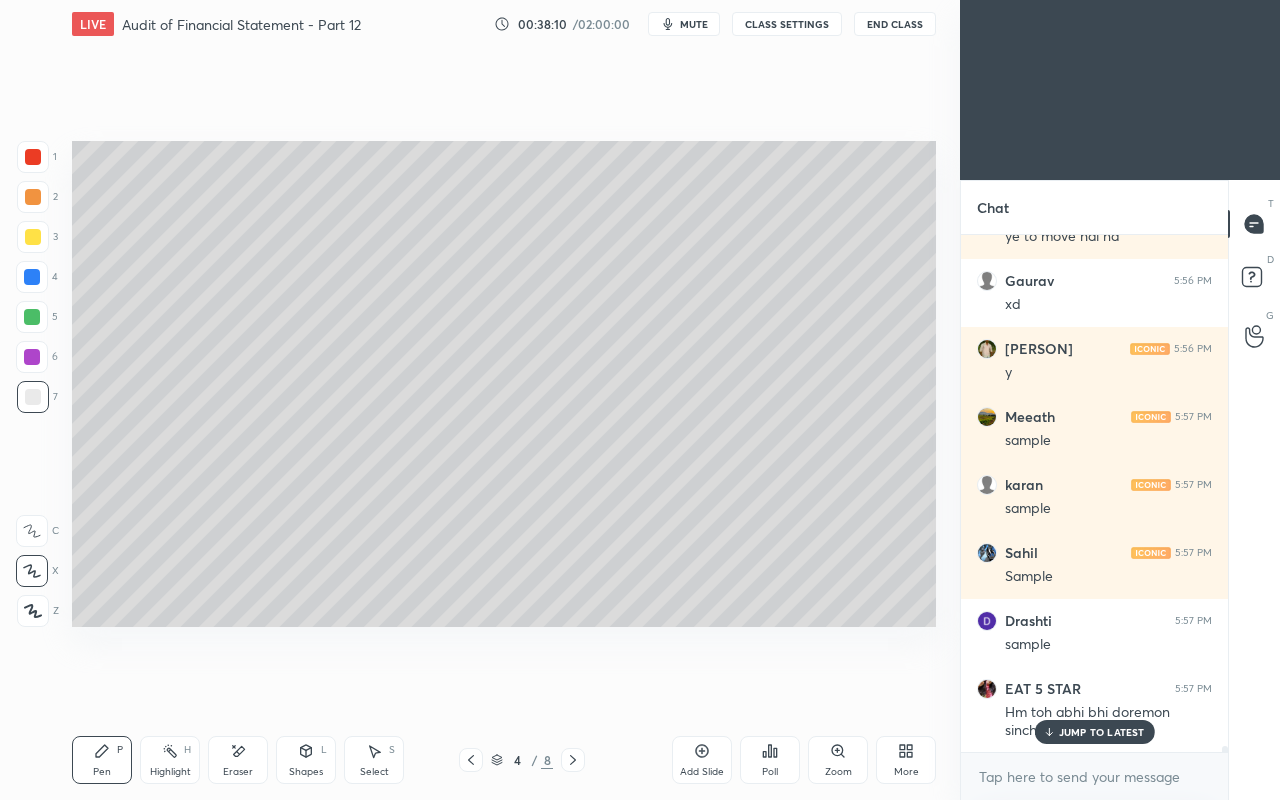 click on "JUMP TO LATEST" at bounding box center (1102, 732) 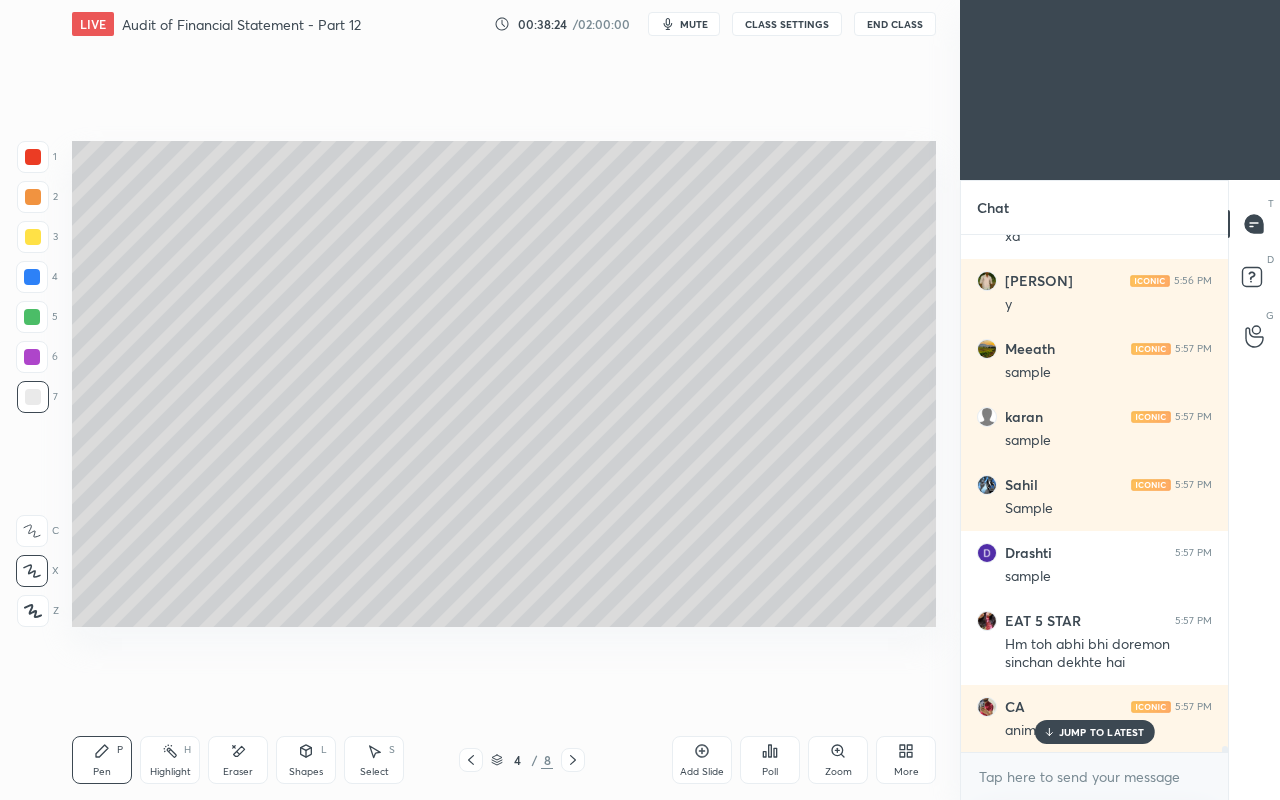 scroll, scrollTop: 46880, scrollLeft: 0, axis: vertical 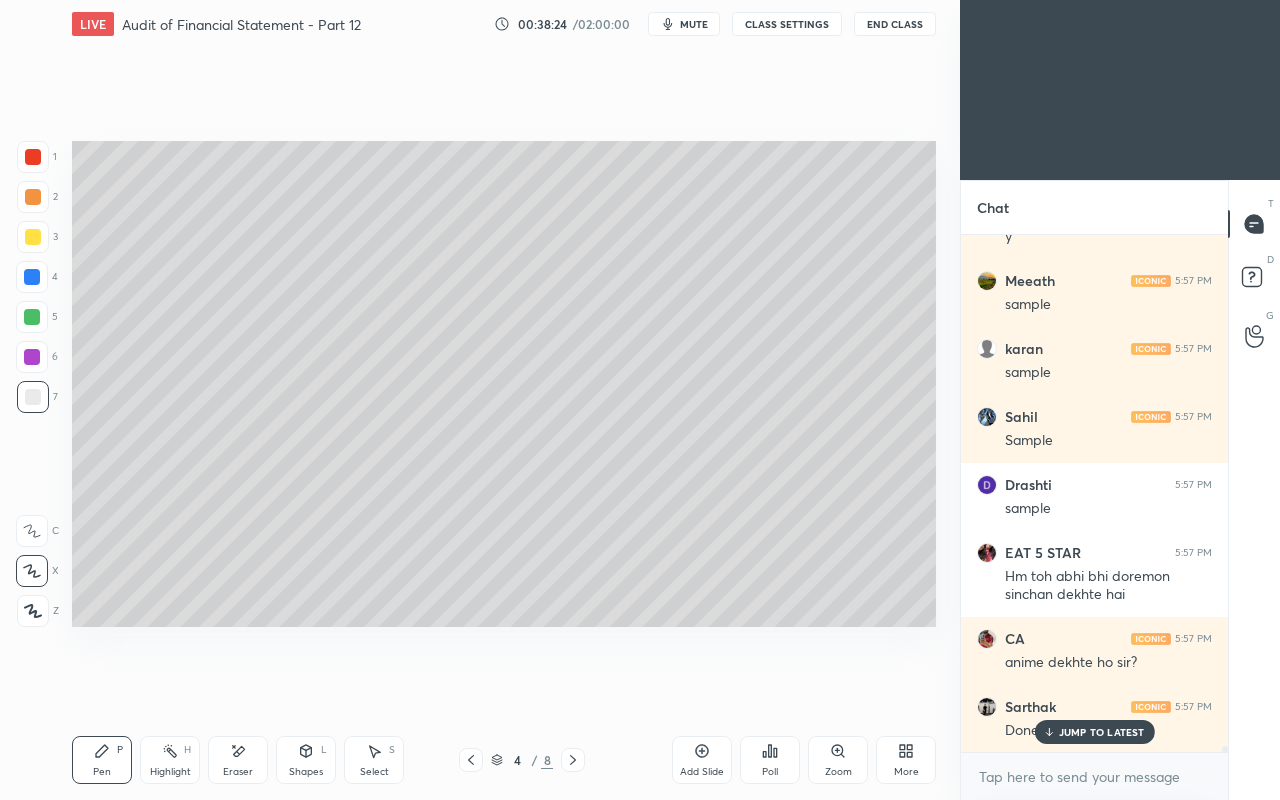 click on "JUMP TO LATEST" at bounding box center (1102, 732) 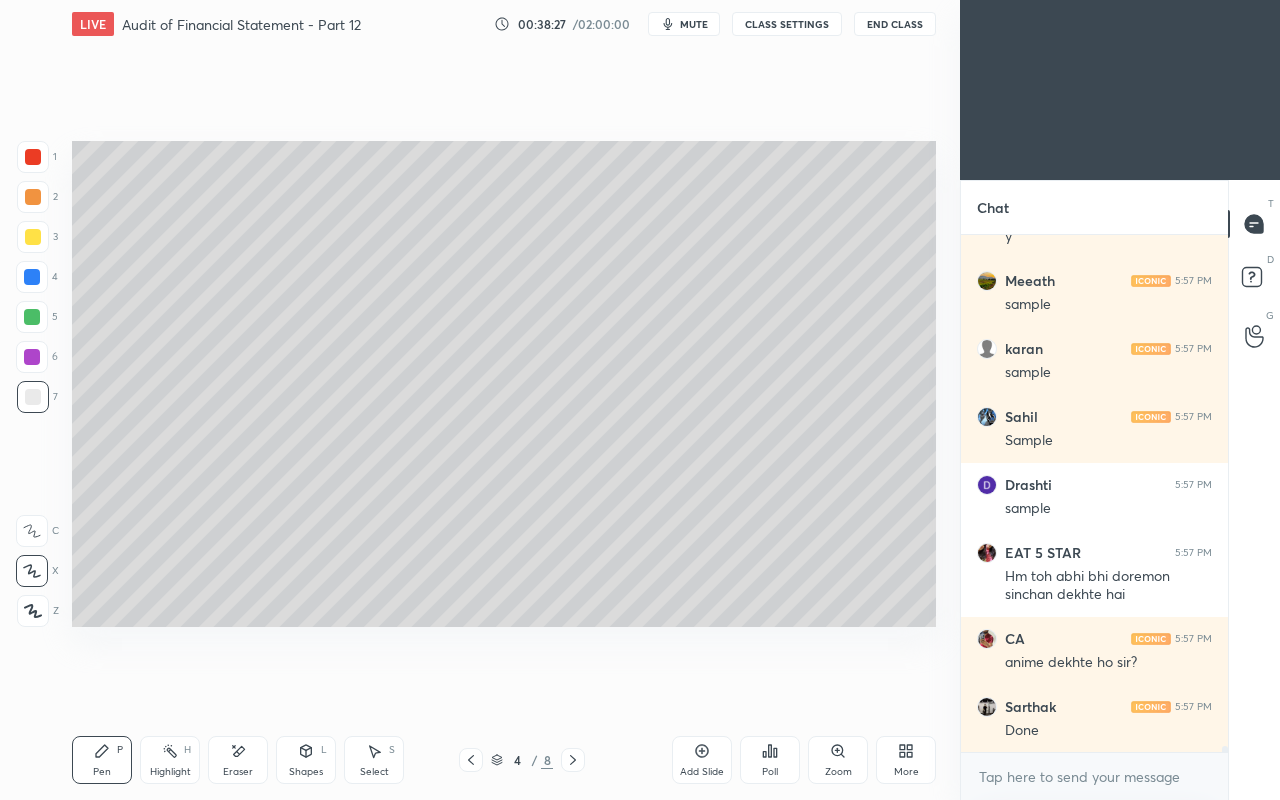 click 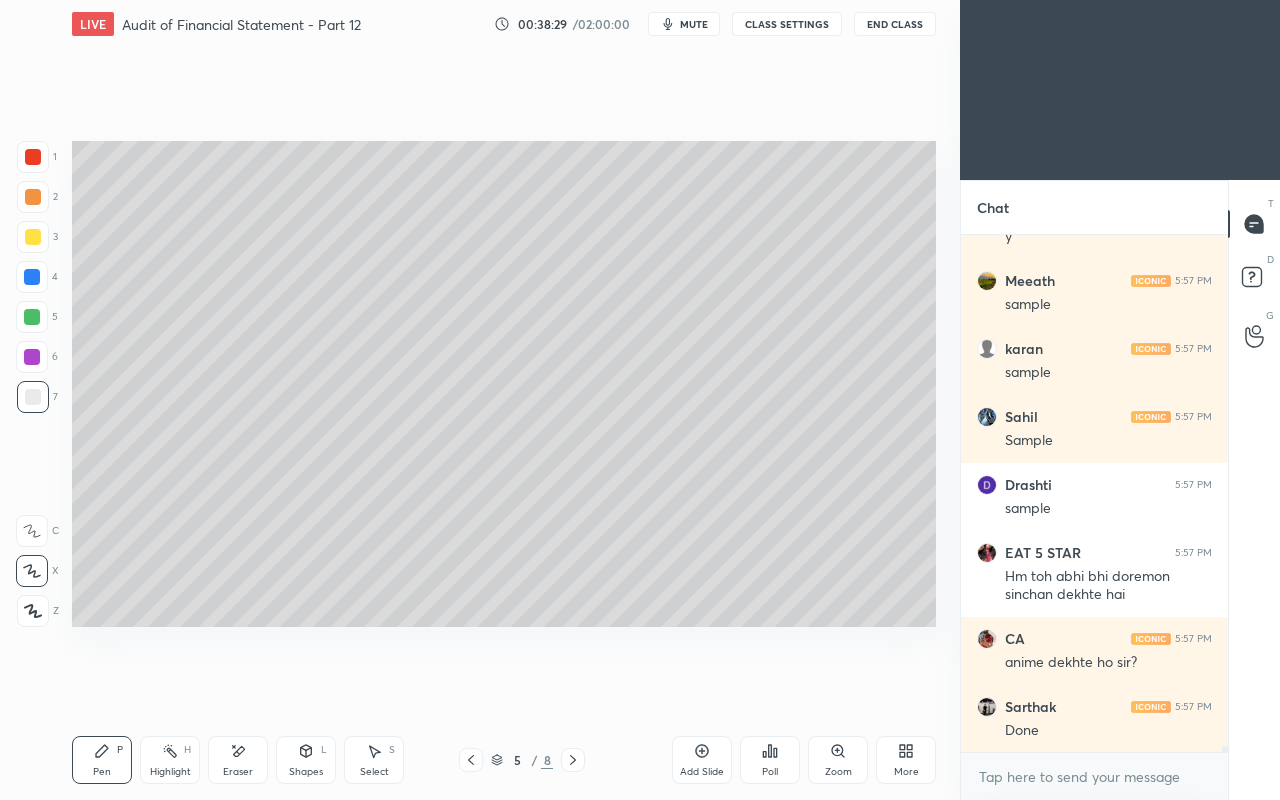 click 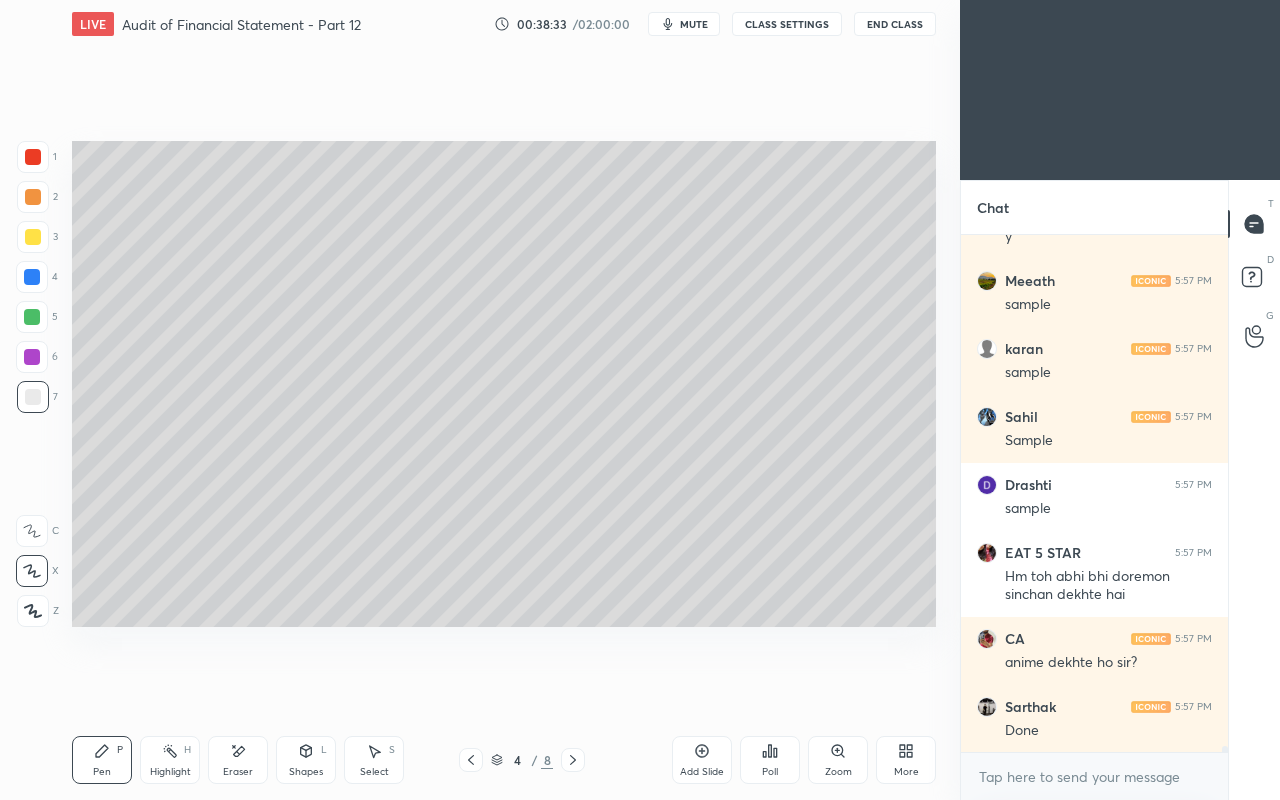 click 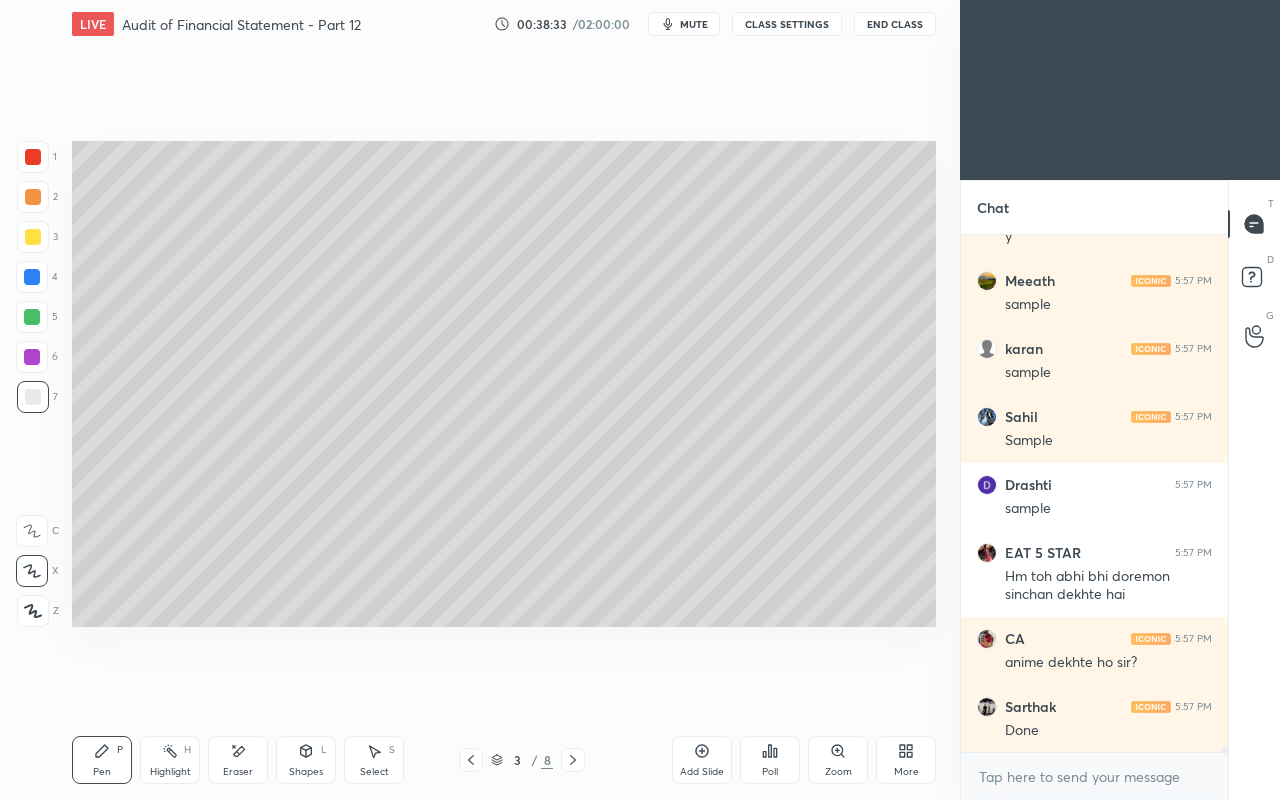 click 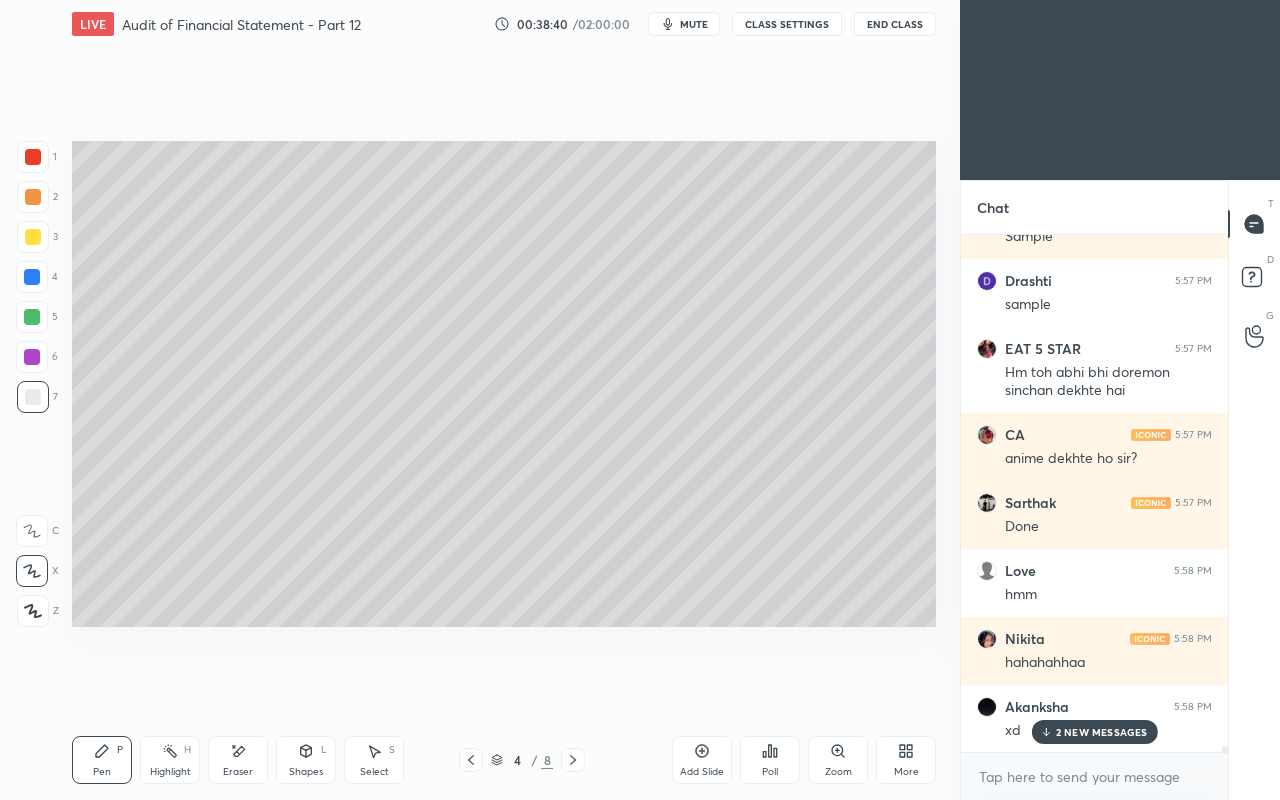 scroll, scrollTop: 47238, scrollLeft: 0, axis: vertical 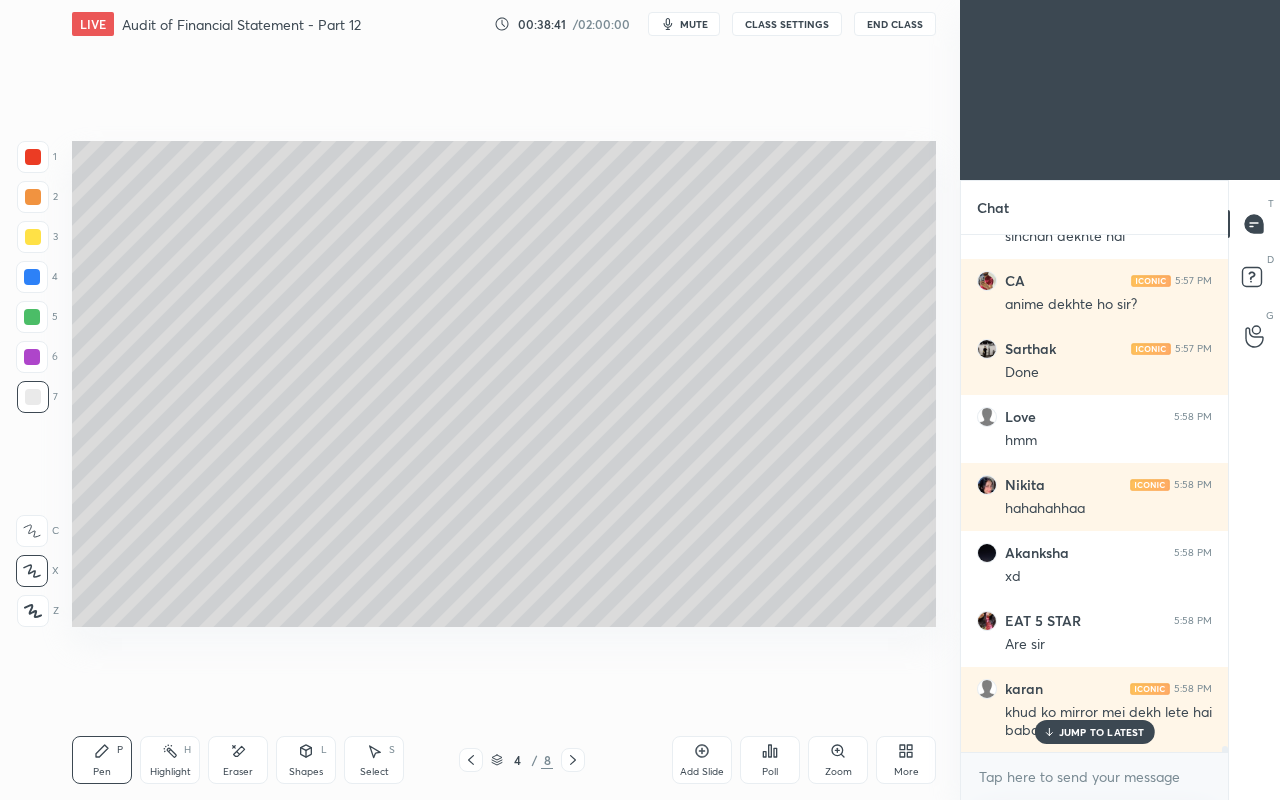 click on "JUMP TO LATEST" at bounding box center (1102, 732) 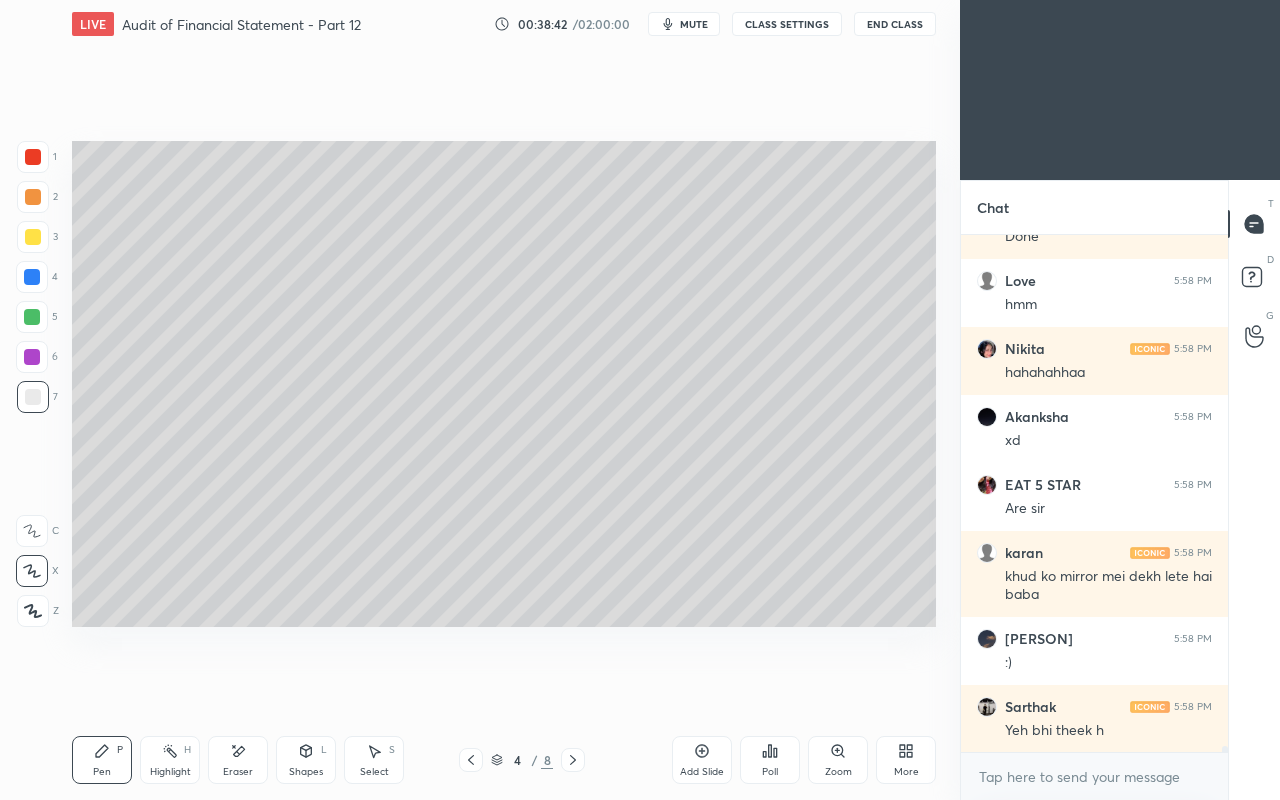 click on "Setting up your live class Poll for   secs No correct answer Start poll" at bounding box center [504, 384] 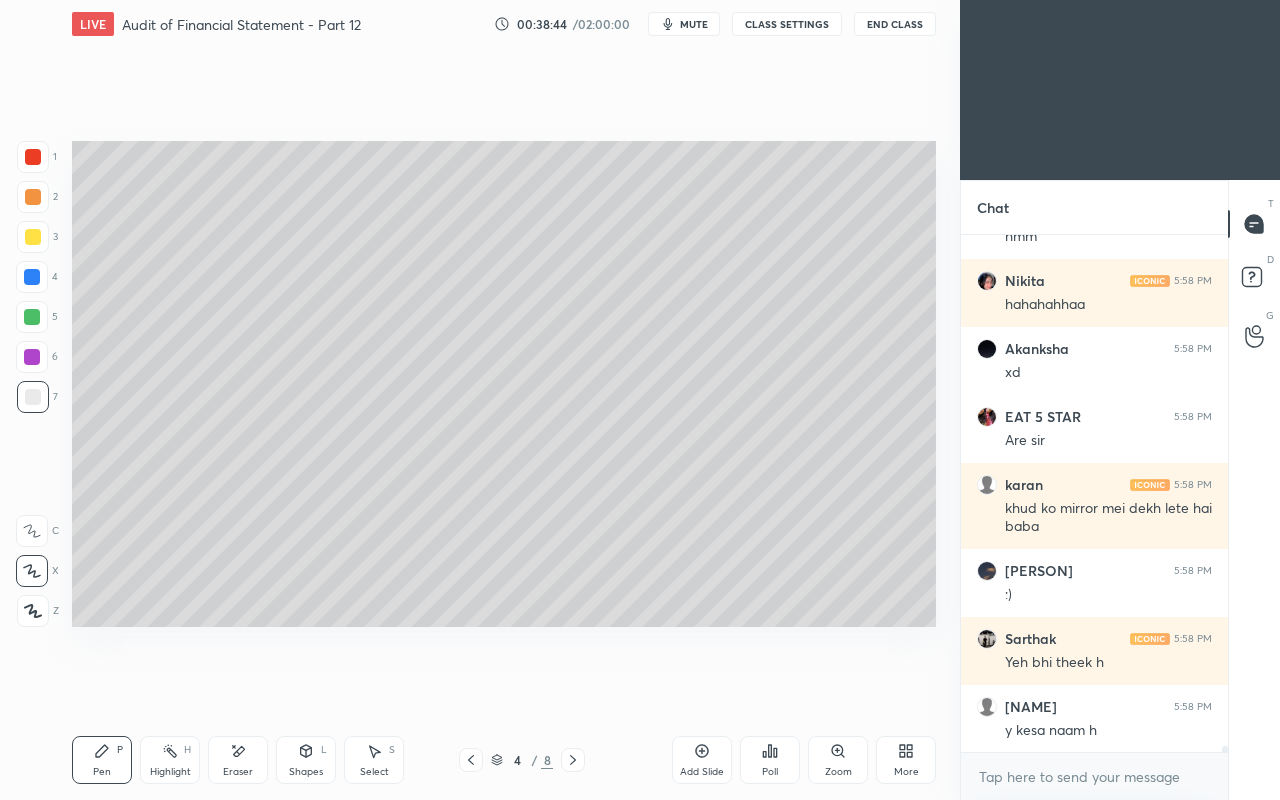 scroll, scrollTop: 47510, scrollLeft: 0, axis: vertical 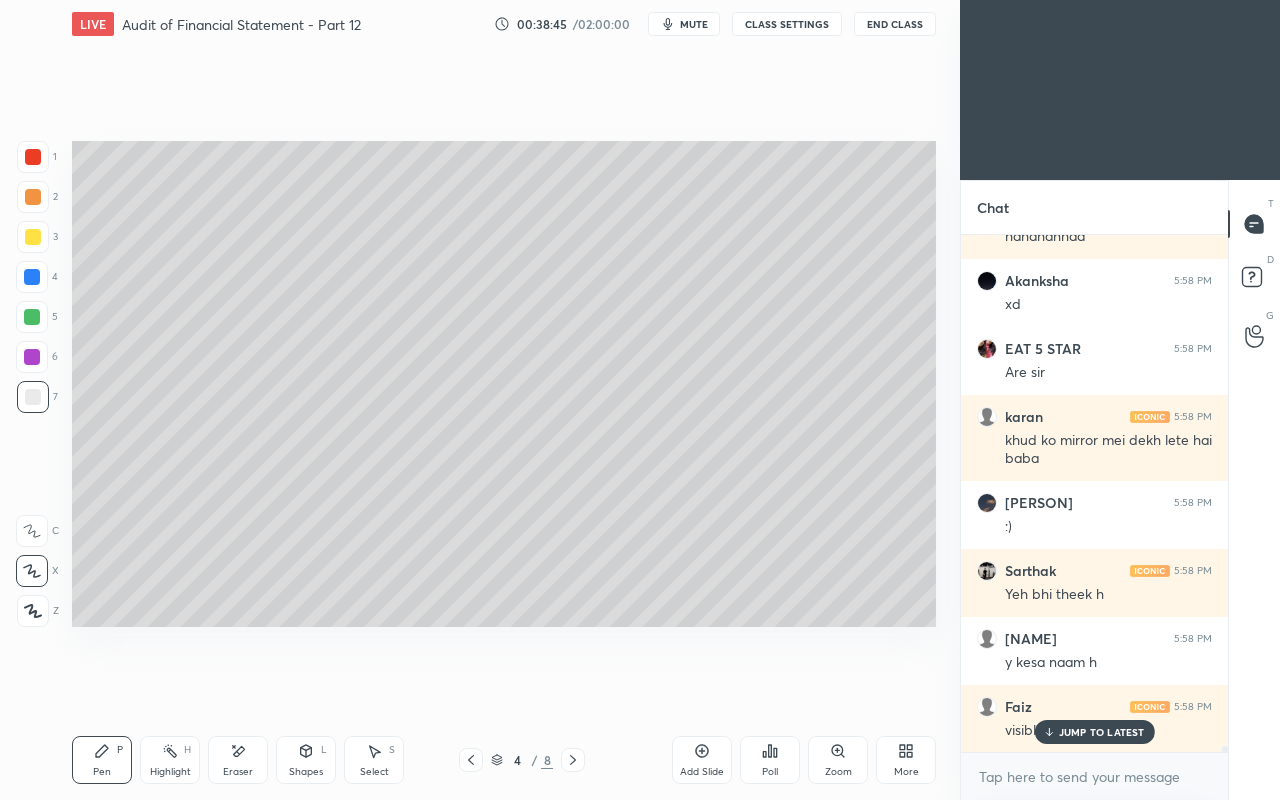 click on "JUMP TO LATEST" at bounding box center (1094, 732) 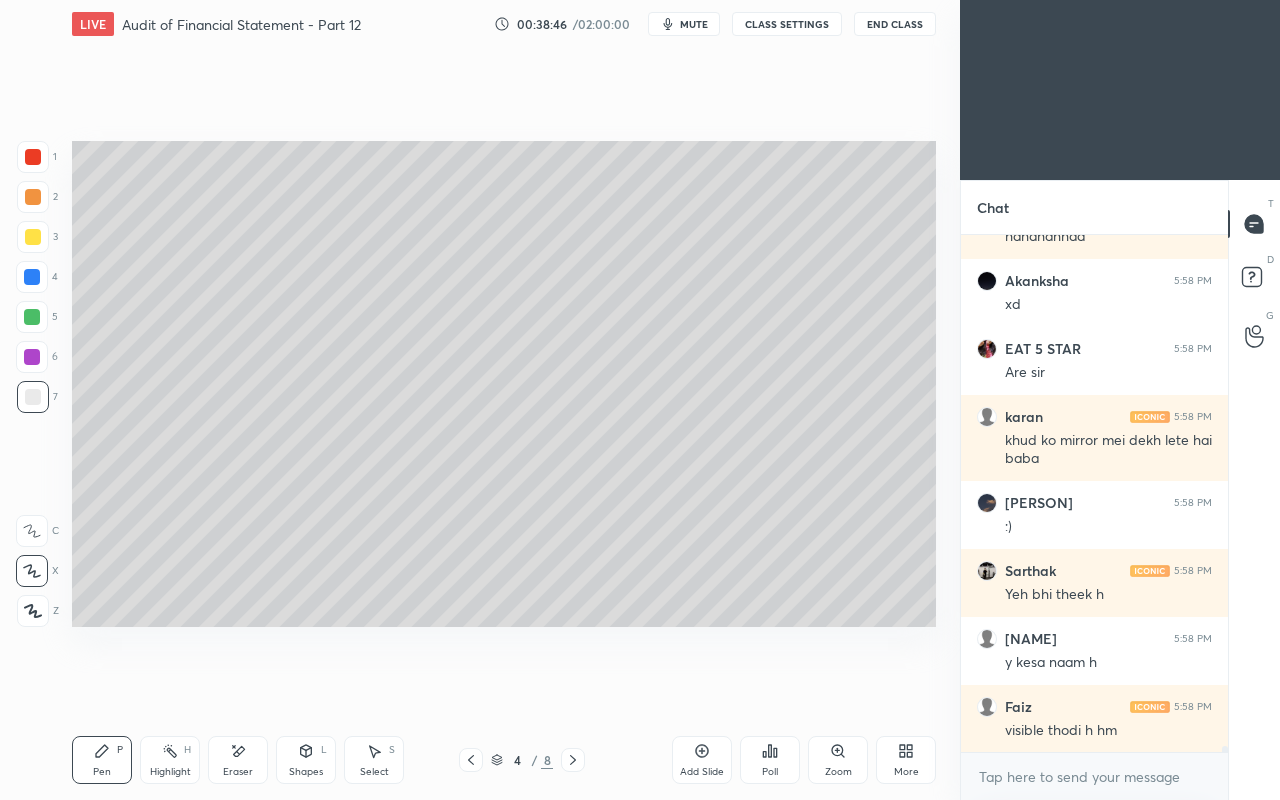 click on "4 / 8" at bounding box center (522, 760) 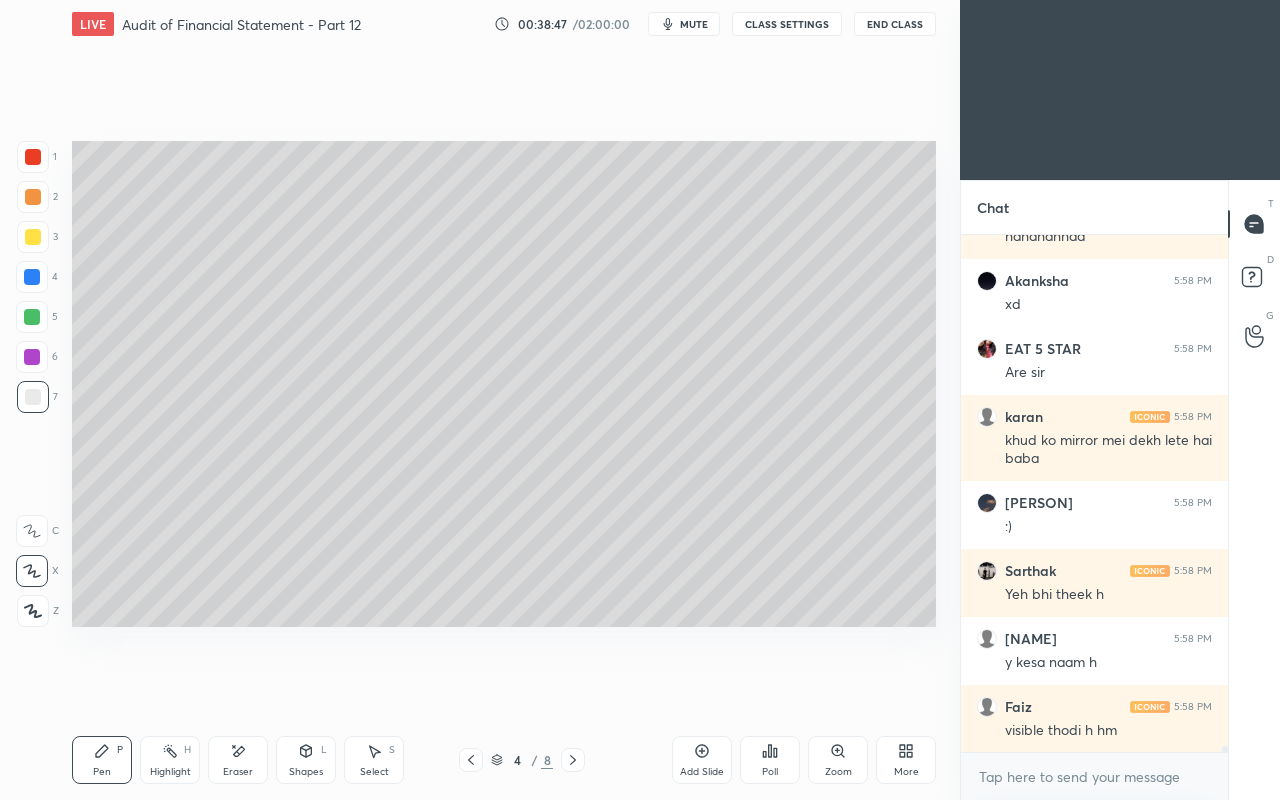 click 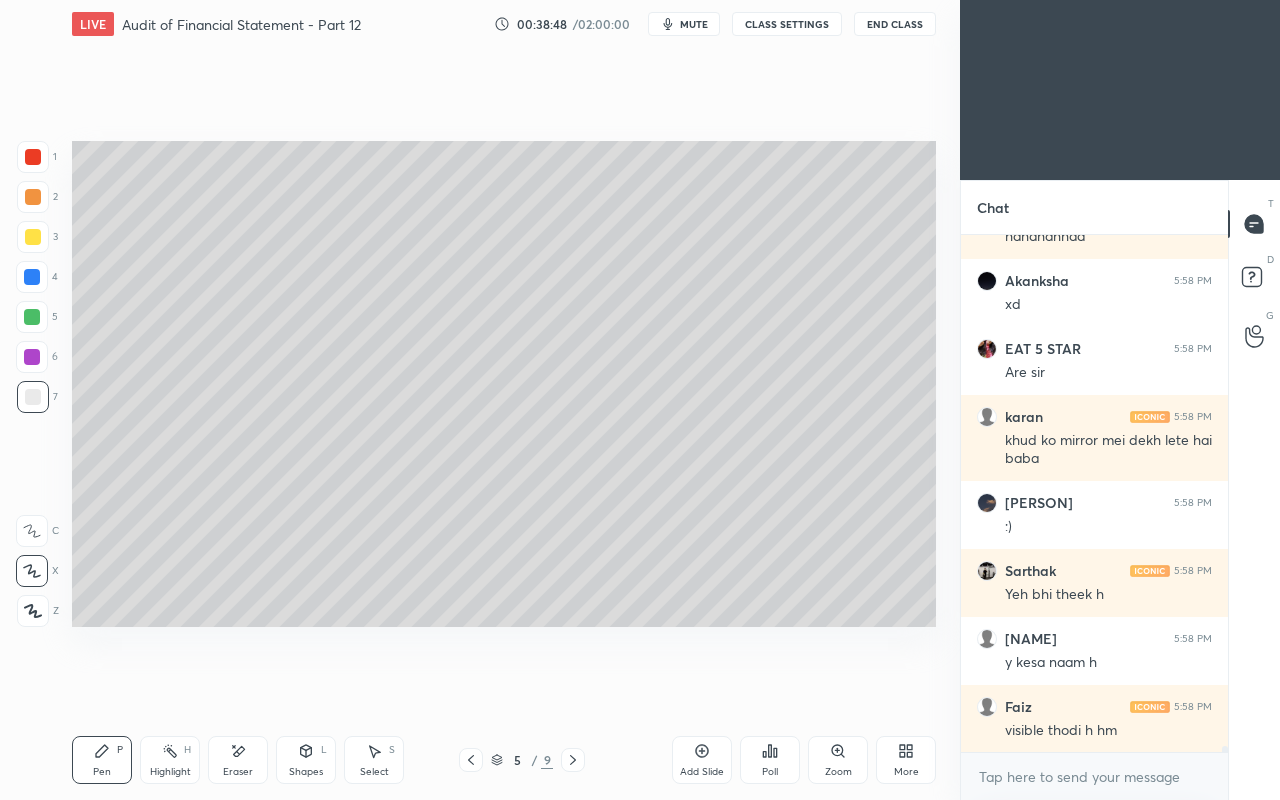 click on "Shapes L" at bounding box center (306, 760) 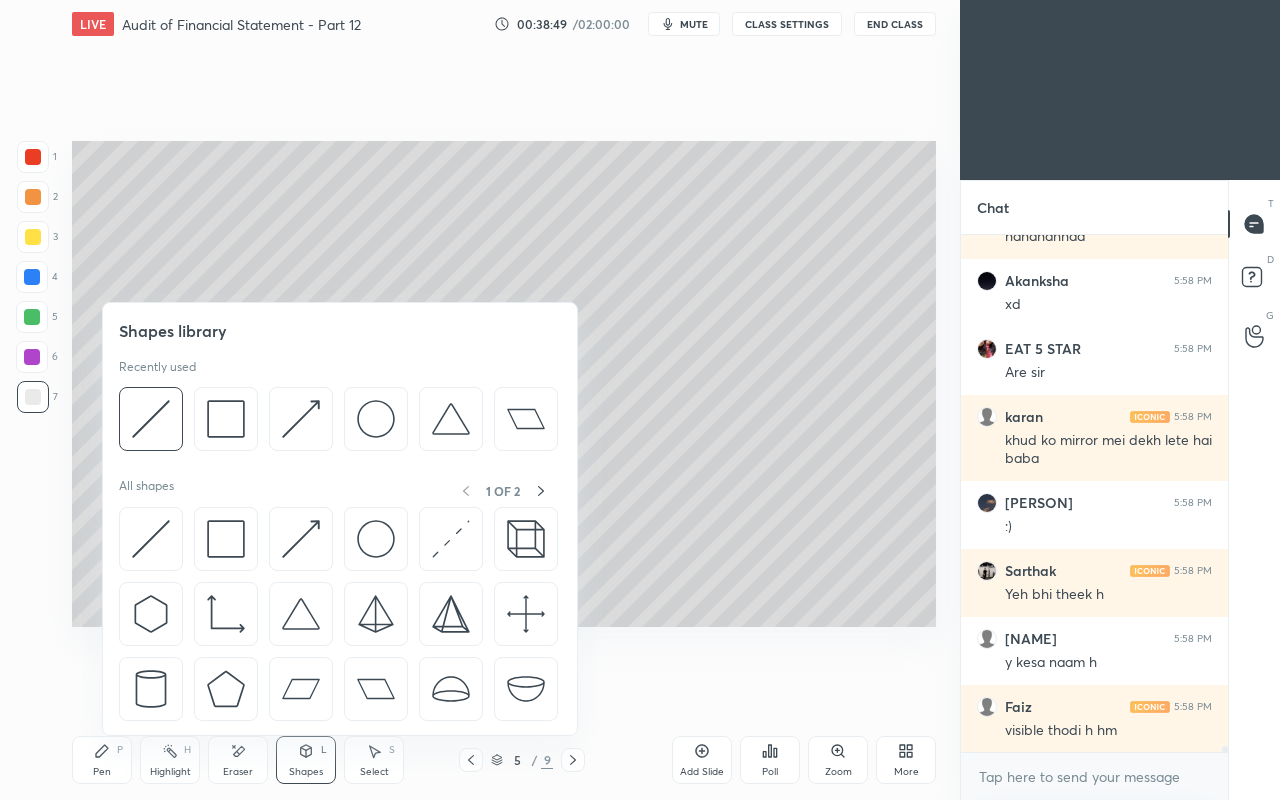 click at bounding box center (226, 539) 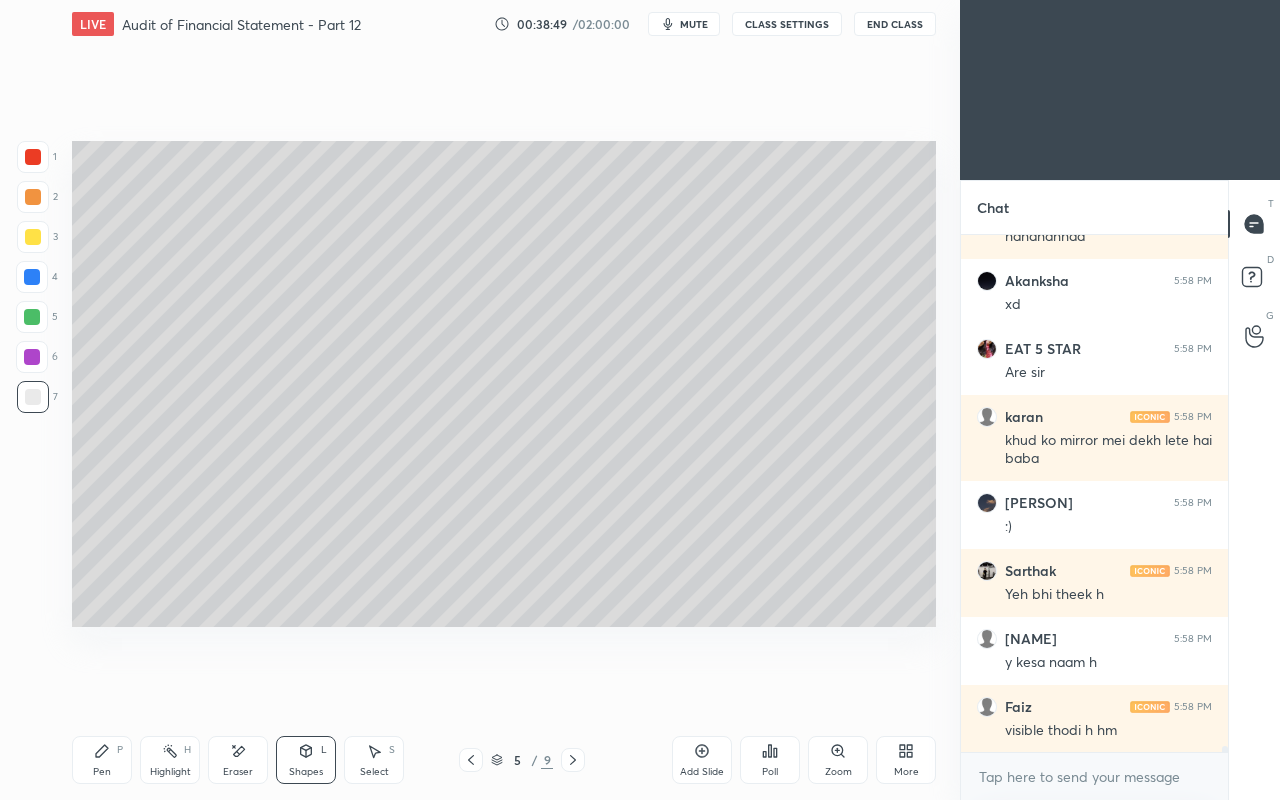 click at bounding box center (33, 397) 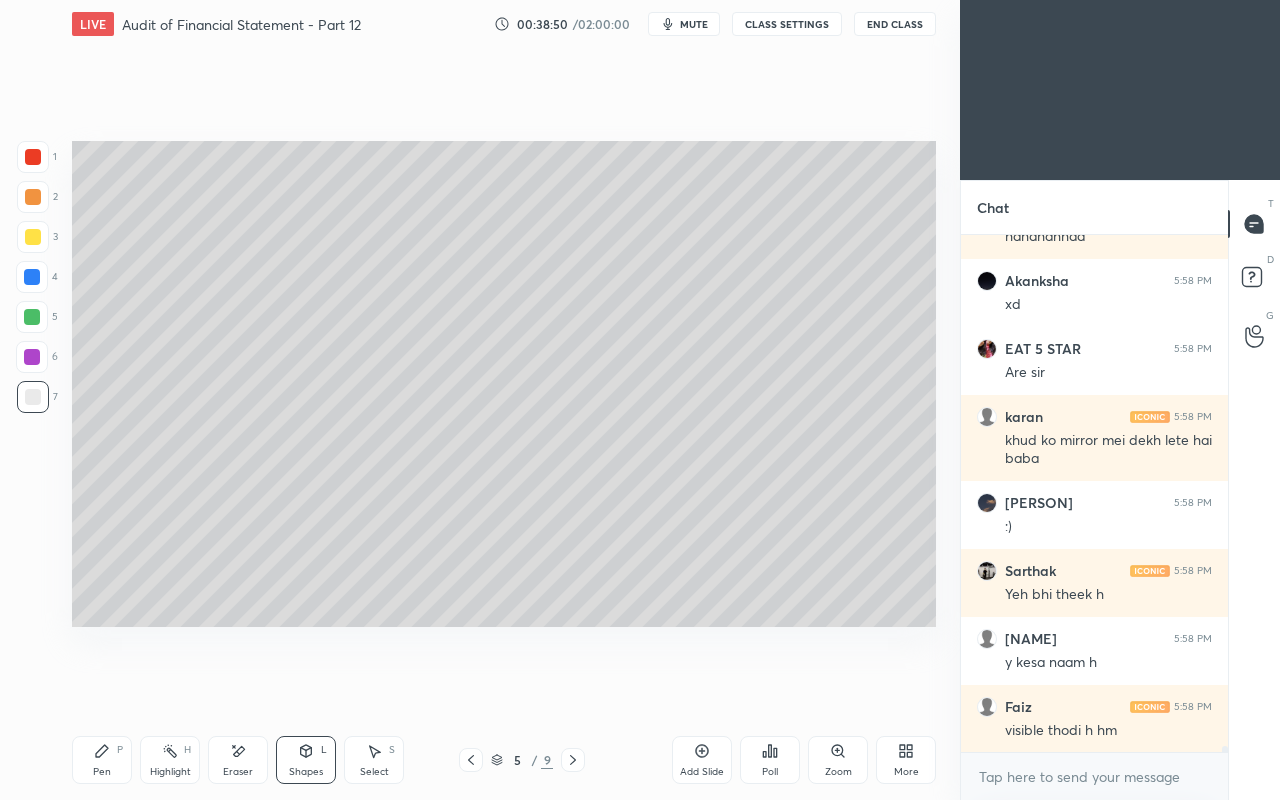 click at bounding box center [33, 237] 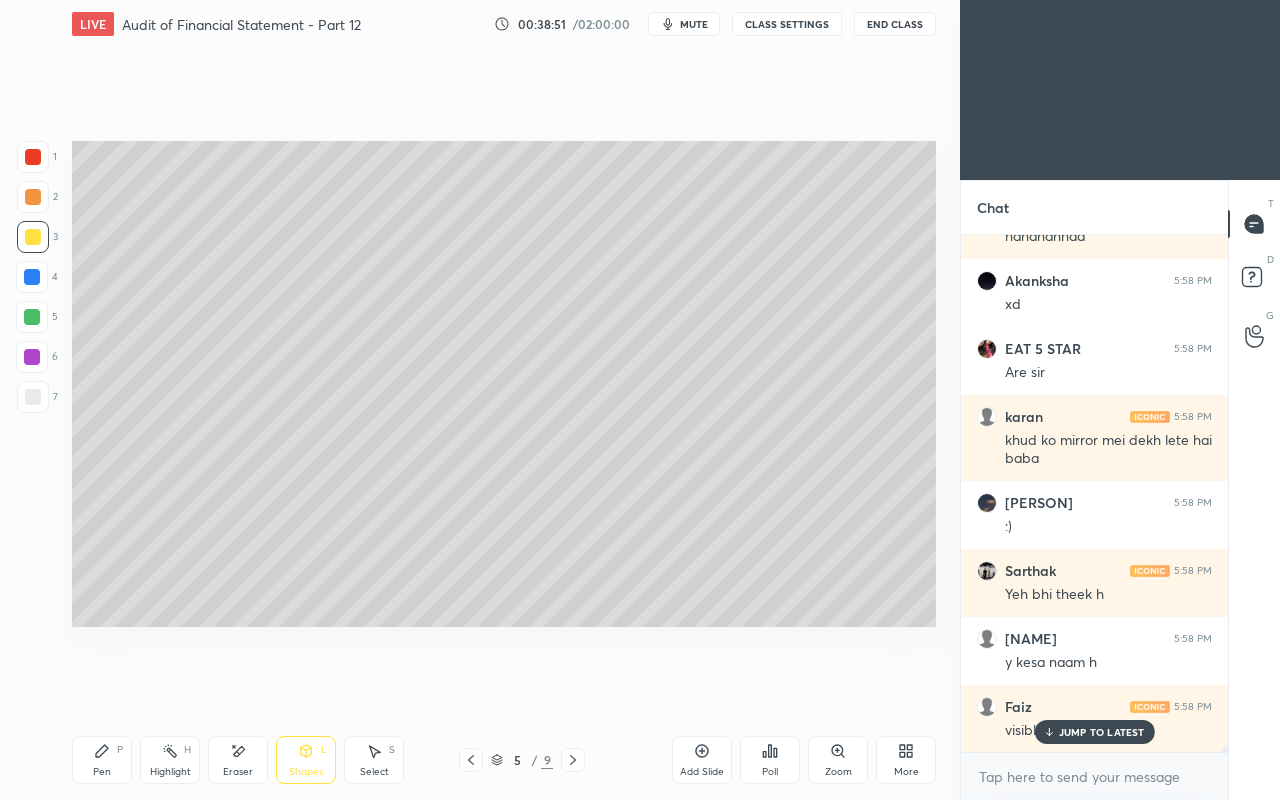 scroll, scrollTop: 47596, scrollLeft: 0, axis: vertical 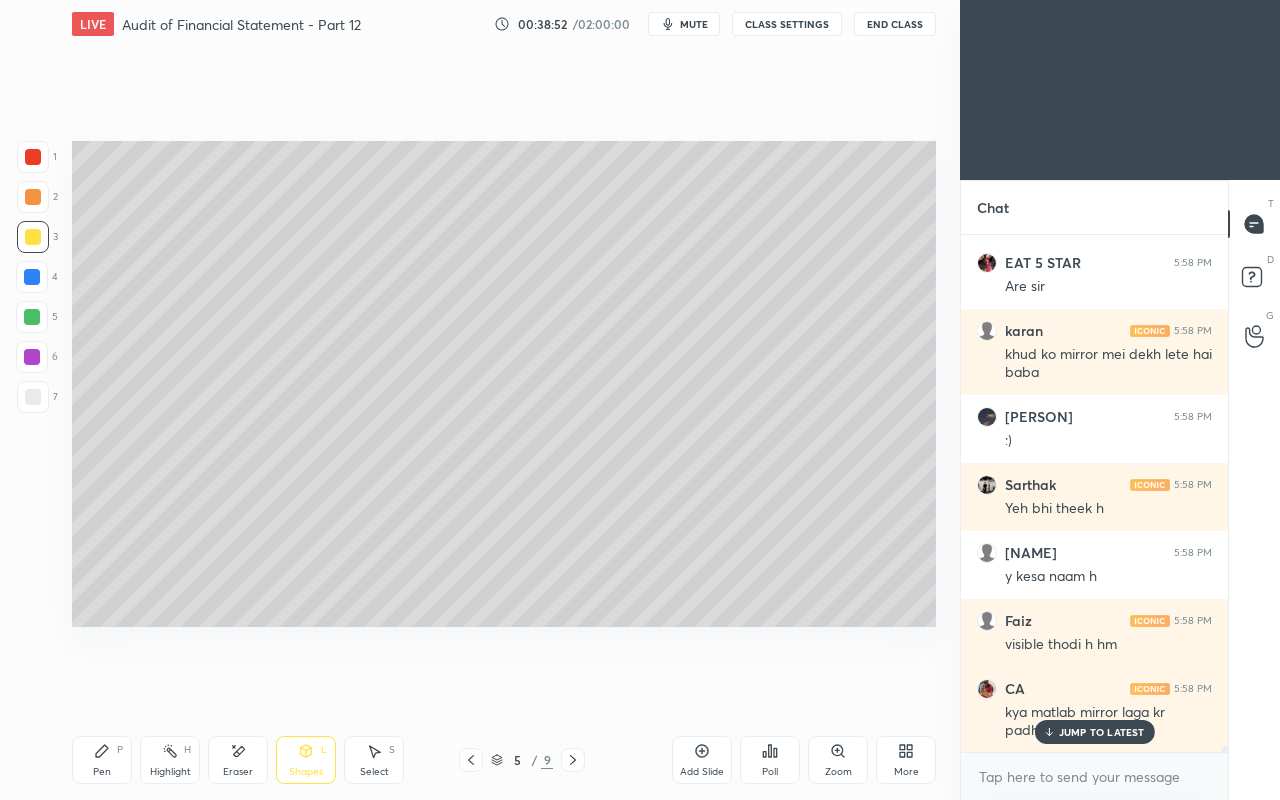 click 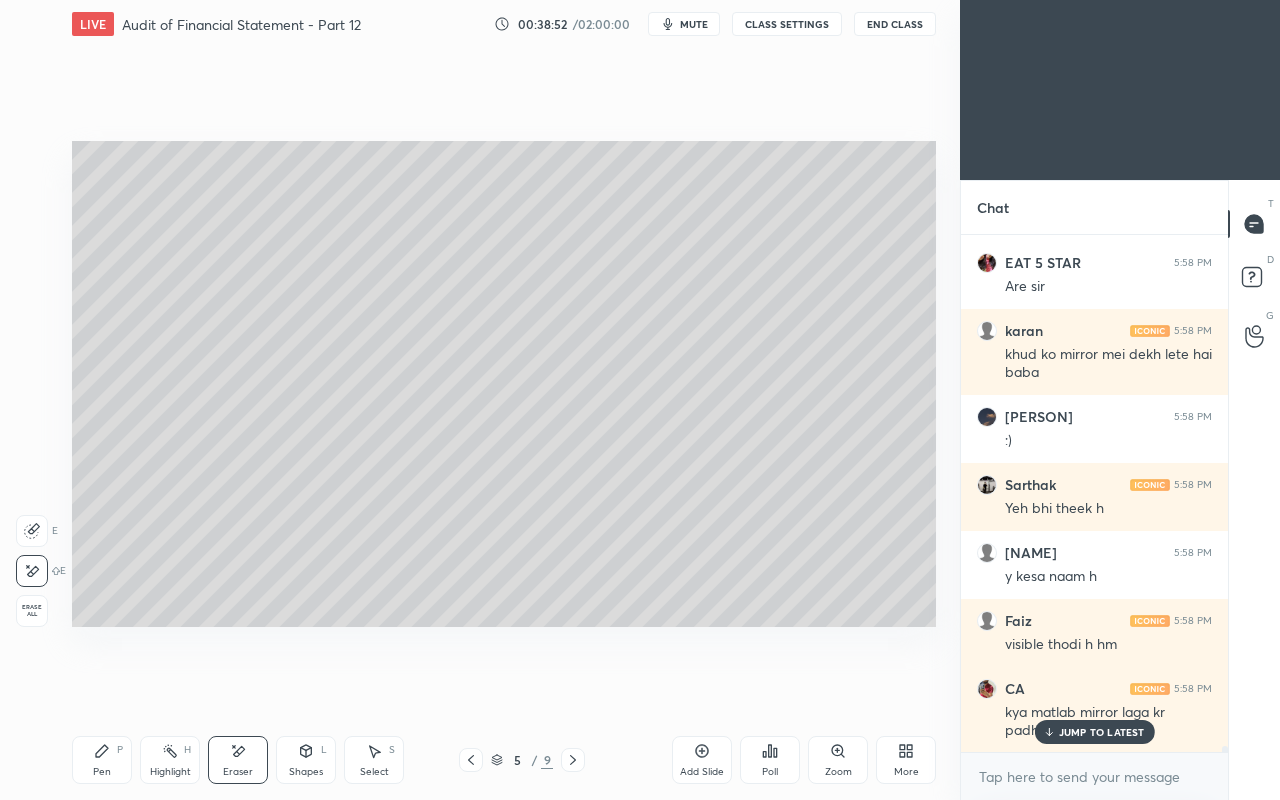 click on "JUMP TO LATEST" at bounding box center (1102, 732) 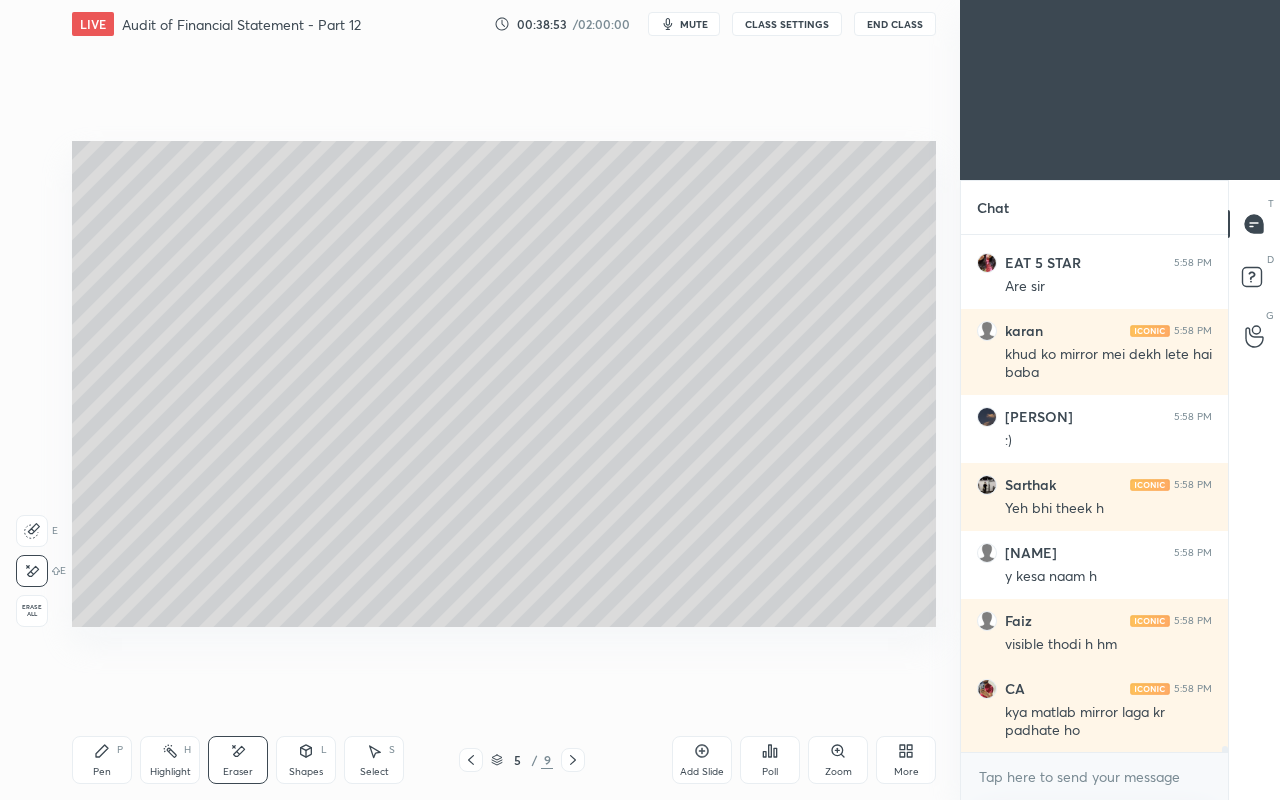 scroll, scrollTop: 47664, scrollLeft: 0, axis: vertical 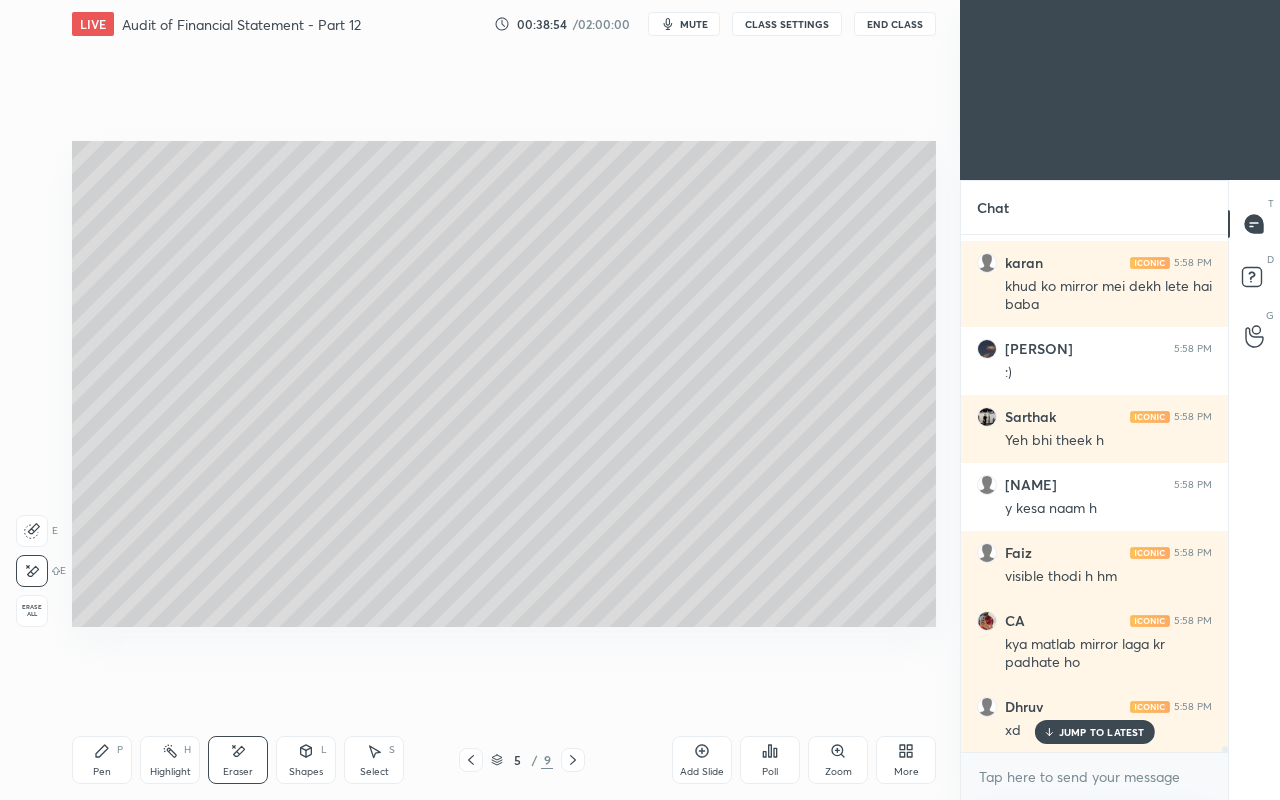 click 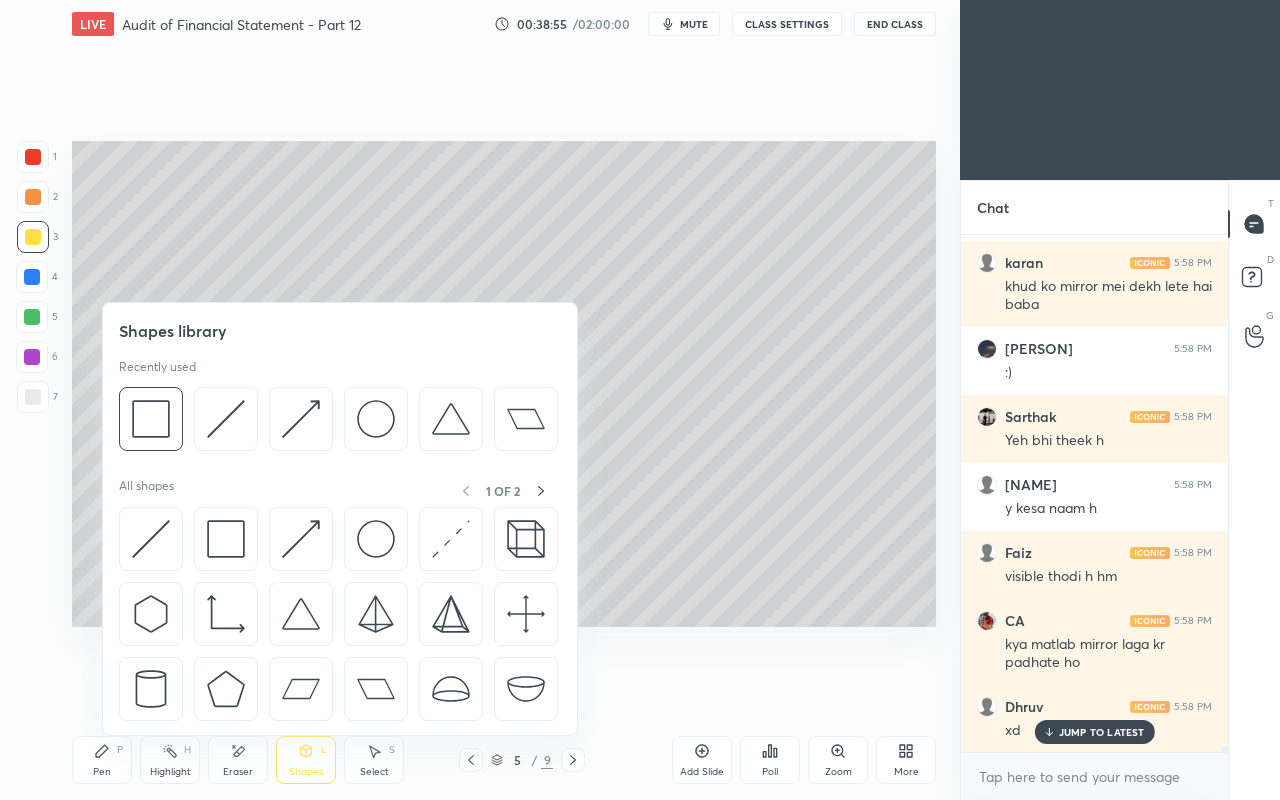 click at bounding box center [226, 539] 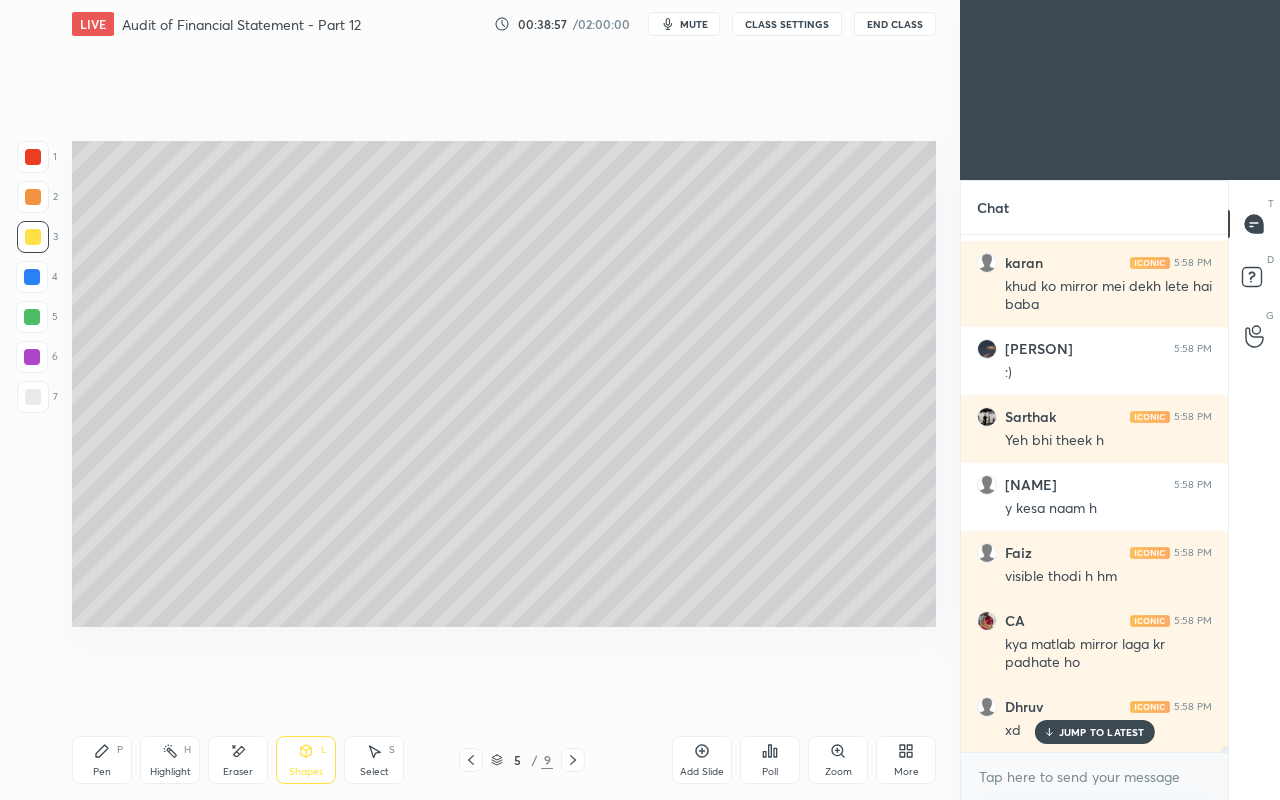 scroll, scrollTop: 47732, scrollLeft: 0, axis: vertical 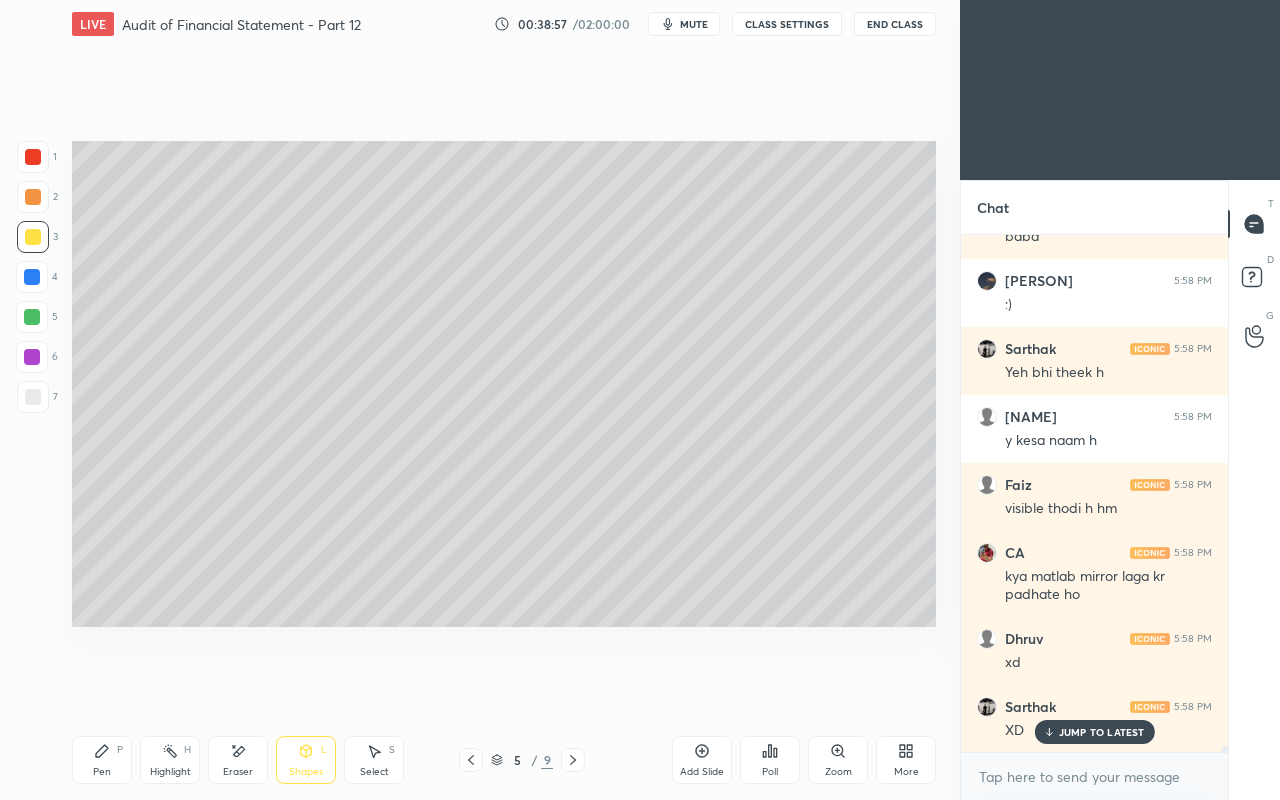 click 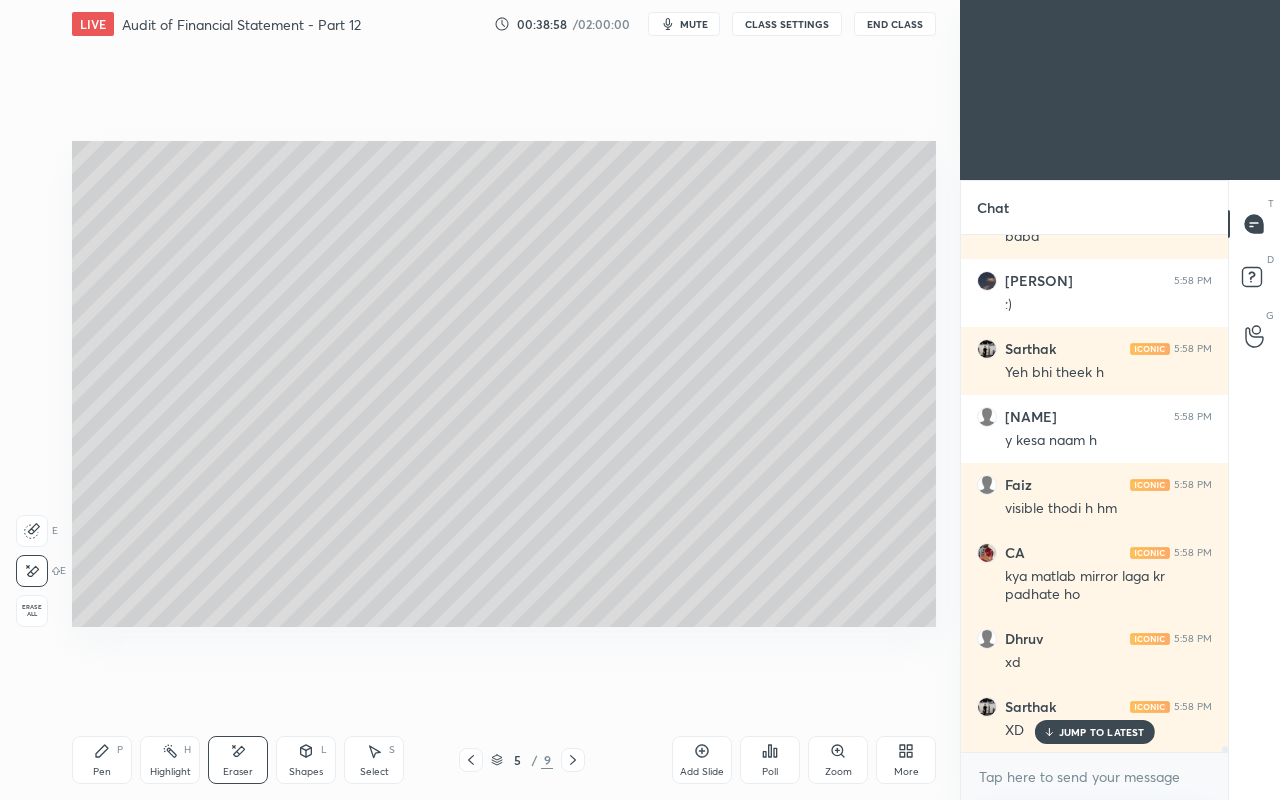 scroll, scrollTop: 47868, scrollLeft: 0, axis: vertical 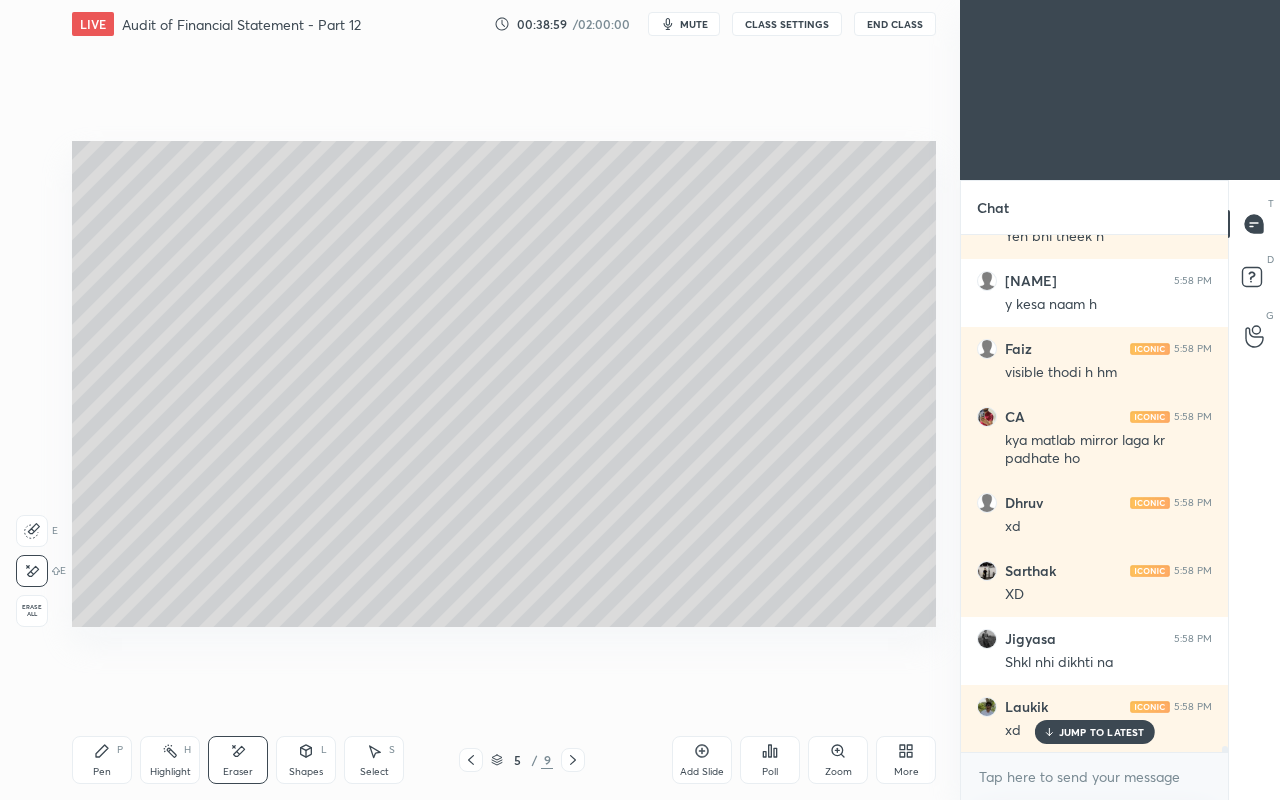 click 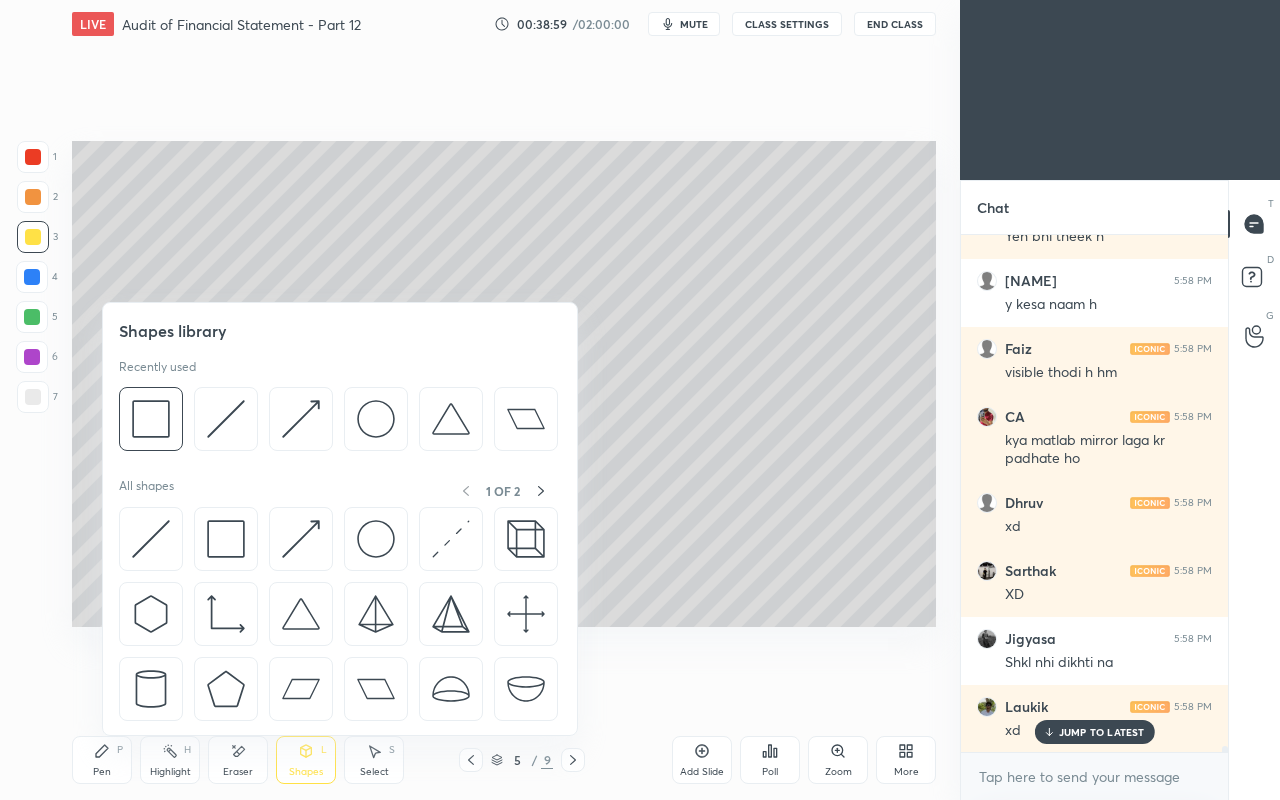 click at bounding box center (226, 539) 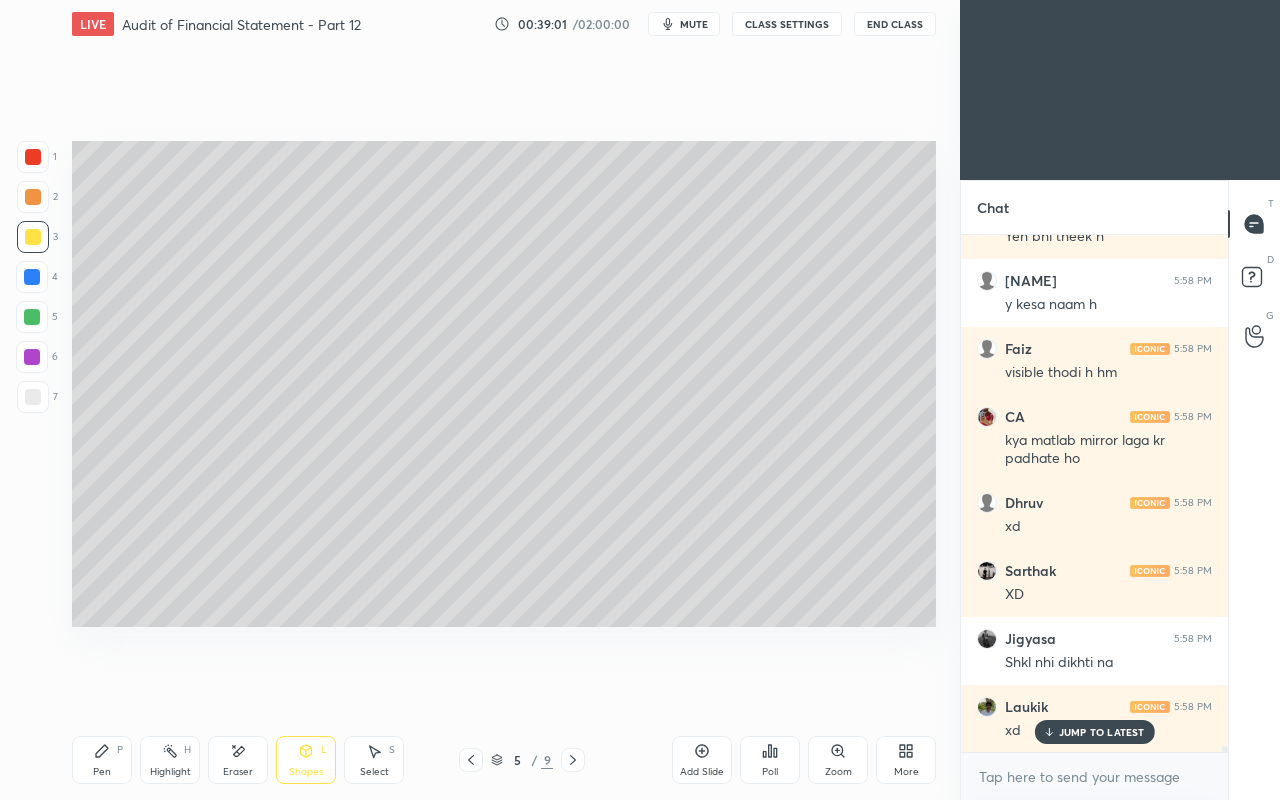 click 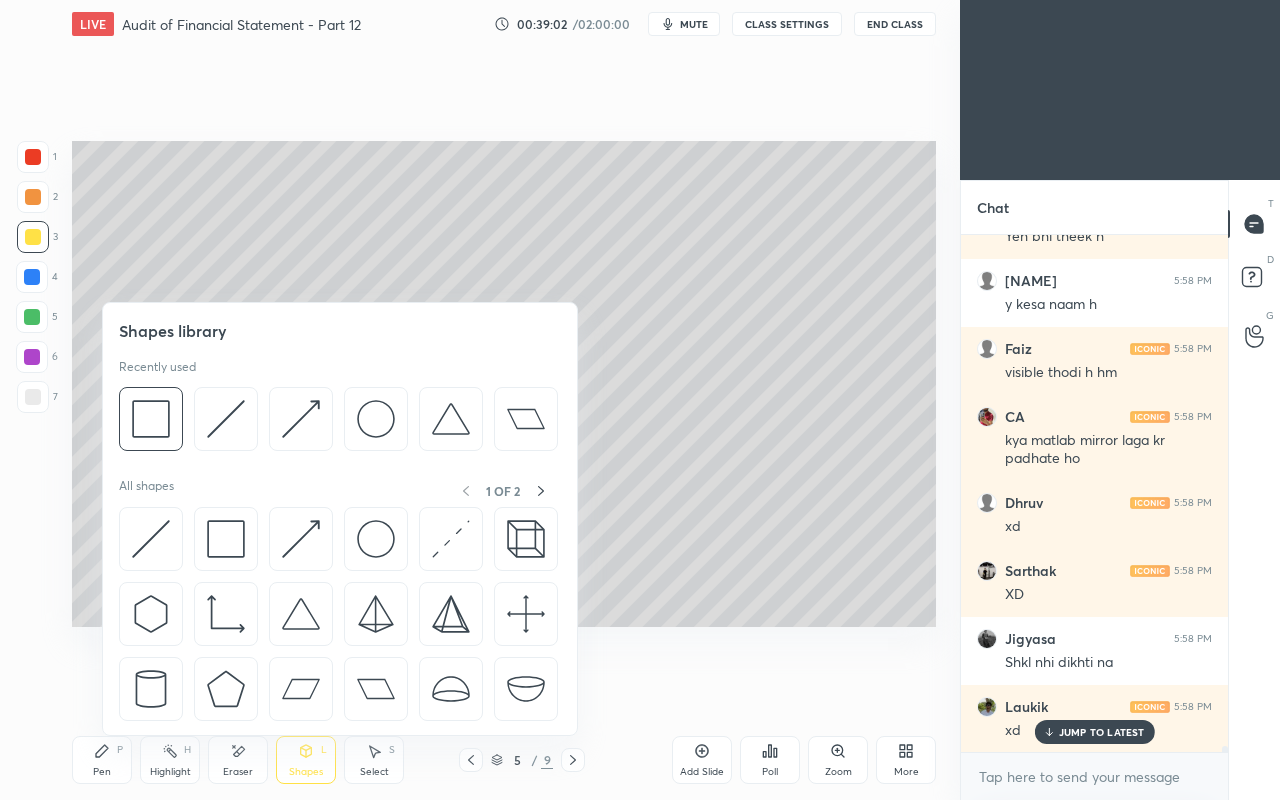 scroll, scrollTop: 47954, scrollLeft: 0, axis: vertical 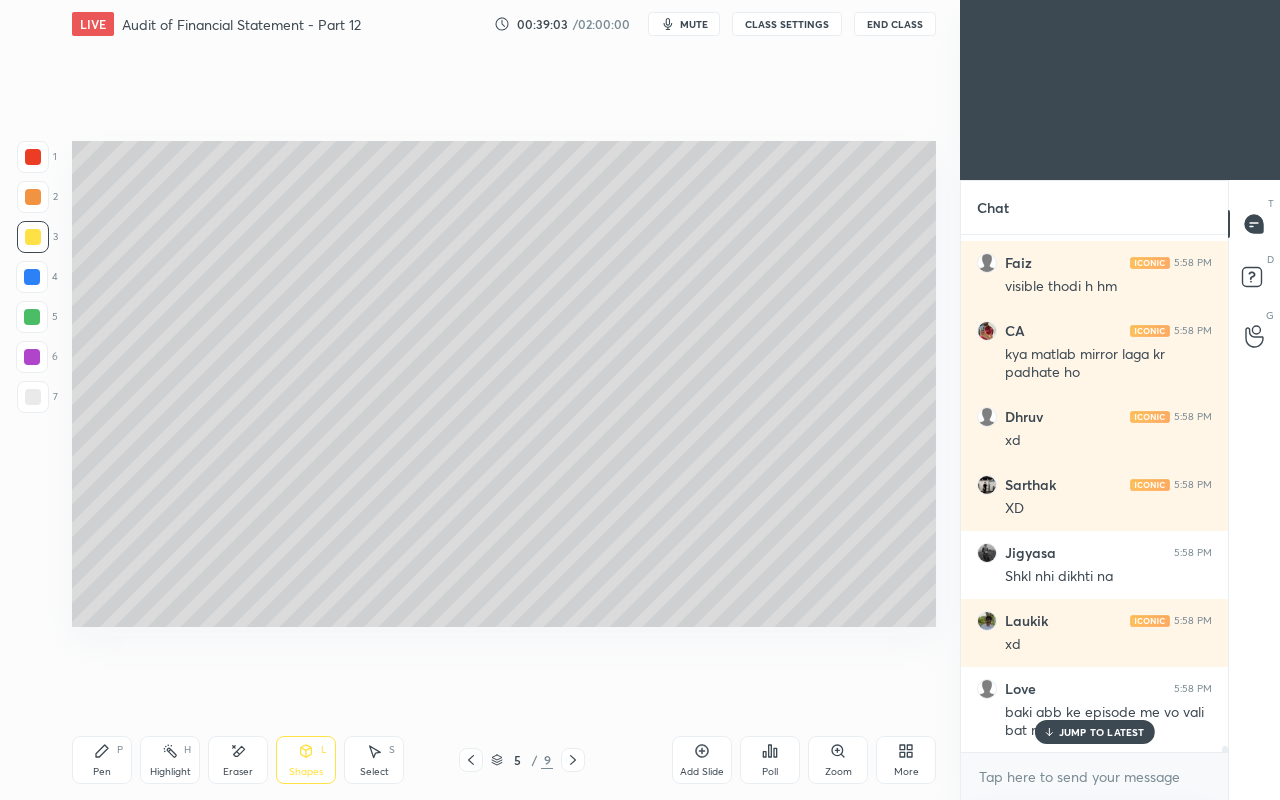 click on "Eraser" at bounding box center (238, 760) 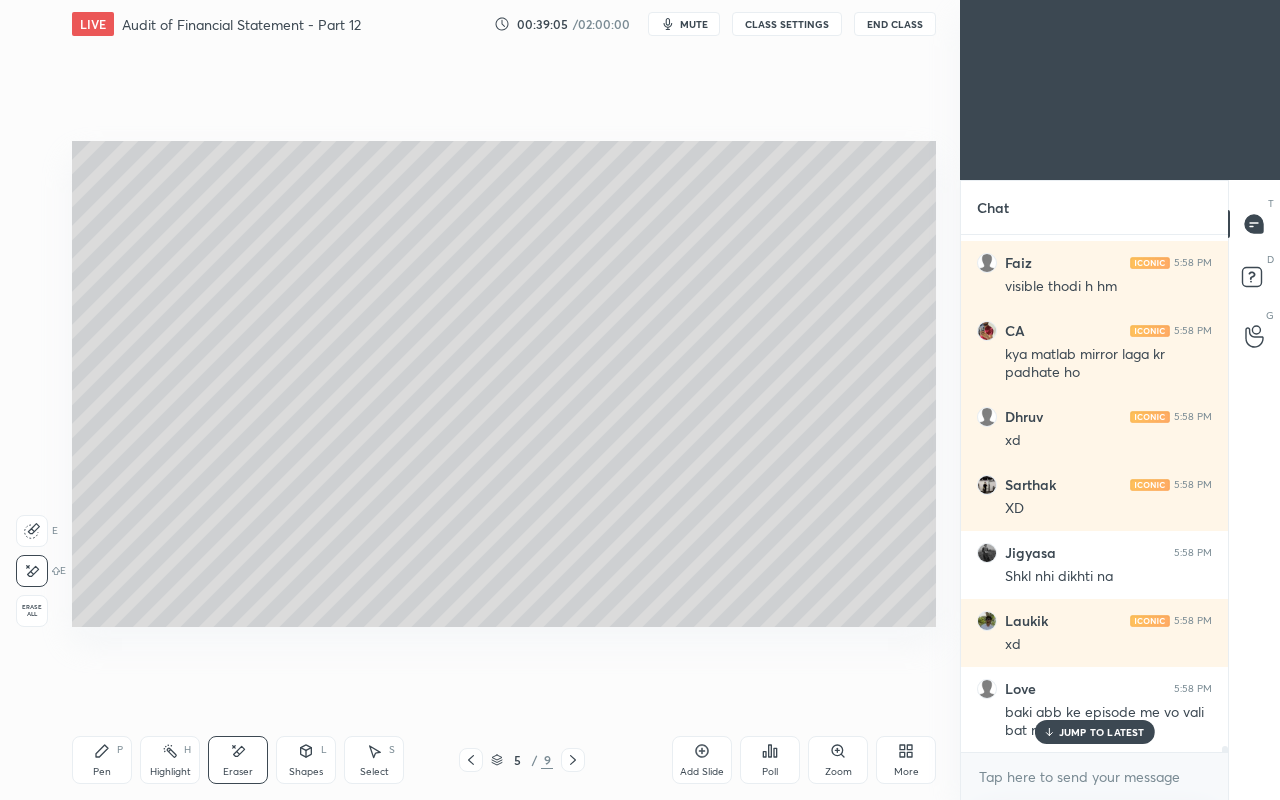 click 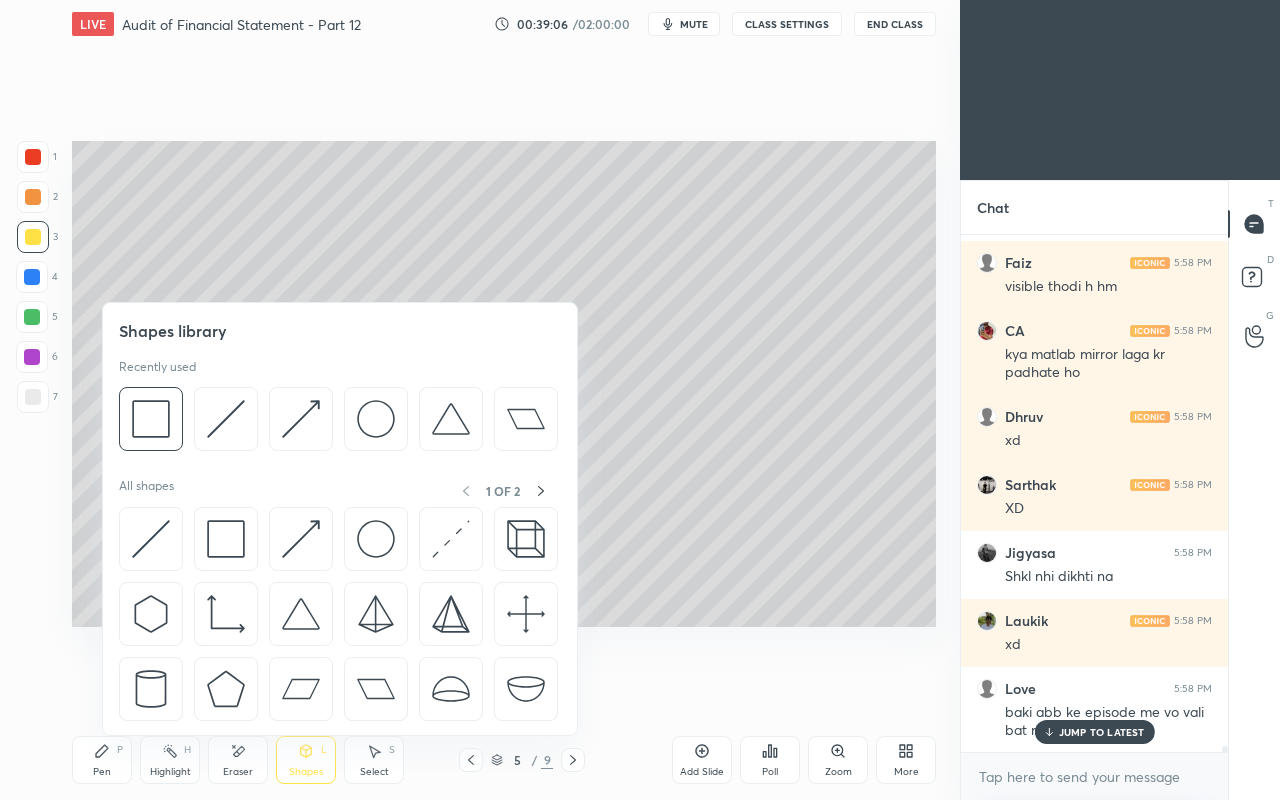 click at bounding box center (226, 539) 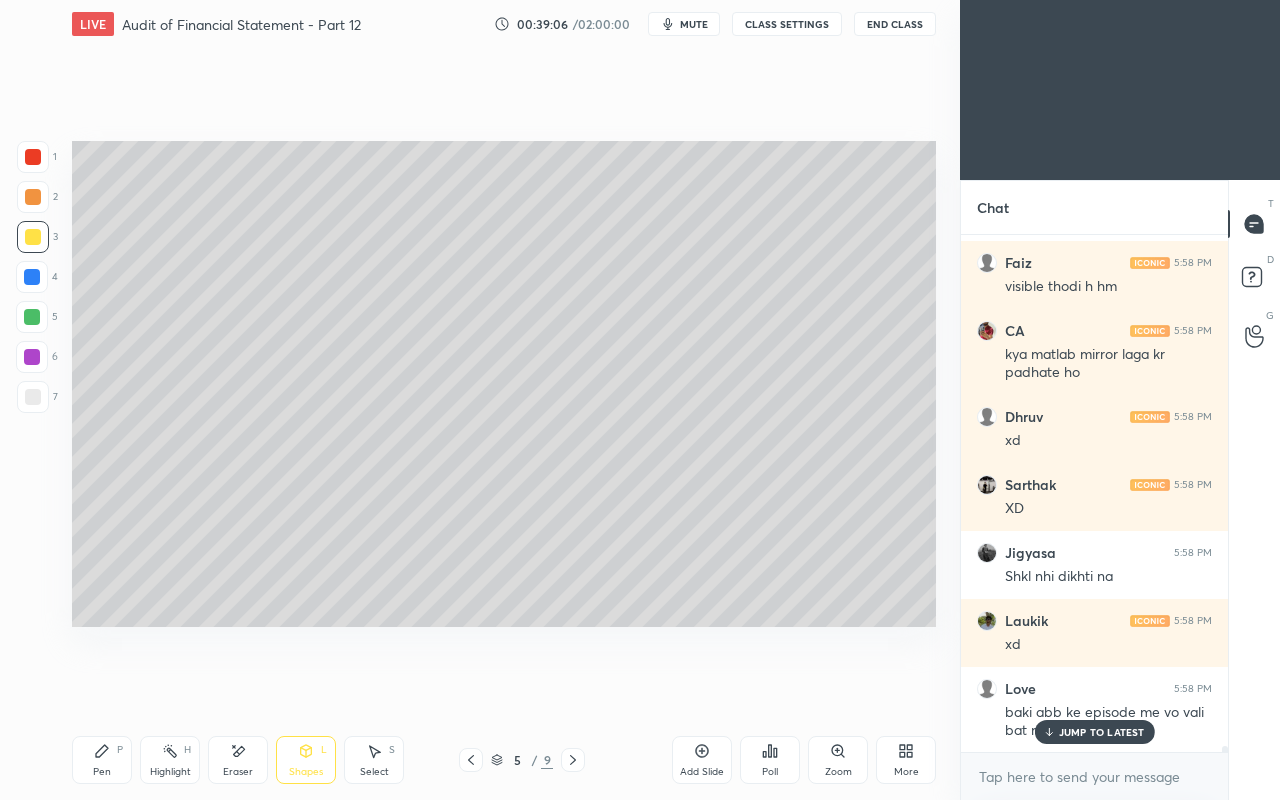 scroll, scrollTop: 48022, scrollLeft: 0, axis: vertical 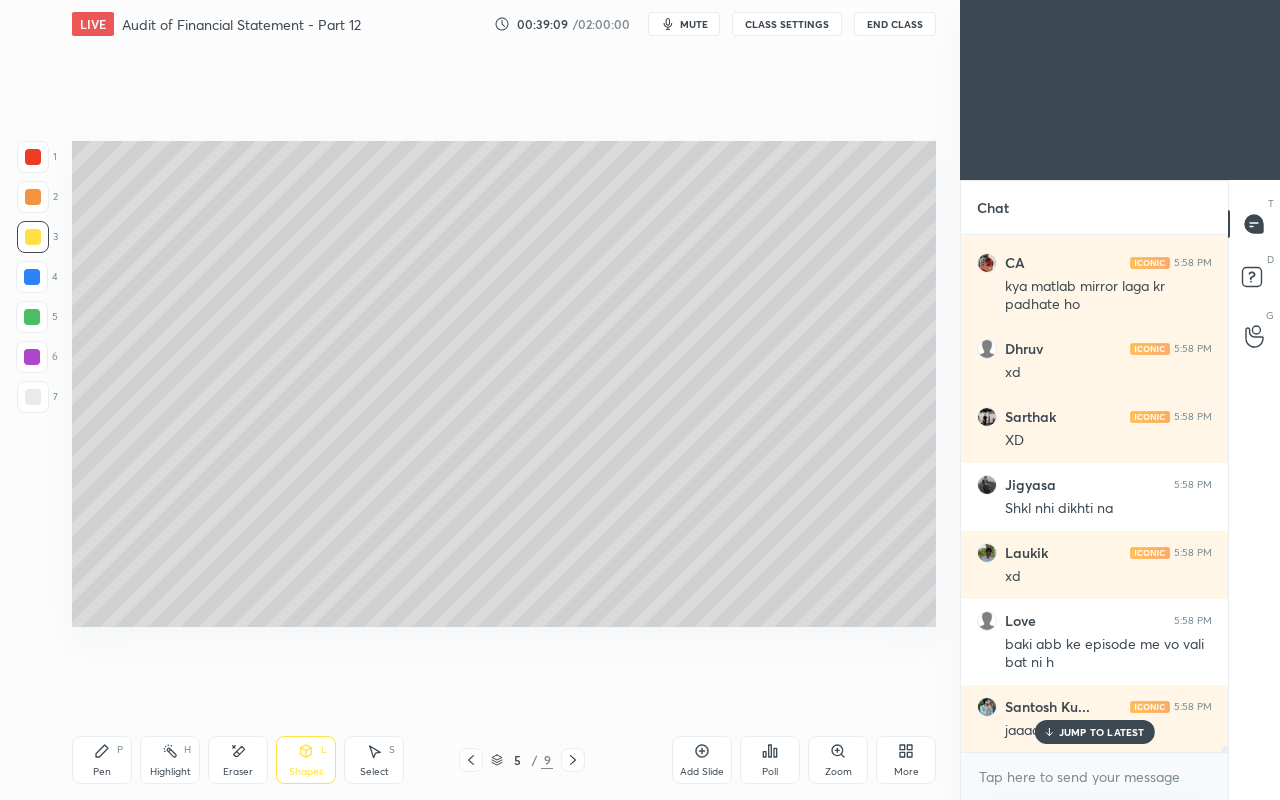 click on "JUMP TO LATEST" at bounding box center (1102, 732) 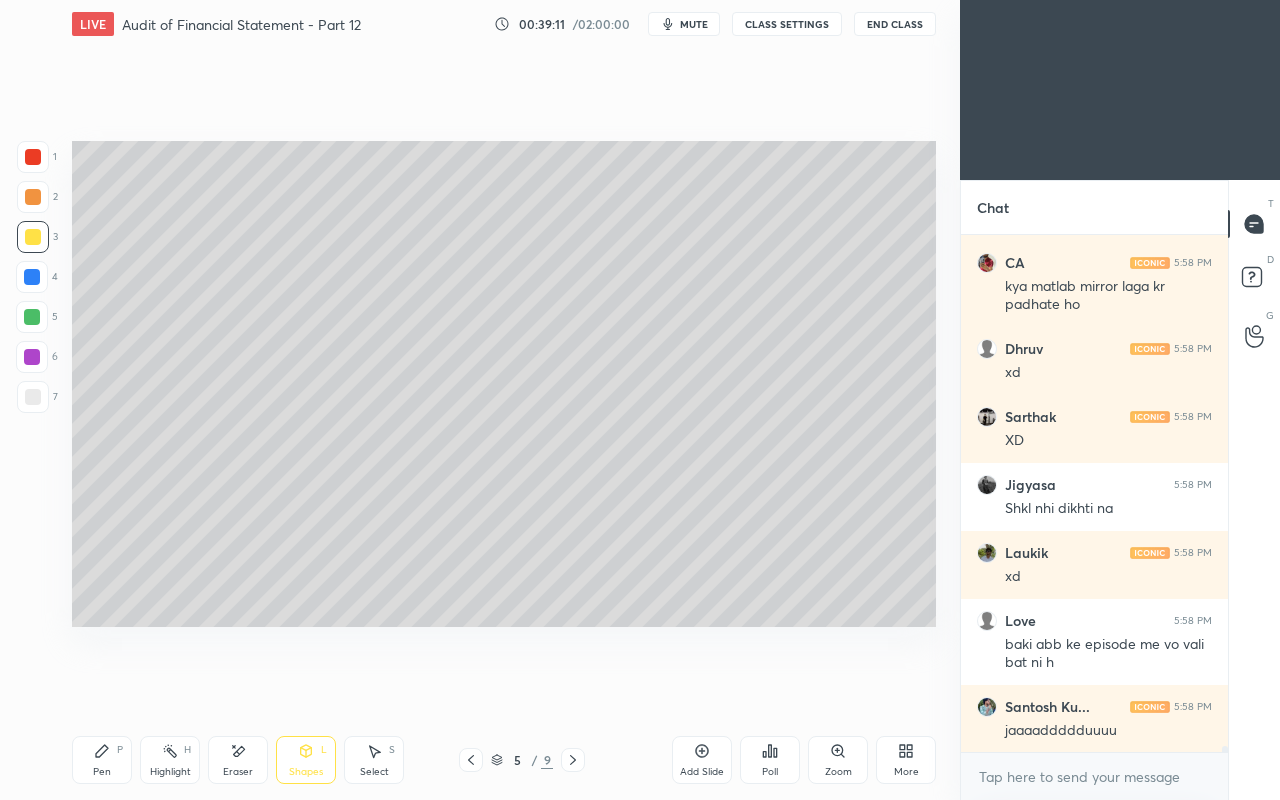 click 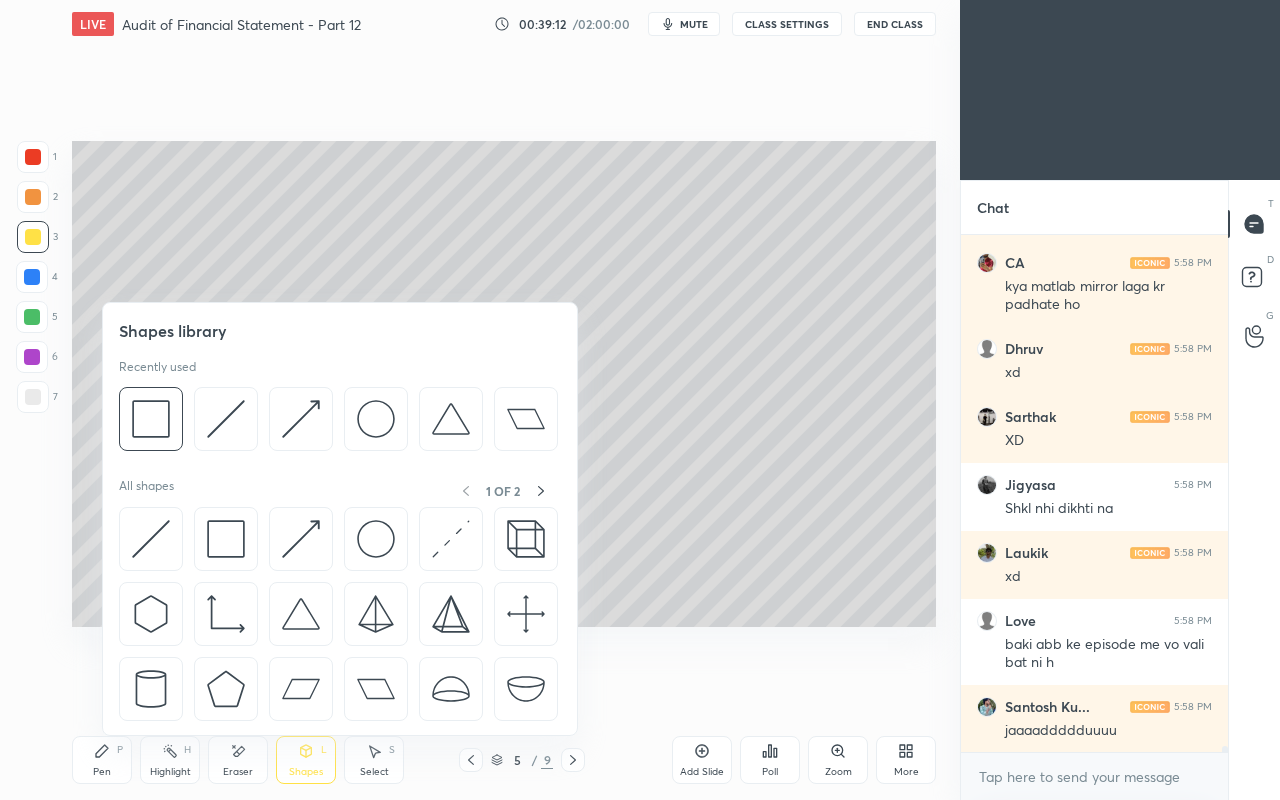 scroll, scrollTop: 48090, scrollLeft: 0, axis: vertical 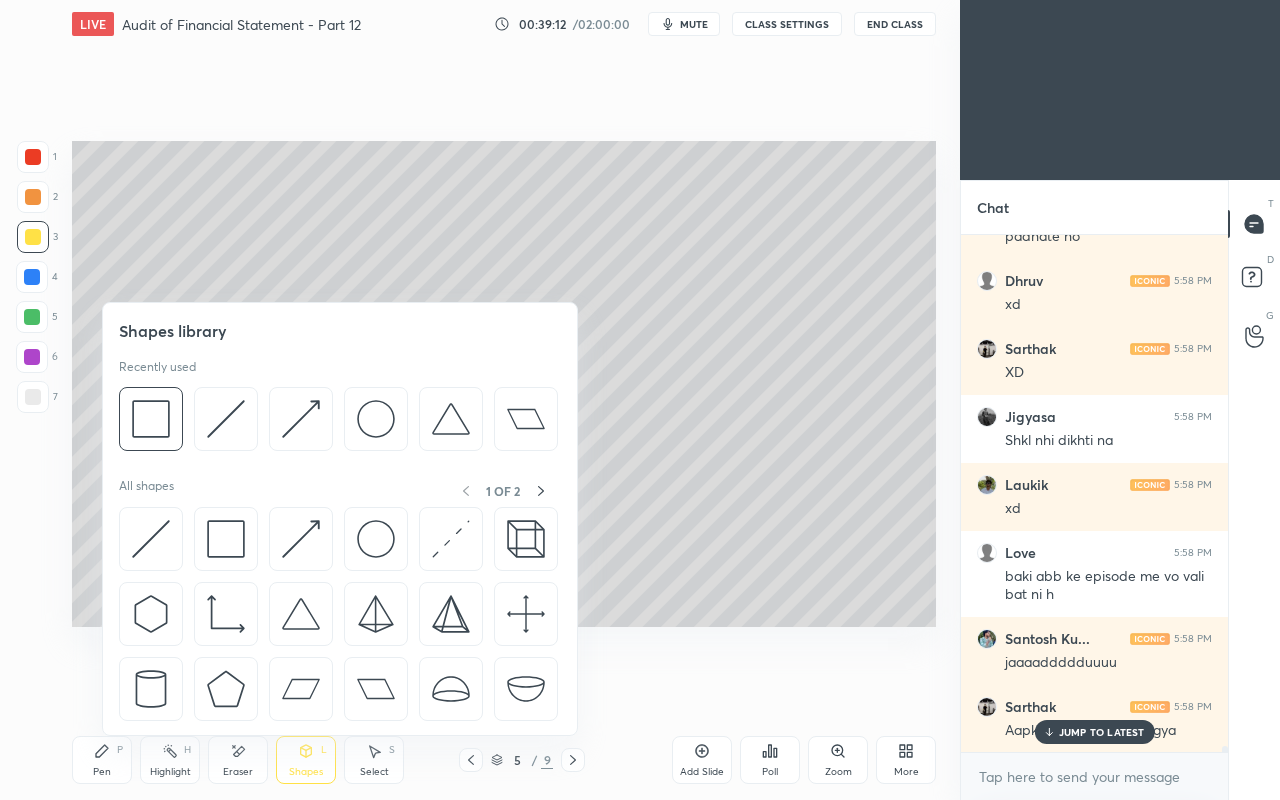click at bounding box center (226, 419) 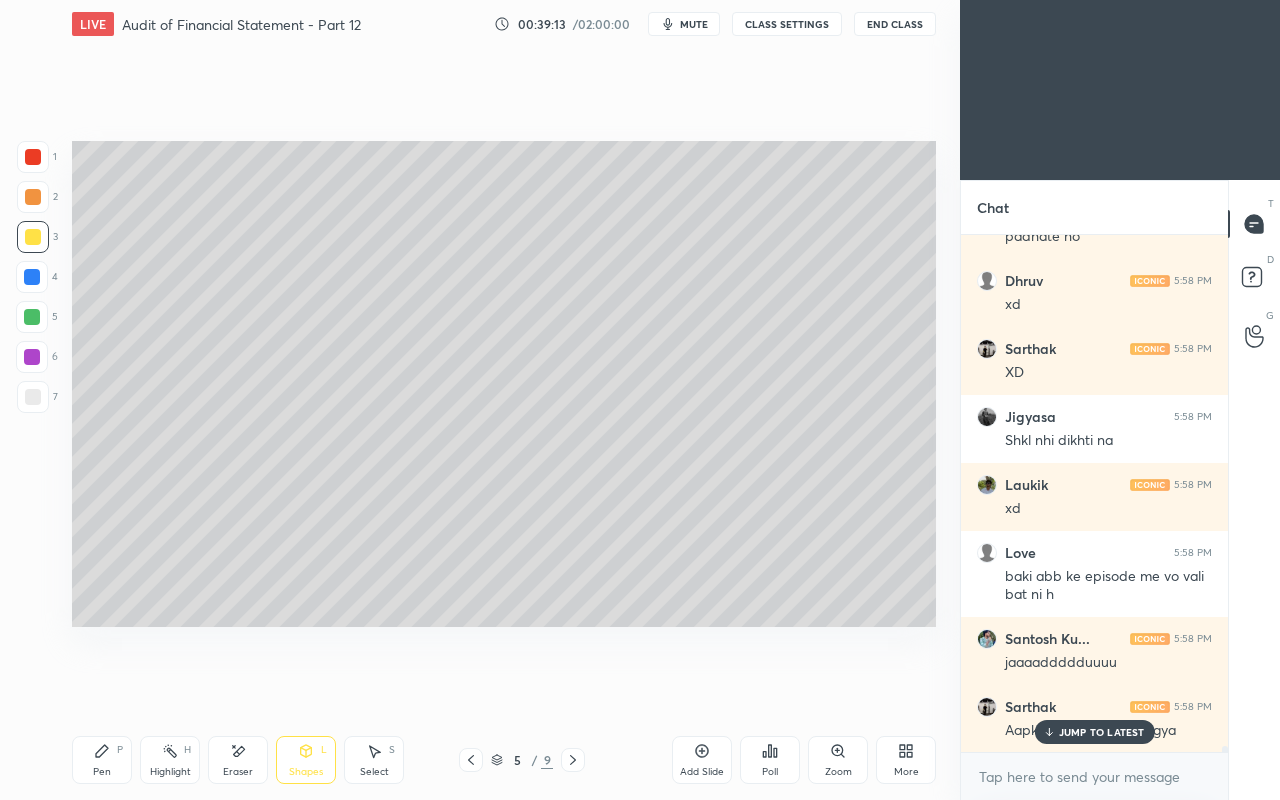 click on "JUMP TO LATEST" at bounding box center [1102, 732] 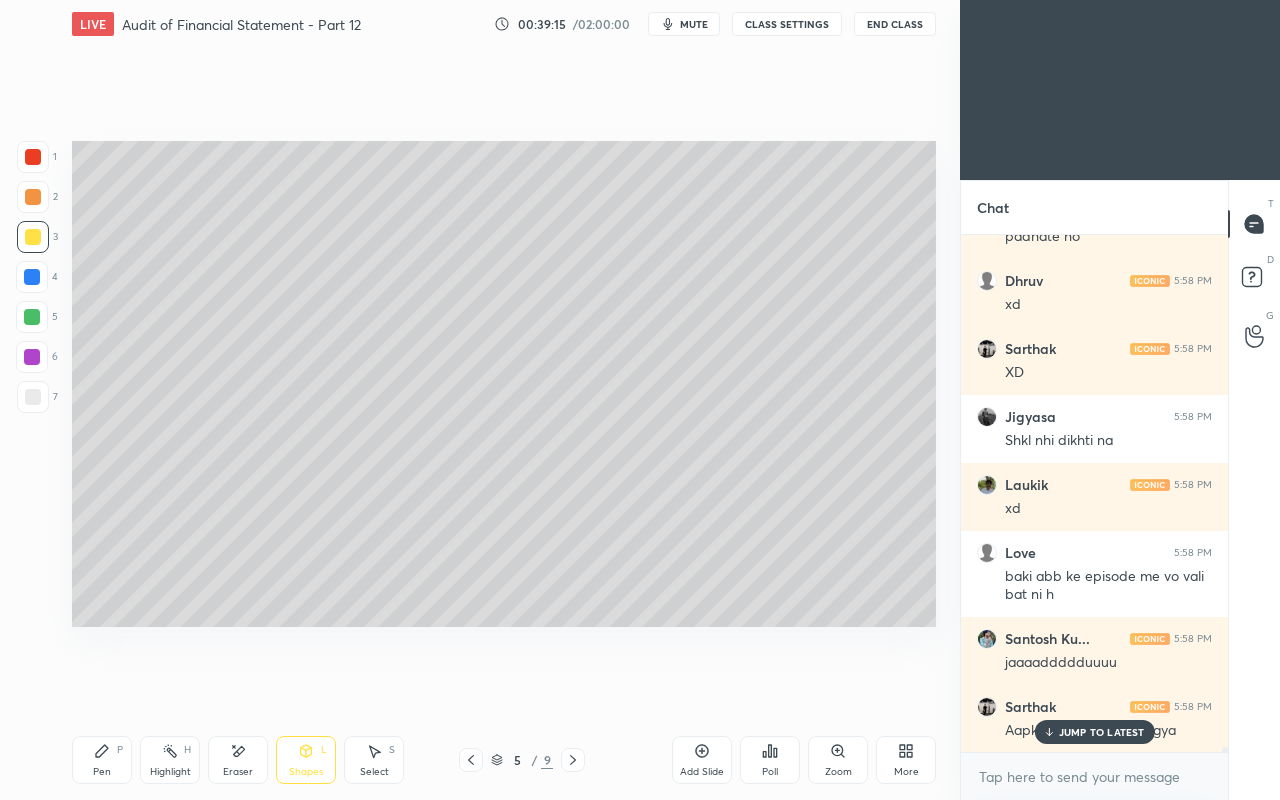 scroll, scrollTop: 48158, scrollLeft: 0, axis: vertical 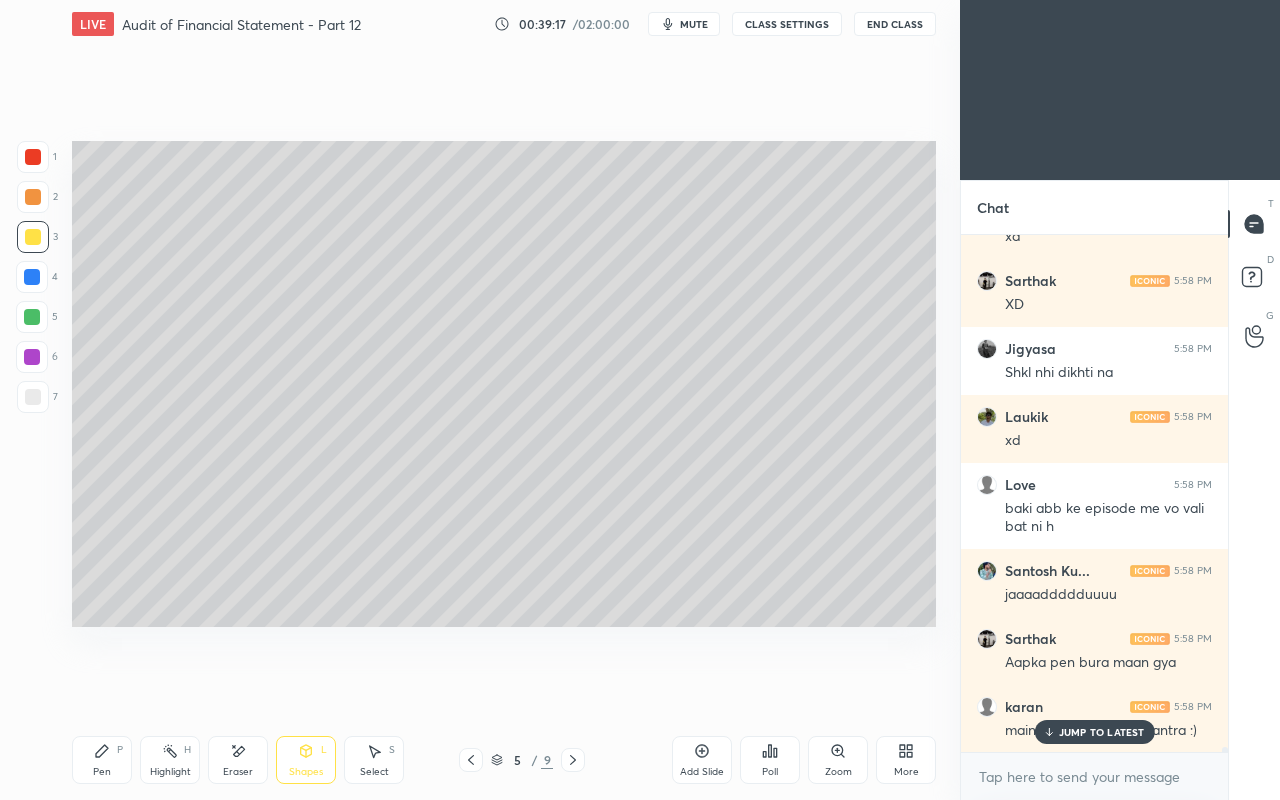 click on "JUMP TO LATEST" at bounding box center [1102, 732] 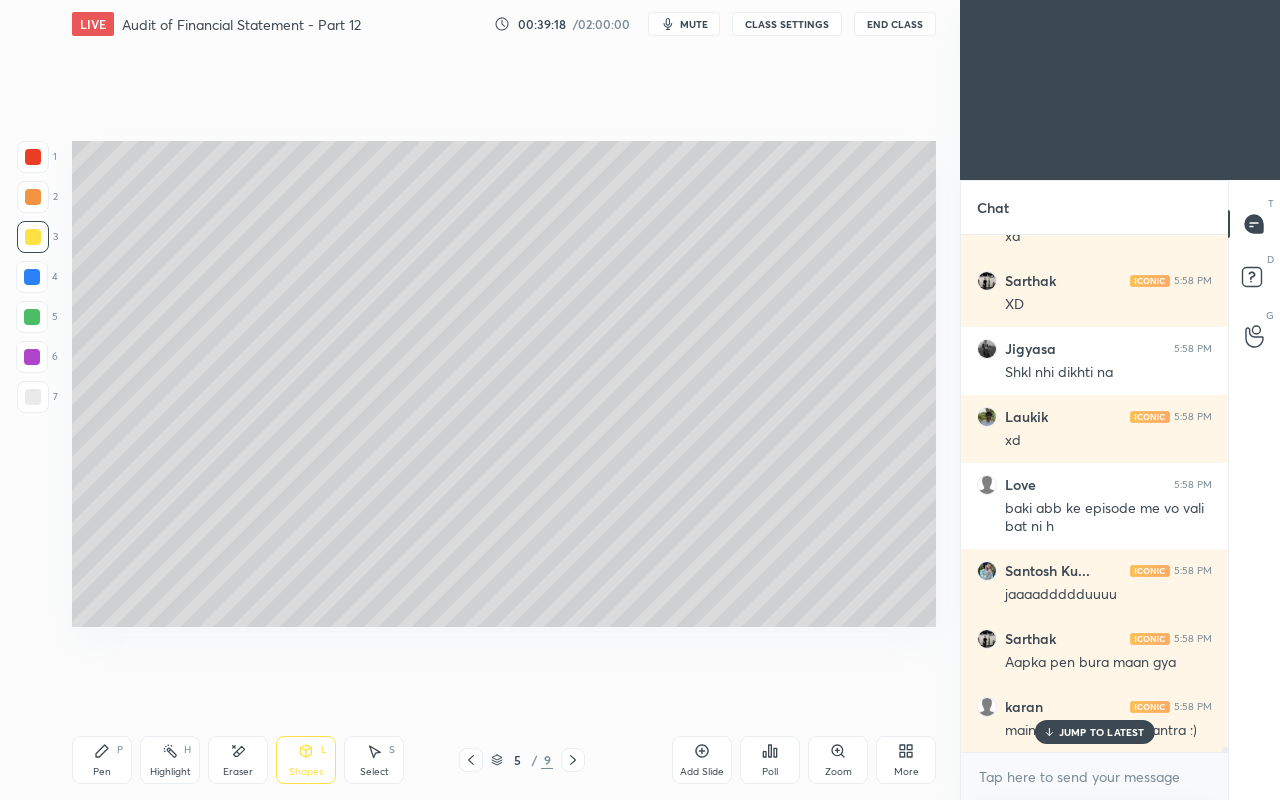 scroll, scrollTop: 48226, scrollLeft: 0, axis: vertical 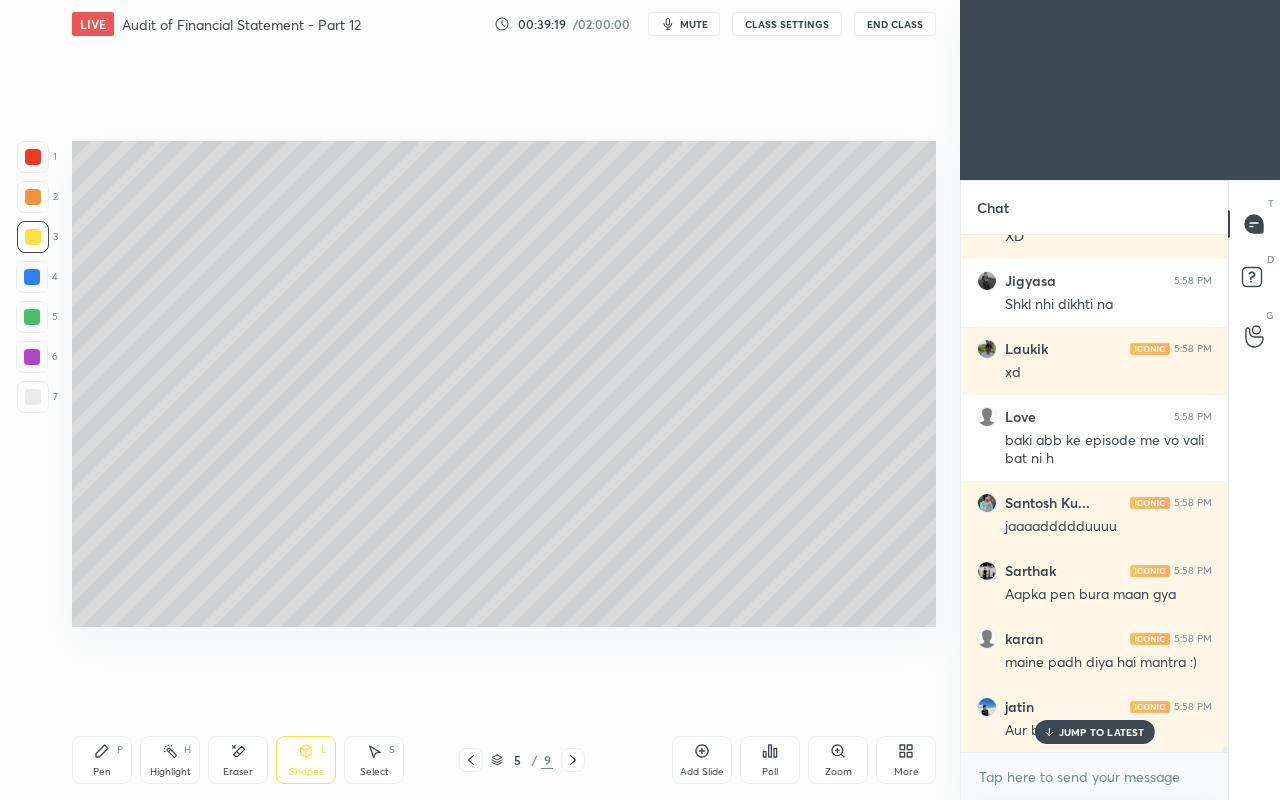 click 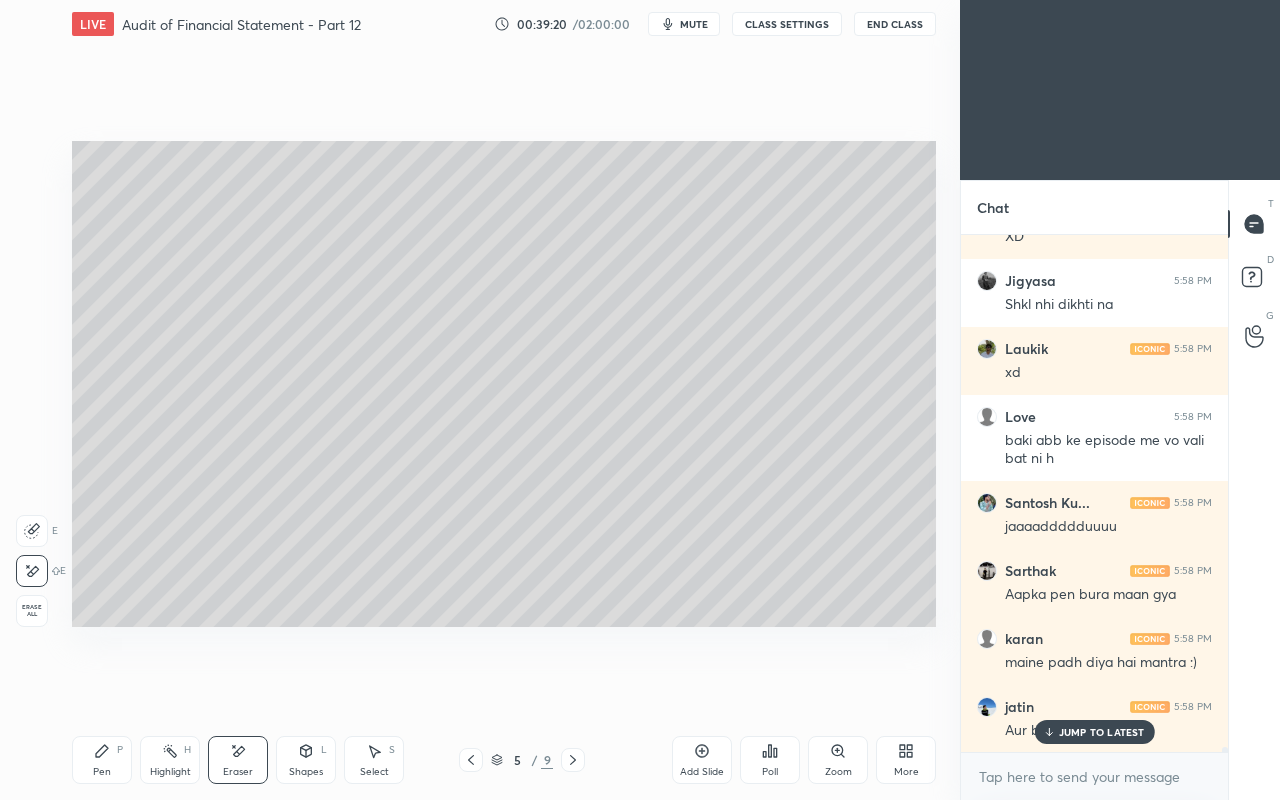 click on "JUMP TO LATEST" at bounding box center (1102, 732) 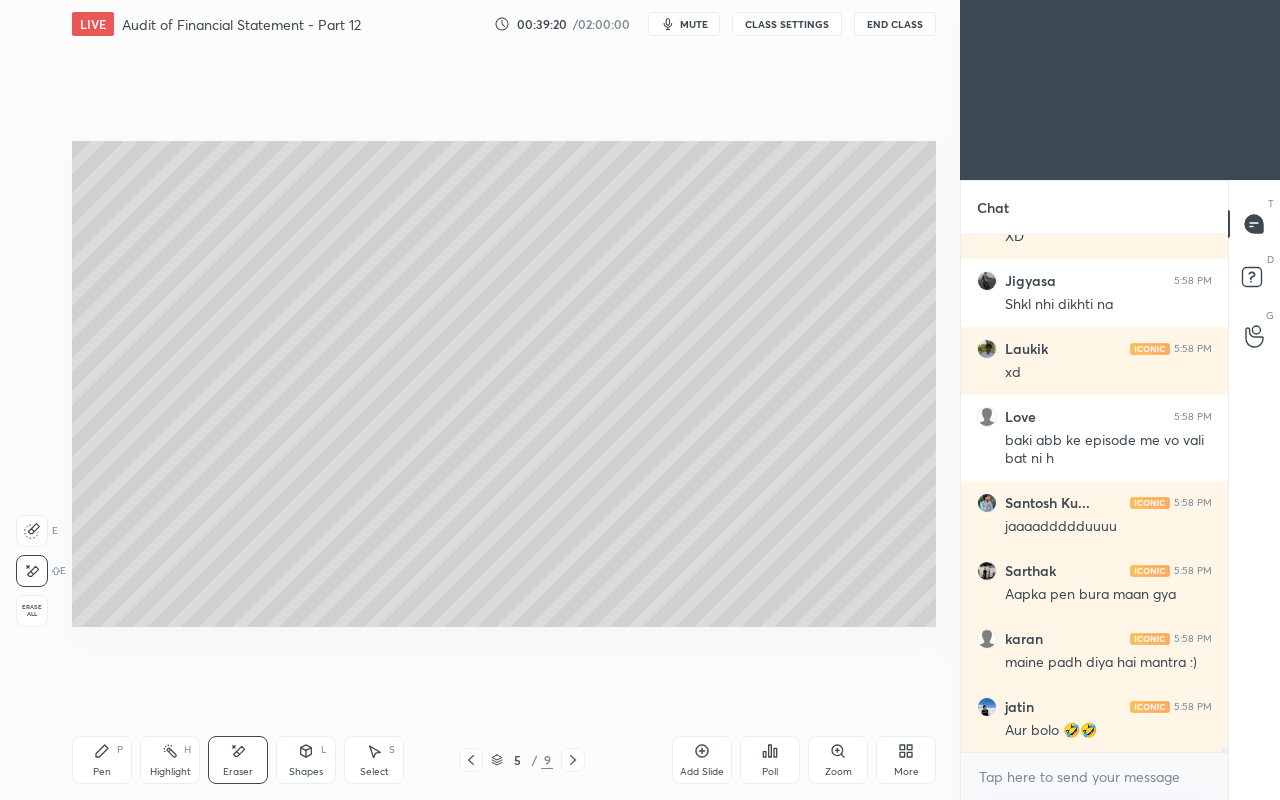 click 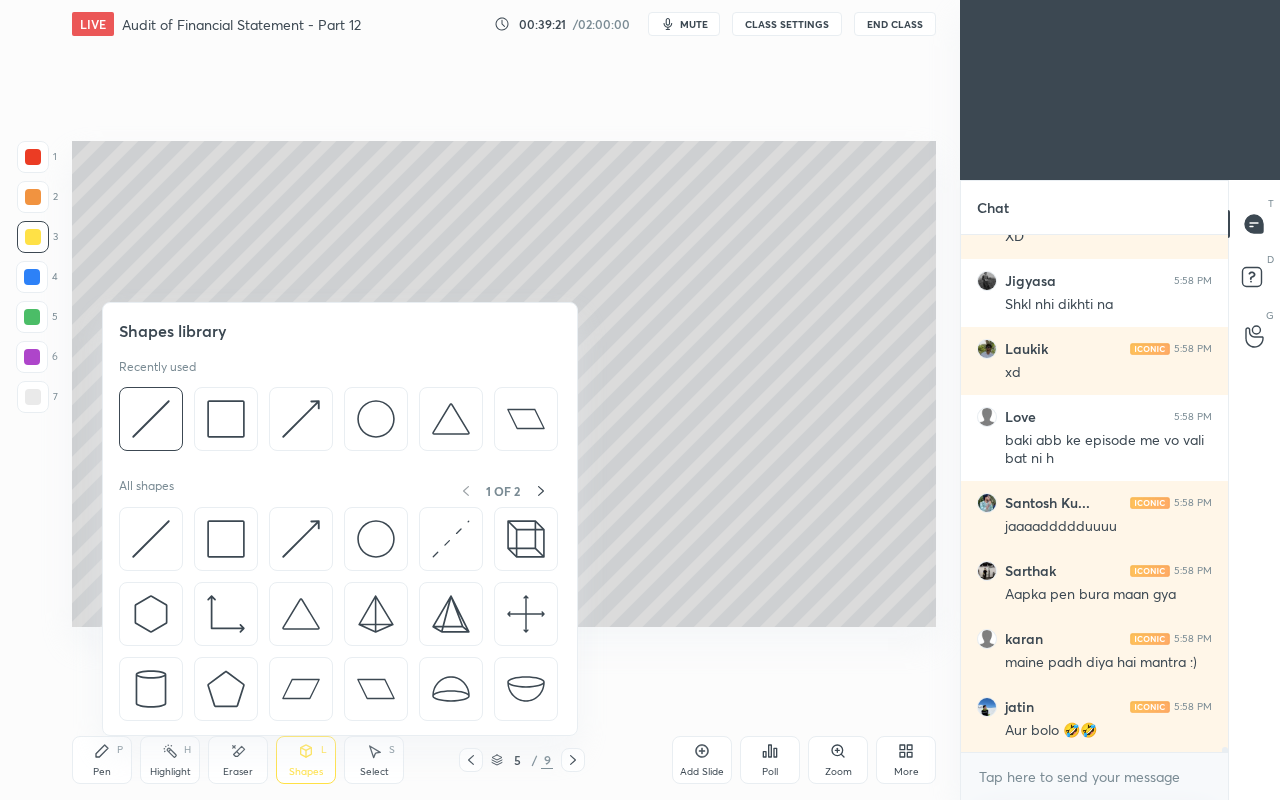 click at bounding box center (151, 539) 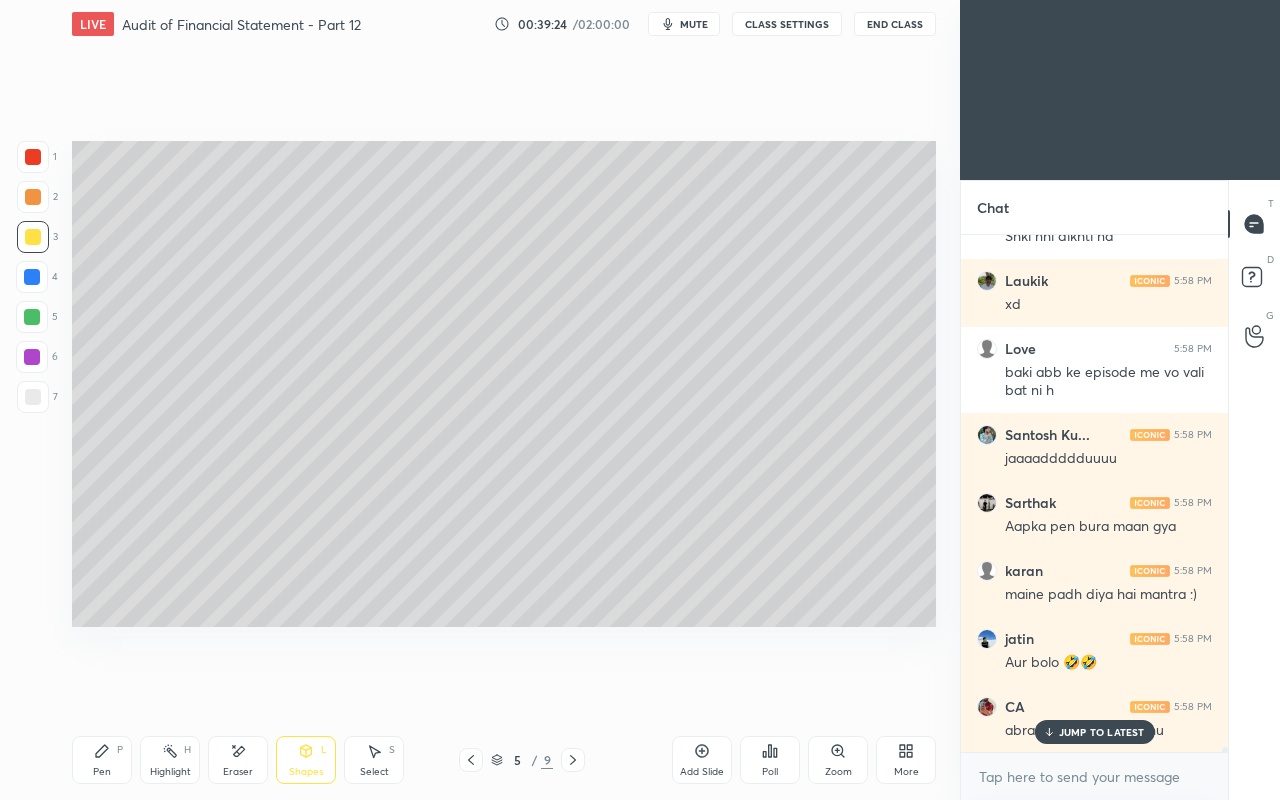 scroll, scrollTop: 48362, scrollLeft: 0, axis: vertical 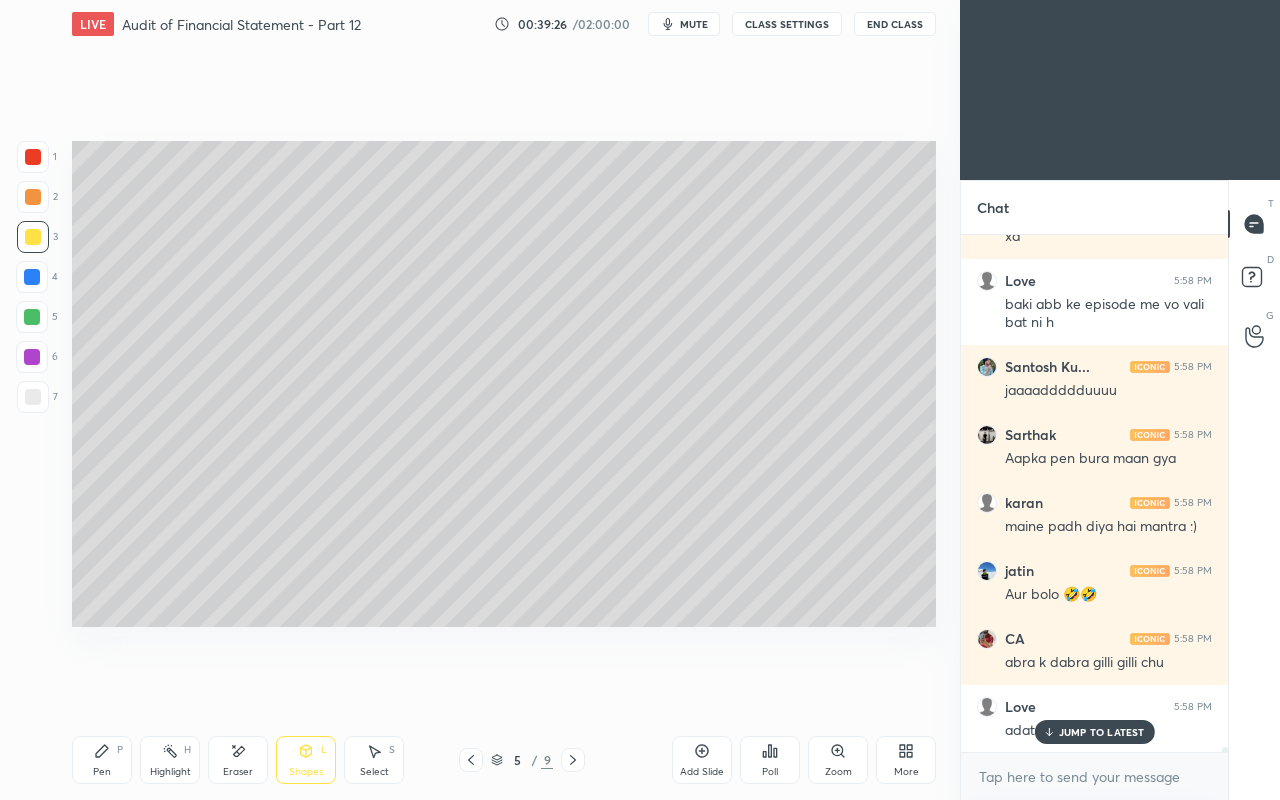 click on "JUMP TO LATEST" at bounding box center [1102, 732] 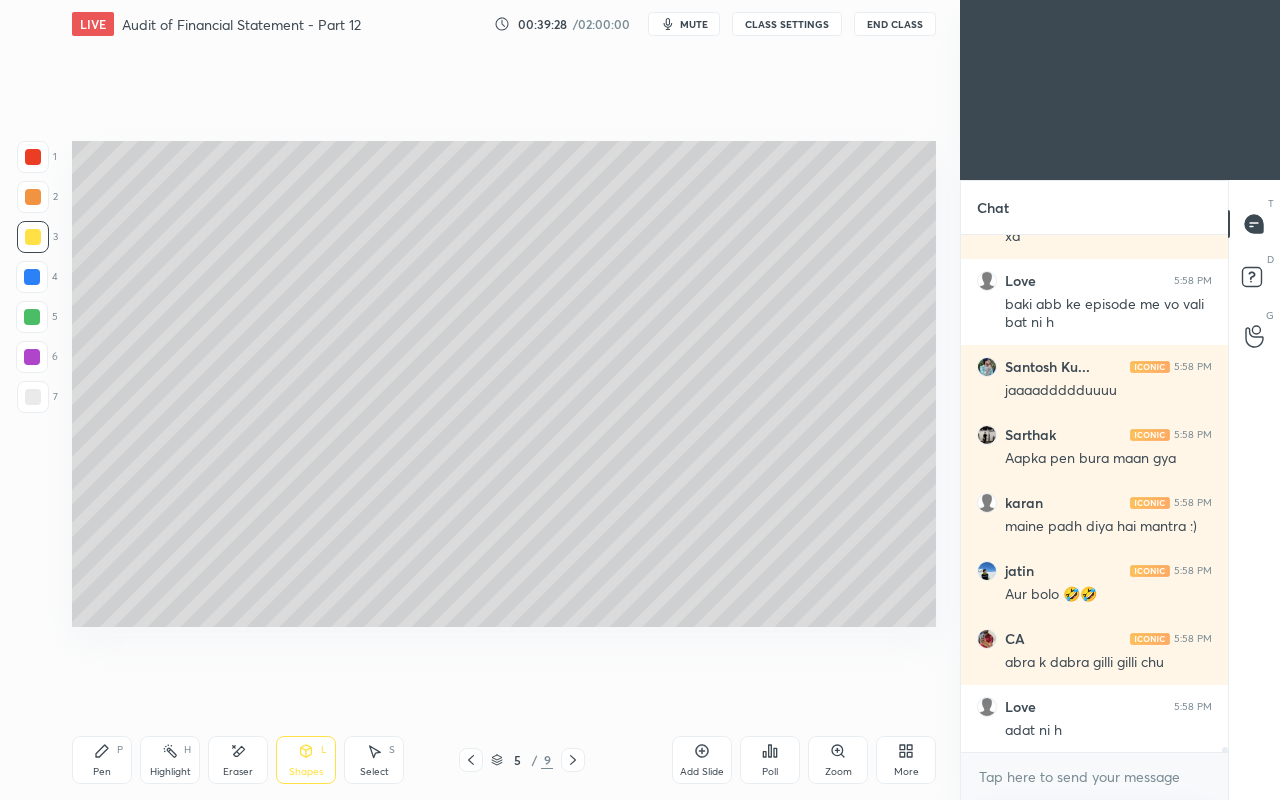 click on "Pen P" at bounding box center [102, 760] 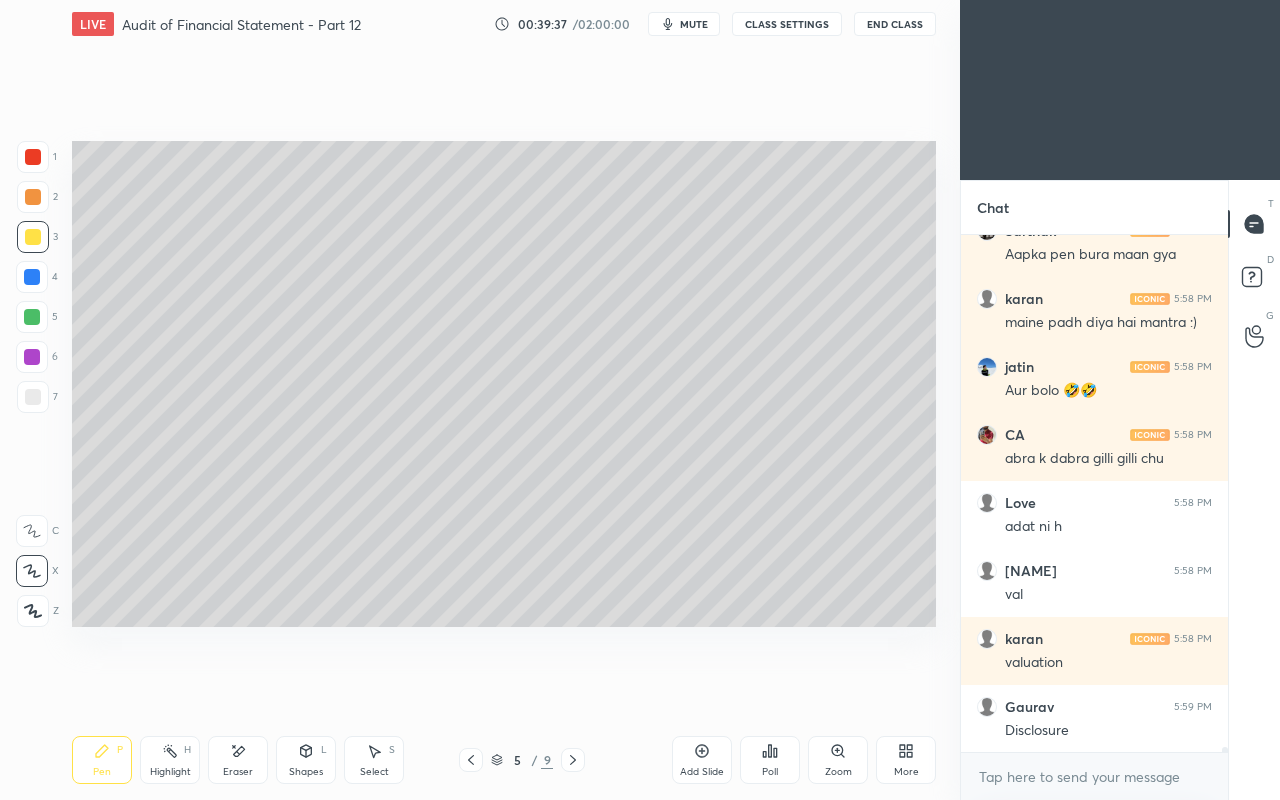 scroll, scrollTop: 48652, scrollLeft: 0, axis: vertical 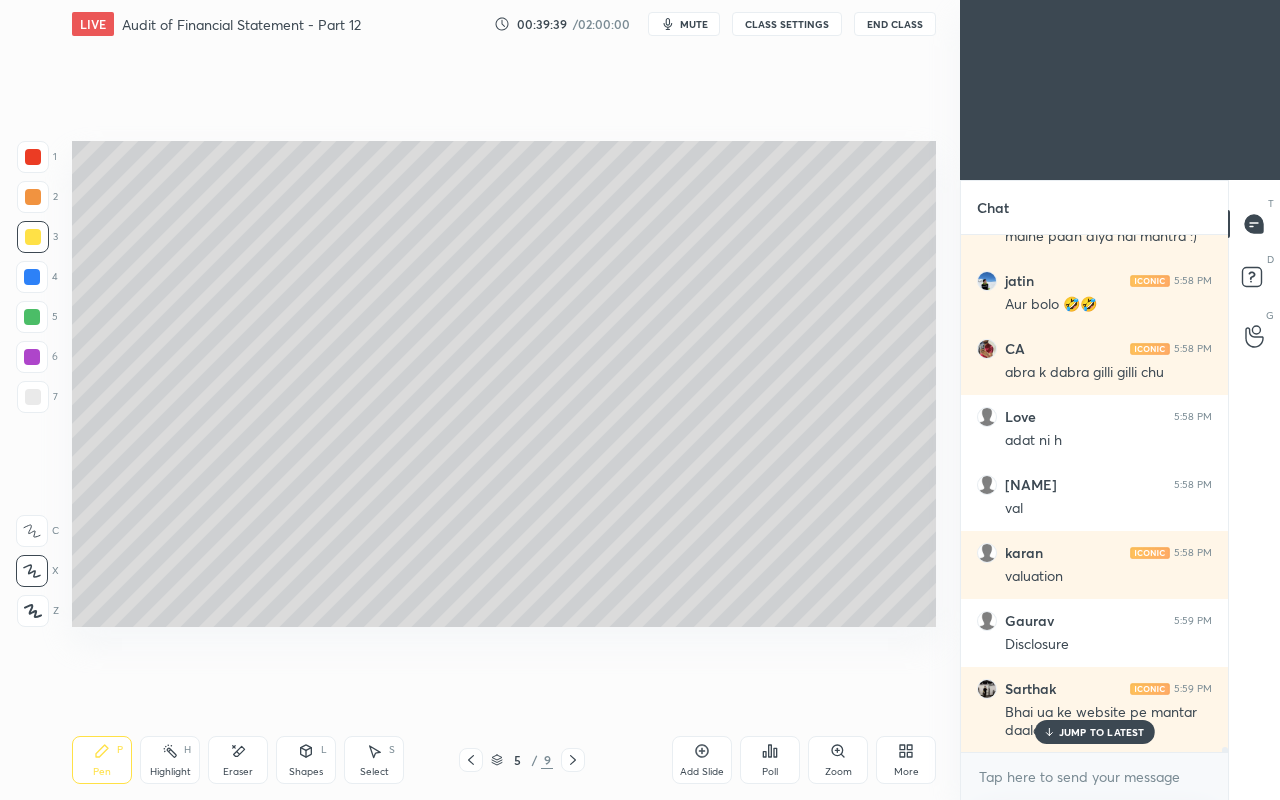 click on "JUMP TO LATEST" at bounding box center (1102, 732) 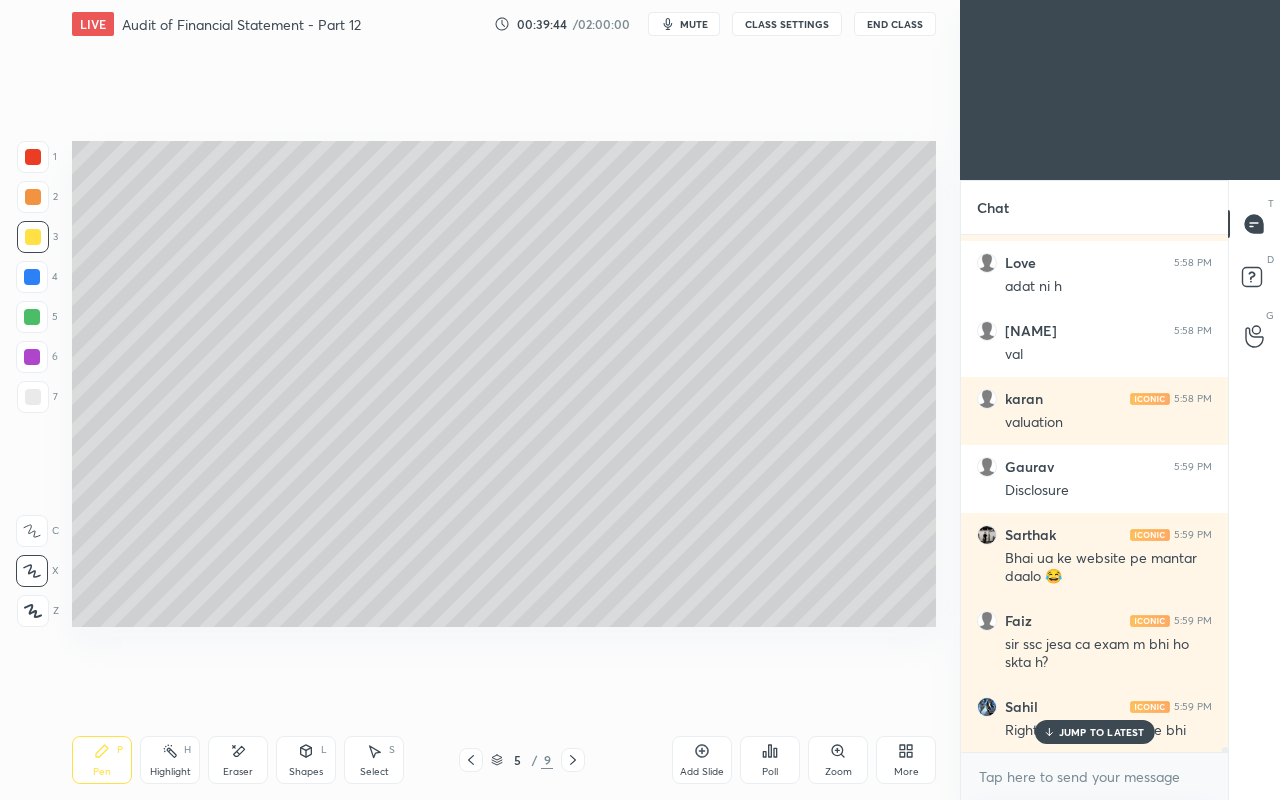 scroll, scrollTop: 48874, scrollLeft: 0, axis: vertical 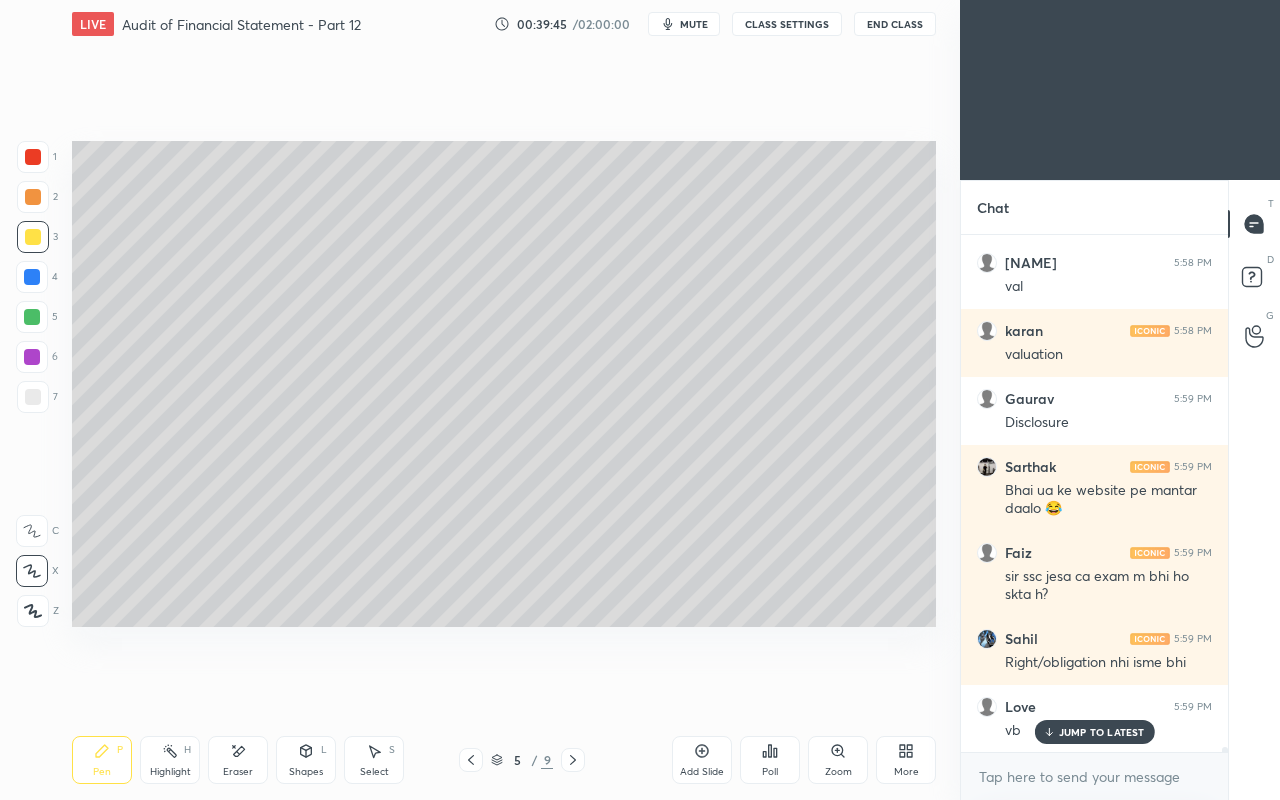 click on "JUMP TO LATEST" at bounding box center [1102, 732] 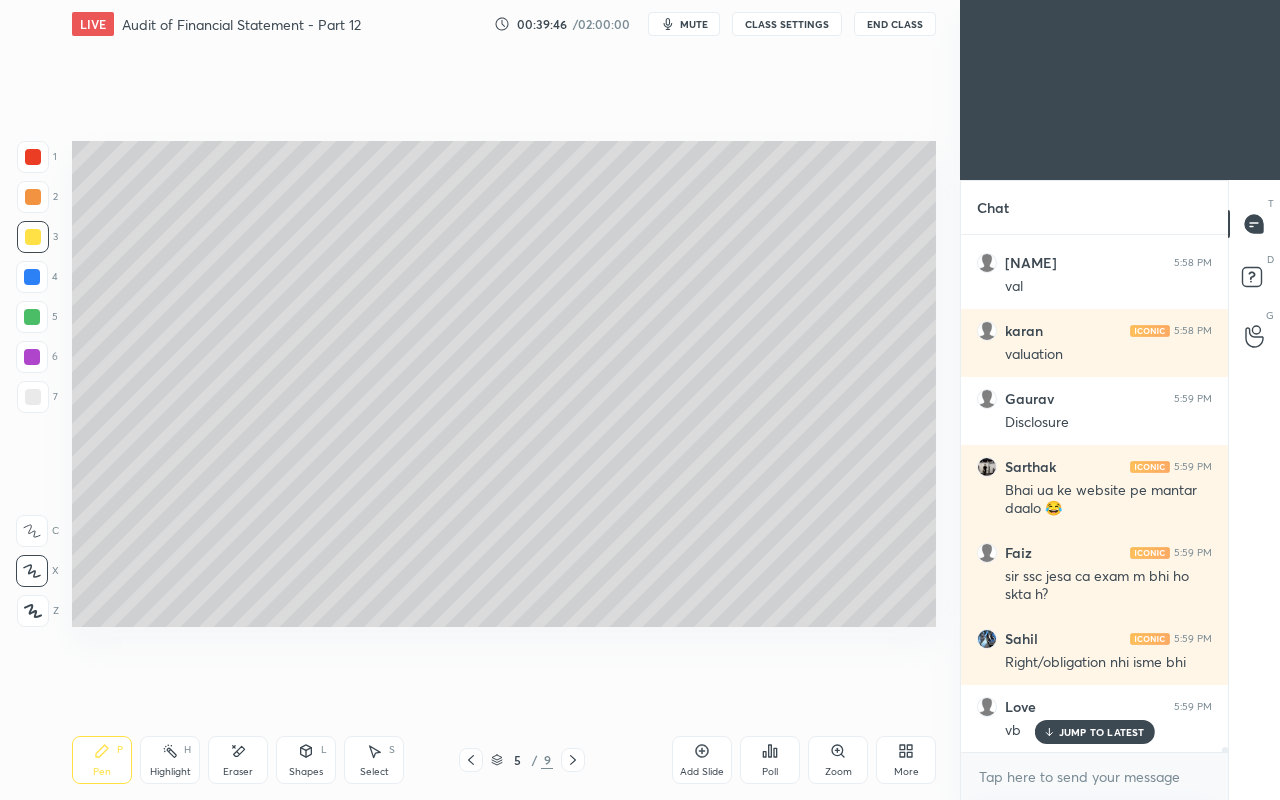 scroll, scrollTop: 48942, scrollLeft: 0, axis: vertical 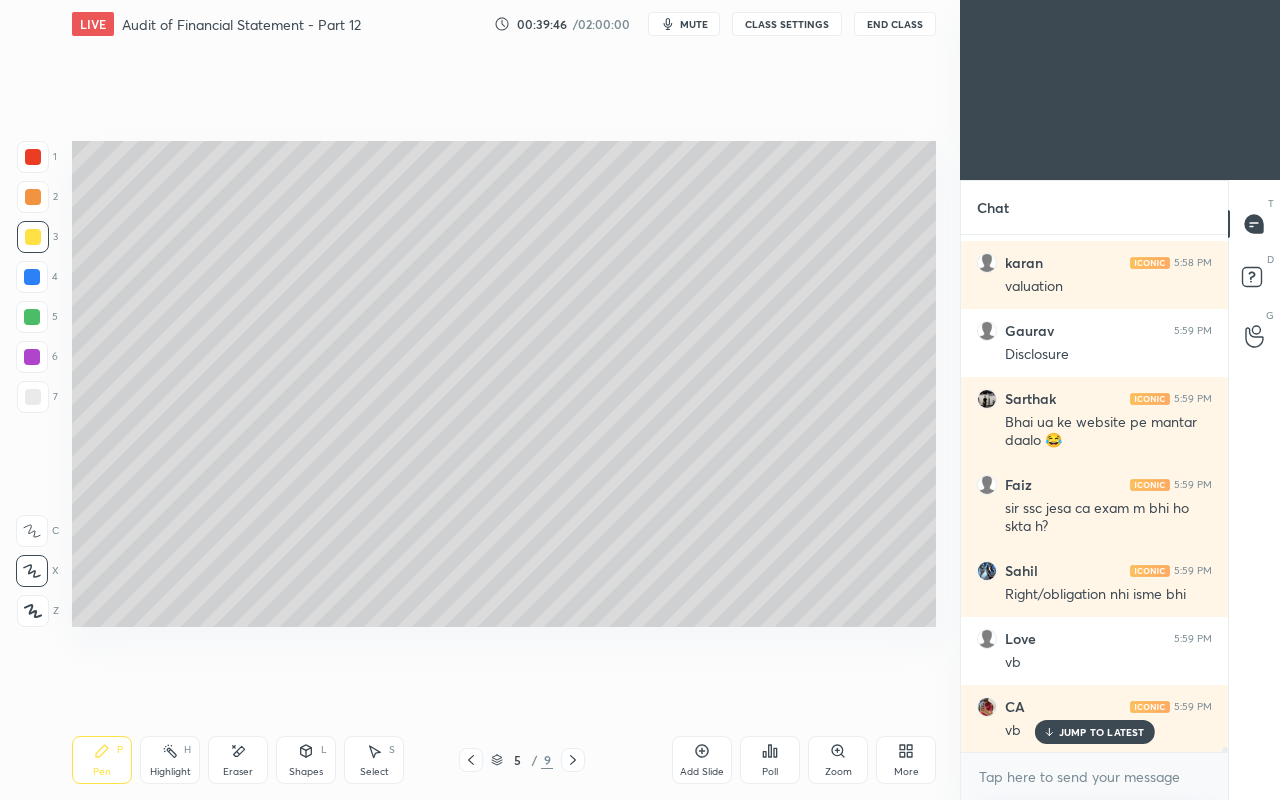 click on "JUMP TO LATEST" at bounding box center (1102, 732) 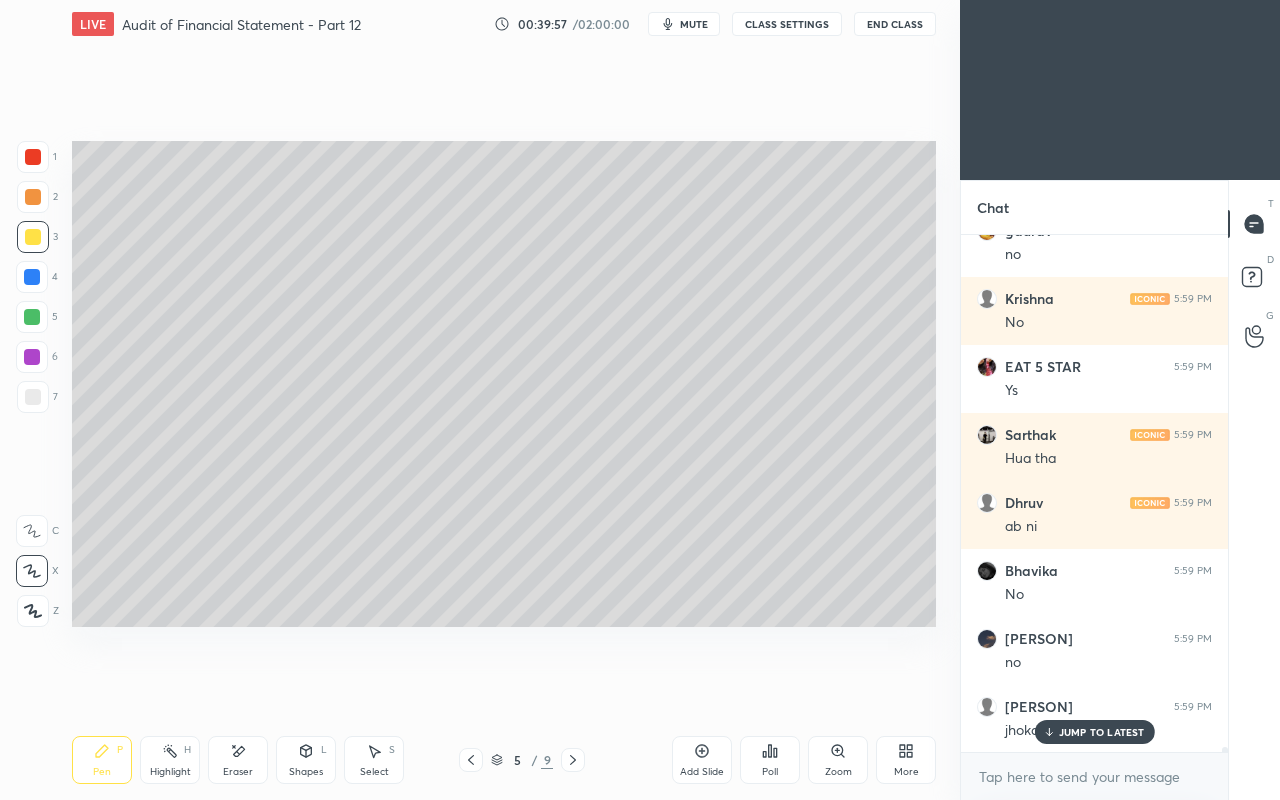 scroll, scrollTop: 50166, scrollLeft: 0, axis: vertical 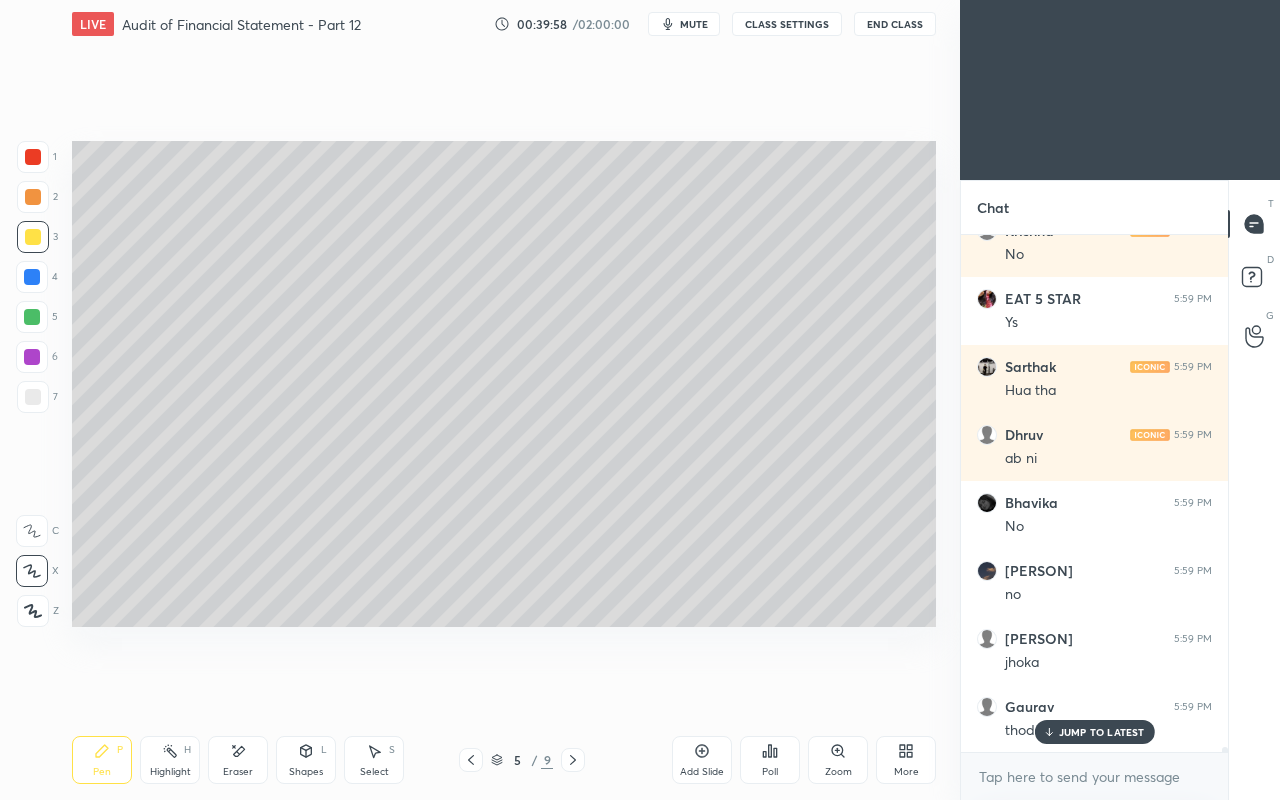 click on "JUMP TO LATEST" at bounding box center (1102, 732) 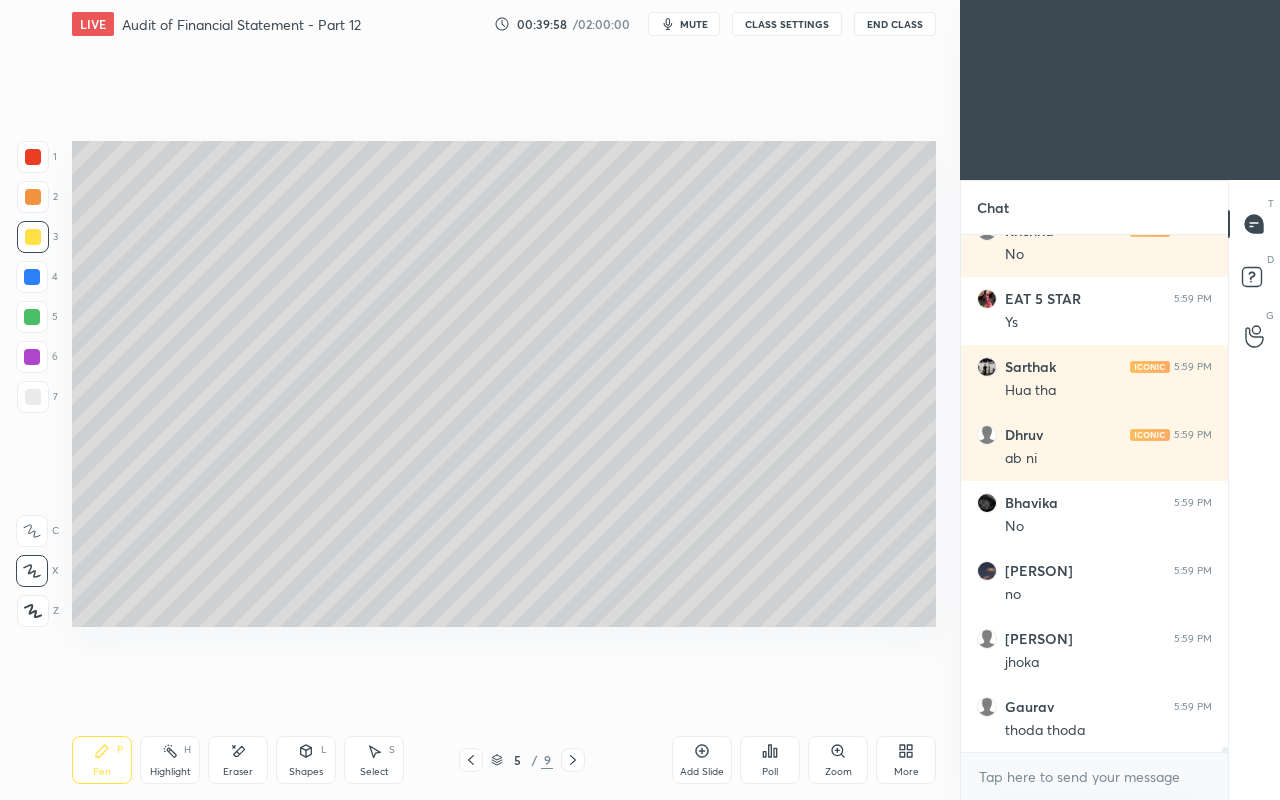 scroll, scrollTop: 50234, scrollLeft: 0, axis: vertical 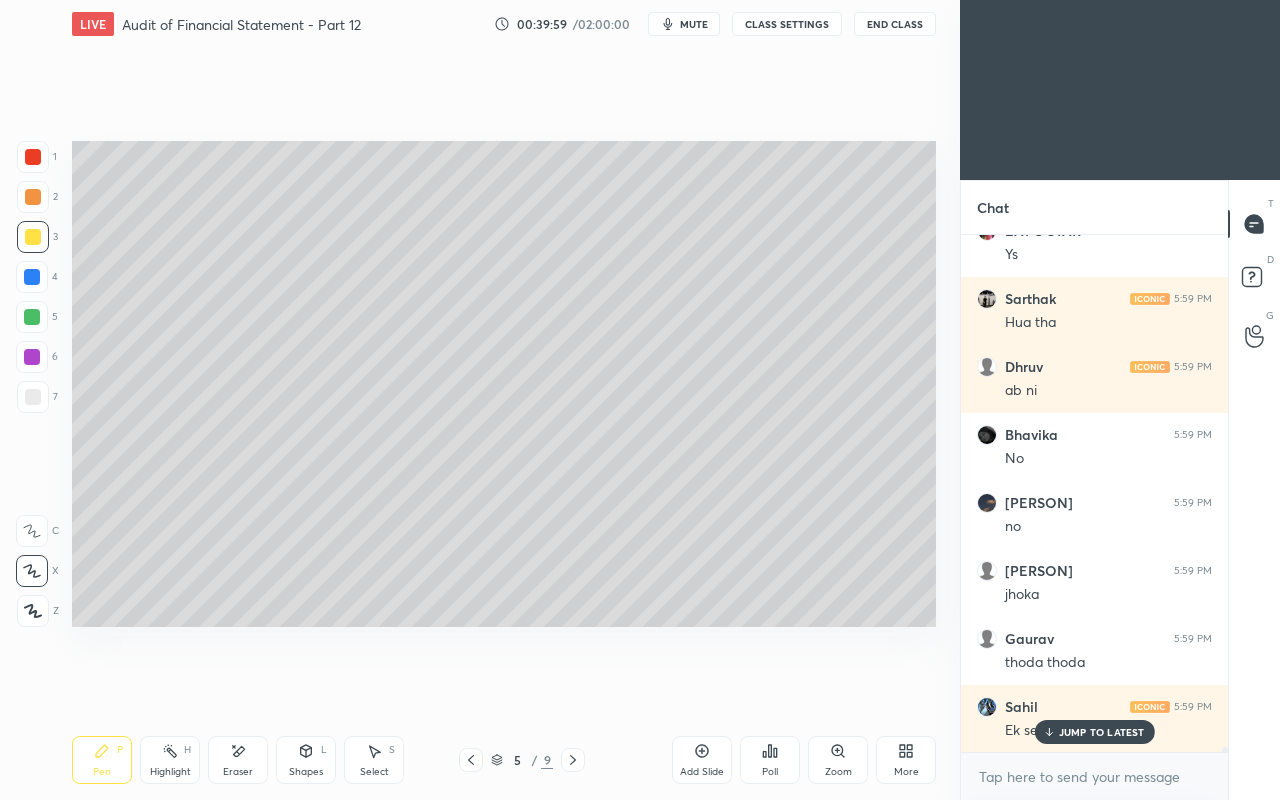click on "JUMP TO LATEST" at bounding box center [1102, 732] 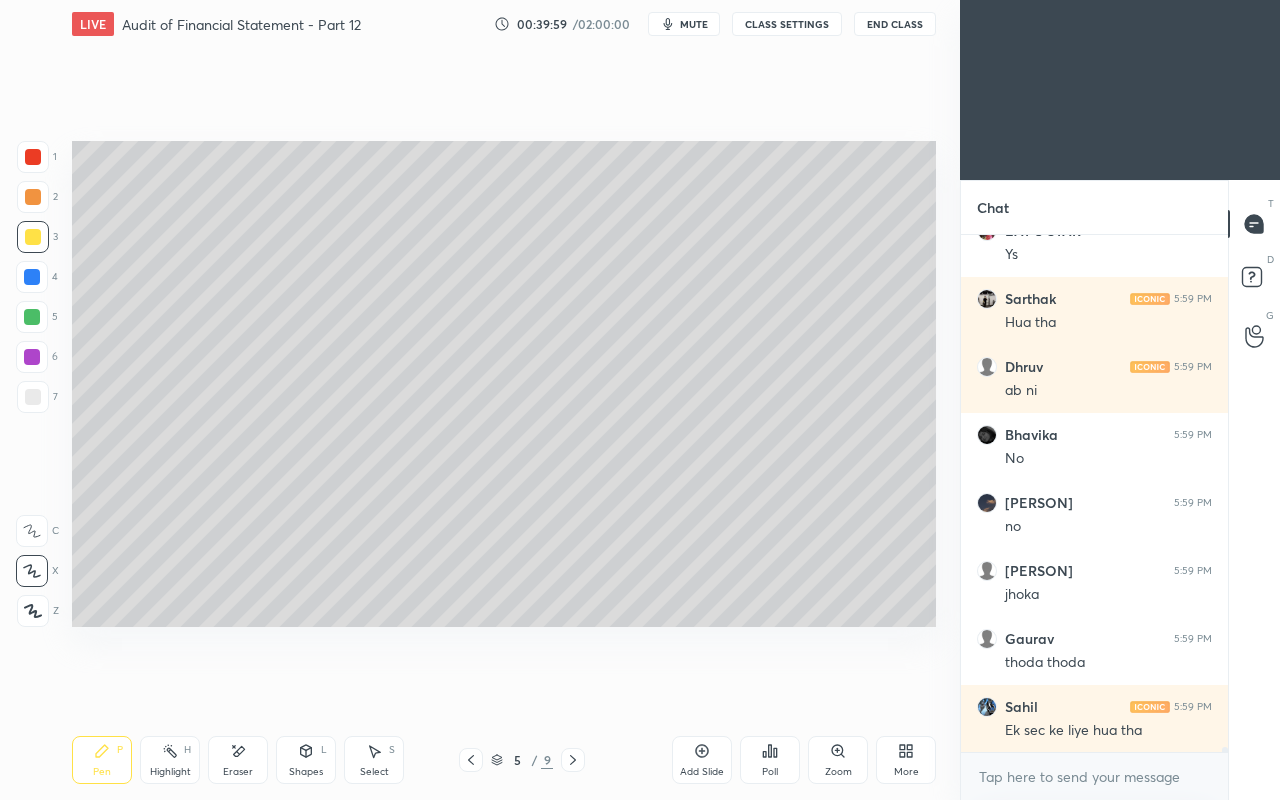 scroll, scrollTop: 50370, scrollLeft: 0, axis: vertical 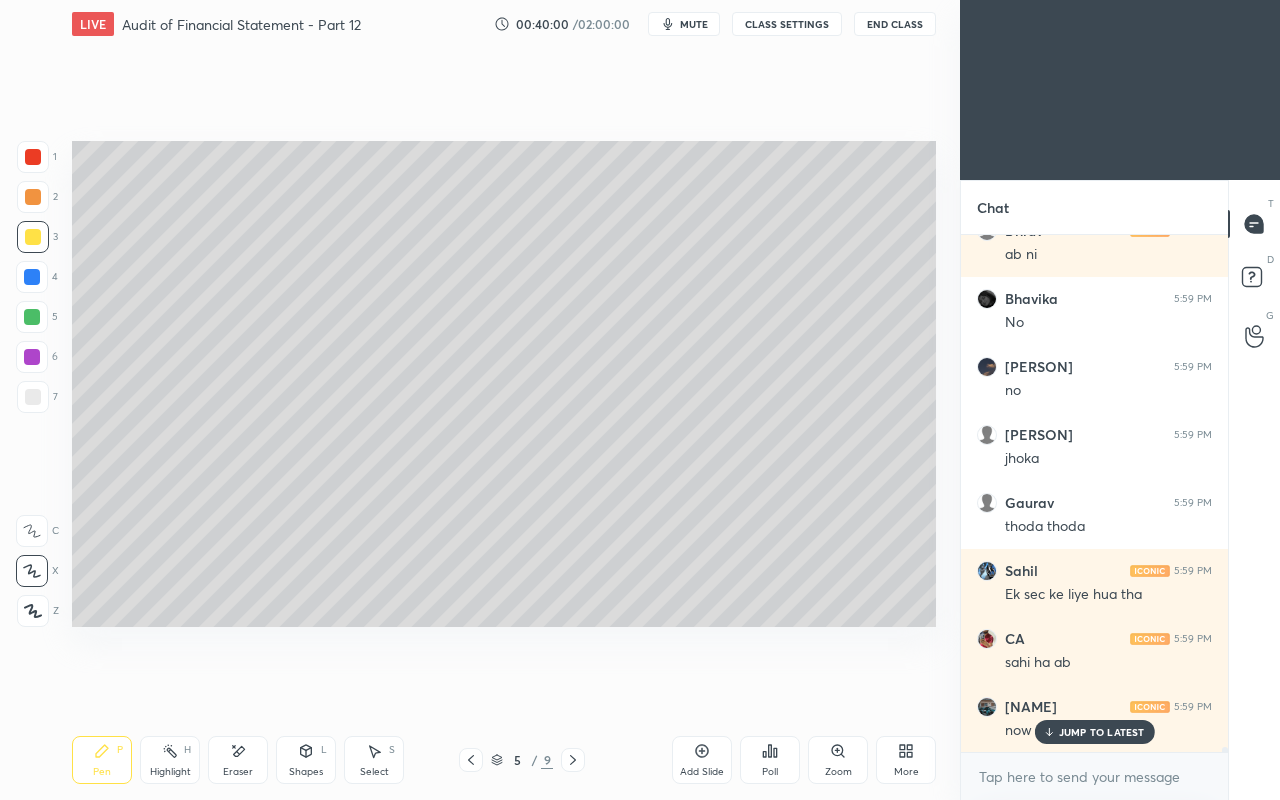 click on "JUMP TO LATEST" at bounding box center (1102, 732) 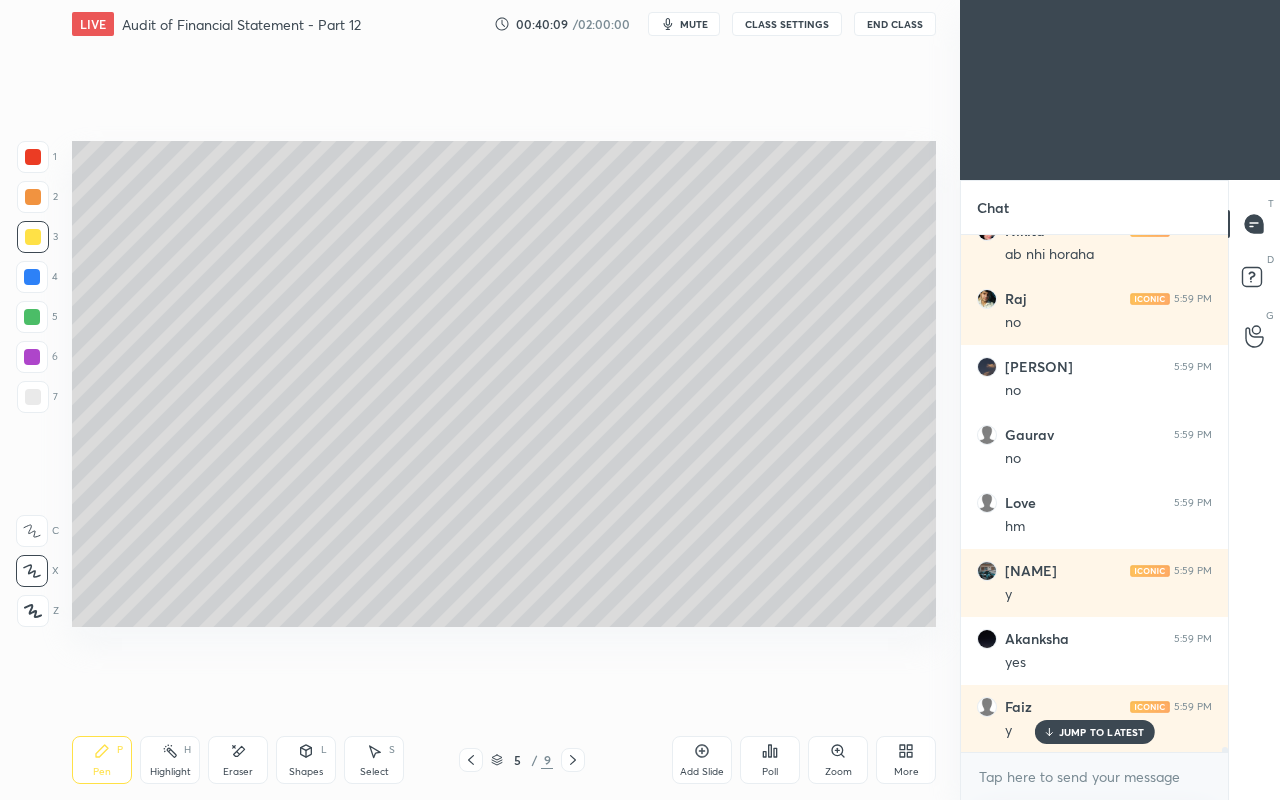 scroll, scrollTop: 51458, scrollLeft: 0, axis: vertical 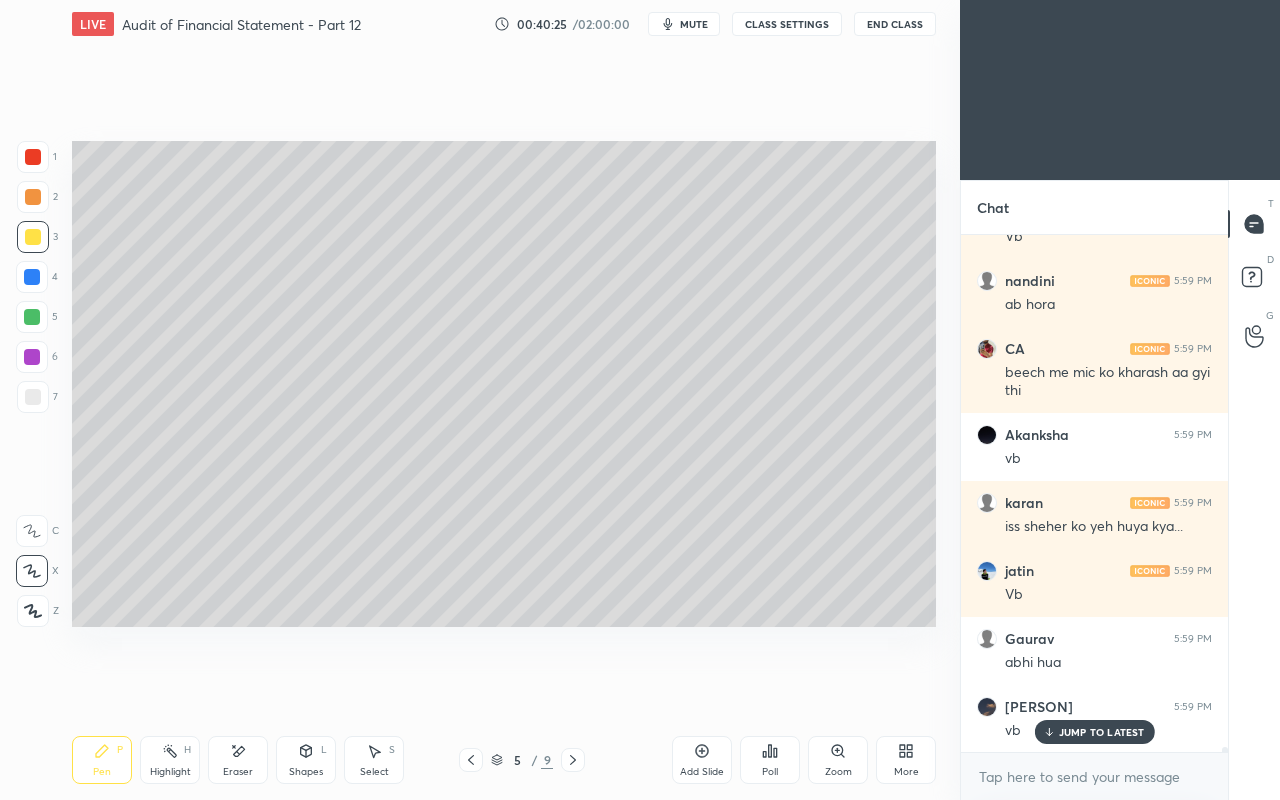 click on "JUMP TO LATEST" at bounding box center [1102, 732] 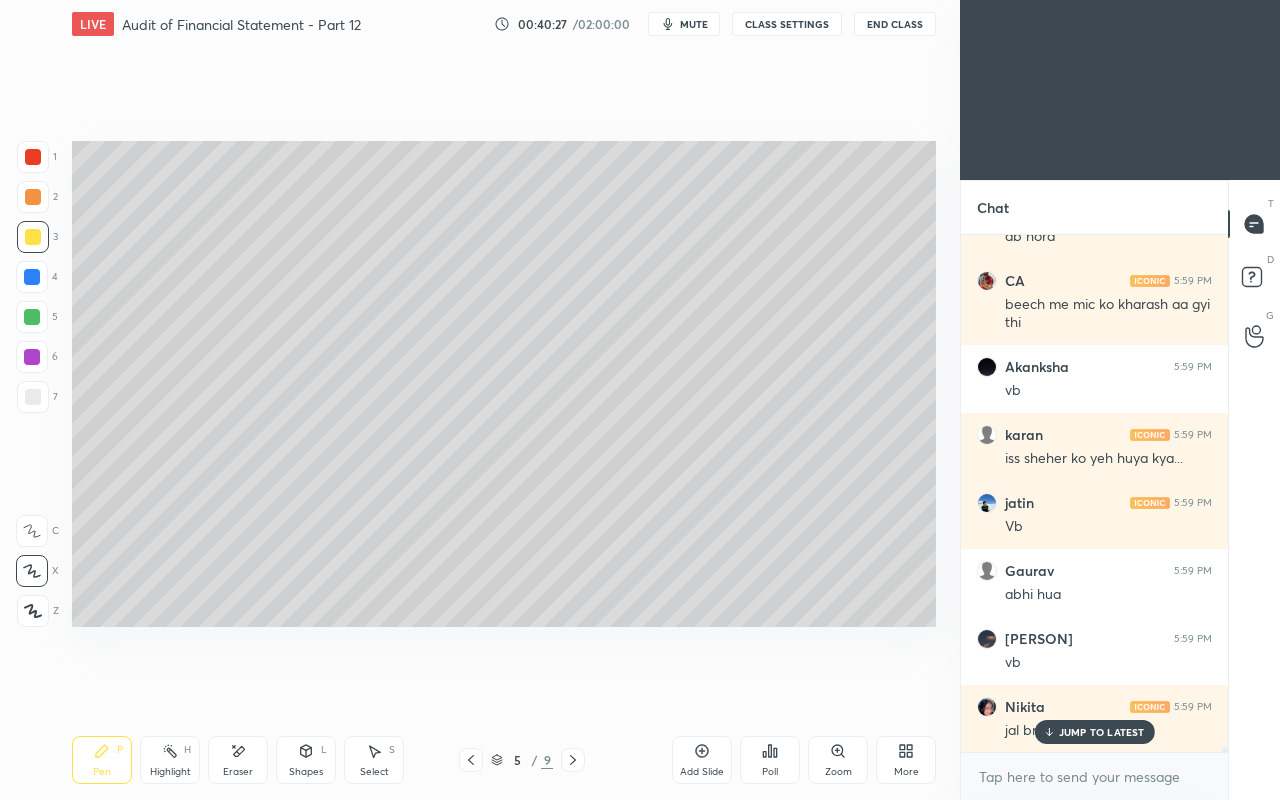 click 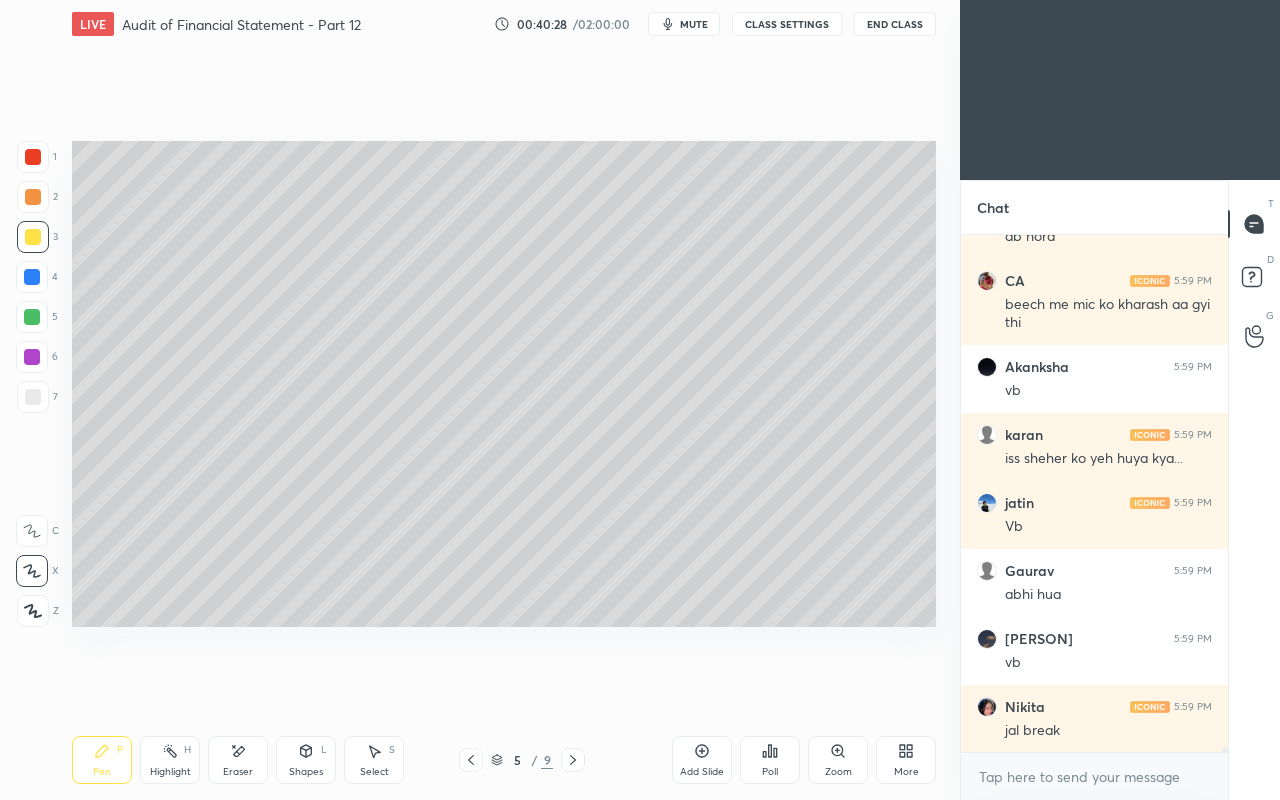 click on "Setting up your live class Poll for   secs No correct answer Start poll" at bounding box center (504, 384) 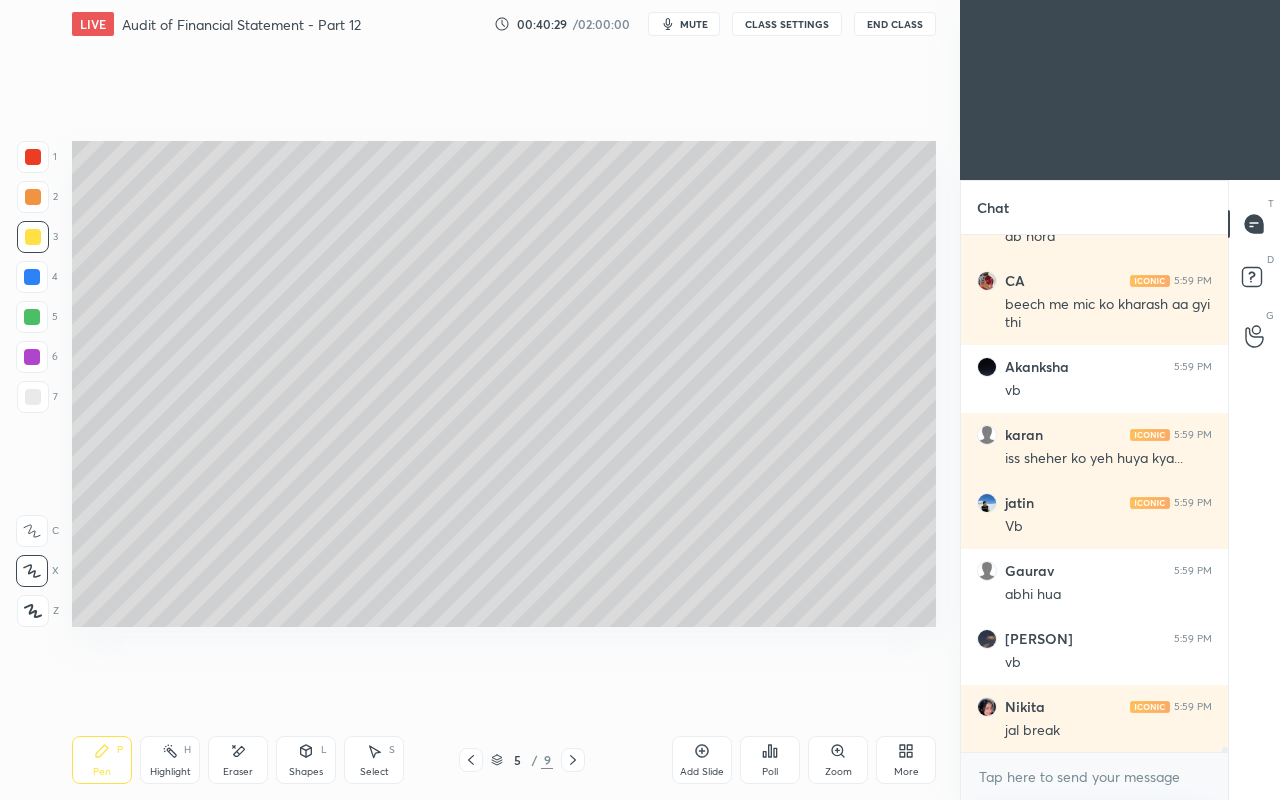 click 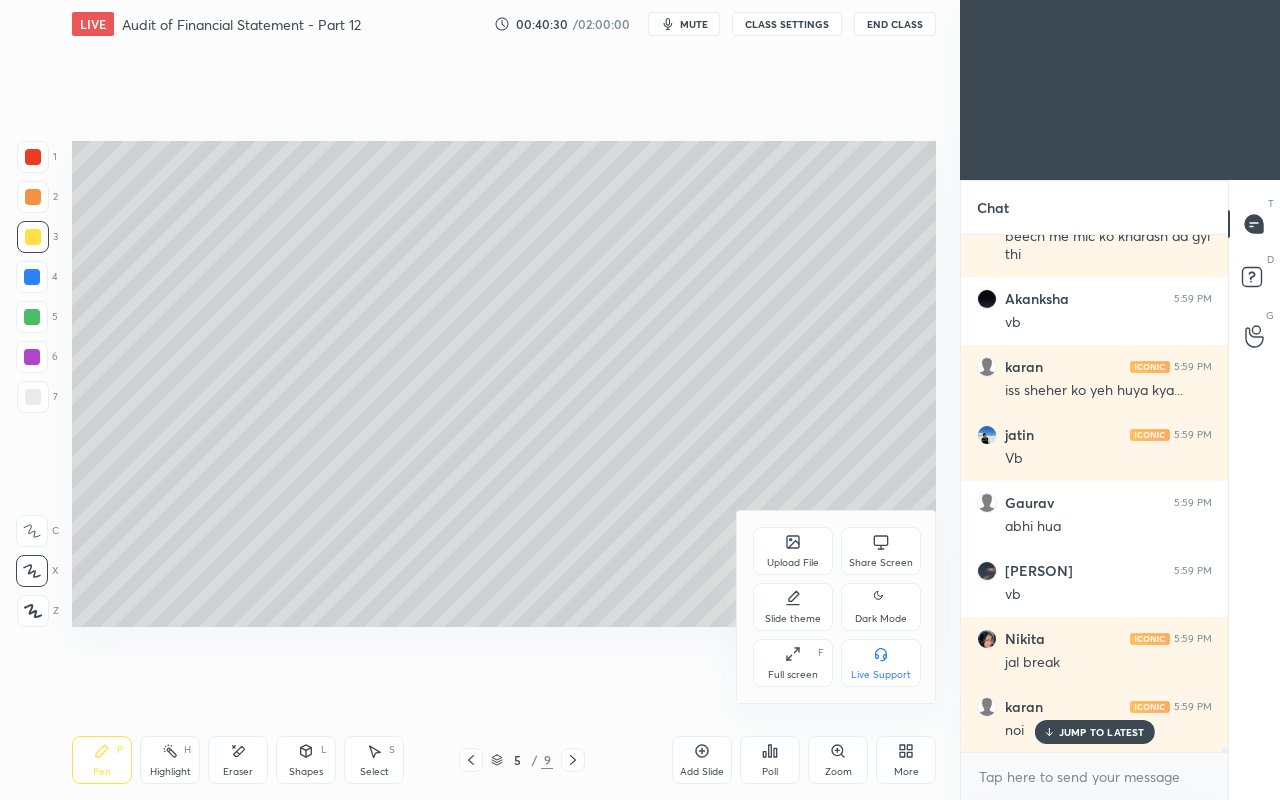 click on "Full screen F" at bounding box center (793, 663) 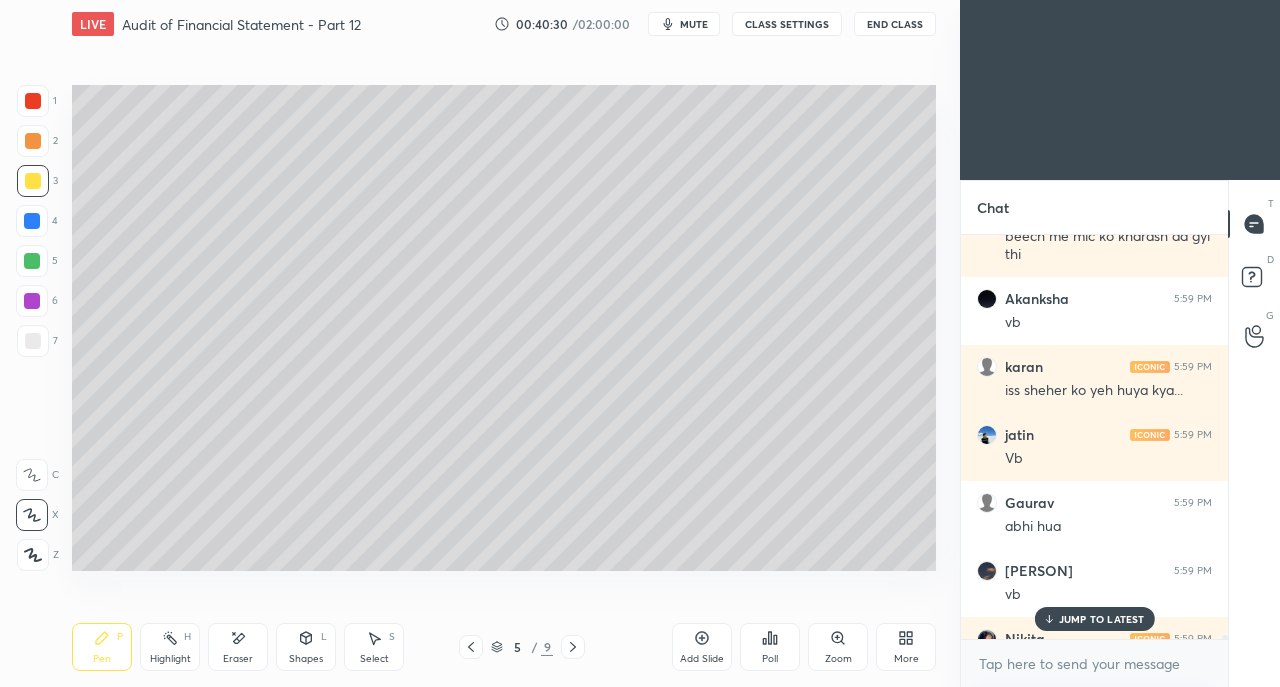 type on "x" 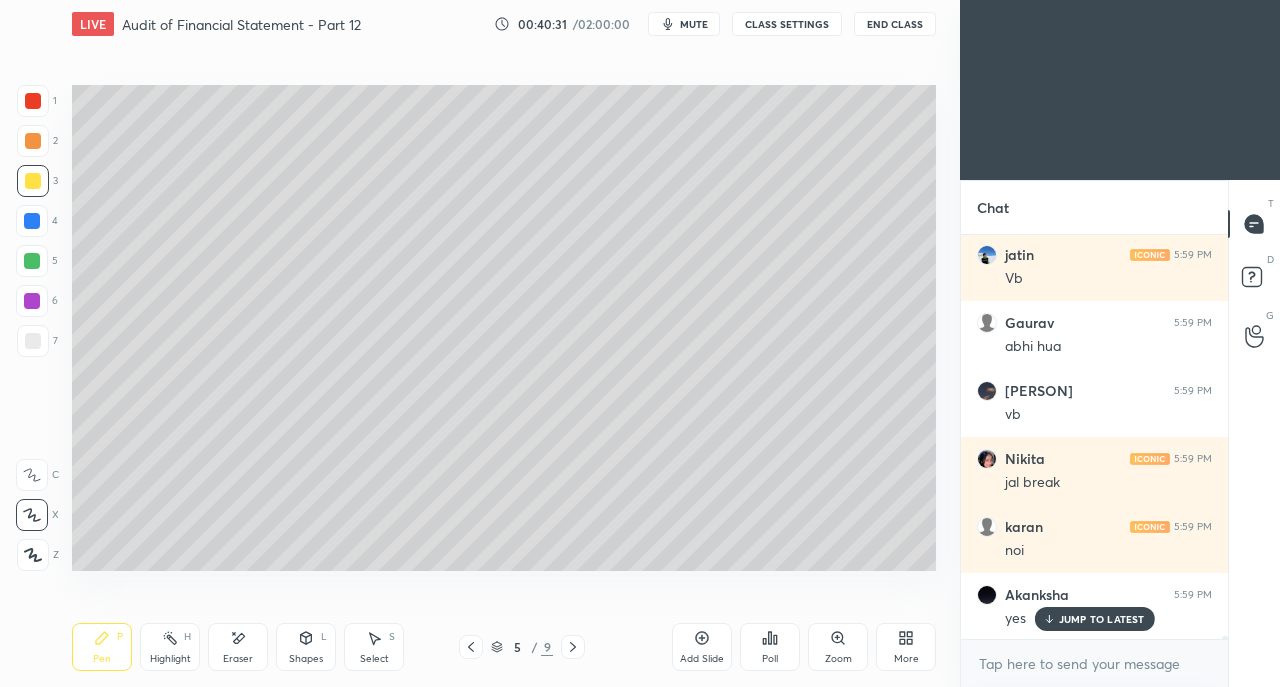 click on "JUMP TO LATEST" at bounding box center [1102, 619] 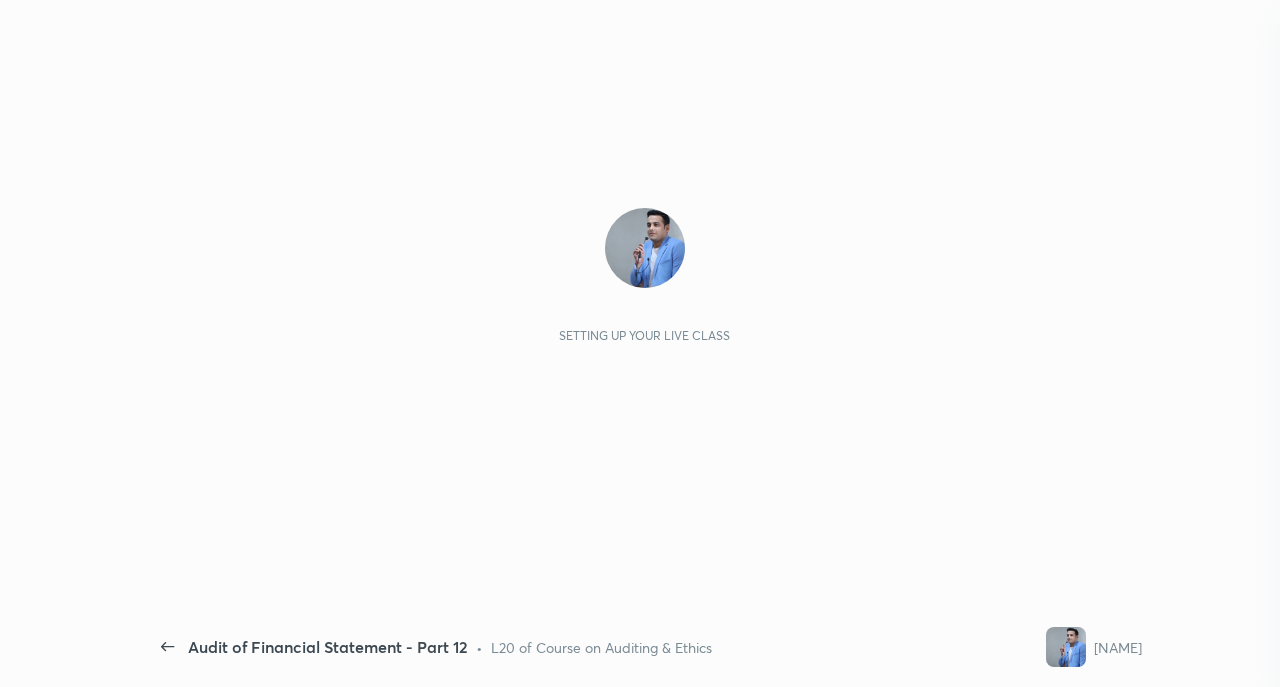 scroll, scrollTop: 0, scrollLeft: 0, axis: both 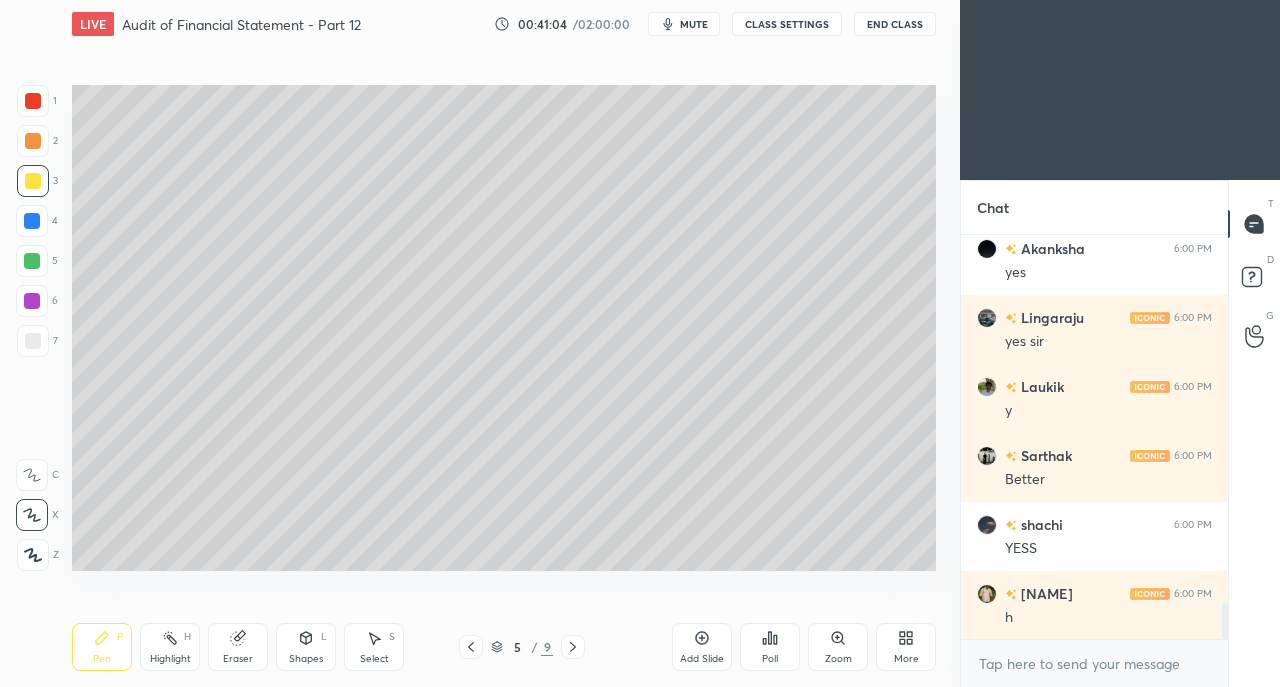 click at bounding box center [33, 341] 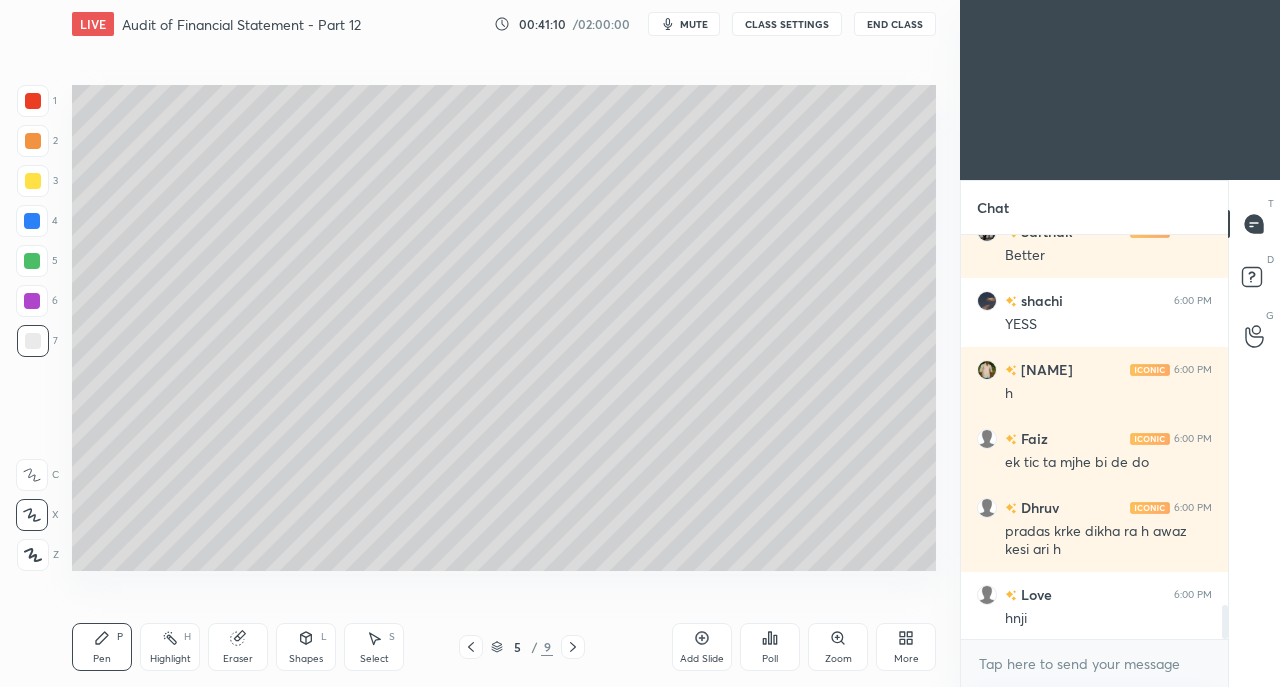 scroll, scrollTop: 4438, scrollLeft: 0, axis: vertical 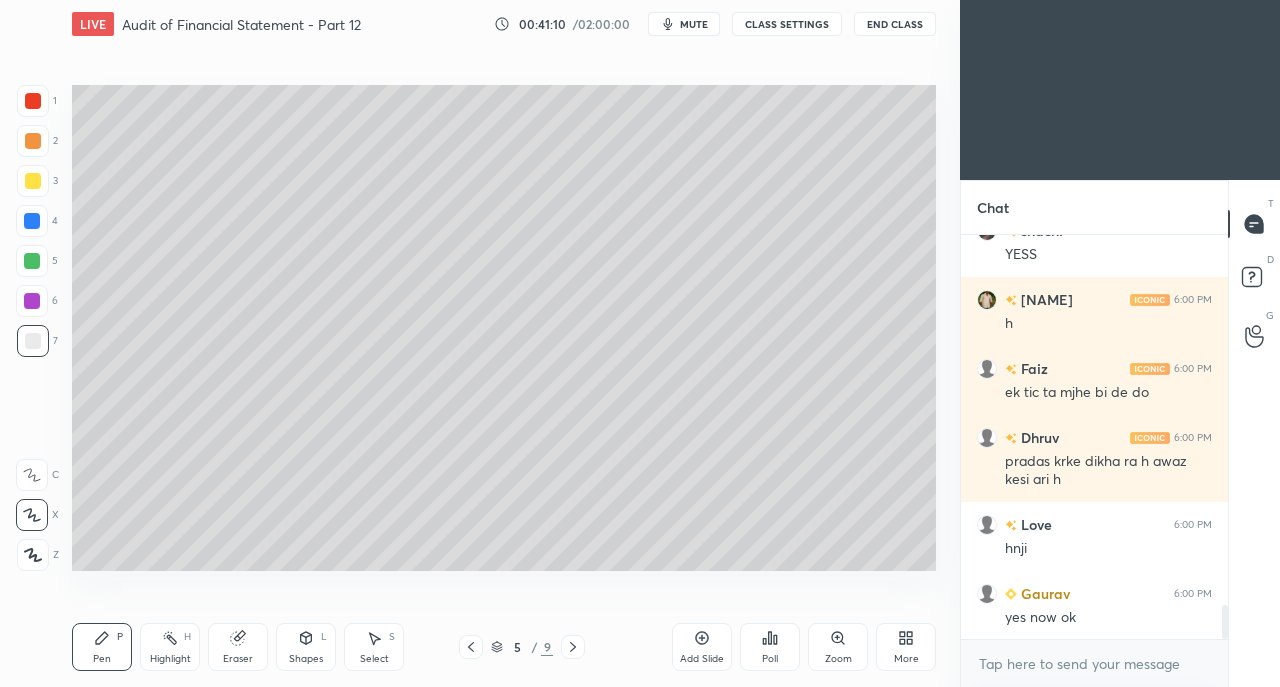 click on "yes now ok" at bounding box center (1108, 618) 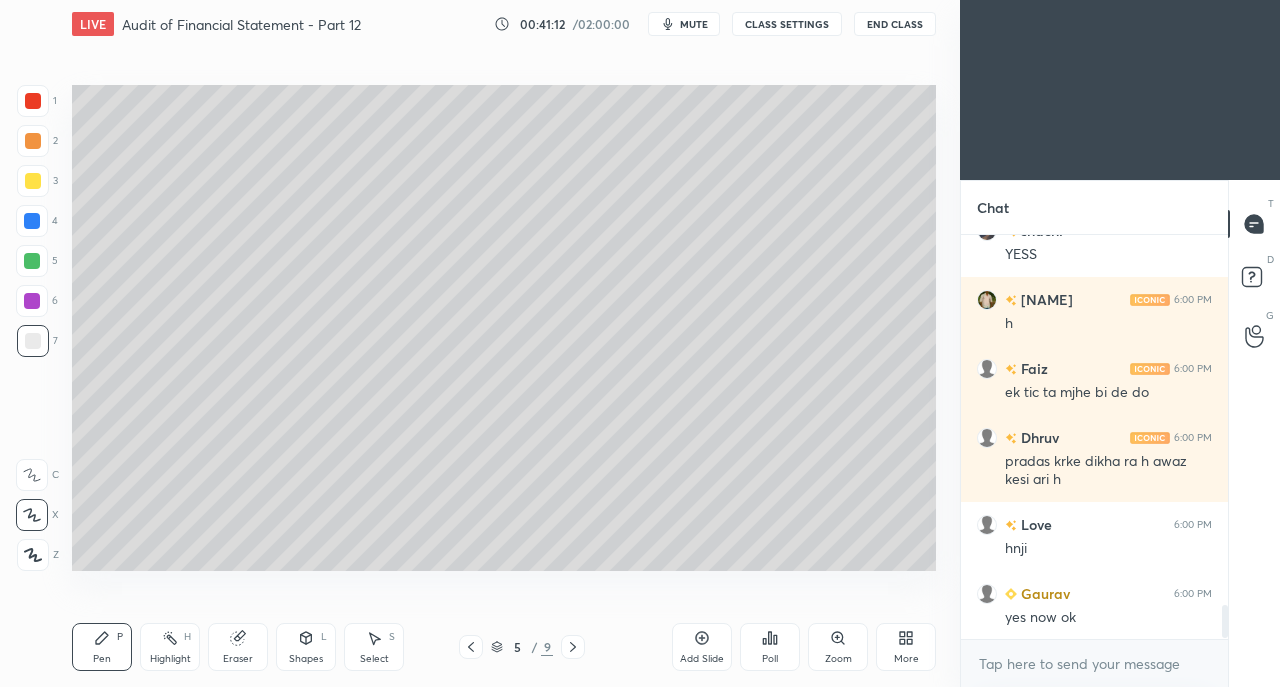 scroll, scrollTop: 4524, scrollLeft: 0, axis: vertical 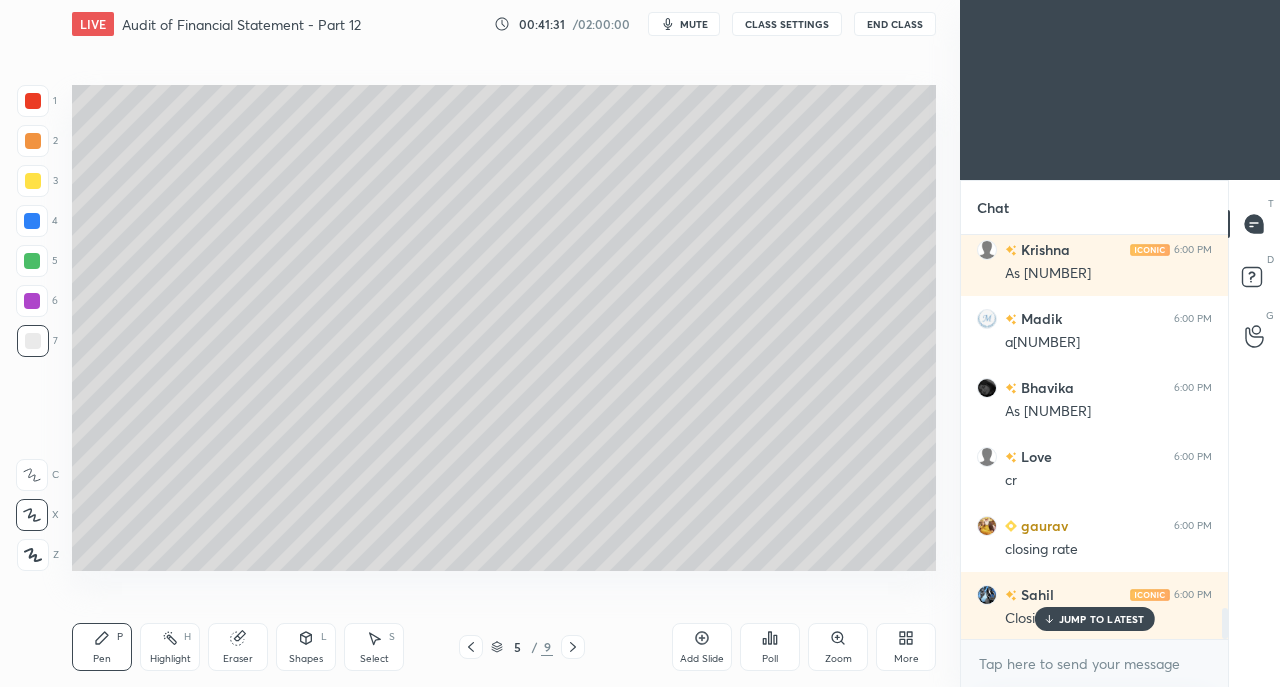 click on "Eraser" at bounding box center (238, 647) 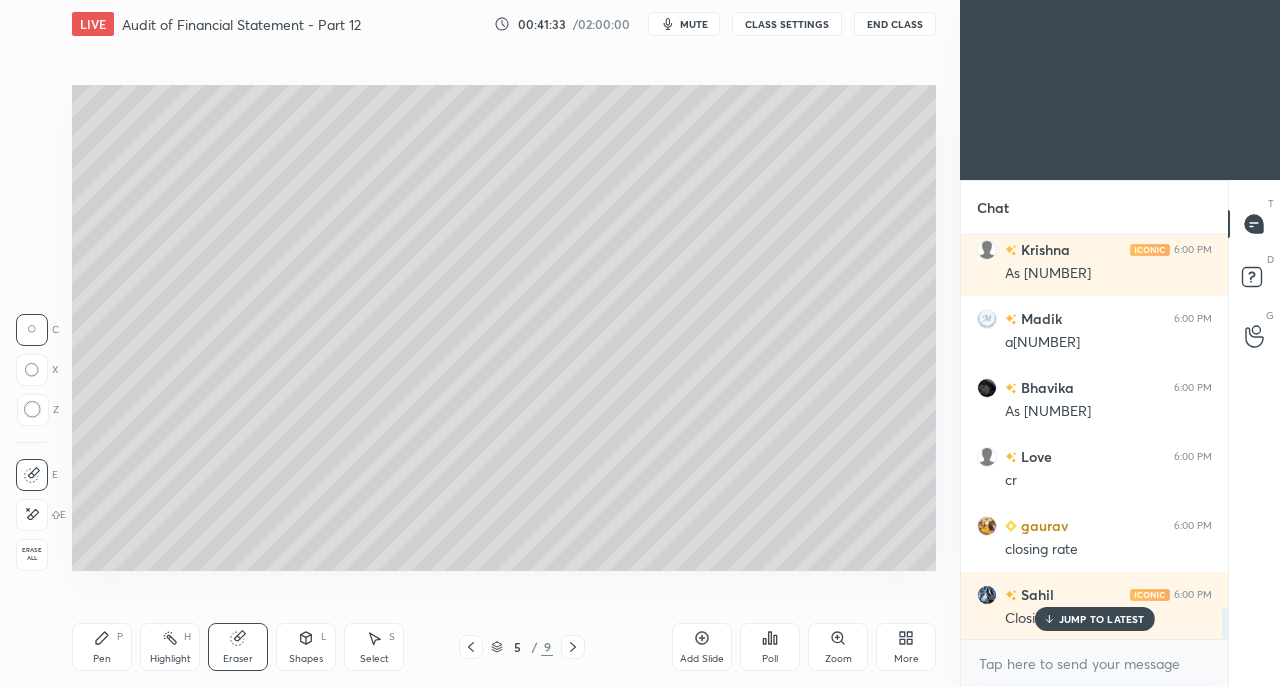 click on "Pen" at bounding box center [102, 659] 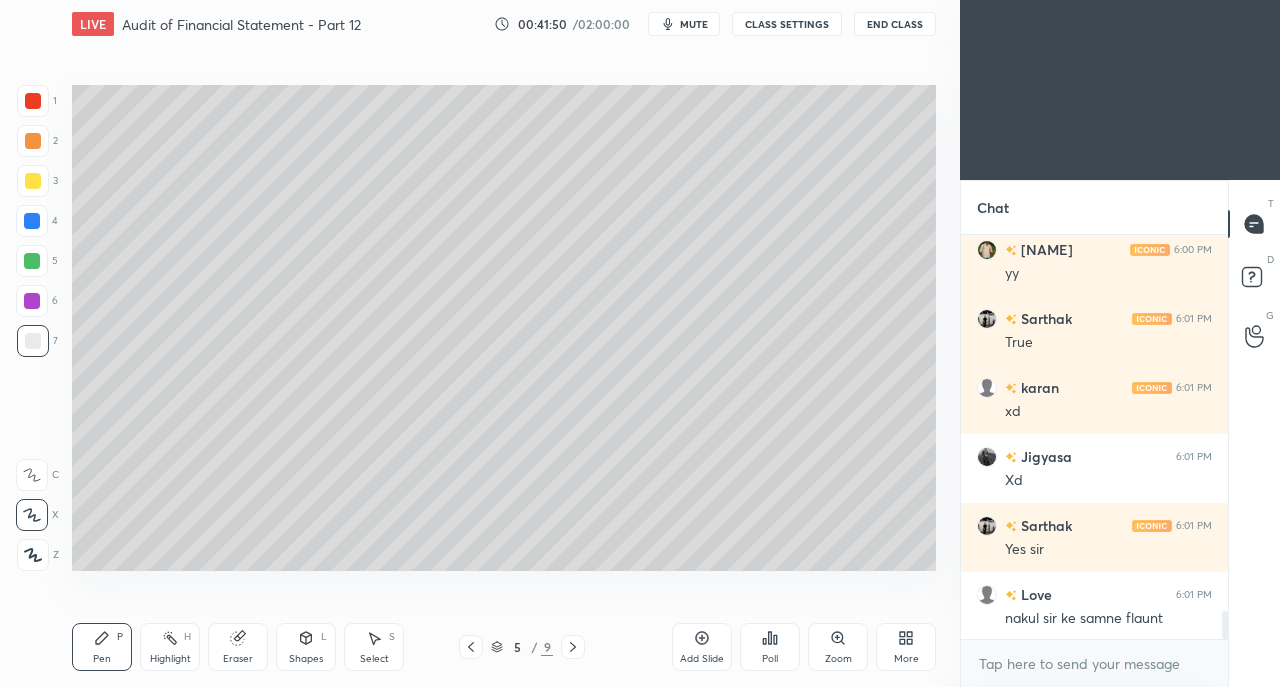 scroll, scrollTop: 5422, scrollLeft: 0, axis: vertical 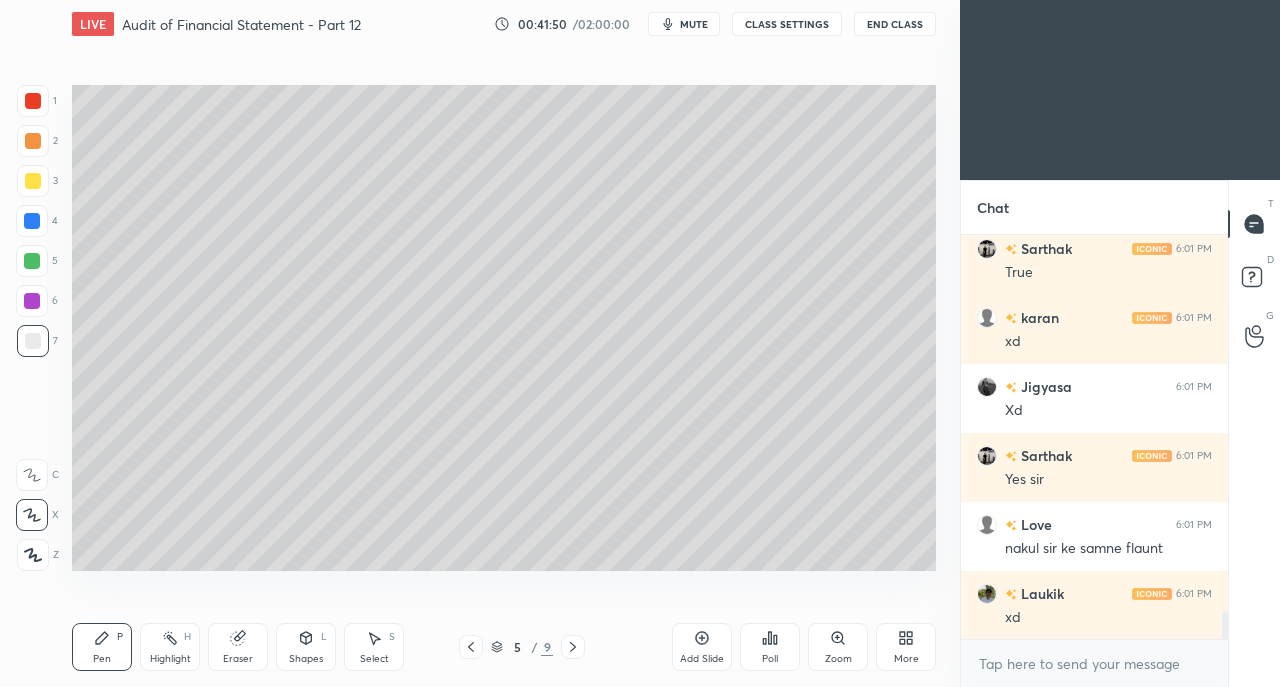 click on "xd" at bounding box center [1108, 618] 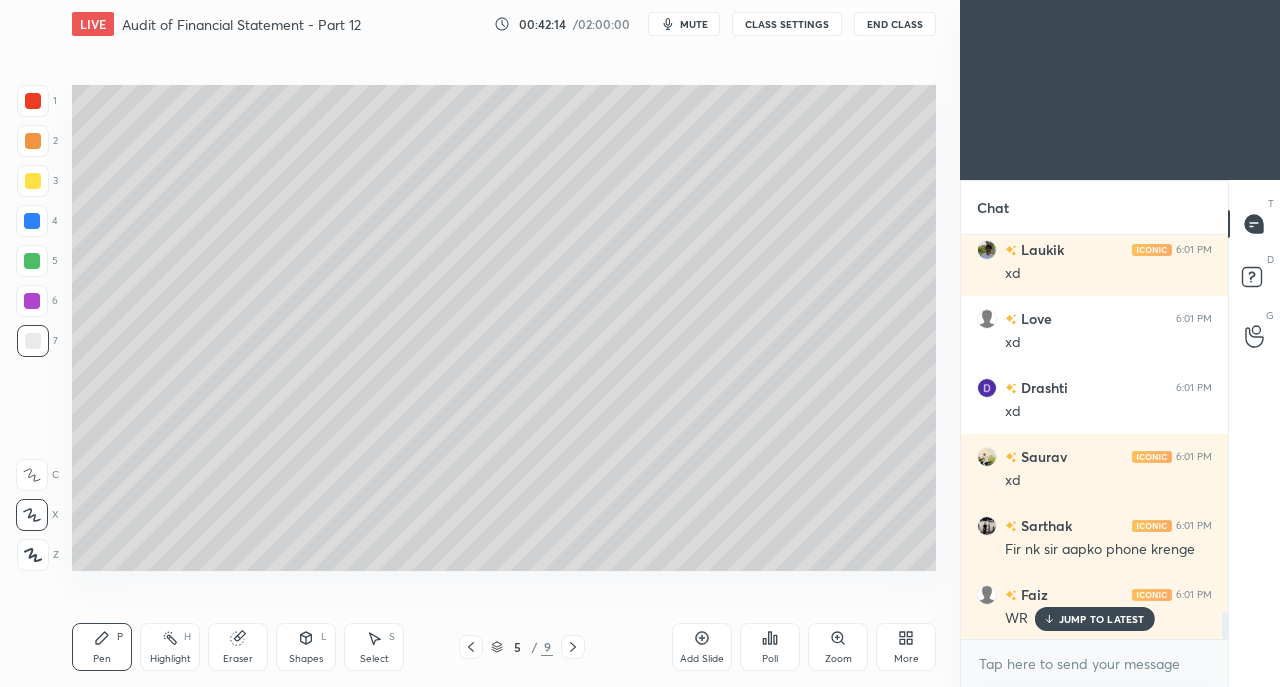 scroll, scrollTop: 5854, scrollLeft: 0, axis: vertical 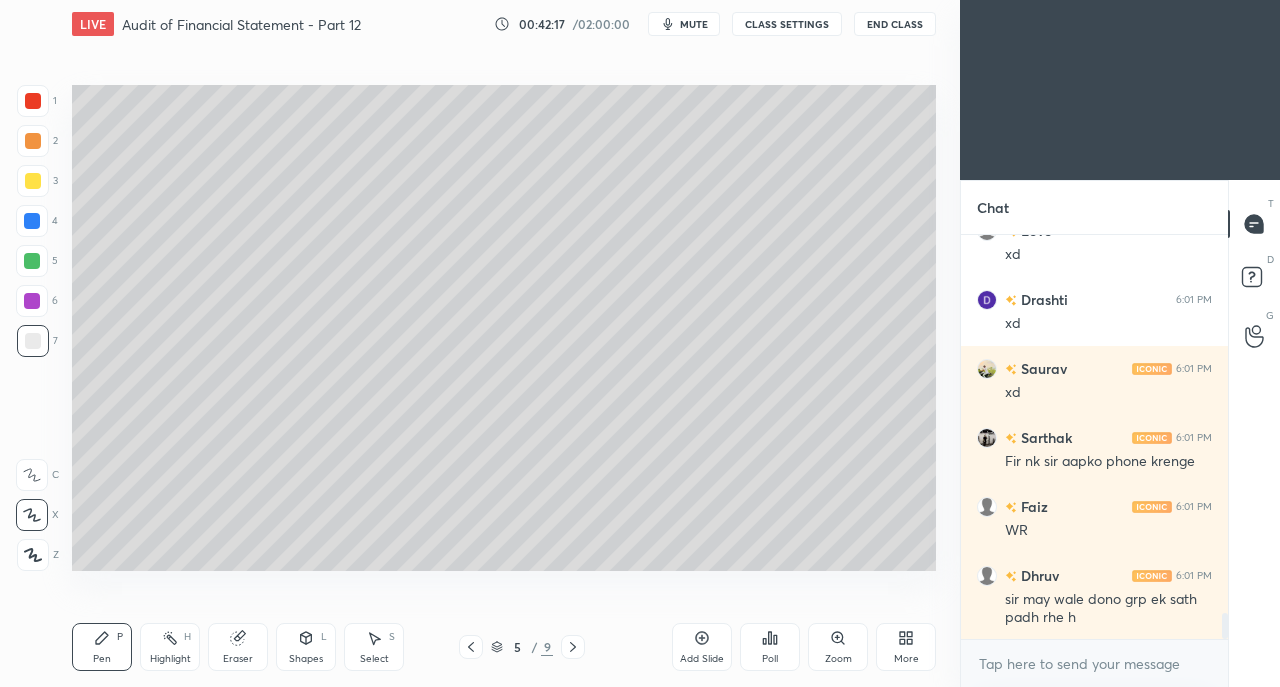 click at bounding box center [33, 181] 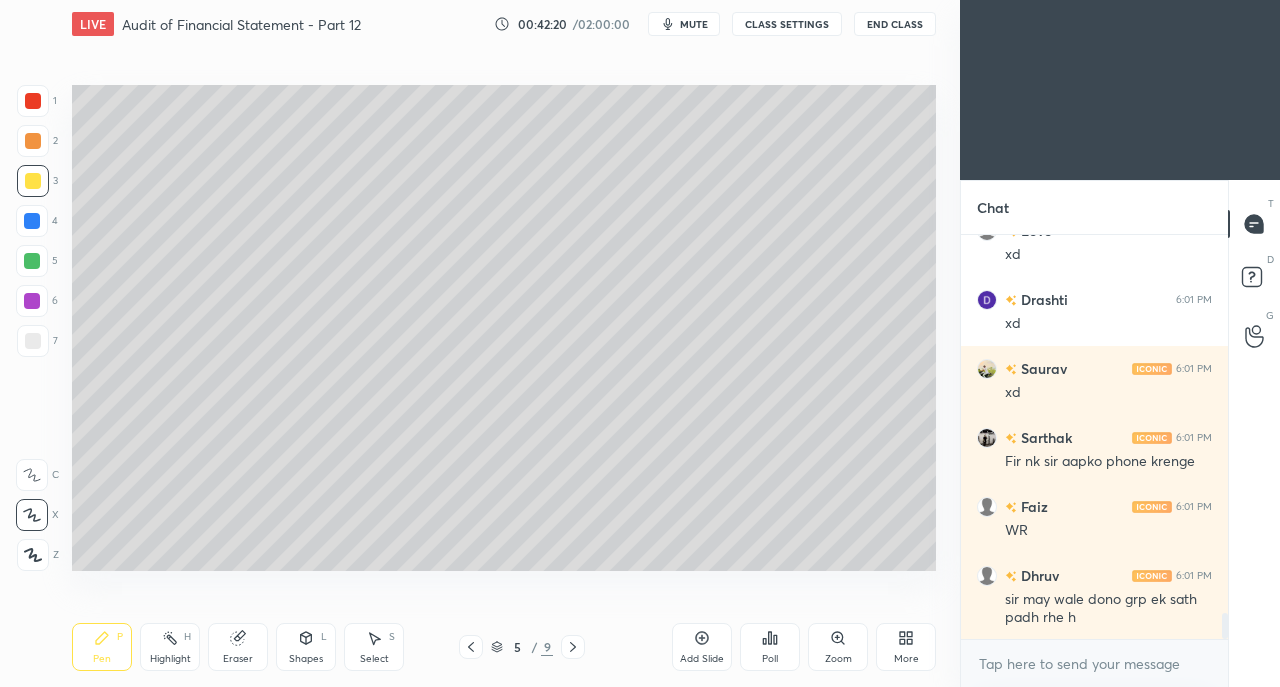 click on "Eraser" at bounding box center (238, 647) 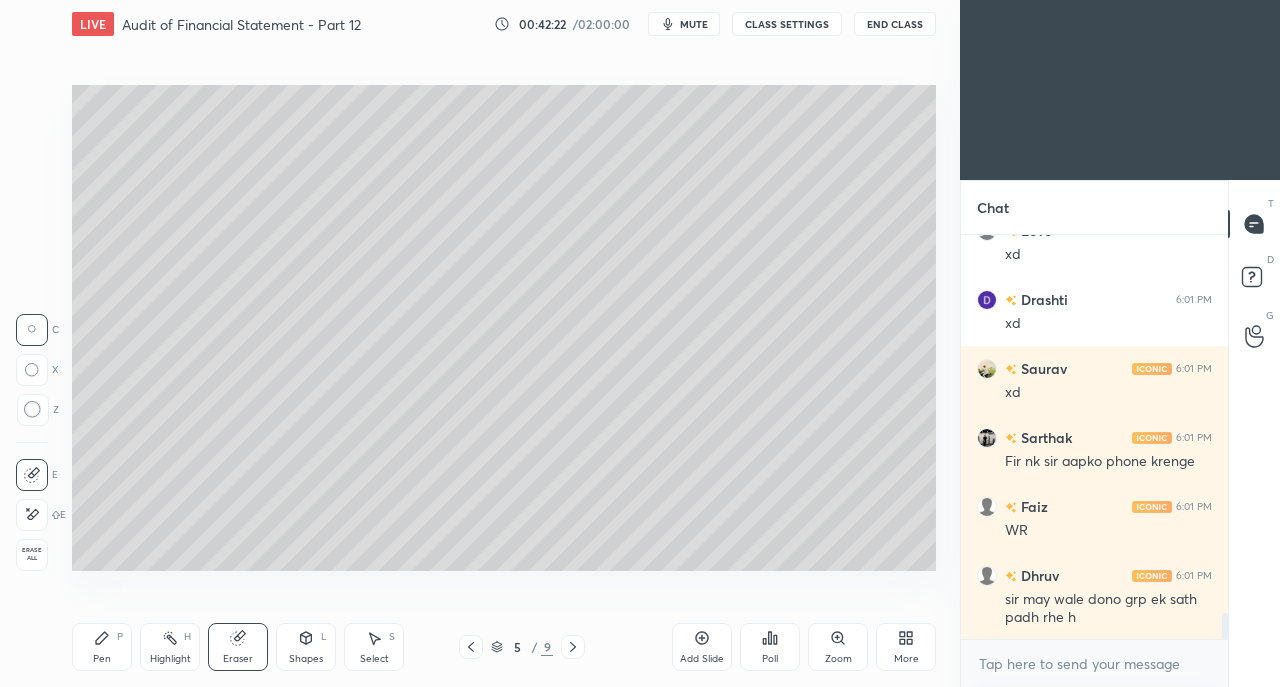click on "Pen" at bounding box center [102, 659] 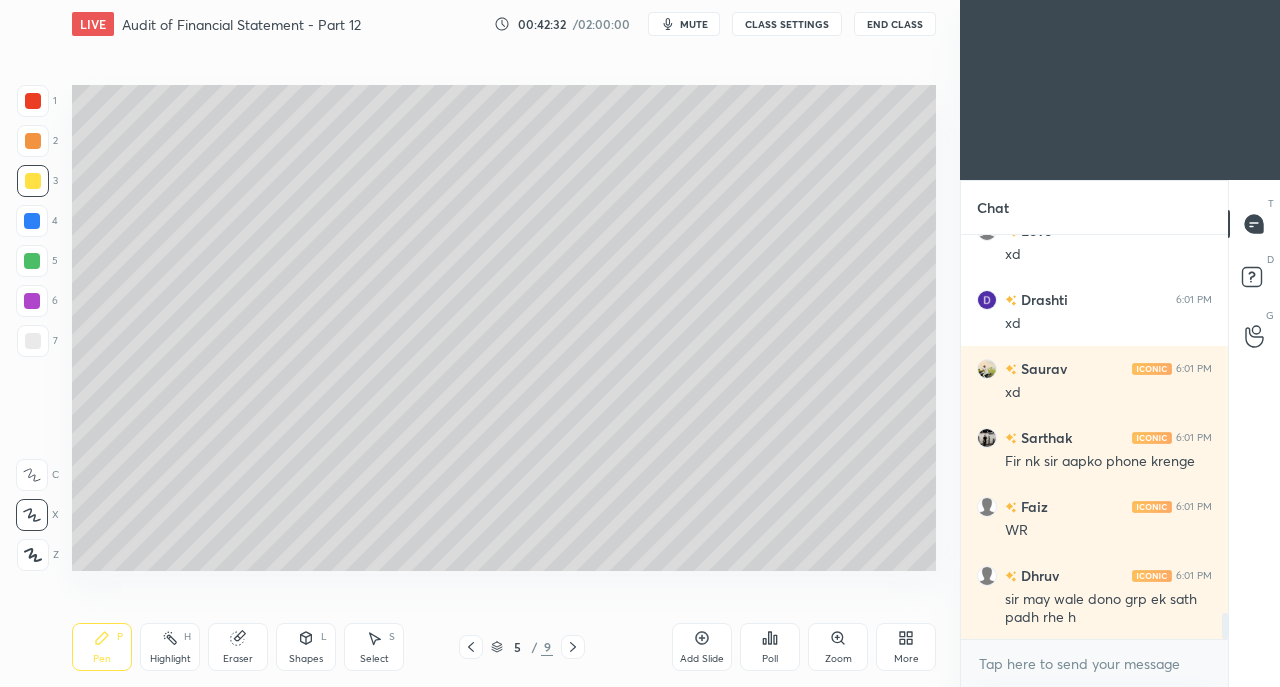 click on "Shapes L" at bounding box center (306, 647) 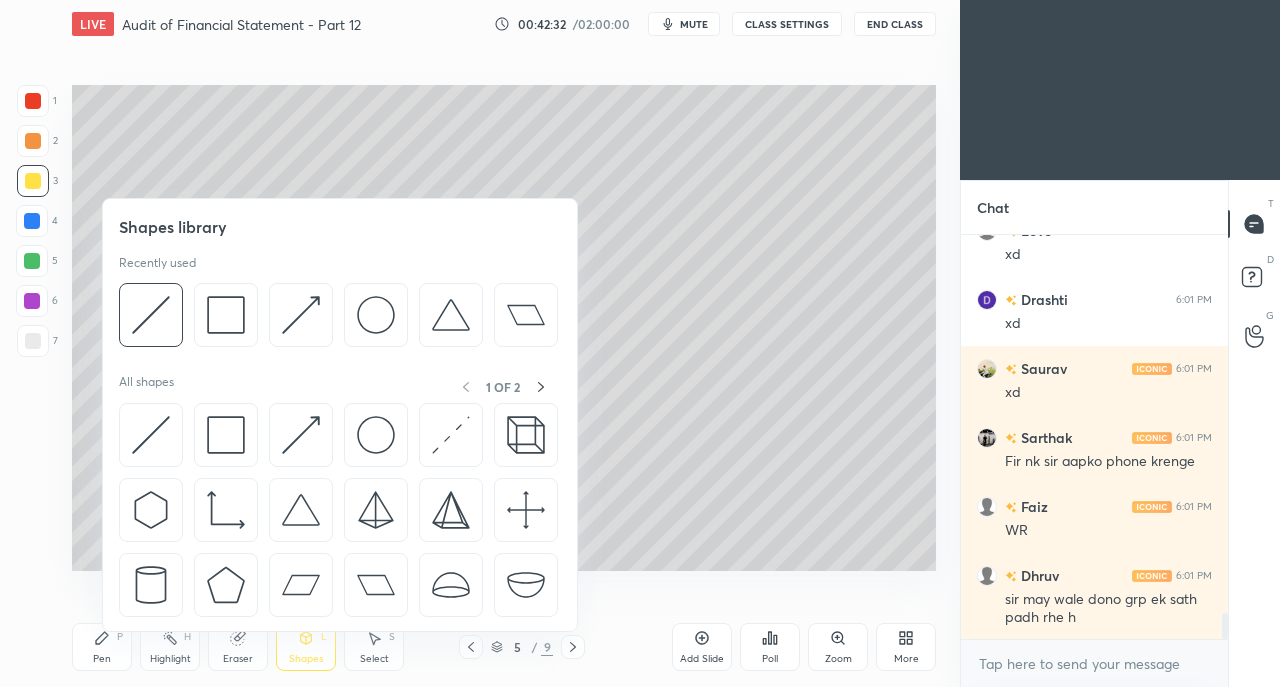 click at bounding box center (151, 435) 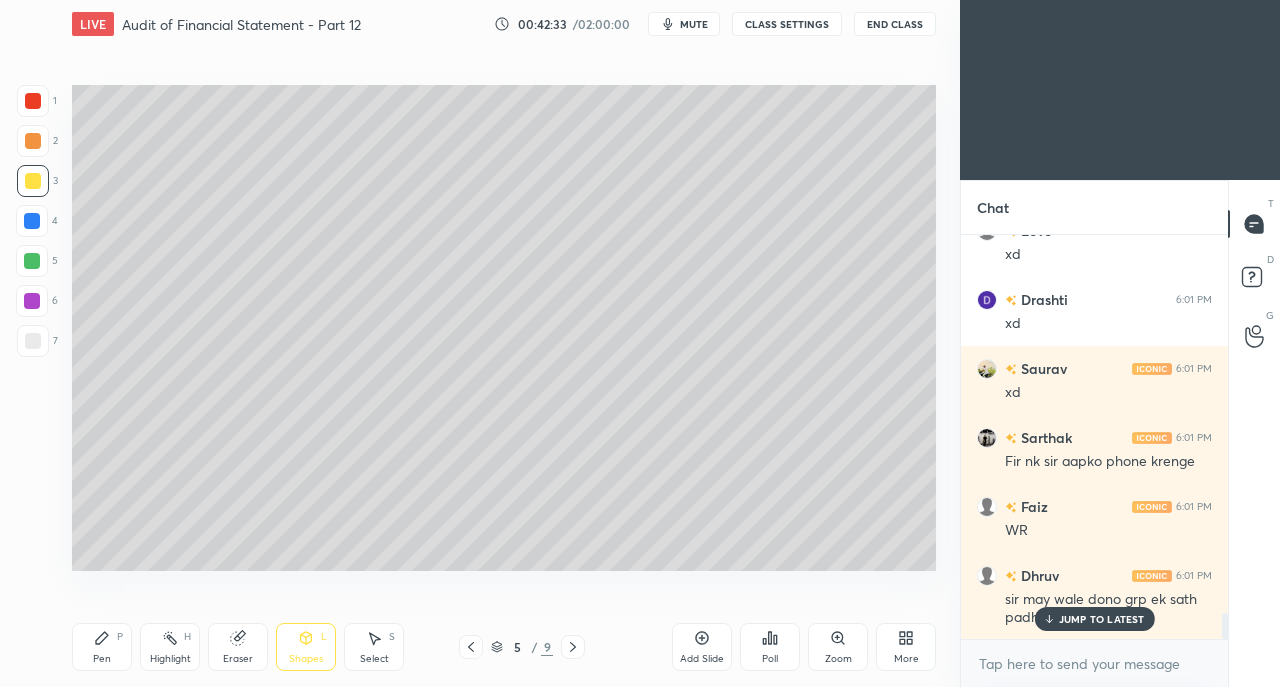 scroll, scrollTop: 5922, scrollLeft: 0, axis: vertical 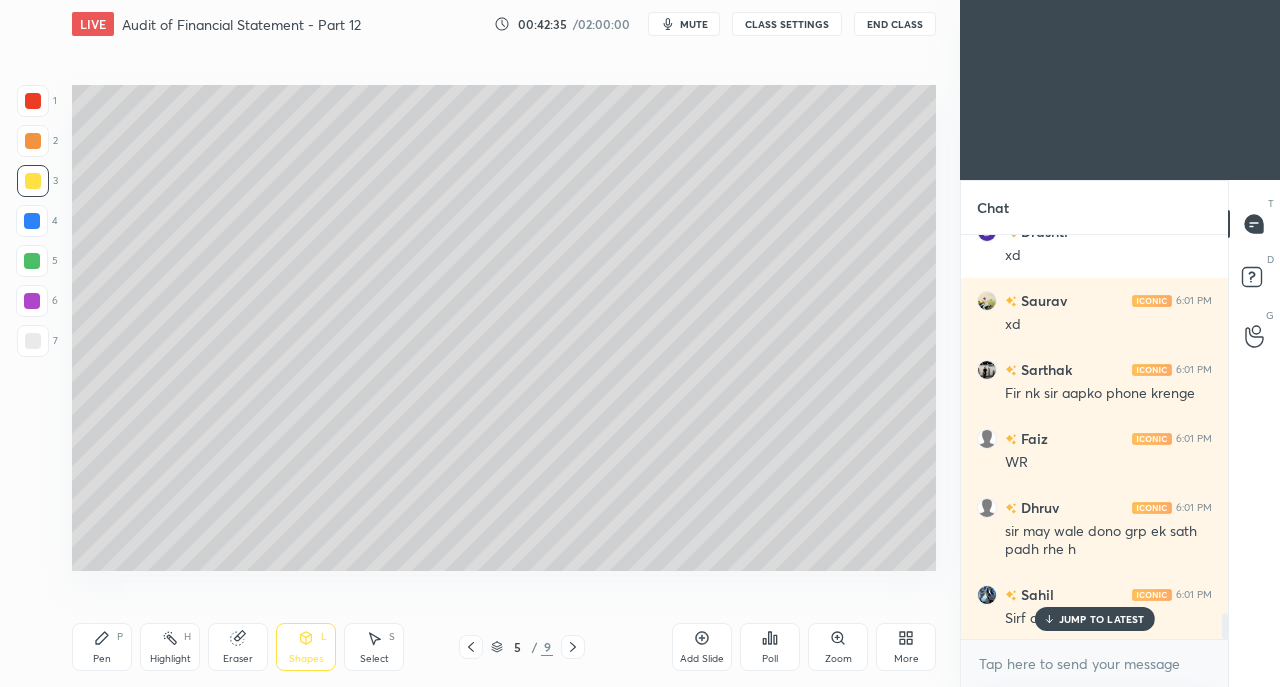 click 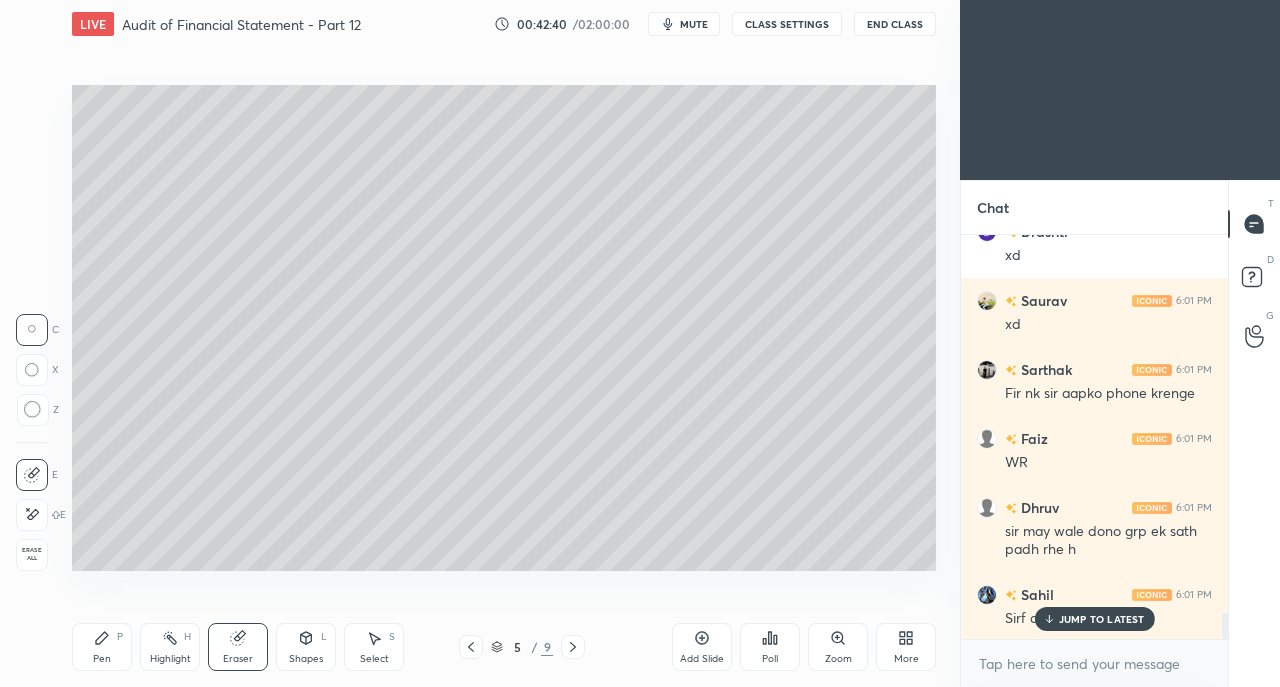 click on "Pen P" at bounding box center (102, 647) 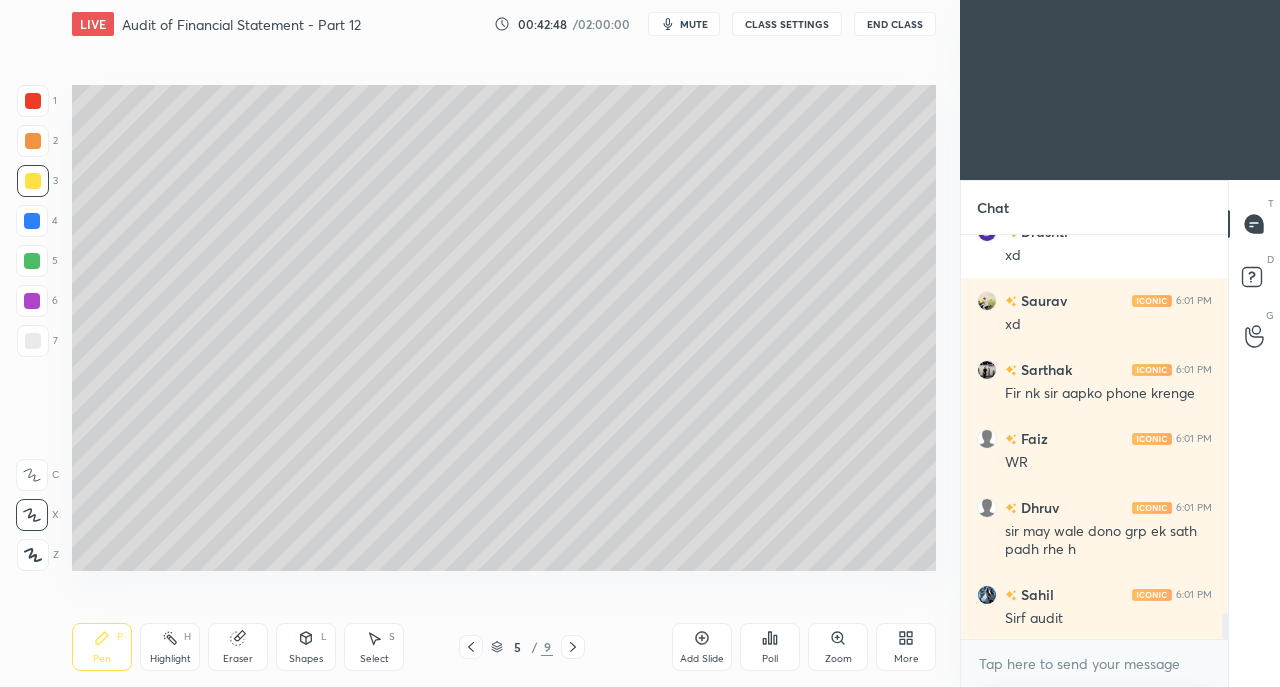 scroll, scrollTop: 5992, scrollLeft: 0, axis: vertical 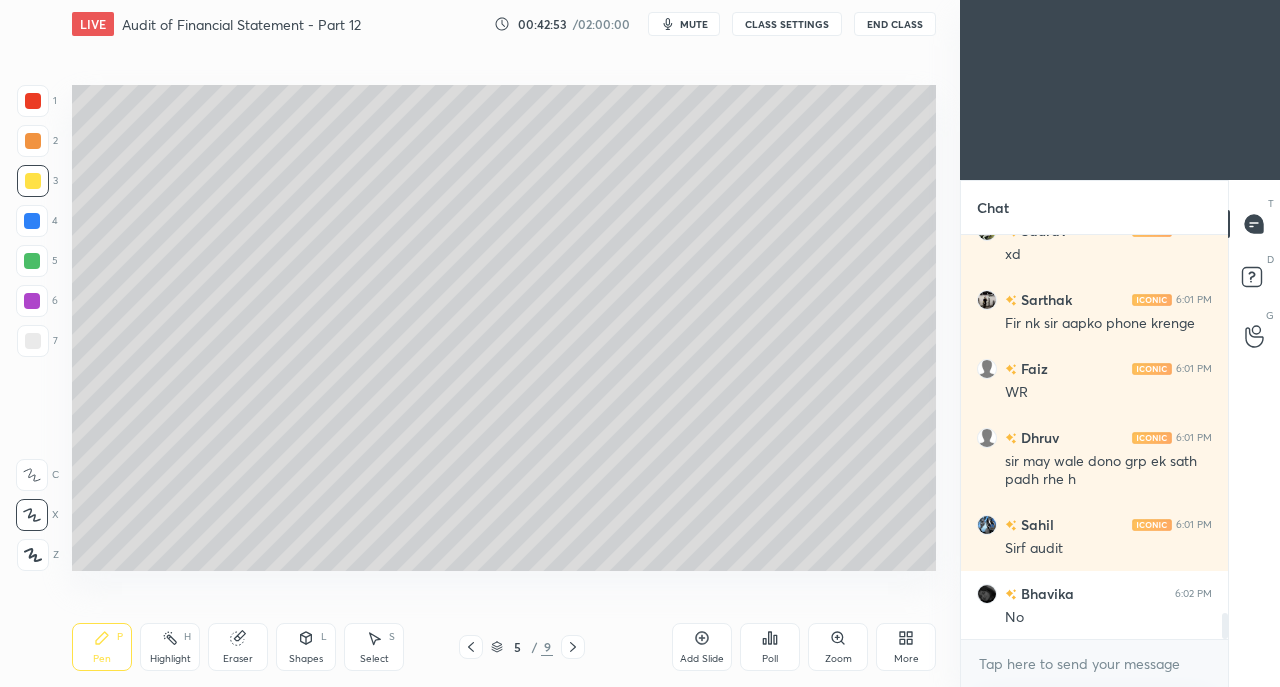 click at bounding box center (33, 341) 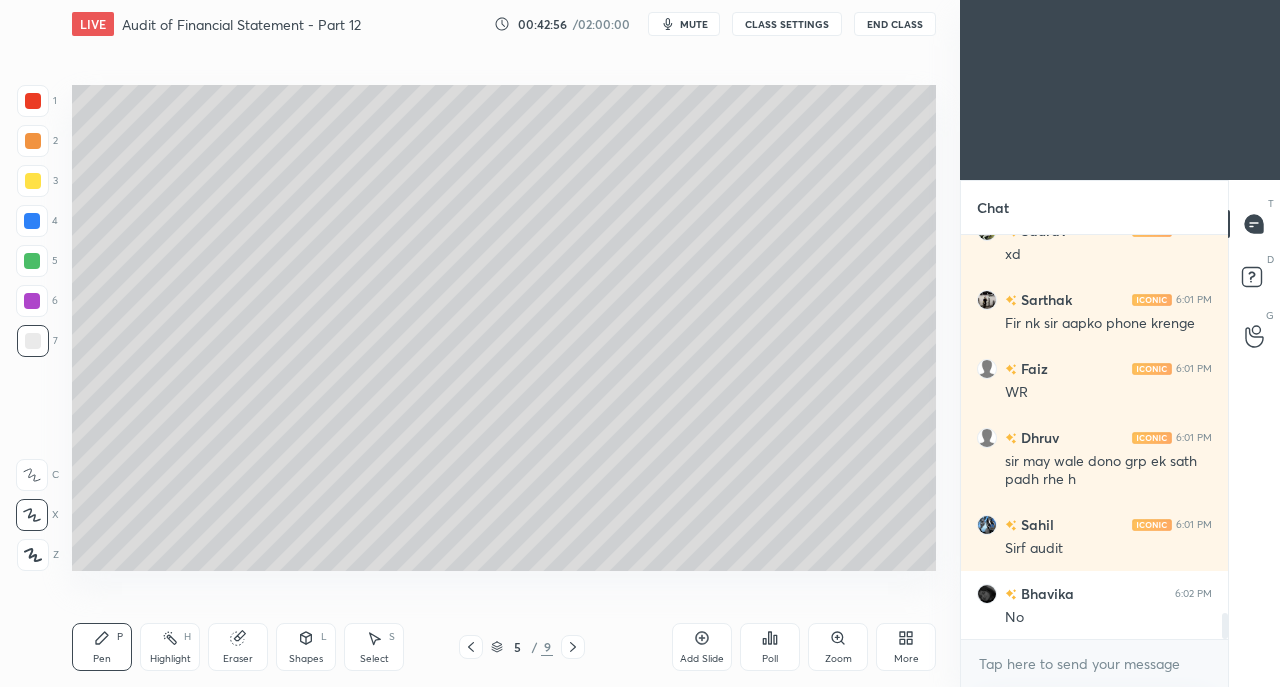 scroll, scrollTop: 6060, scrollLeft: 0, axis: vertical 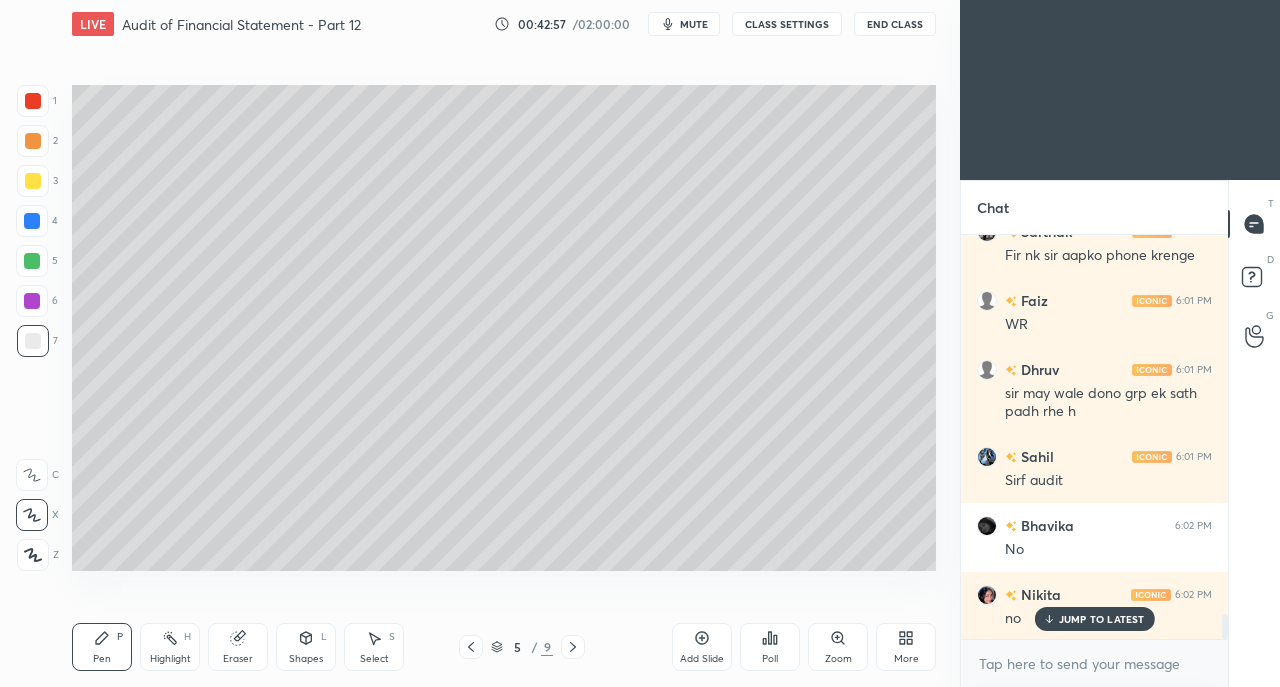 click on "Select S" at bounding box center (374, 647) 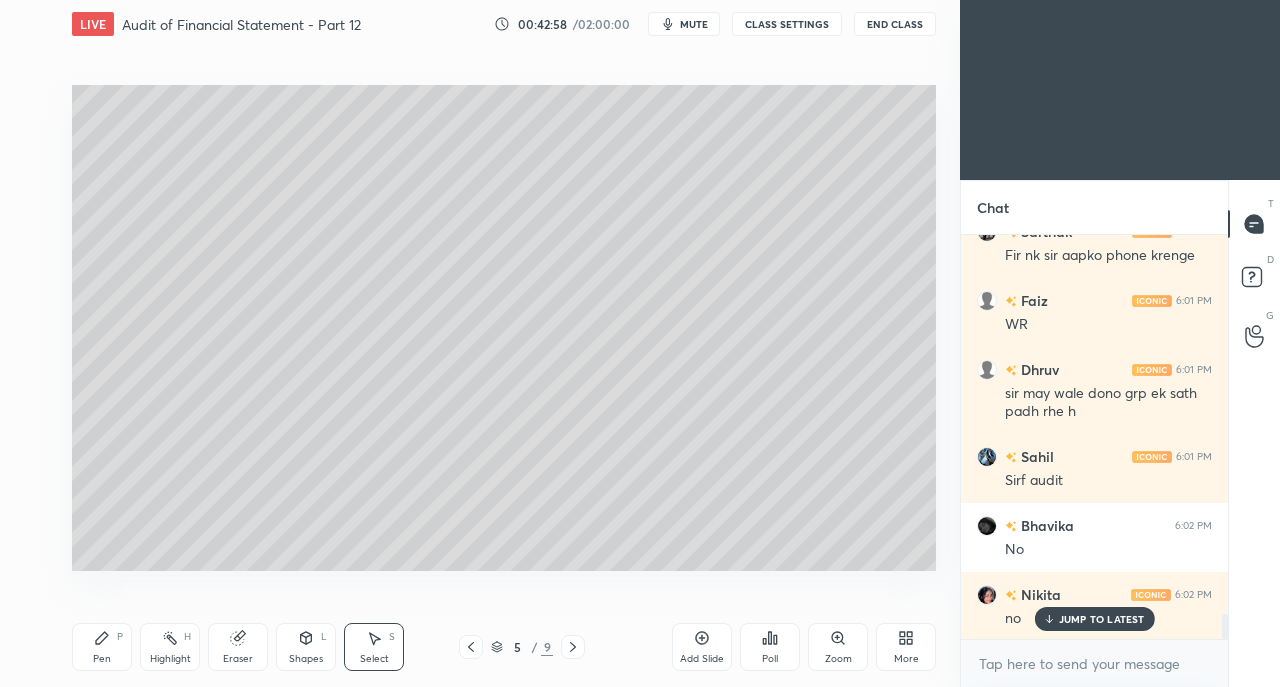 click on "Pen" at bounding box center (102, 659) 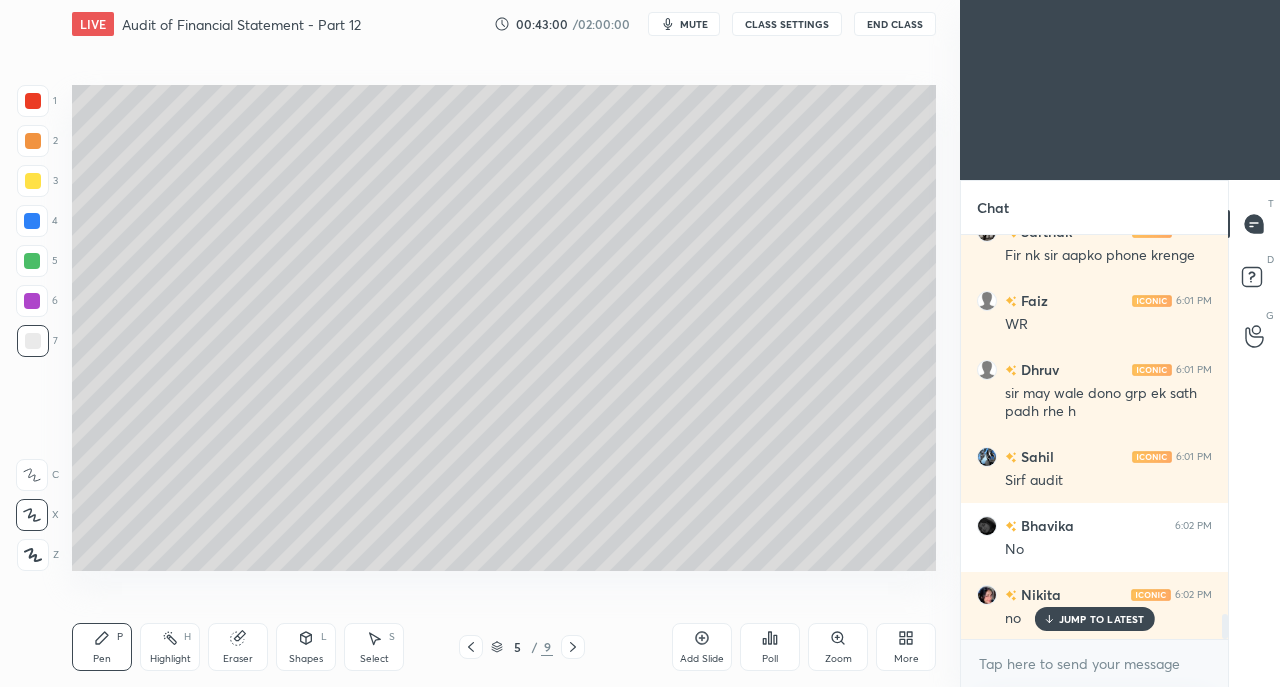click at bounding box center (33, 141) 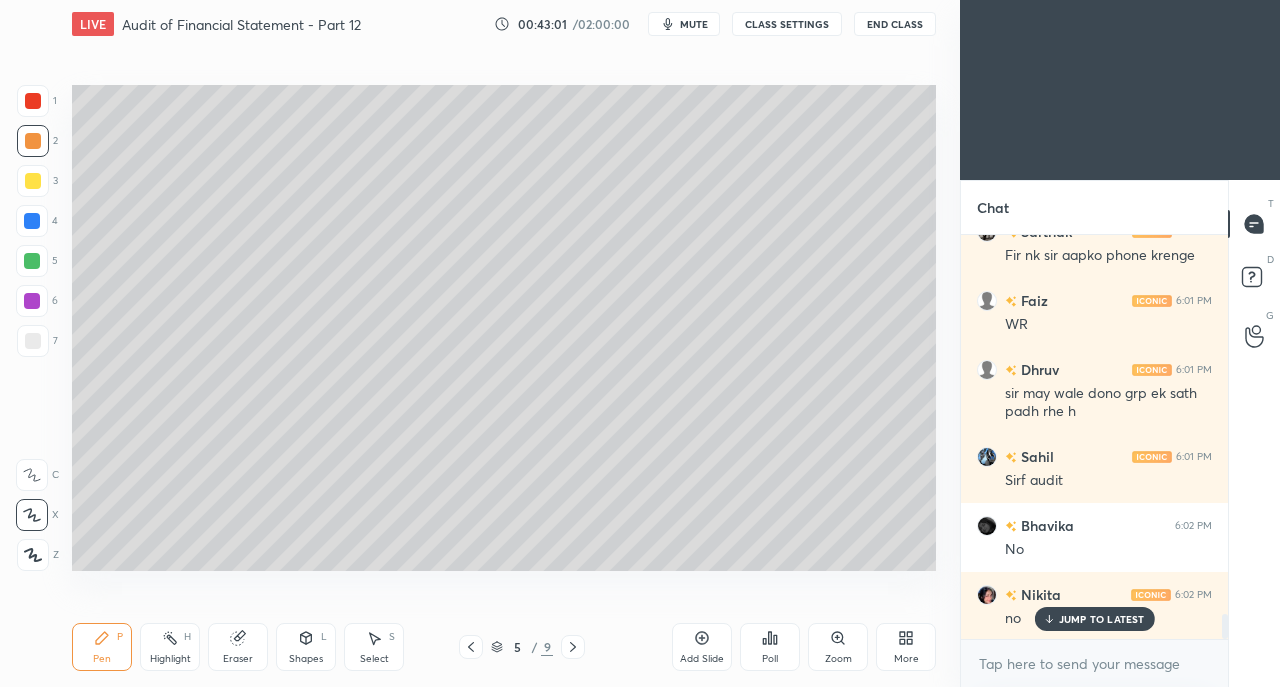 click at bounding box center (33, 101) 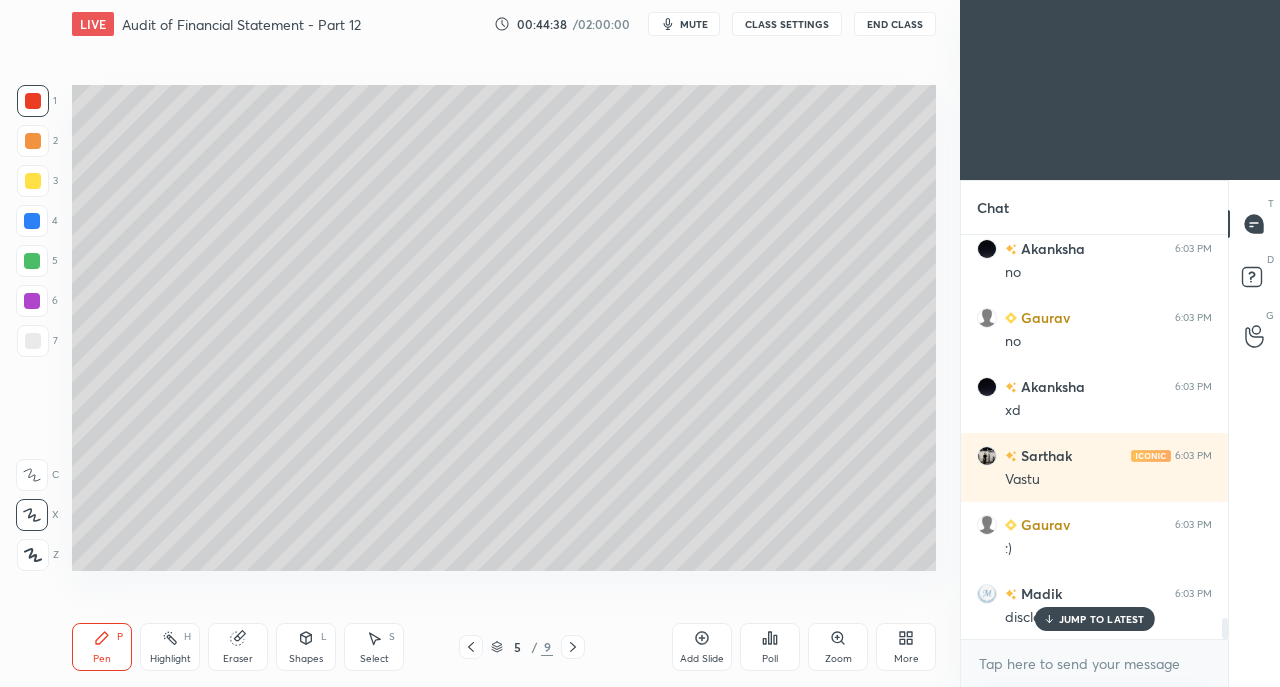 scroll, scrollTop: 7302, scrollLeft: 0, axis: vertical 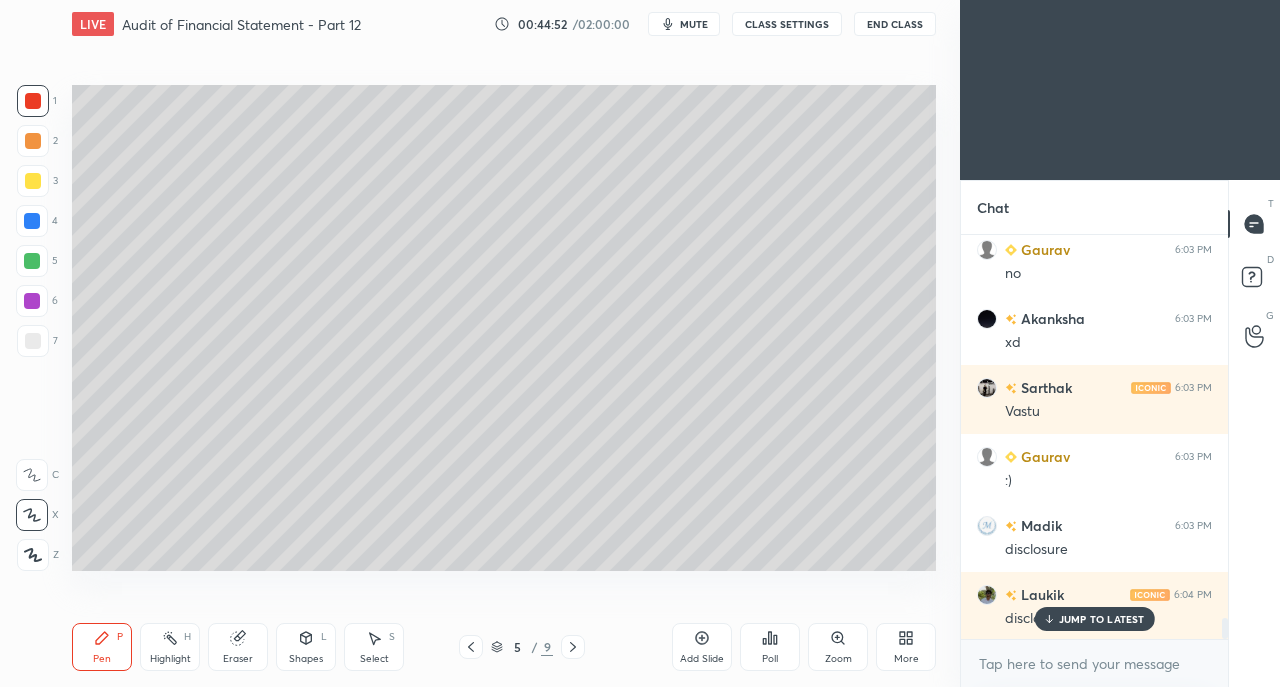 click on "JUMP TO LATEST" at bounding box center (1102, 619) 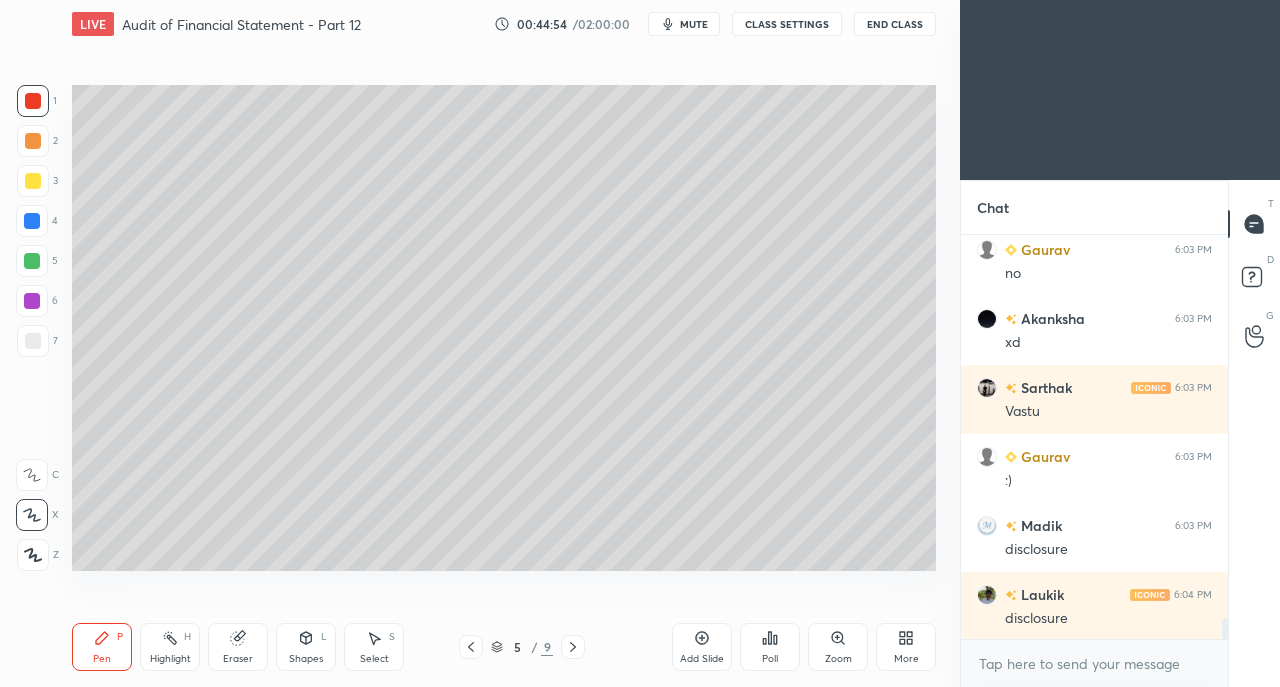 click at bounding box center (33, 101) 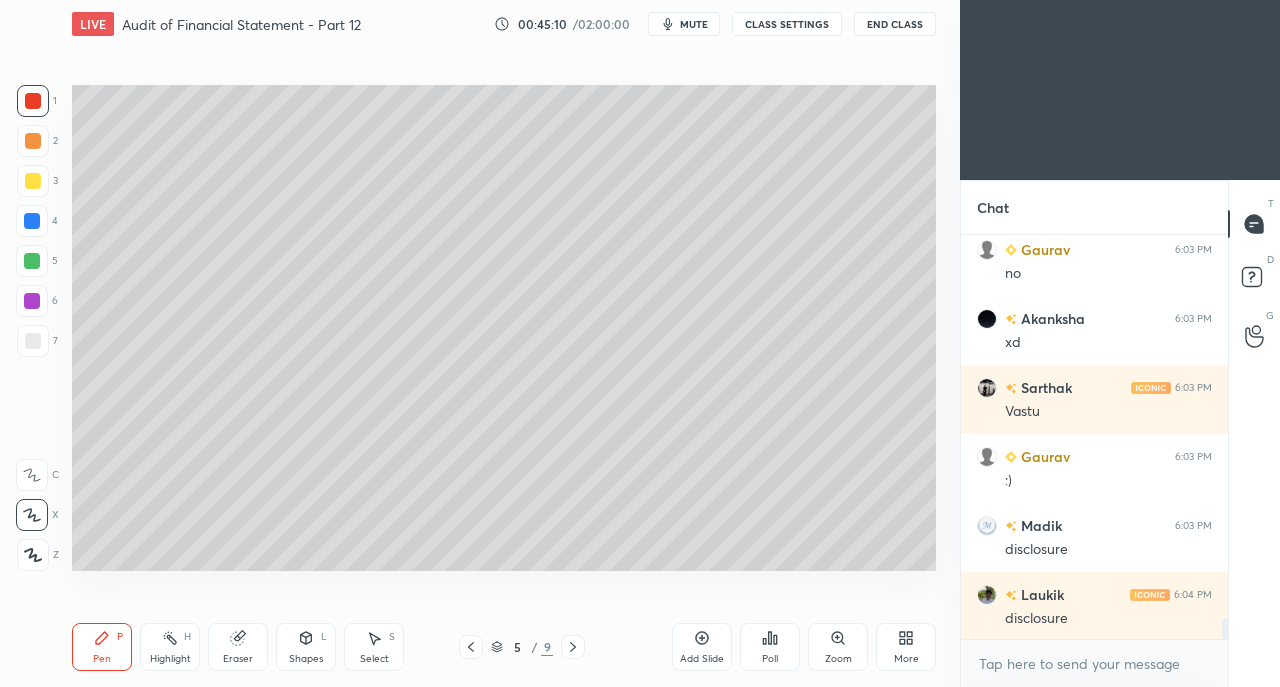 click at bounding box center (33, 341) 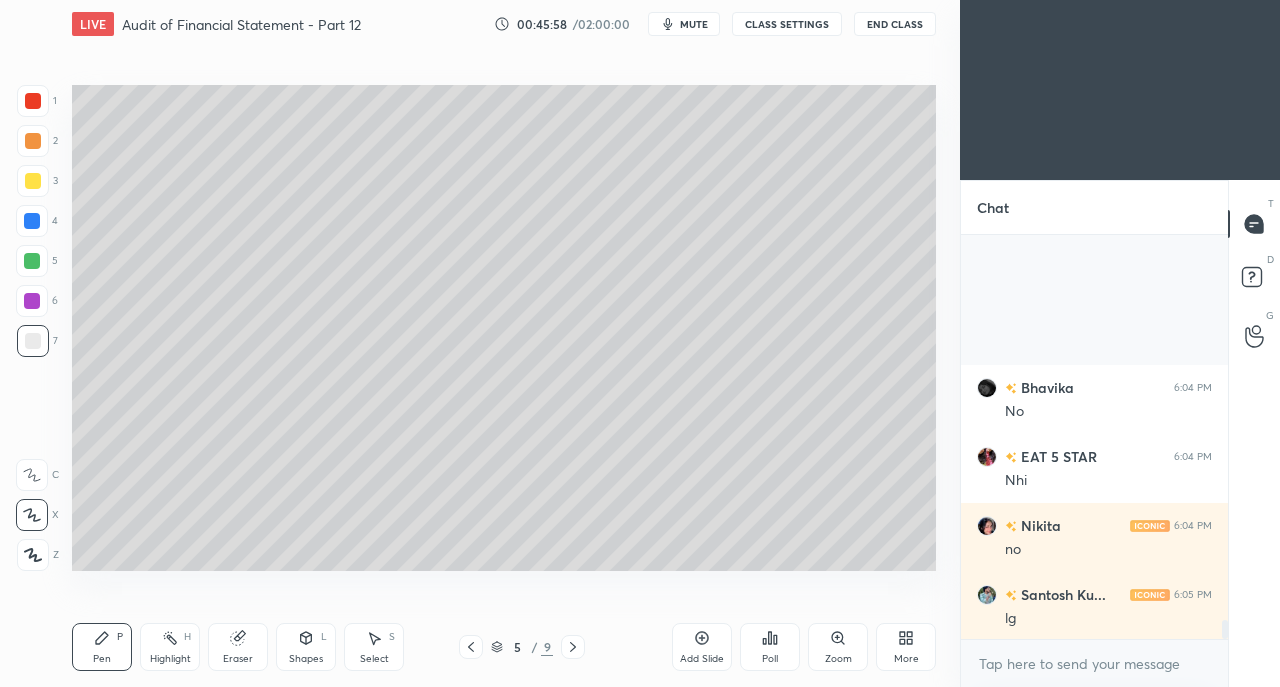 scroll, scrollTop: 8200, scrollLeft: 0, axis: vertical 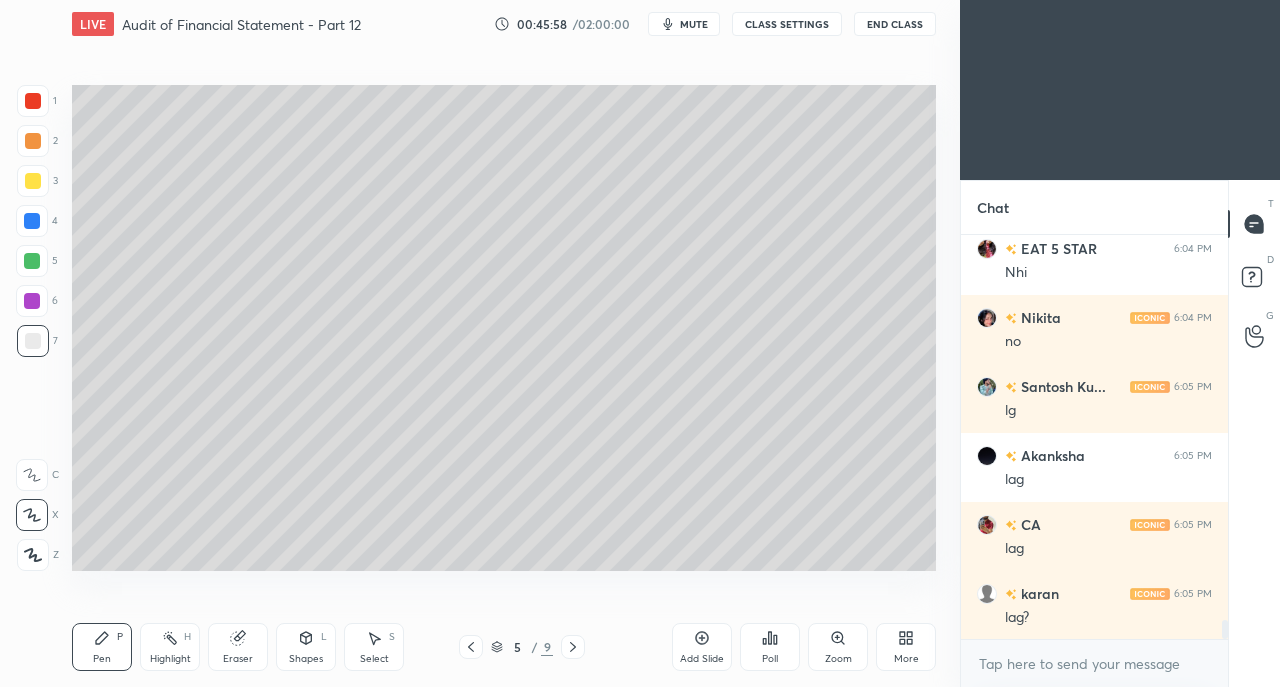 click on "lag?" at bounding box center [1108, 618] 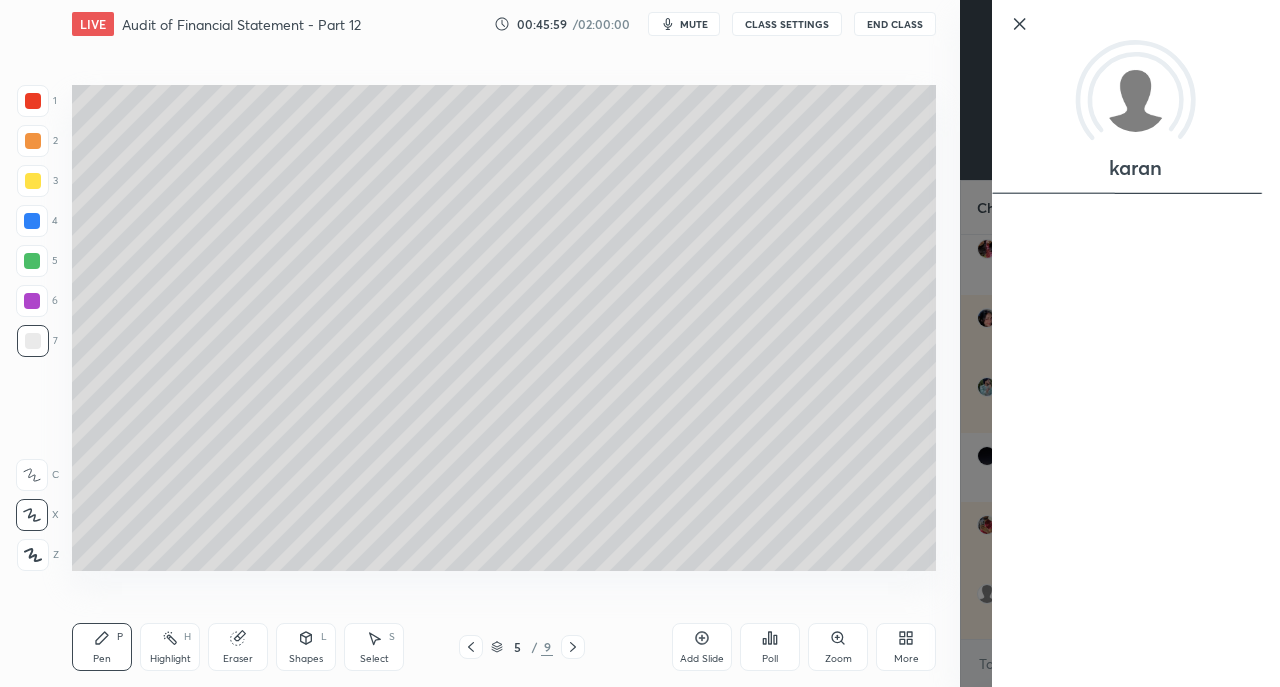 click on "Setting up your live class Poll for   secs No correct answer Start poll" at bounding box center (504, 327) 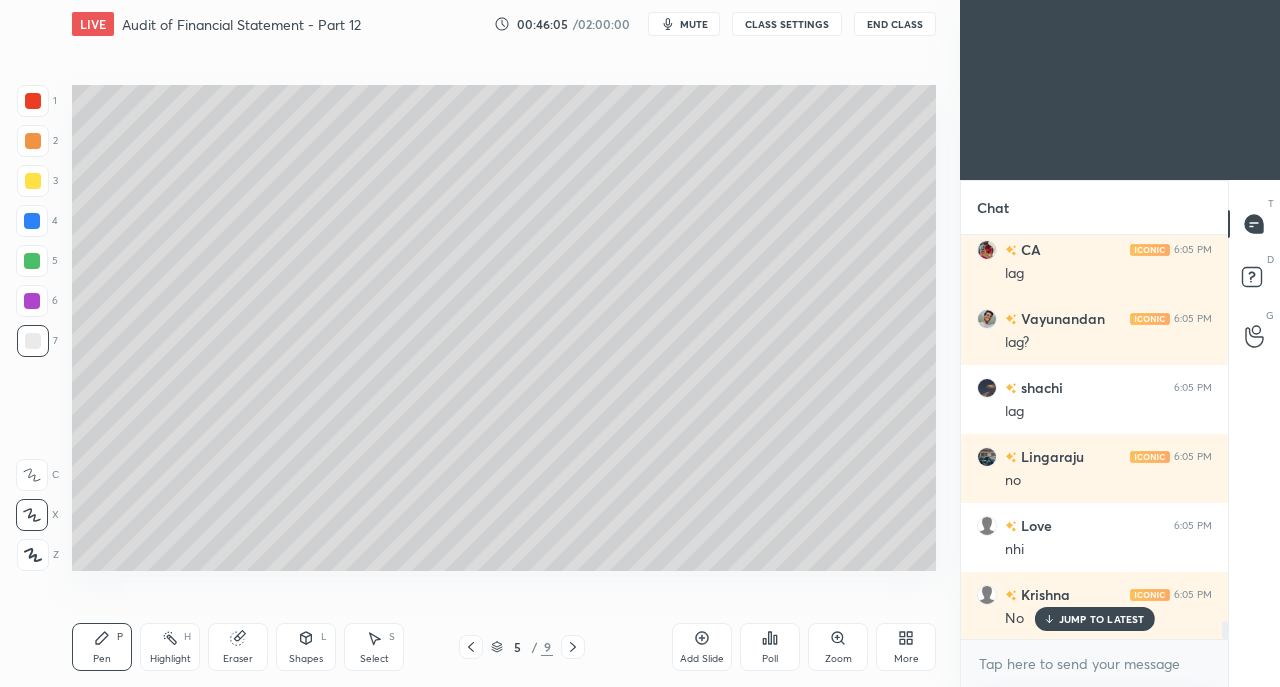 scroll, scrollTop: 8958, scrollLeft: 0, axis: vertical 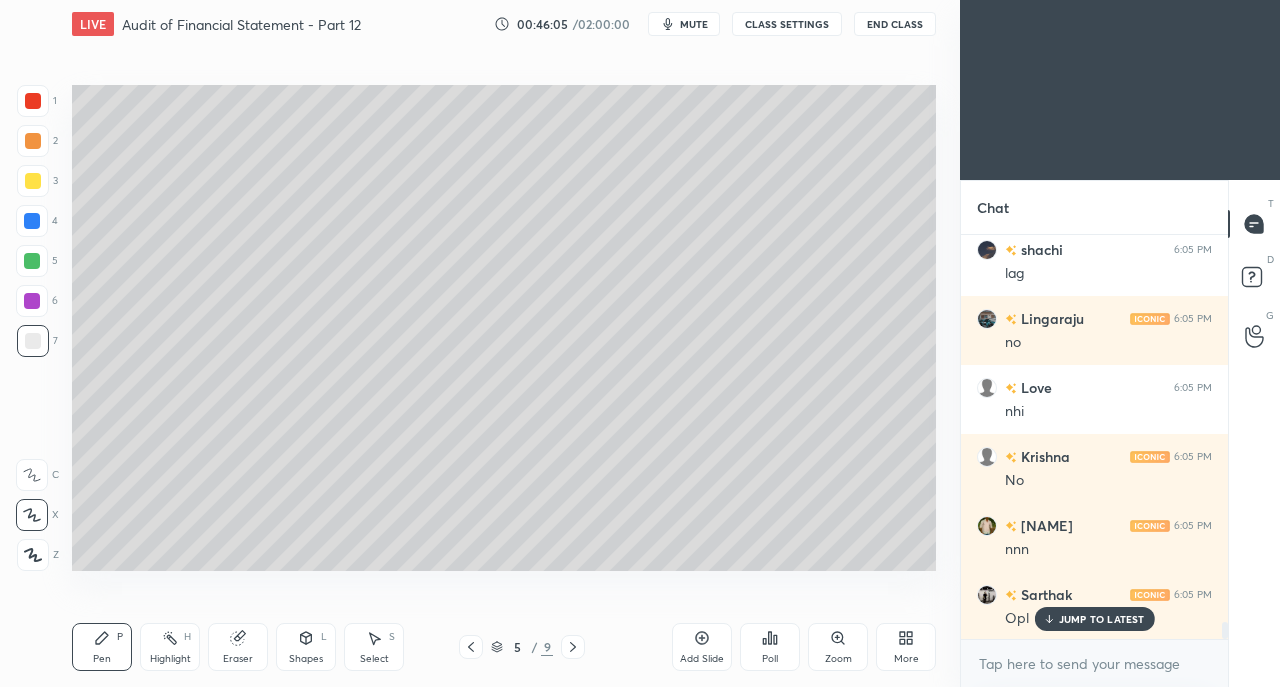 click on "JUMP TO LATEST" at bounding box center [1102, 619] 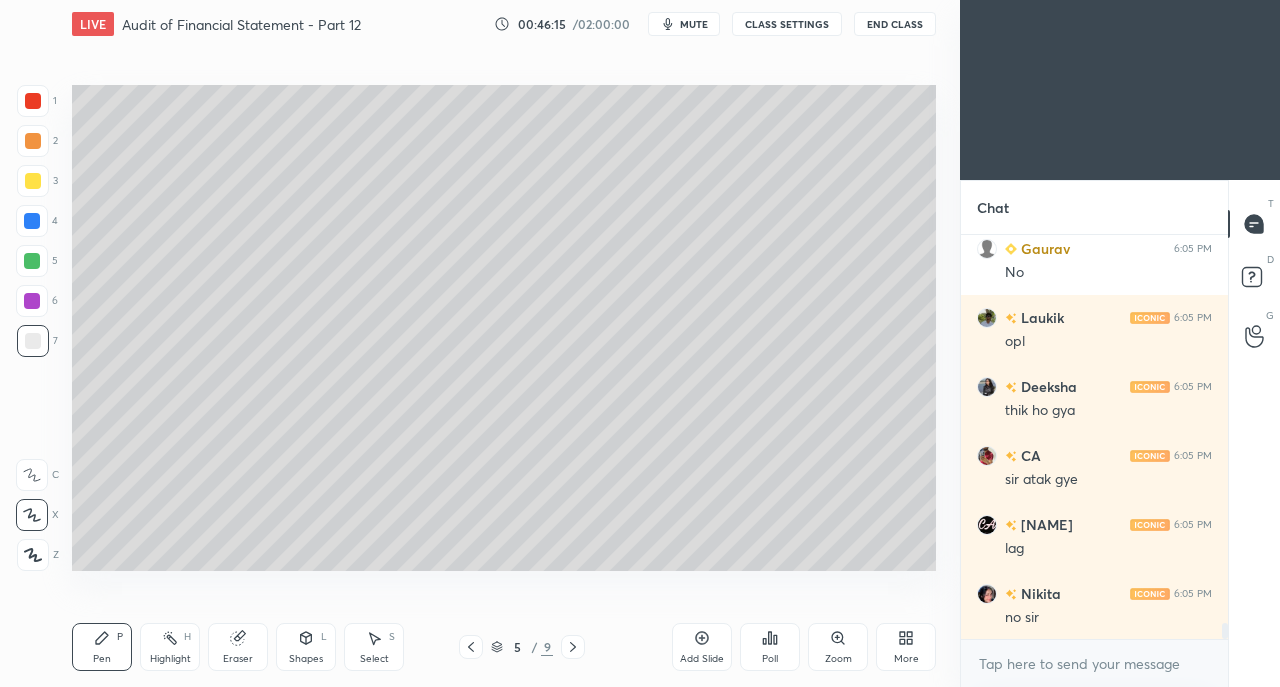 scroll, scrollTop: 9648, scrollLeft: 0, axis: vertical 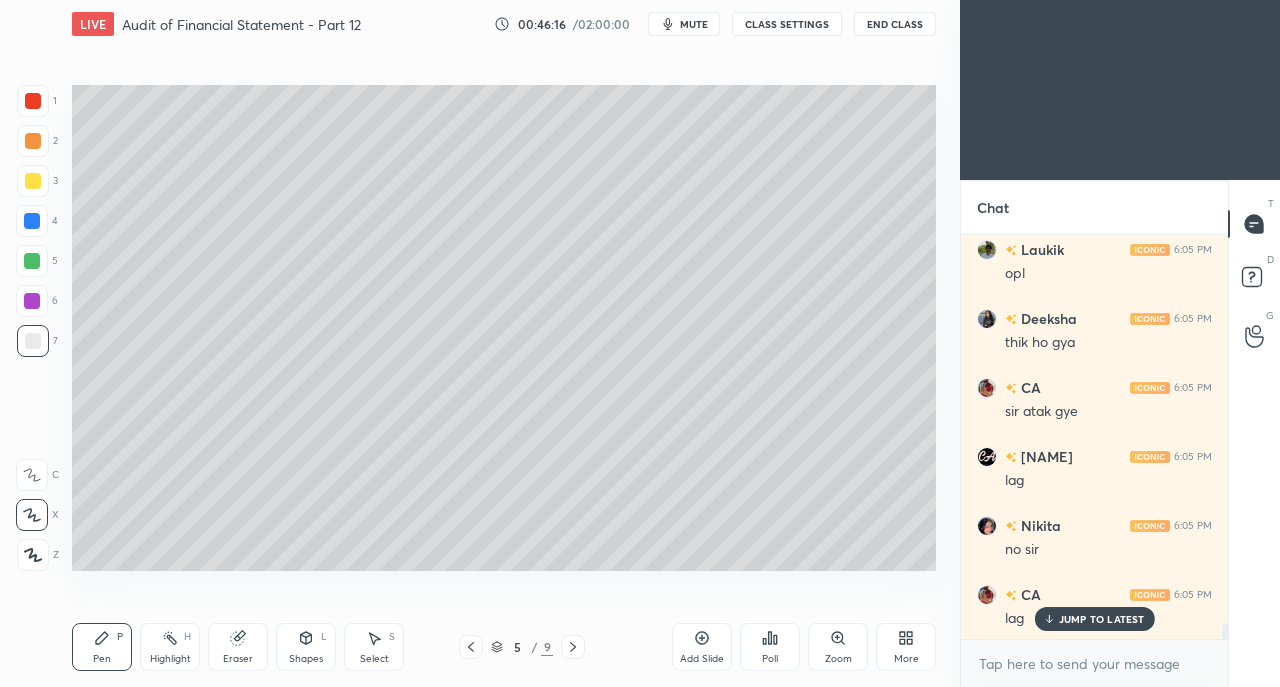 click on "JUMP TO LATEST" at bounding box center (1102, 619) 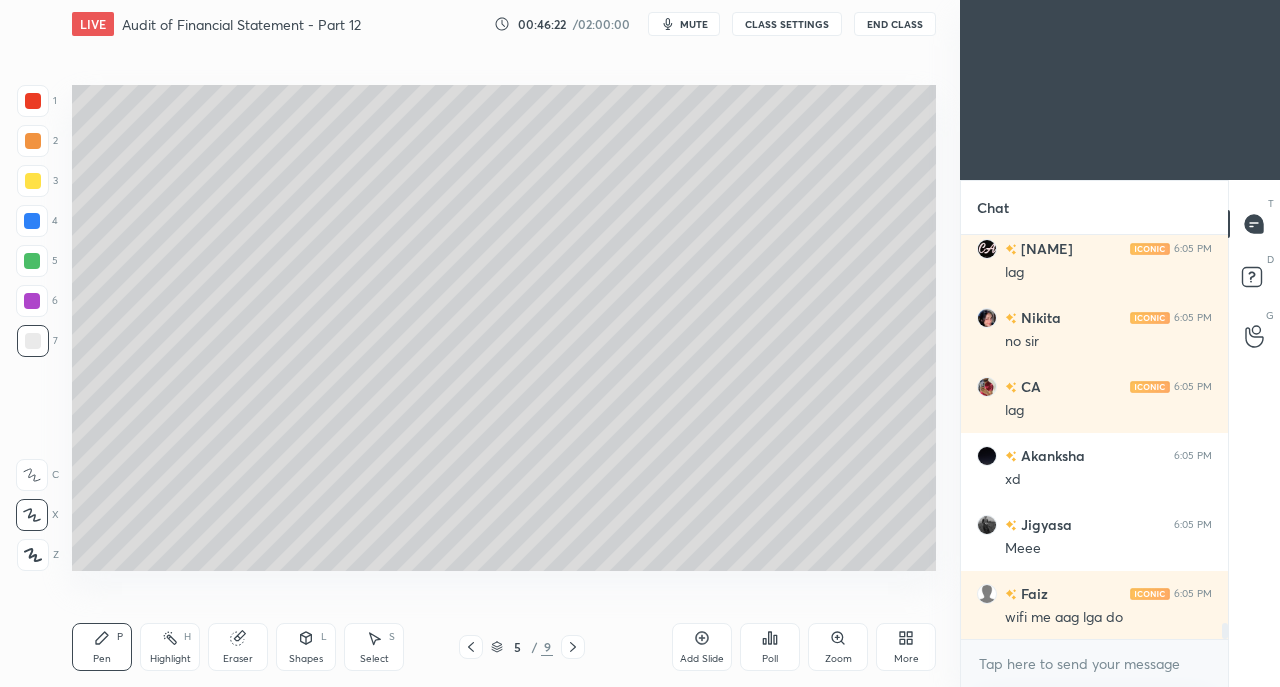 scroll, scrollTop: 9924, scrollLeft: 0, axis: vertical 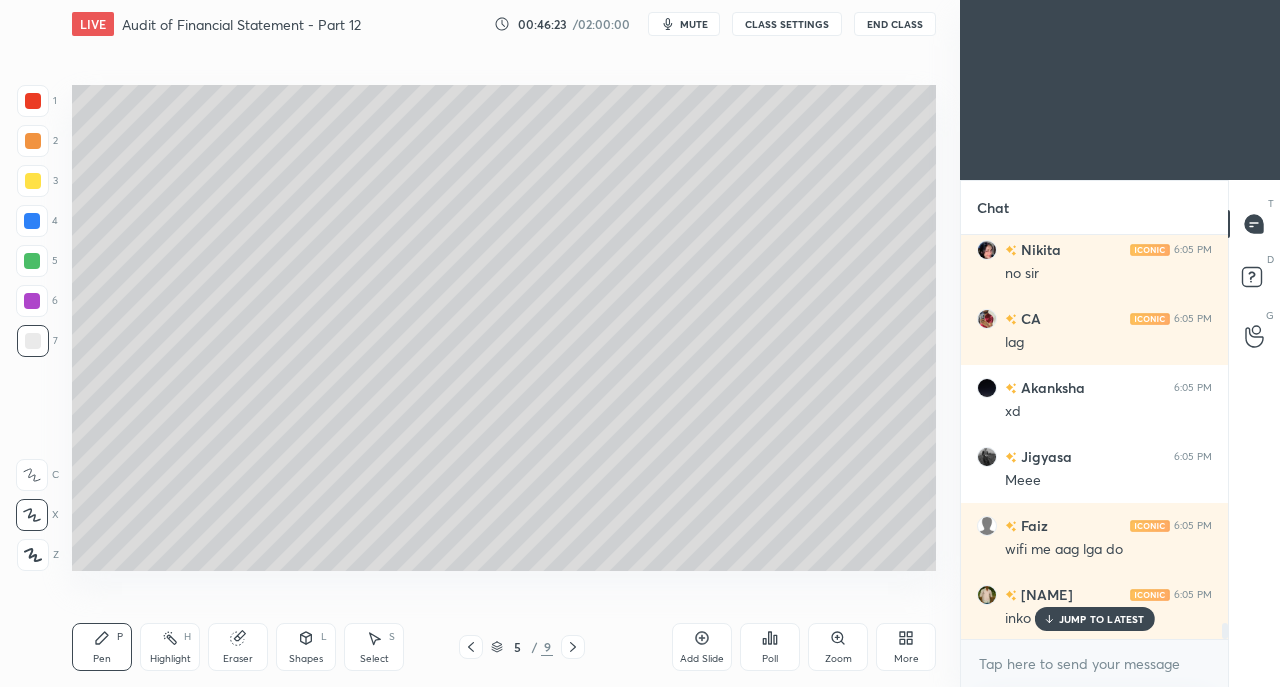 click 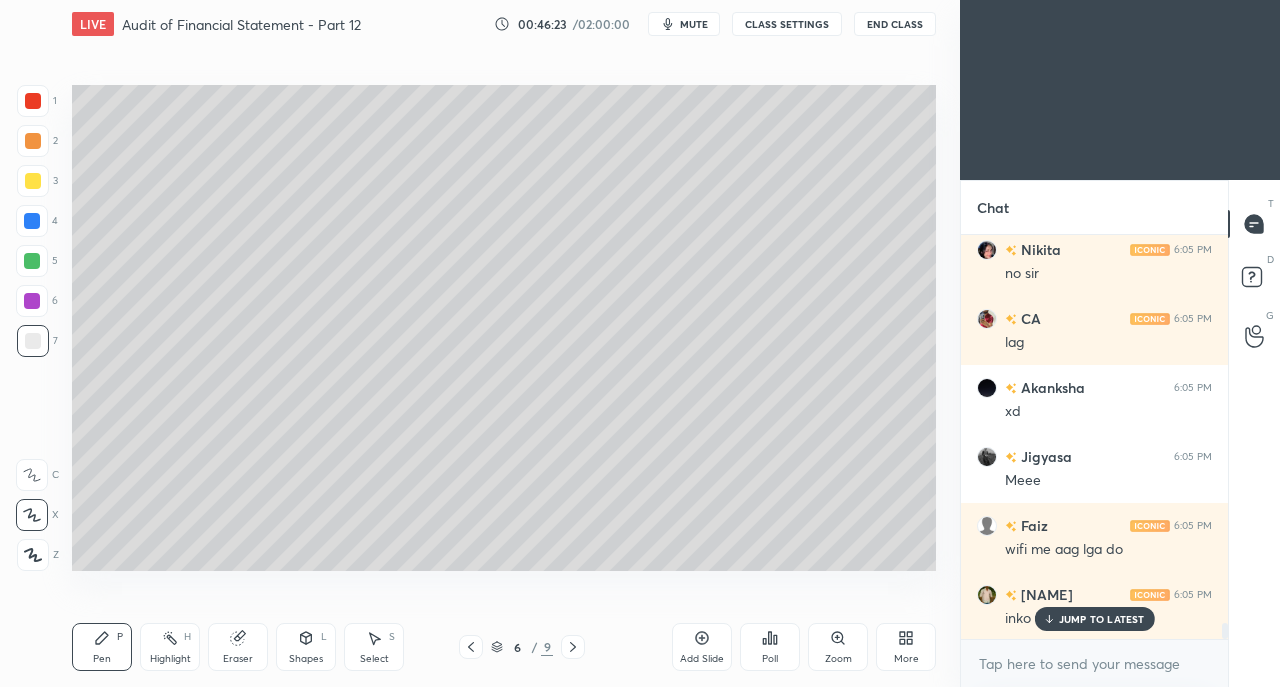 scroll, scrollTop: 9994, scrollLeft: 0, axis: vertical 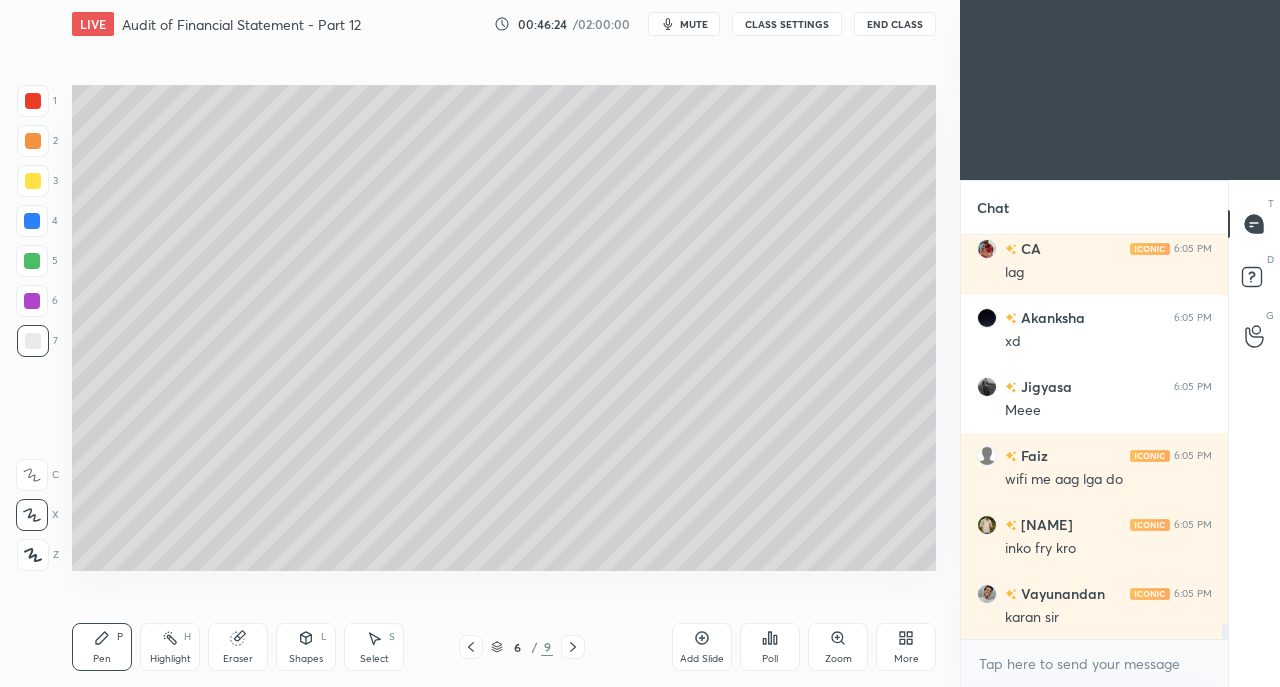 click 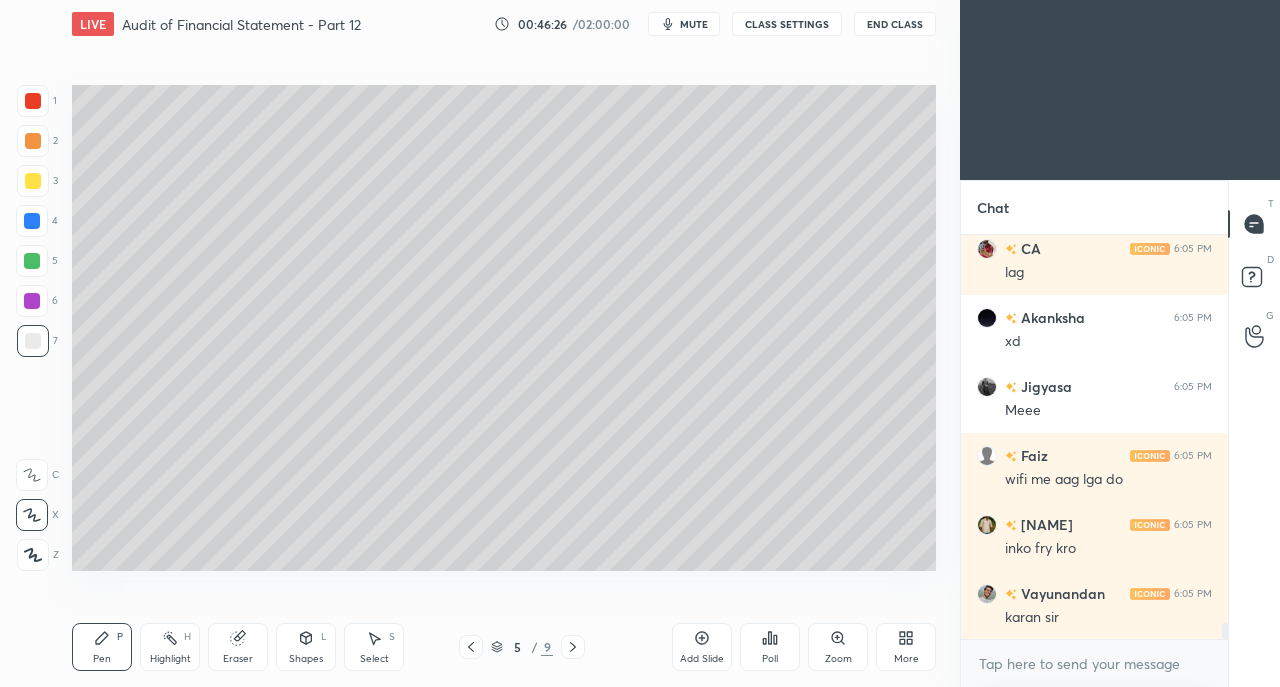 click on "Add Slide" at bounding box center [702, 647] 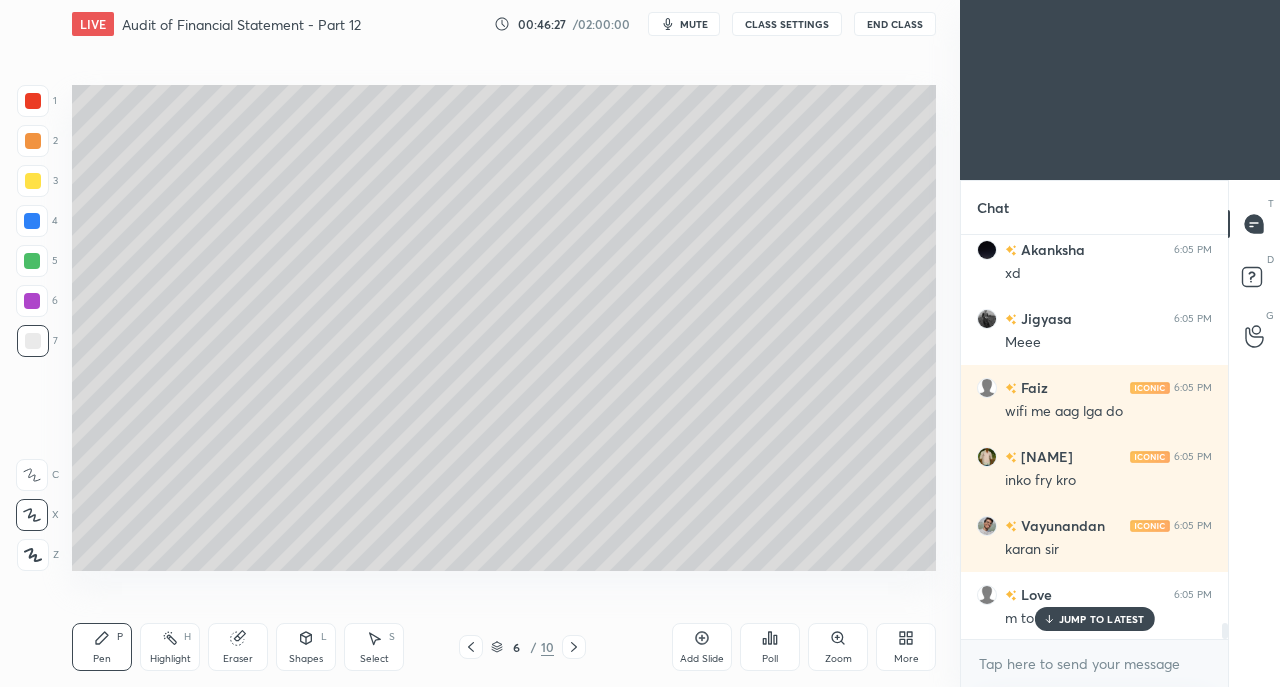 scroll, scrollTop: 10132, scrollLeft: 0, axis: vertical 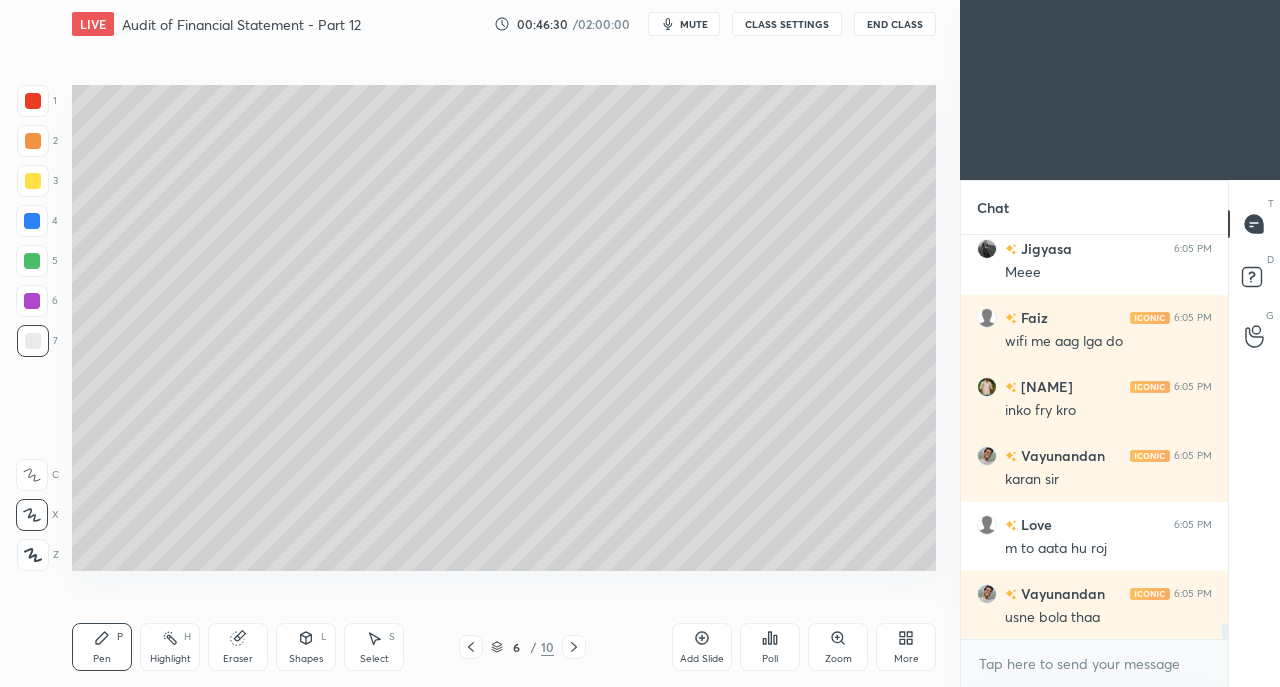 click at bounding box center [33, 181] 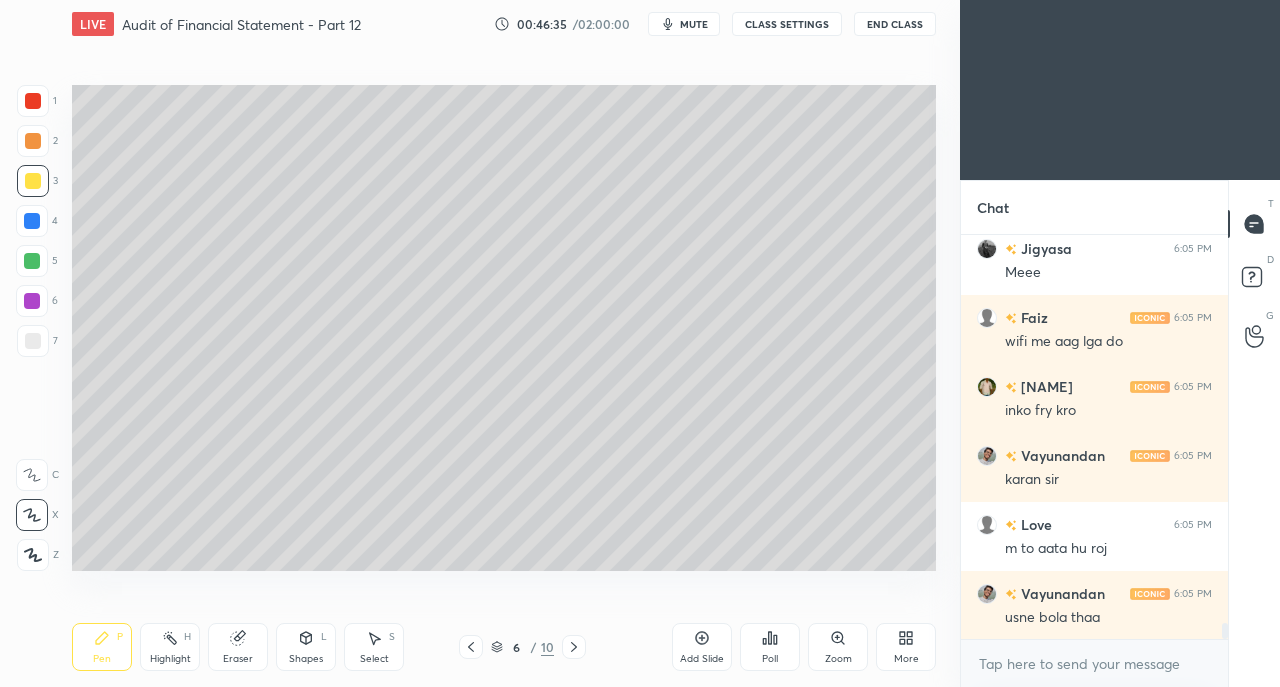 click 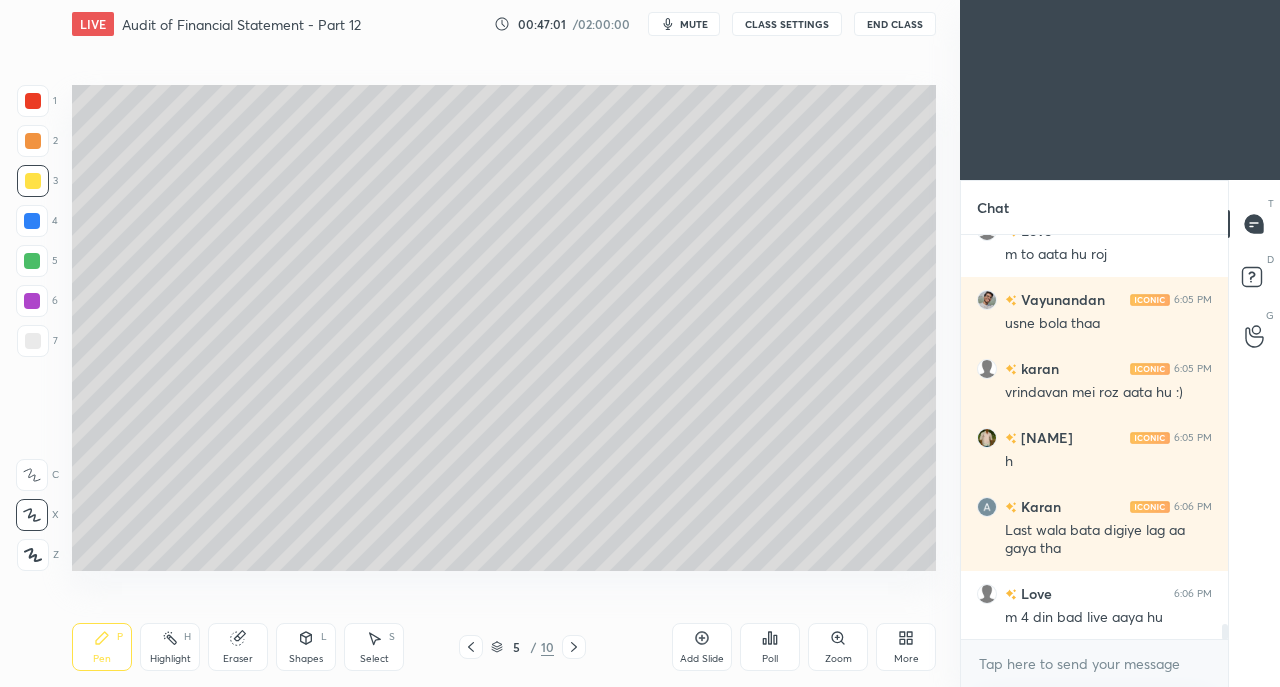 scroll, scrollTop: 10446, scrollLeft: 0, axis: vertical 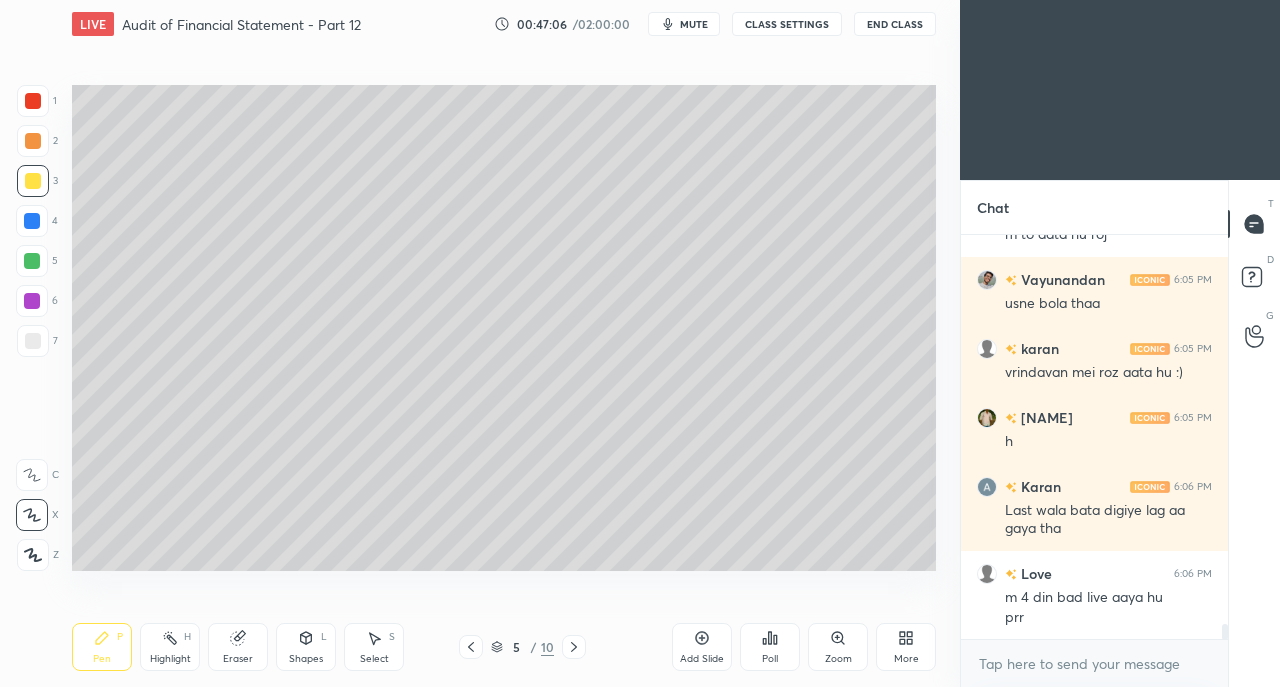 click at bounding box center [33, 341] 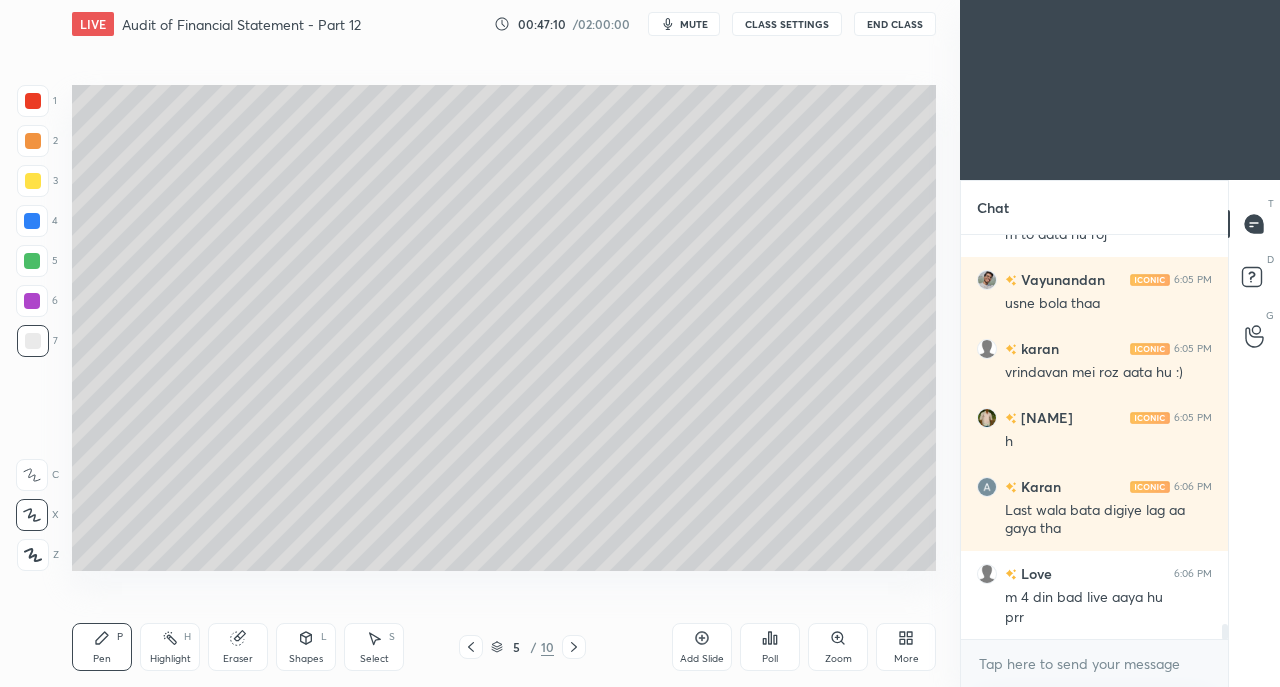 scroll, scrollTop: 10550, scrollLeft: 0, axis: vertical 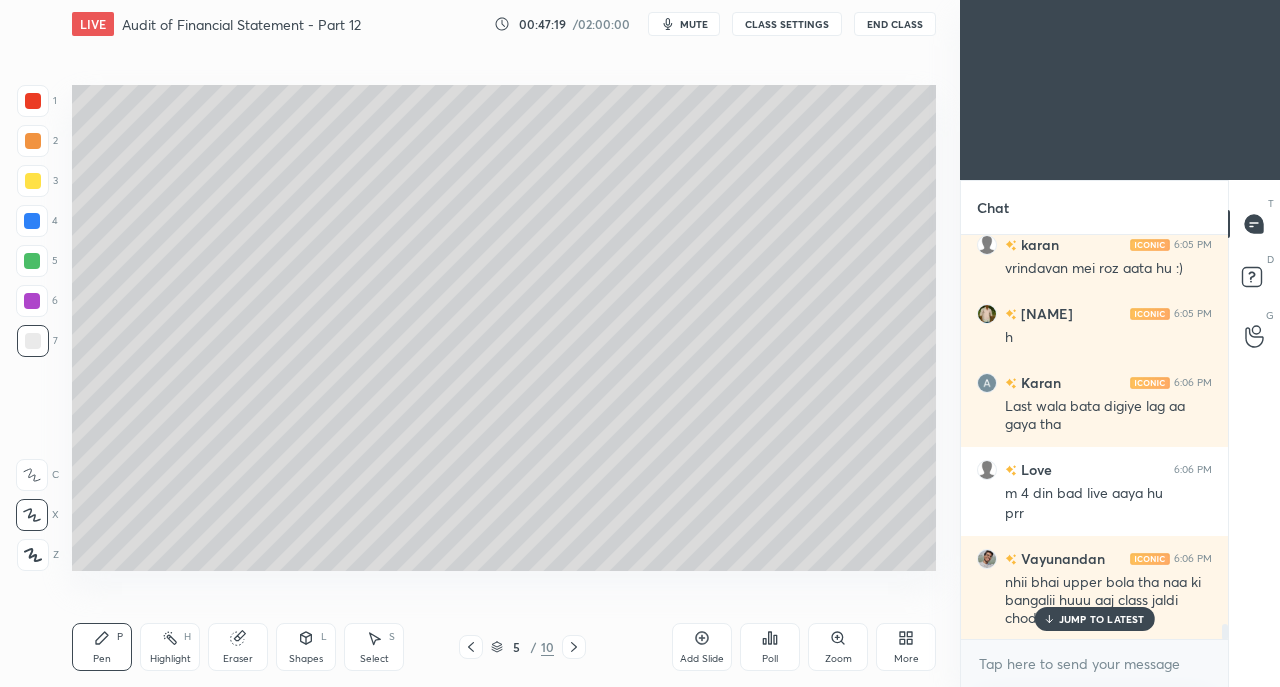click on "JUMP TO LATEST" at bounding box center [1102, 619] 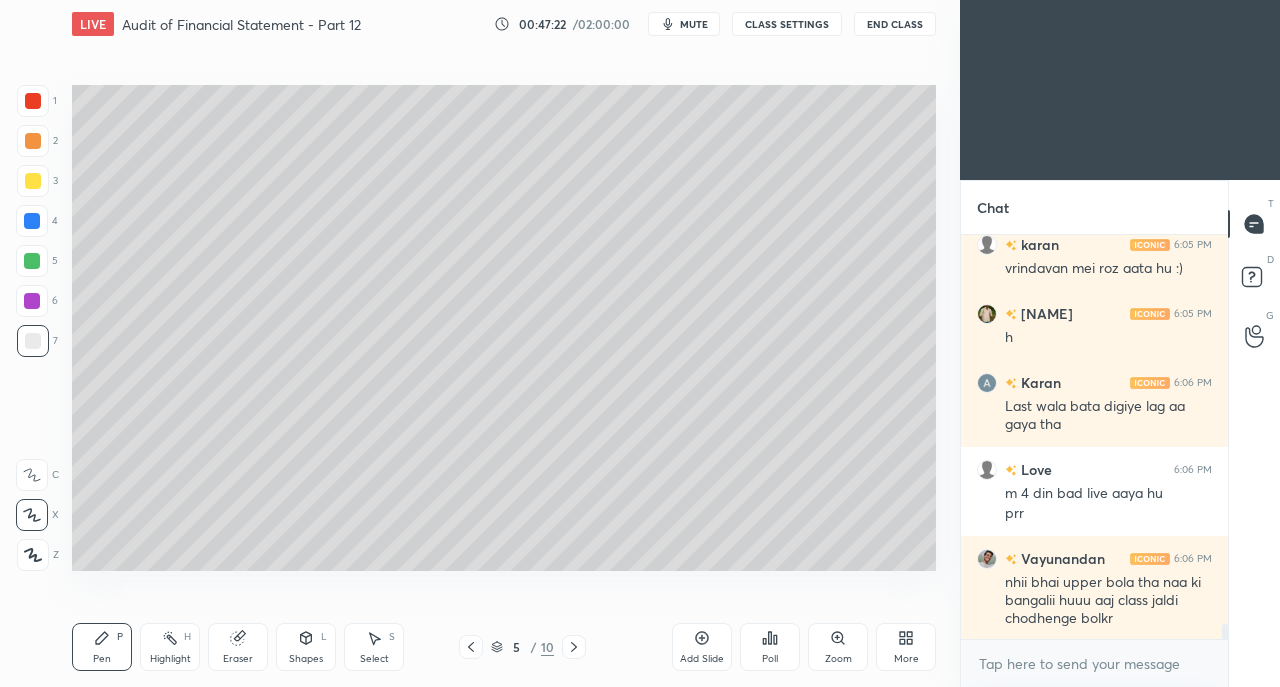 scroll, scrollTop: 10638, scrollLeft: 0, axis: vertical 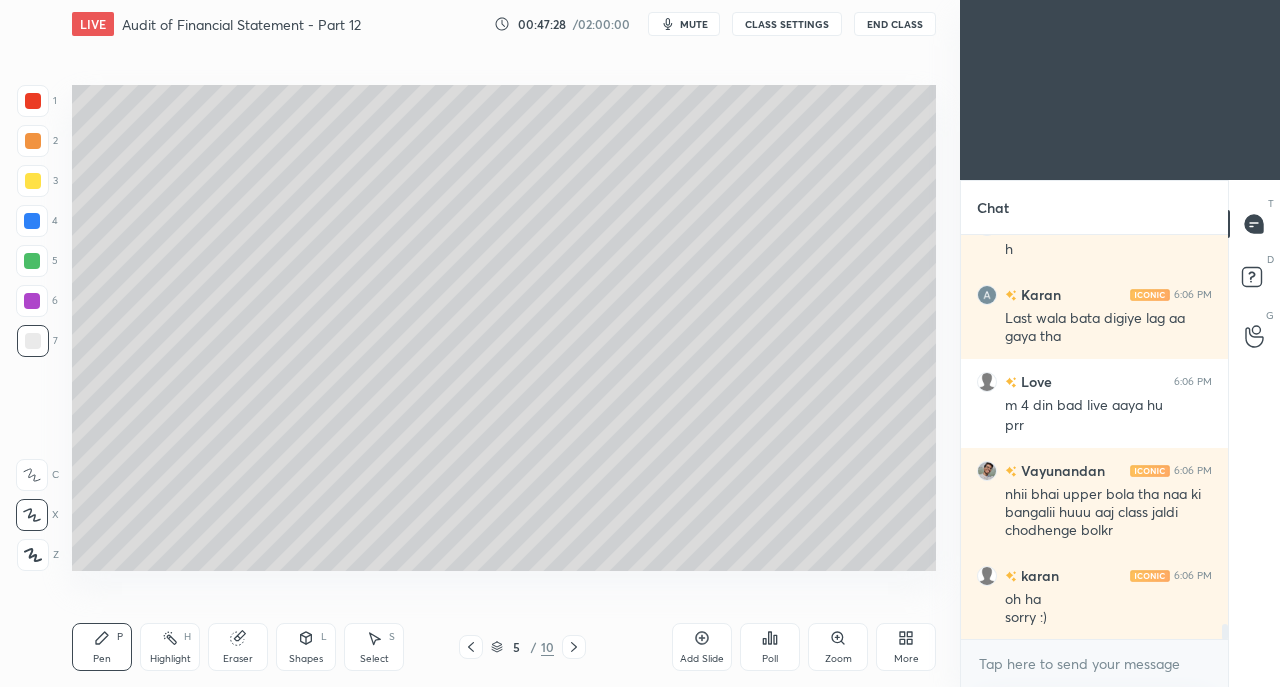 click 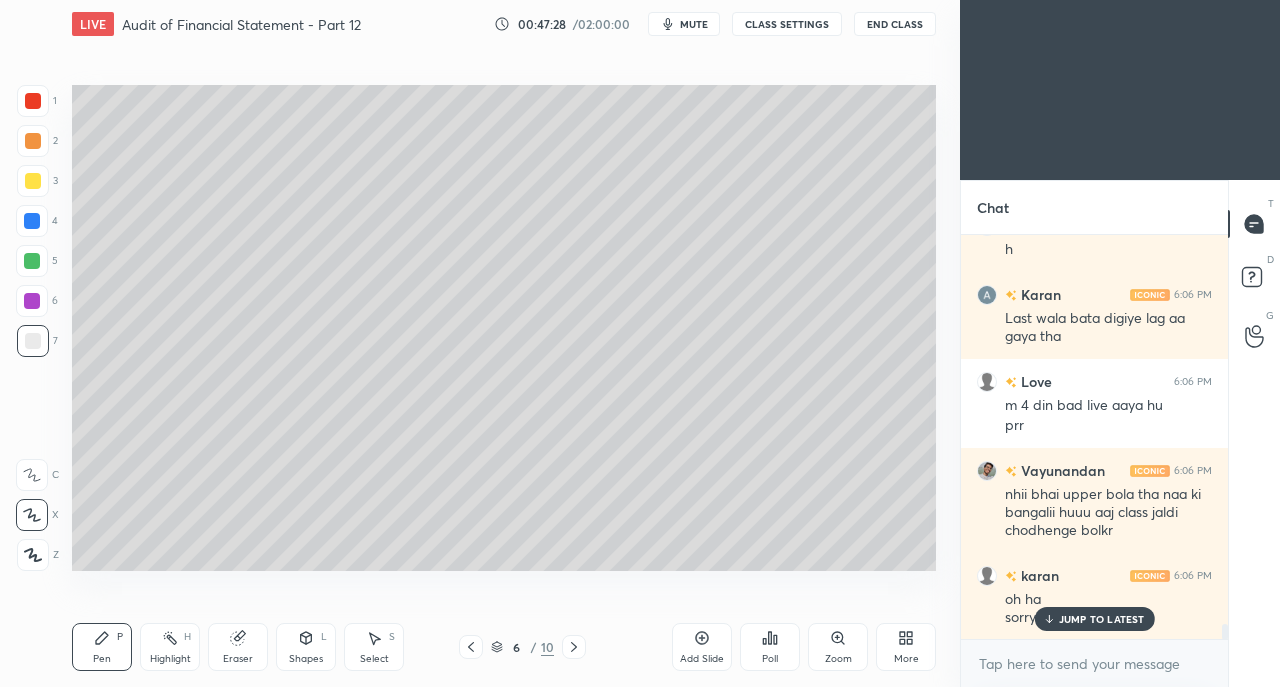 scroll, scrollTop: 10706, scrollLeft: 0, axis: vertical 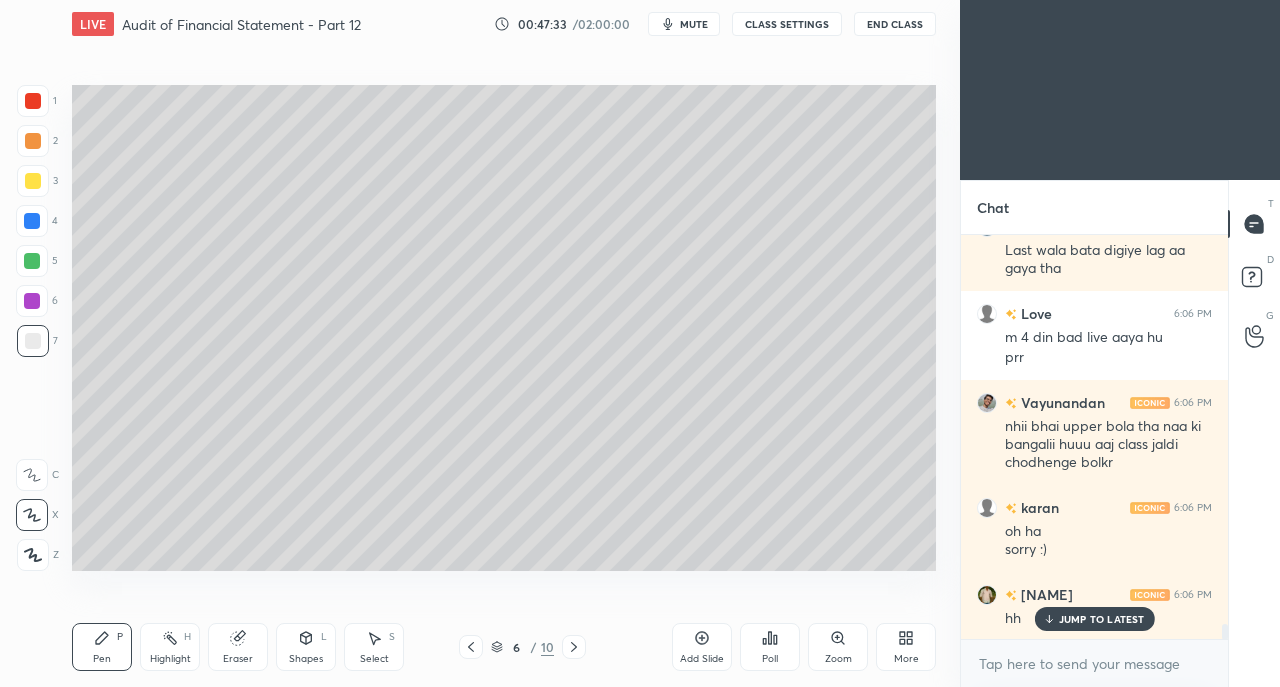 click on "JUMP TO LATEST" at bounding box center (1102, 619) 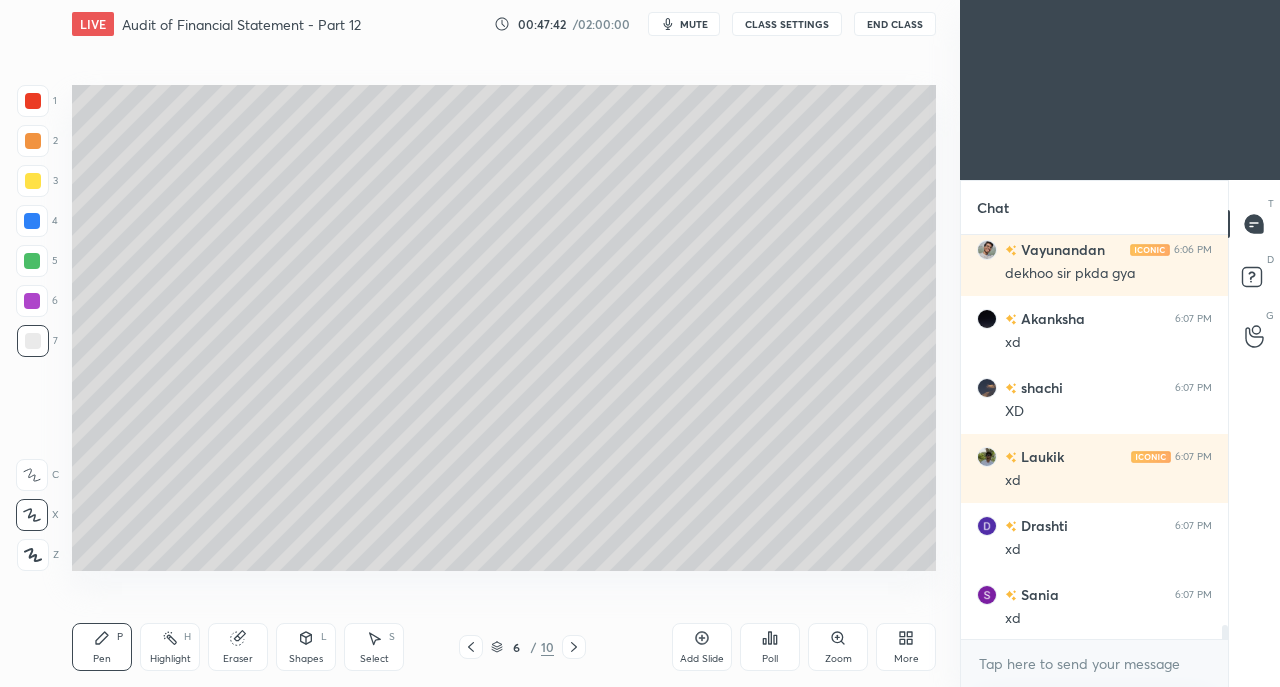 scroll, scrollTop: 11190, scrollLeft: 0, axis: vertical 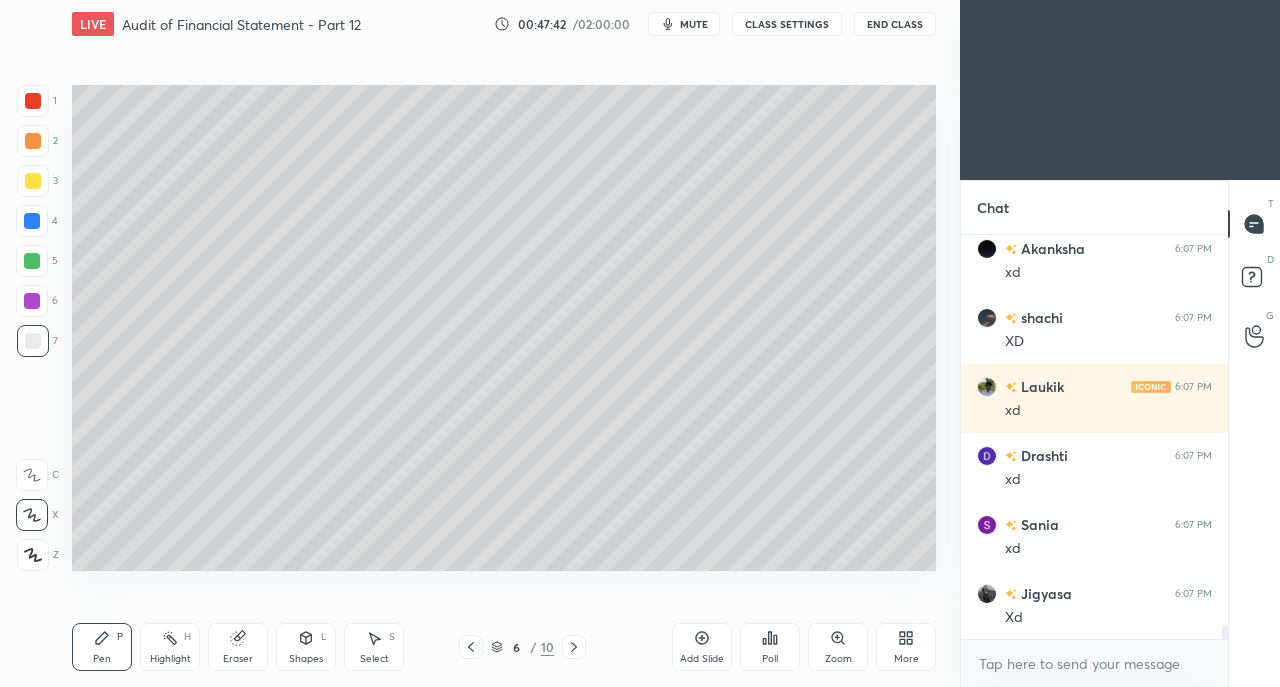 click 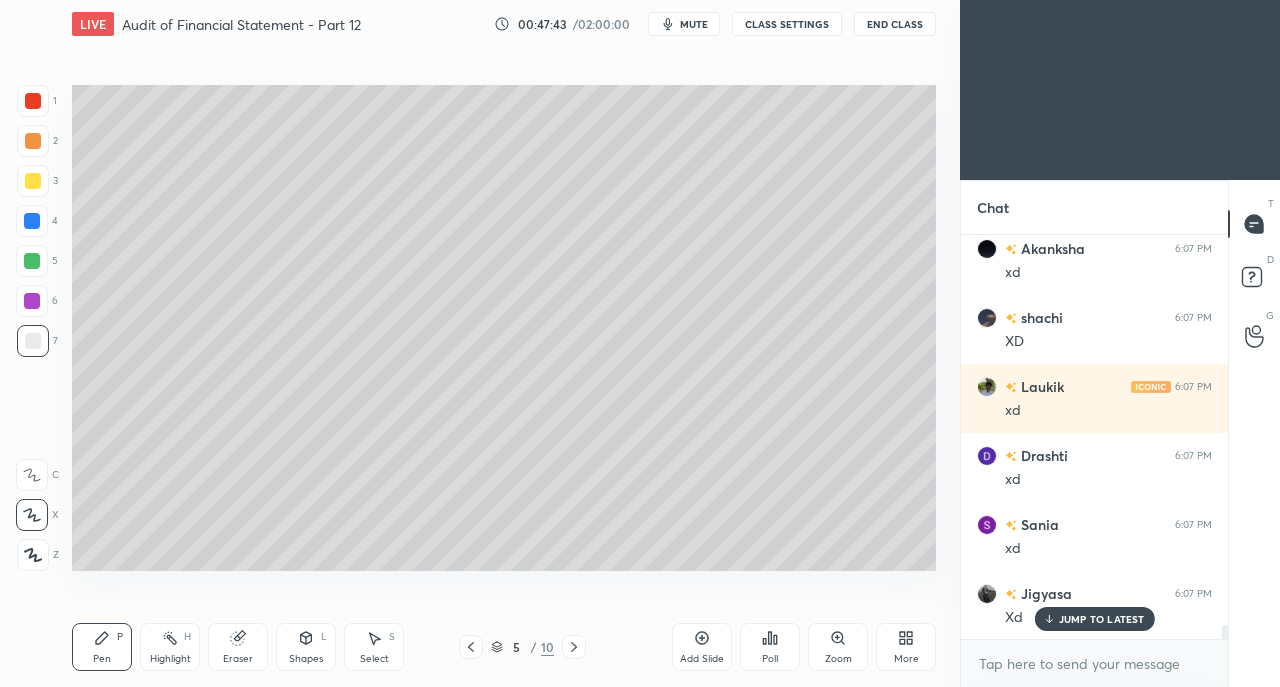 scroll, scrollTop: 11258, scrollLeft: 0, axis: vertical 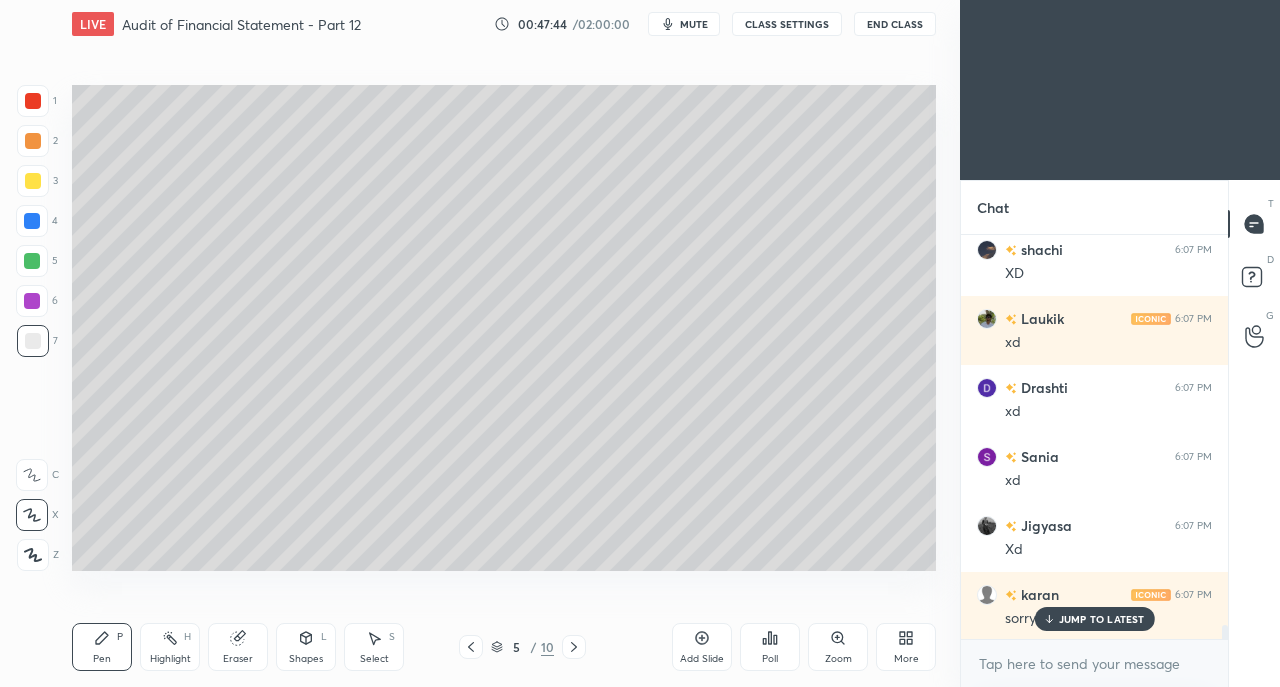 click at bounding box center [574, 647] 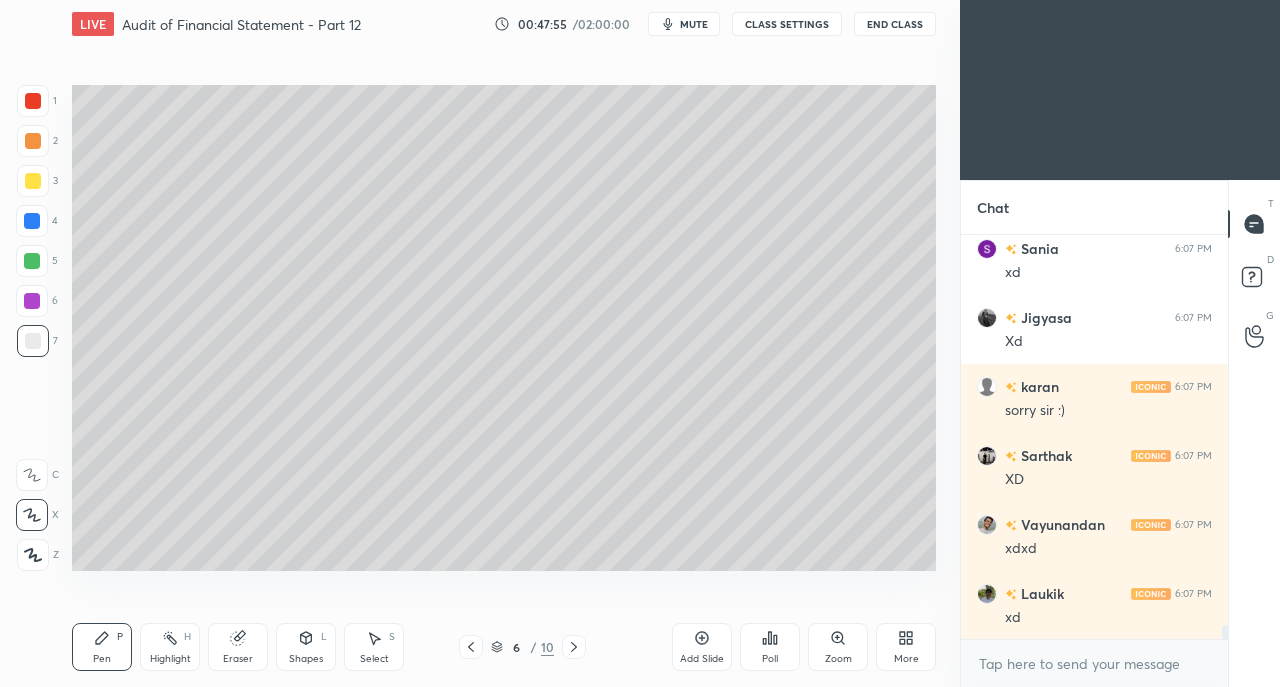 scroll, scrollTop: 11604, scrollLeft: 0, axis: vertical 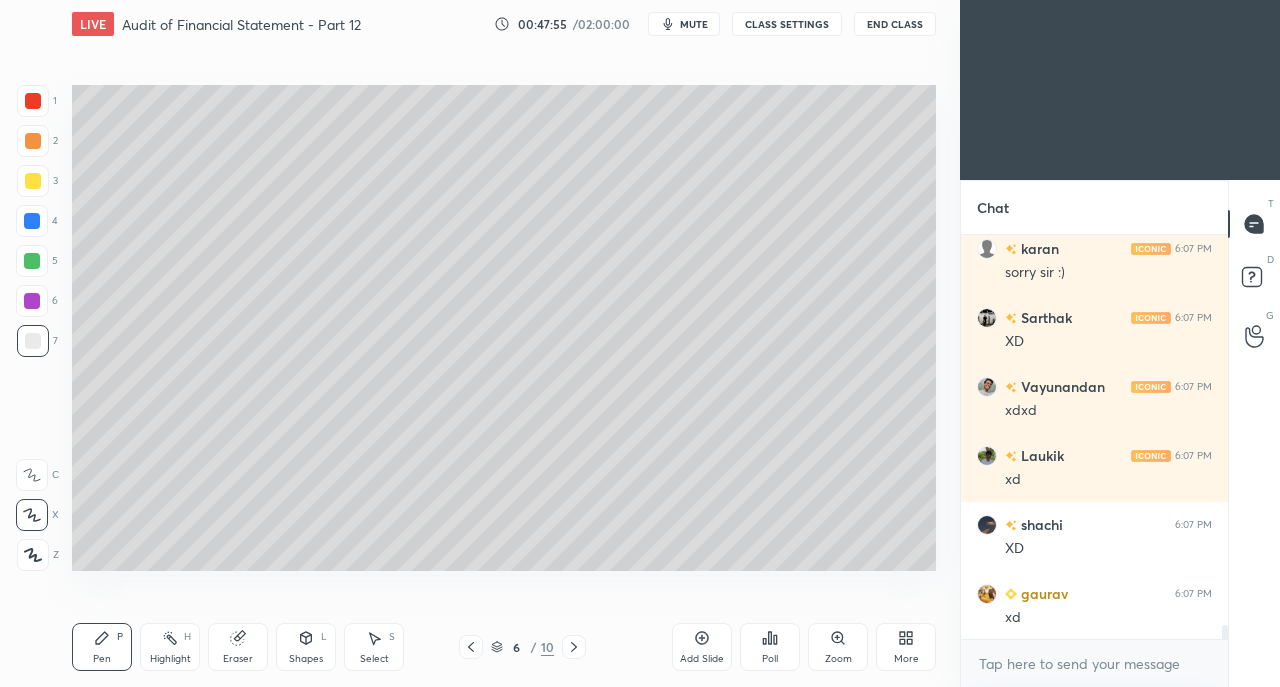 click 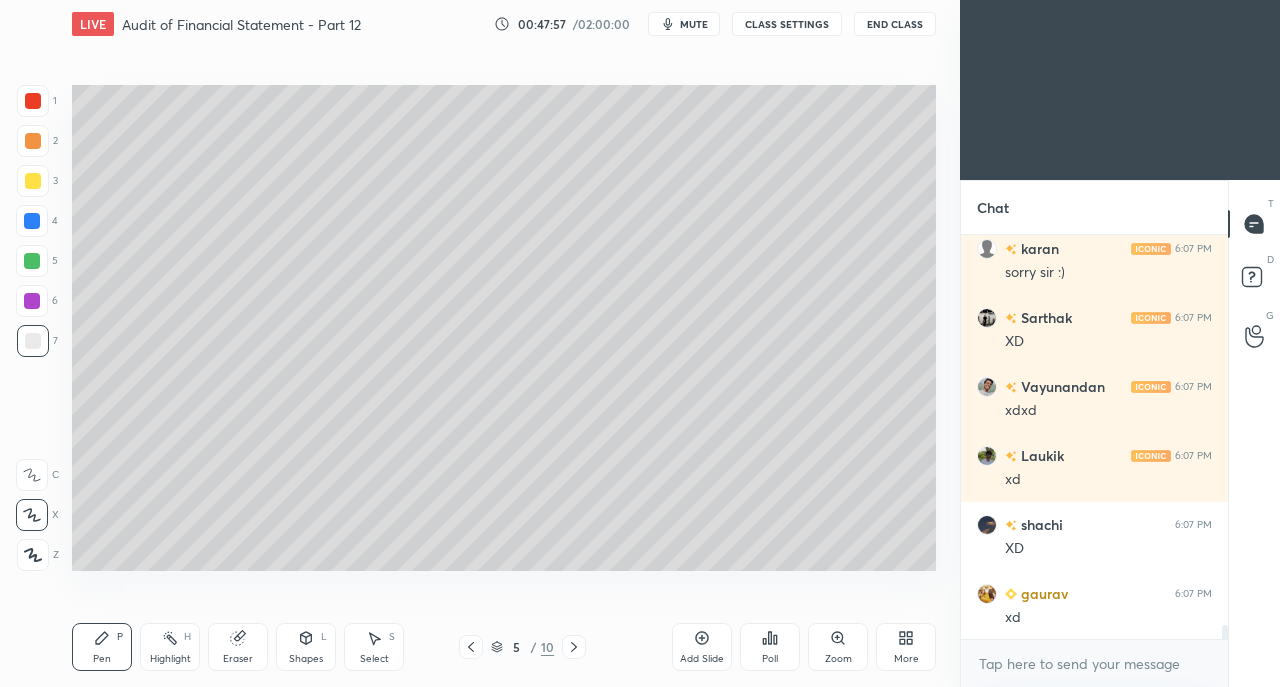 click 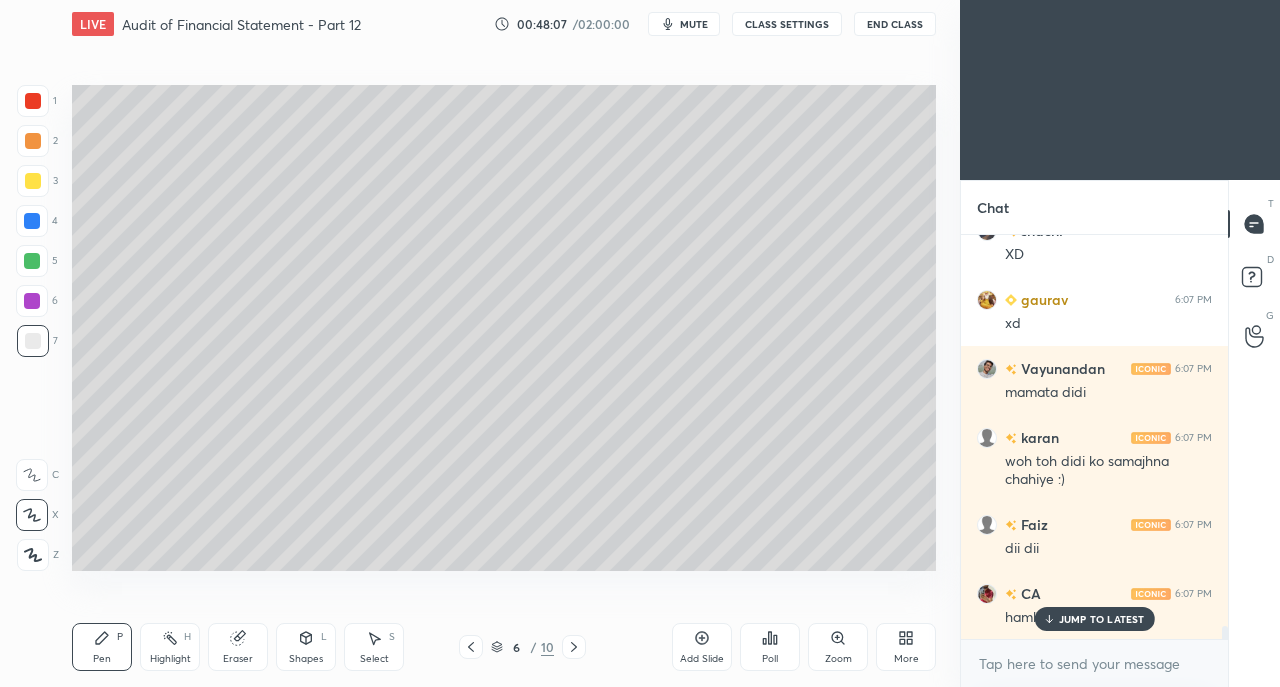 scroll, scrollTop: 11984, scrollLeft: 0, axis: vertical 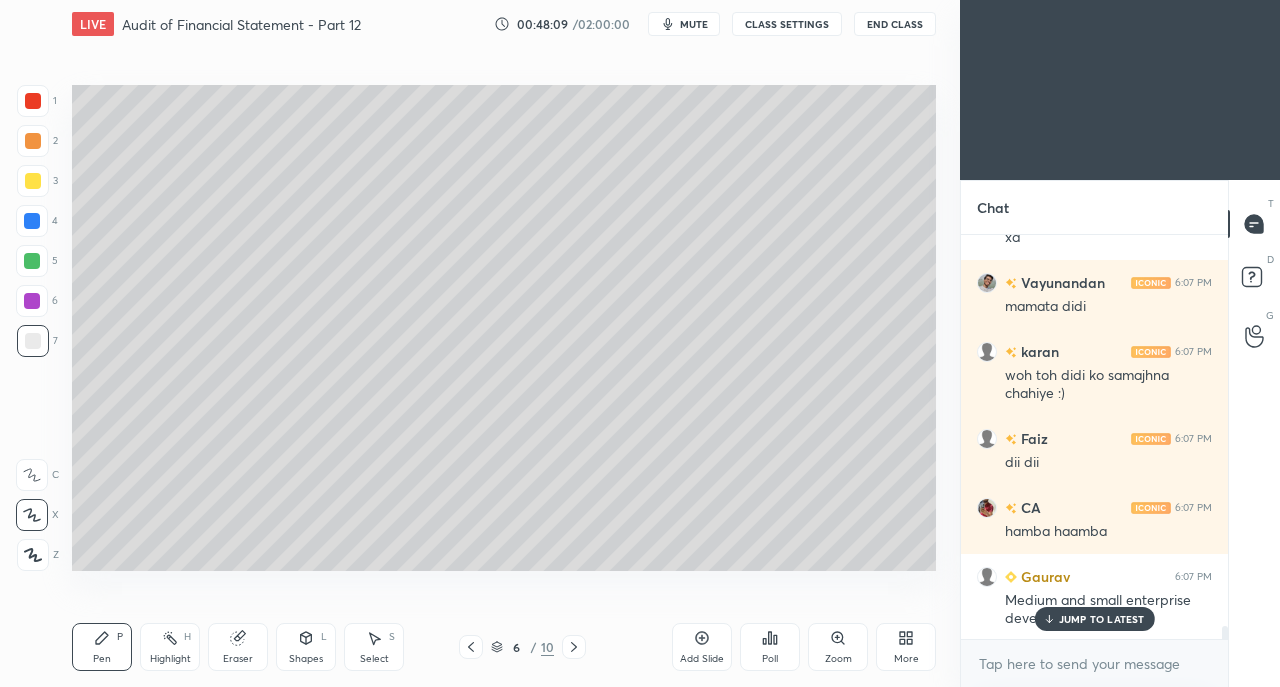 click 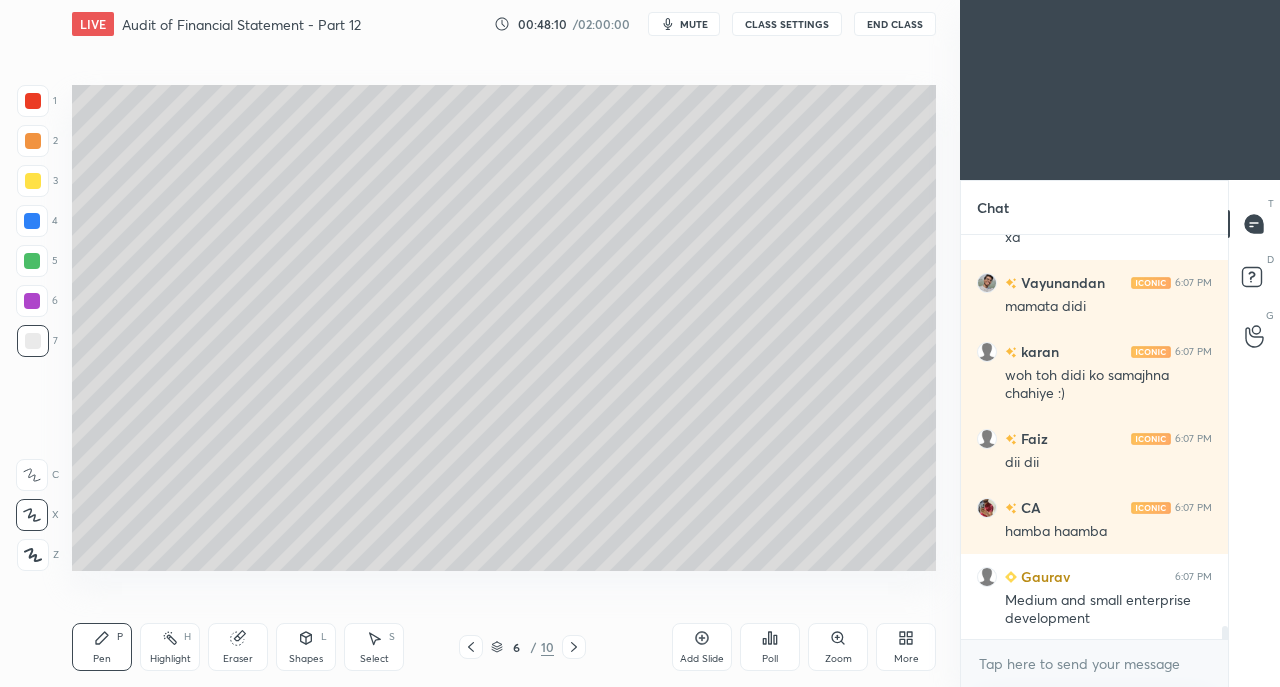 click at bounding box center (33, 181) 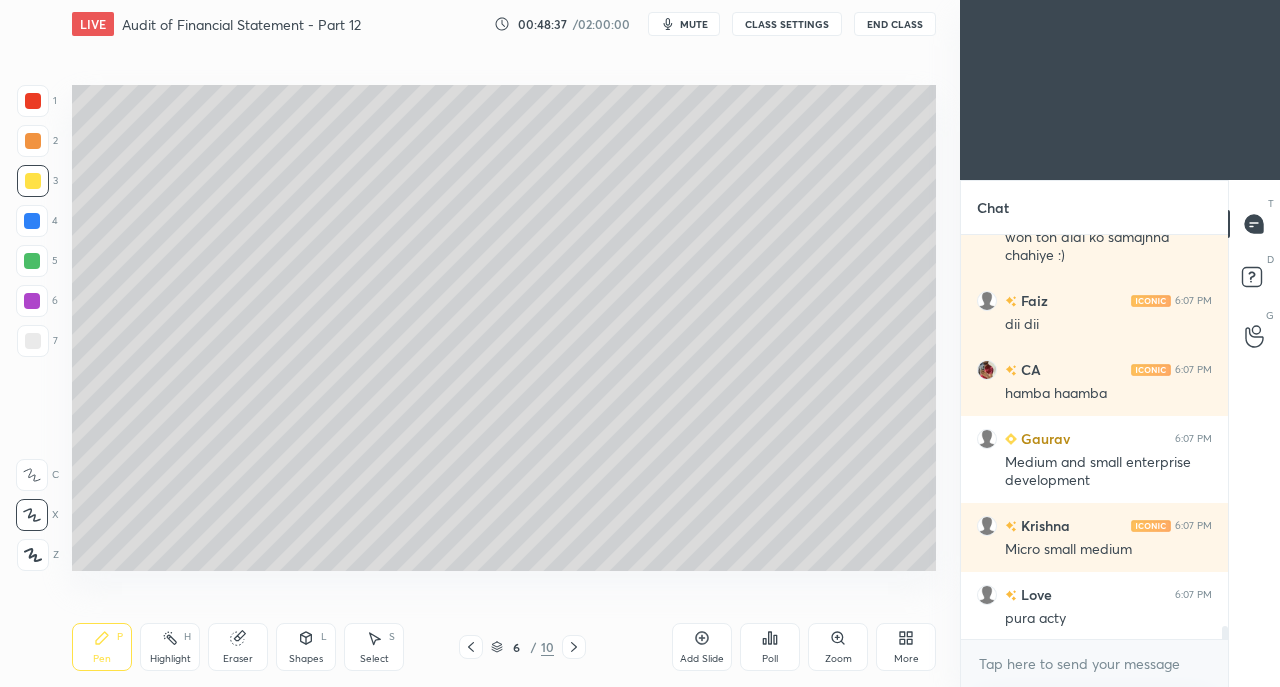 scroll, scrollTop: 12192, scrollLeft: 0, axis: vertical 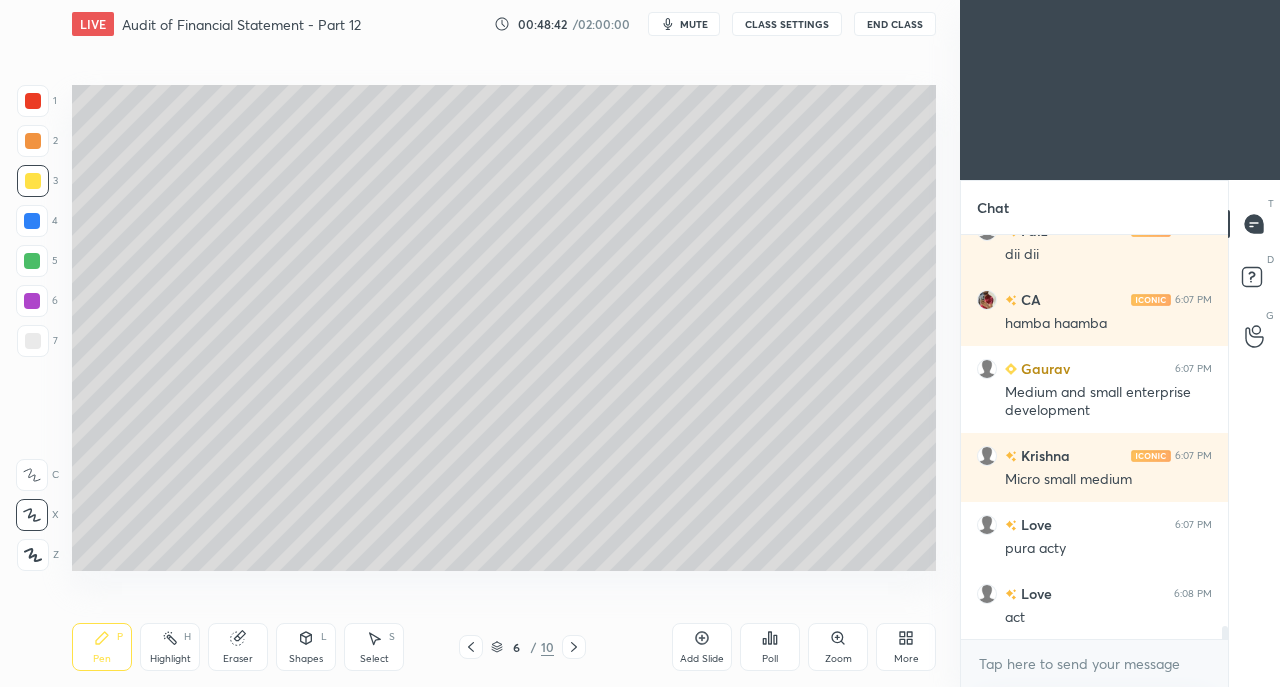 click at bounding box center [33, 341] 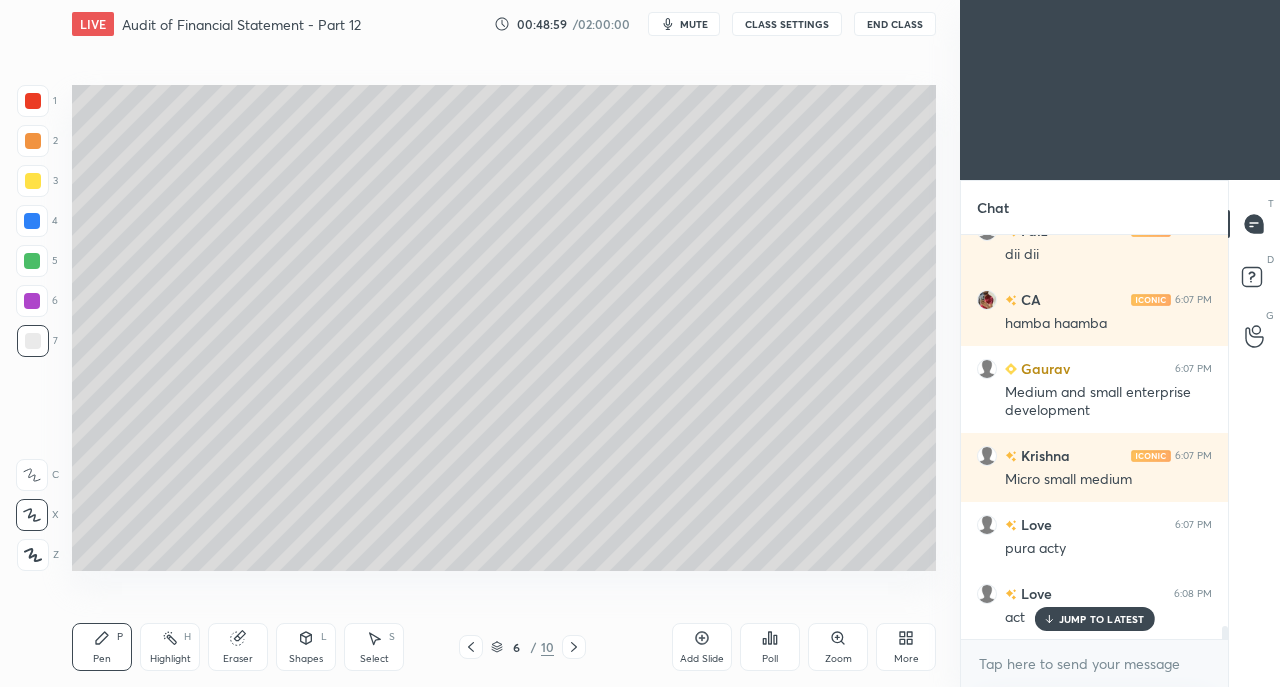 scroll, scrollTop: 12296, scrollLeft: 0, axis: vertical 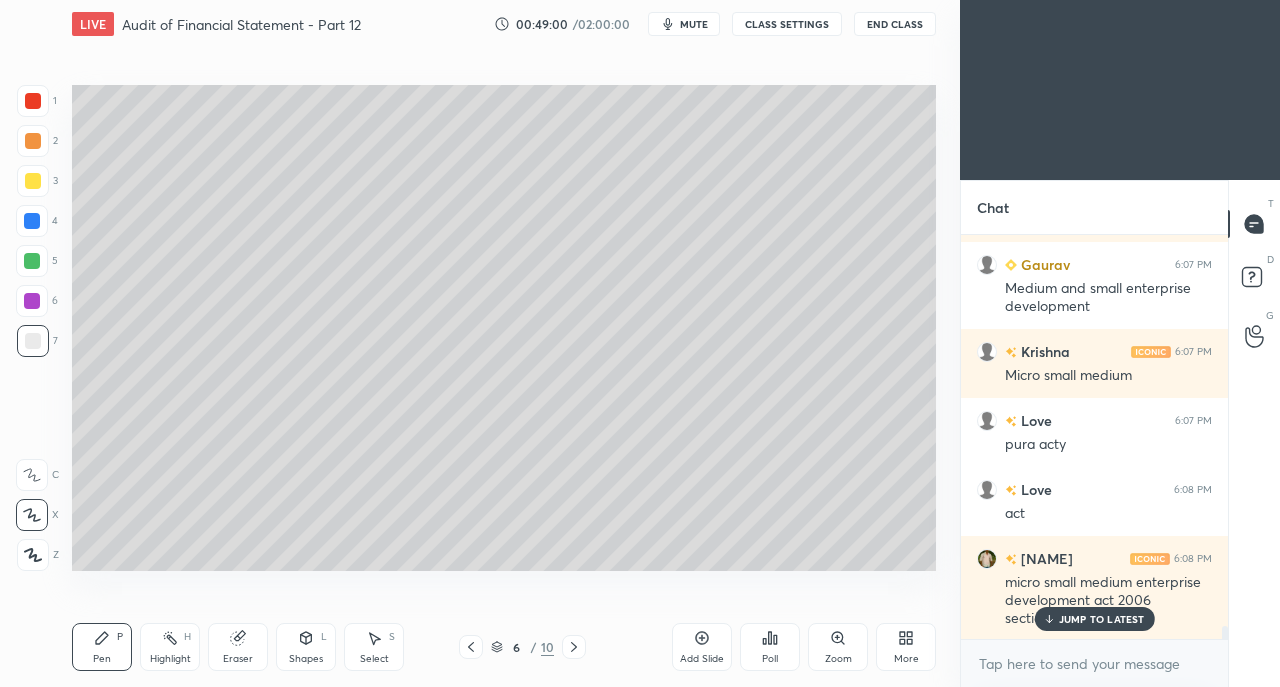 click on "JUMP TO LATEST" at bounding box center (1094, 619) 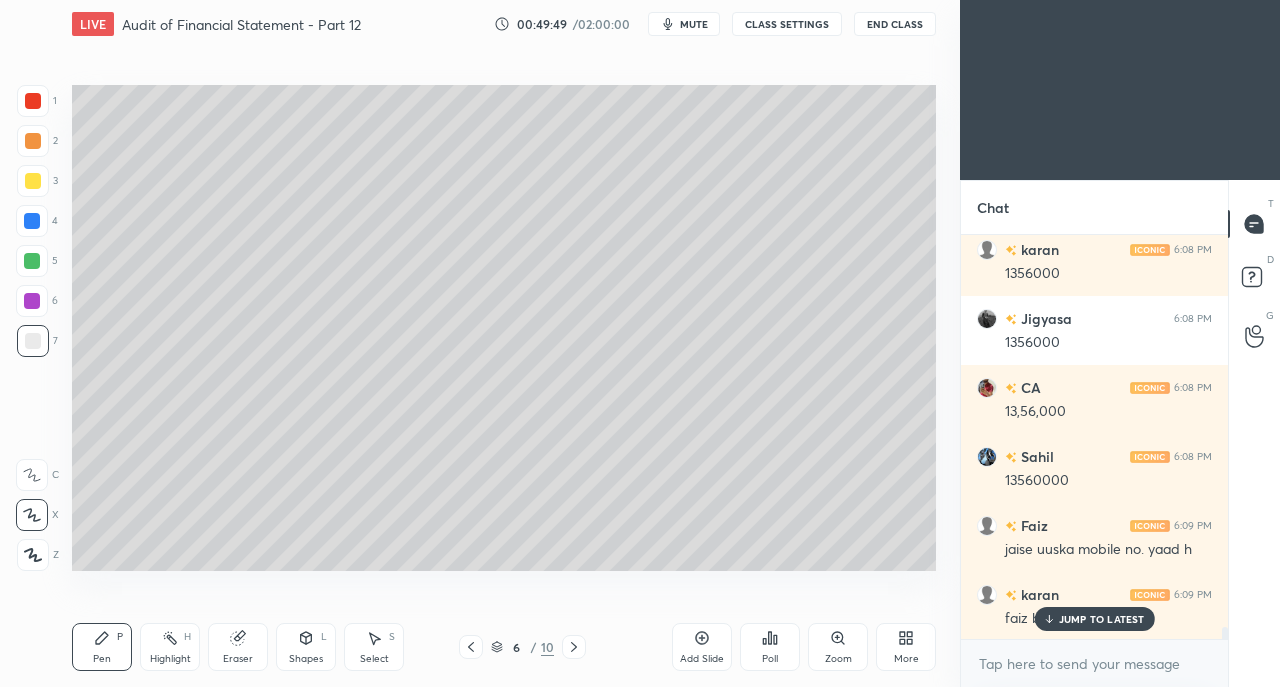 scroll, scrollTop: 13074, scrollLeft: 0, axis: vertical 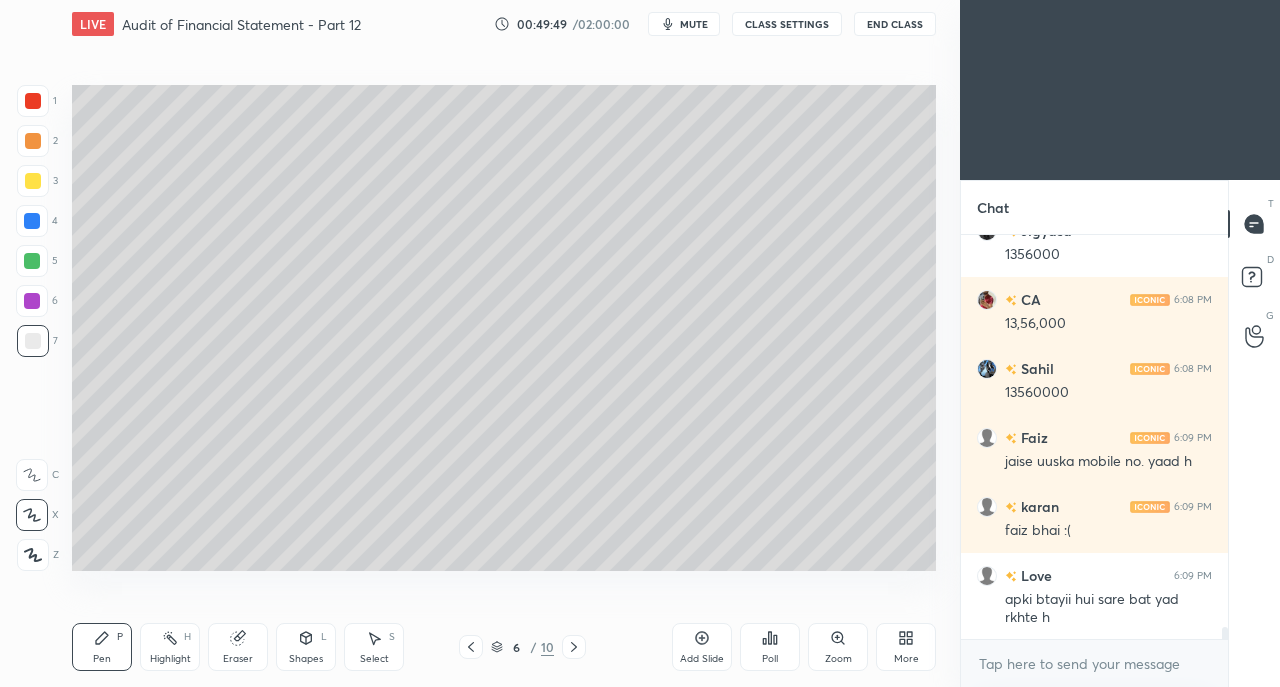 click at bounding box center [33, 181] 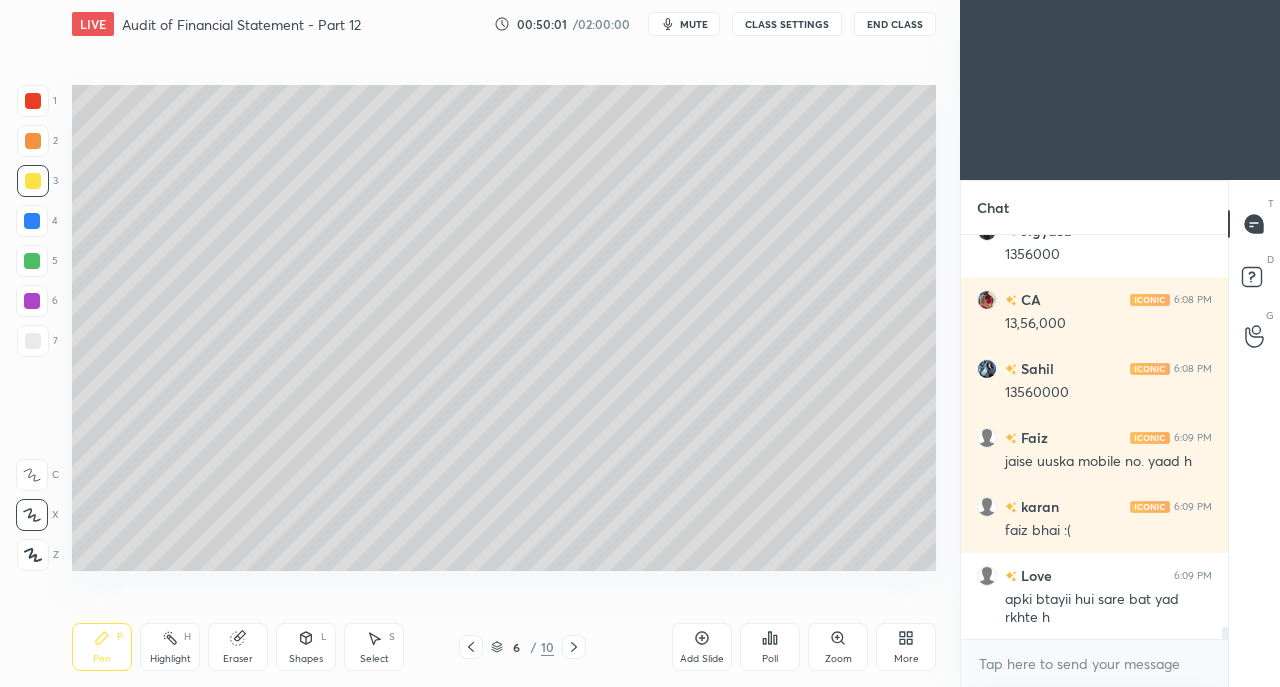 scroll, scrollTop: 13142, scrollLeft: 0, axis: vertical 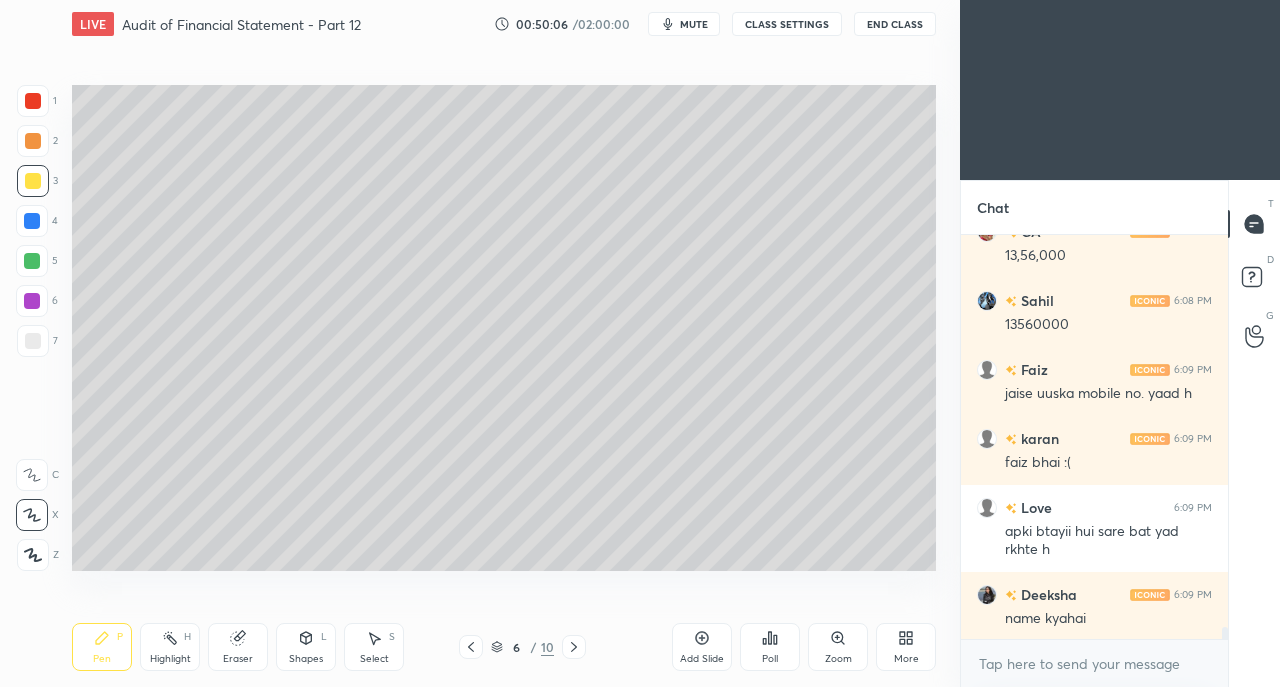 click 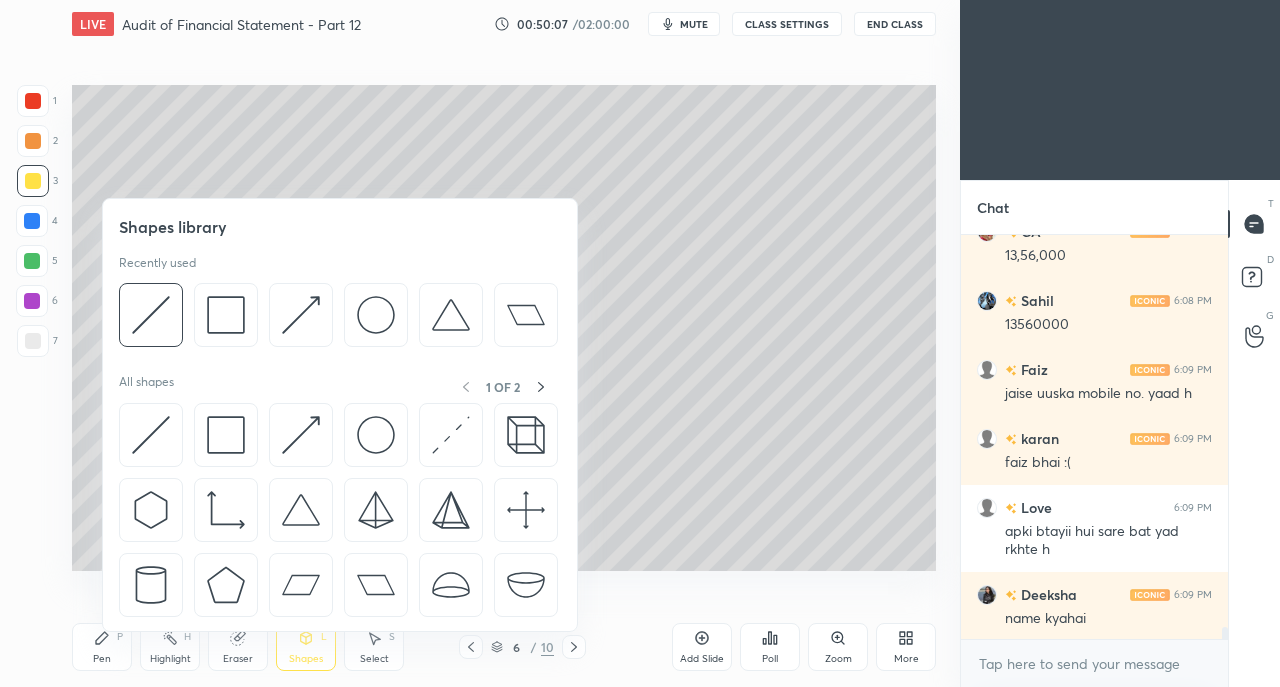 click at bounding box center (301, 315) 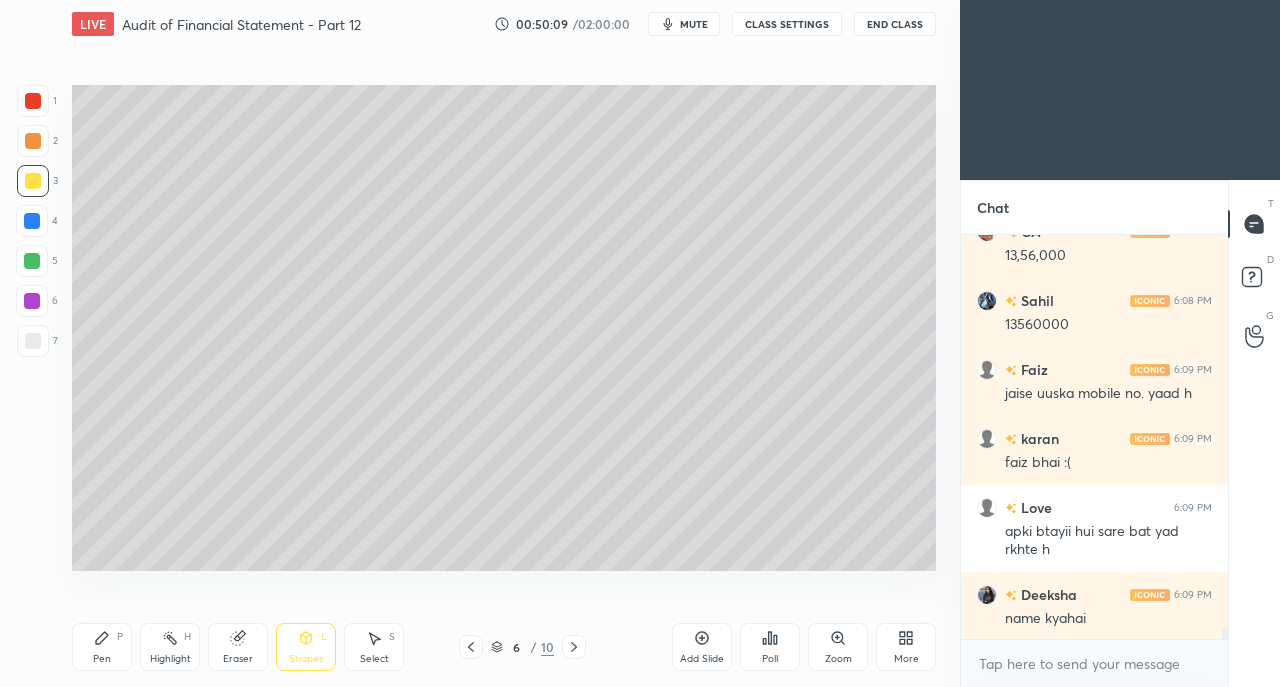 scroll, scrollTop: 13212, scrollLeft: 0, axis: vertical 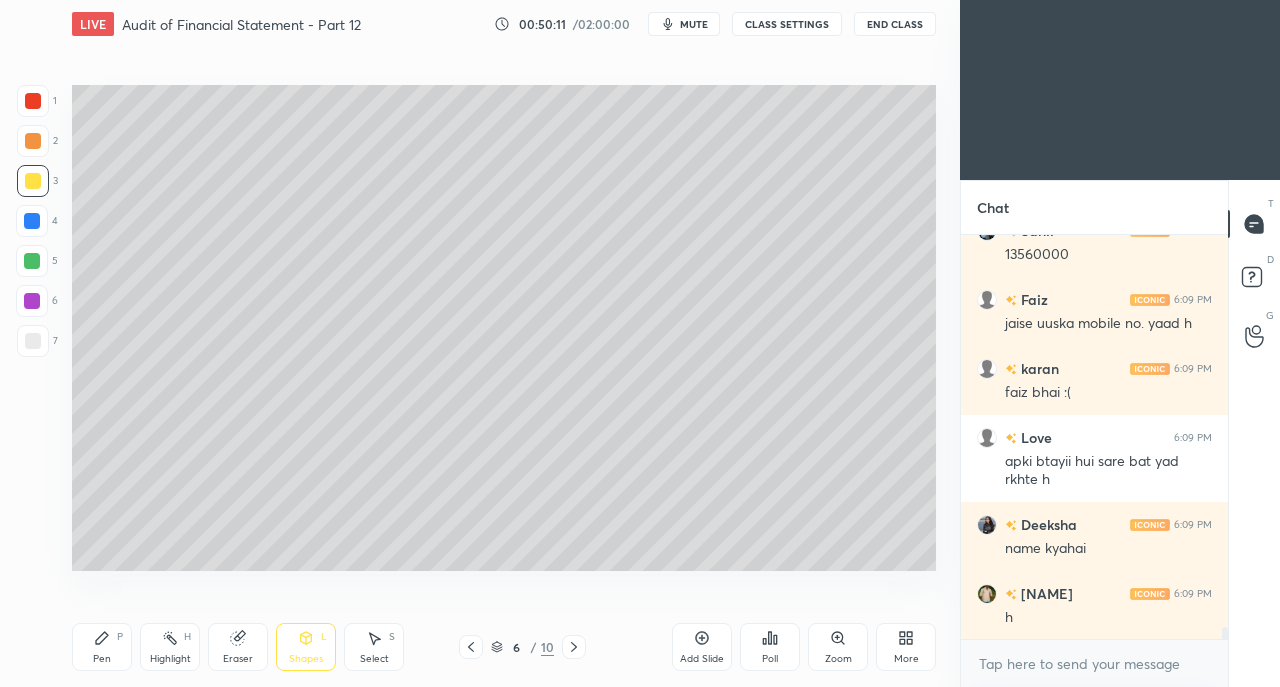 click 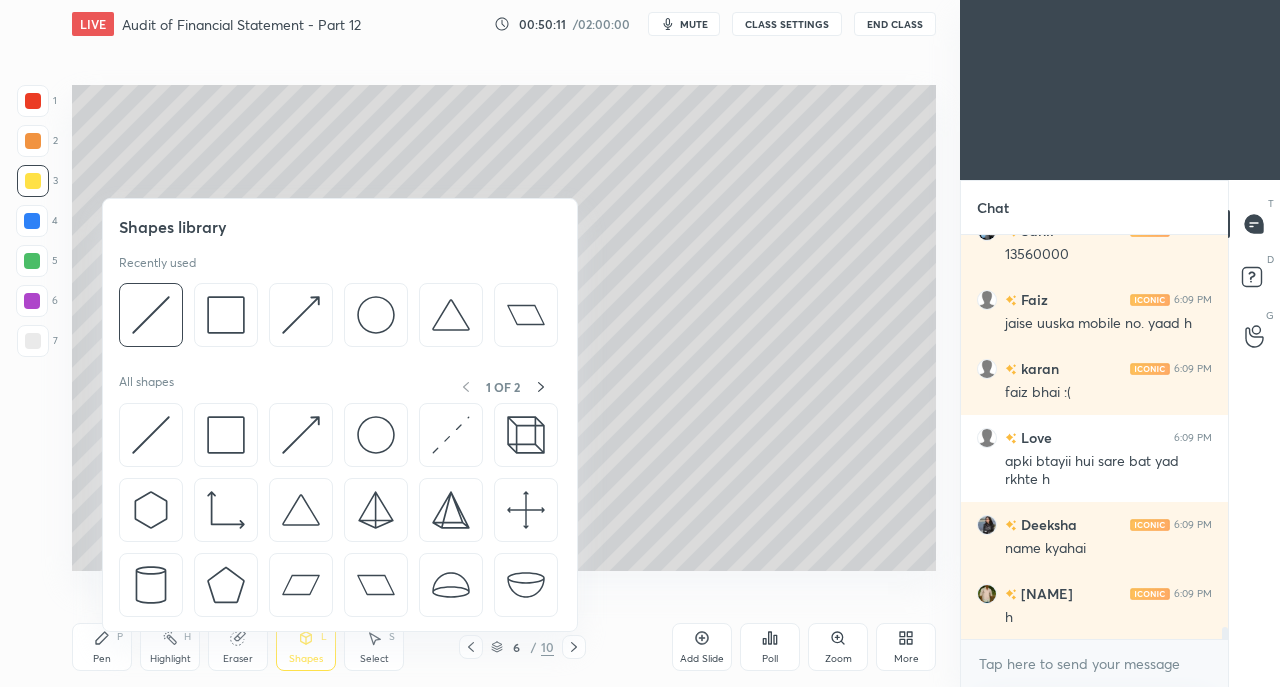 click at bounding box center [301, 435] 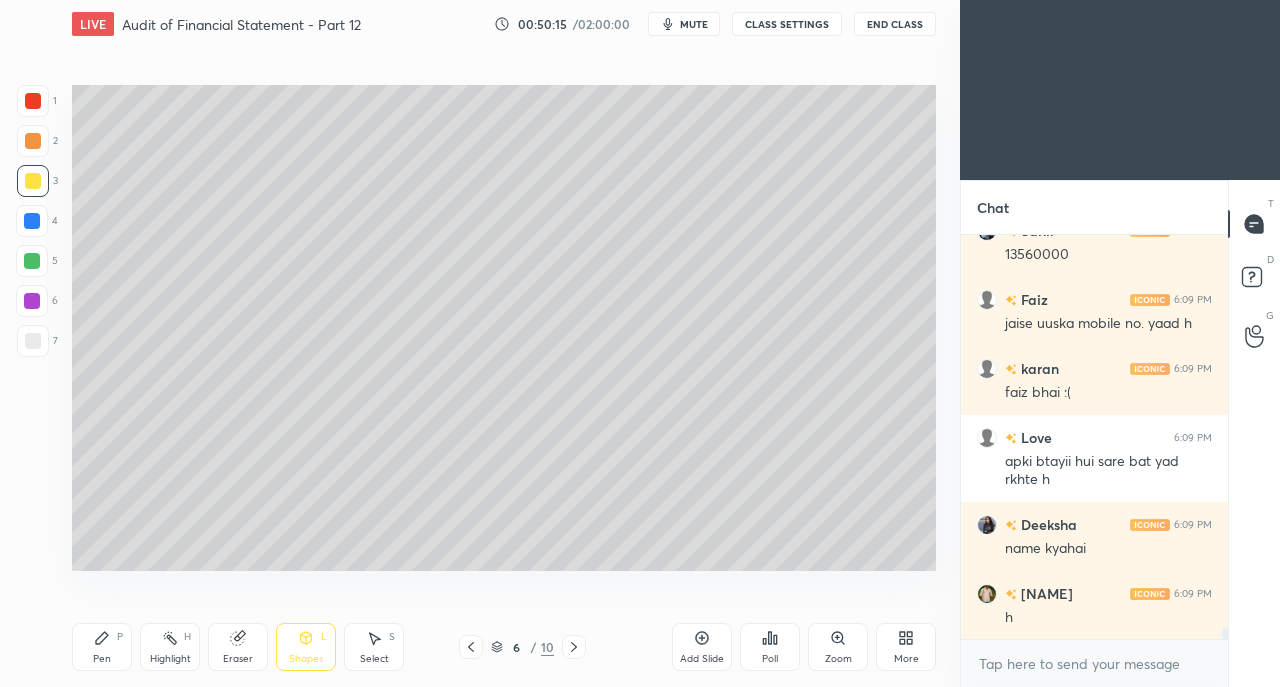 click 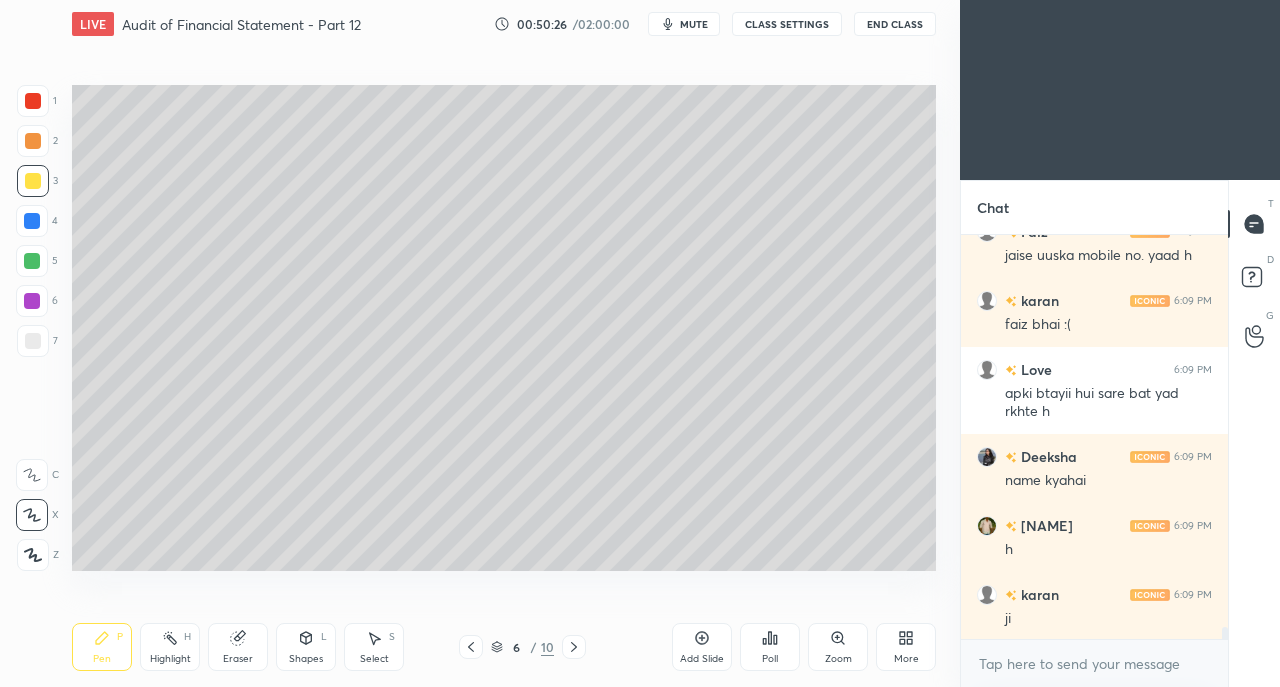 scroll, scrollTop: 13350, scrollLeft: 0, axis: vertical 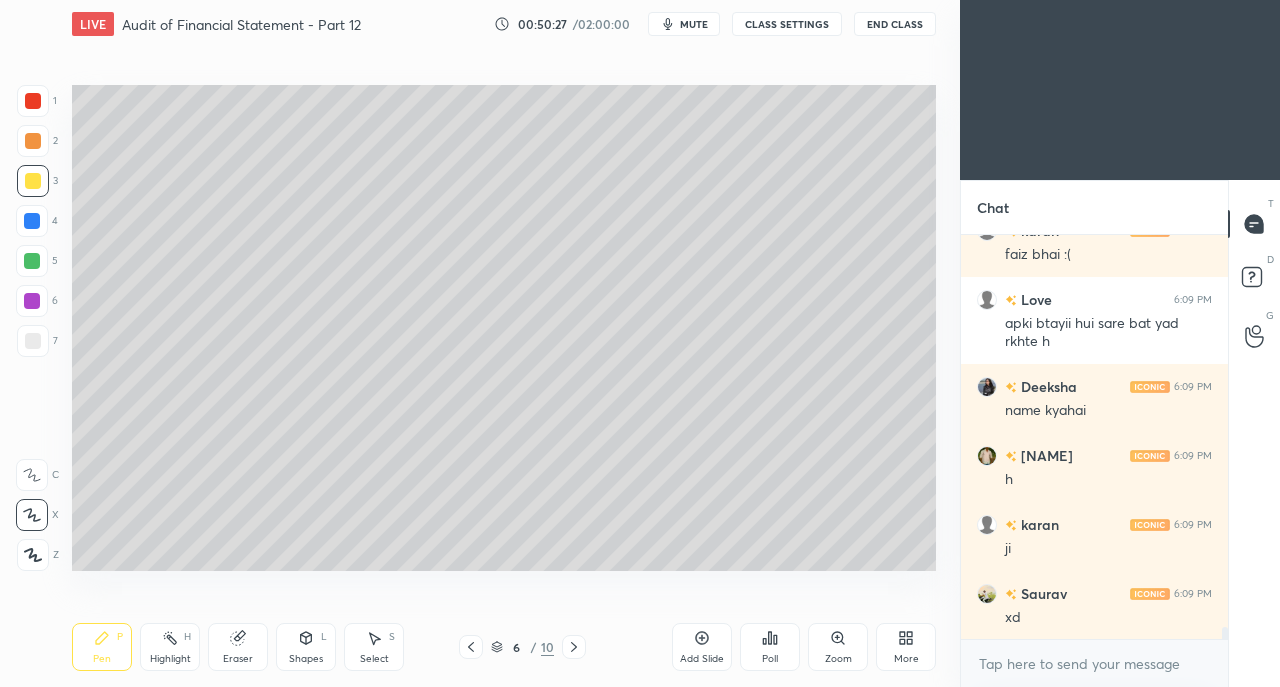 click at bounding box center [33, 341] 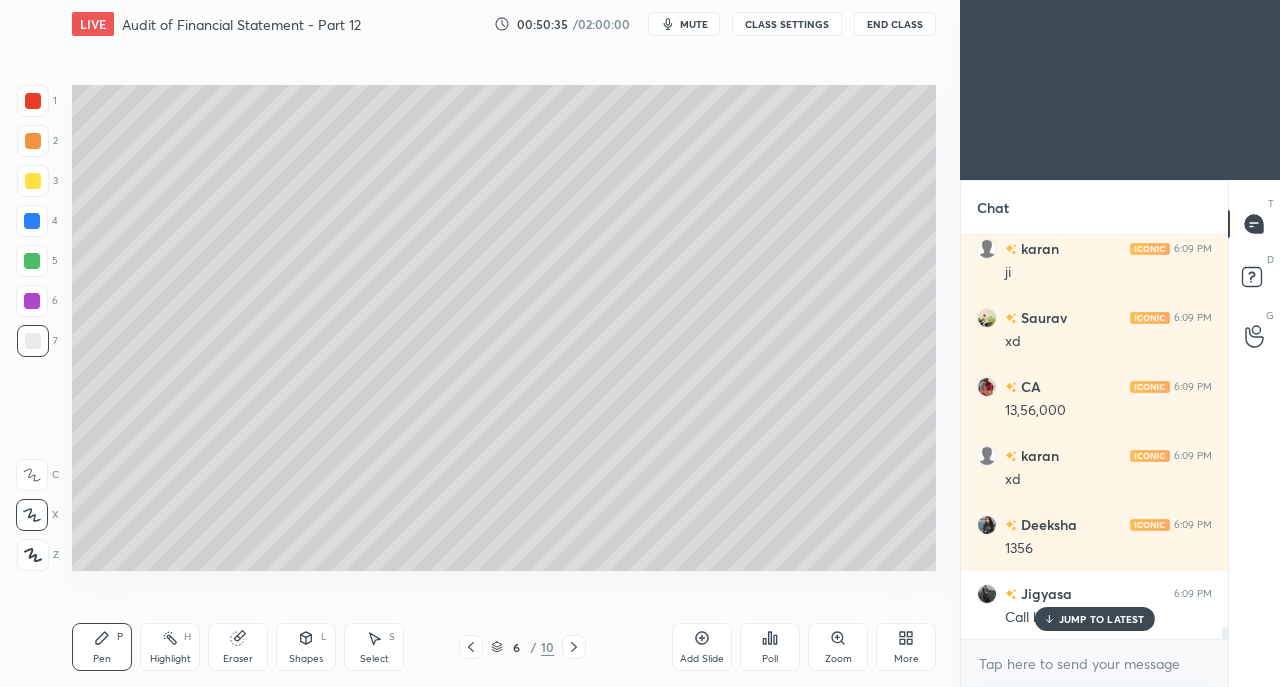 scroll, scrollTop: 13694, scrollLeft: 0, axis: vertical 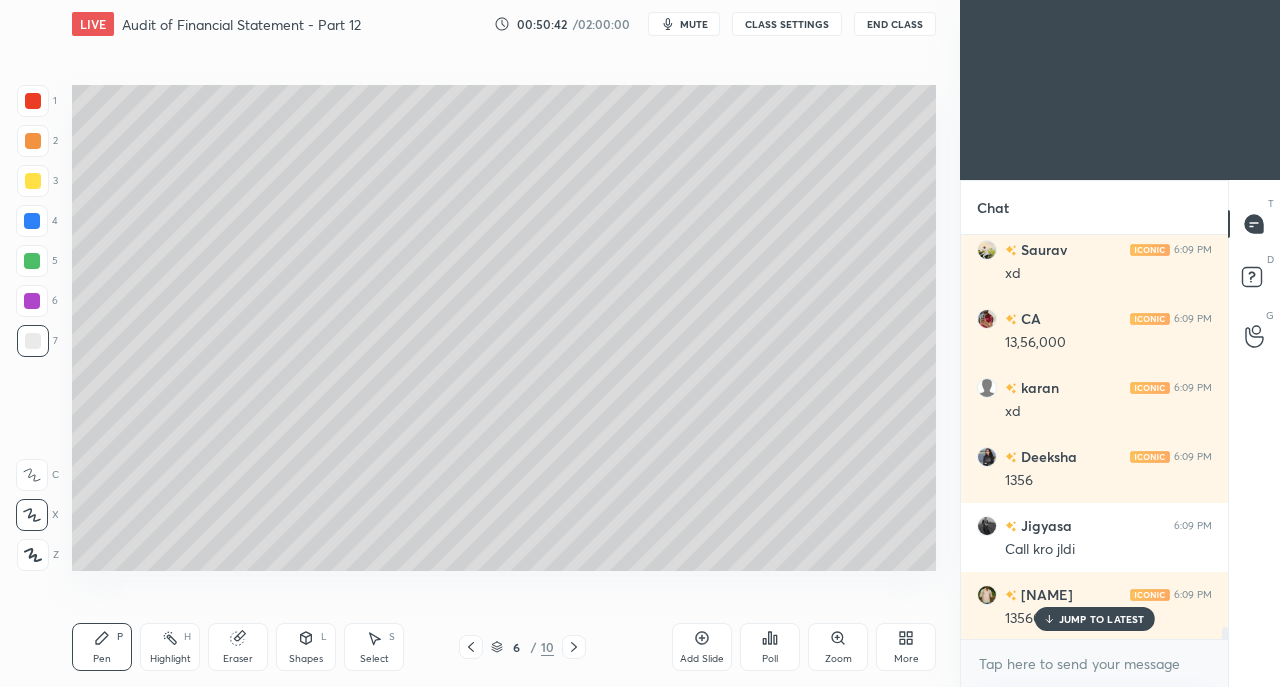 click at bounding box center (32, 221) 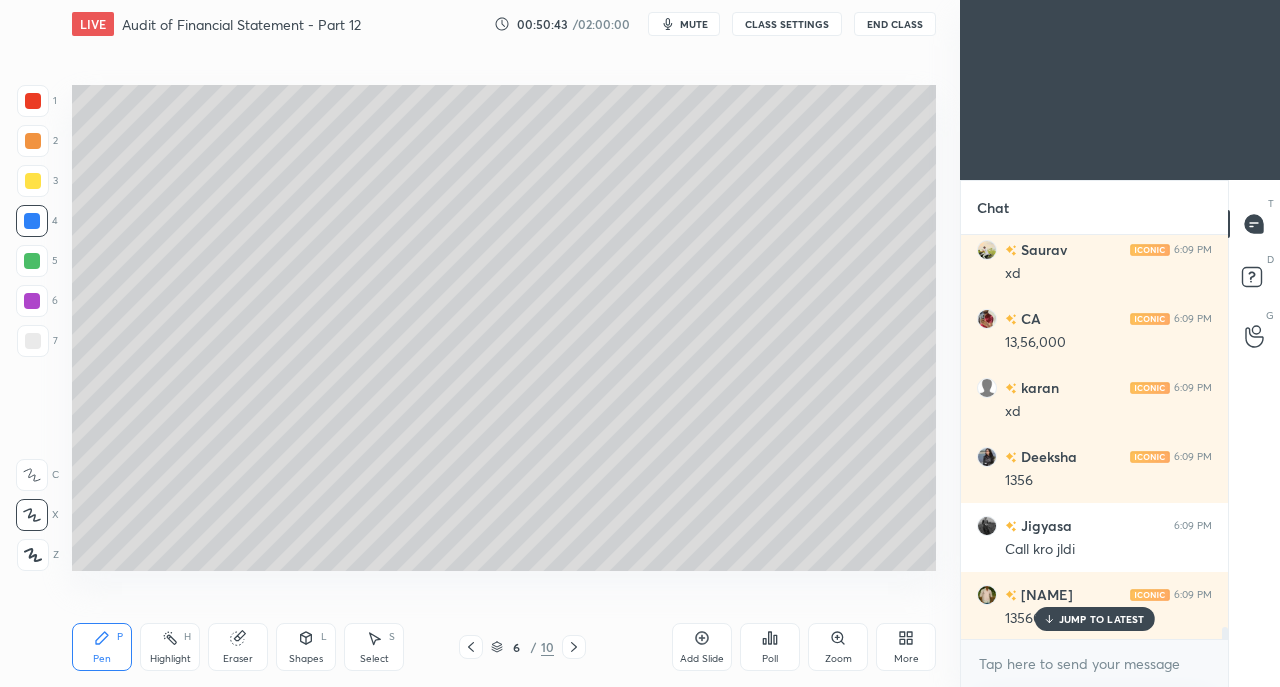 click at bounding box center [33, 181] 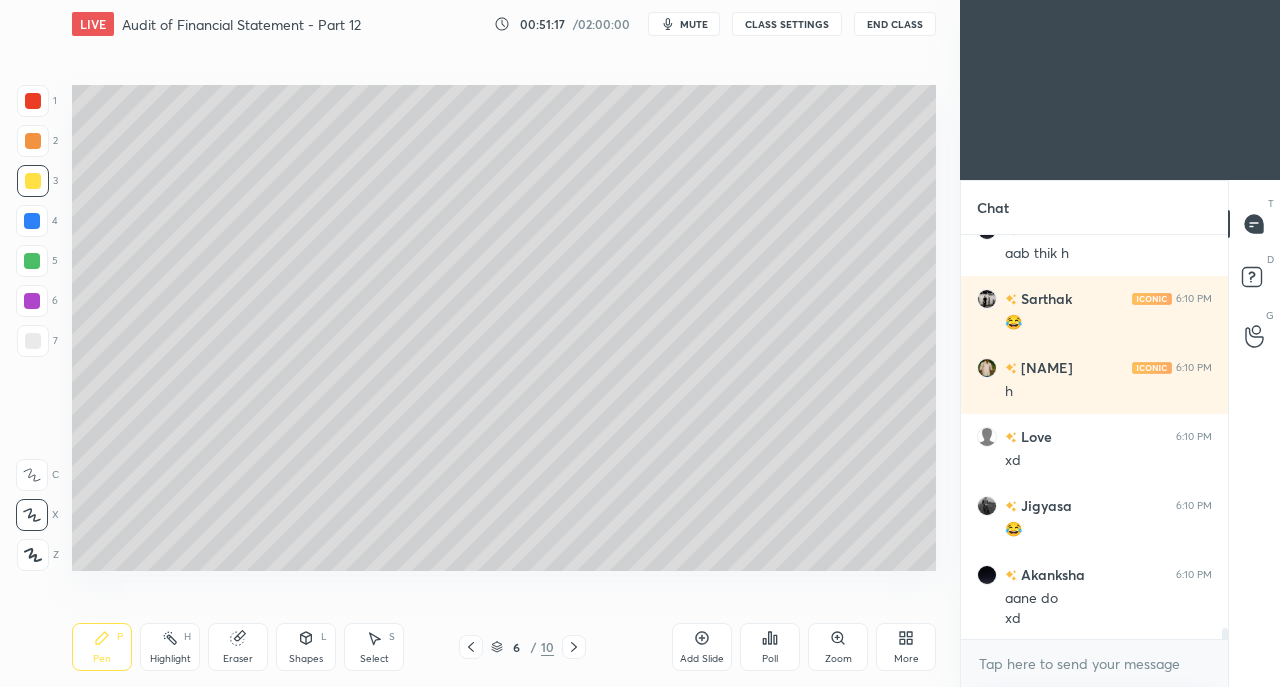 scroll, scrollTop: 14888, scrollLeft: 0, axis: vertical 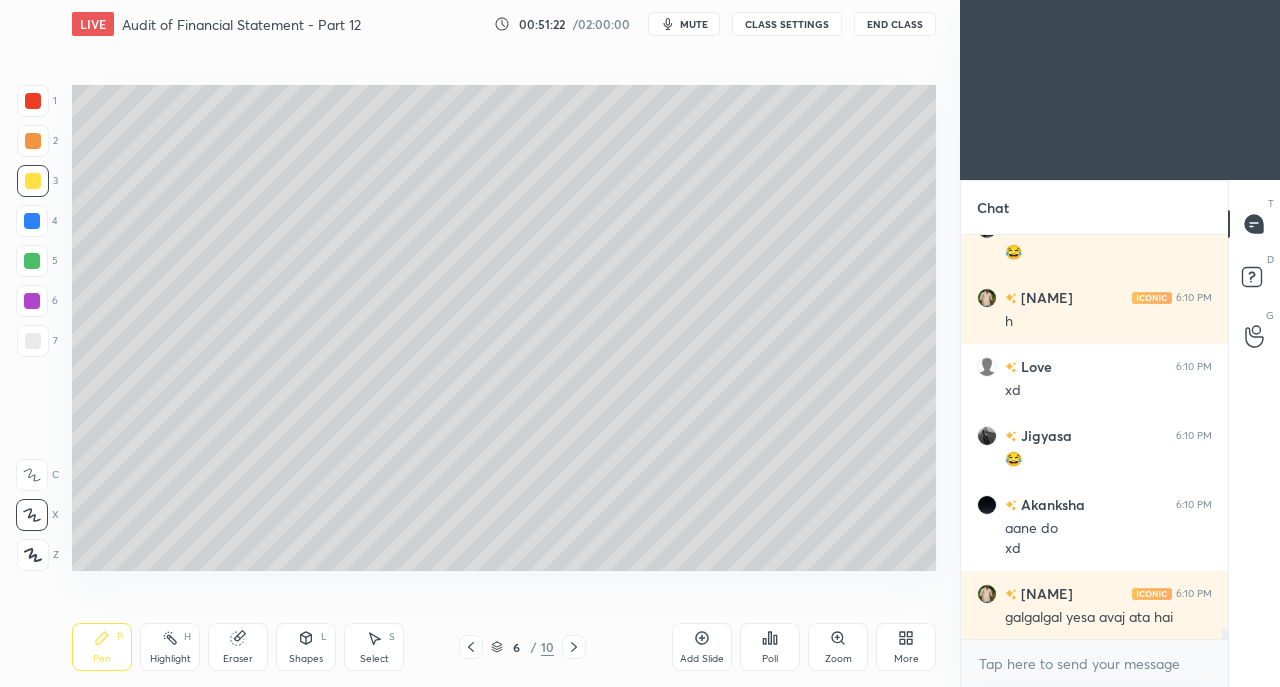 click 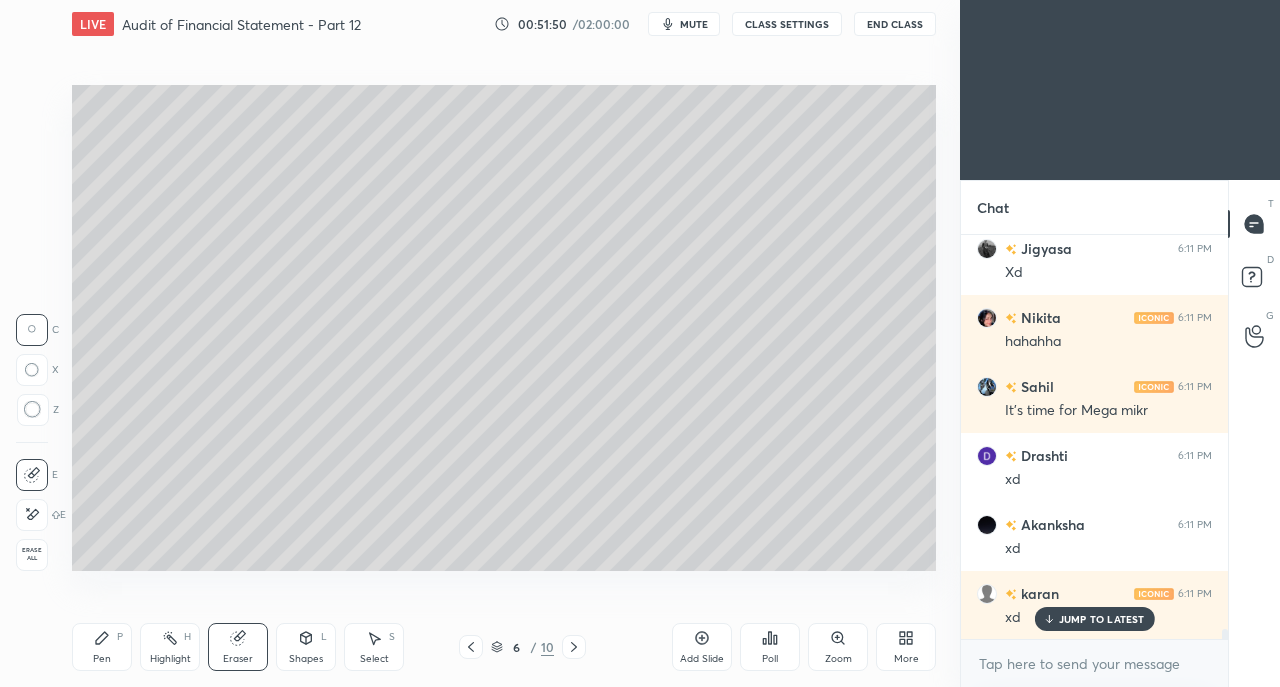 scroll, scrollTop: 16630, scrollLeft: 0, axis: vertical 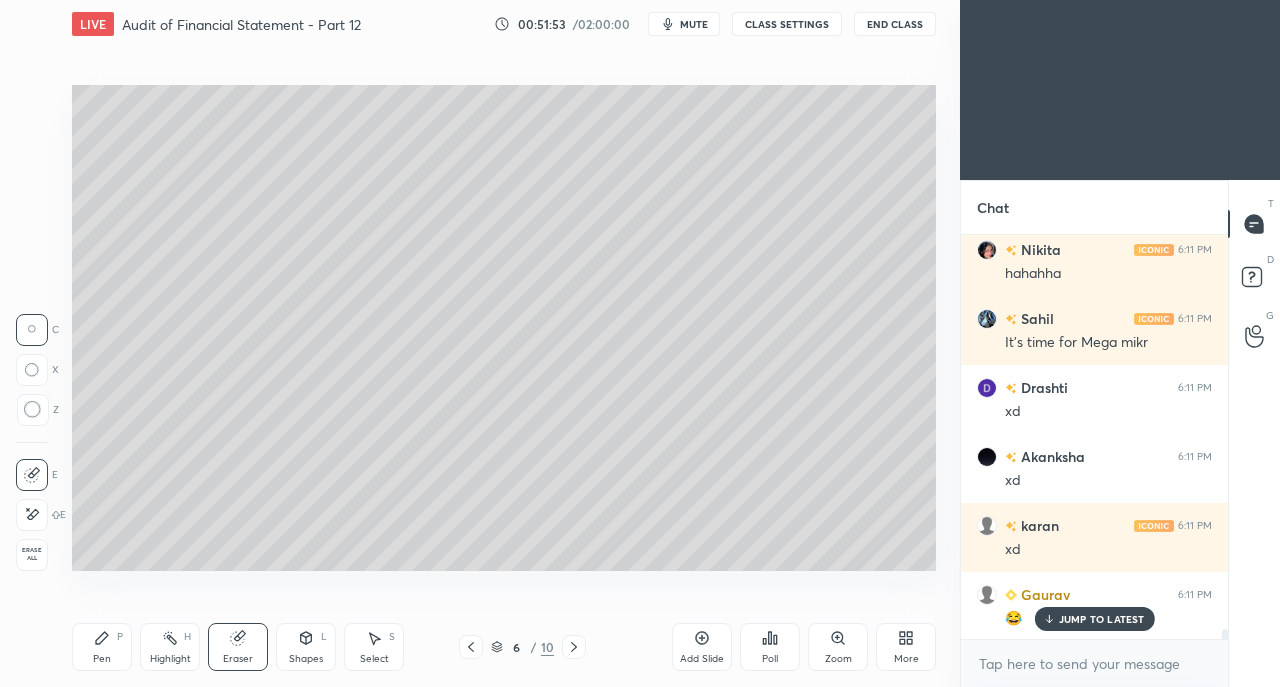click on "Pen P" at bounding box center (102, 647) 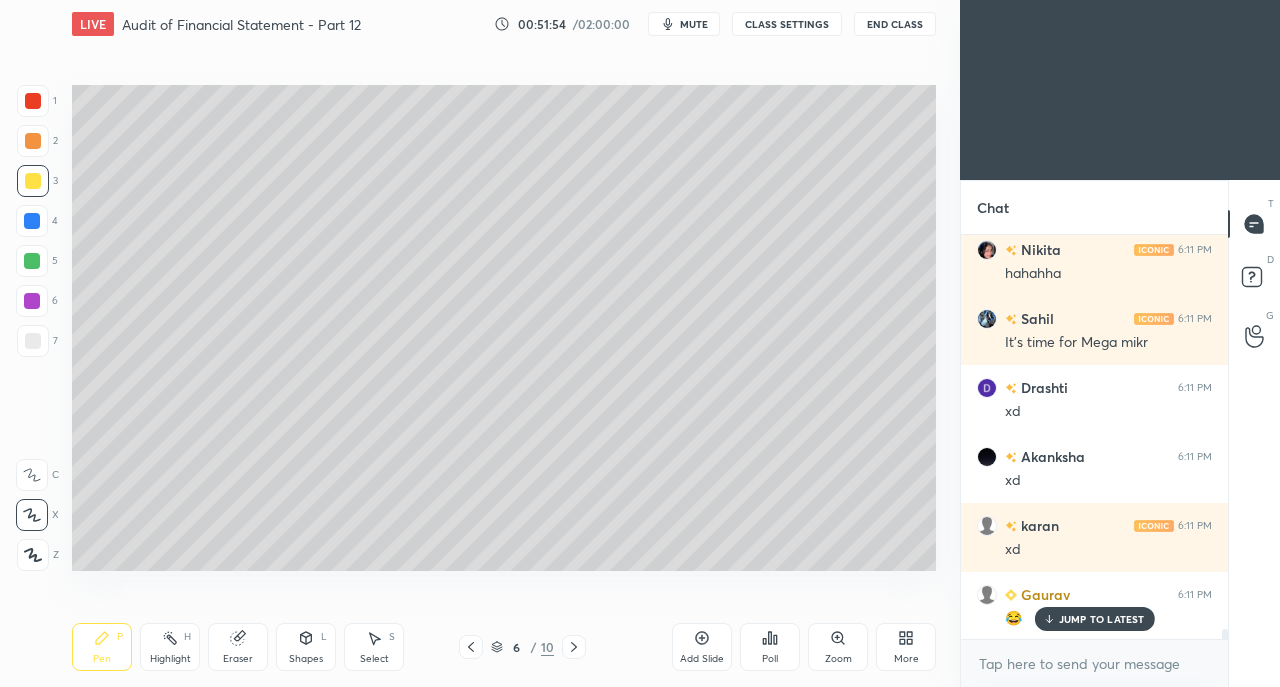 click at bounding box center (33, 341) 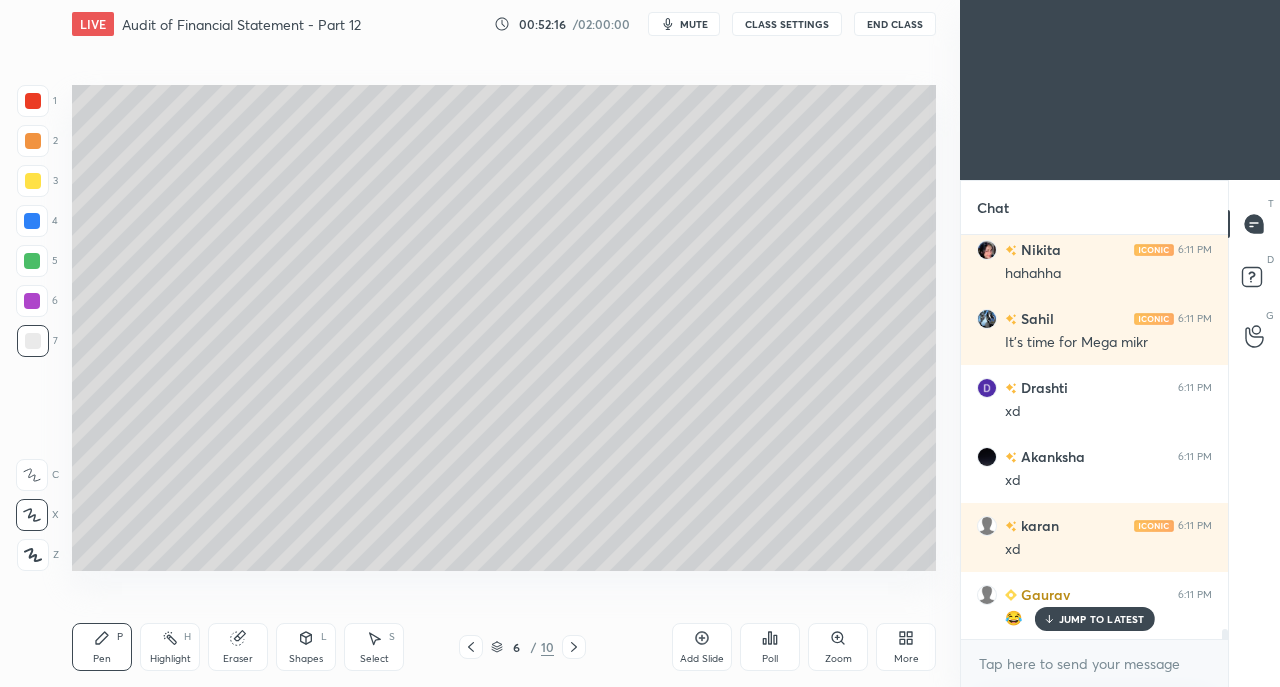 click at bounding box center (33, 181) 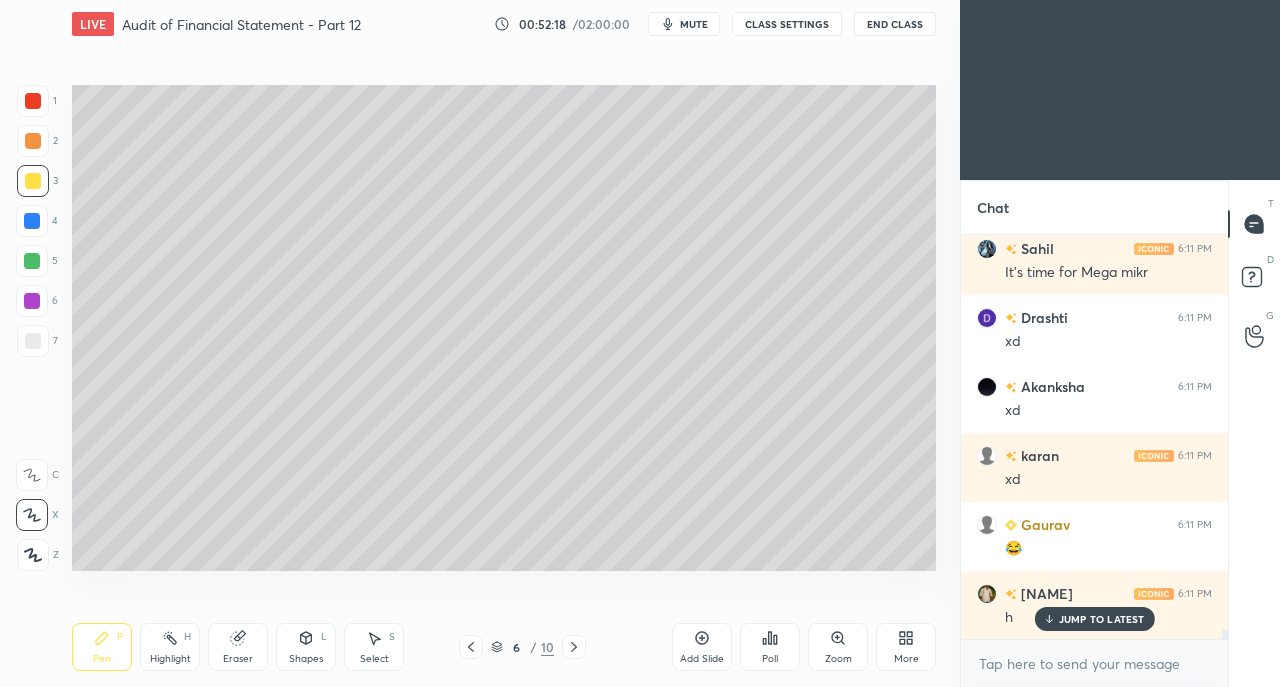 scroll, scrollTop: 16786, scrollLeft: 0, axis: vertical 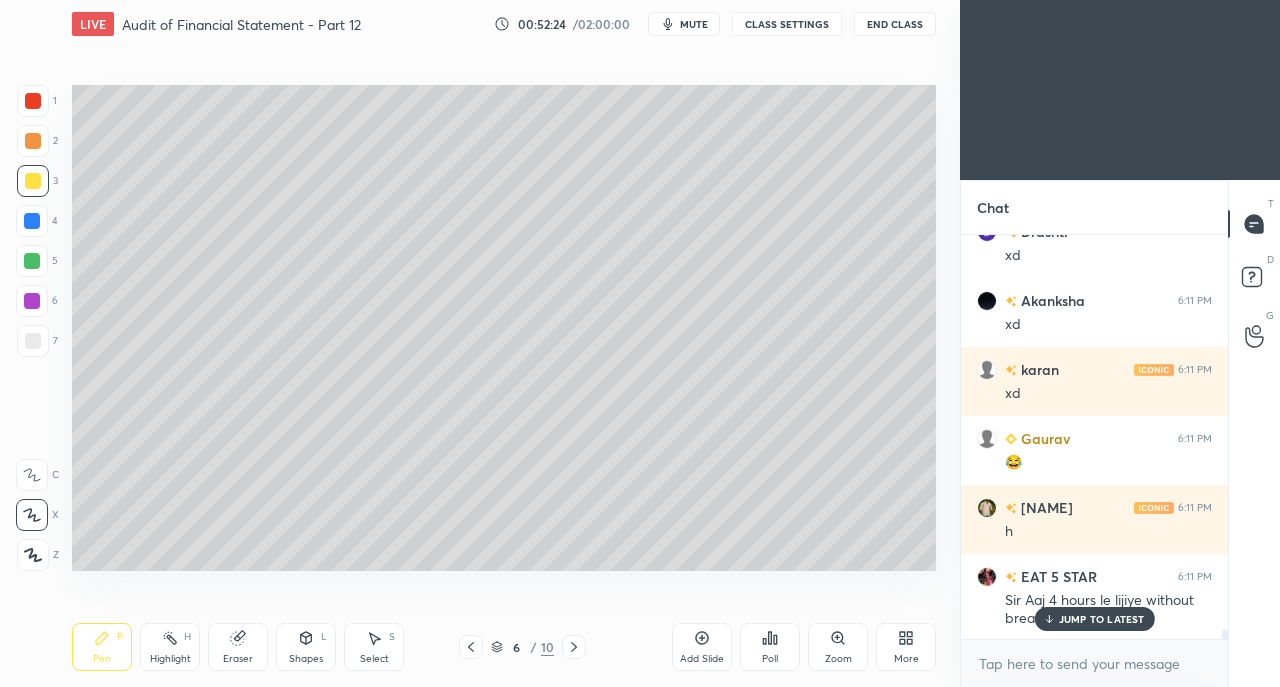 click on "JUMP TO LATEST" at bounding box center [1102, 619] 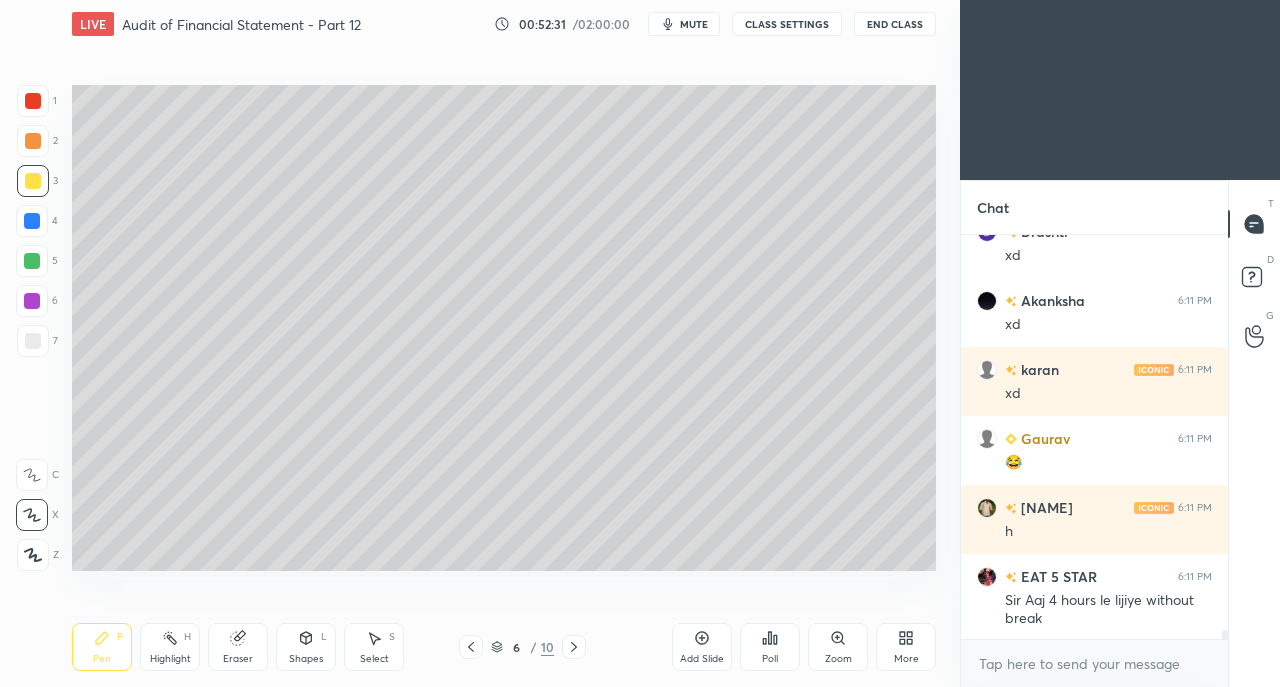 scroll, scrollTop: 16856, scrollLeft: 0, axis: vertical 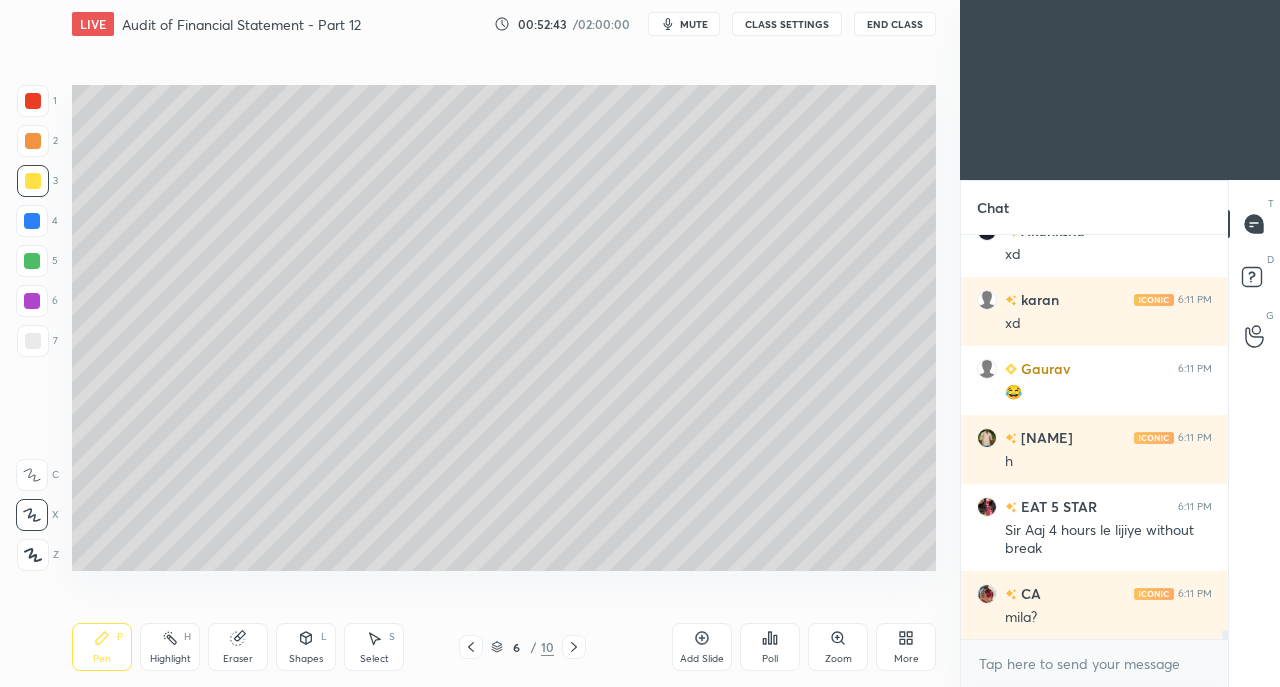 click at bounding box center (33, 341) 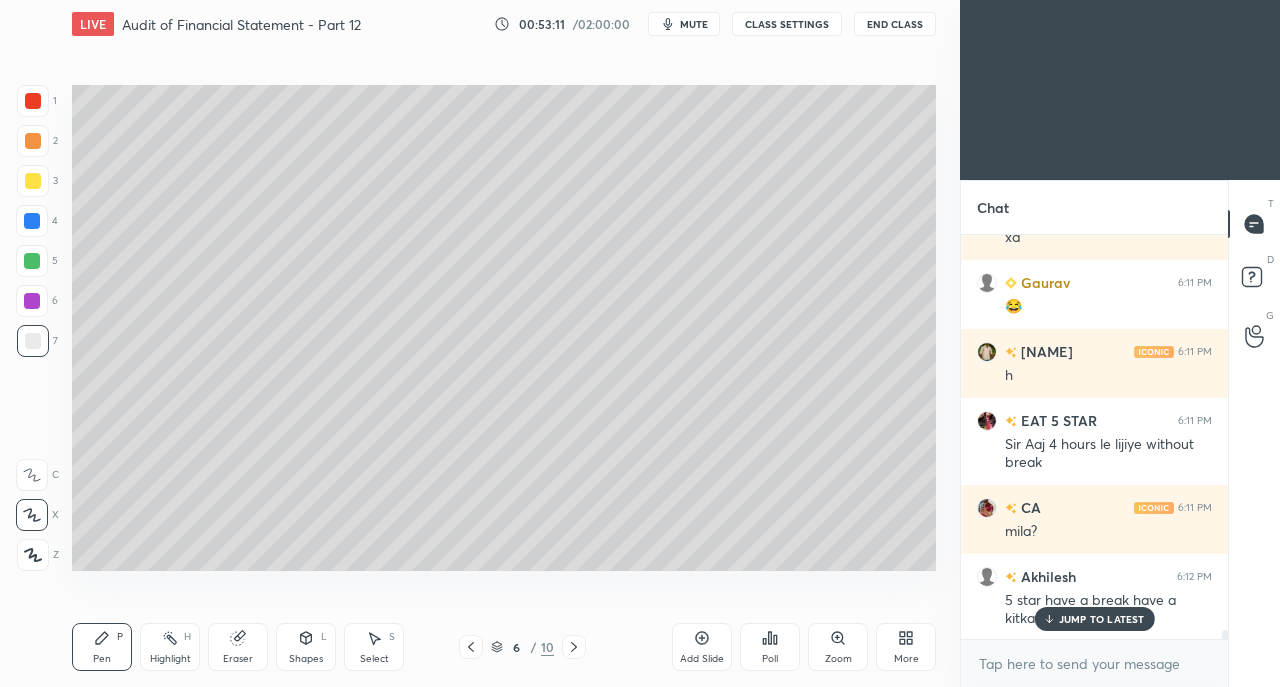 scroll, scrollTop: 17012, scrollLeft: 0, axis: vertical 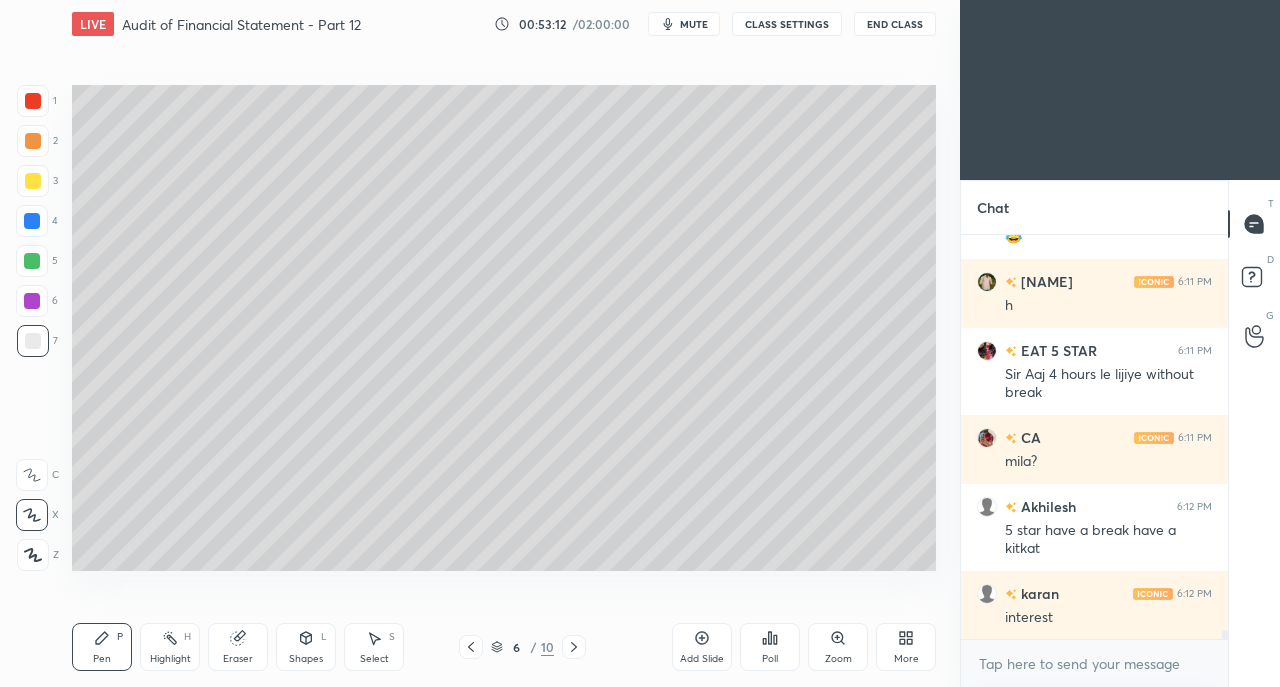 click at bounding box center (33, 181) 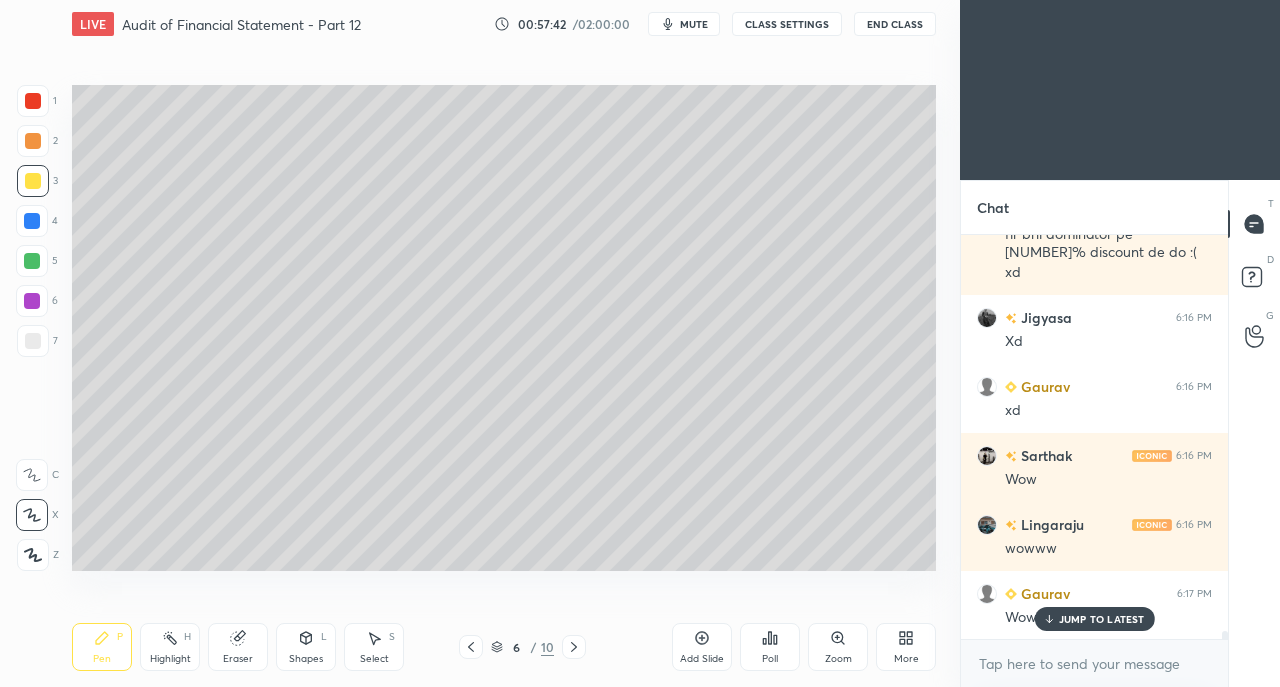 scroll, scrollTop: 20780, scrollLeft: 0, axis: vertical 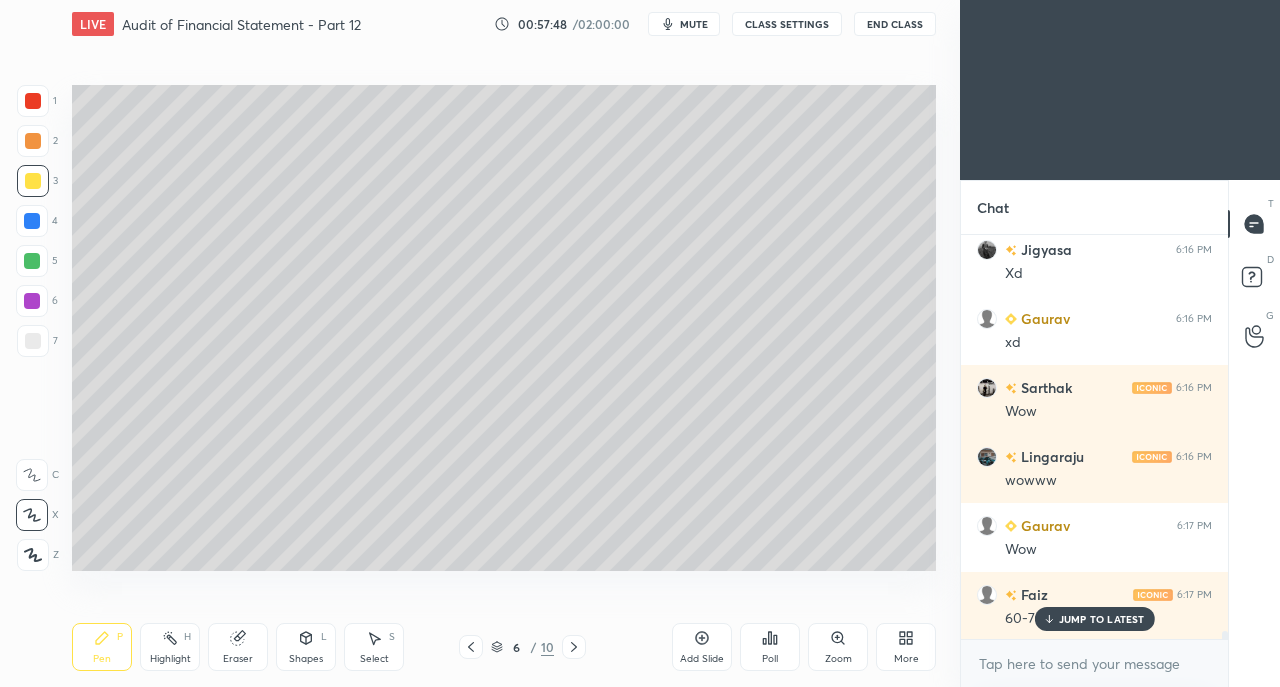 click on "JUMP TO LATEST" at bounding box center [1102, 619] 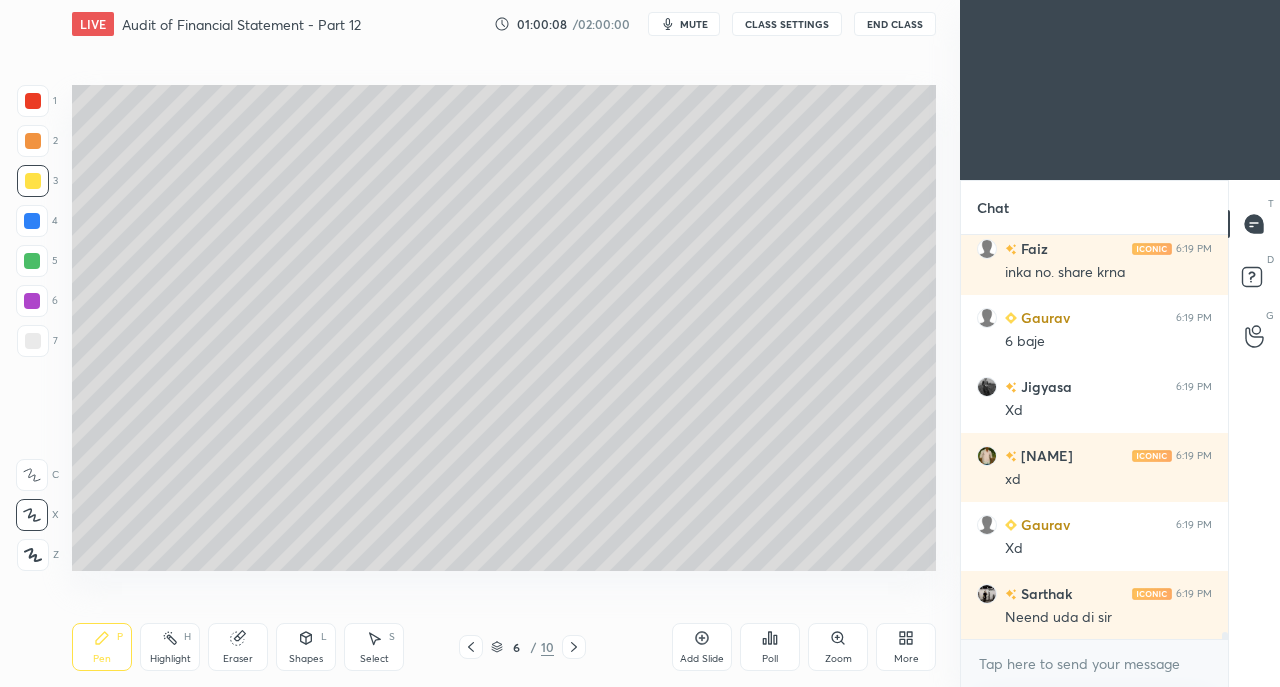 scroll, scrollTop: 22198, scrollLeft: 0, axis: vertical 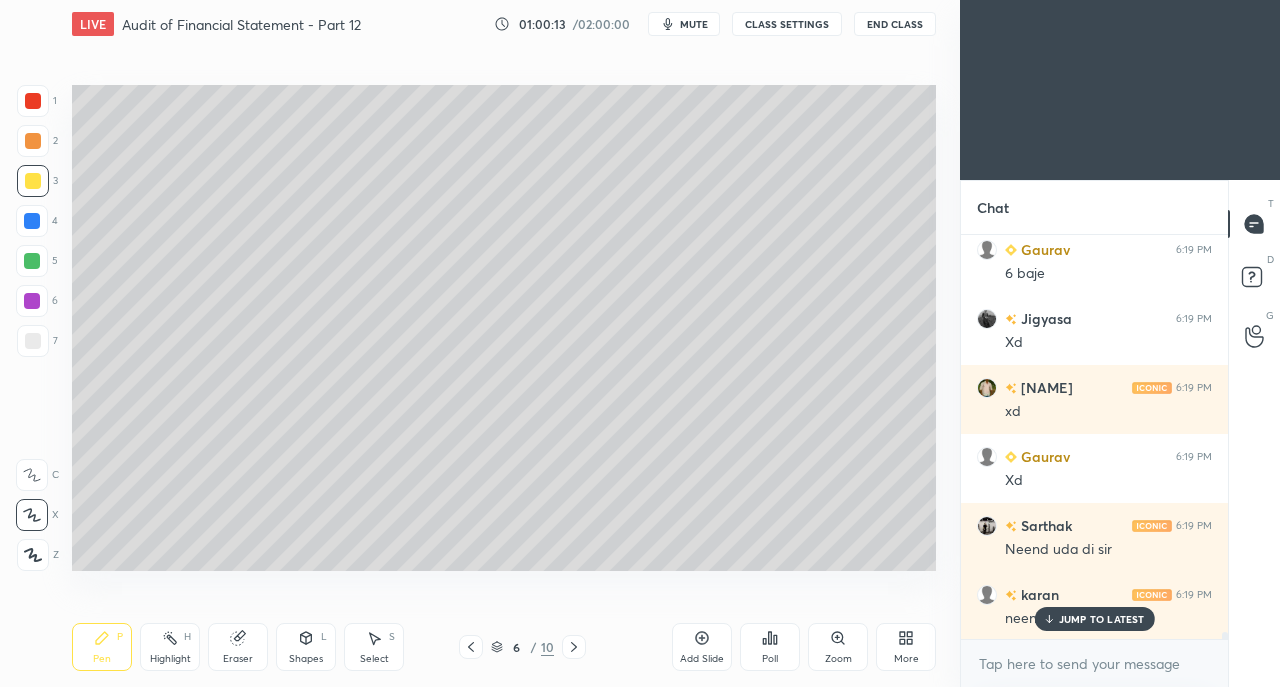 click on "JUMP TO LATEST" at bounding box center [1102, 619] 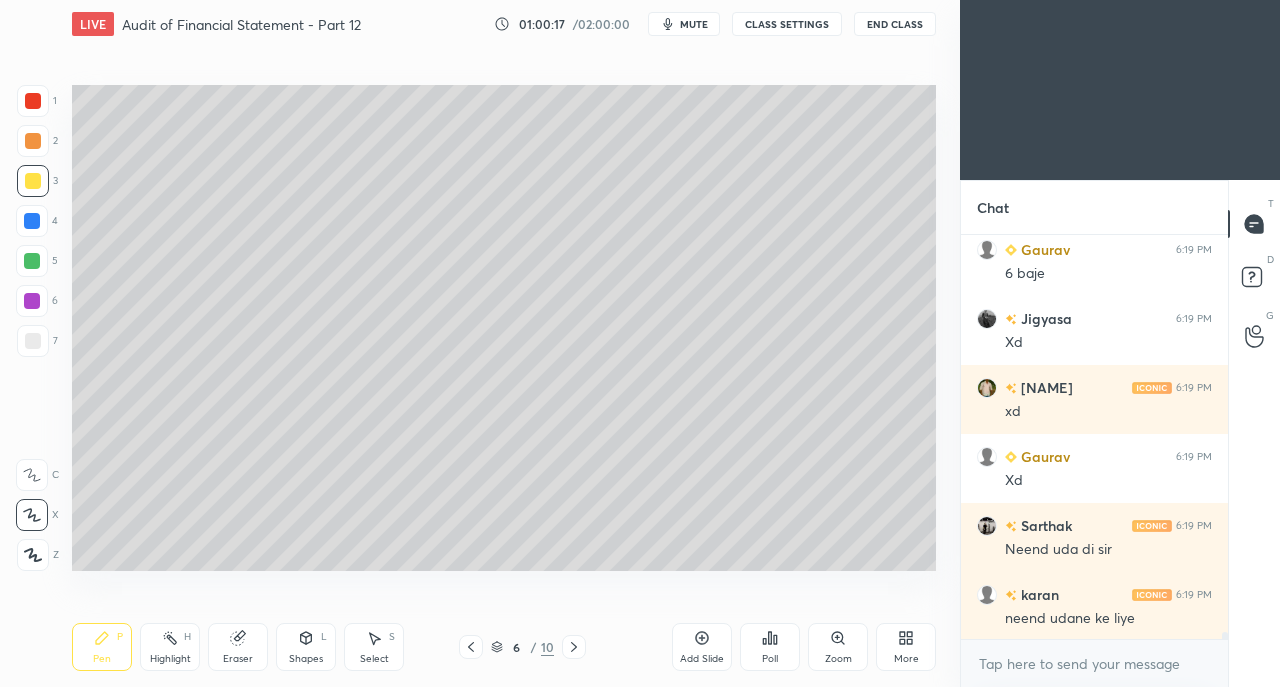 click 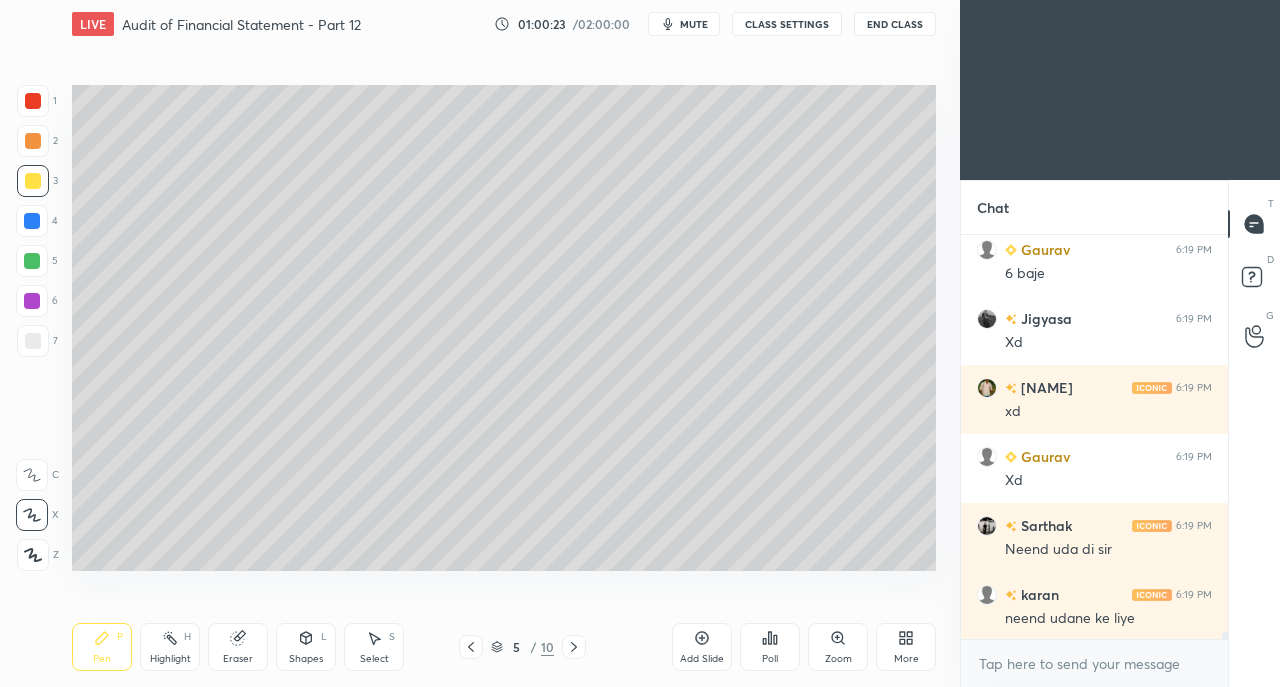 click at bounding box center [33, 341] 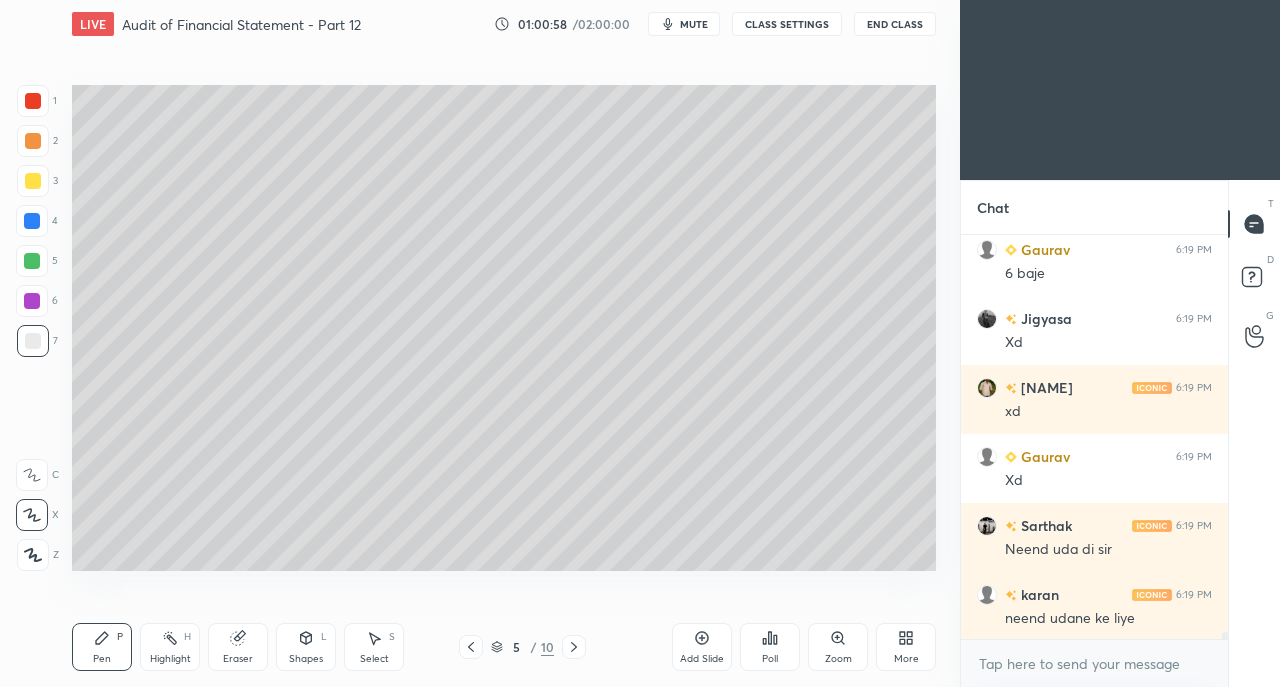 click on "Eraser" at bounding box center (238, 647) 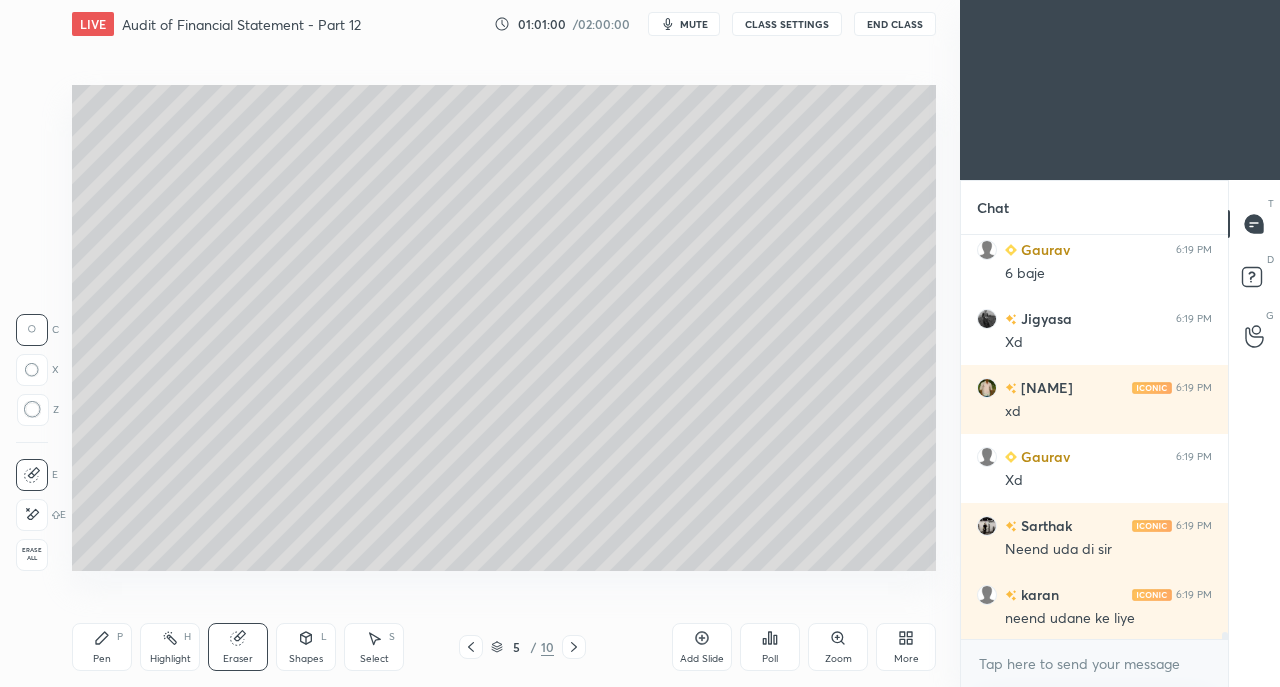 click 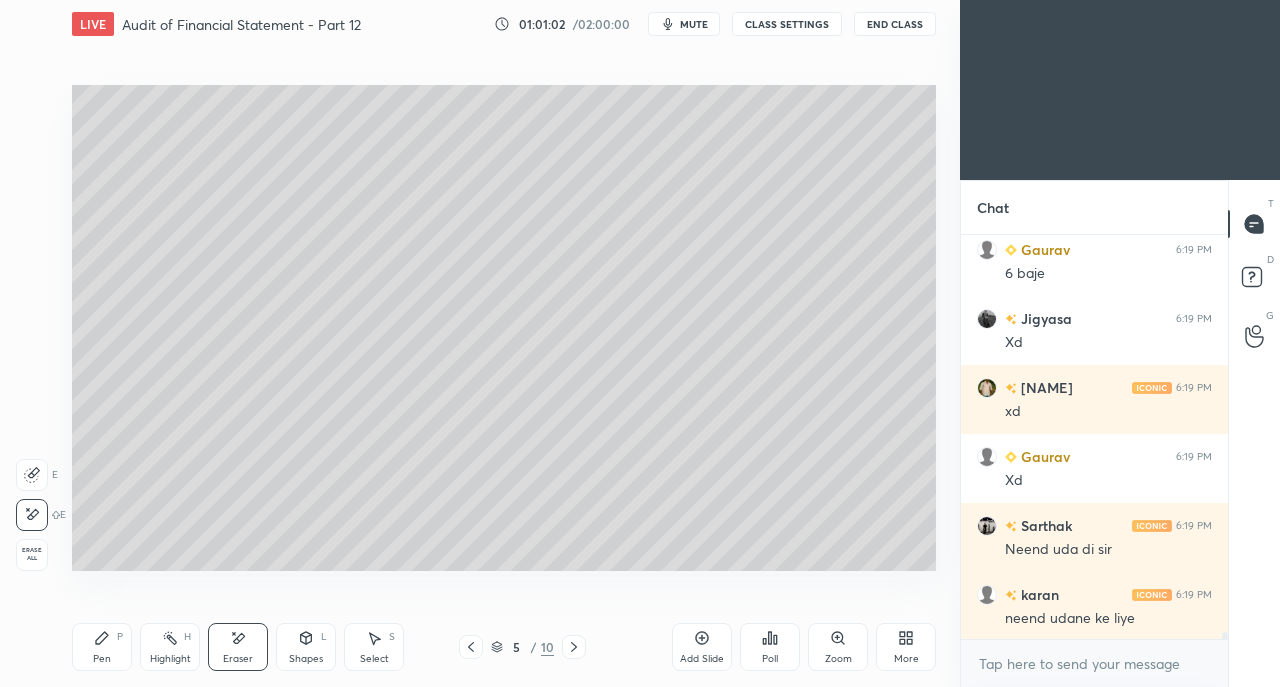 click on "Pen P" at bounding box center [102, 647] 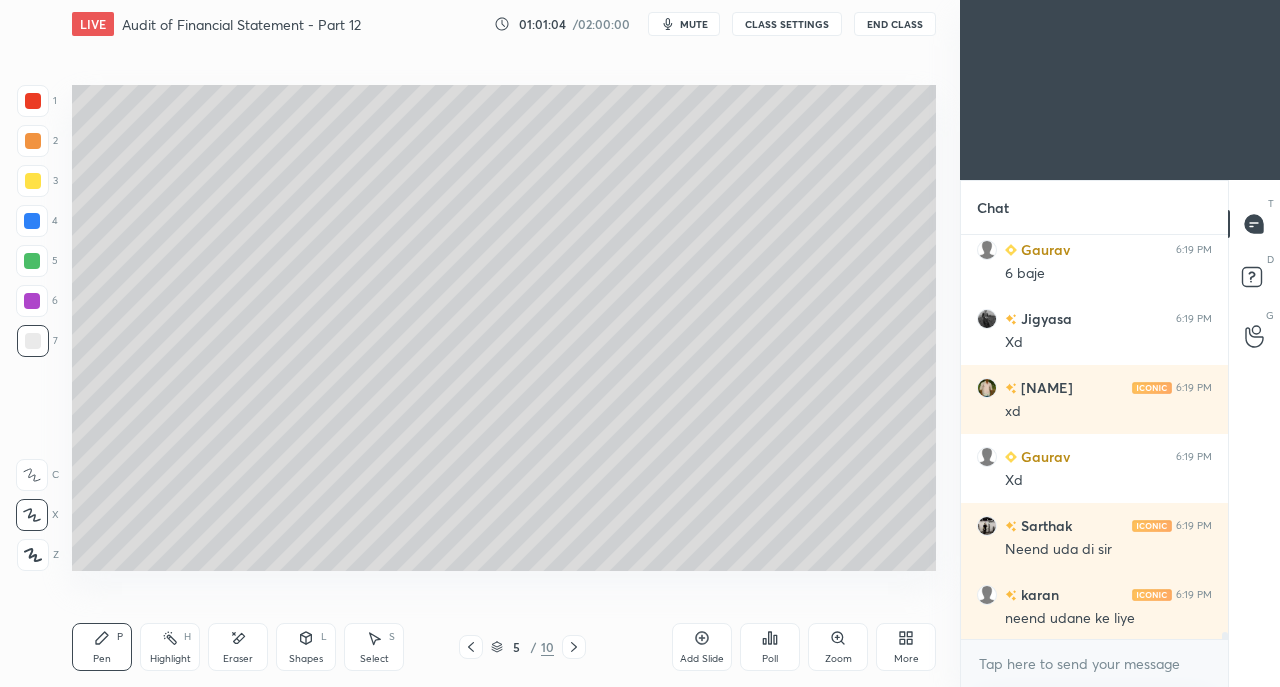 click 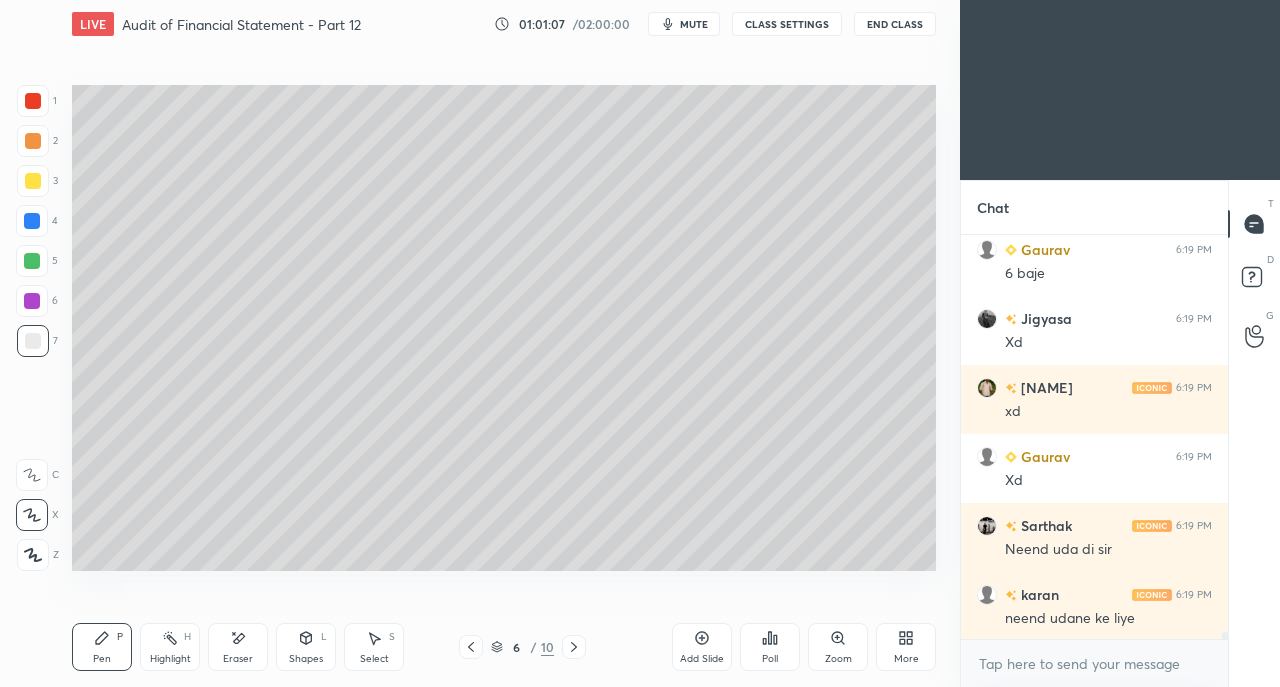 click 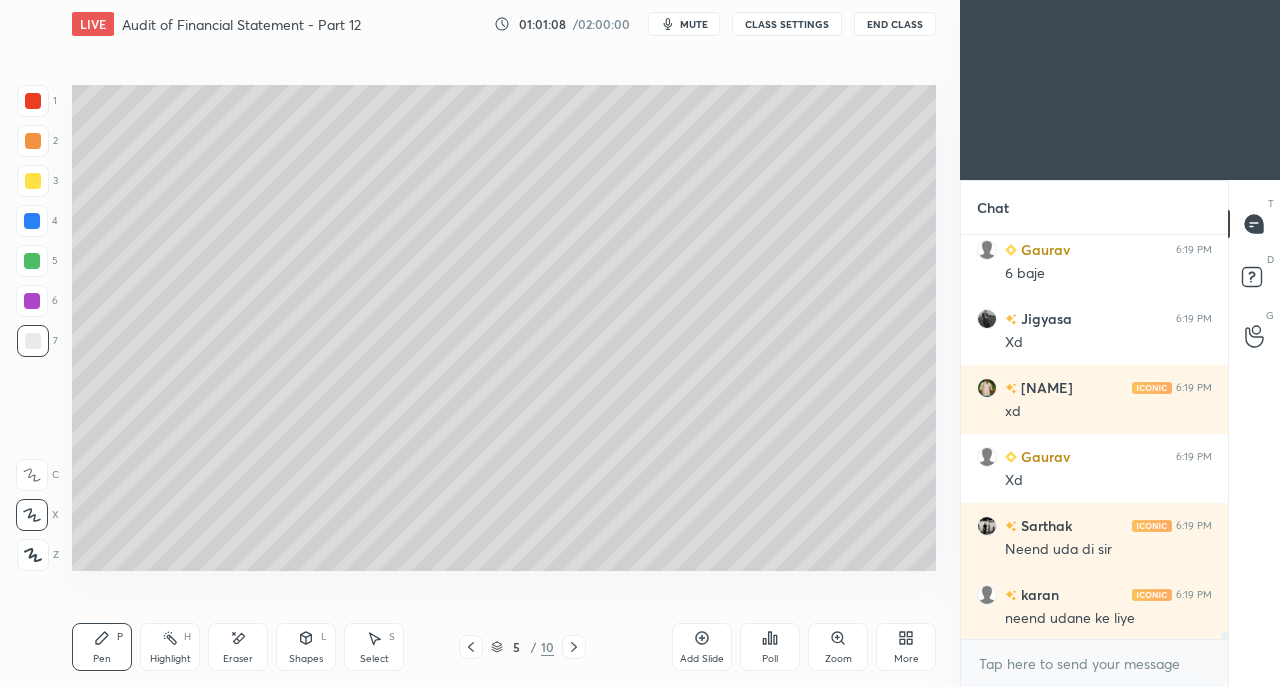 click on "Pen P Highlight H Eraser Shapes L Select S 5 / 10 Add Slide Poll Zoom More" at bounding box center (504, 647) 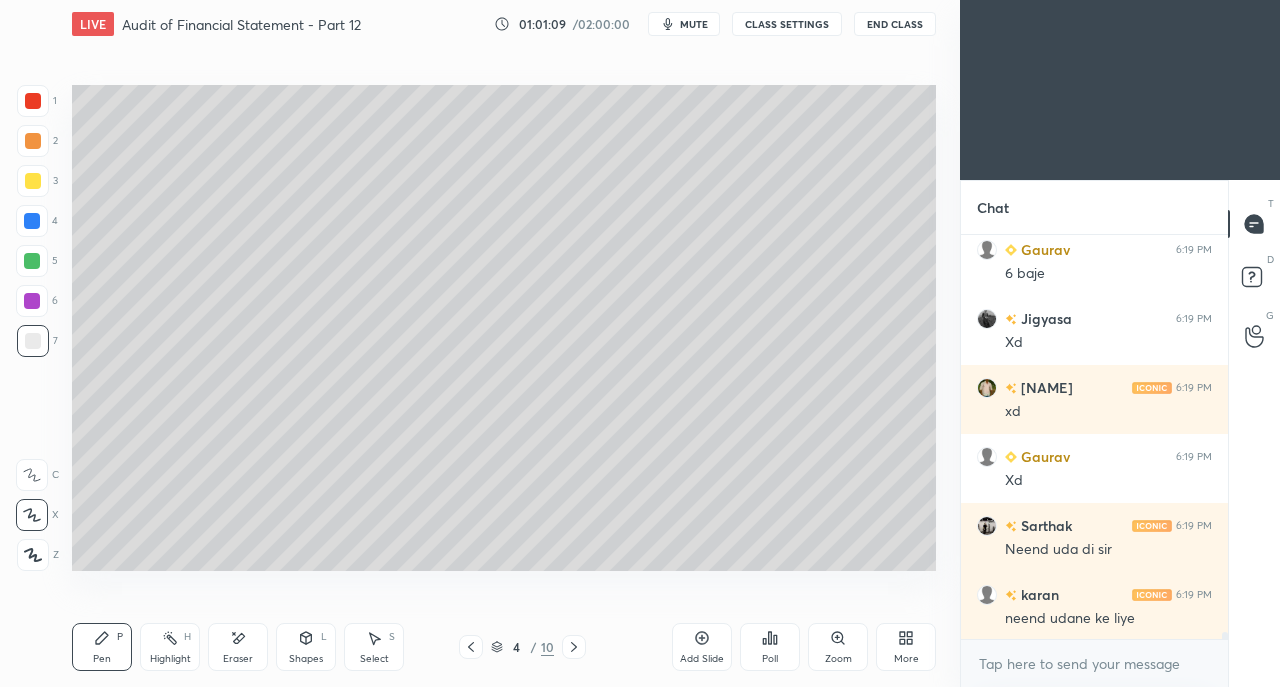 click 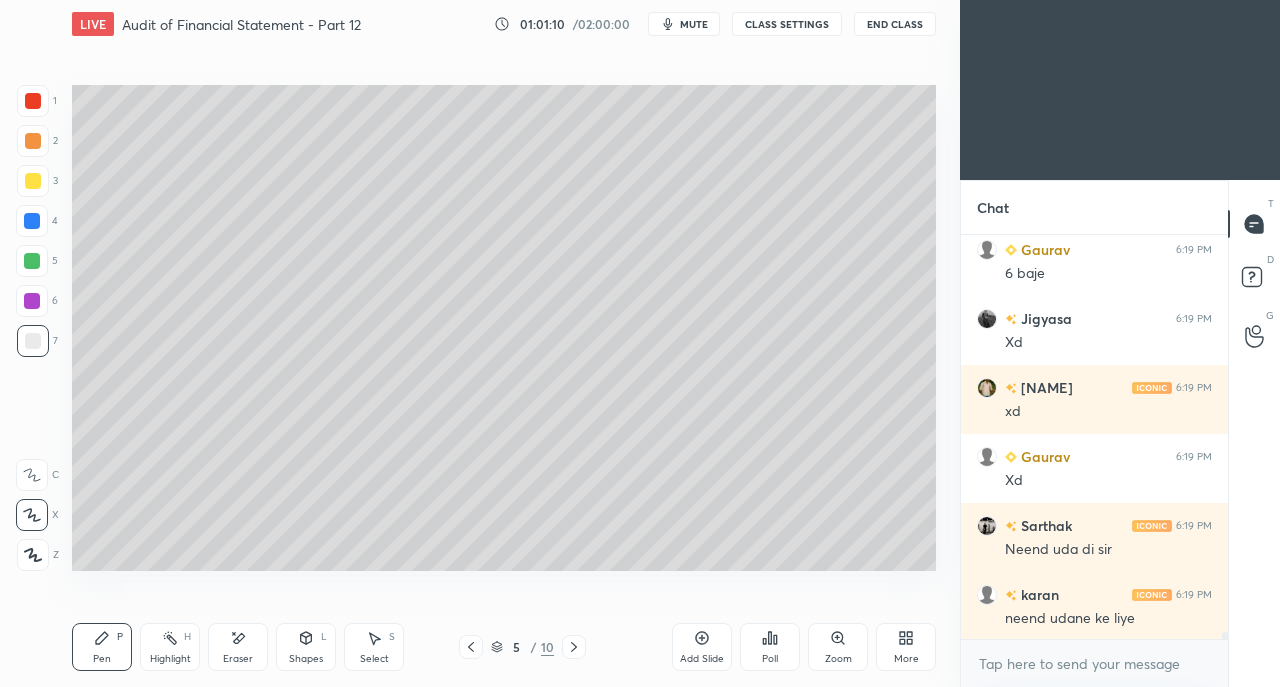 click 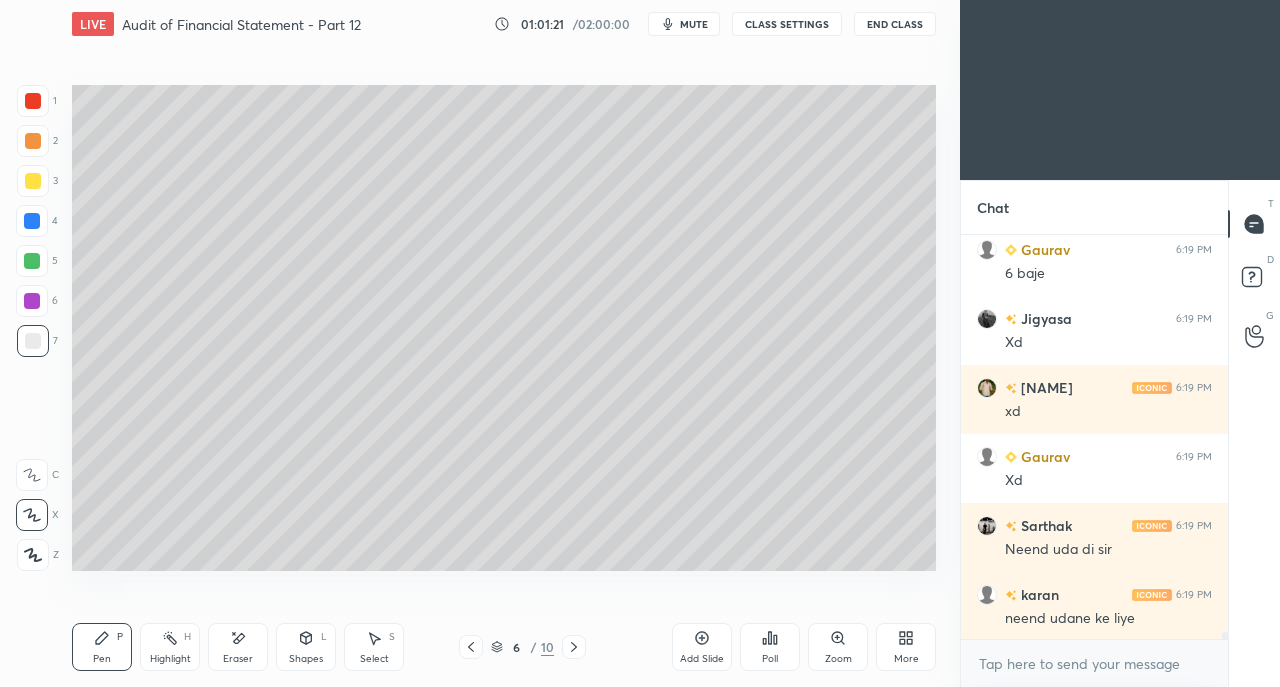 click on "Eraser" at bounding box center [238, 647] 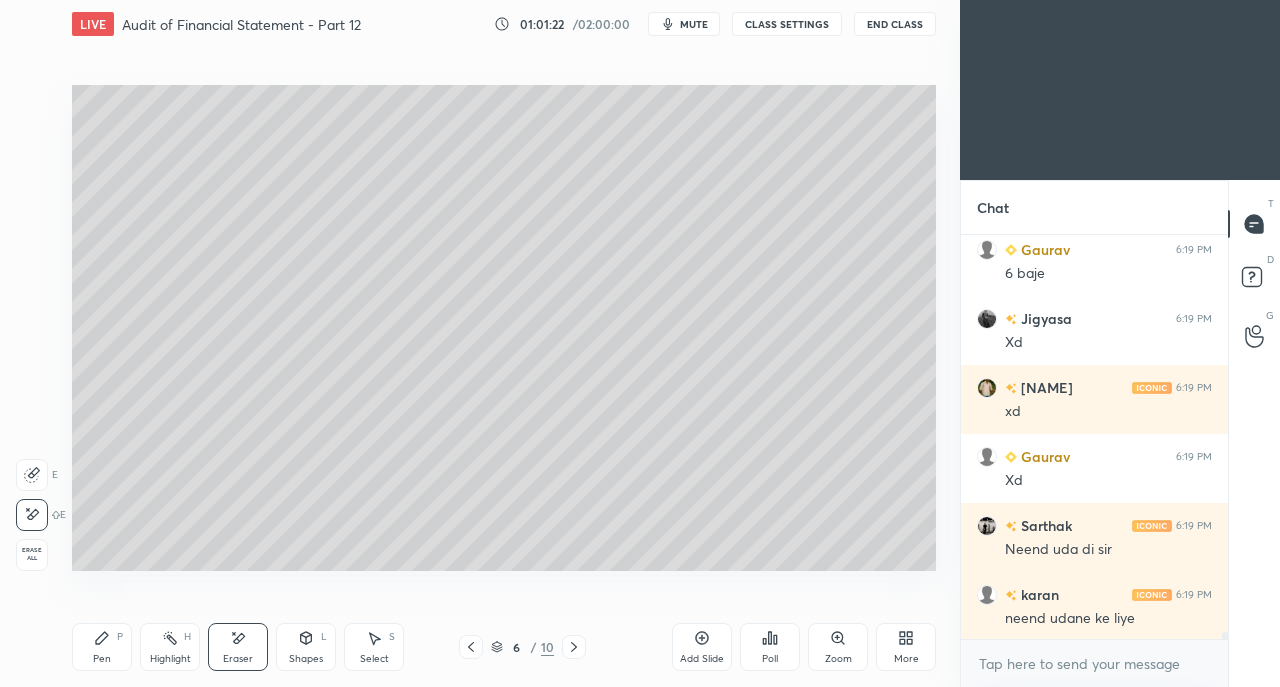 click on "Pen" at bounding box center (102, 659) 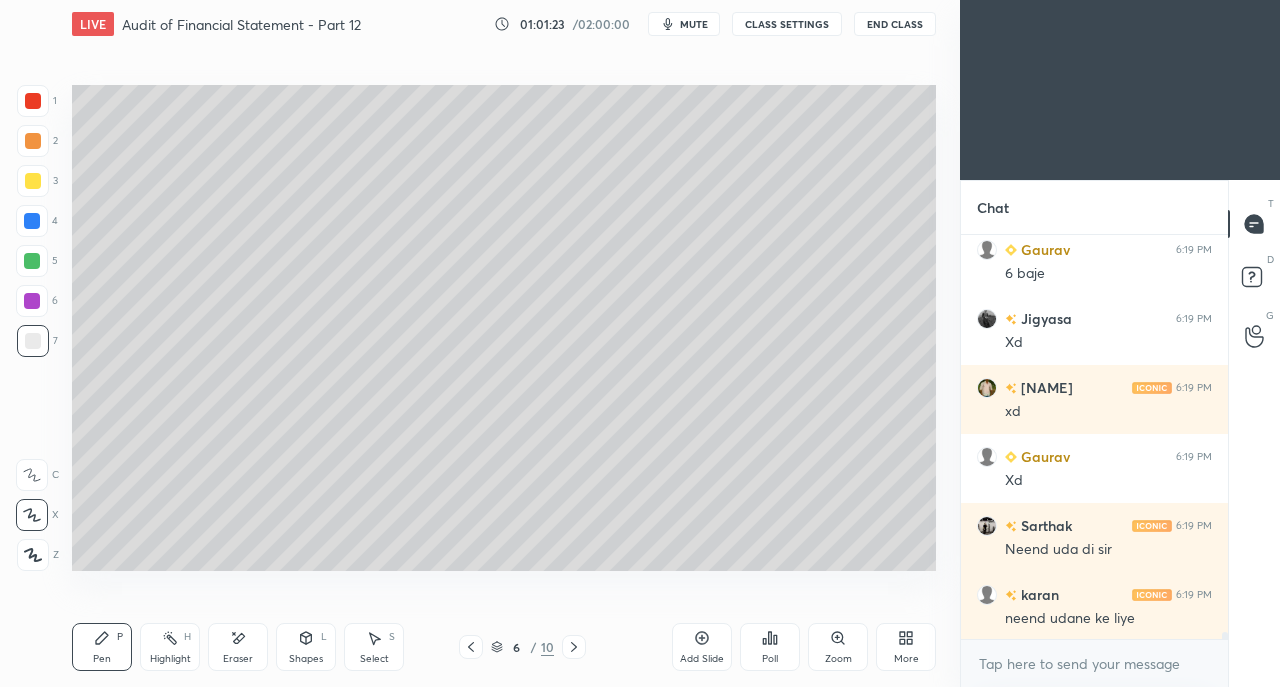 click at bounding box center (33, 181) 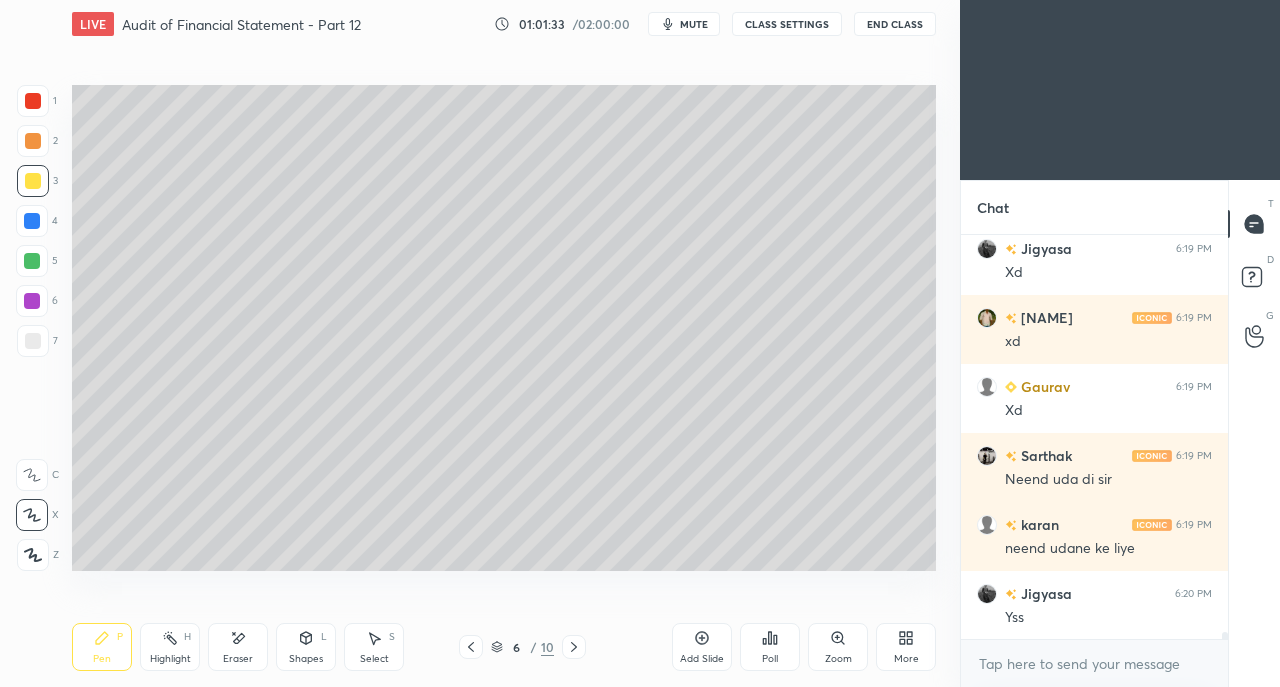 scroll, scrollTop: 22354, scrollLeft: 0, axis: vertical 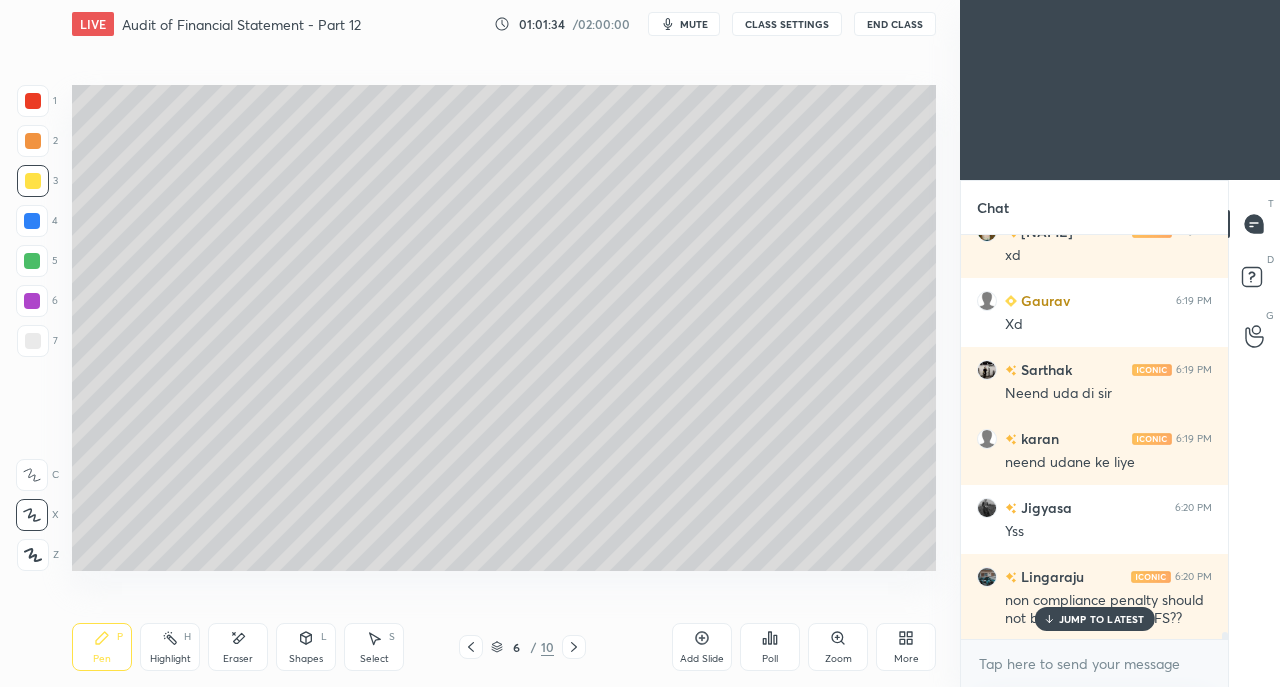 click on "JUMP TO LATEST" at bounding box center (1102, 619) 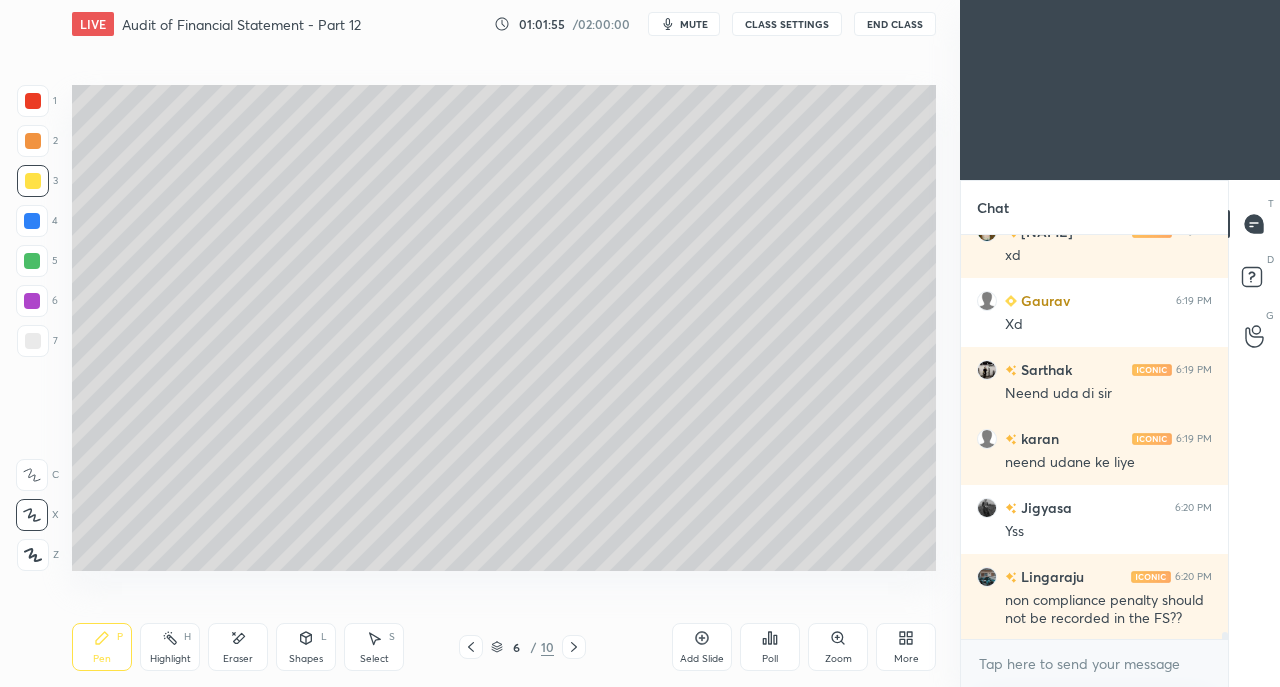 scroll, scrollTop: 22424, scrollLeft: 0, axis: vertical 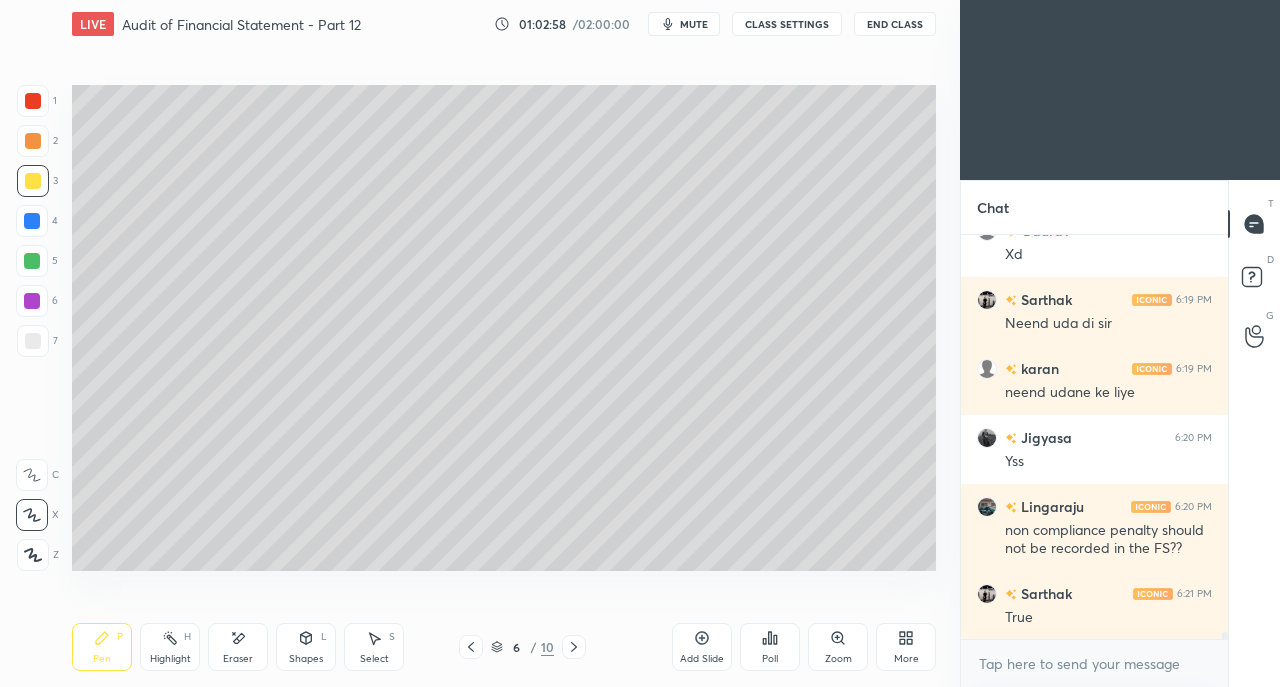 click 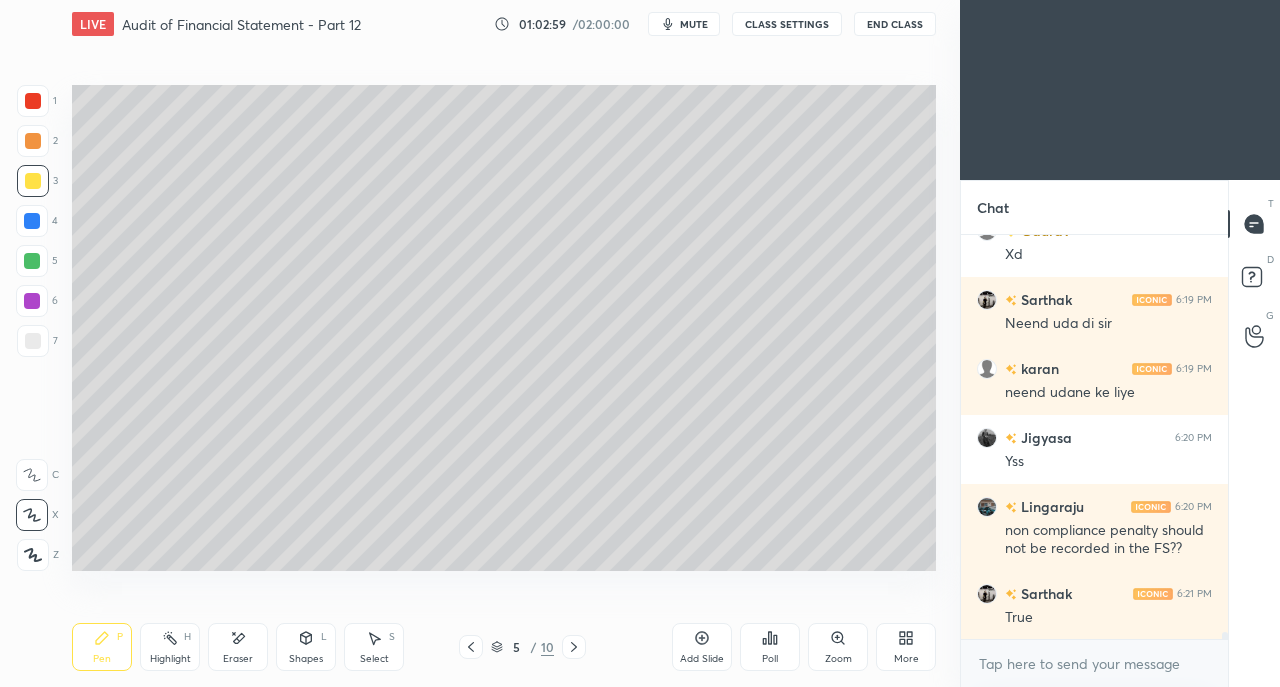 click at bounding box center (33, 341) 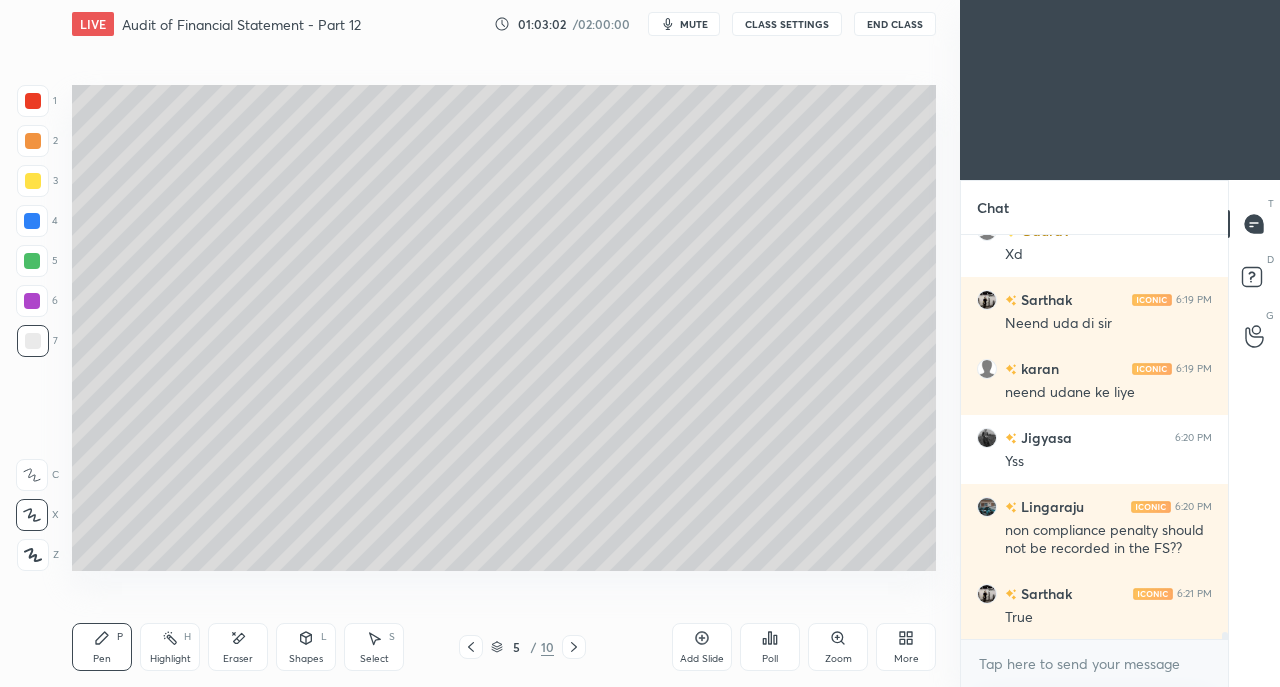 click 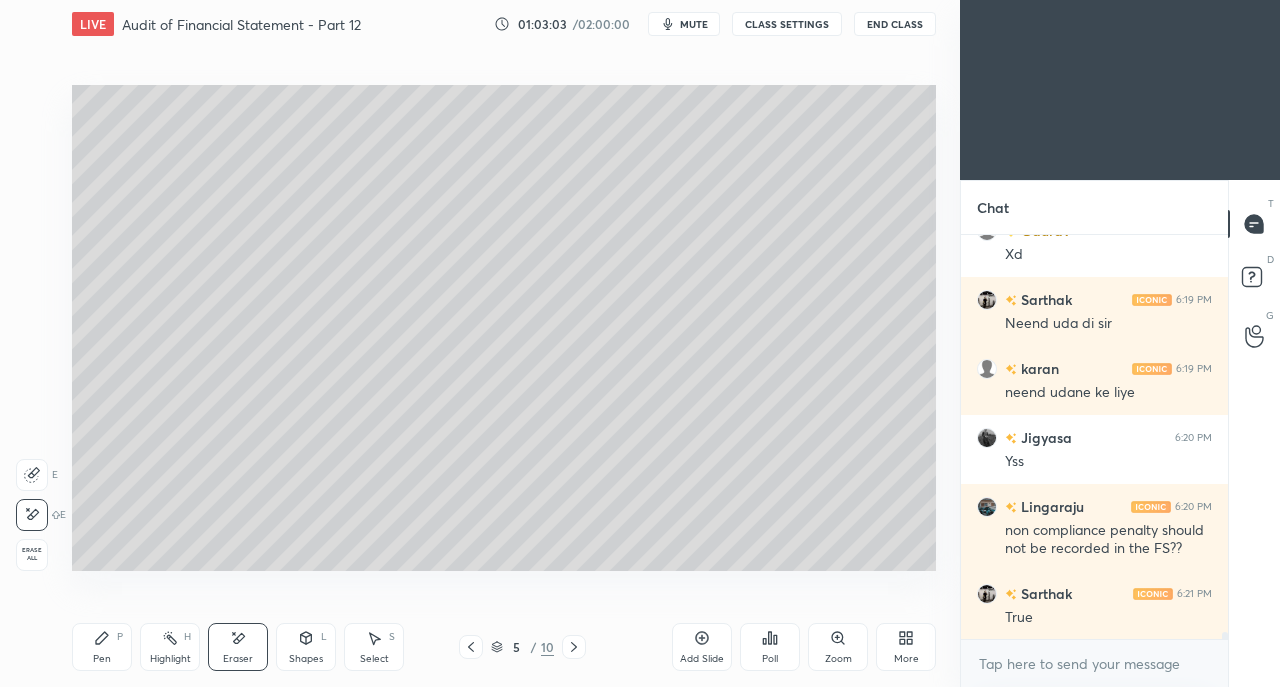 click 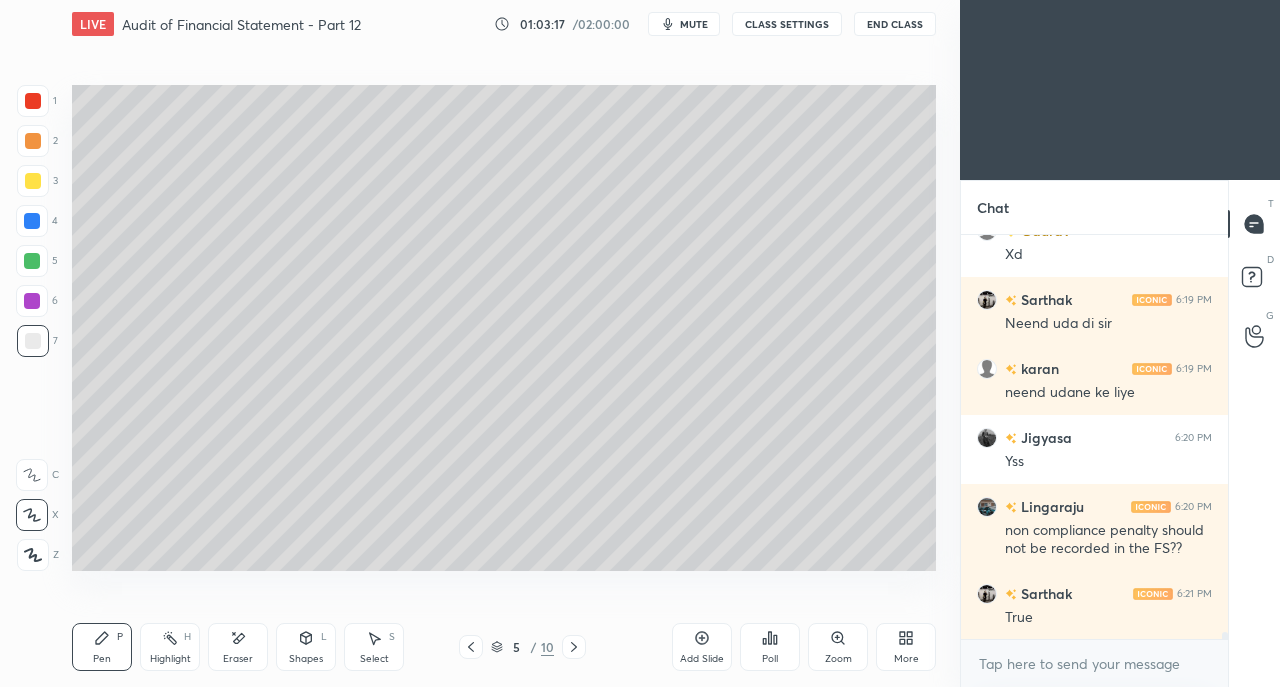 click on "Eraser" at bounding box center [238, 659] 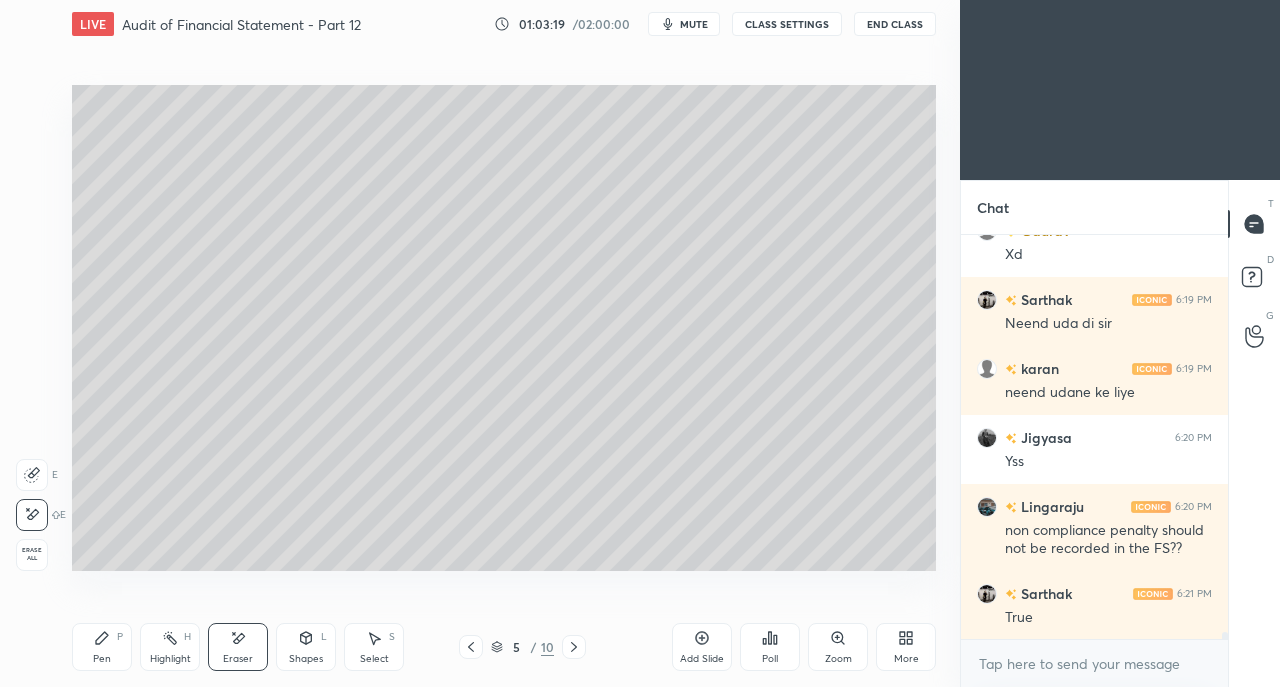 click on "Pen P" at bounding box center [102, 647] 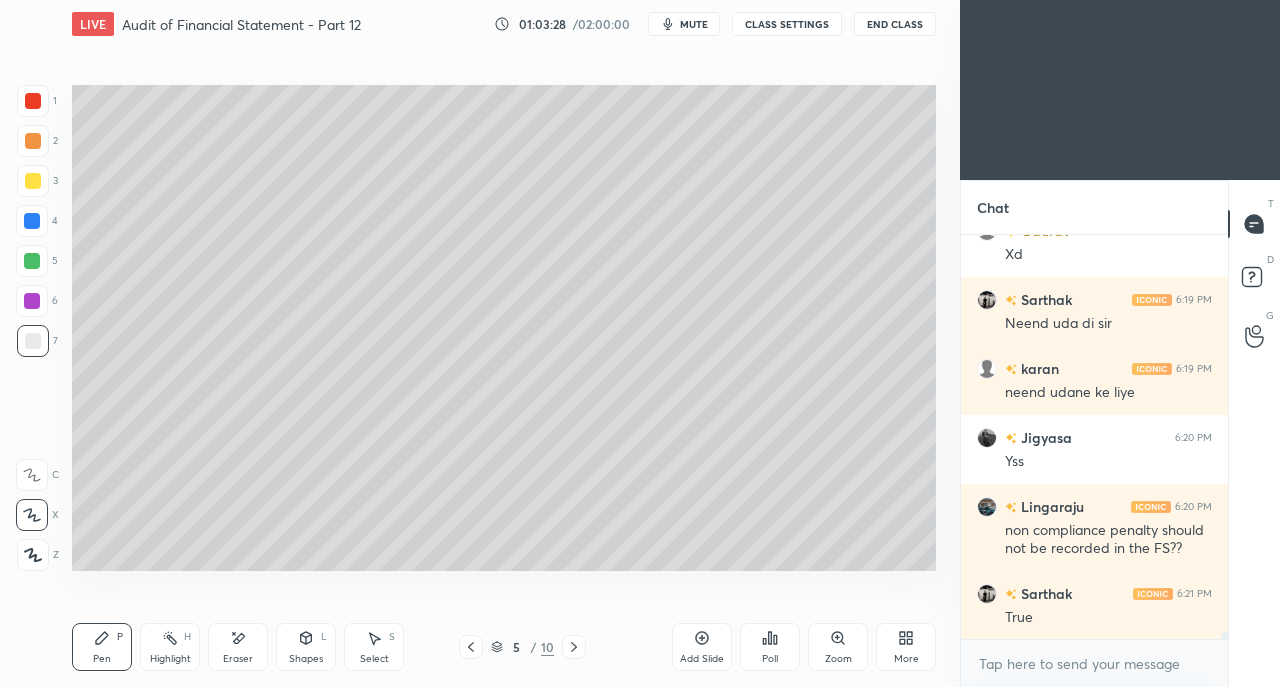 click at bounding box center [33, 181] 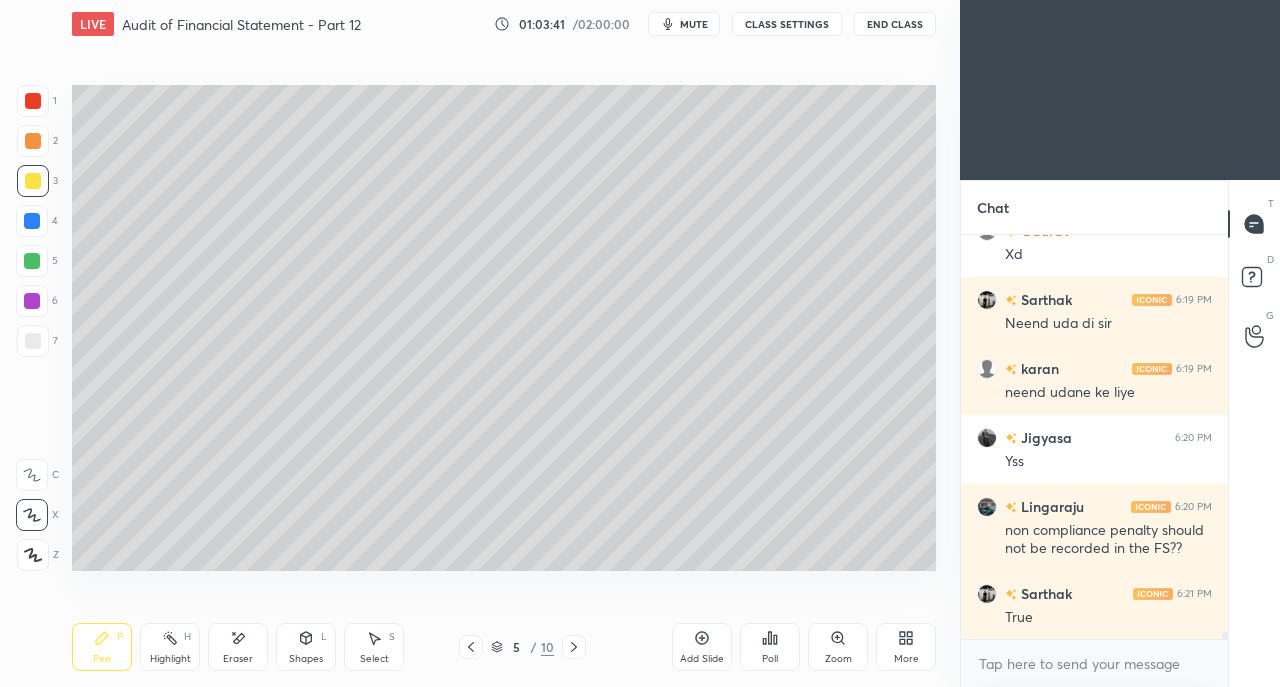 click at bounding box center (32, 221) 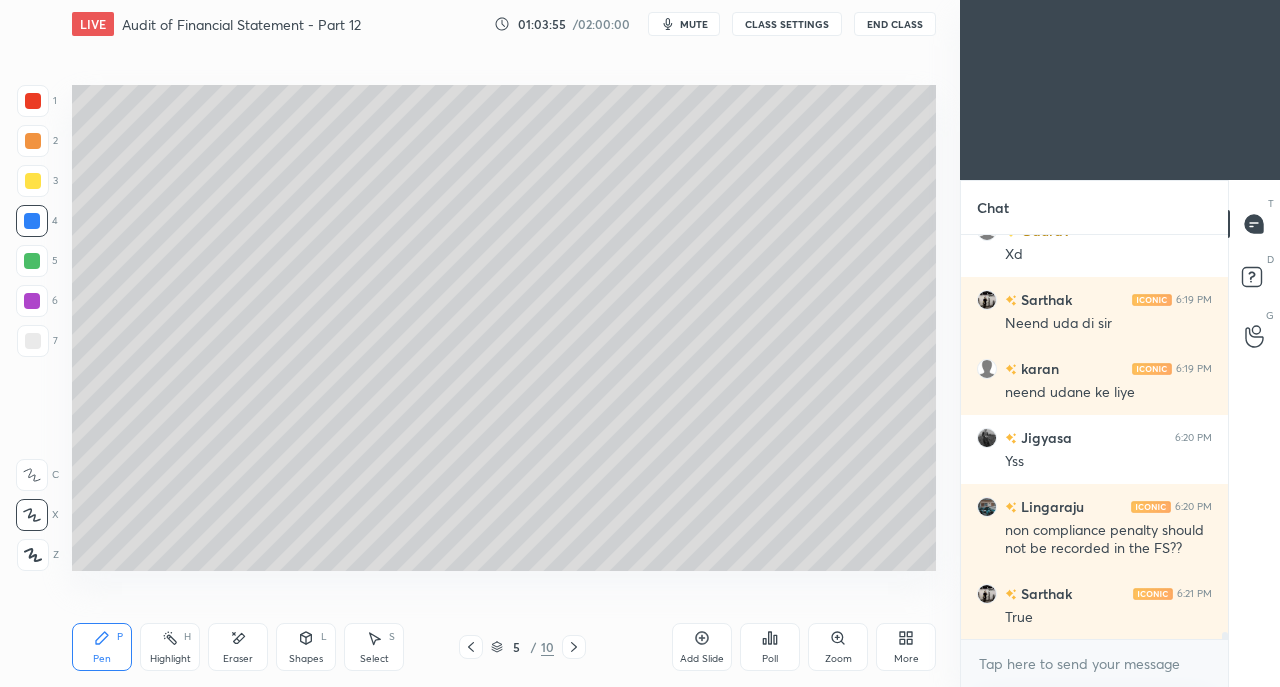 click at bounding box center [33, 341] 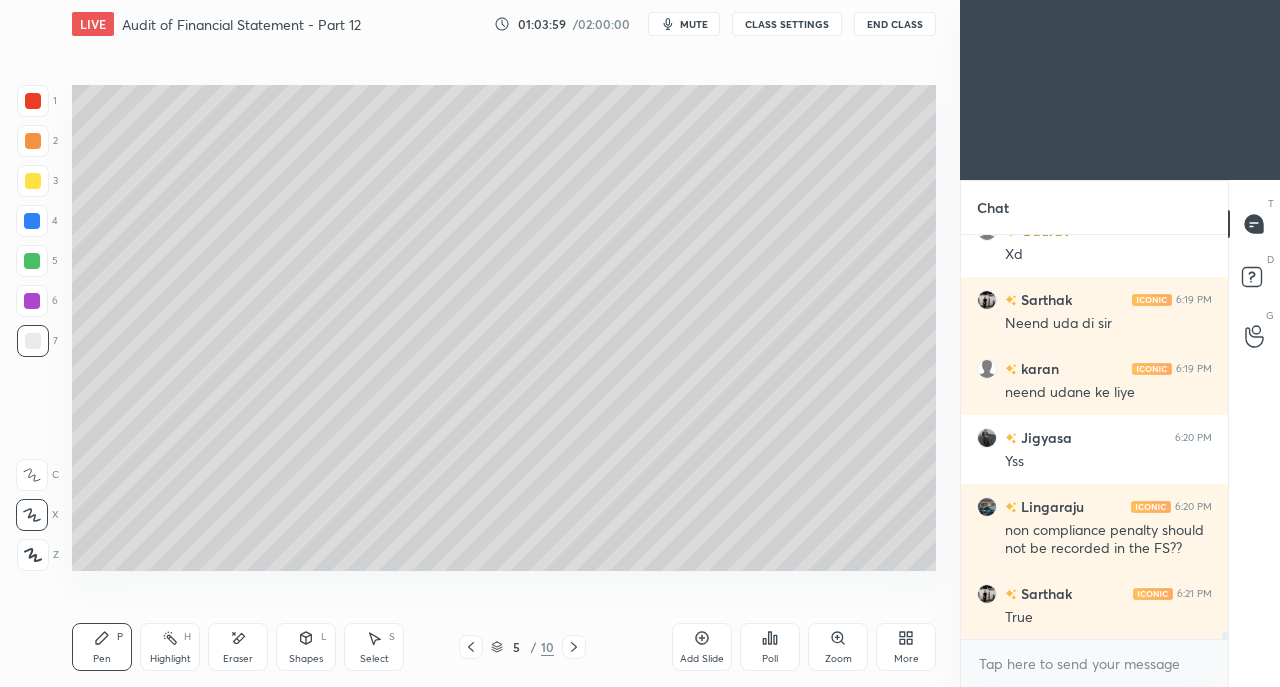 click 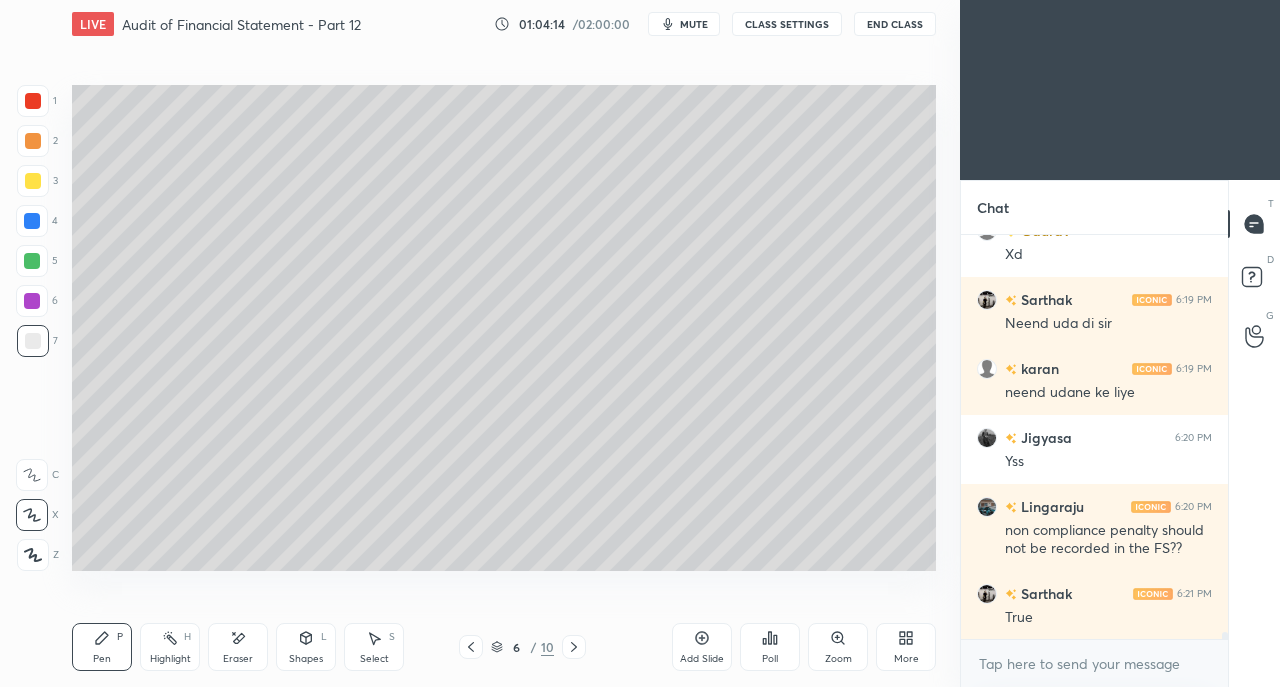 click 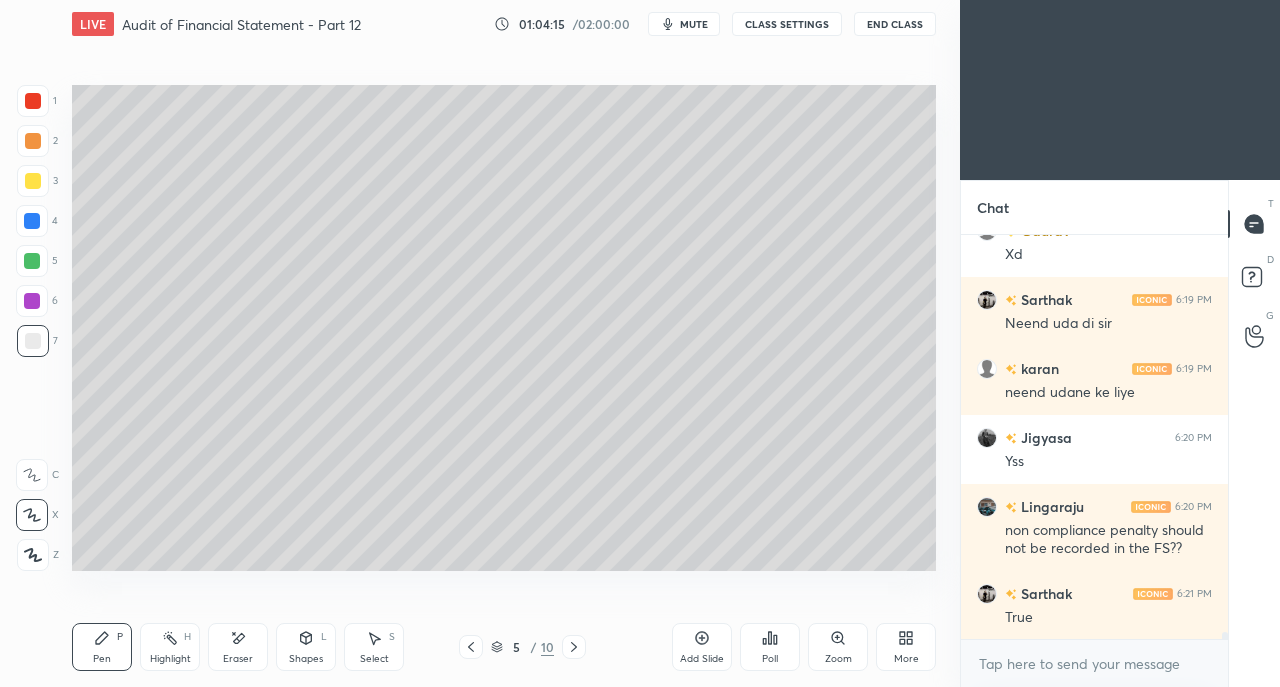 click 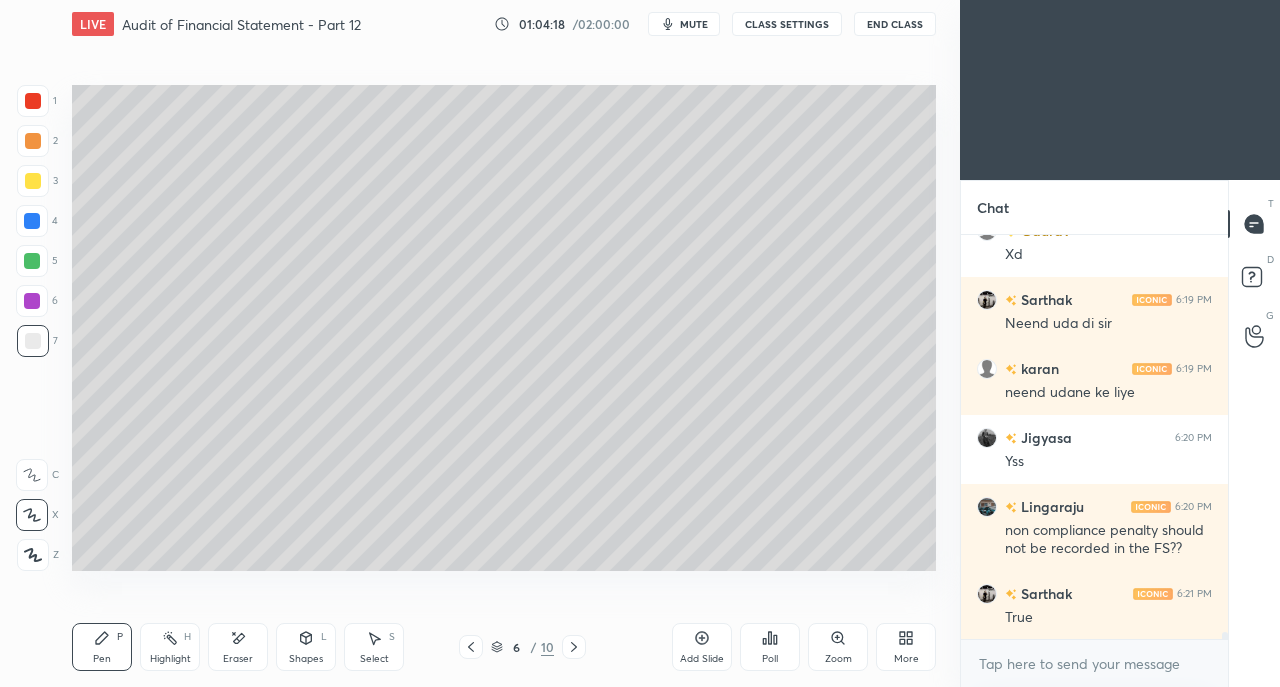 click 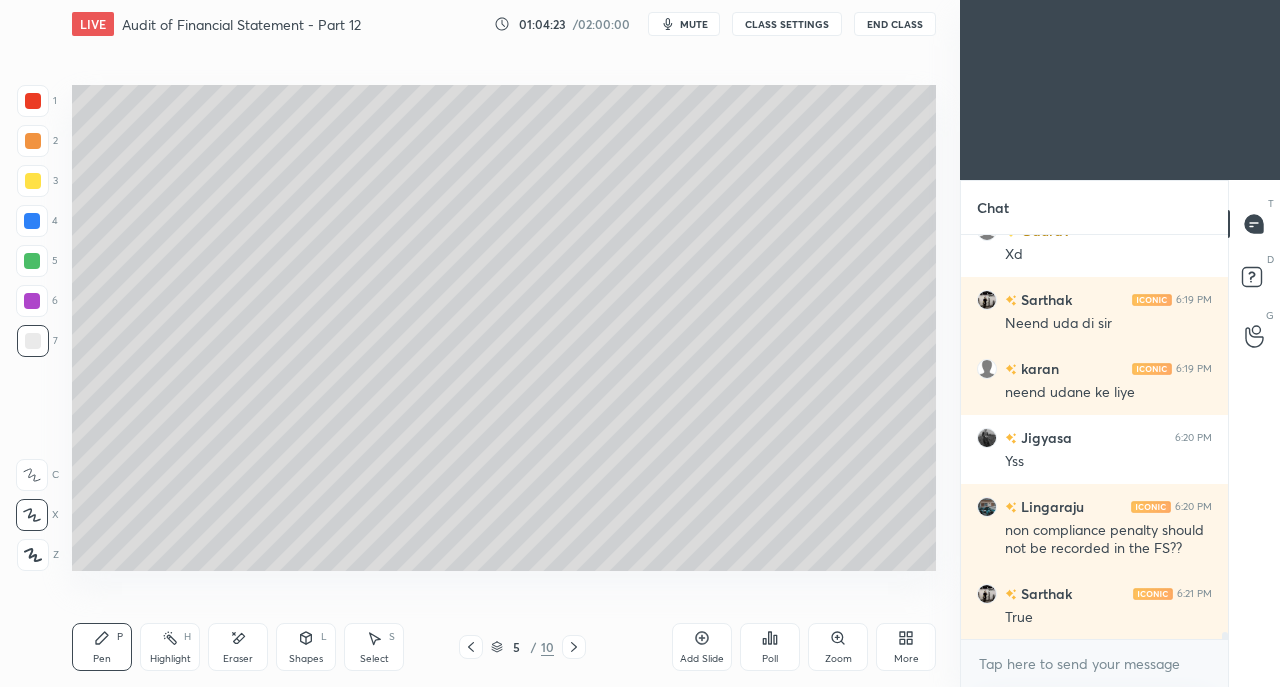 click 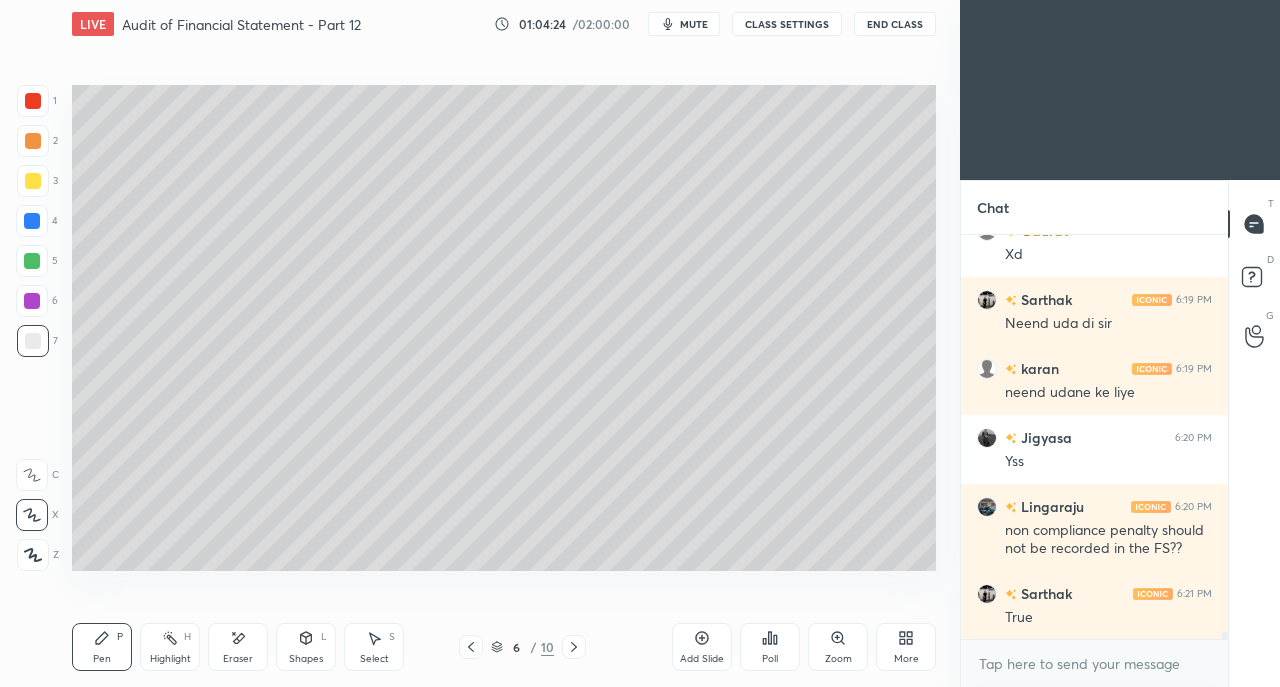 scroll, scrollTop: 22528, scrollLeft: 0, axis: vertical 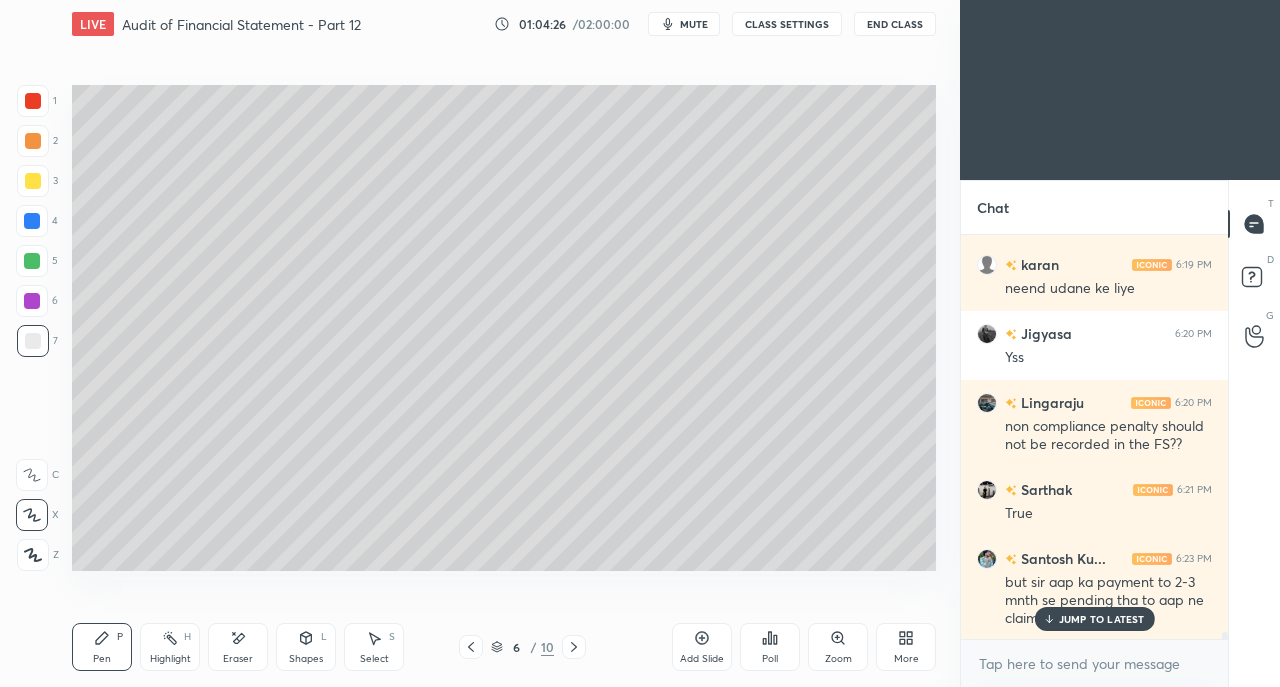 click on "JUMP TO LATEST" at bounding box center [1102, 619] 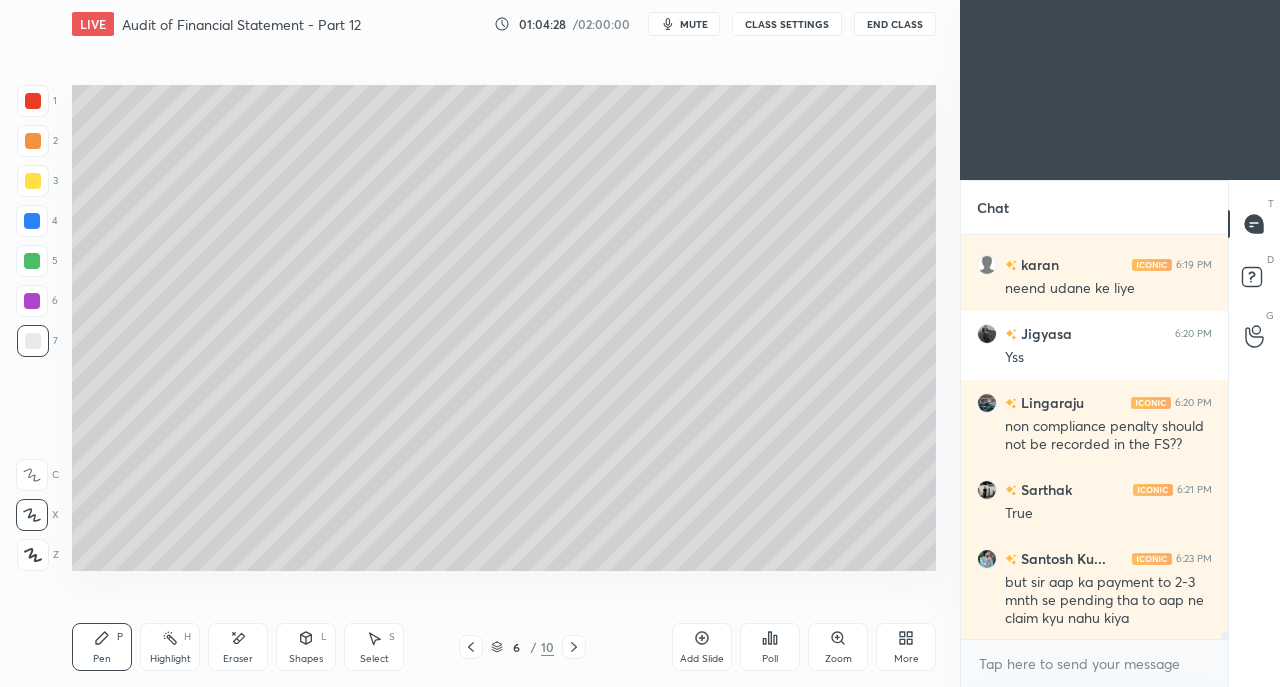 click 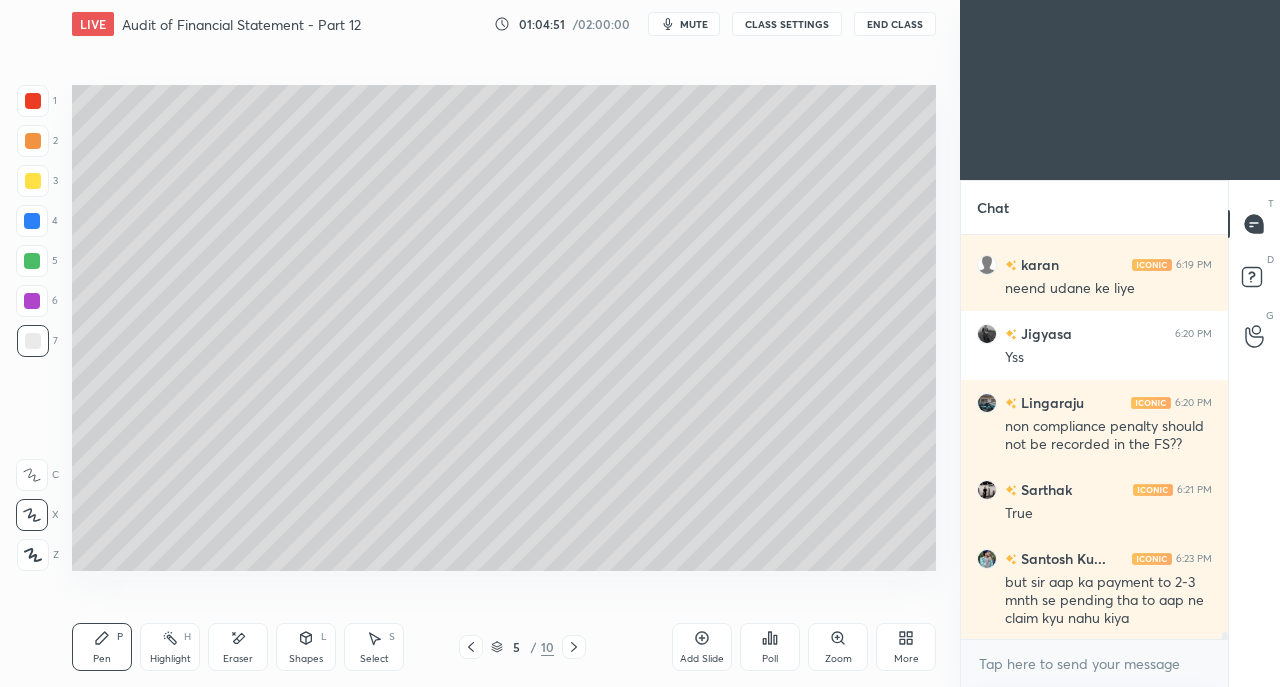 click at bounding box center (33, 341) 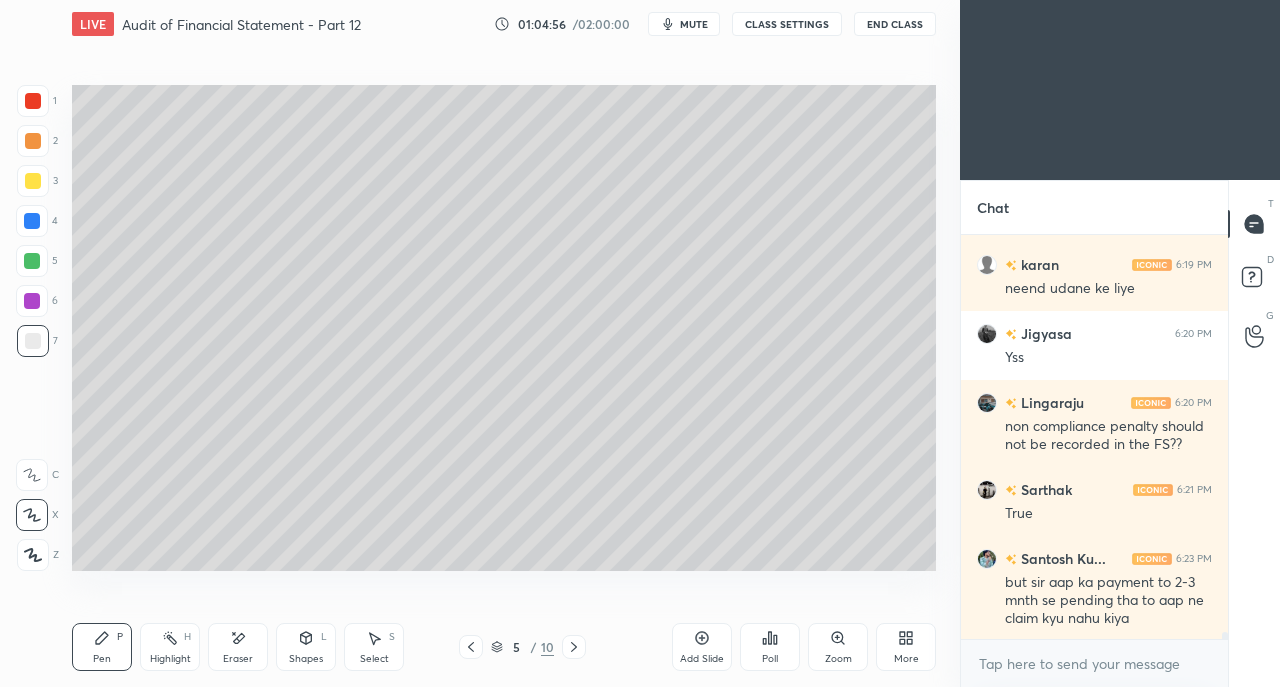 click at bounding box center [33, 181] 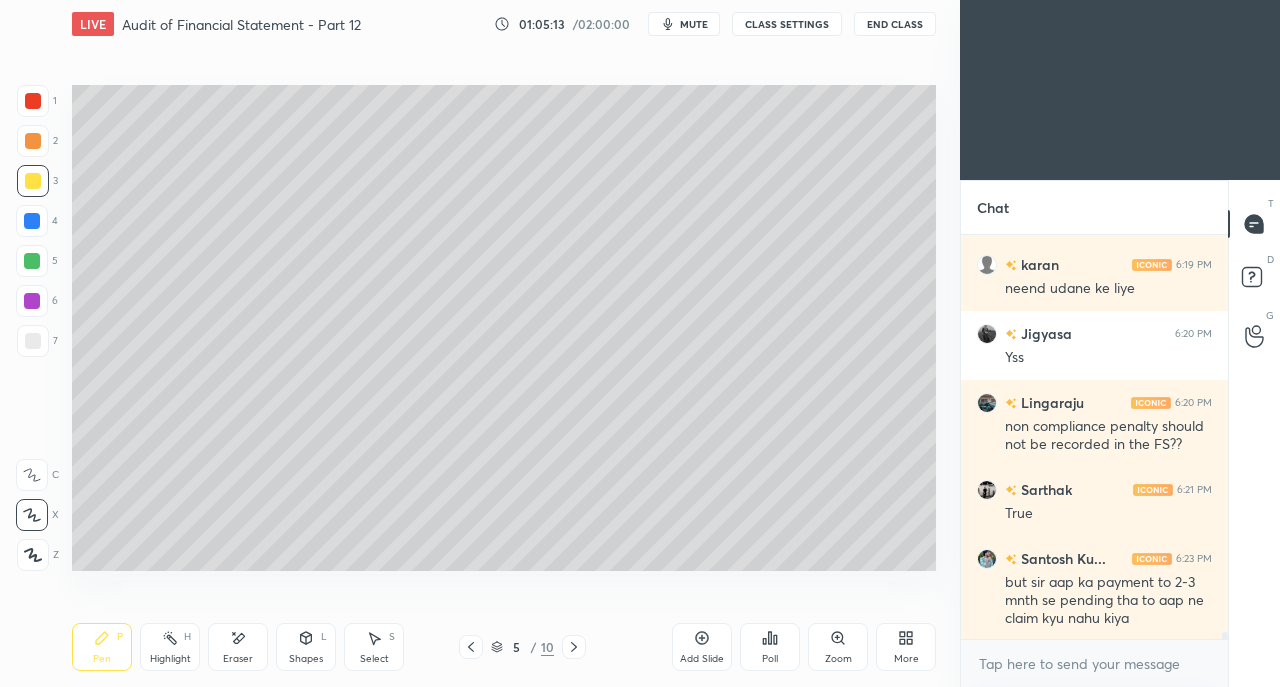 click at bounding box center [33, 341] 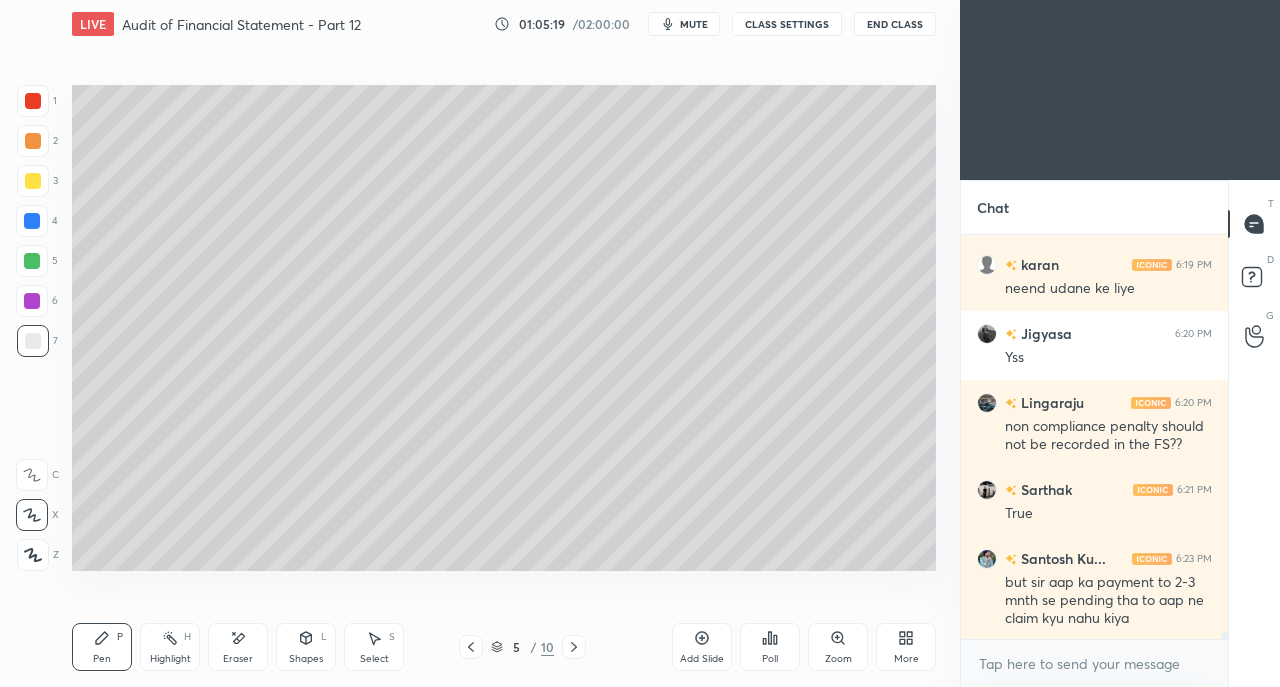 click 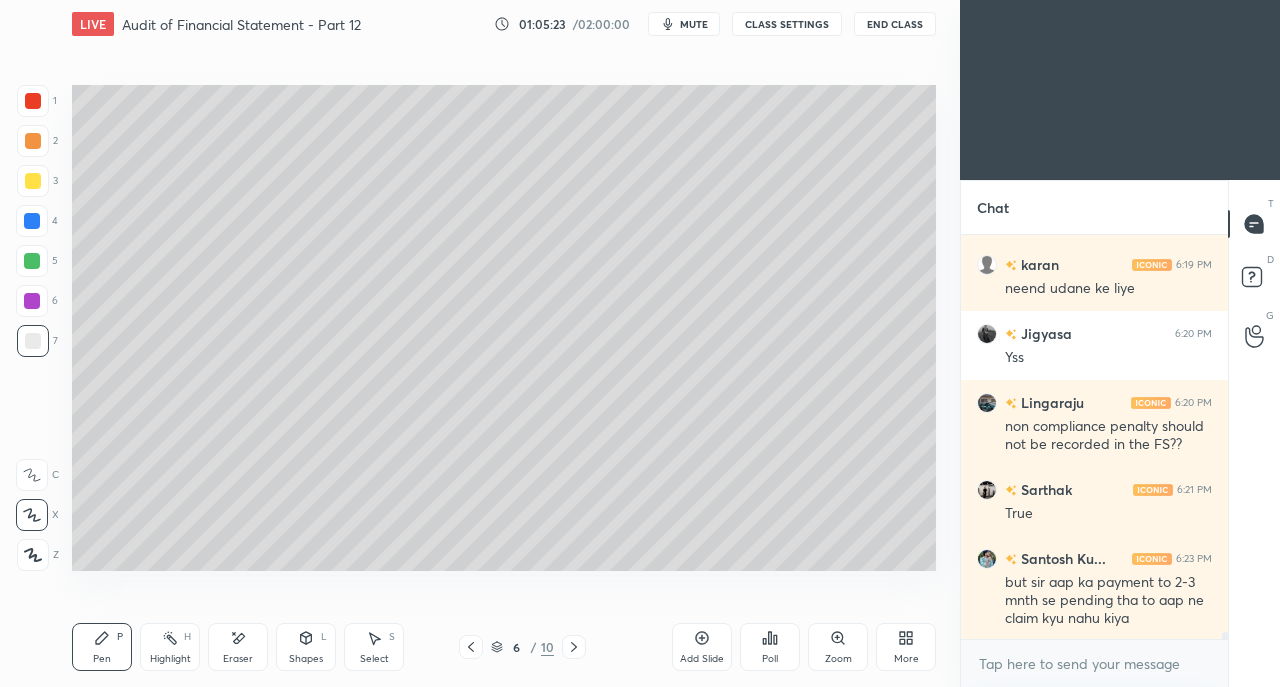 scroll, scrollTop: 22598, scrollLeft: 0, axis: vertical 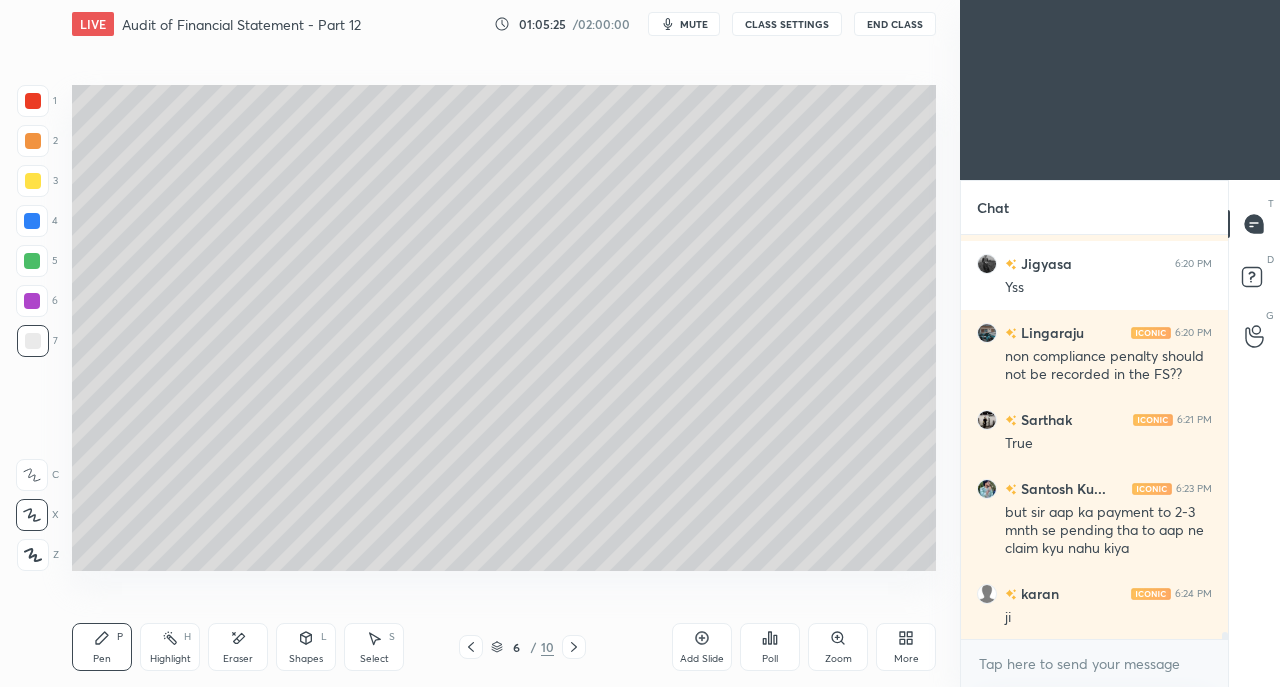click at bounding box center (471, 647) 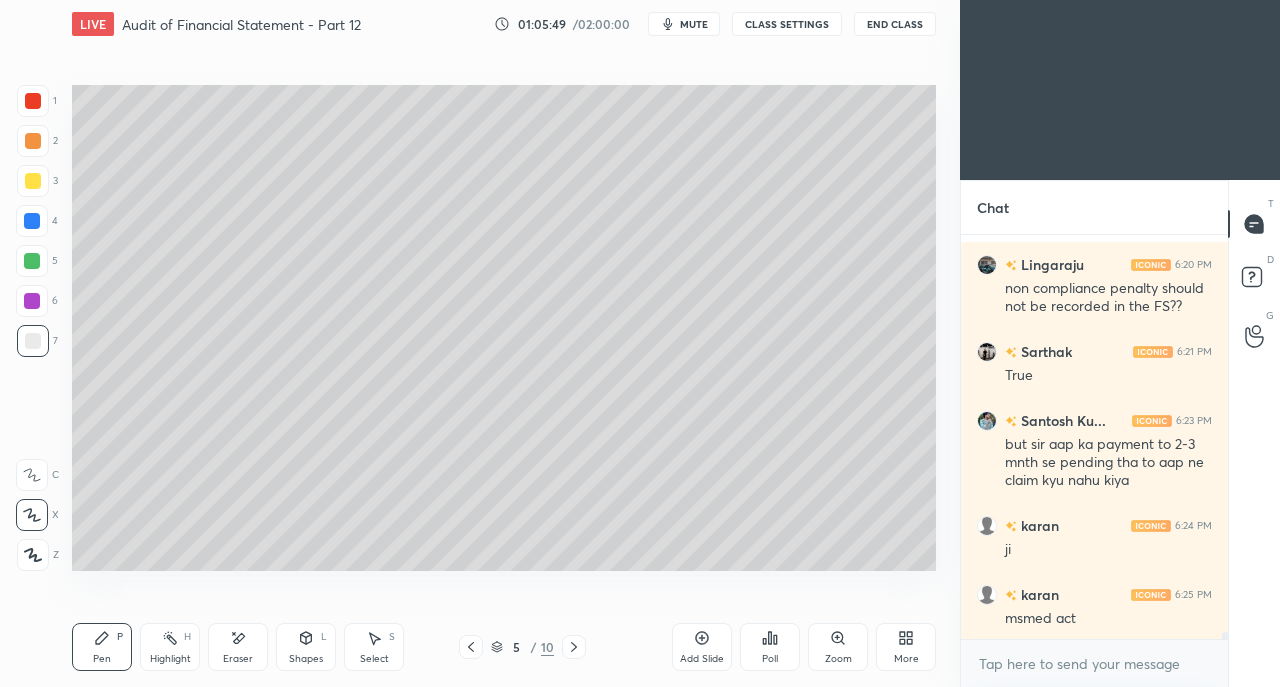scroll, scrollTop: 22714, scrollLeft: 0, axis: vertical 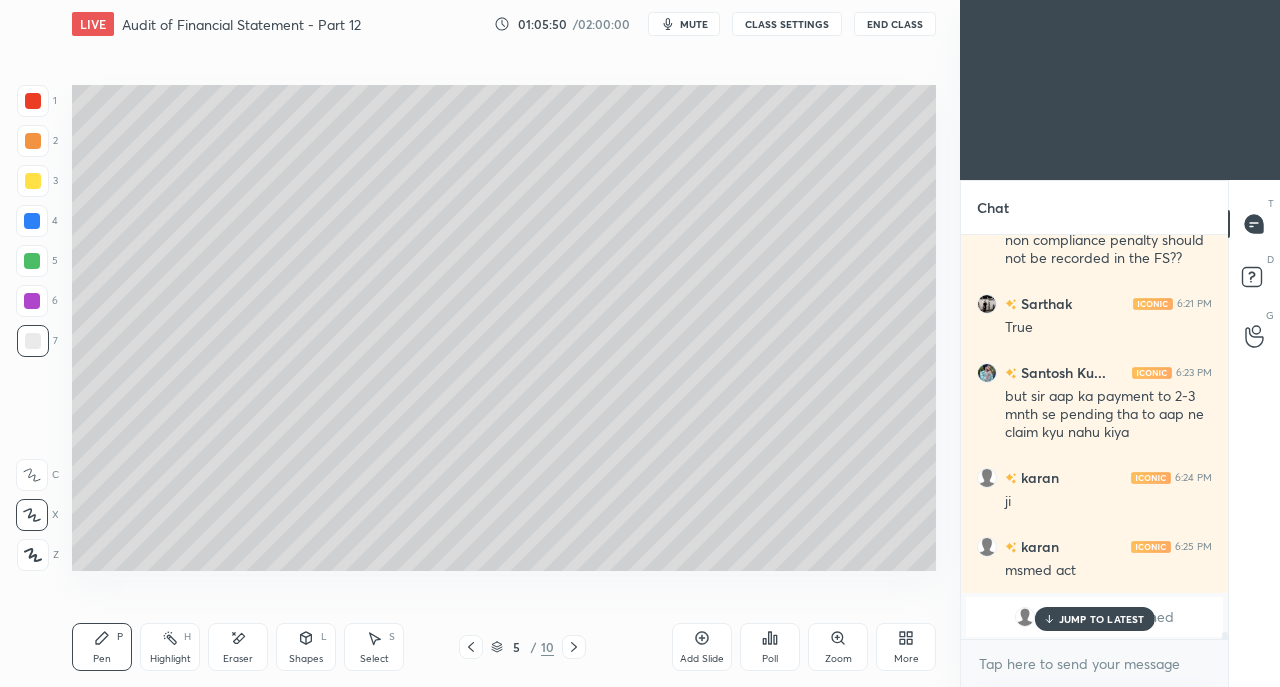 click on "JUMP TO LATEST" at bounding box center [1102, 619] 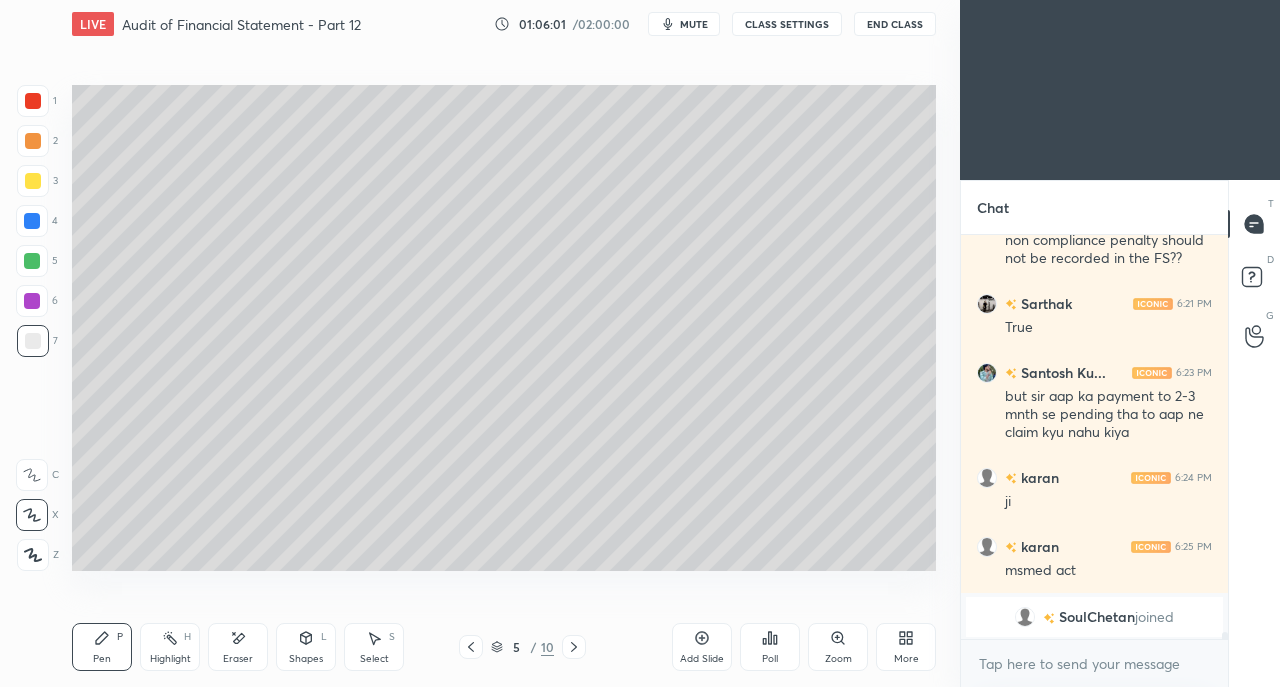 click at bounding box center [33, 181] 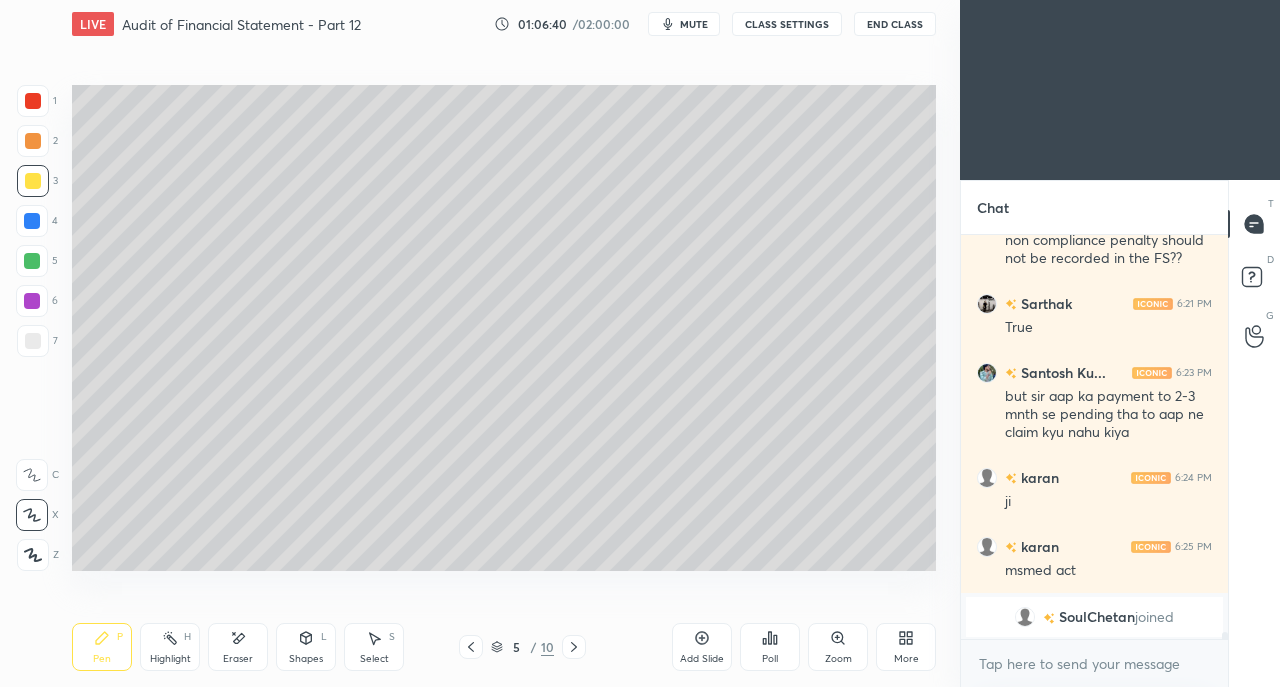 click at bounding box center [33, 341] 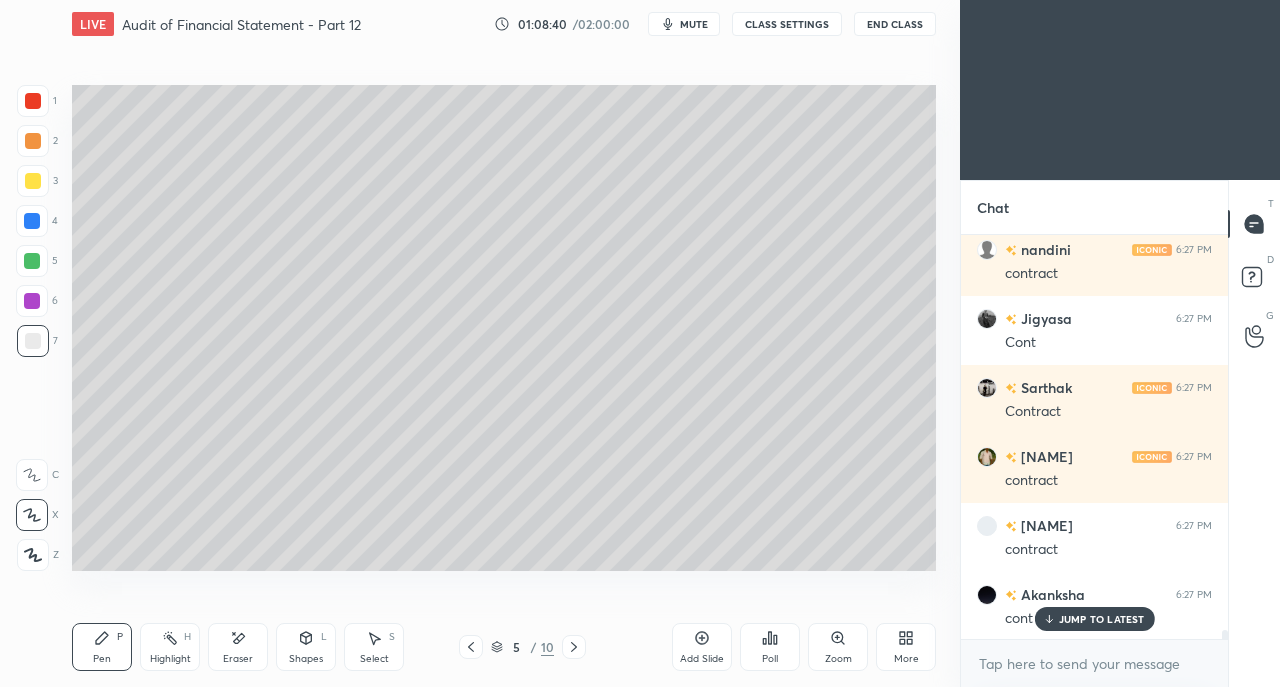 scroll, scrollTop: 17880, scrollLeft: 0, axis: vertical 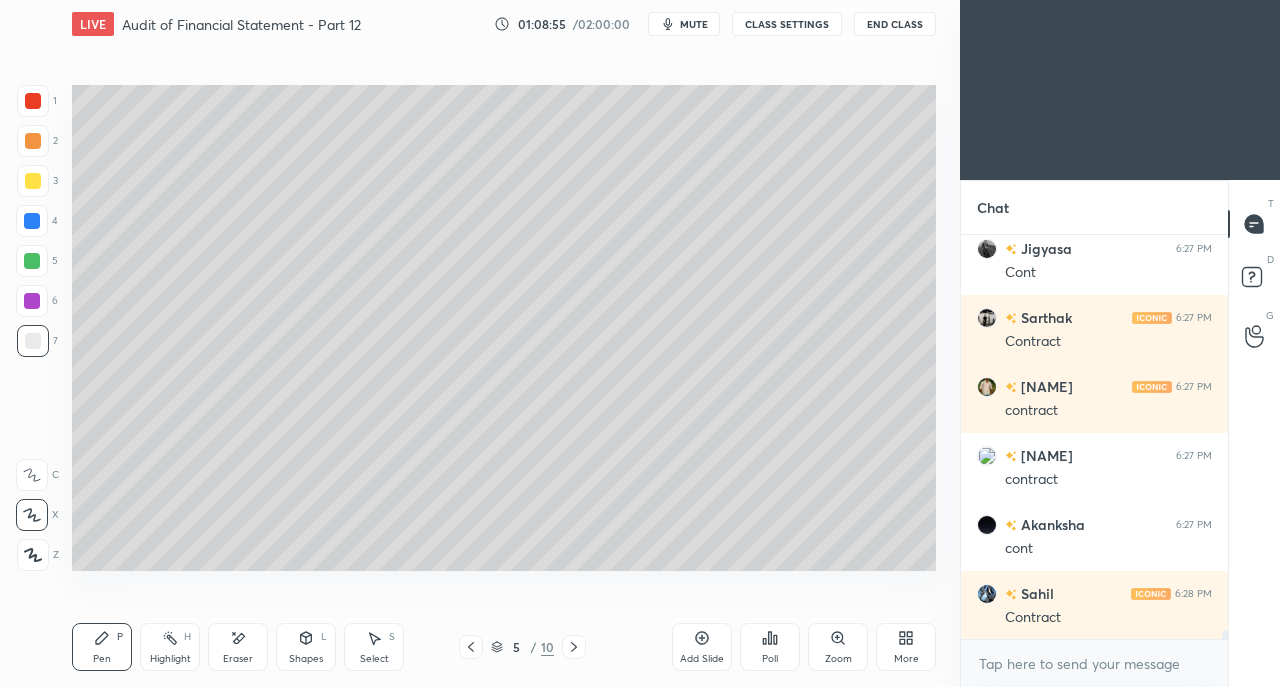 click at bounding box center [33, 181] 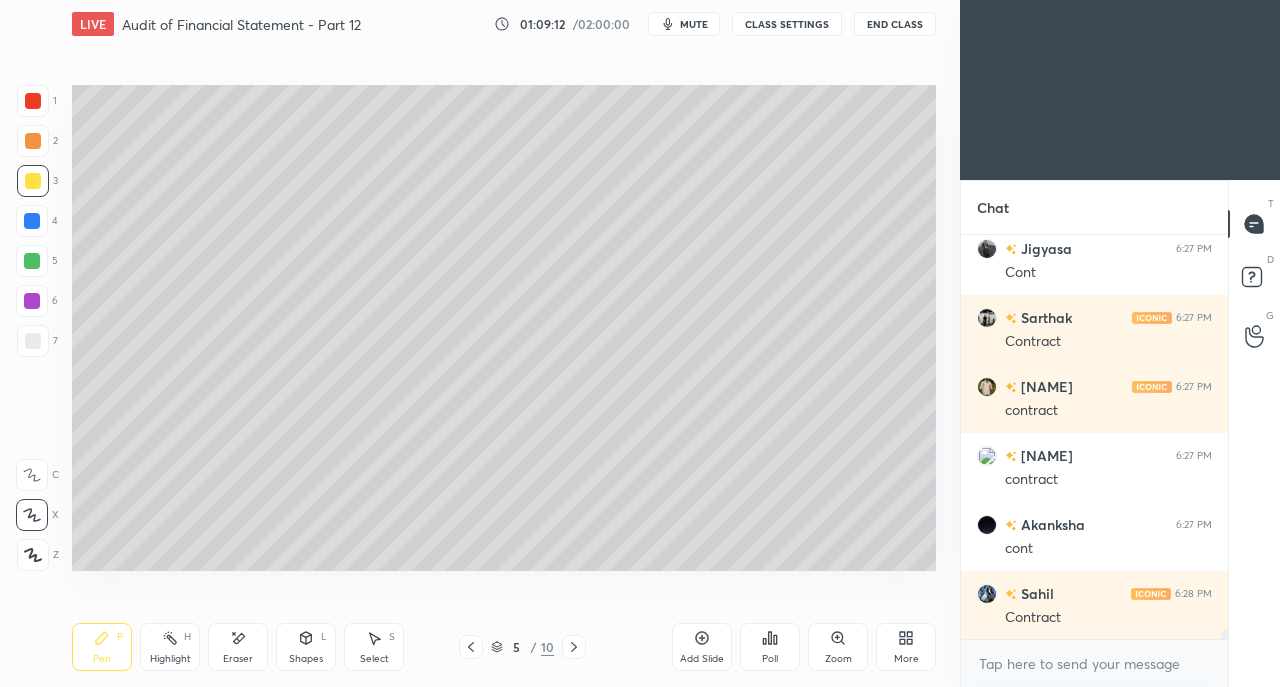 click at bounding box center [33, 341] 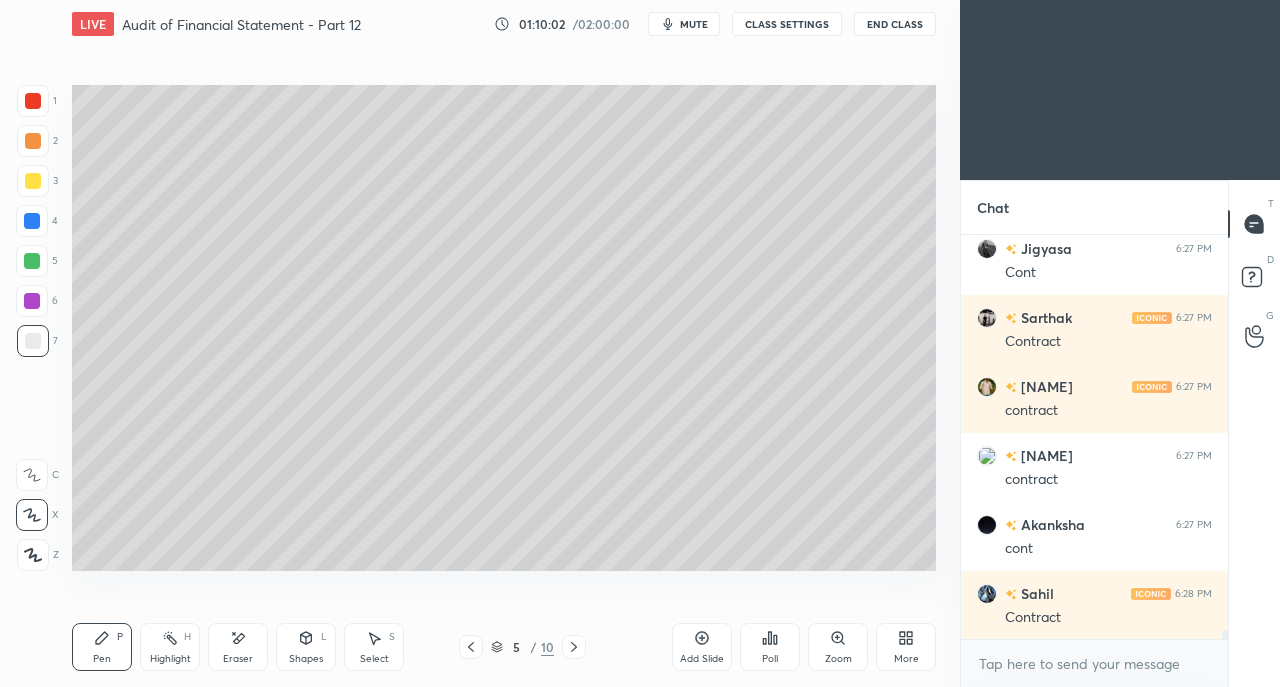 scroll, scrollTop: 17948, scrollLeft: 0, axis: vertical 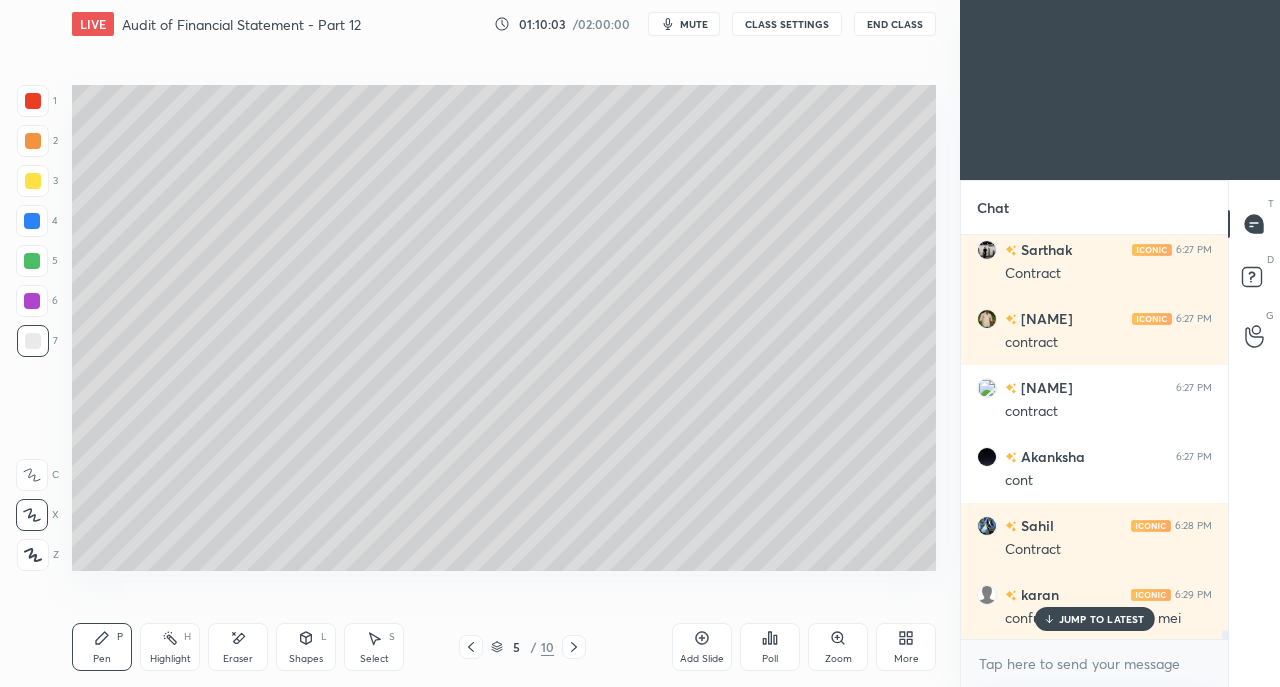 click on "JUMP TO LATEST" at bounding box center [1102, 619] 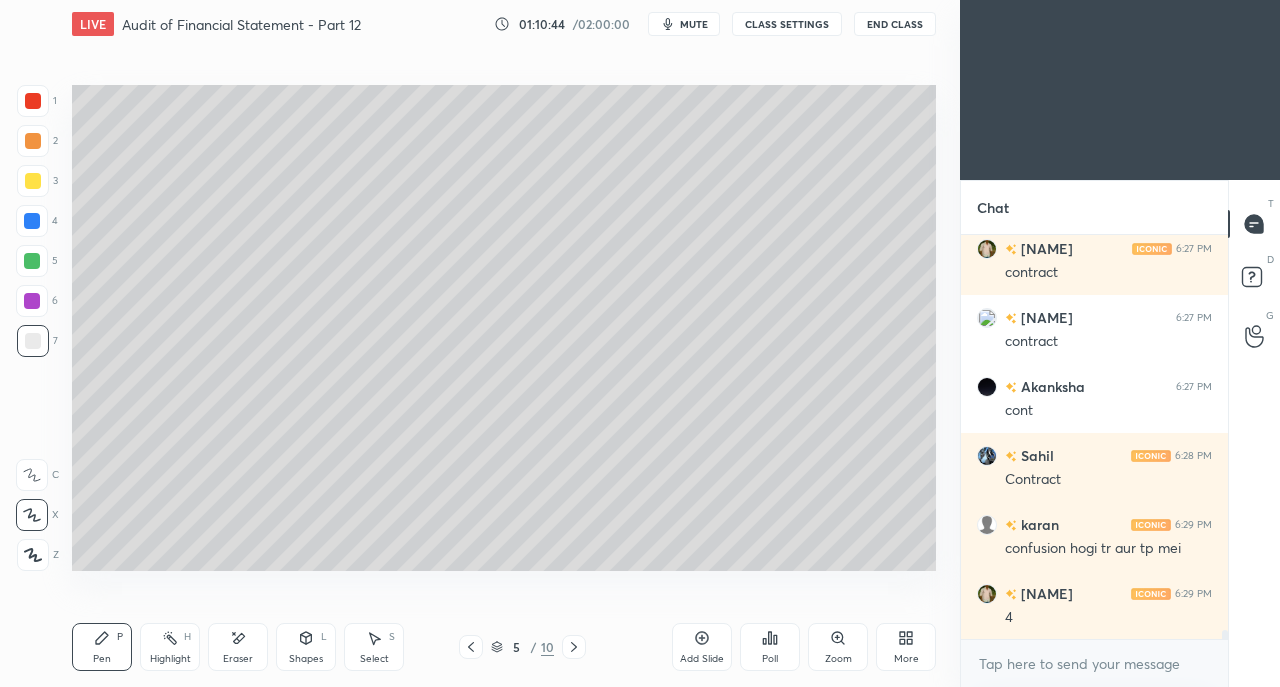 scroll, scrollTop: 18066, scrollLeft: 0, axis: vertical 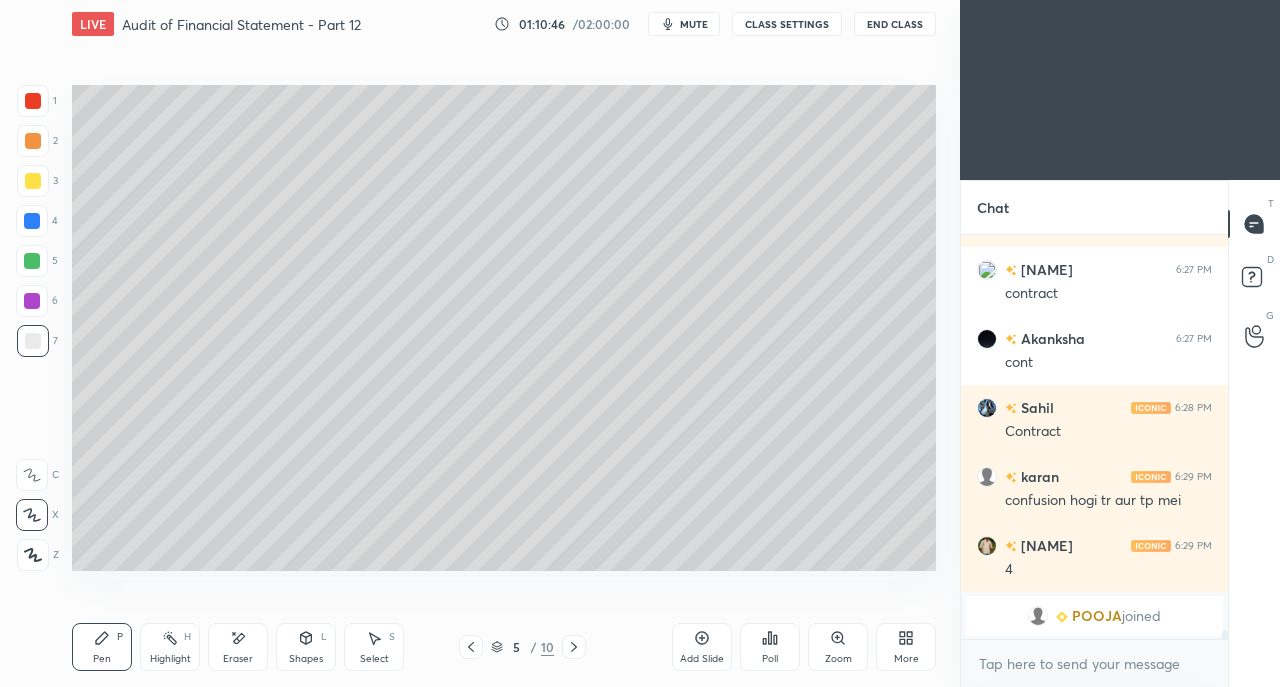 click 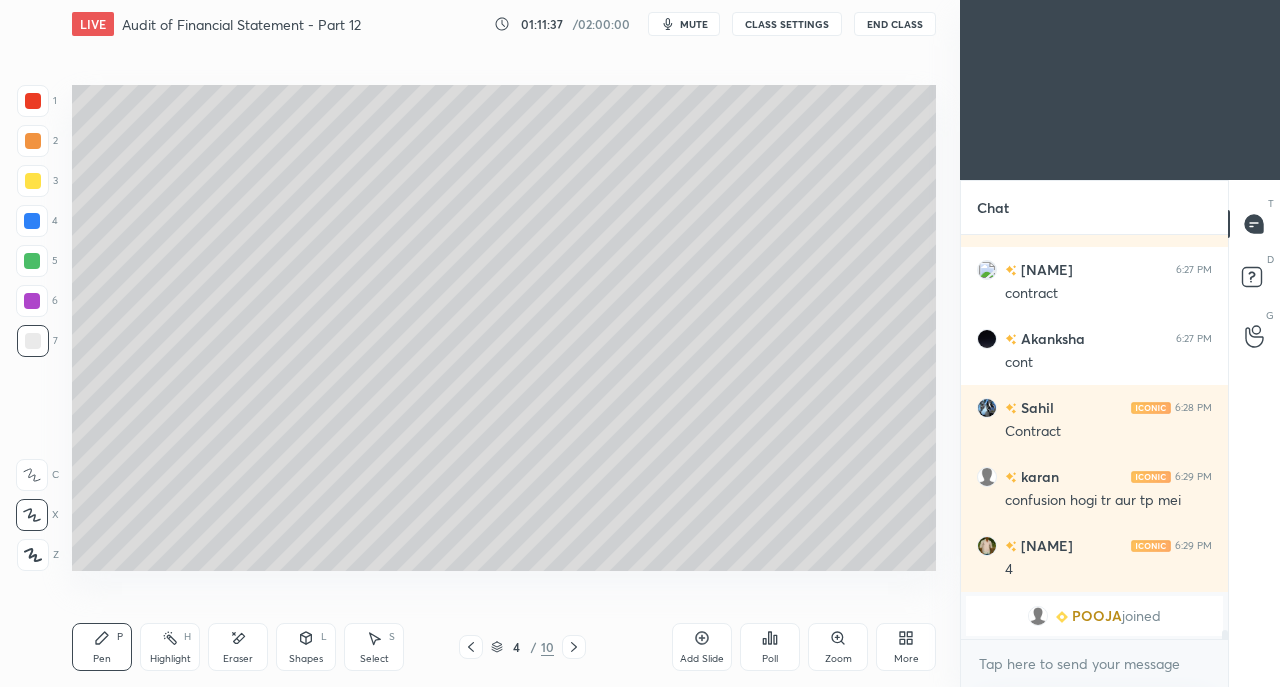 click 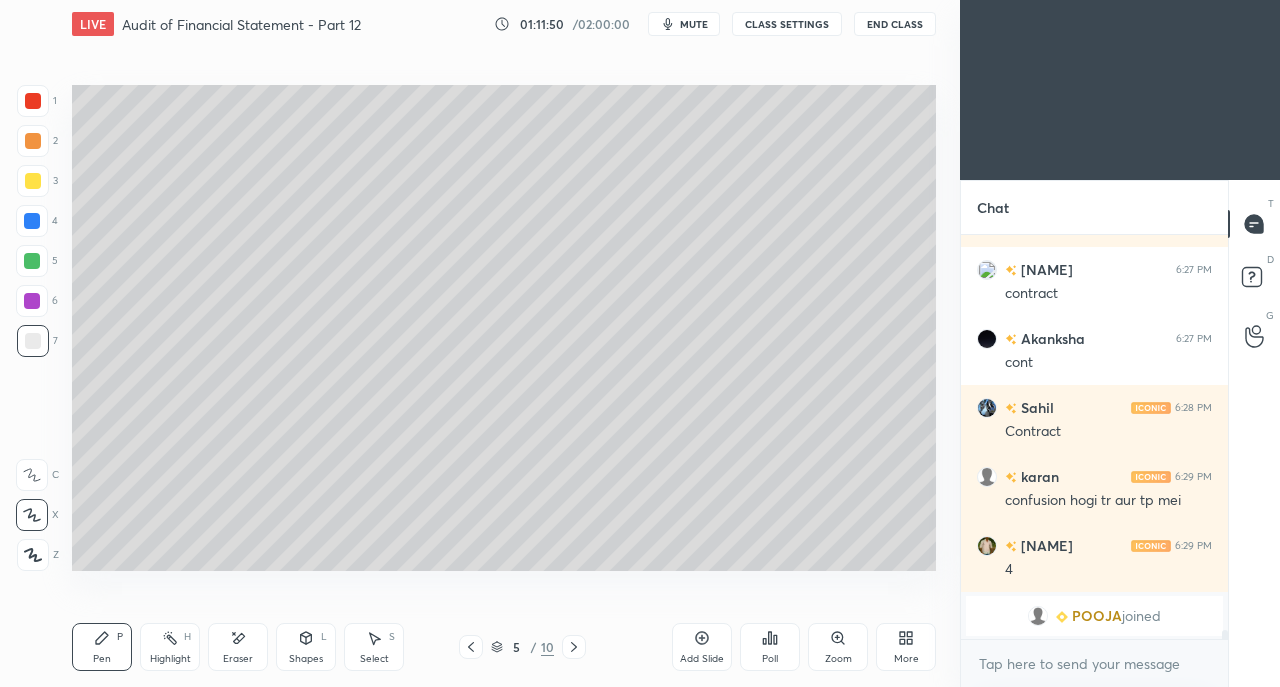 click at bounding box center (33, 181) 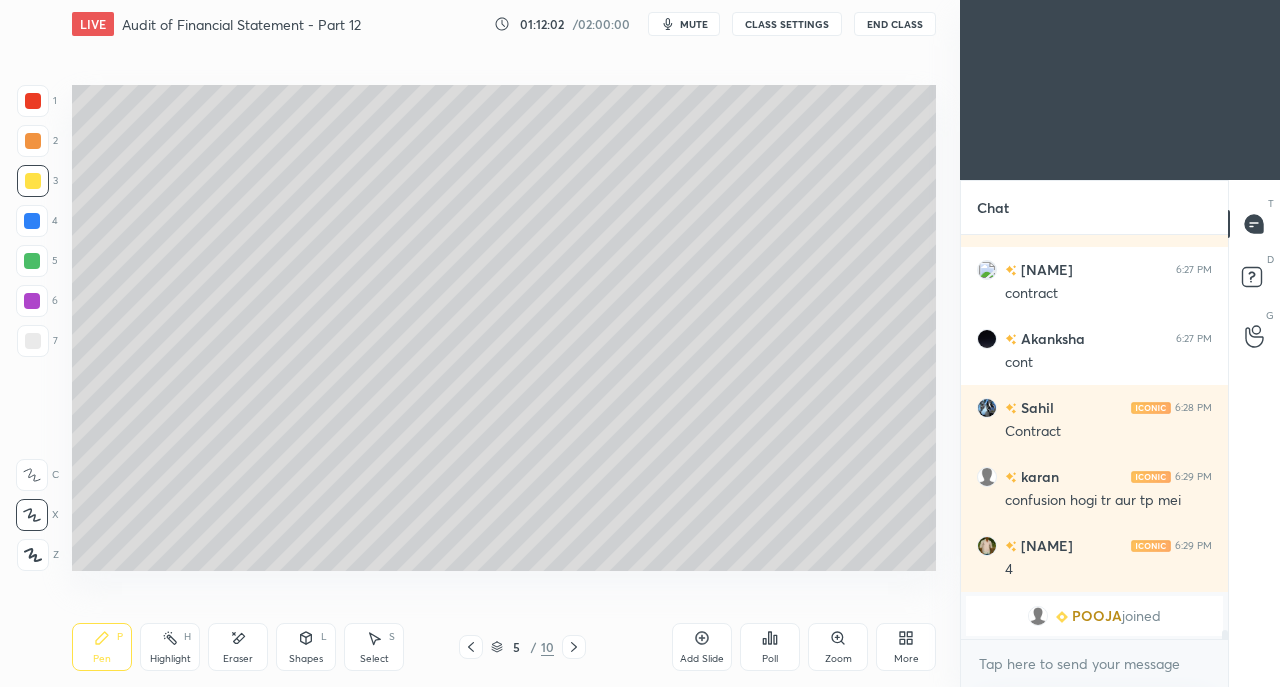 click on "Eraser" at bounding box center (238, 647) 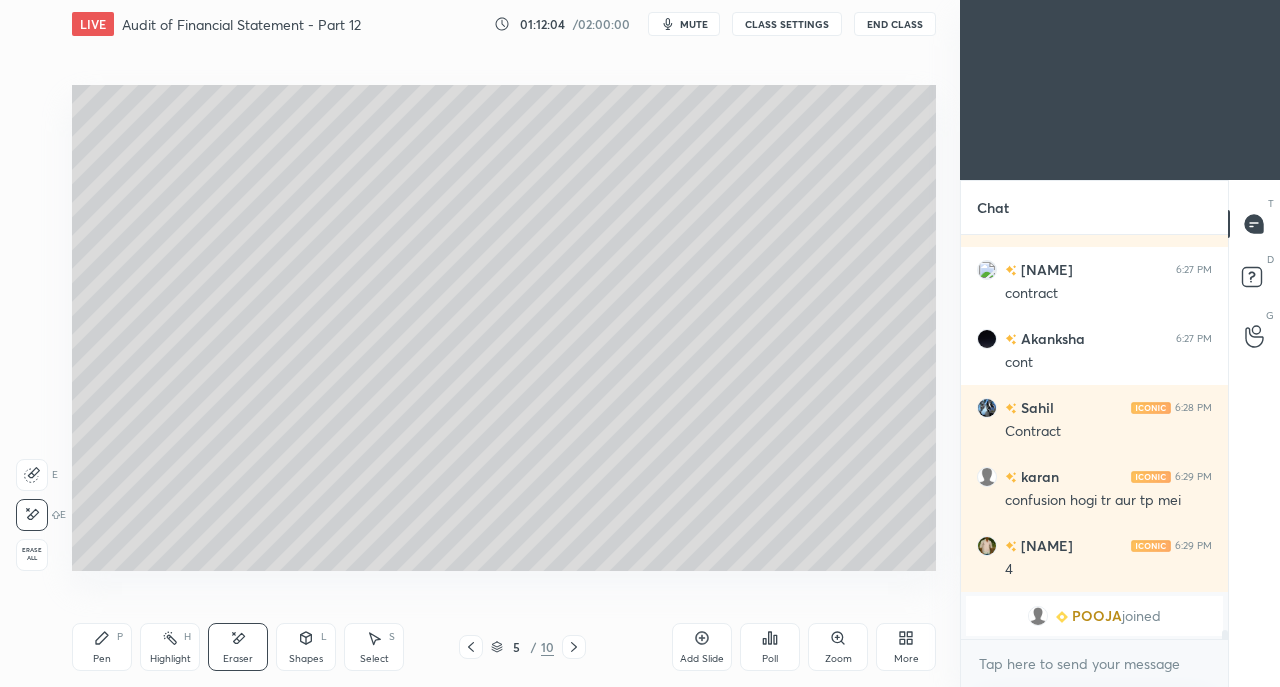click on "Pen P" at bounding box center (102, 647) 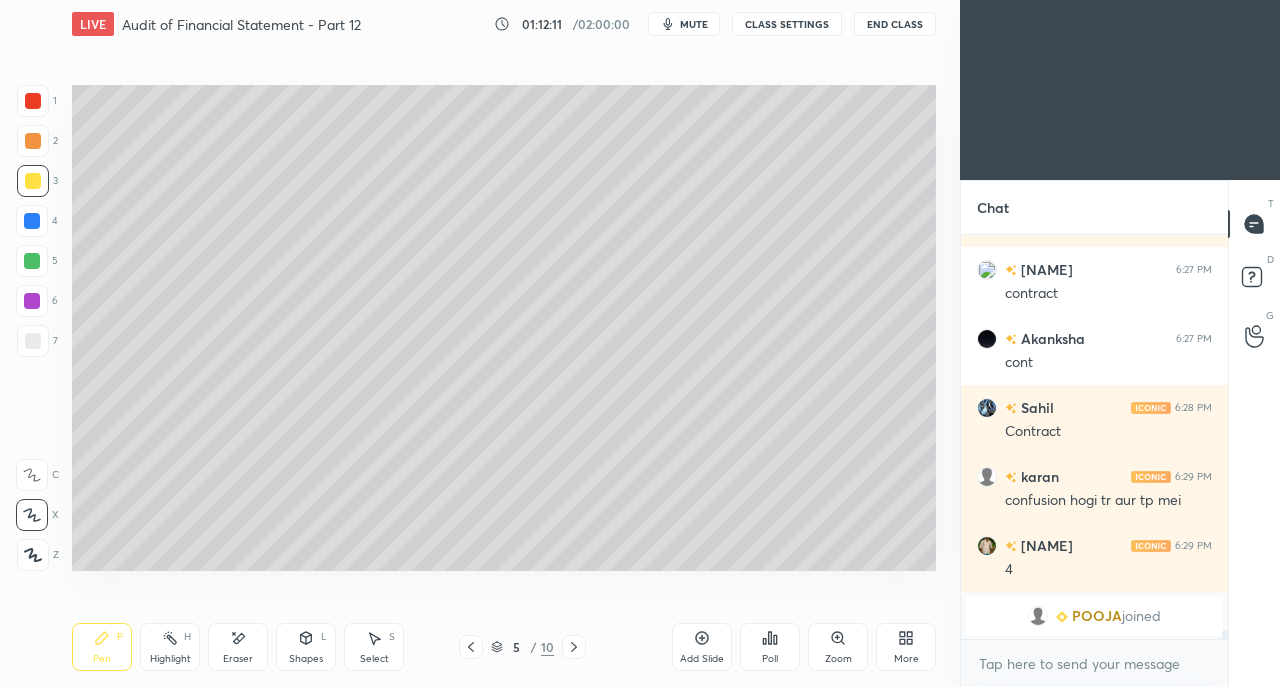 click at bounding box center [33, 341] 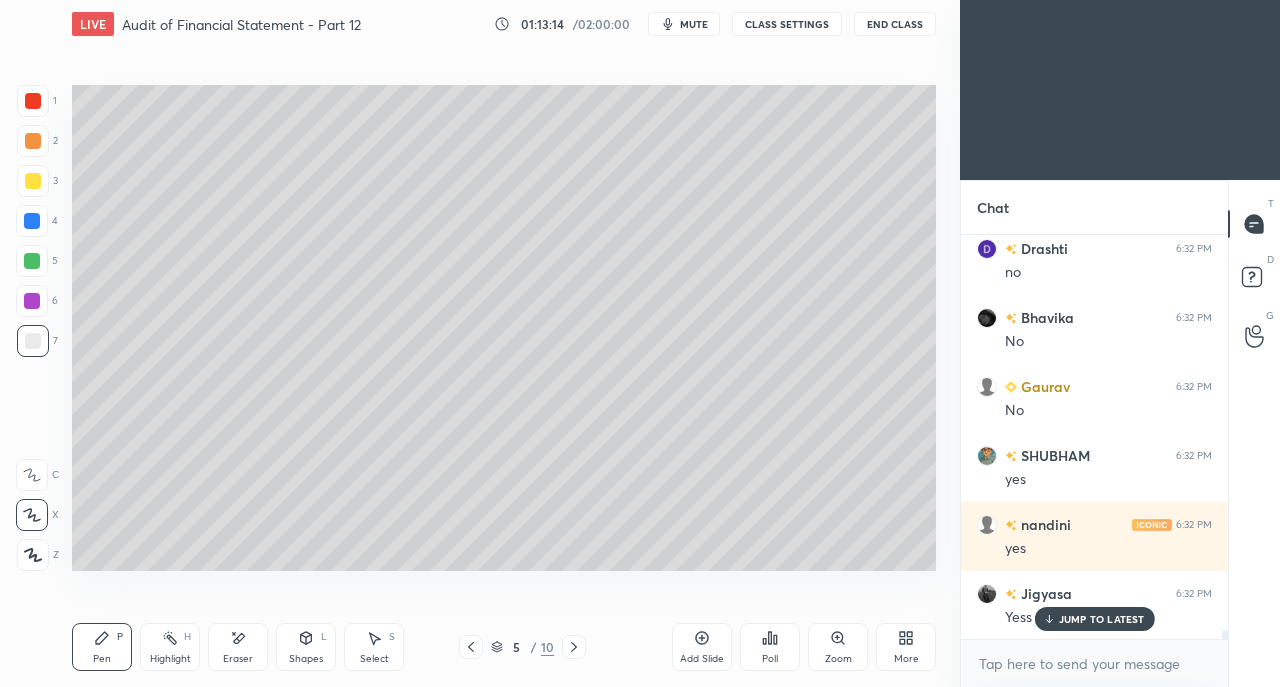scroll, scrollTop: 18688, scrollLeft: 0, axis: vertical 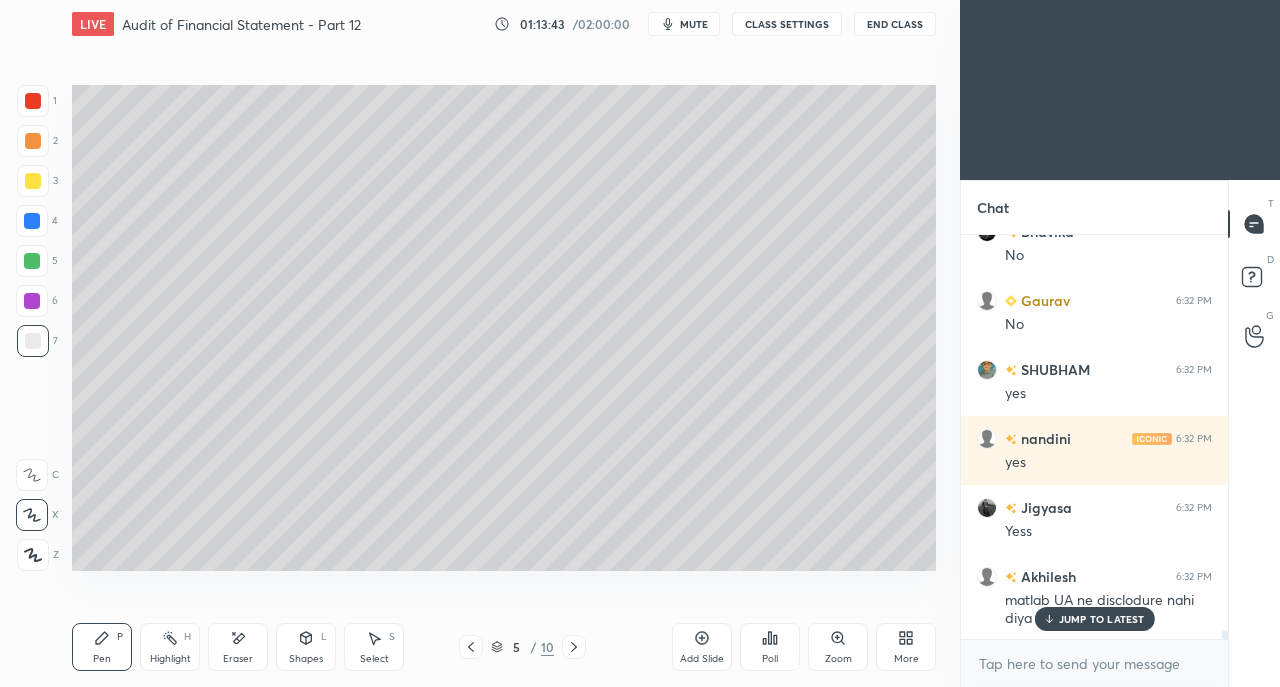 click on "JUMP TO LATEST" at bounding box center [1102, 619] 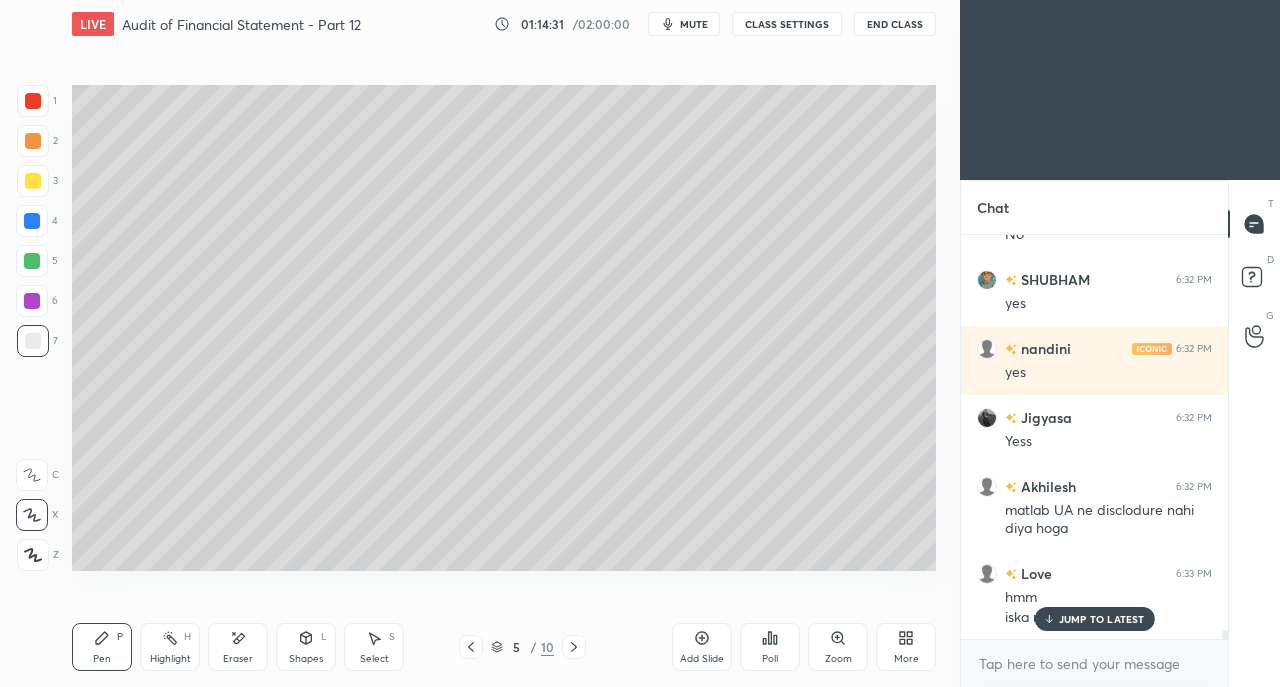 scroll, scrollTop: 18846, scrollLeft: 0, axis: vertical 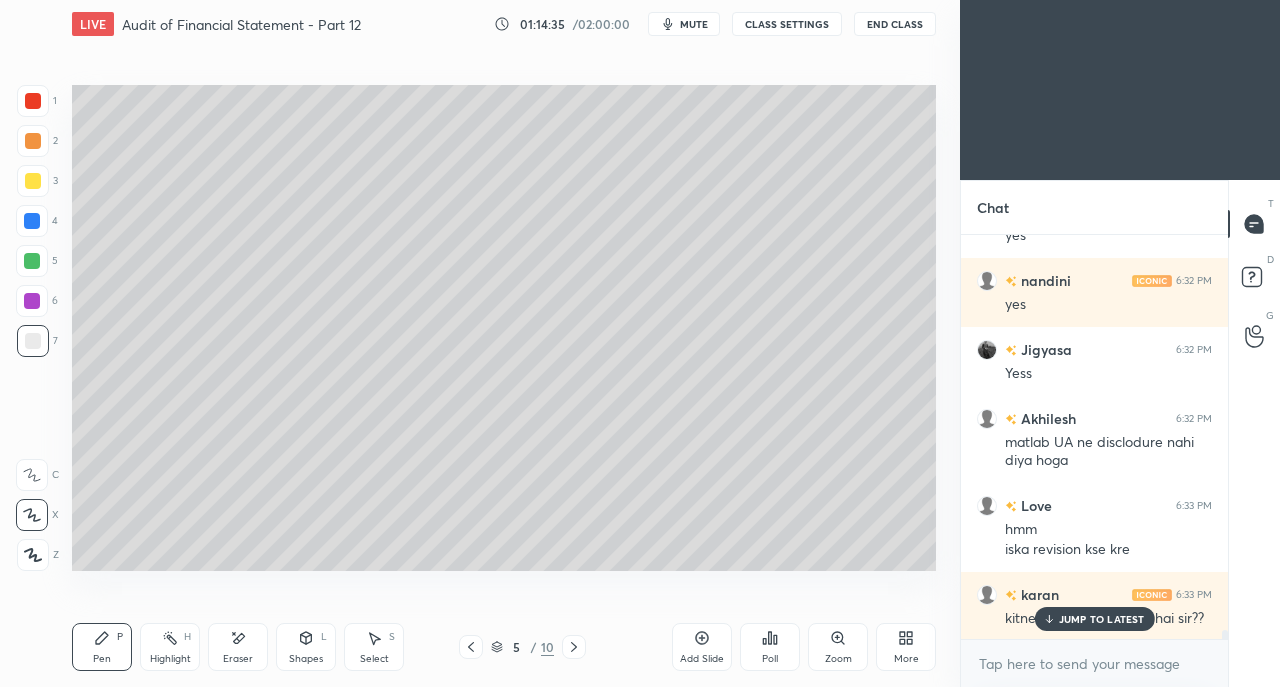 click on "JUMP TO LATEST" at bounding box center (1102, 619) 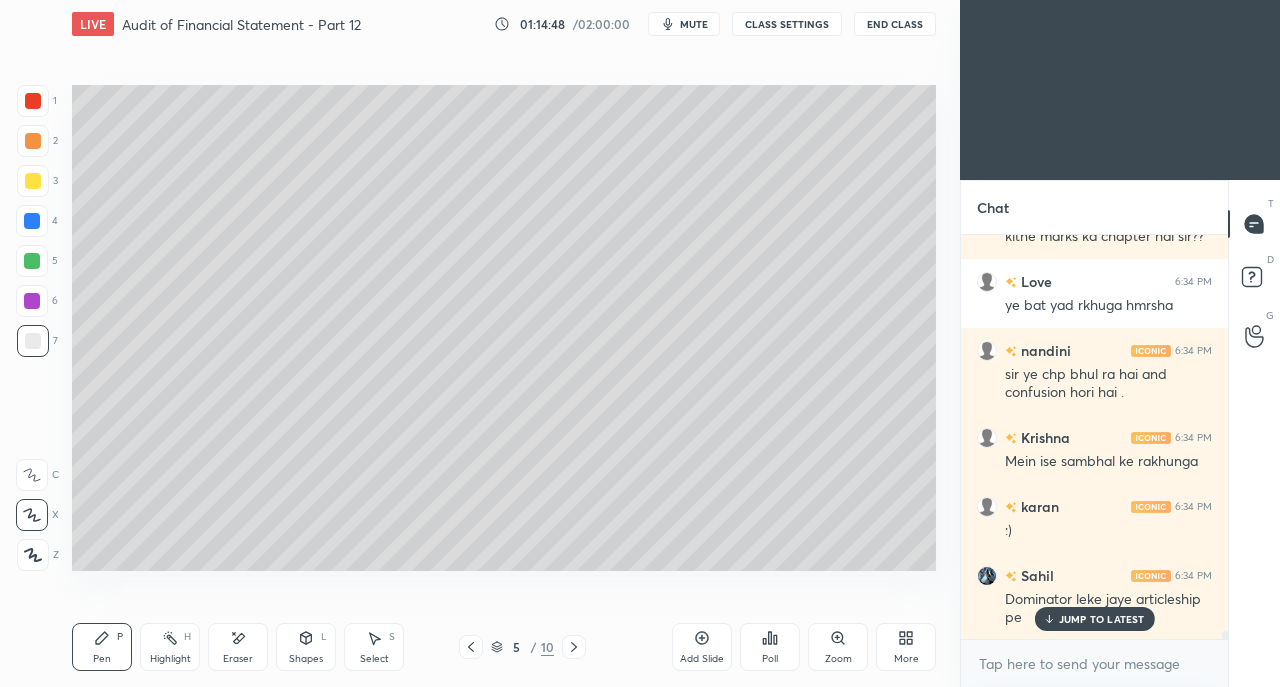 scroll, scrollTop: 19296, scrollLeft: 0, axis: vertical 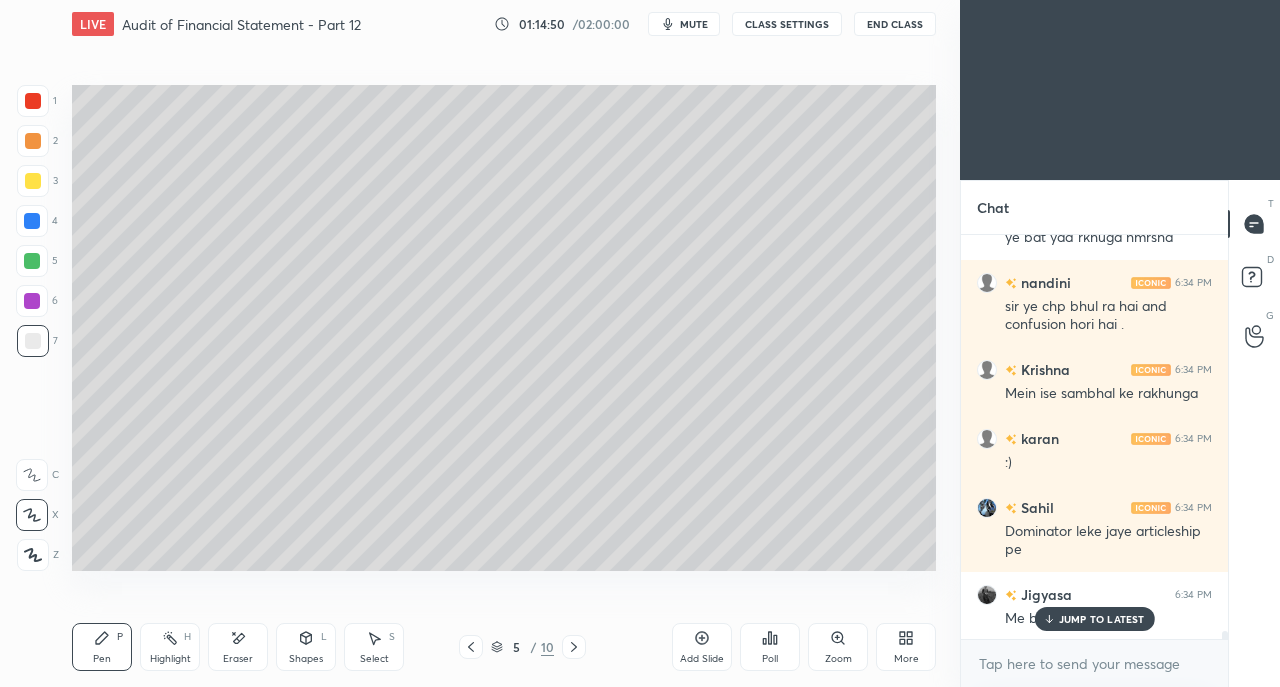 click on "JUMP TO LATEST" at bounding box center (1102, 619) 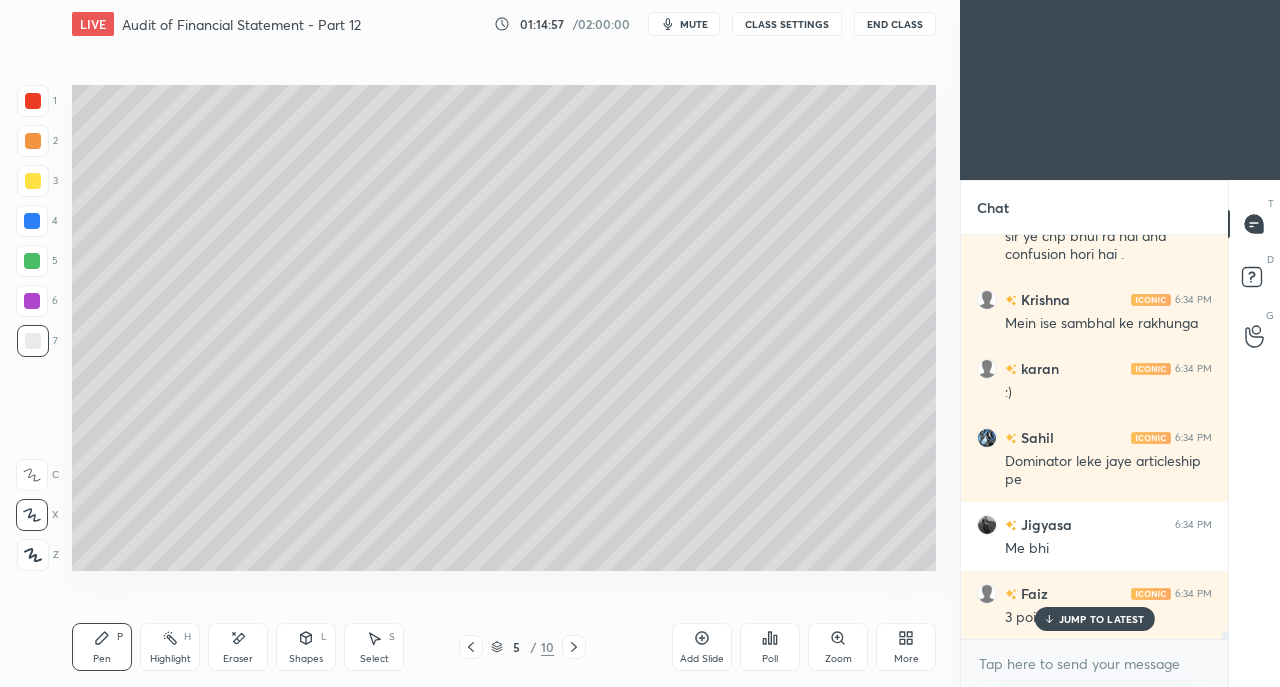 scroll, scrollTop: 19434, scrollLeft: 0, axis: vertical 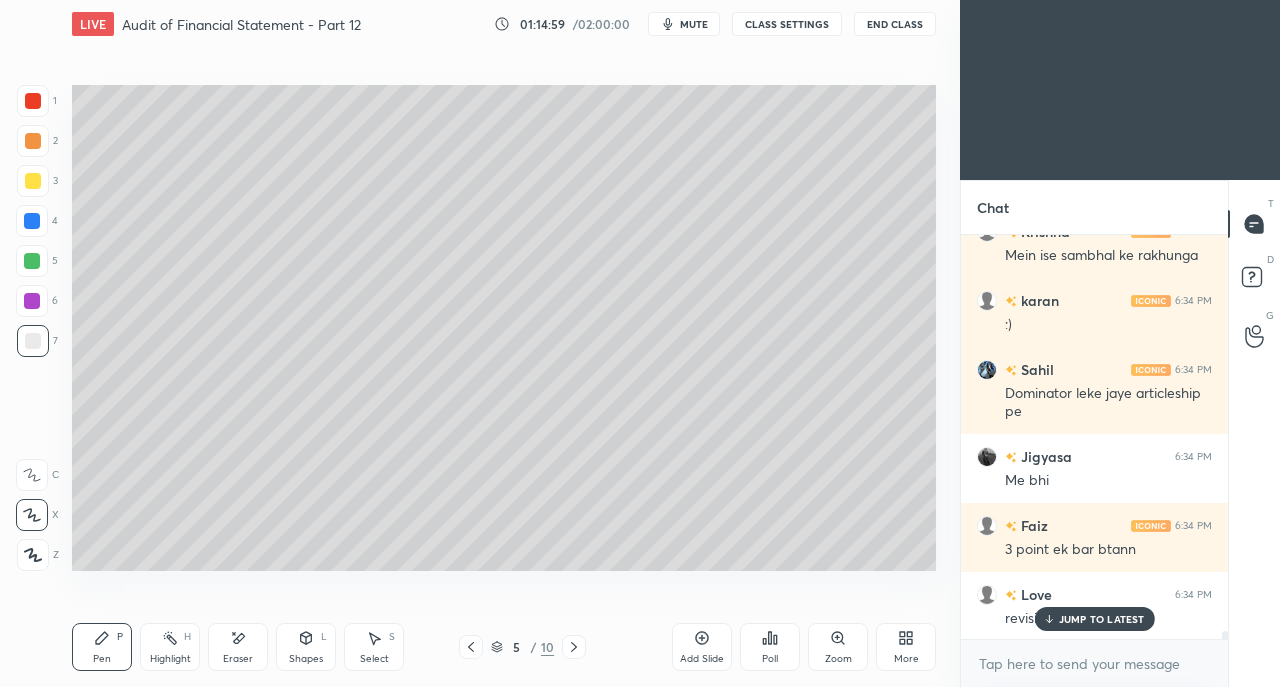 click on "JUMP TO LATEST" at bounding box center (1102, 619) 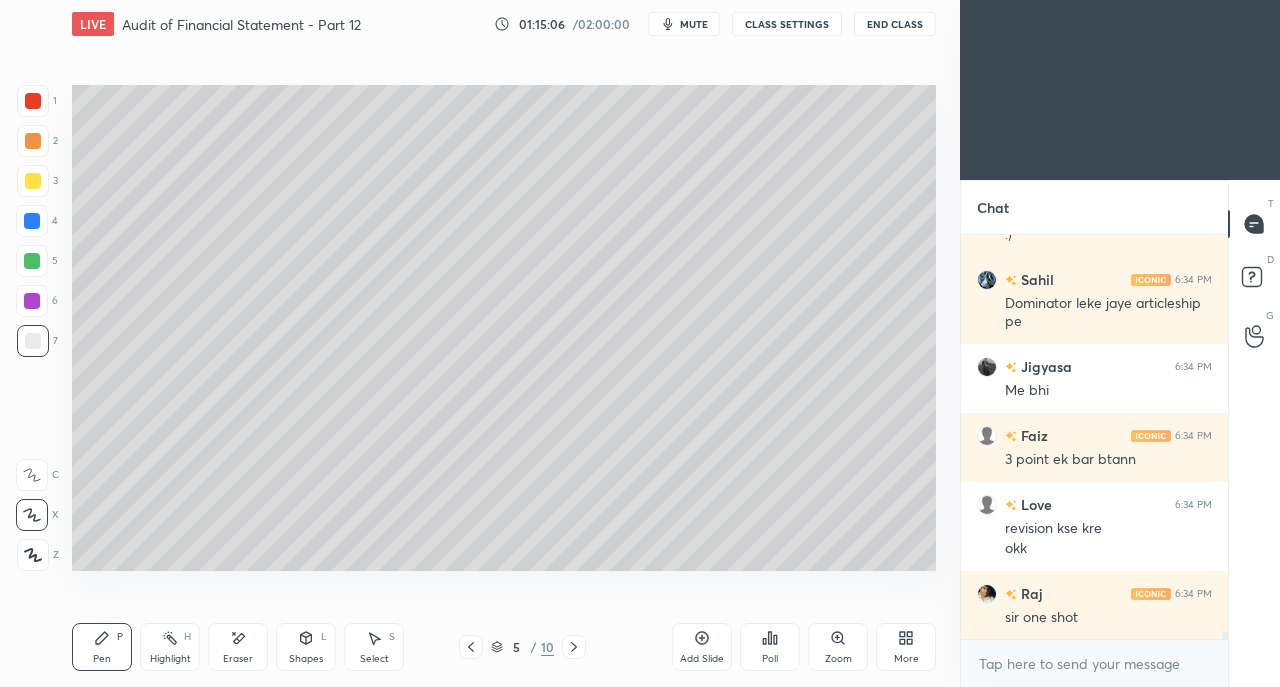 scroll, scrollTop: 19592, scrollLeft: 0, axis: vertical 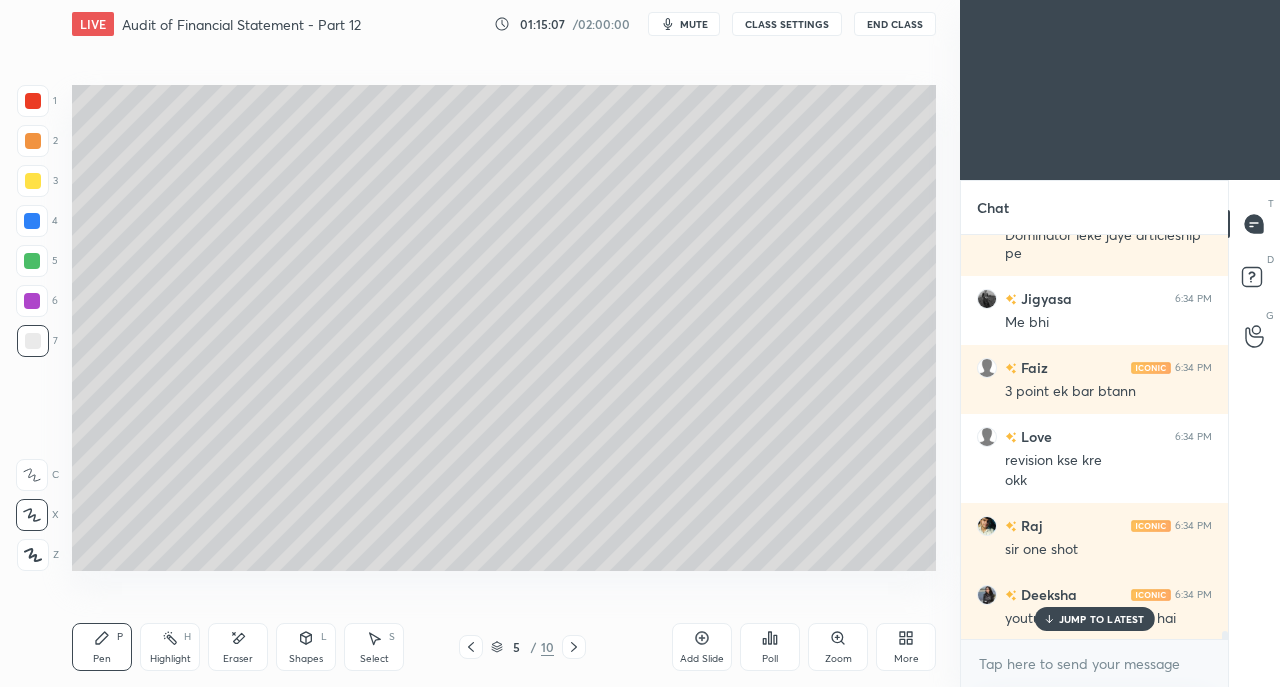 click on "JUMP TO LATEST" at bounding box center (1102, 619) 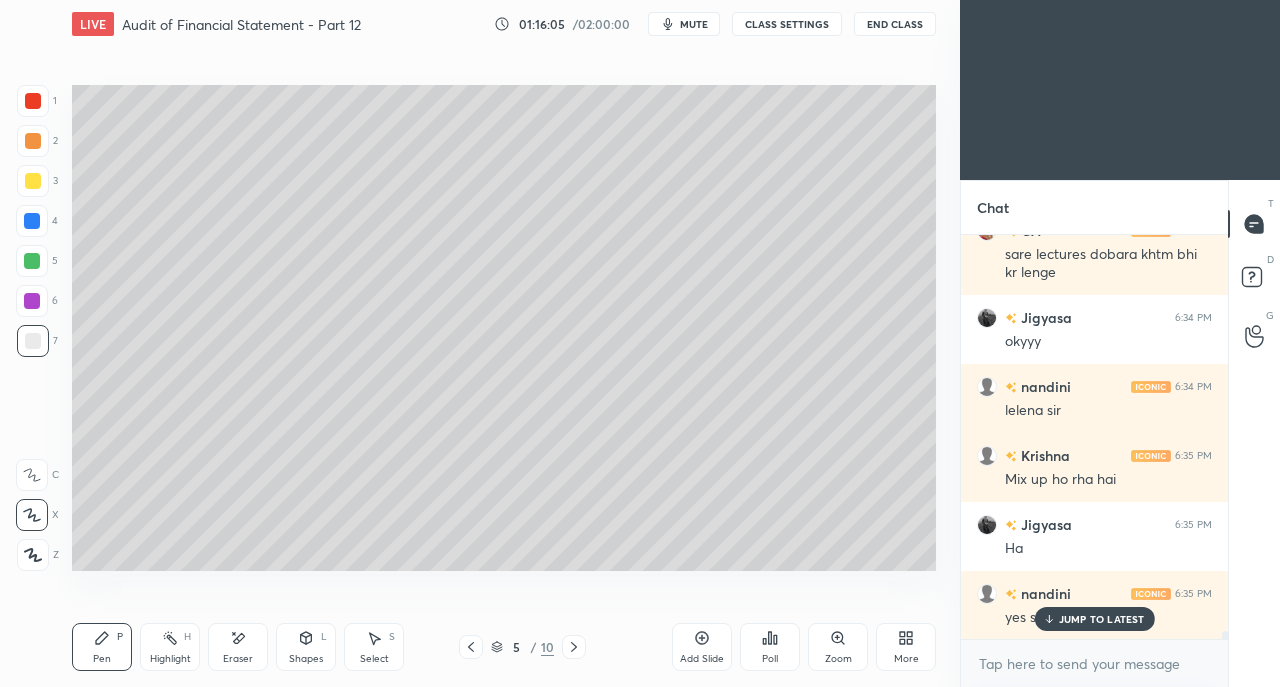 scroll, scrollTop: 20714, scrollLeft: 0, axis: vertical 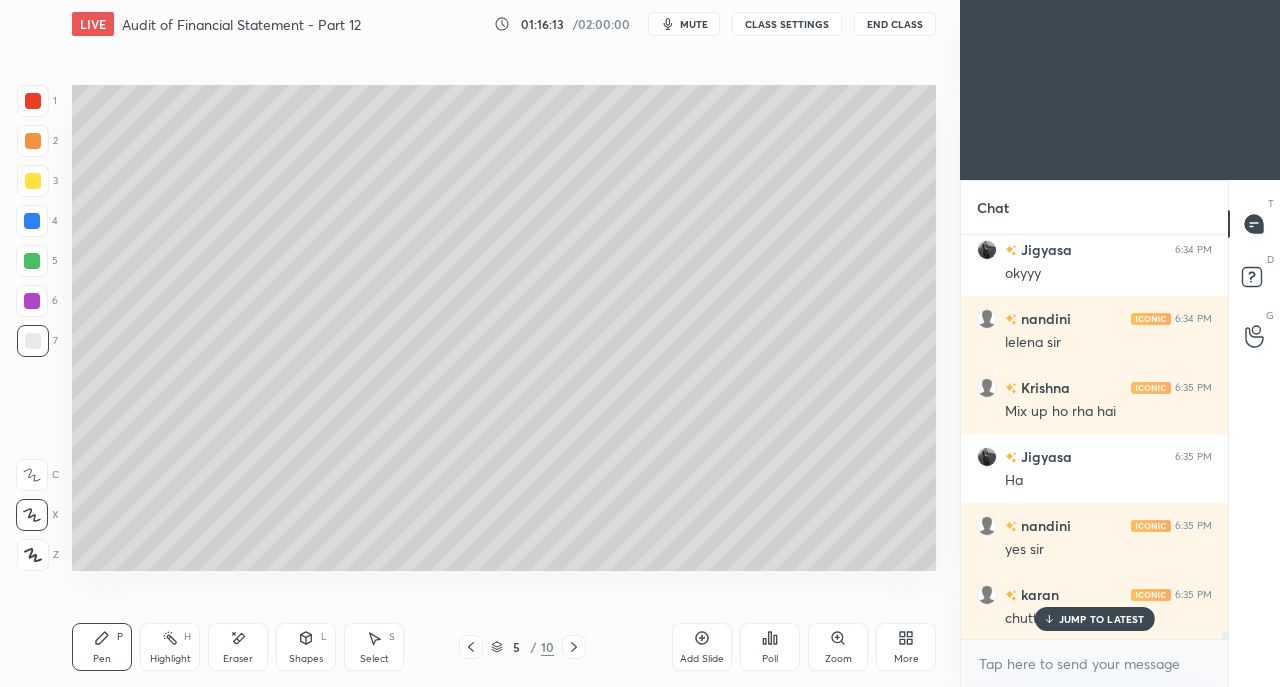click on "JUMP TO LATEST" at bounding box center (1102, 619) 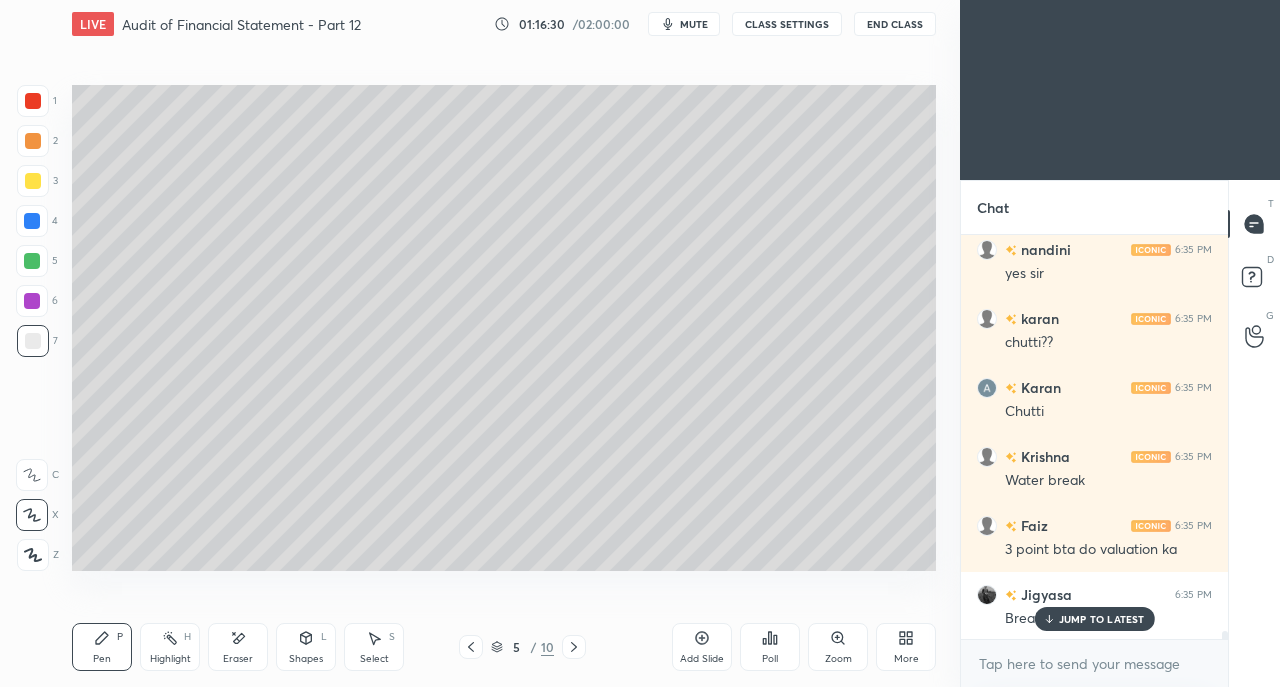 scroll, scrollTop: 21060, scrollLeft: 0, axis: vertical 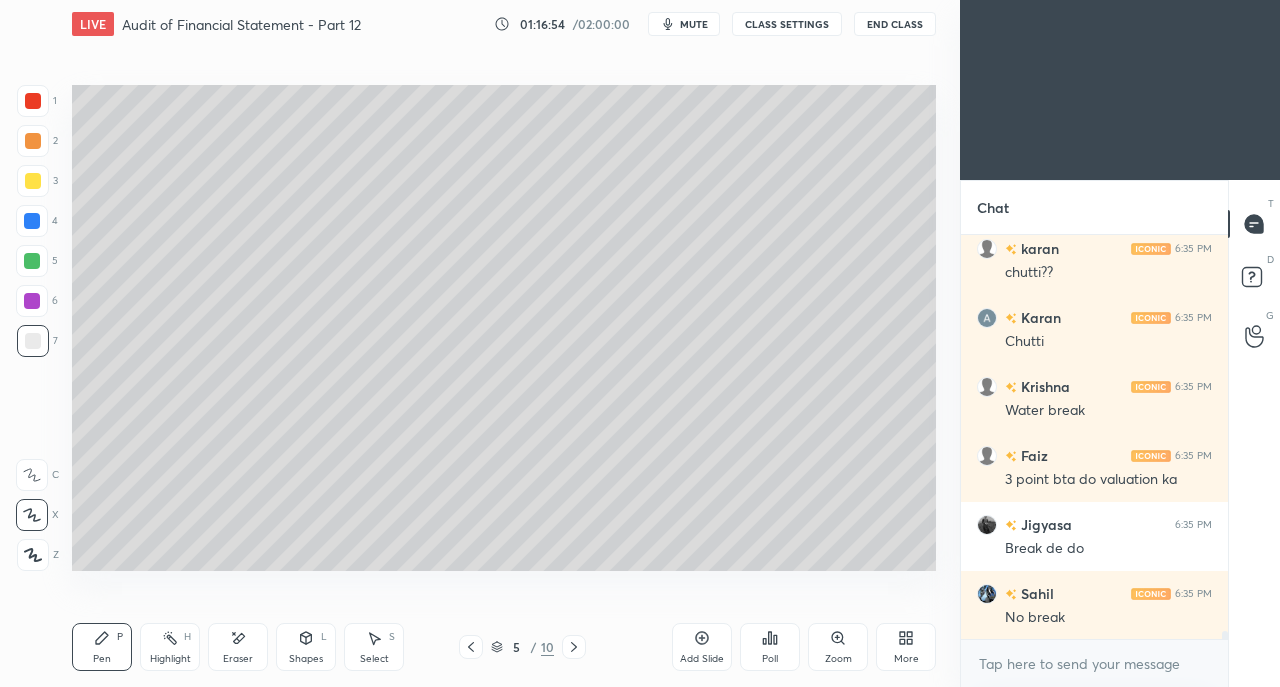 click 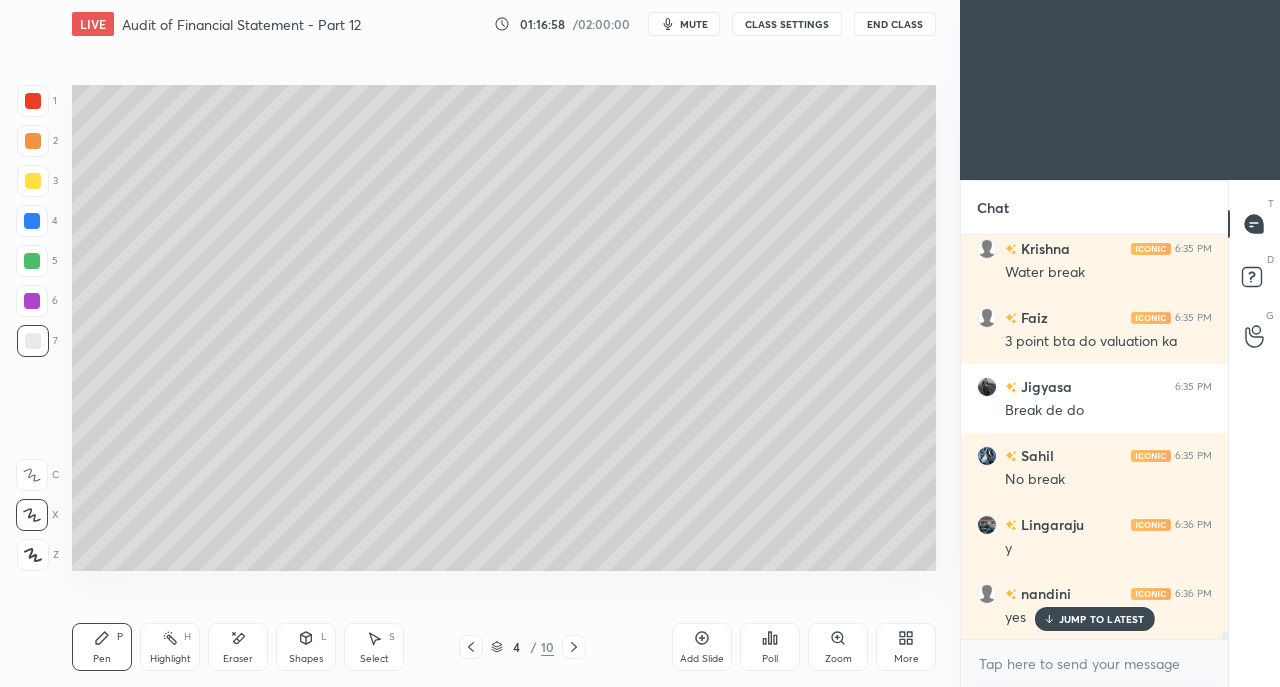 scroll, scrollTop: 21266, scrollLeft: 0, axis: vertical 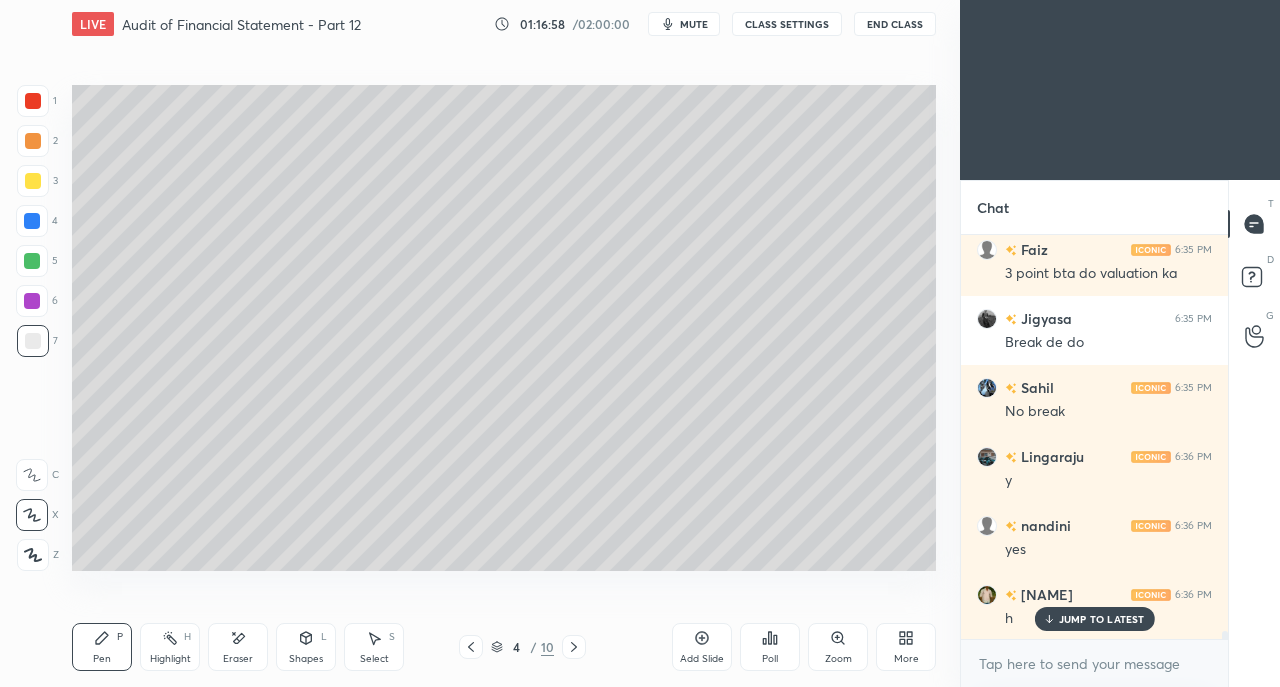 click 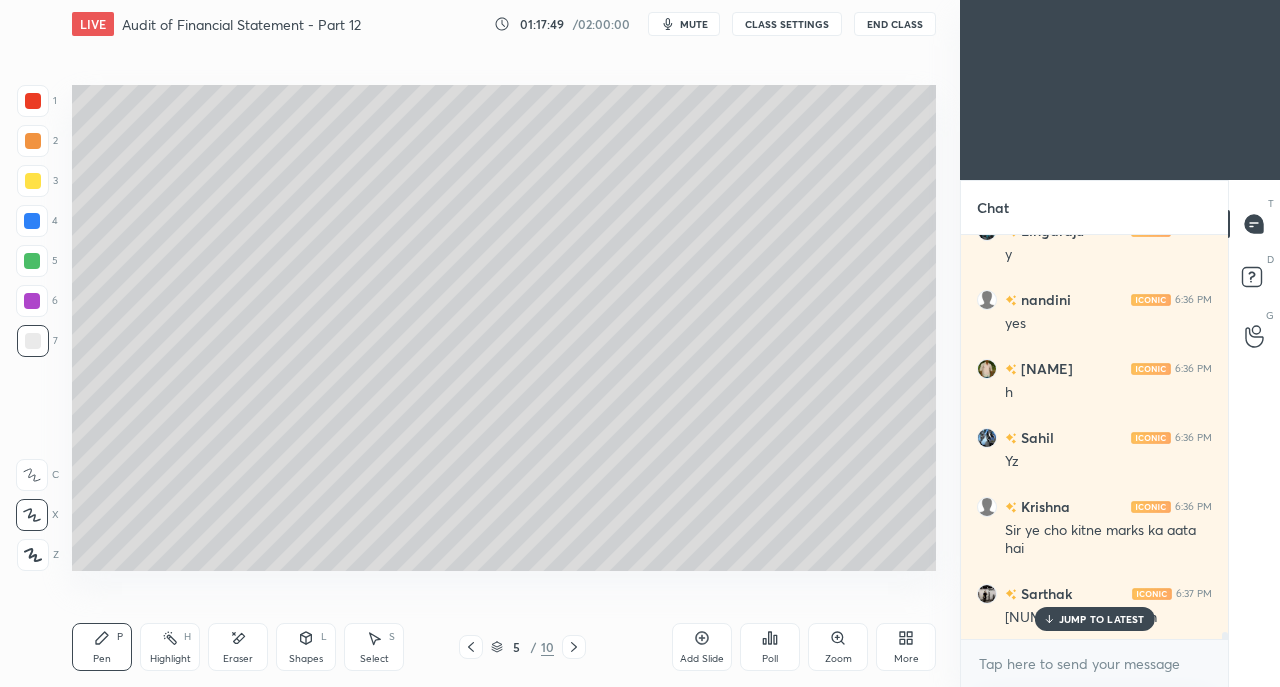scroll, scrollTop: 21560, scrollLeft: 0, axis: vertical 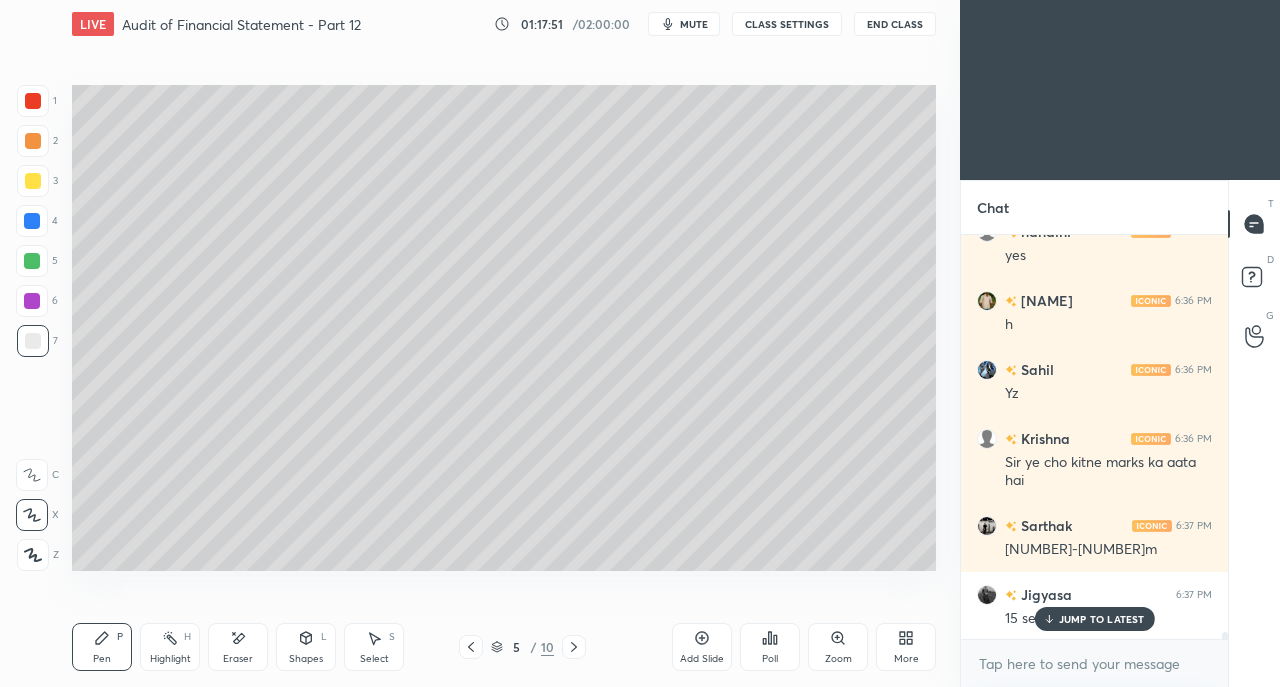 click on "JUMP TO LATEST" at bounding box center (1102, 619) 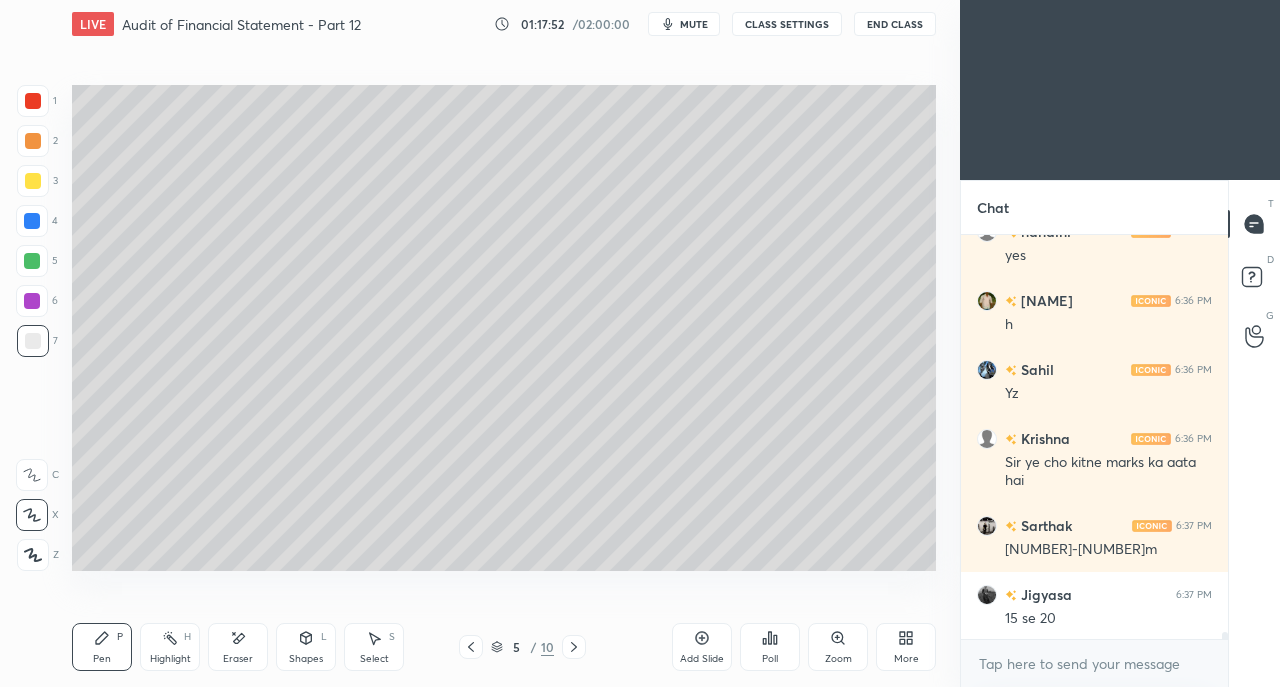 click on "More" at bounding box center [906, 647] 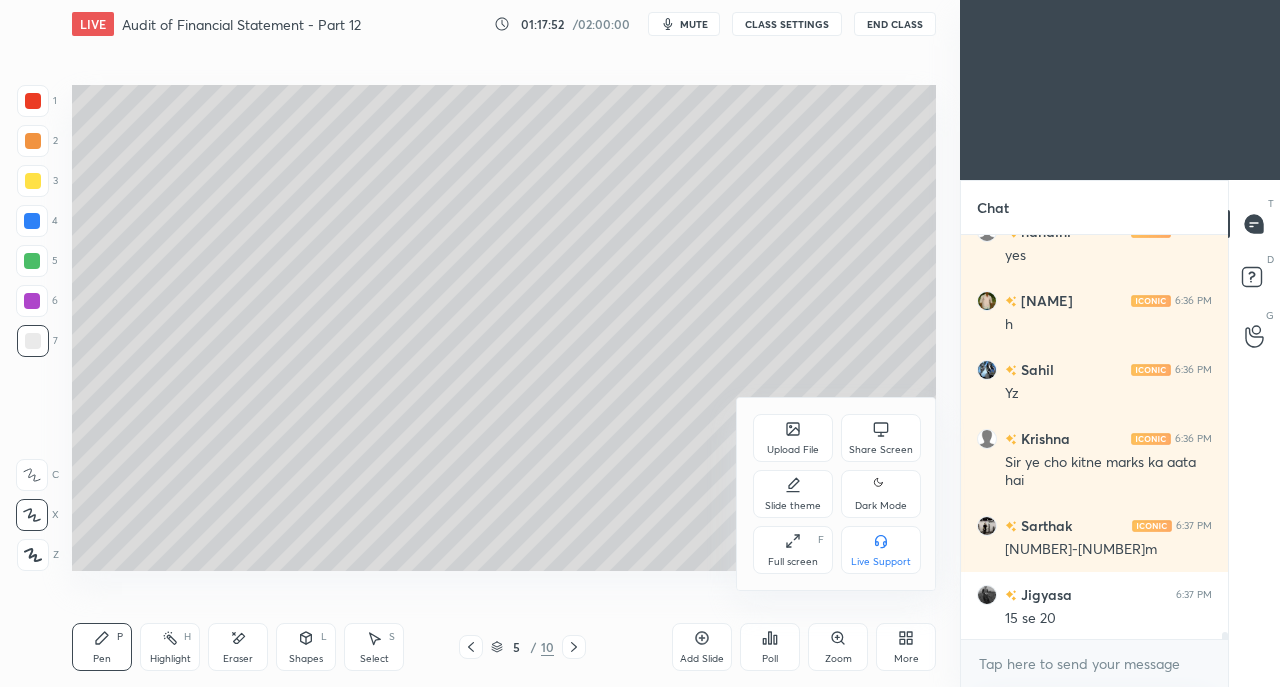 click on "Share Screen" at bounding box center (881, 450) 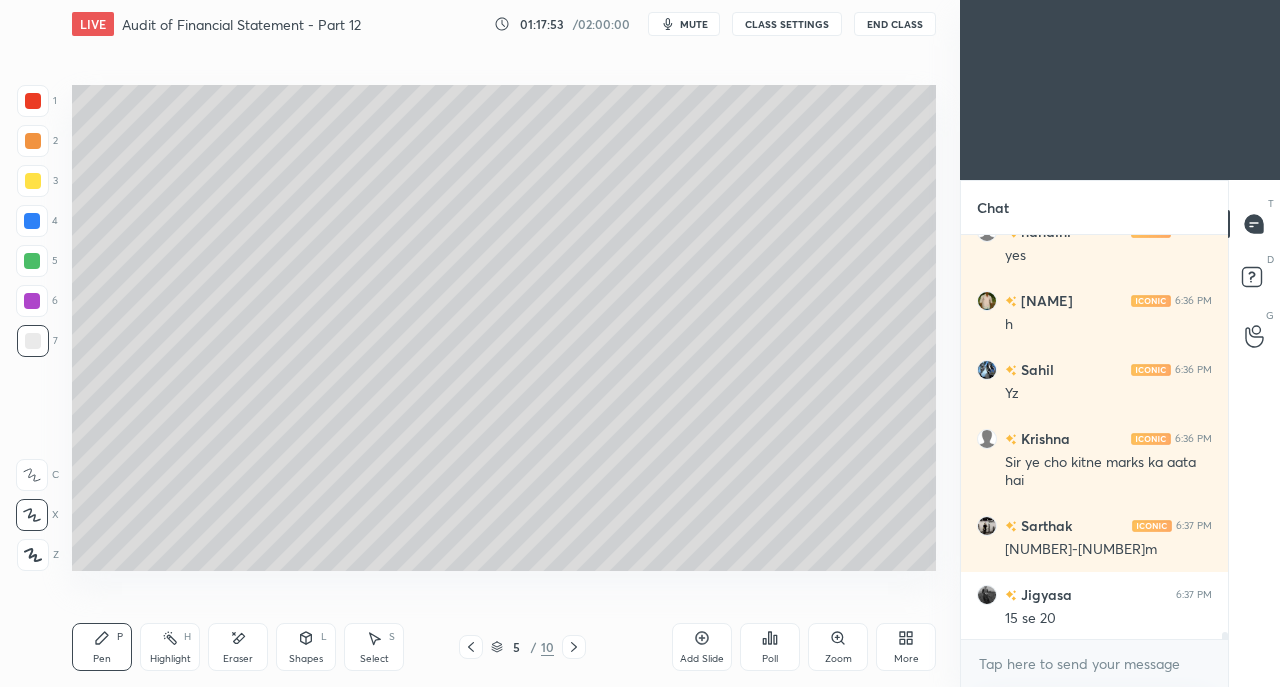 scroll, scrollTop: 21630, scrollLeft: 0, axis: vertical 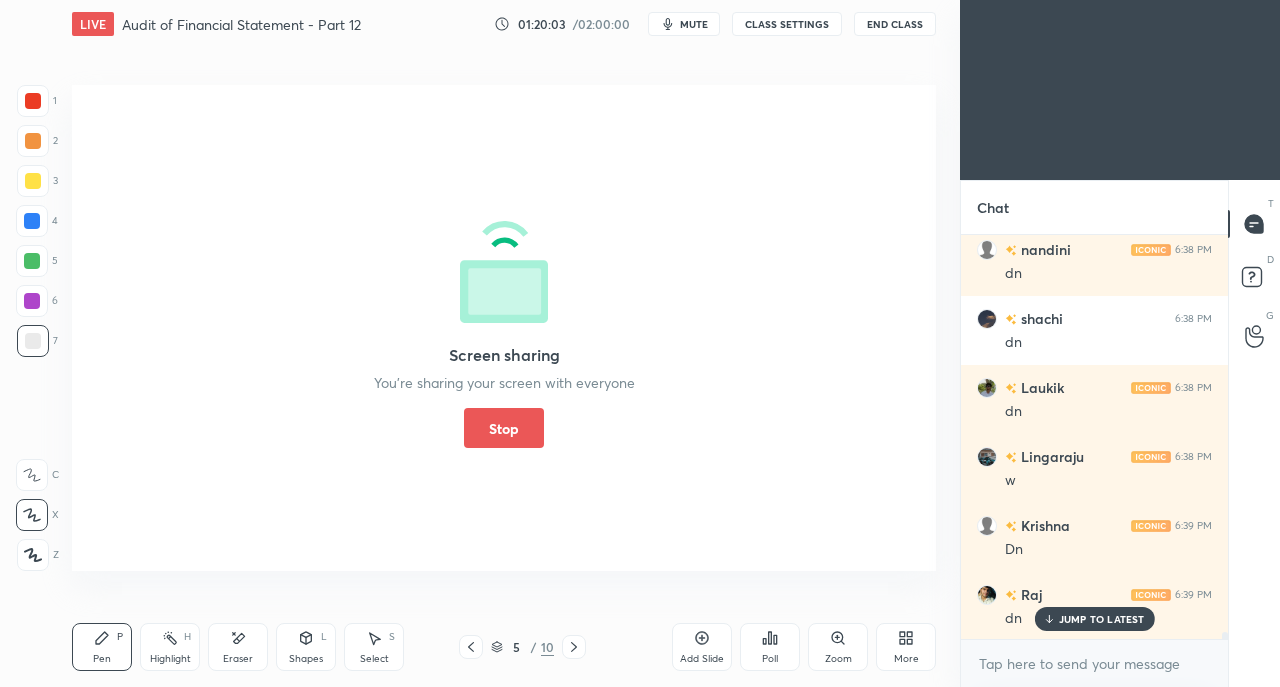 click on "Stop" at bounding box center (504, 428) 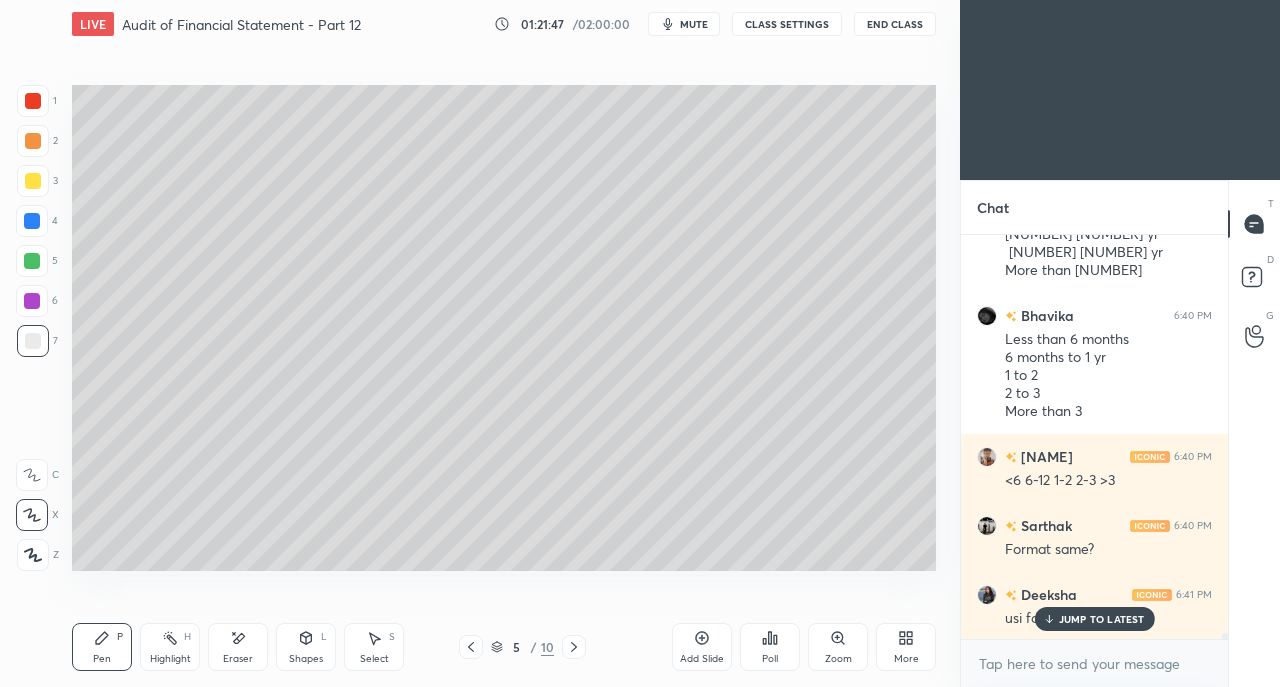 scroll, scrollTop: 26858, scrollLeft: 0, axis: vertical 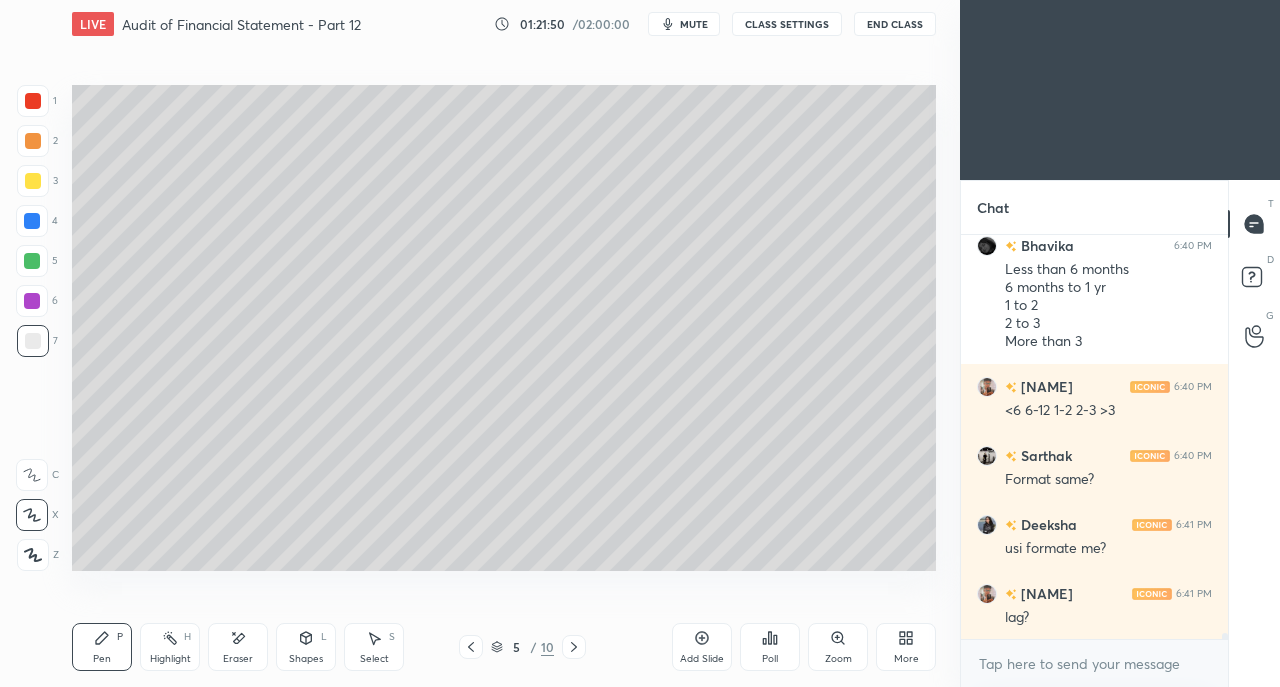 click 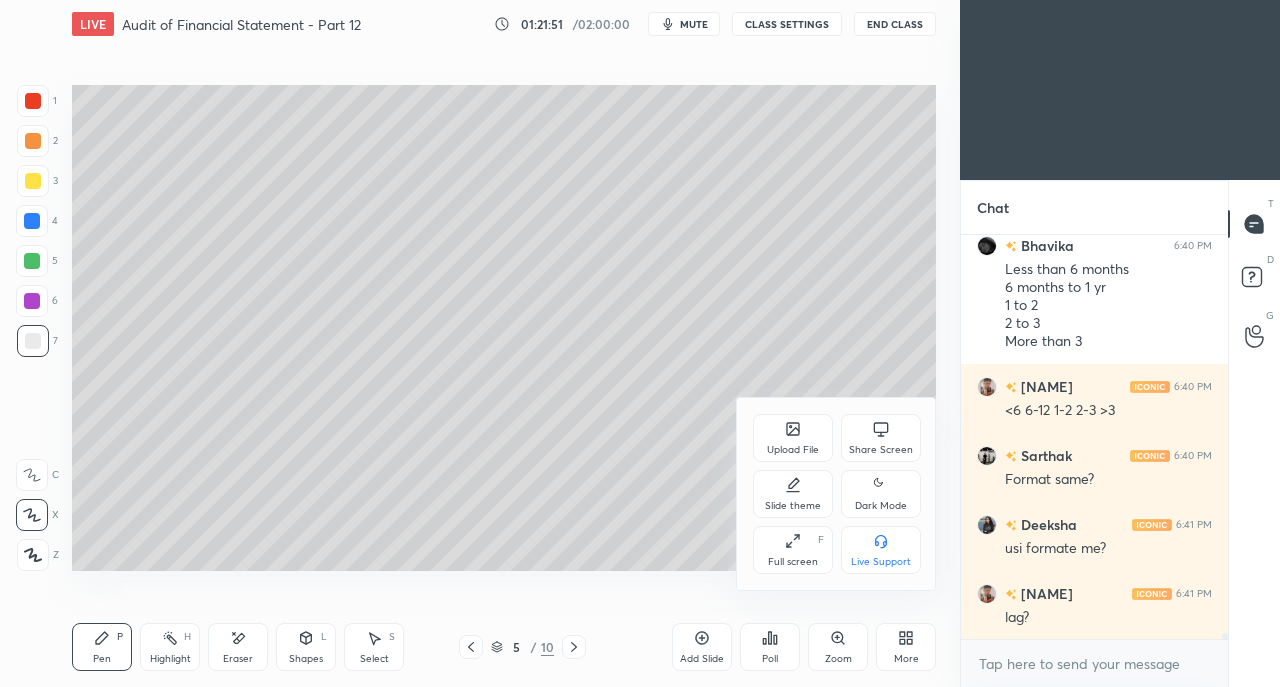 click 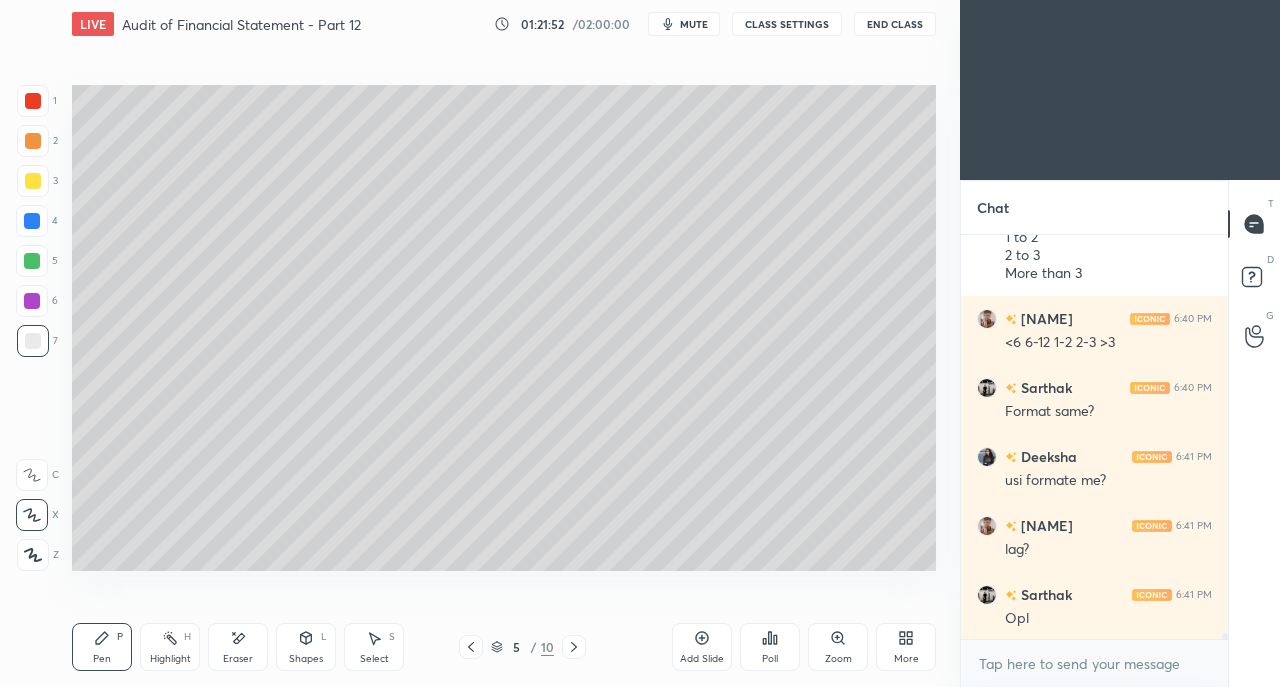 scroll, scrollTop: 26996, scrollLeft: 0, axis: vertical 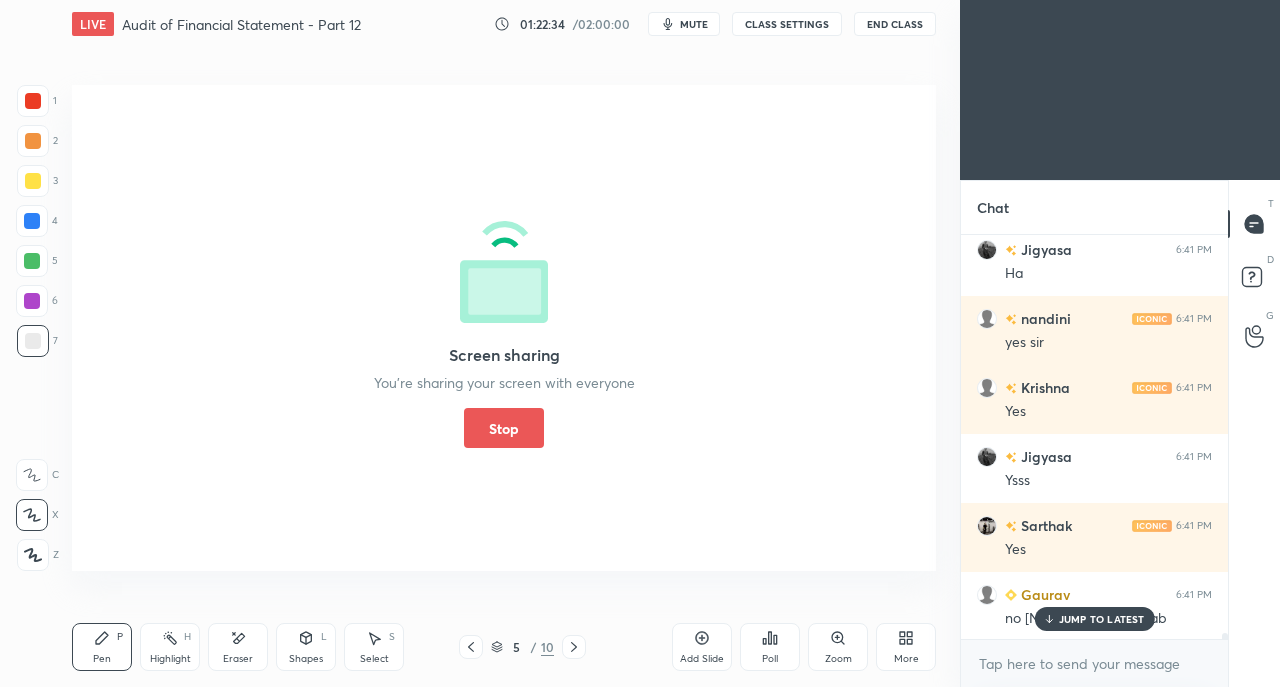 click on "Stop" at bounding box center (504, 428) 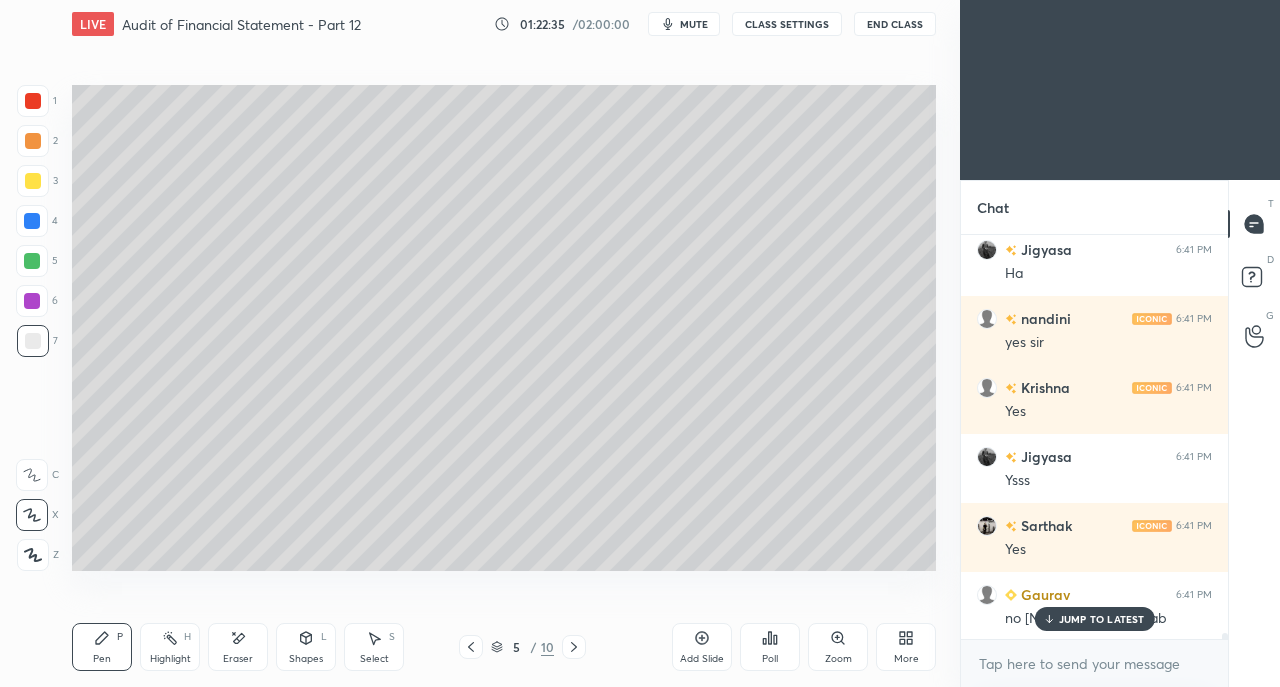 click 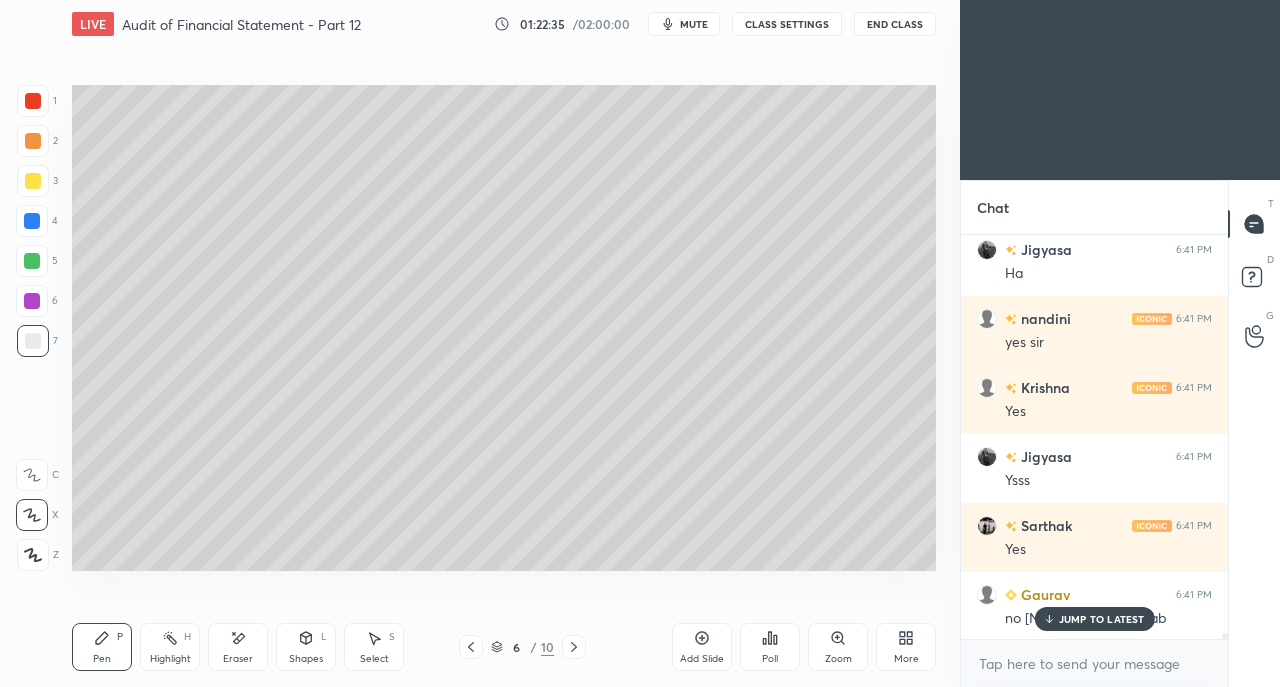 click 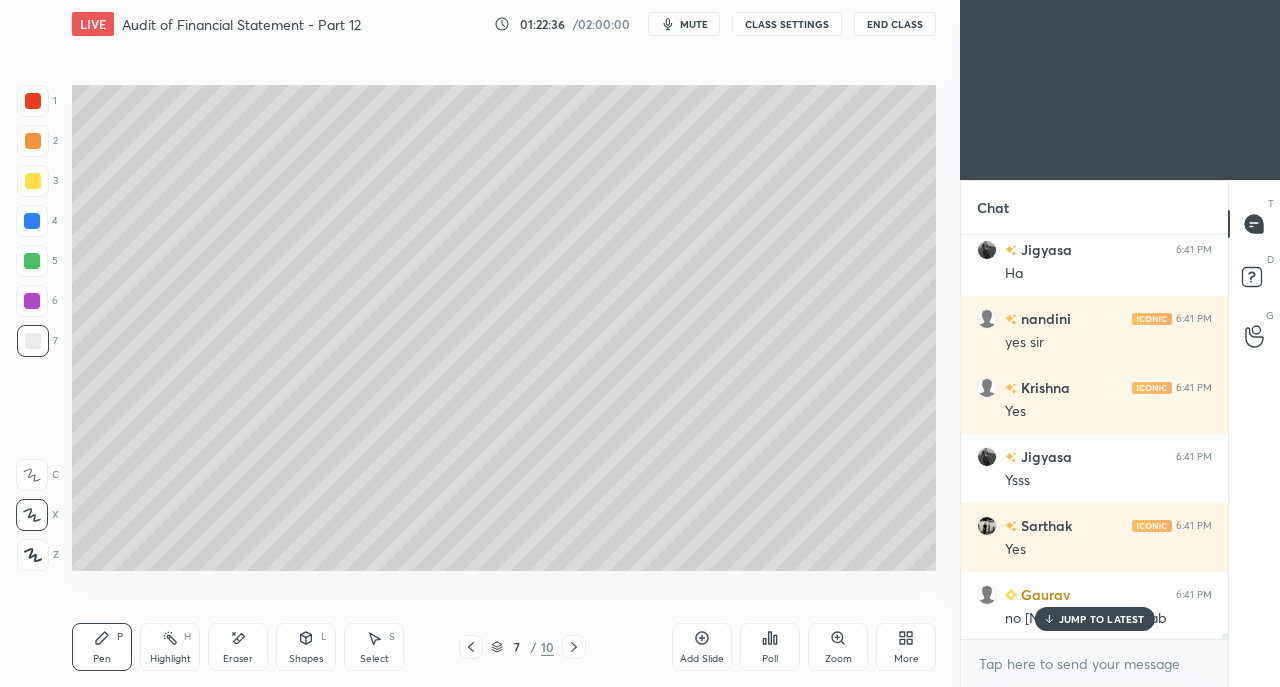 click 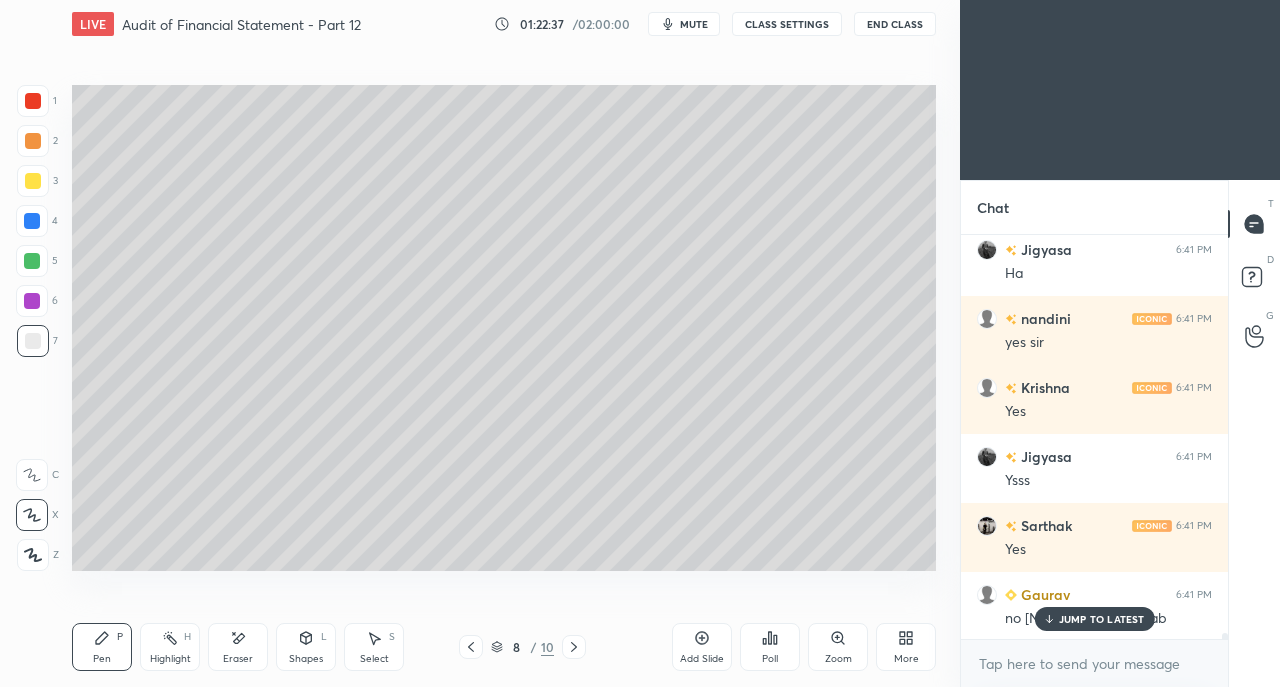 click 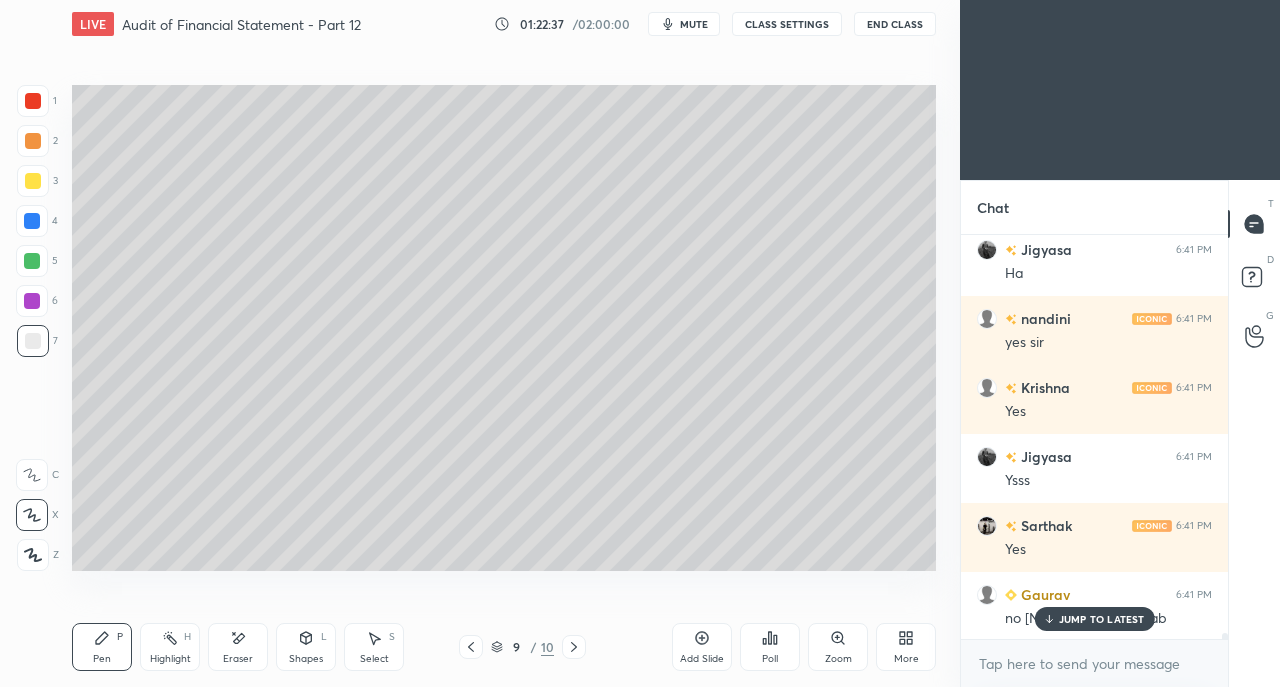 click 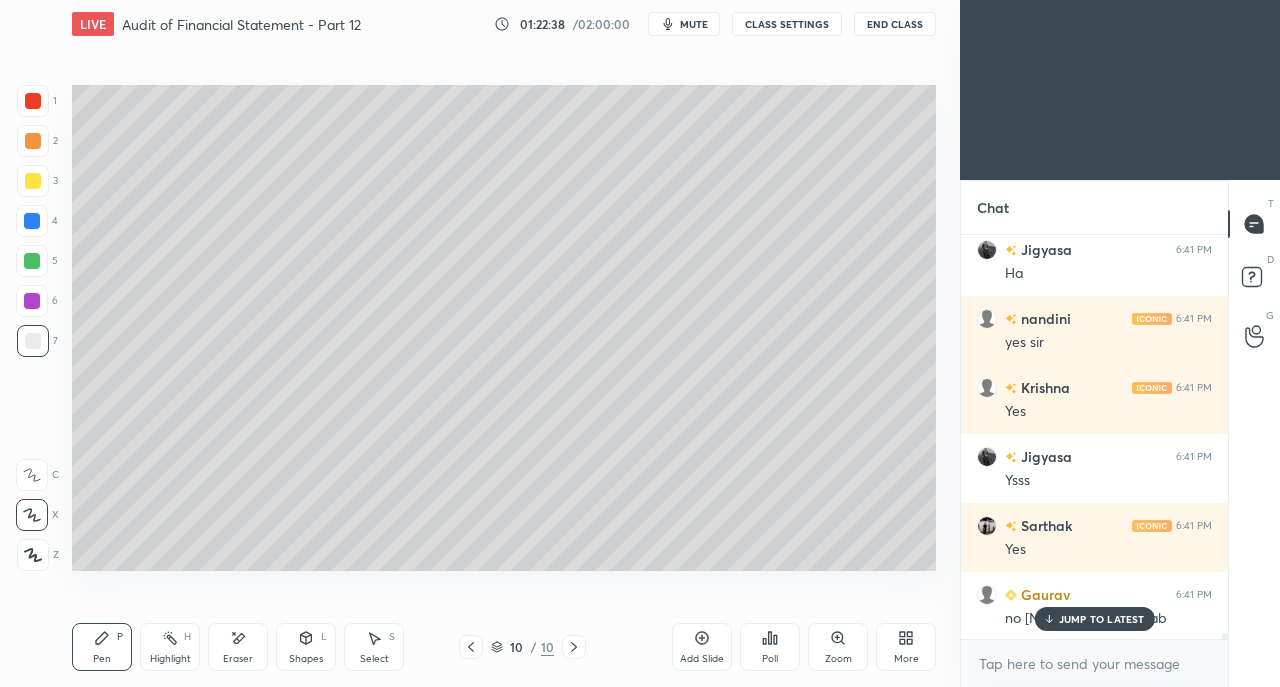 click on "Add Slide" at bounding box center [702, 647] 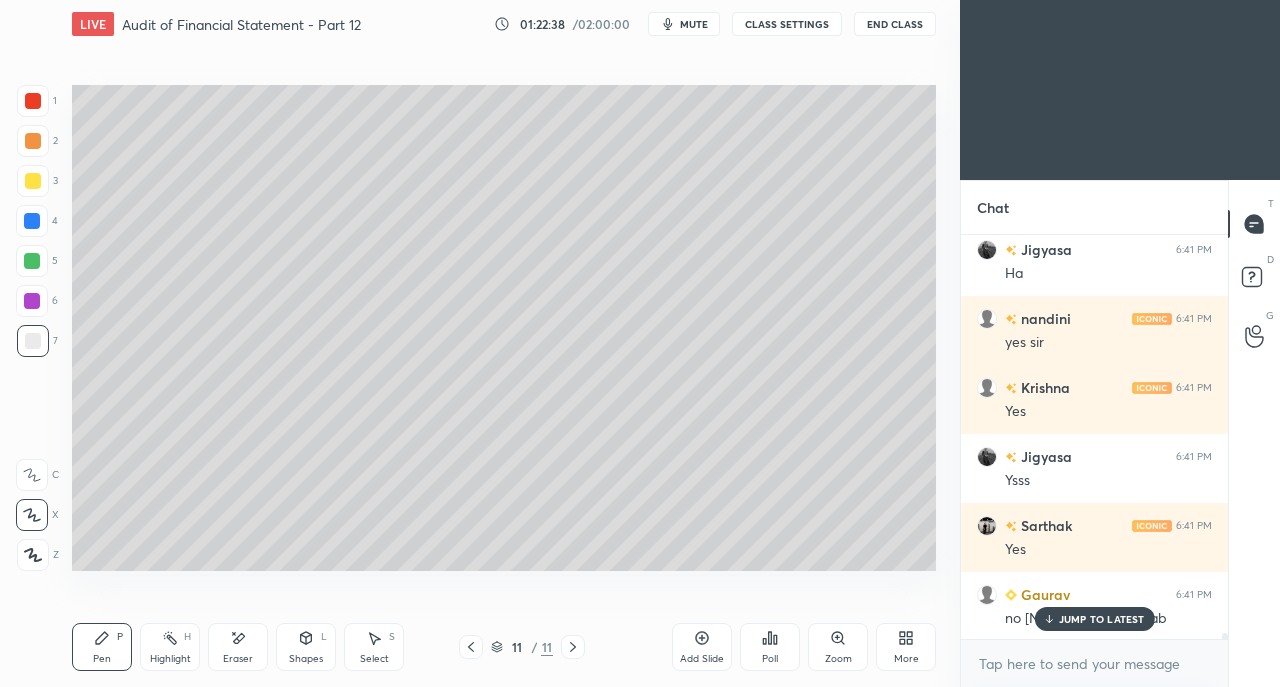 click at bounding box center (33, 181) 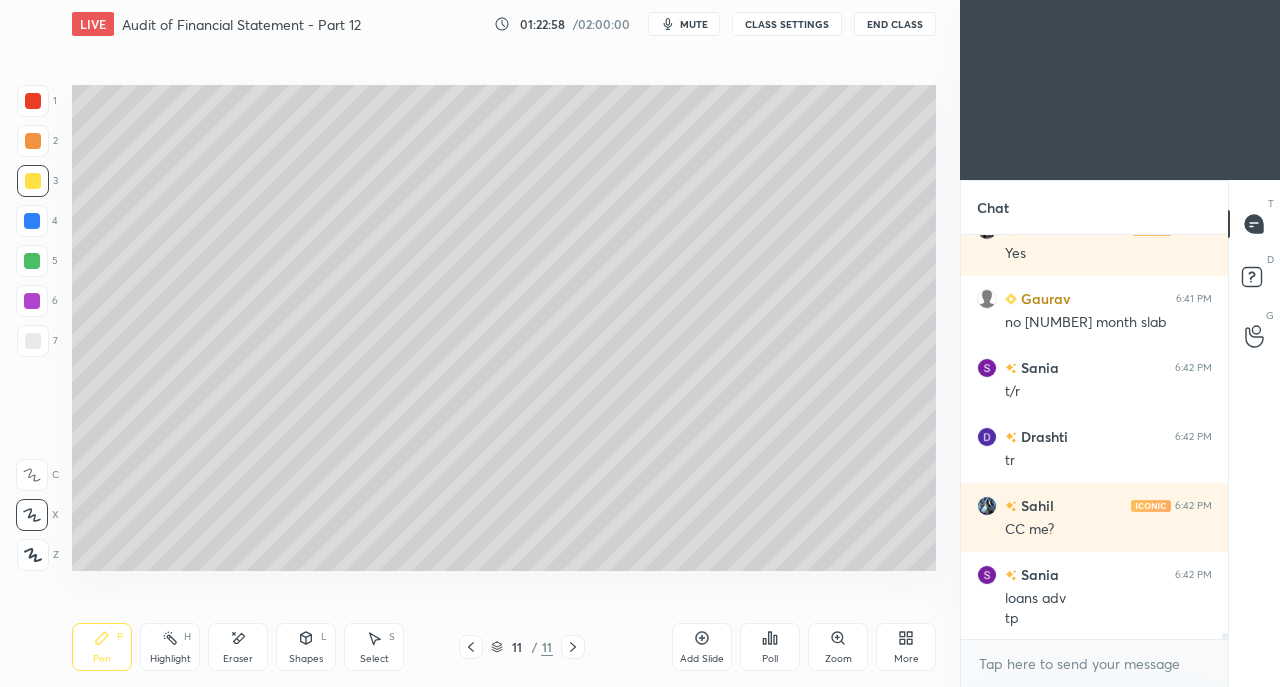 scroll, scrollTop: 27844, scrollLeft: 0, axis: vertical 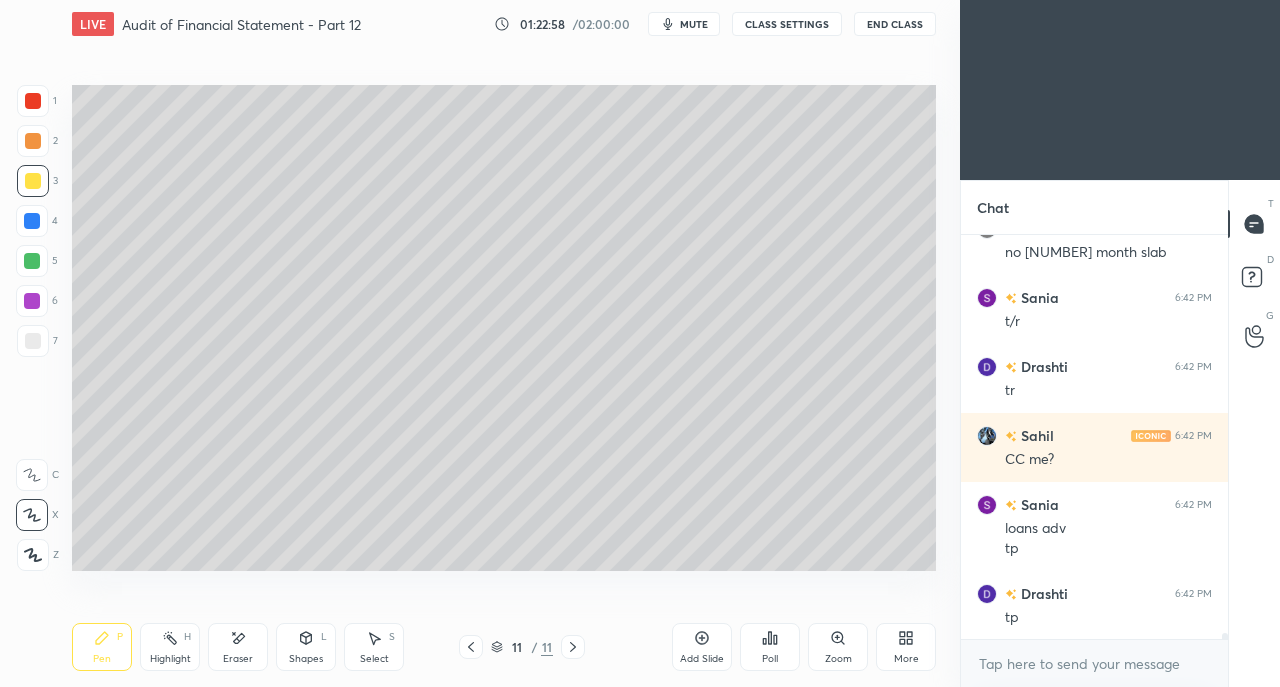 click at bounding box center [33, 341] 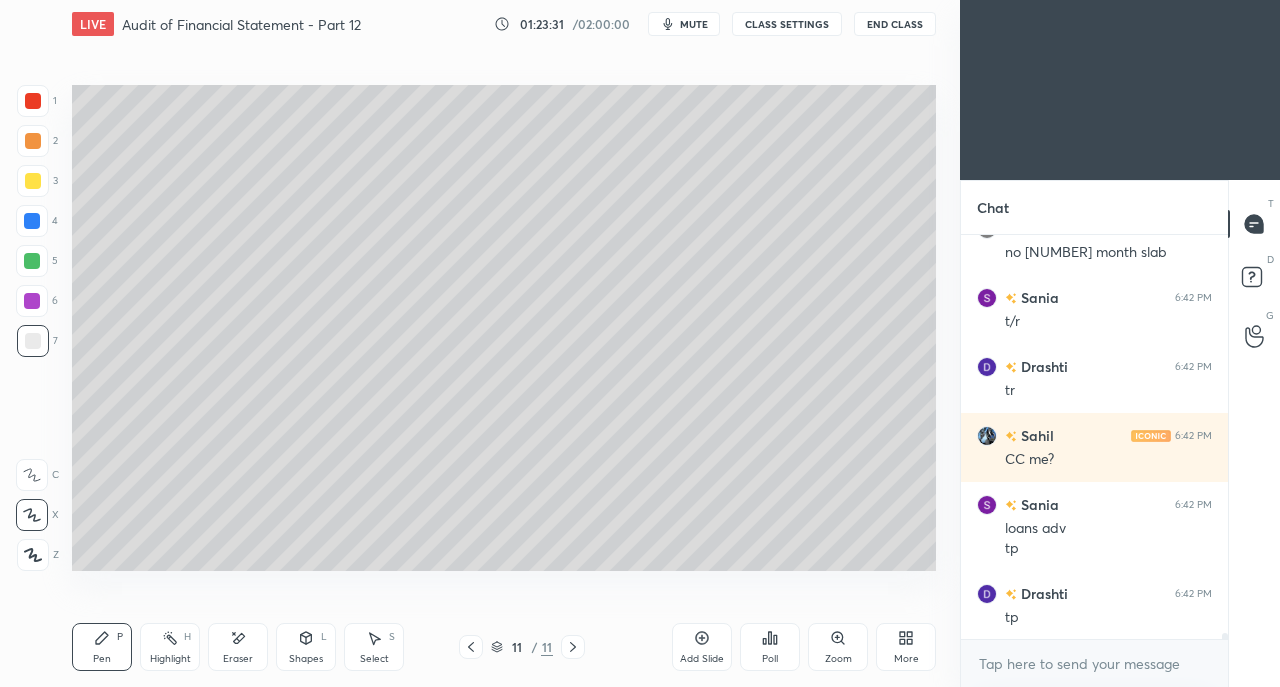 scroll, scrollTop: 27930, scrollLeft: 0, axis: vertical 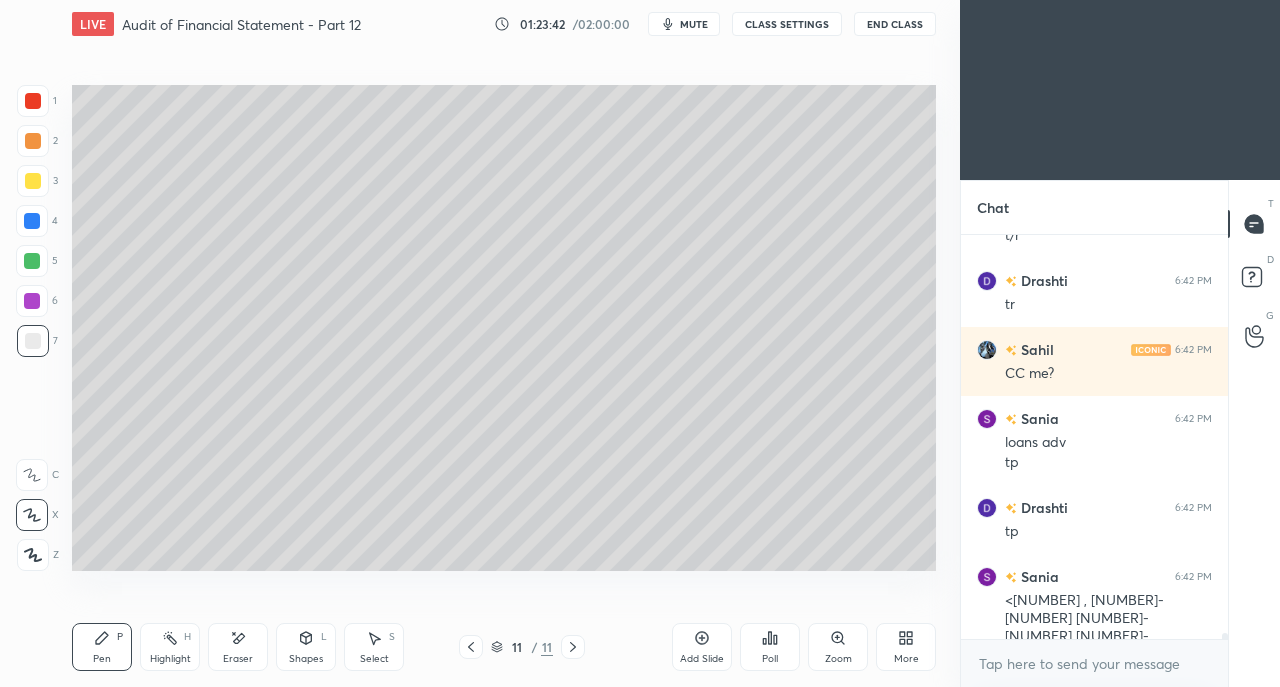click 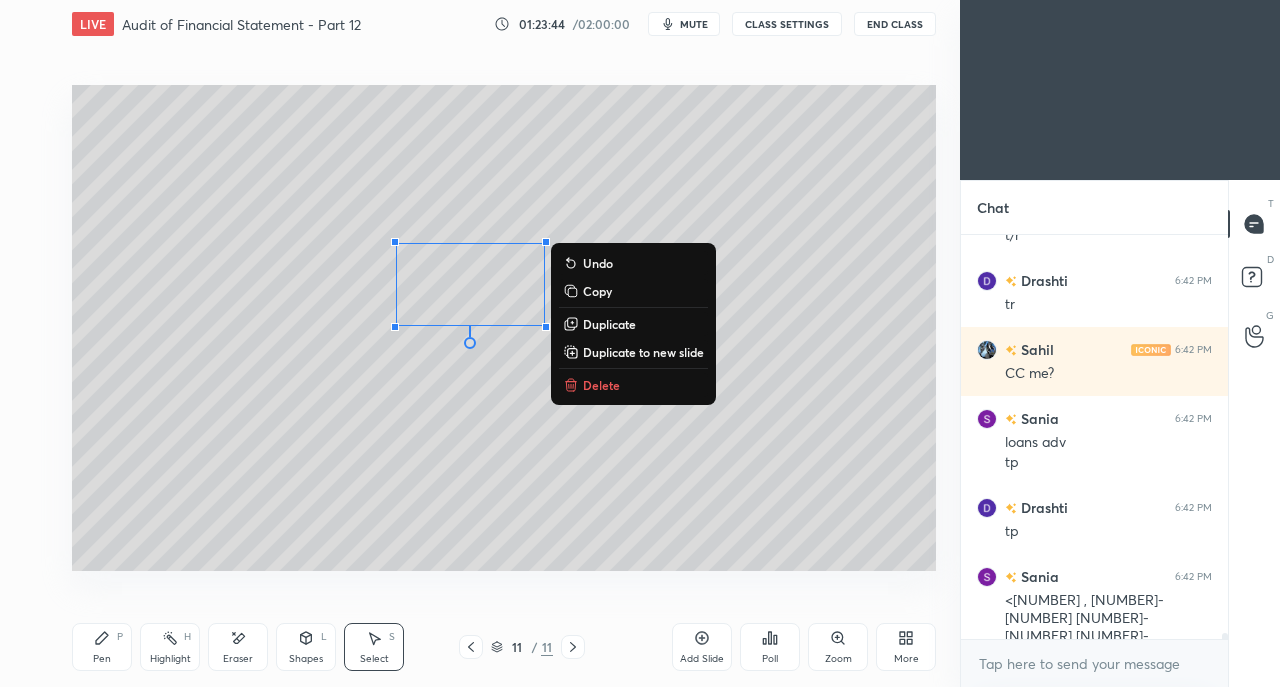 click on "0 ° Undo Copy Duplicate Duplicate to new slide Delete" at bounding box center [504, 328] 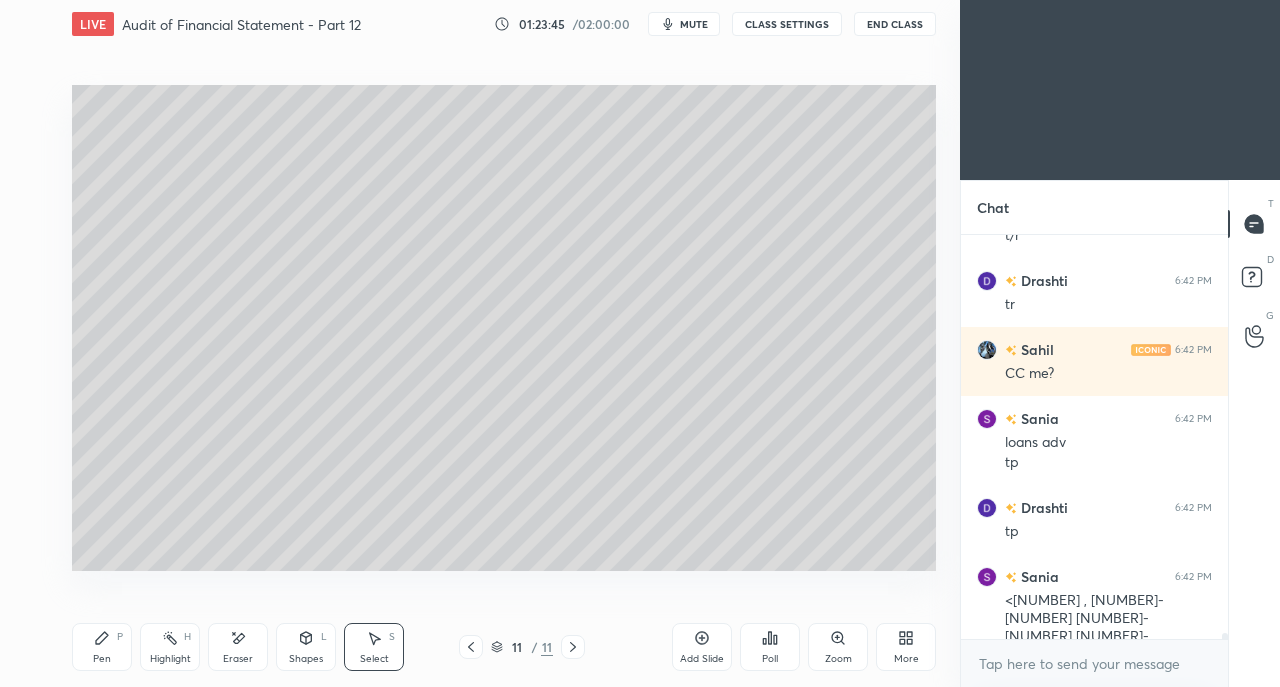 click on "Pen P" at bounding box center (102, 647) 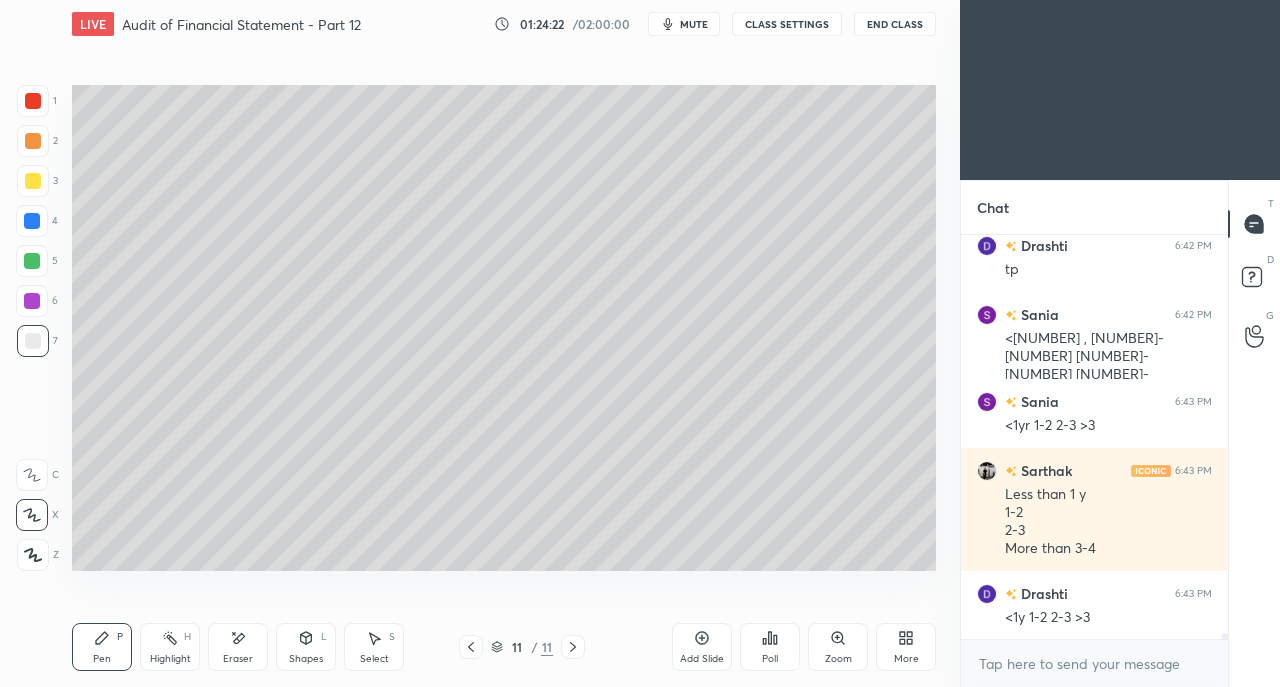scroll, scrollTop: 28260, scrollLeft: 0, axis: vertical 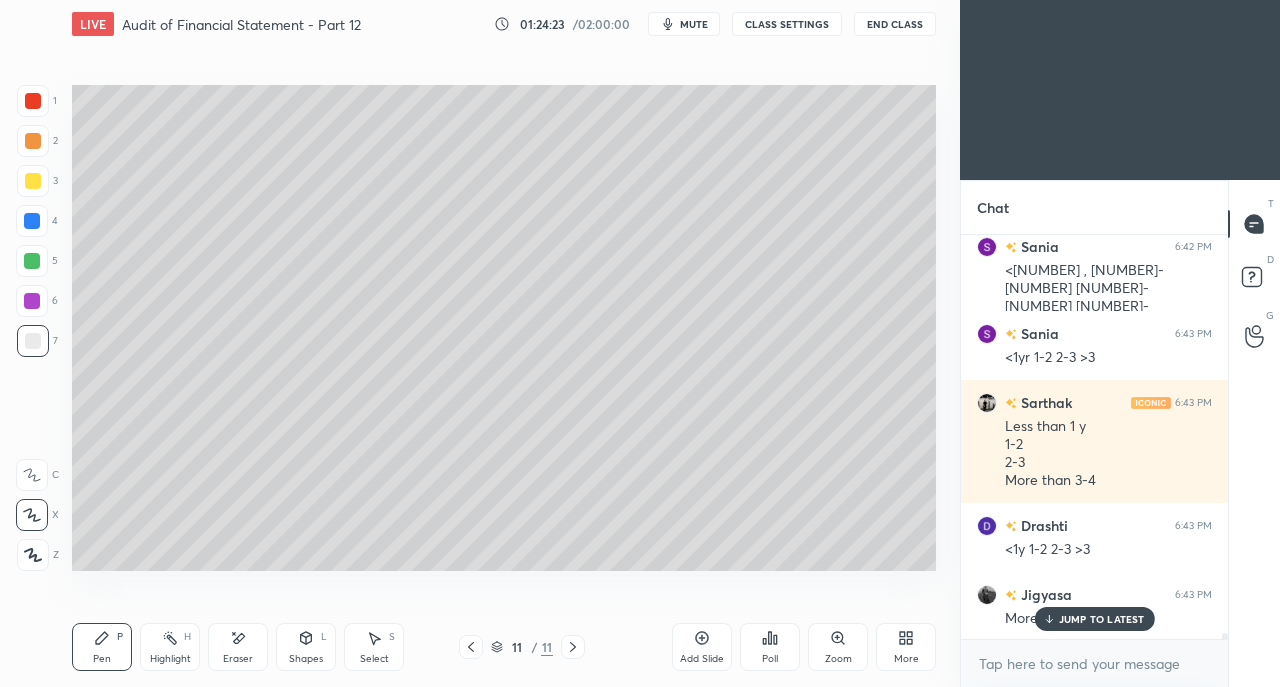 click on "More than 3" at bounding box center [1108, 617] 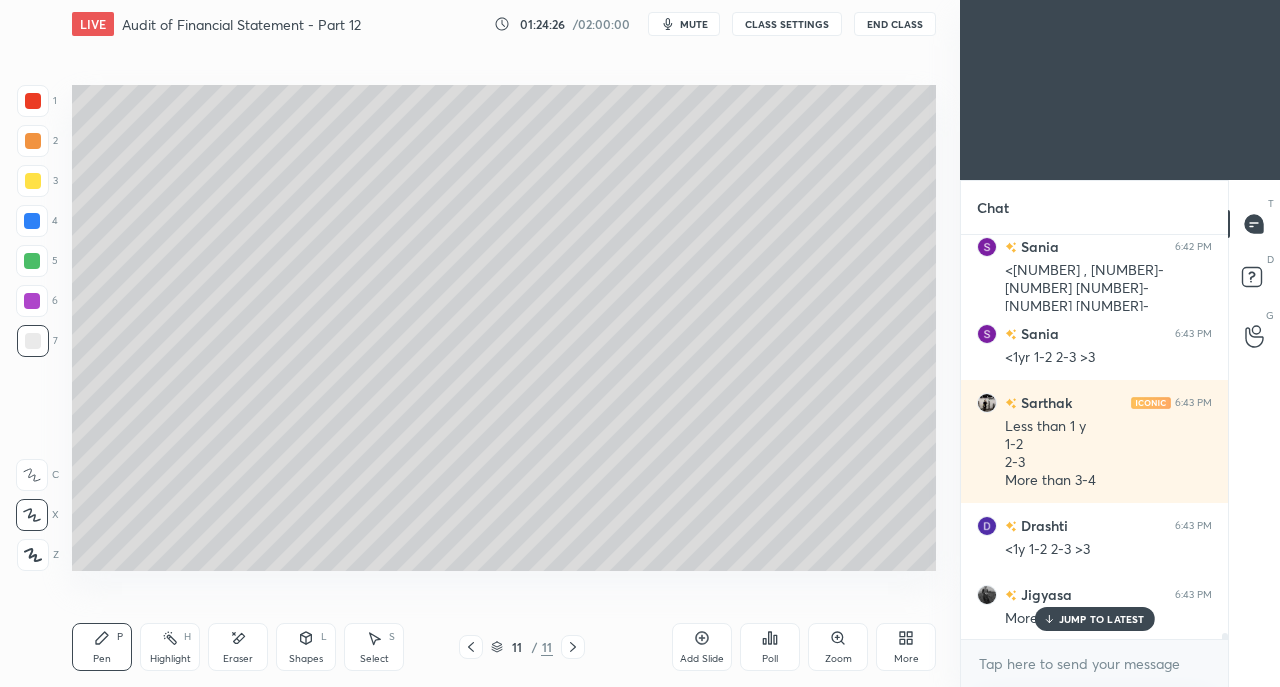 click on "JUMP TO LATEST" at bounding box center (1094, 619) 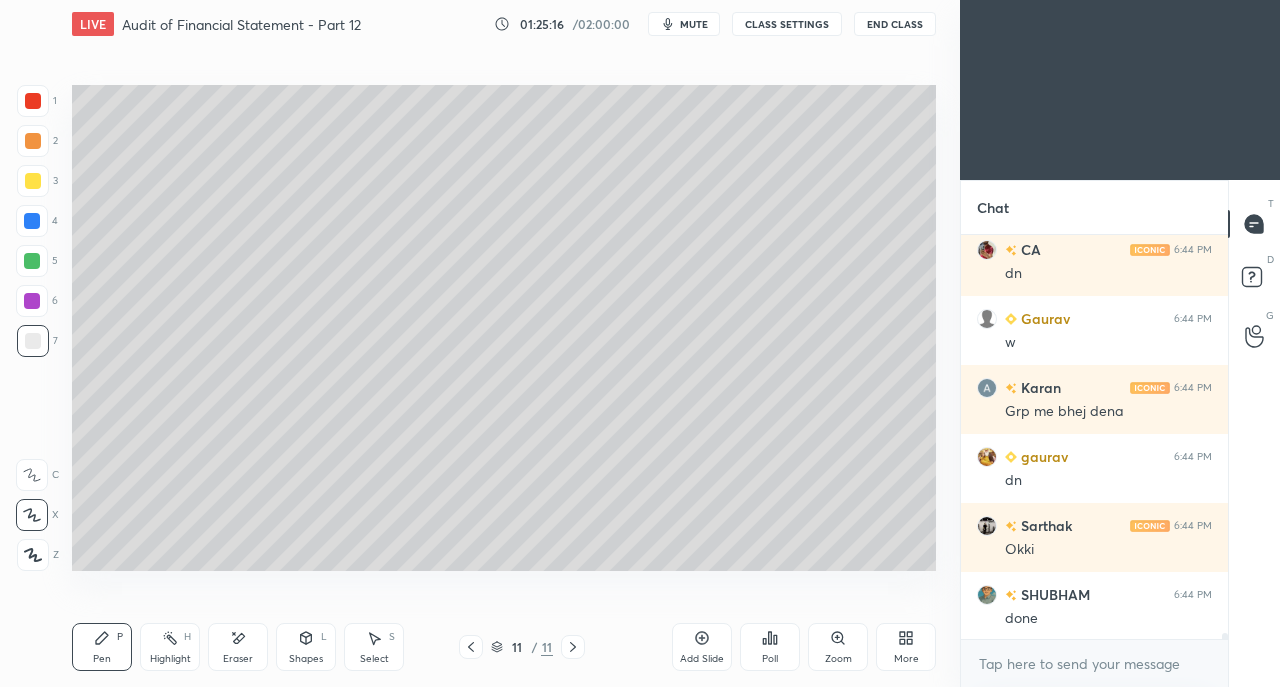 scroll, scrollTop: 29158, scrollLeft: 0, axis: vertical 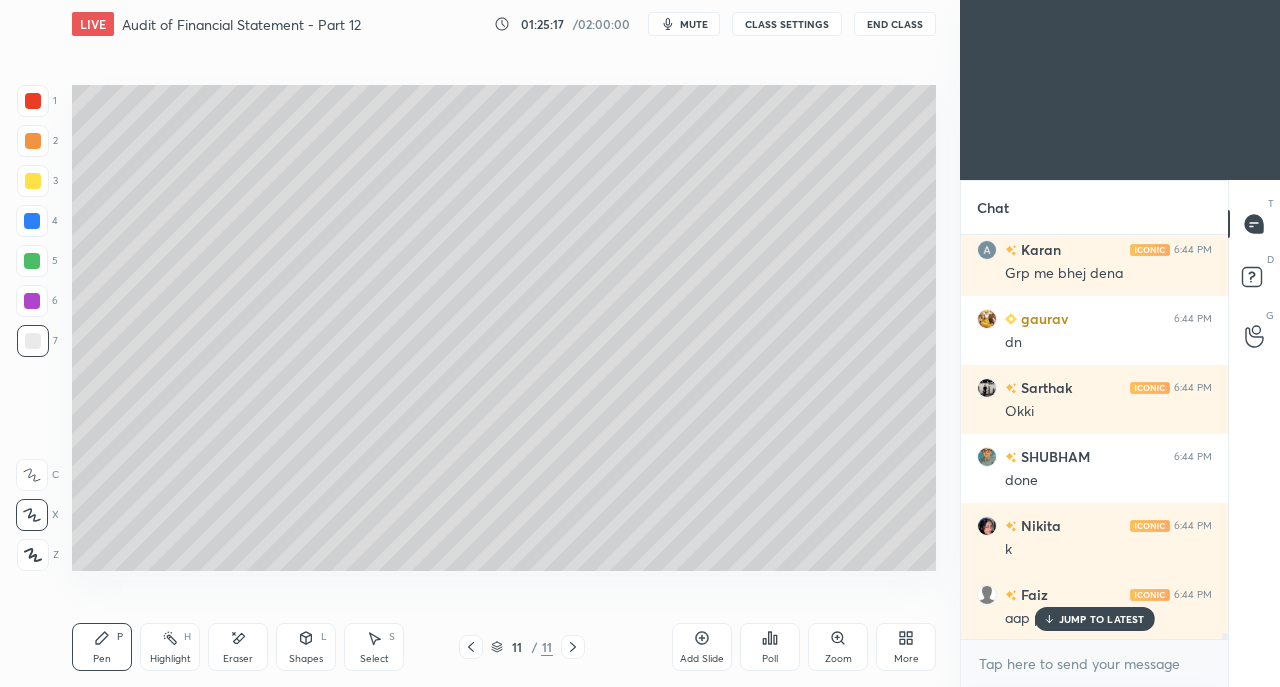 click on "Add Slide Poll Zoom More" at bounding box center (804, 647) 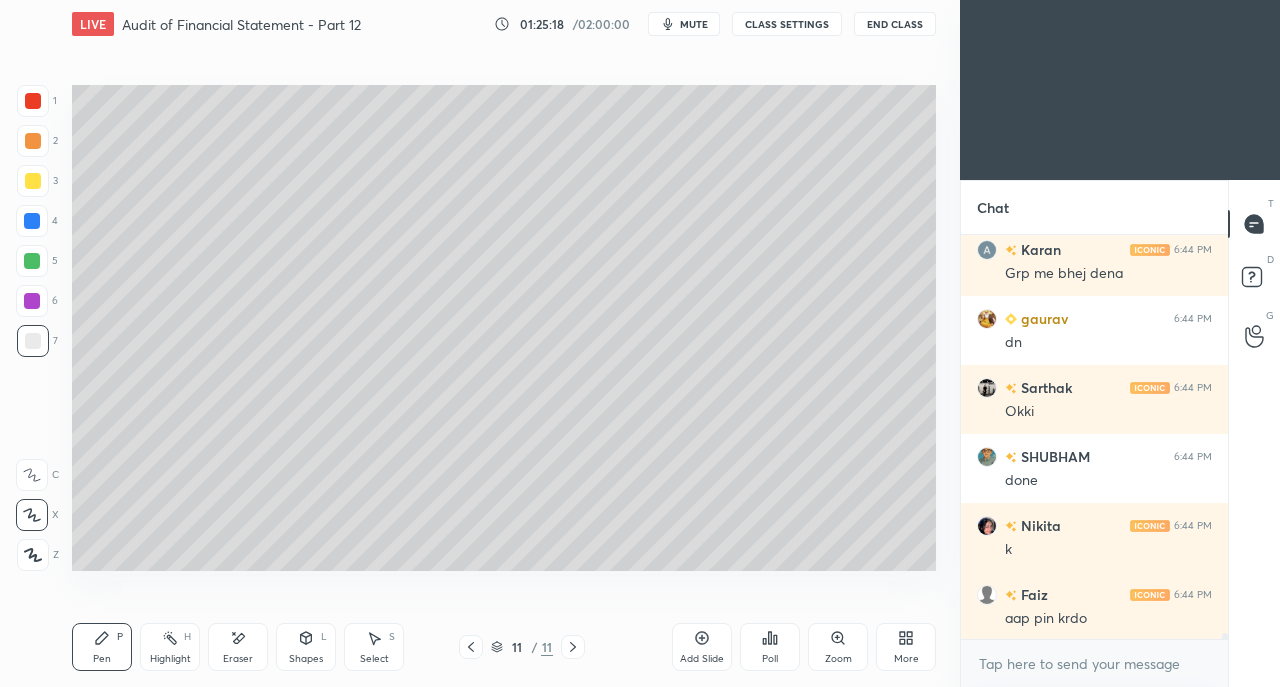 scroll, scrollTop: 29296, scrollLeft: 0, axis: vertical 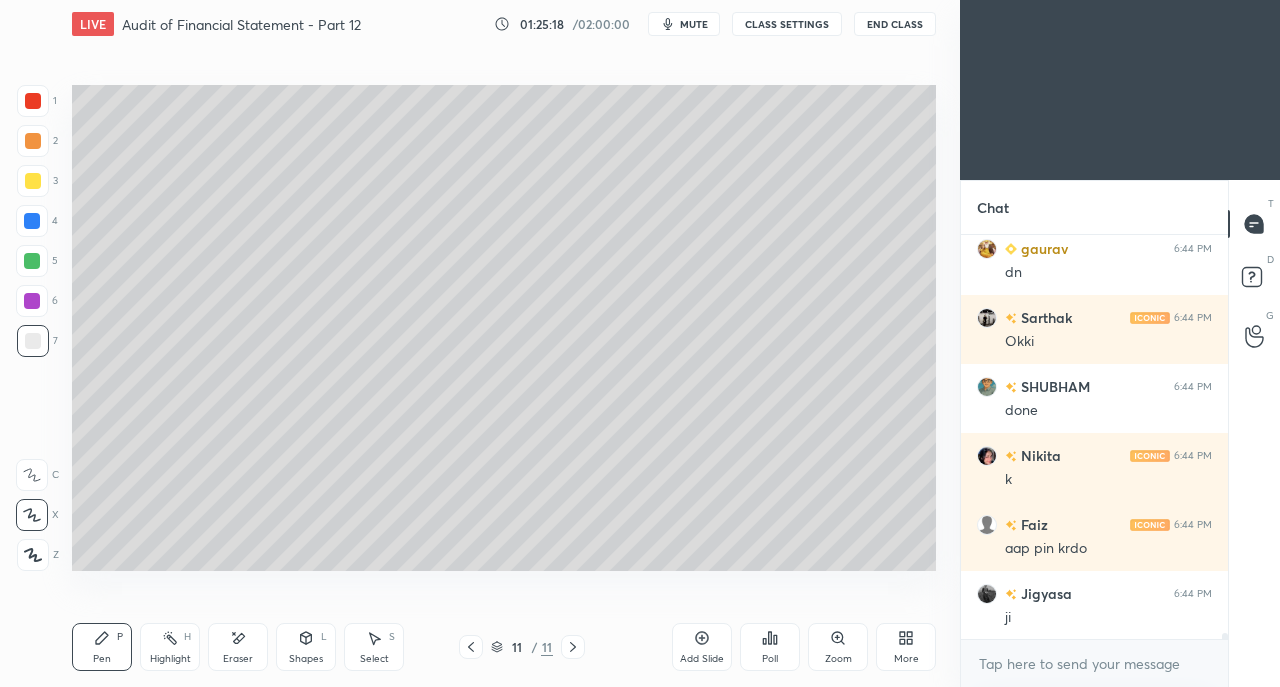 click on "More" at bounding box center (906, 659) 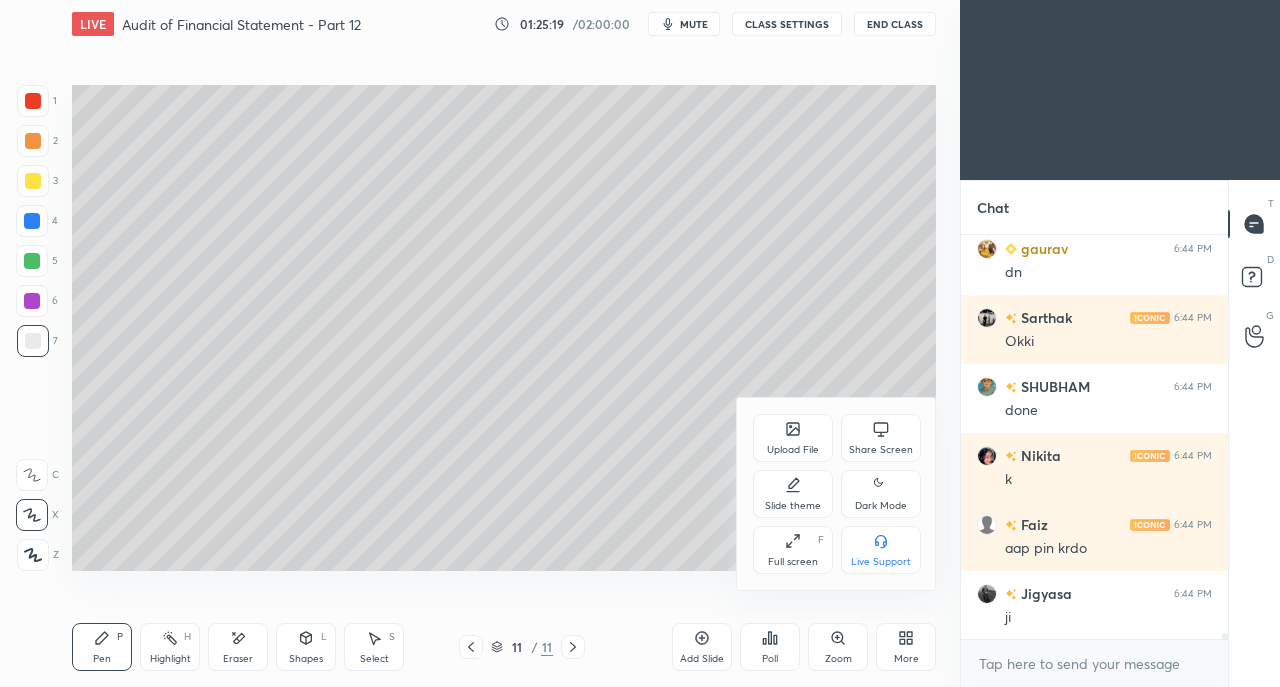 click on "Share Screen" at bounding box center (881, 438) 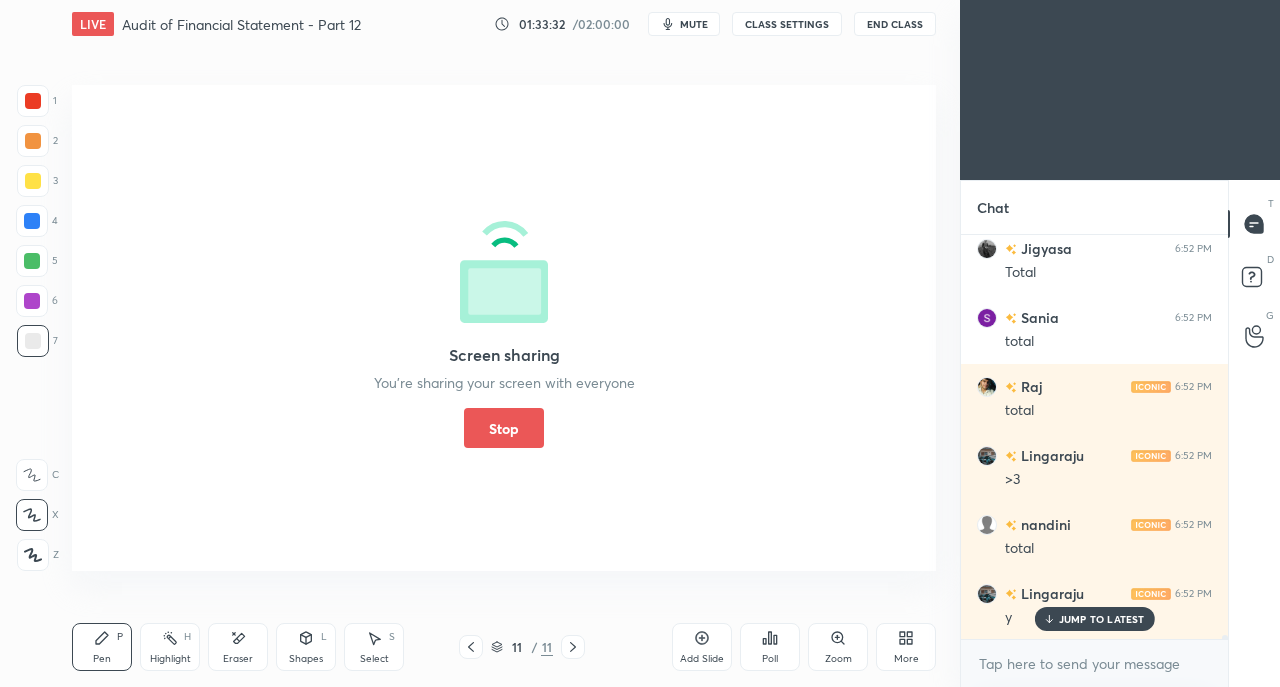 scroll, scrollTop: 40070, scrollLeft: 0, axis: vertical 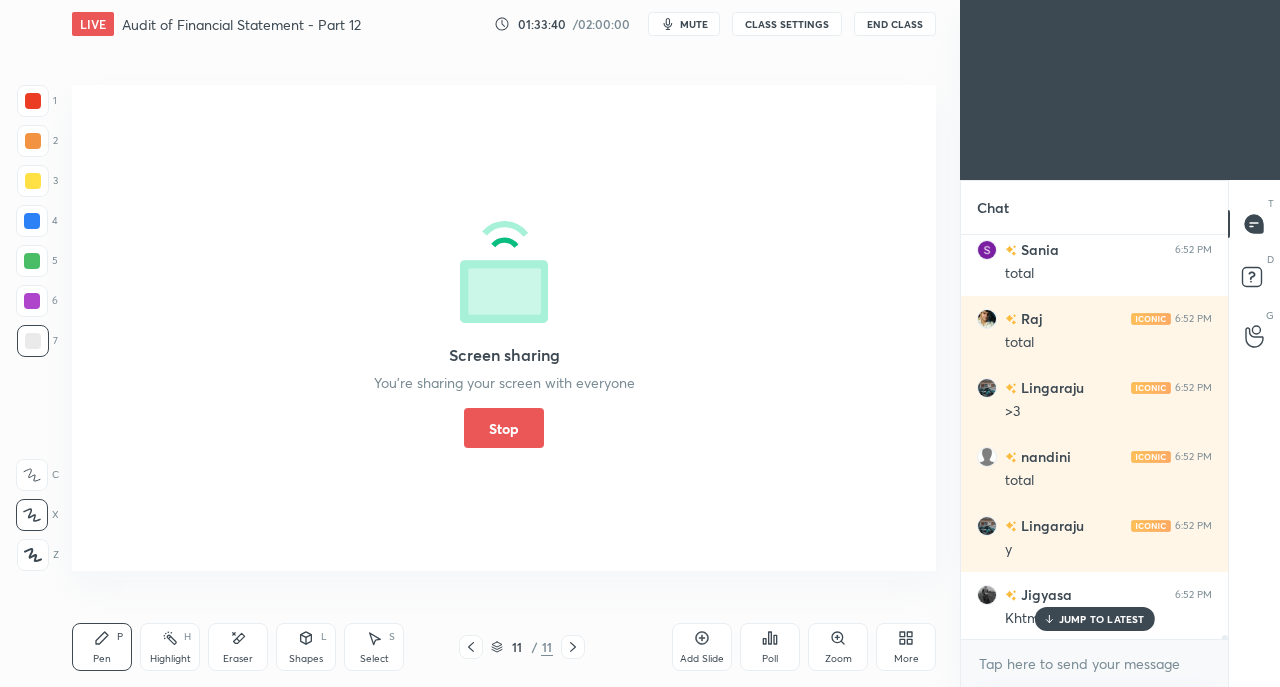 click on "Stop" at bounding box center [504, 428] 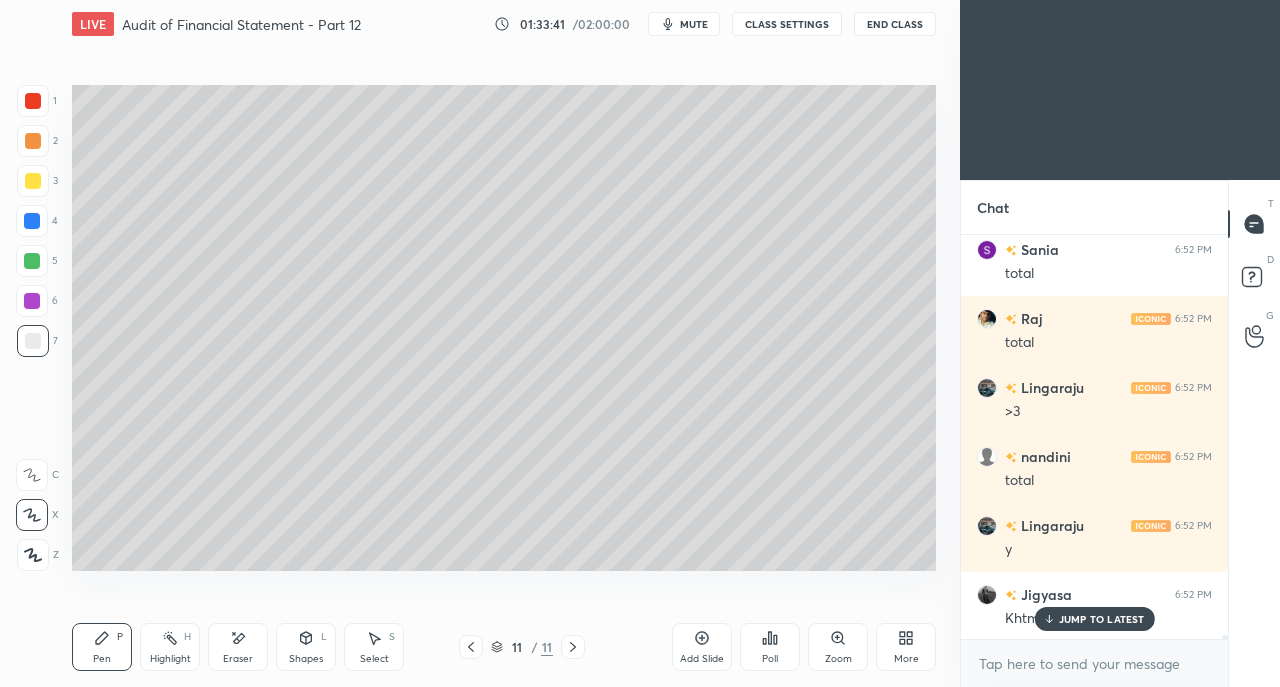 click on "JUMP TO LATEST" at bounding box center (1102, 619) 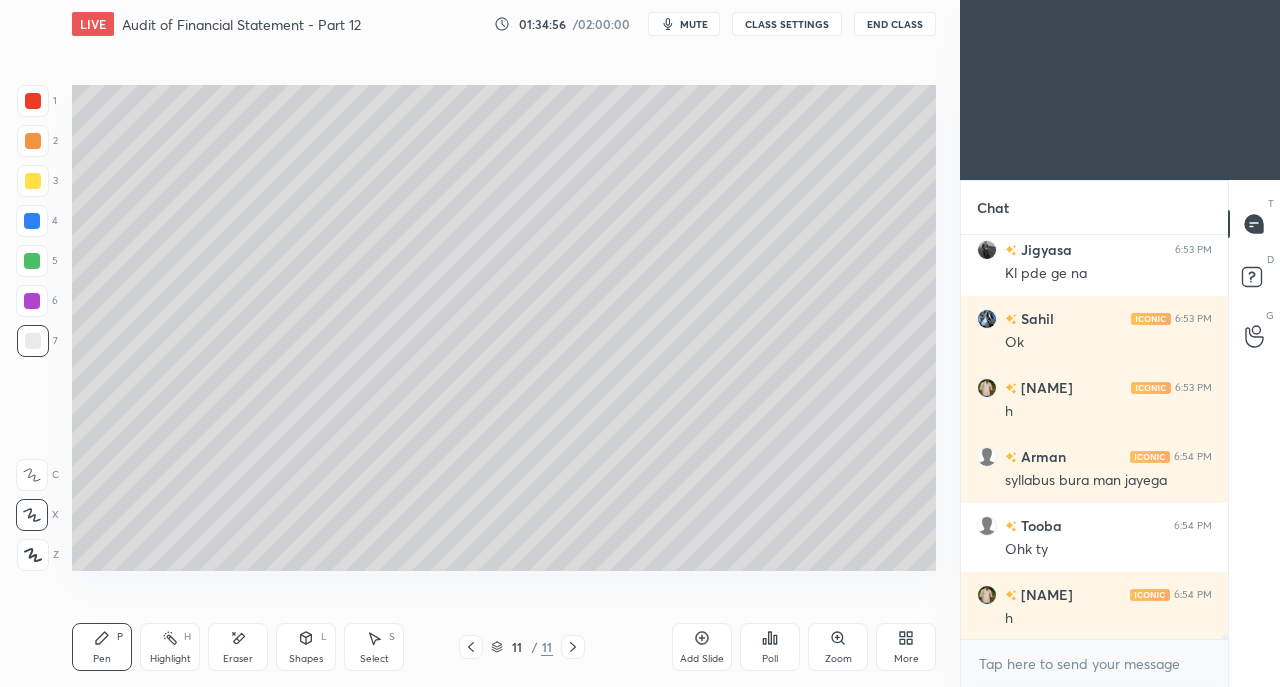 scroll, scrollTop: 41004, scrollLeft: 0, axis: vertical 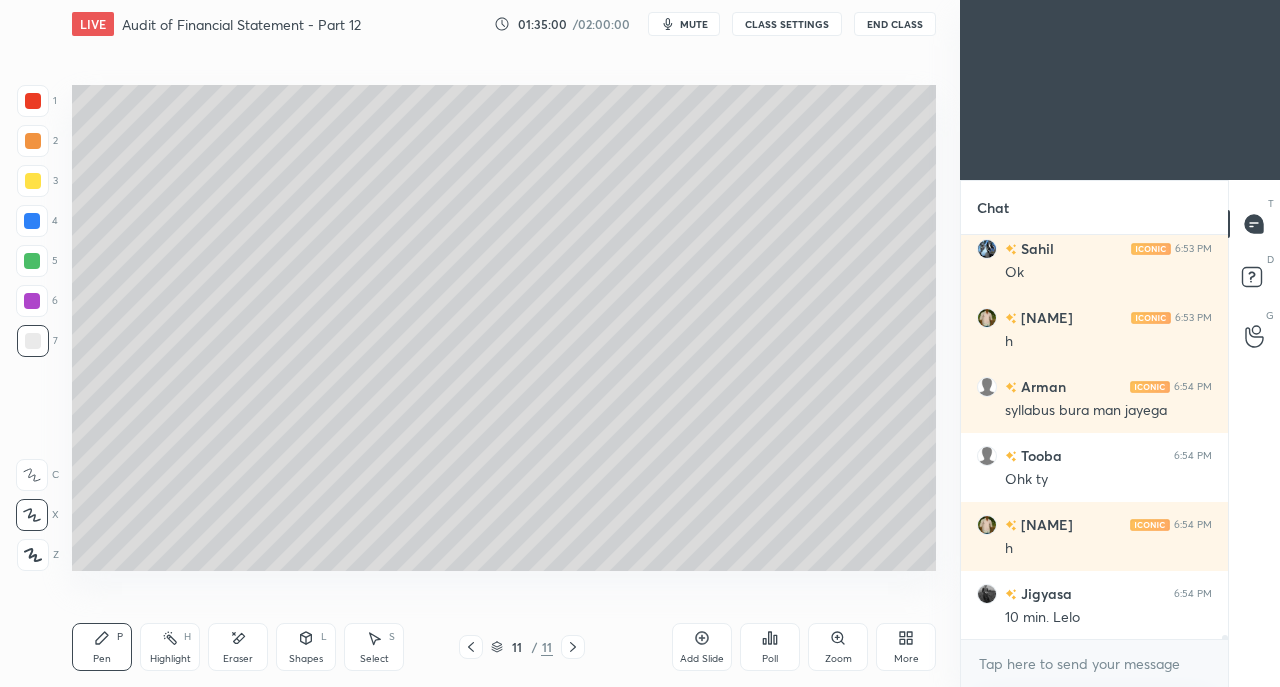 click 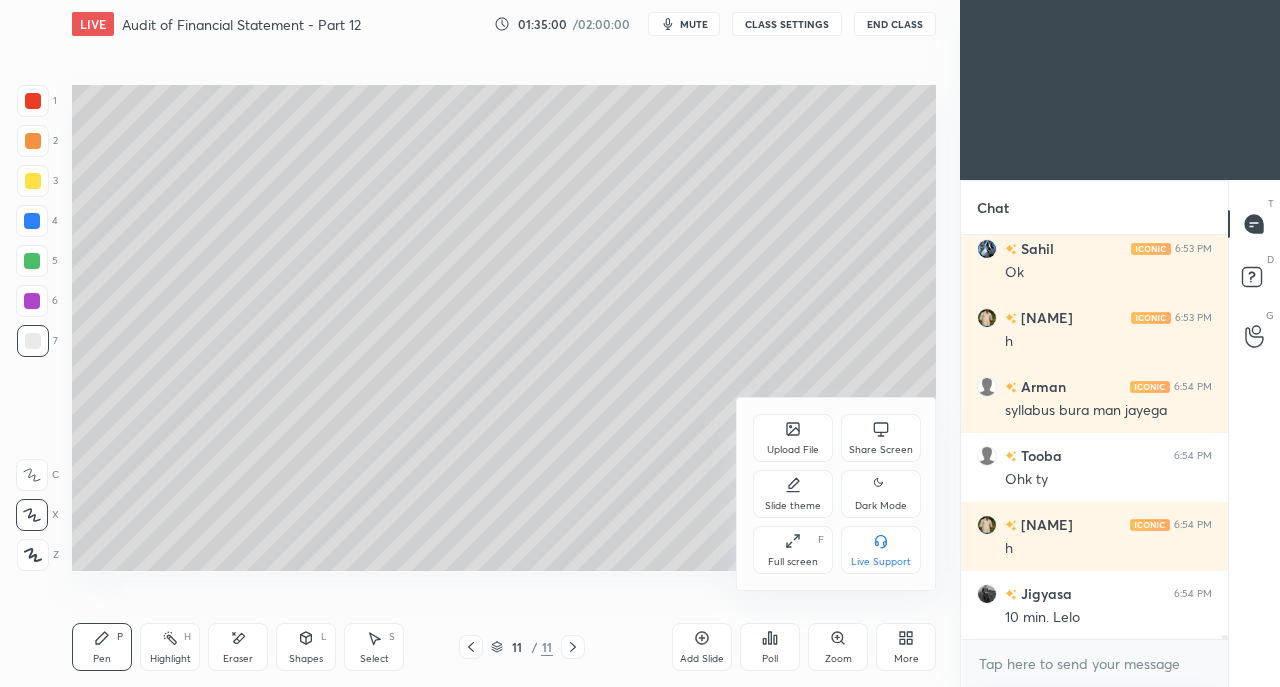 click 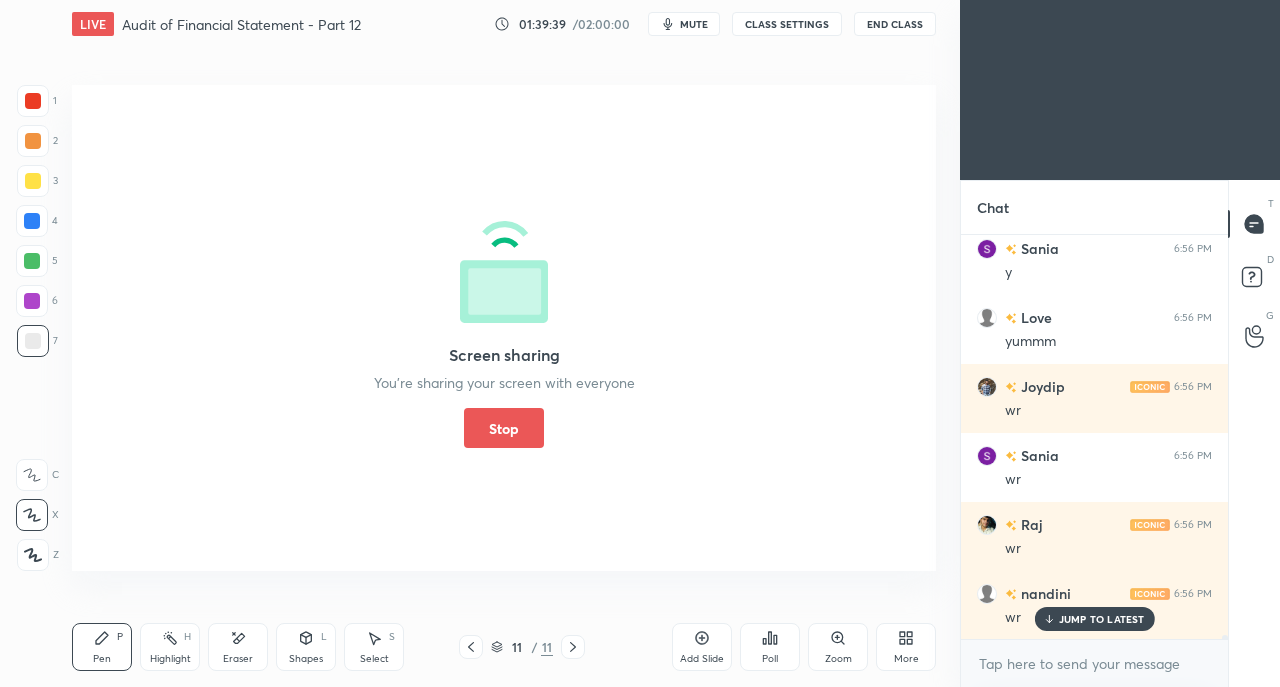scroll, scrollTop: 42728, scrollLeft: 0, axis: vertical 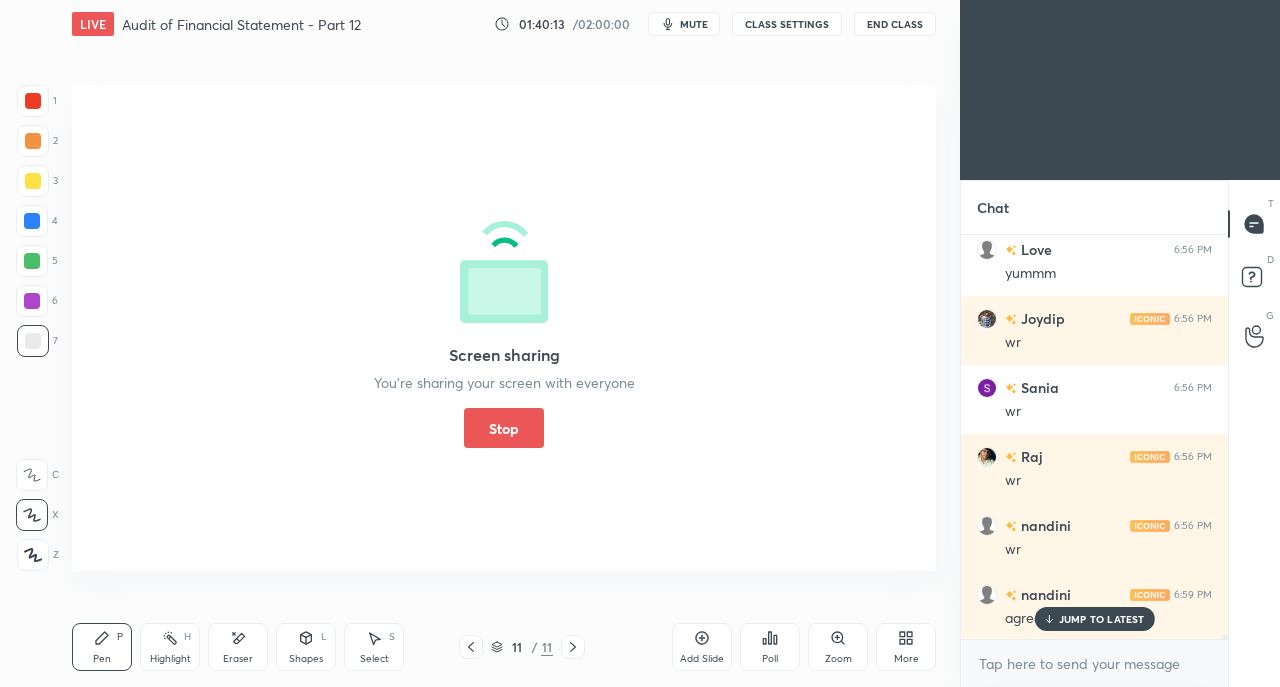 click on "Stop" at bounding box center (504, 428) 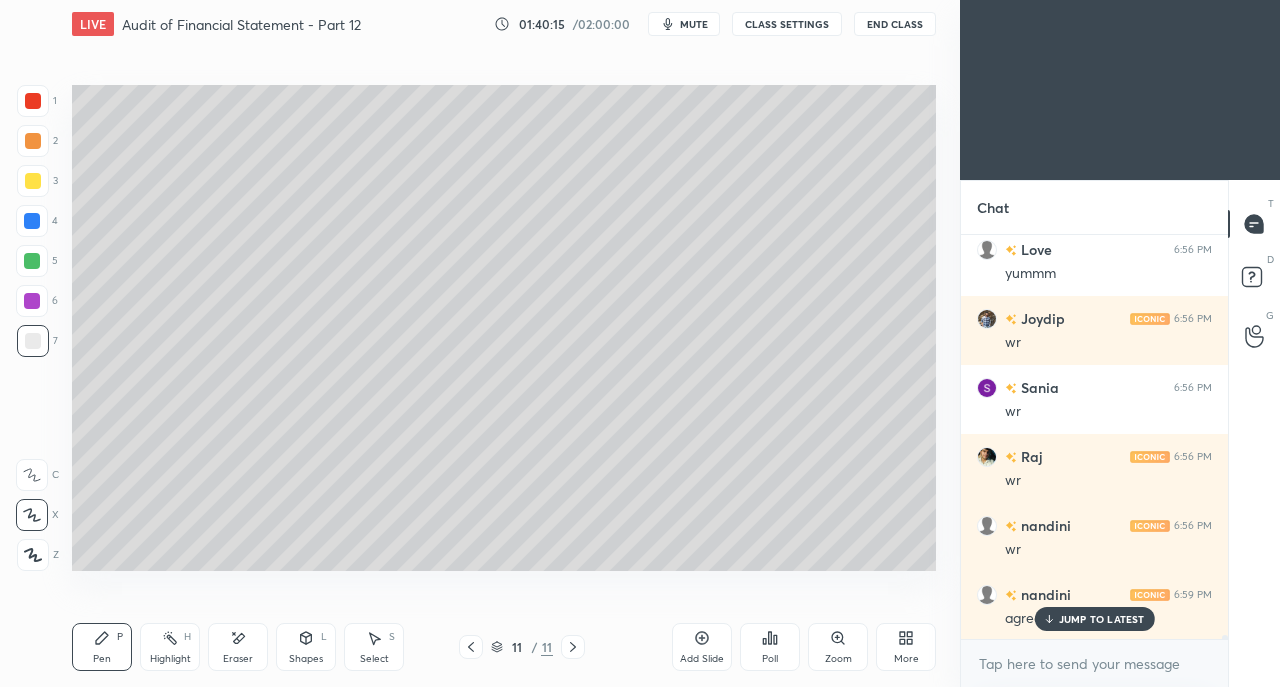 click 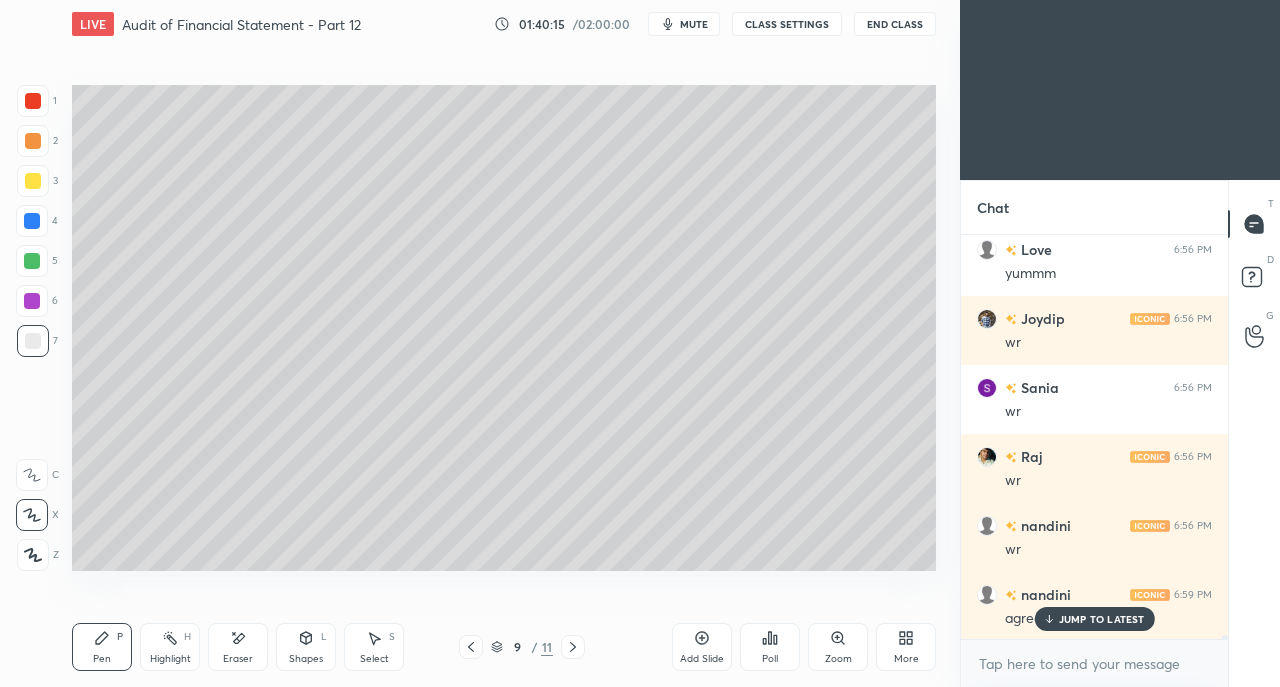 click 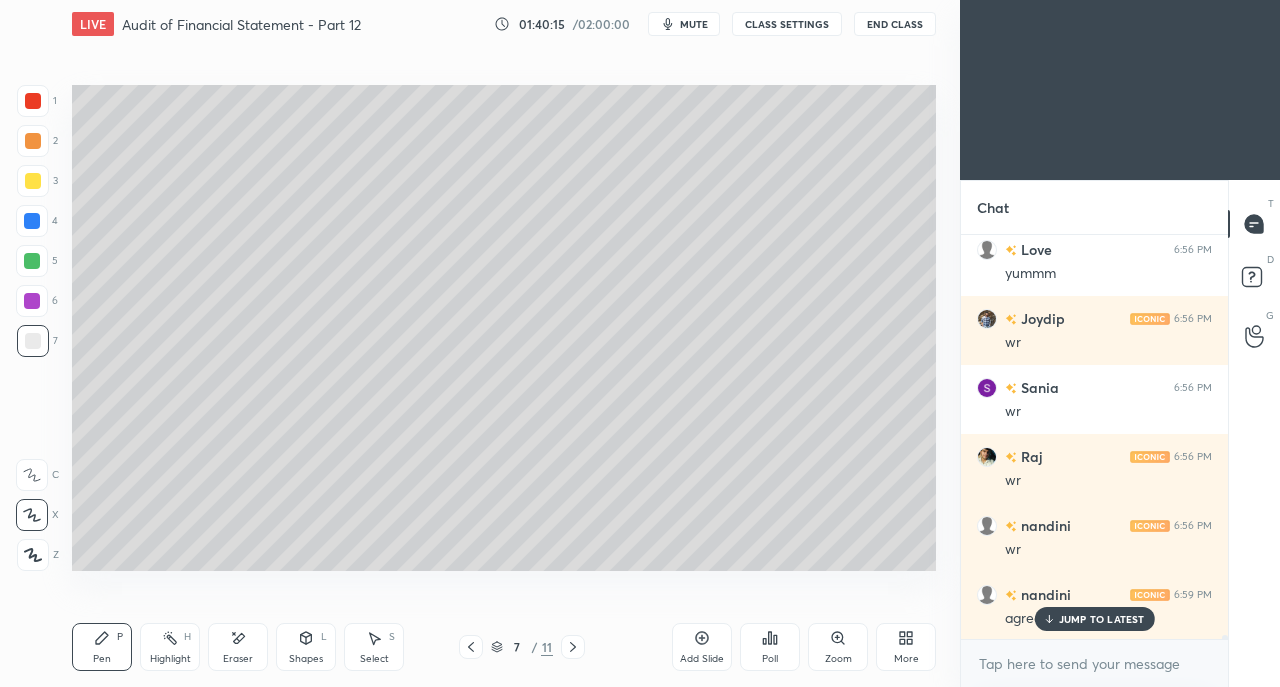 click 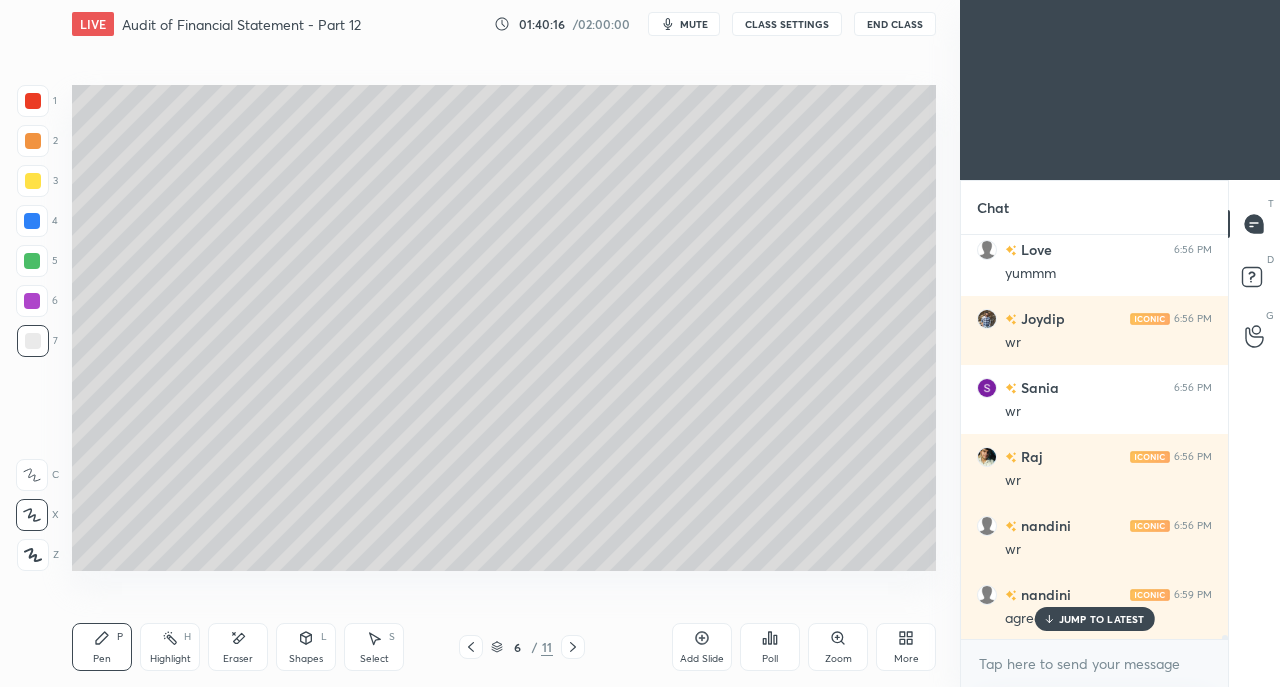 click 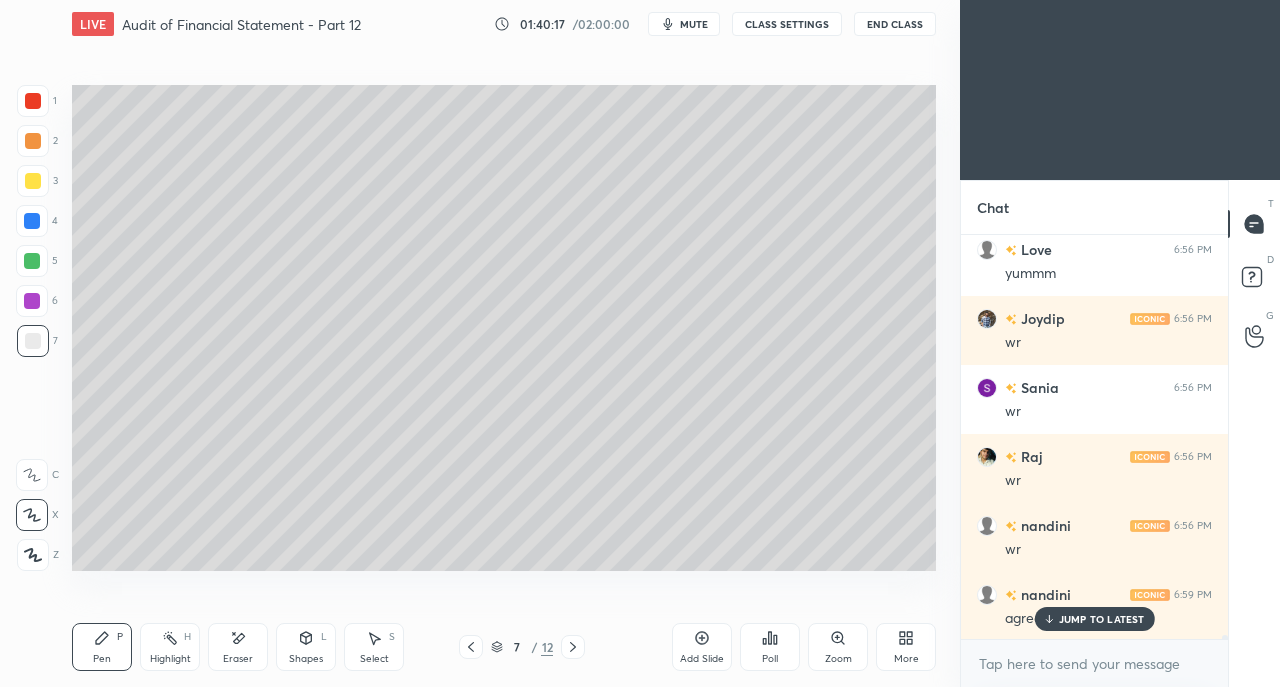 click at bounding box center (33, 181) 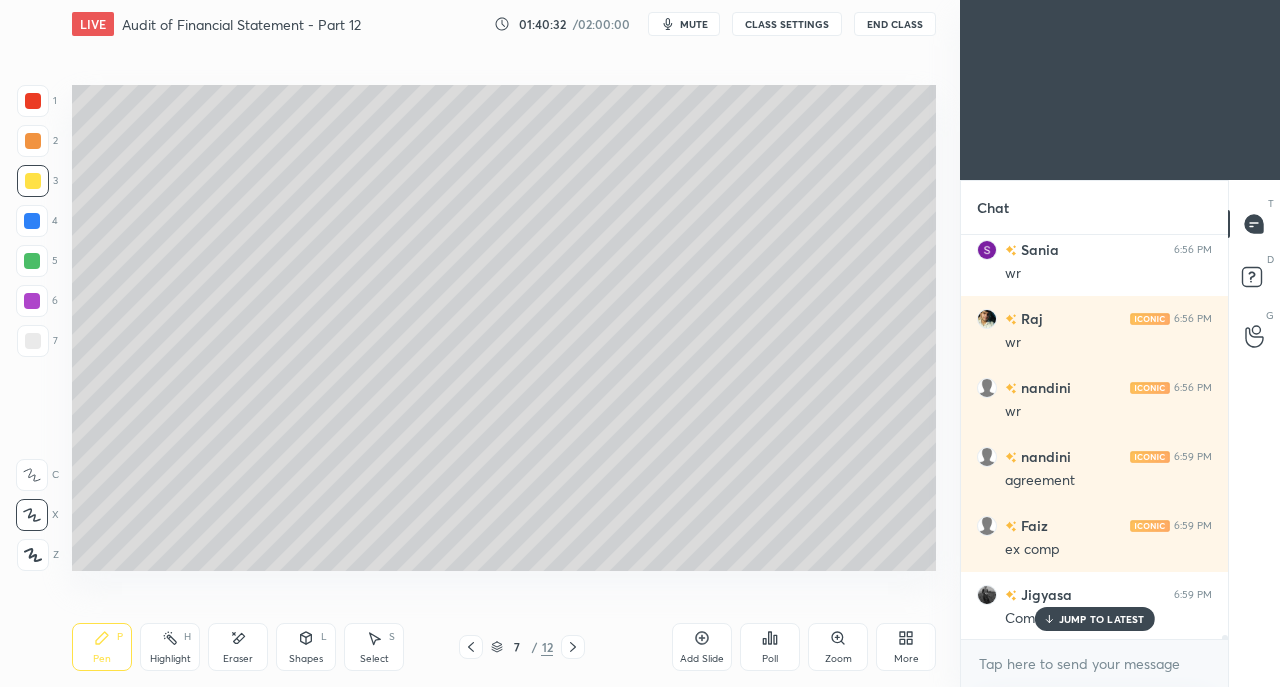 scroll, scrollTop: 42936, scrollLeft: 0, axis: vertical 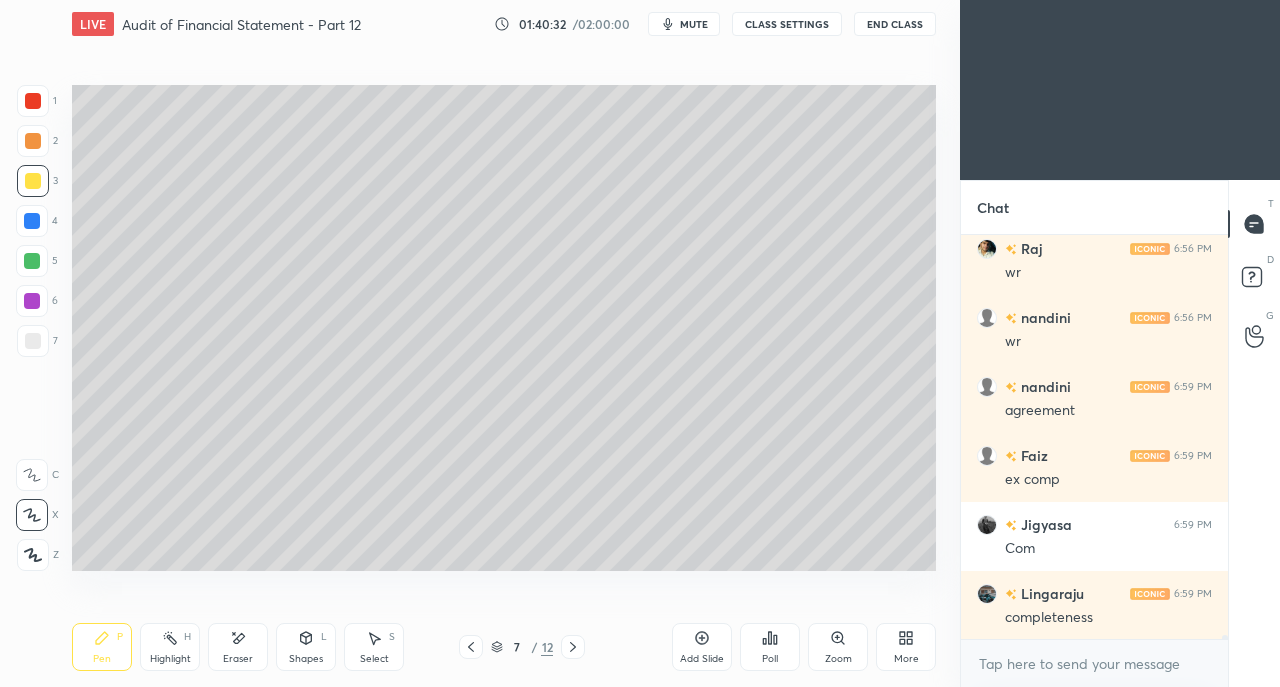 click at bounding box center [33, 341] 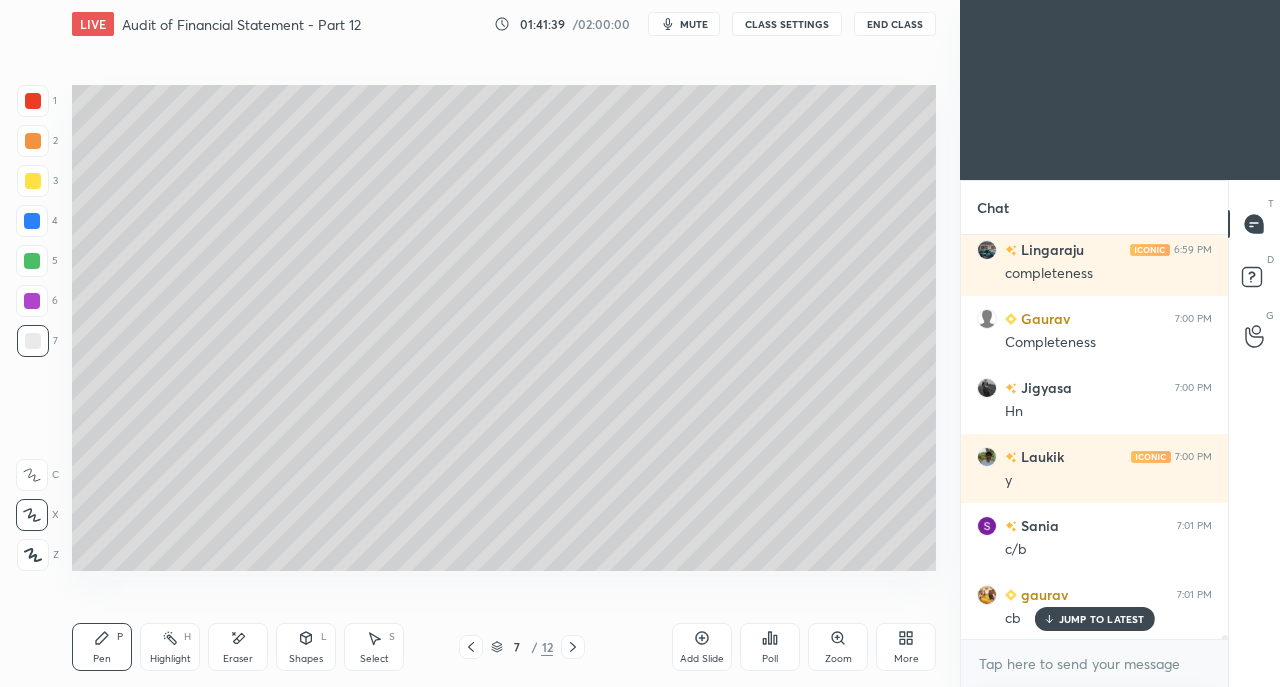scroll, scrollTop: 43418, scrollLeft: 0, axis: vertical 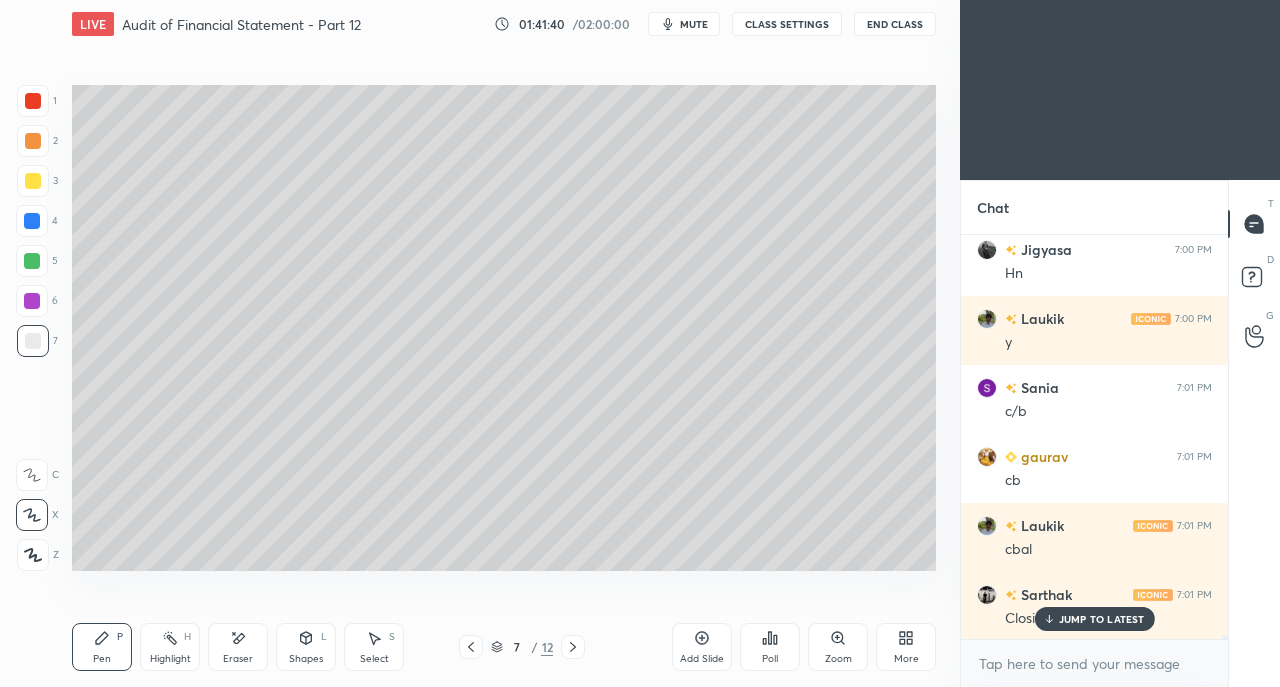 click at bounding box center (33, 141) 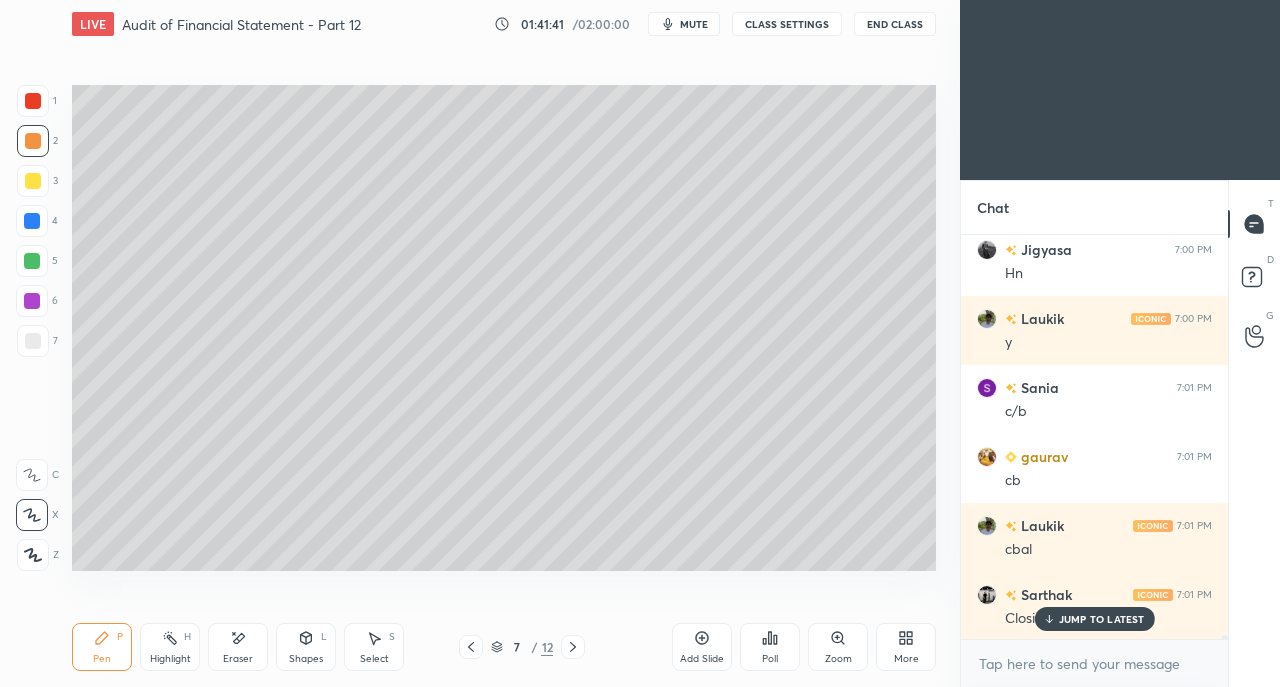 click at bounding box center [33, 181] 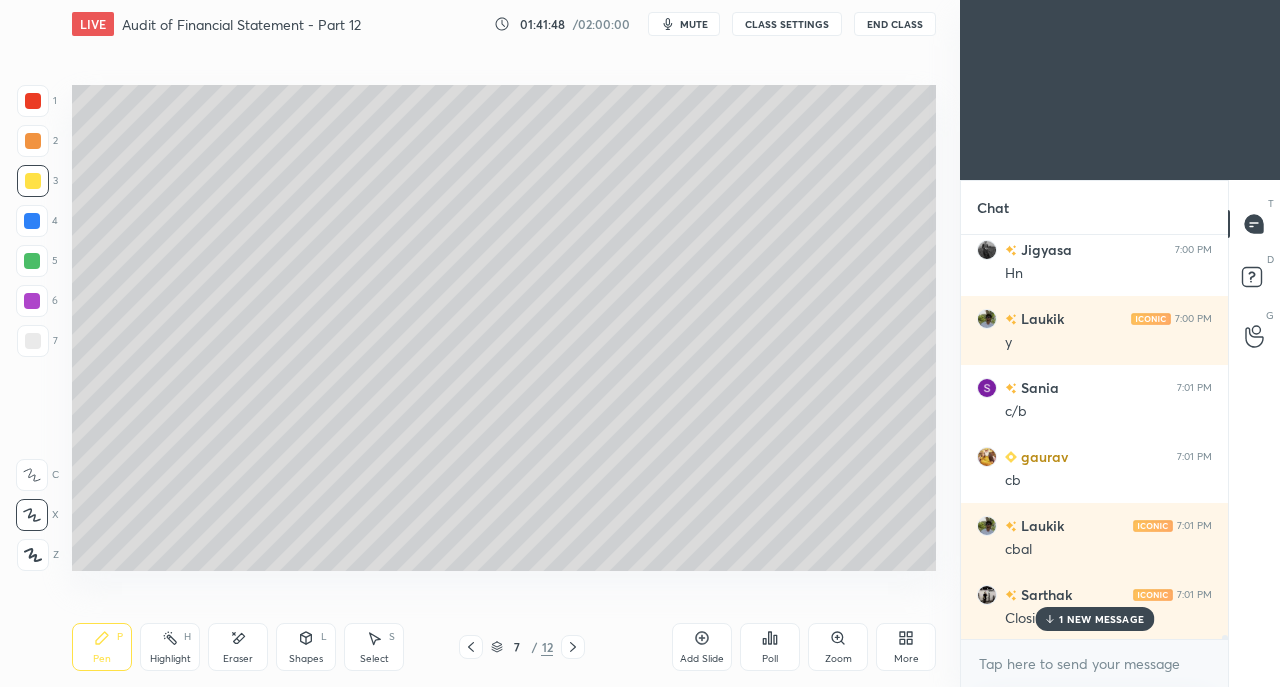 scroll, scrollTop: 43488, scrollLeft: 0, axis: vertical 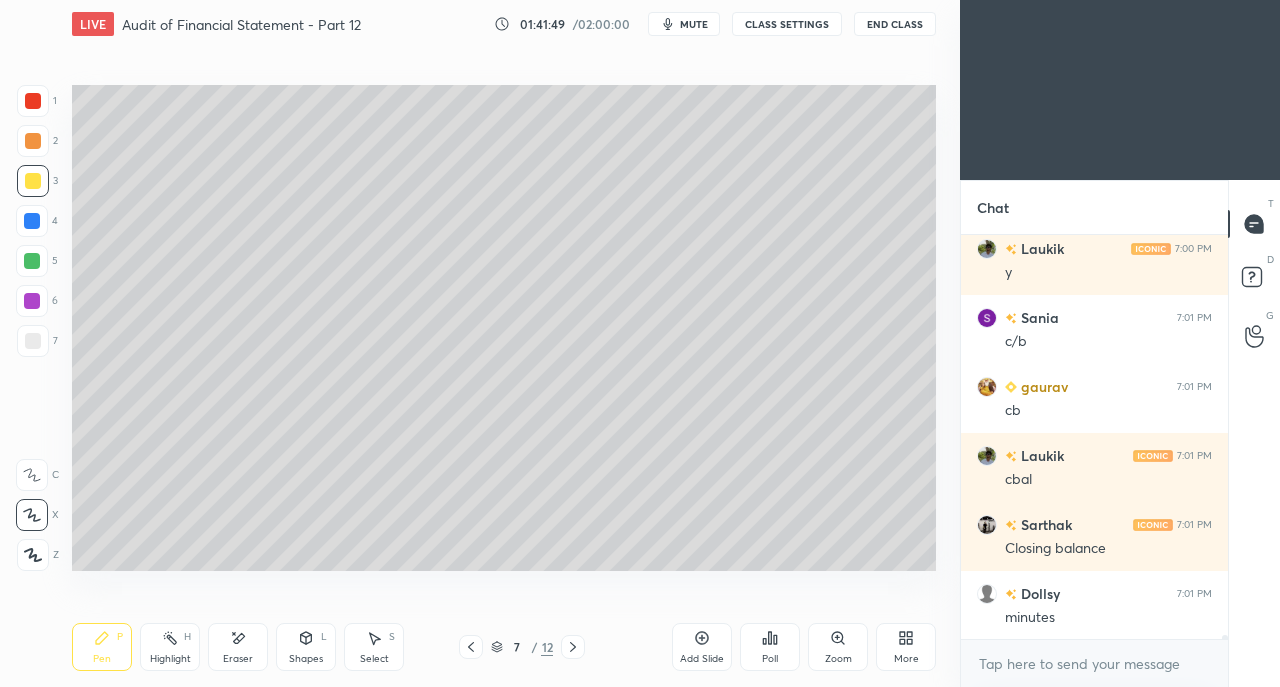 click on "Eraser" at bounding box center (238, 647) 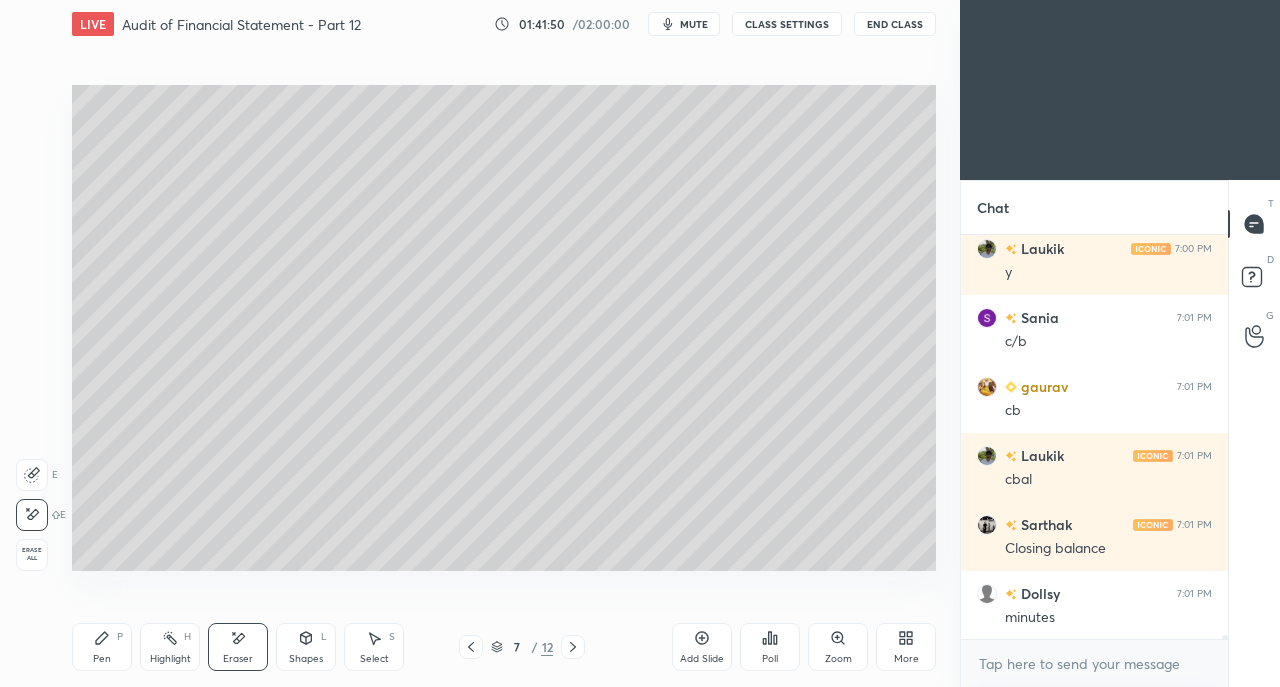 click on "Pen P" at bounding box center (102, 647) 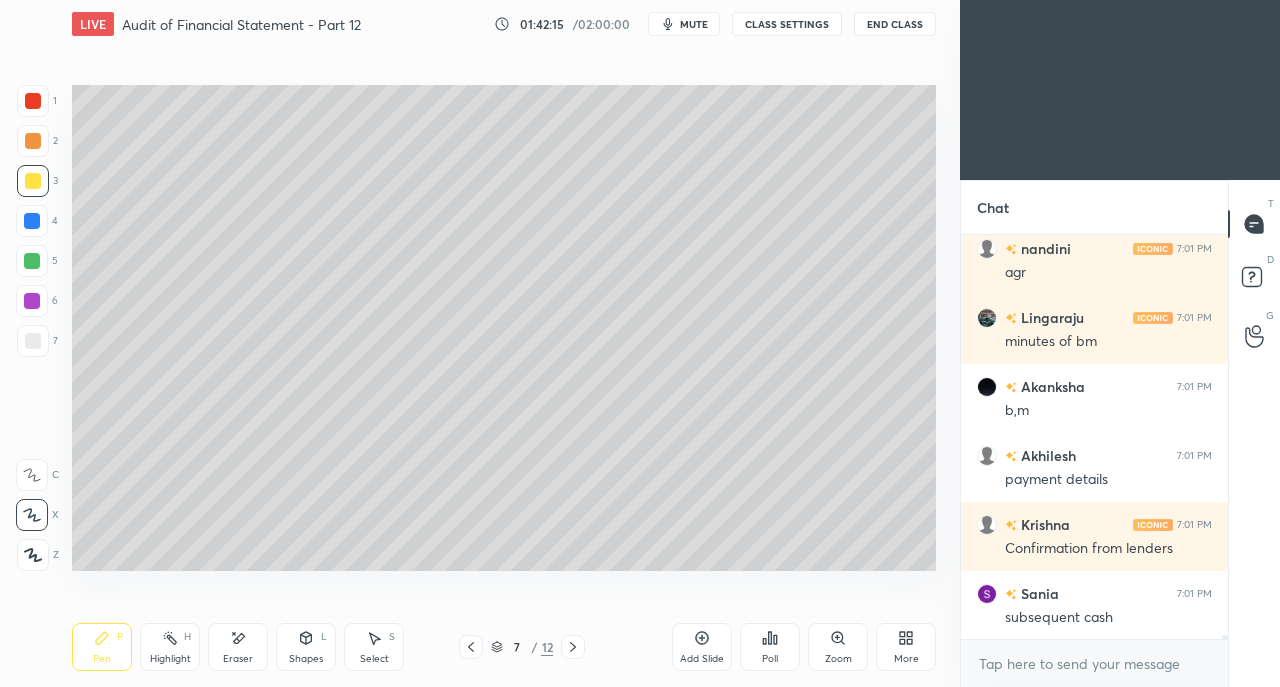 scroll, scrollTop: 44108, scrollLeft: 0, axis: vertical 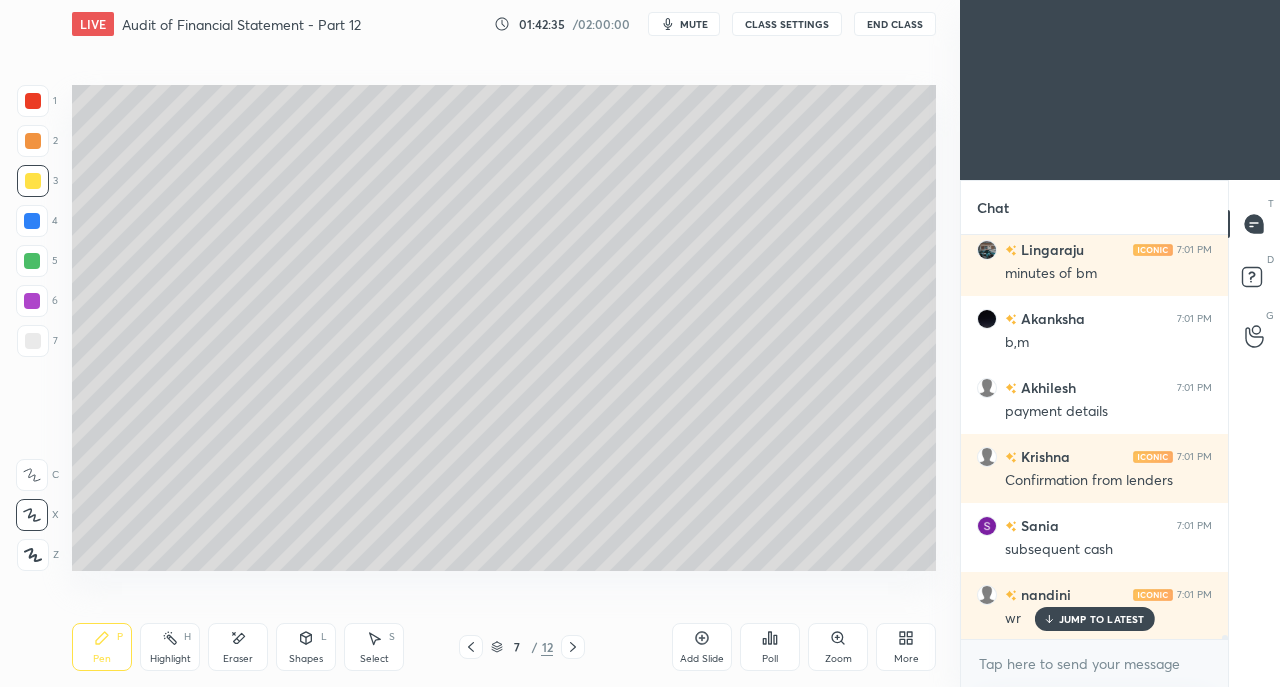 click at bounding box center [33, 181] 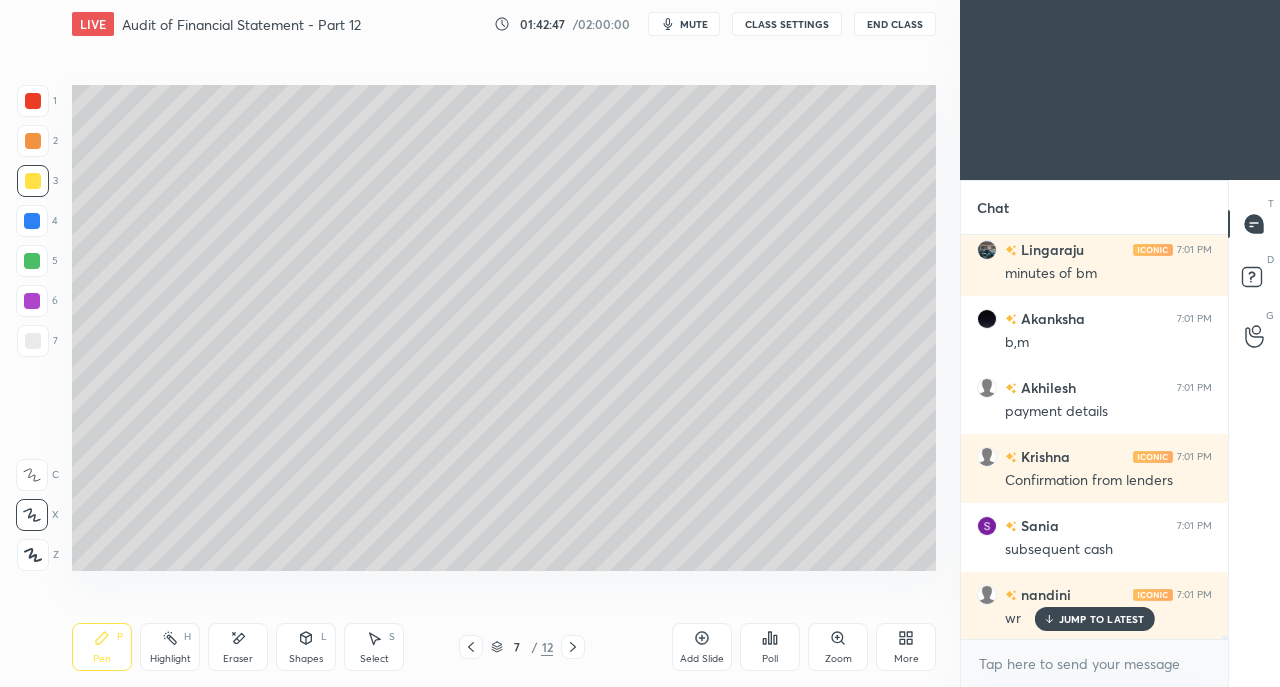 click 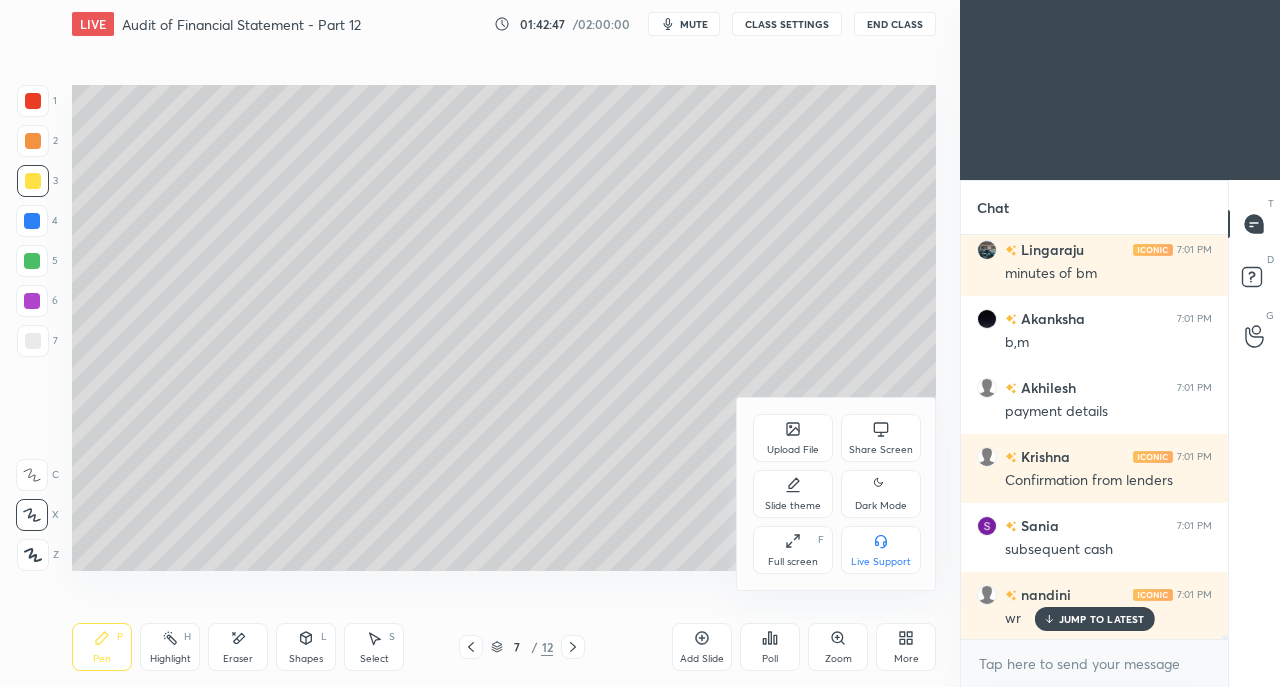 click 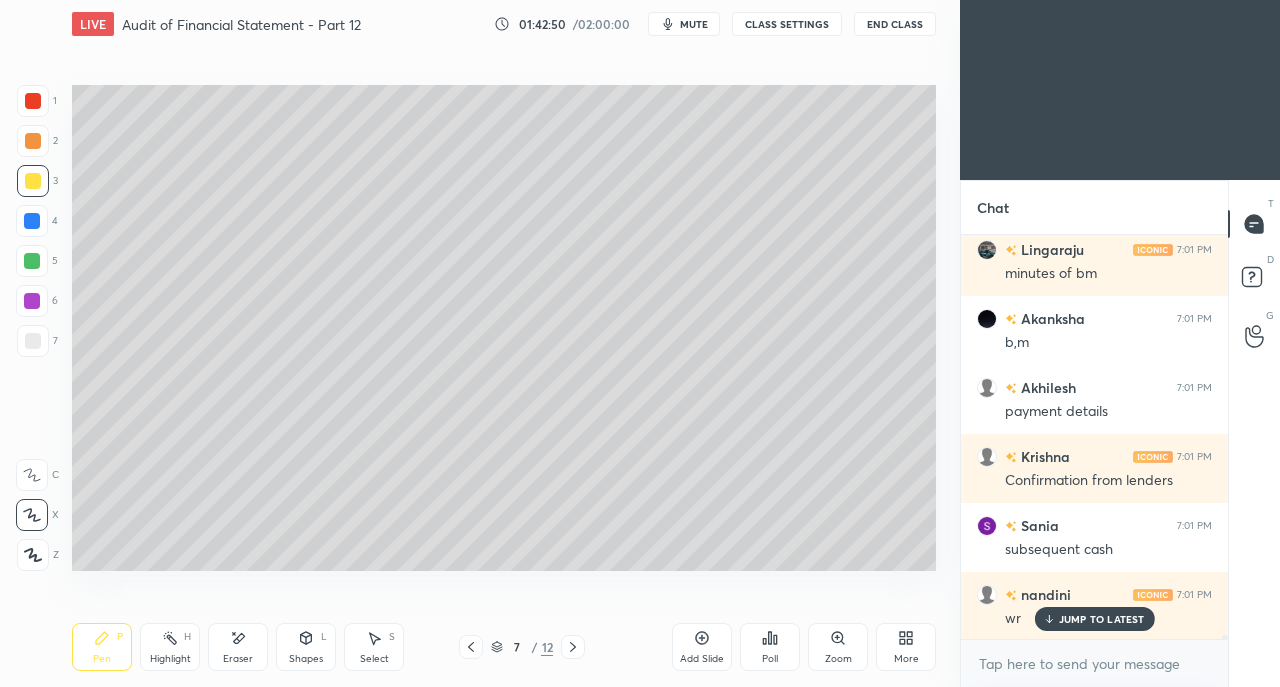 click at bounding box center (33, 341) 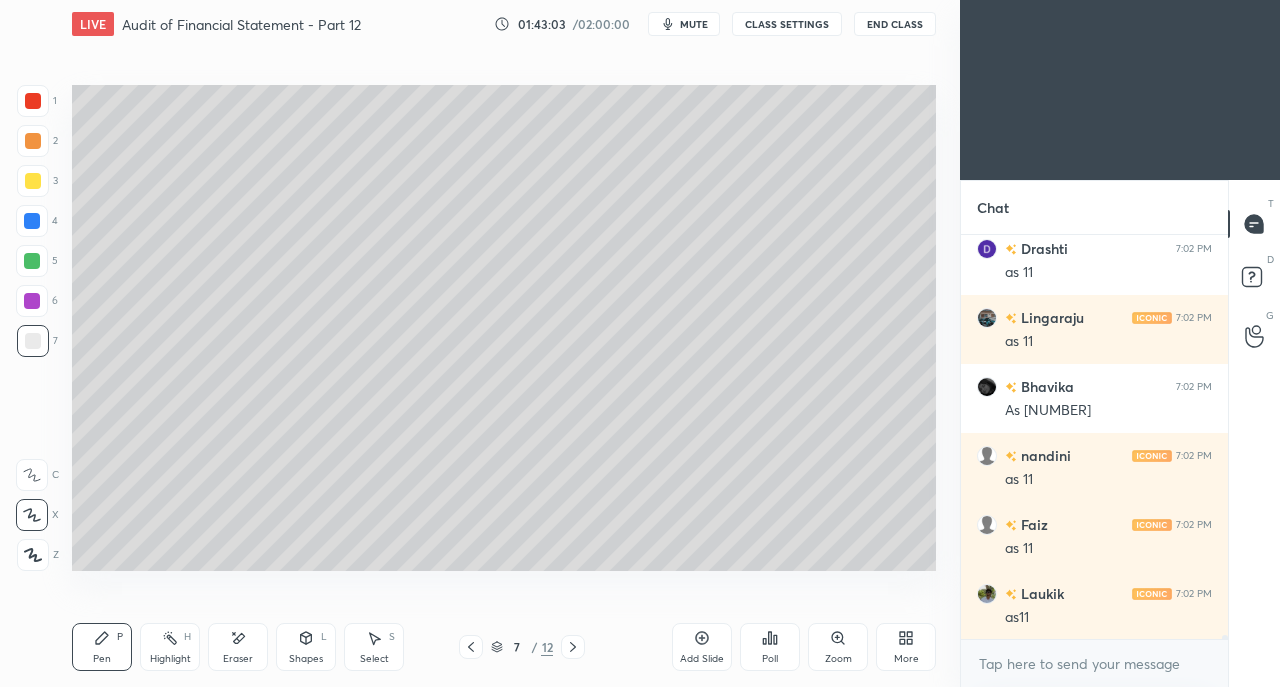 scroll, scrollTop: 44798, scrollLeft: 0, axis: vertical 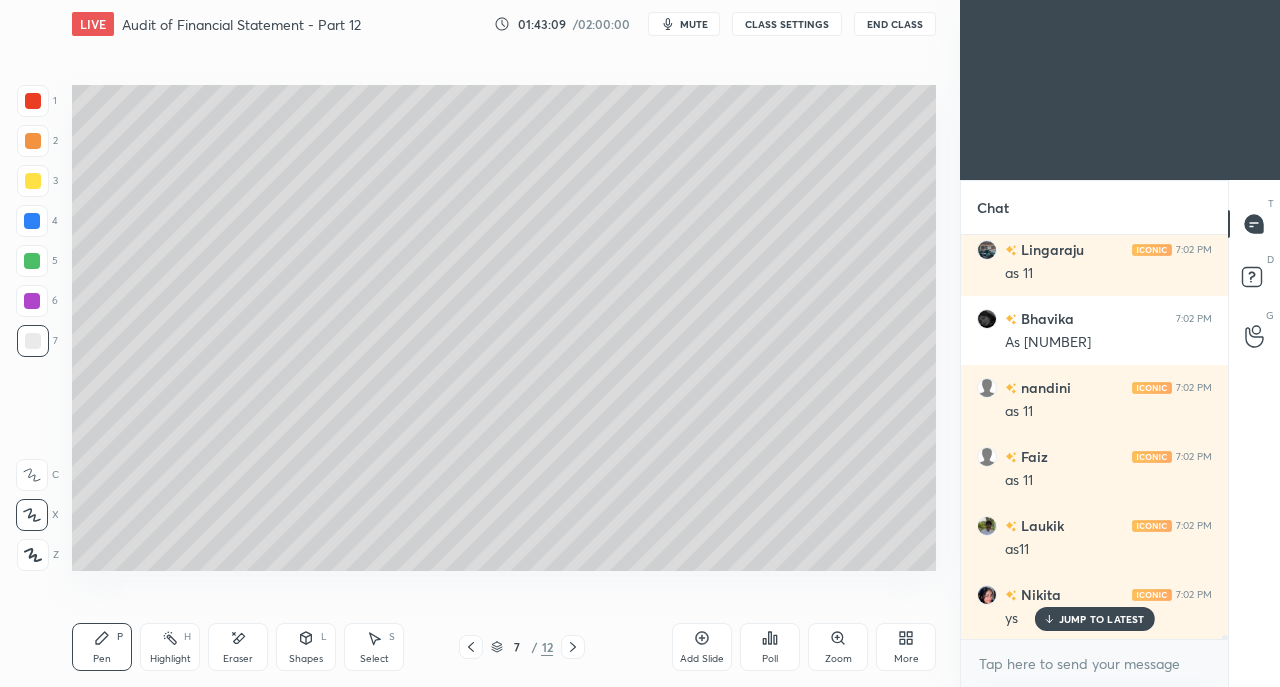 click 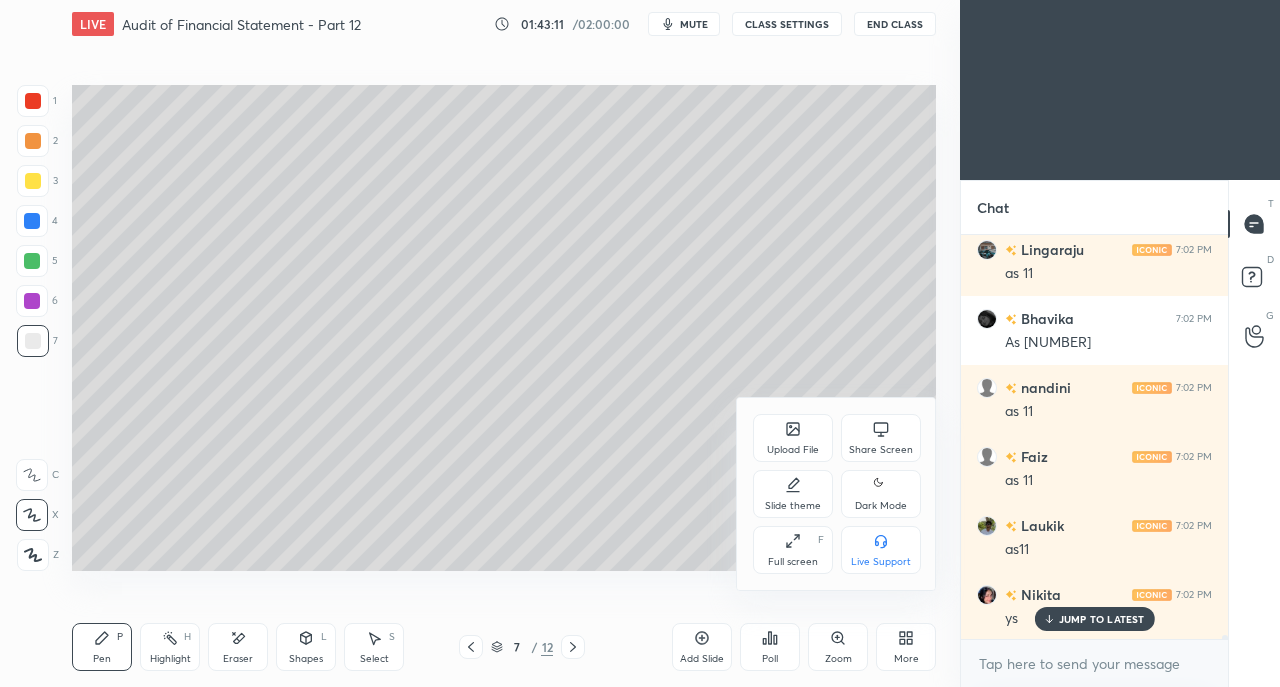 click on "Upload File Share Screen Slide theme Dark Mode Full screen F Live Support" at bounding box center [837, 494] 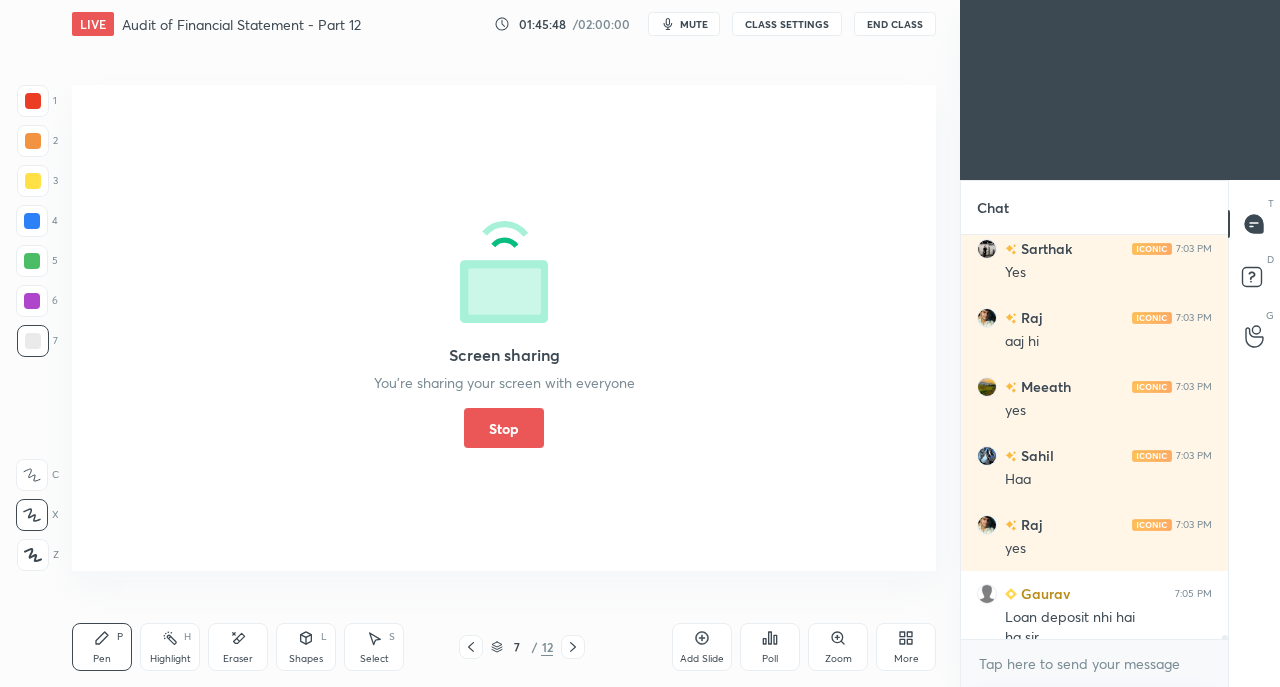 scroll, scrollTop: 45302, scrollLeft: 0, axis: vertical 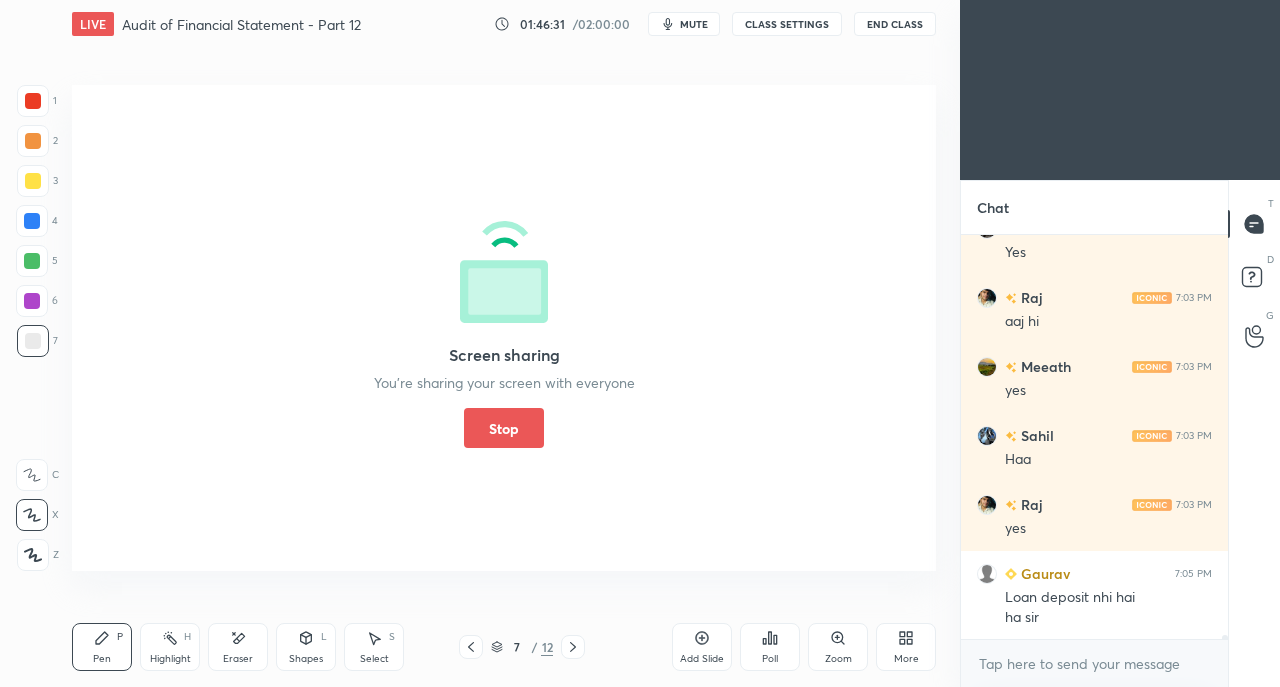 click on "Stop" at bounding box center [504, 428] 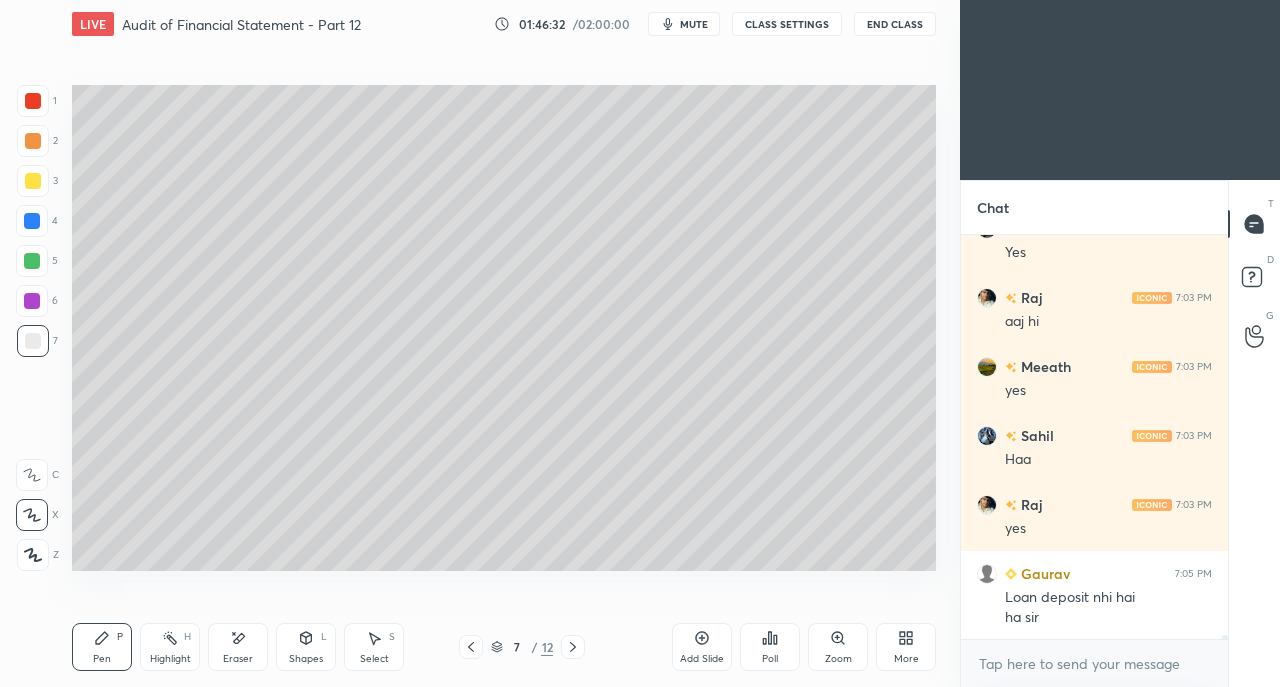 click 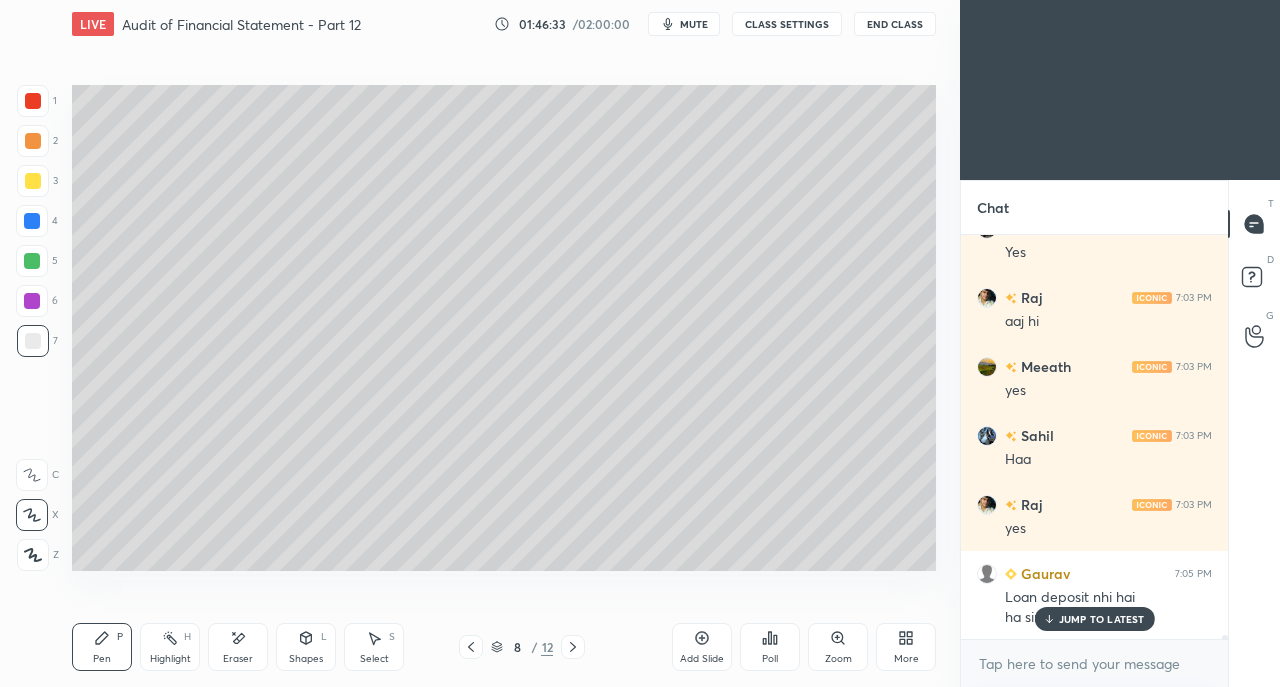 scroll, scrollTop: 45370, scrollLeft: 0, axis: vertical 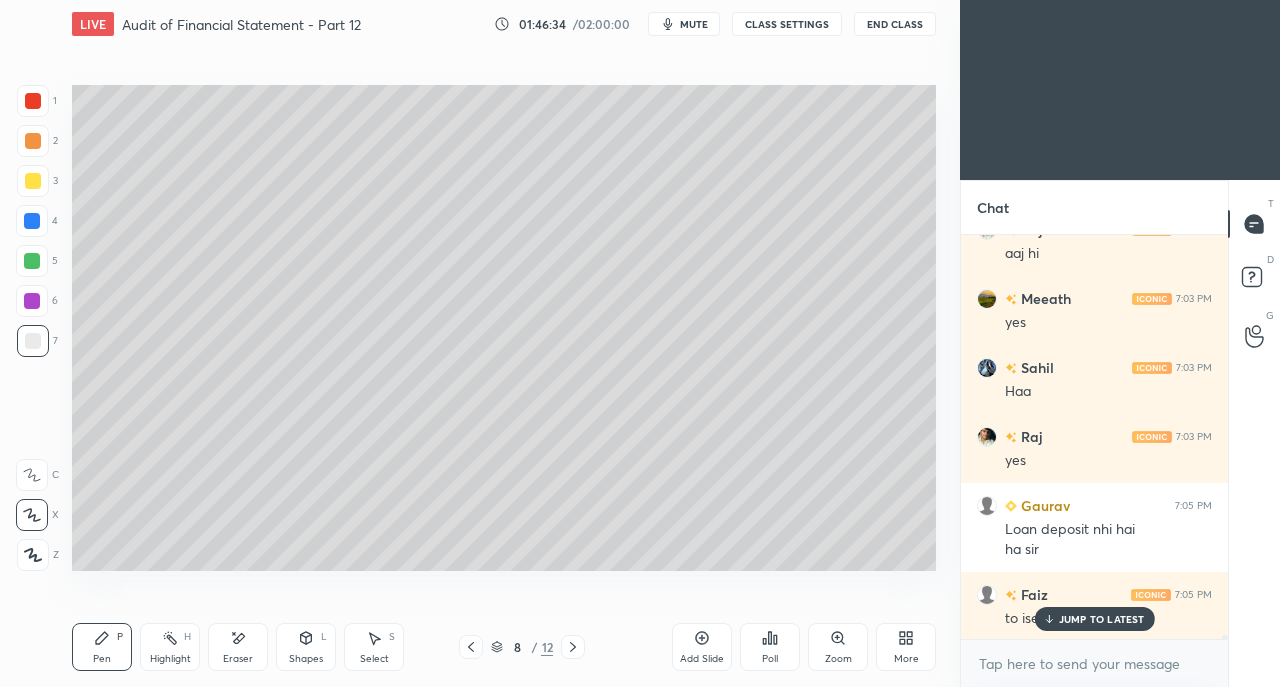 click 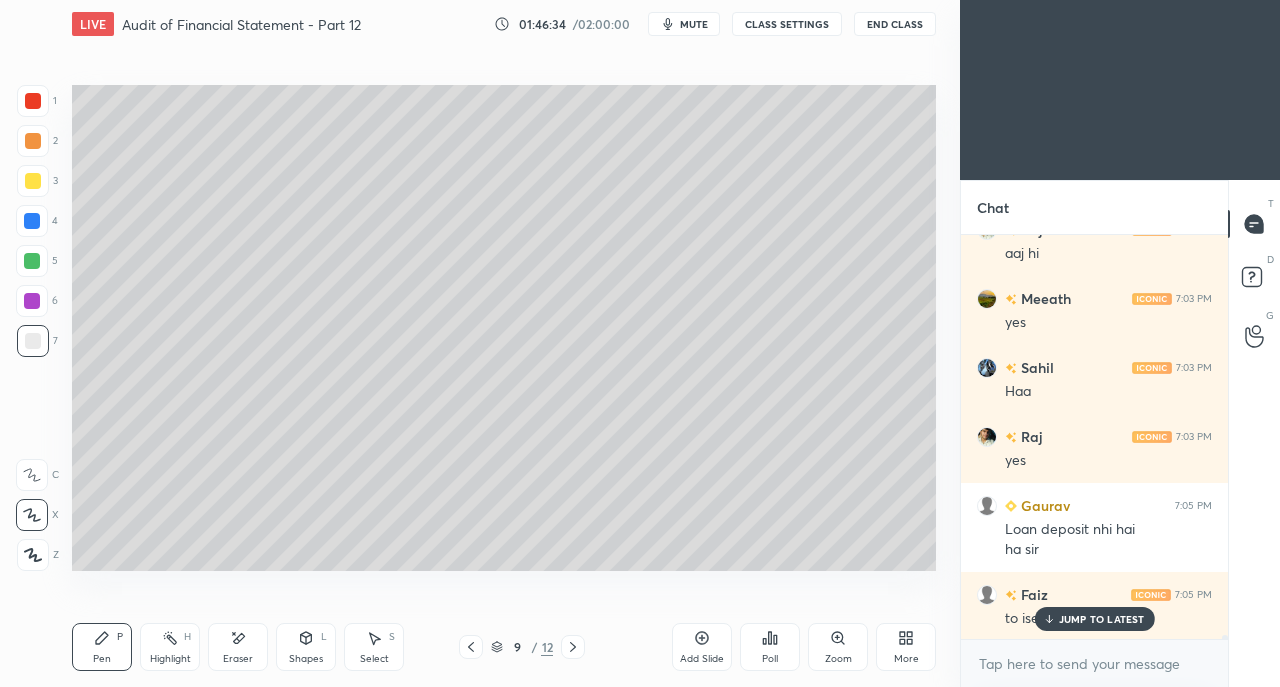 click on "JUMP TO LATEST" at bounding box center (1102, 619) 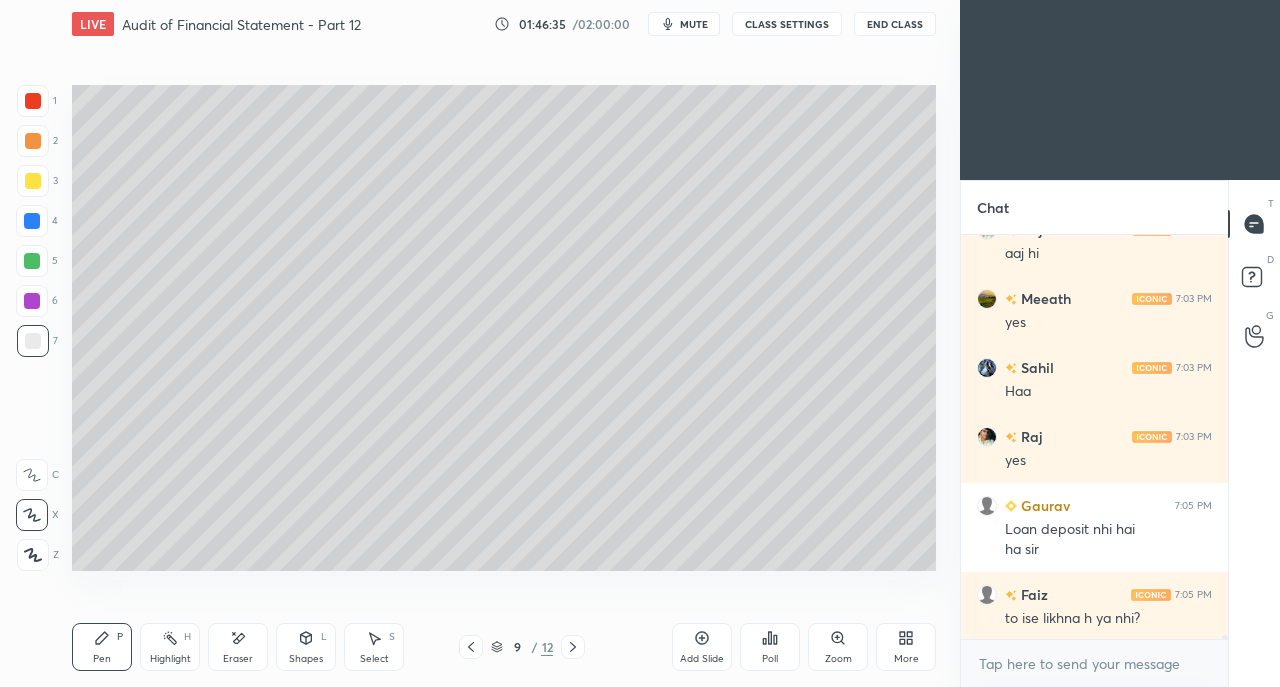 click 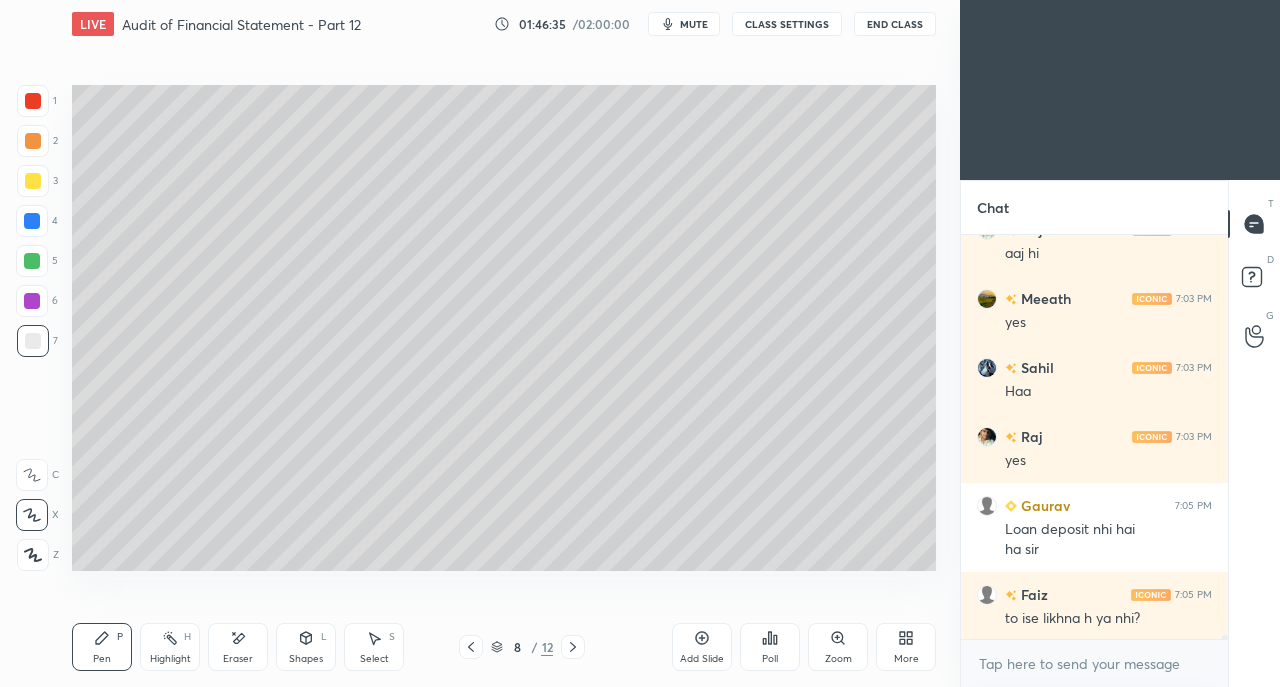 click 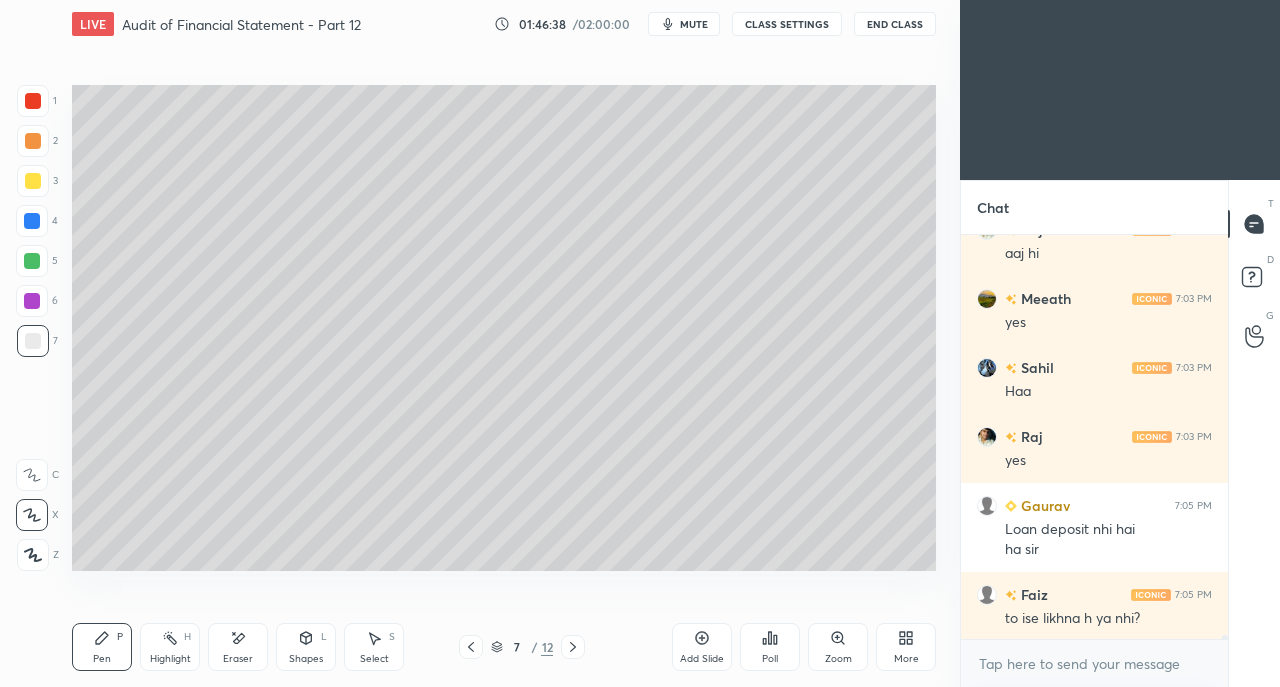 click 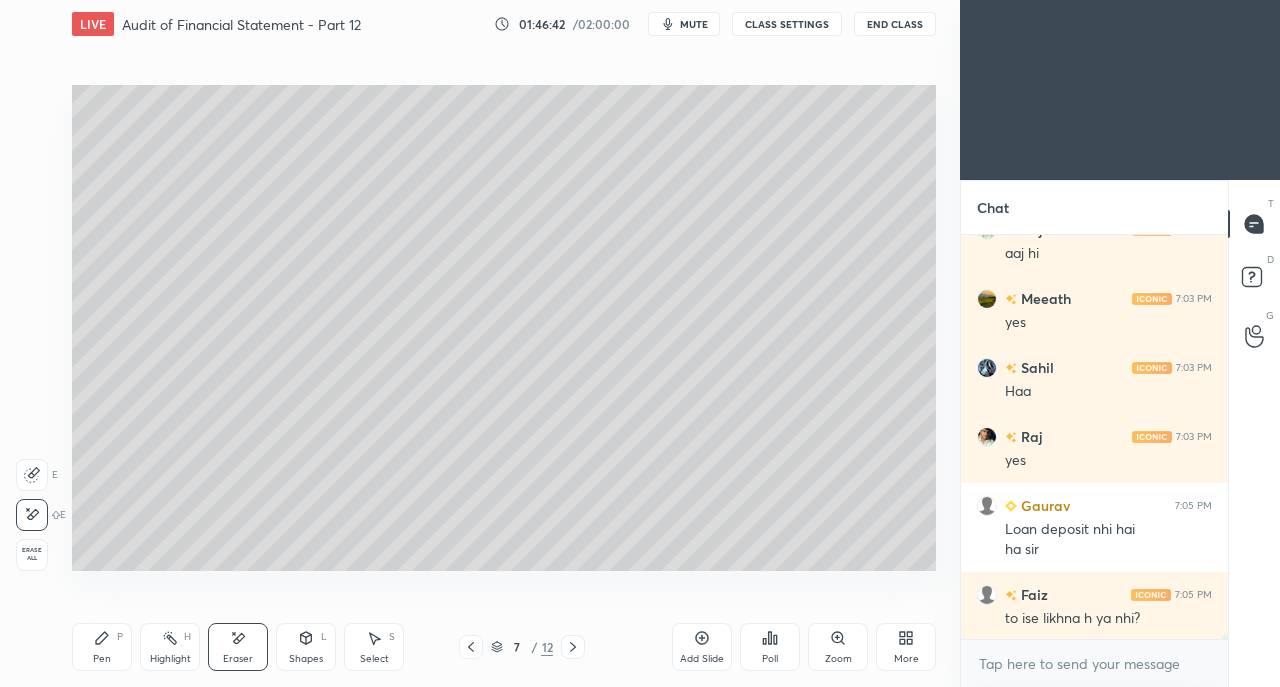 click on "Pen P" at bounding box center (102, 647) 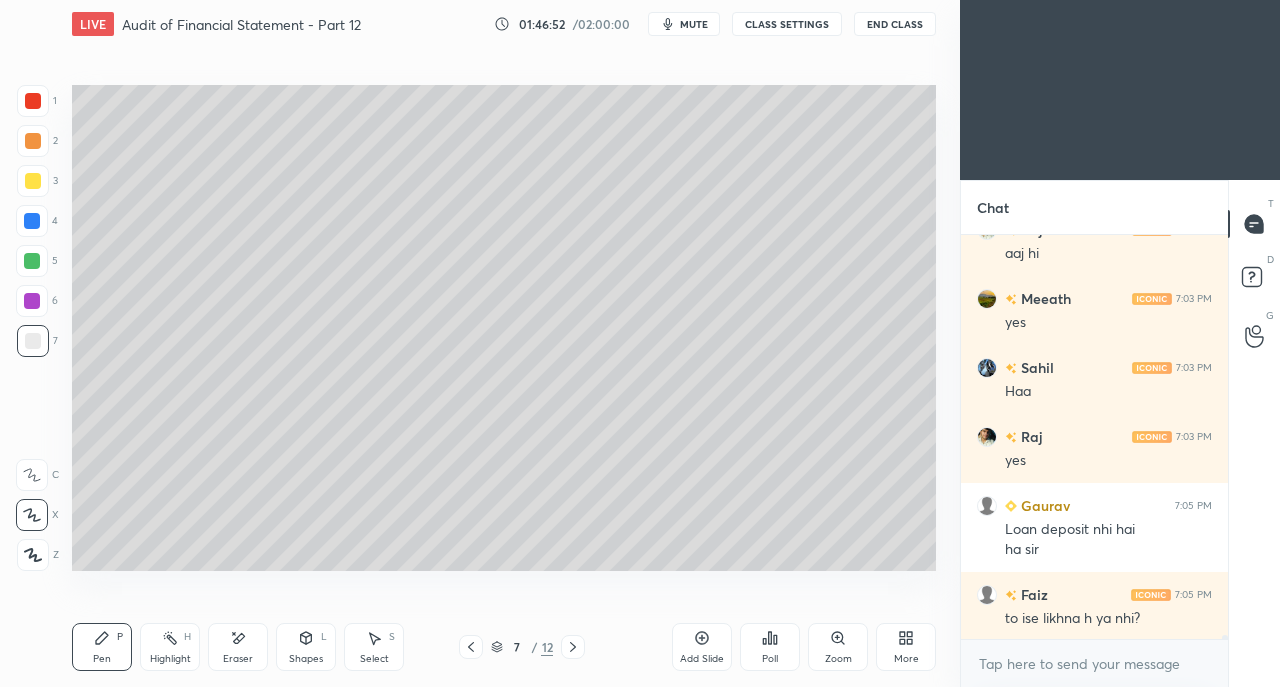click at bounding box center (33, 181) 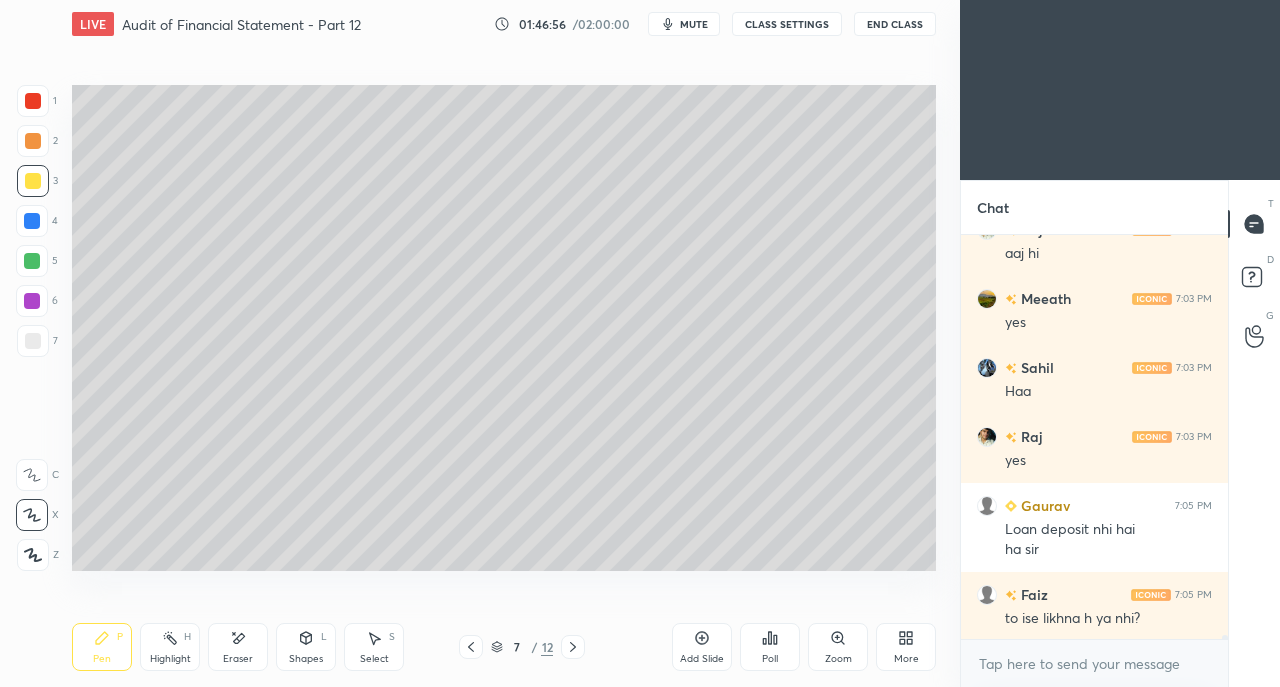 scroll, scrollTop: 45440, scrollLeft: 0, axis: vertical 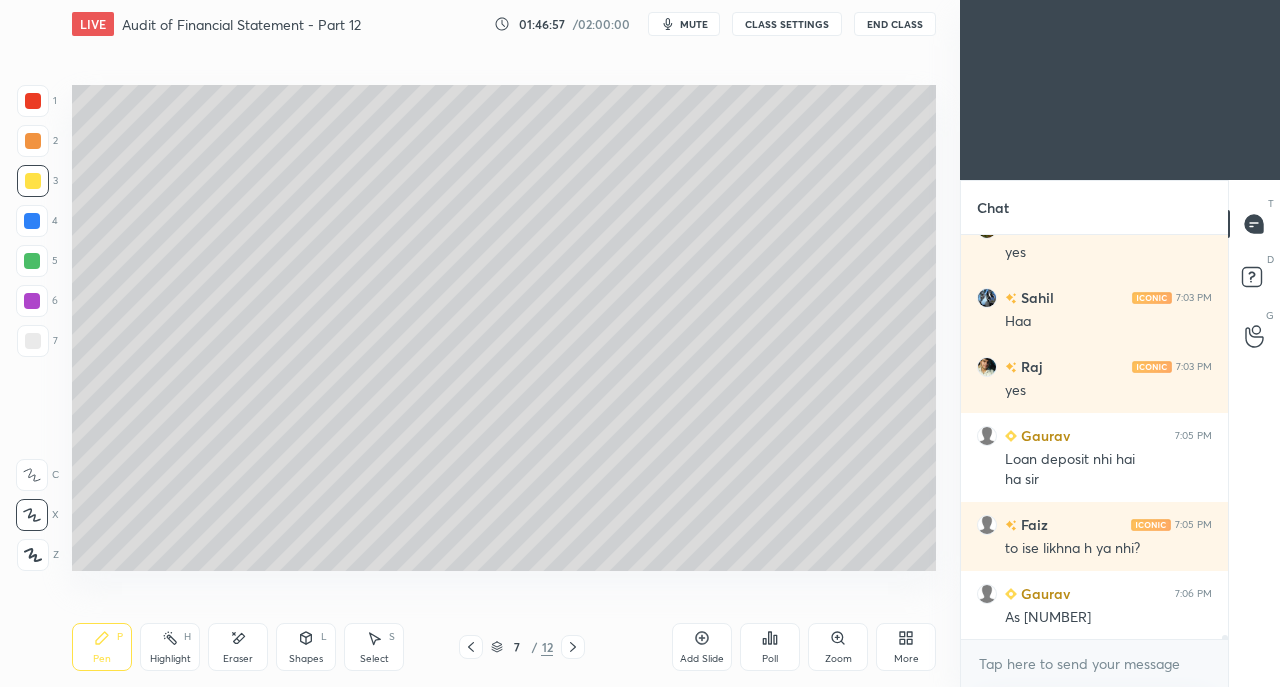 click at bounding box center [33, 341] 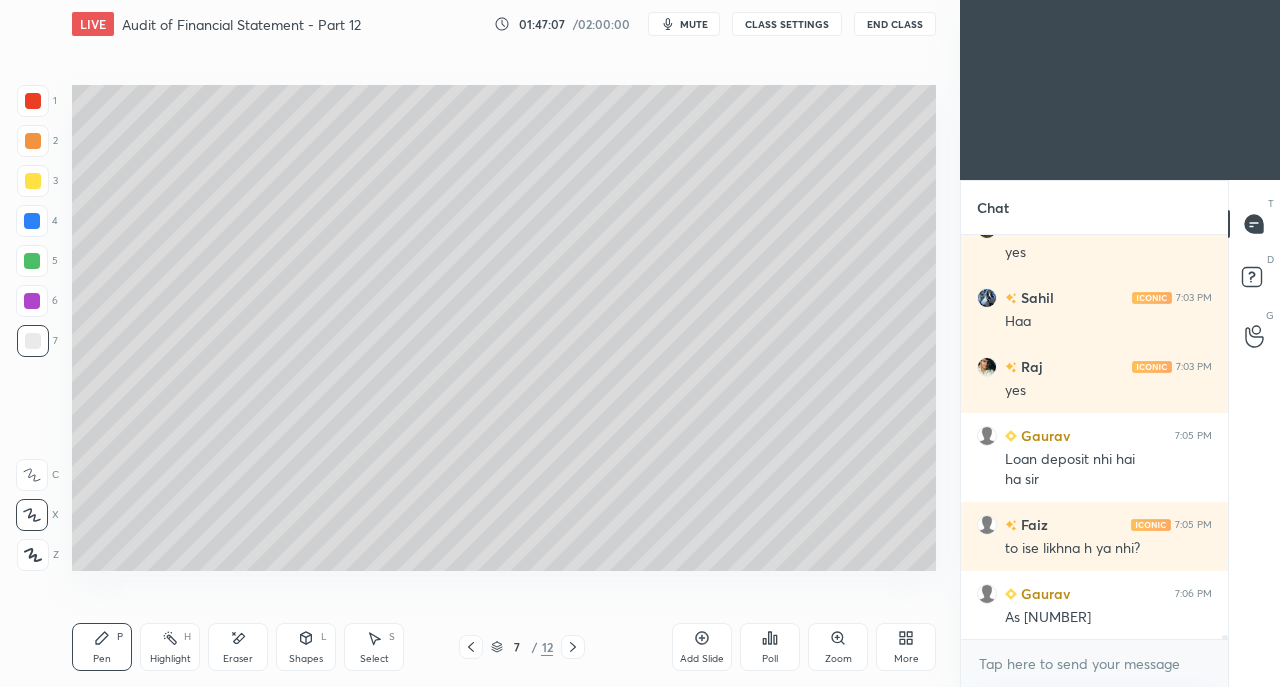 click at bounding box center (33, 181) 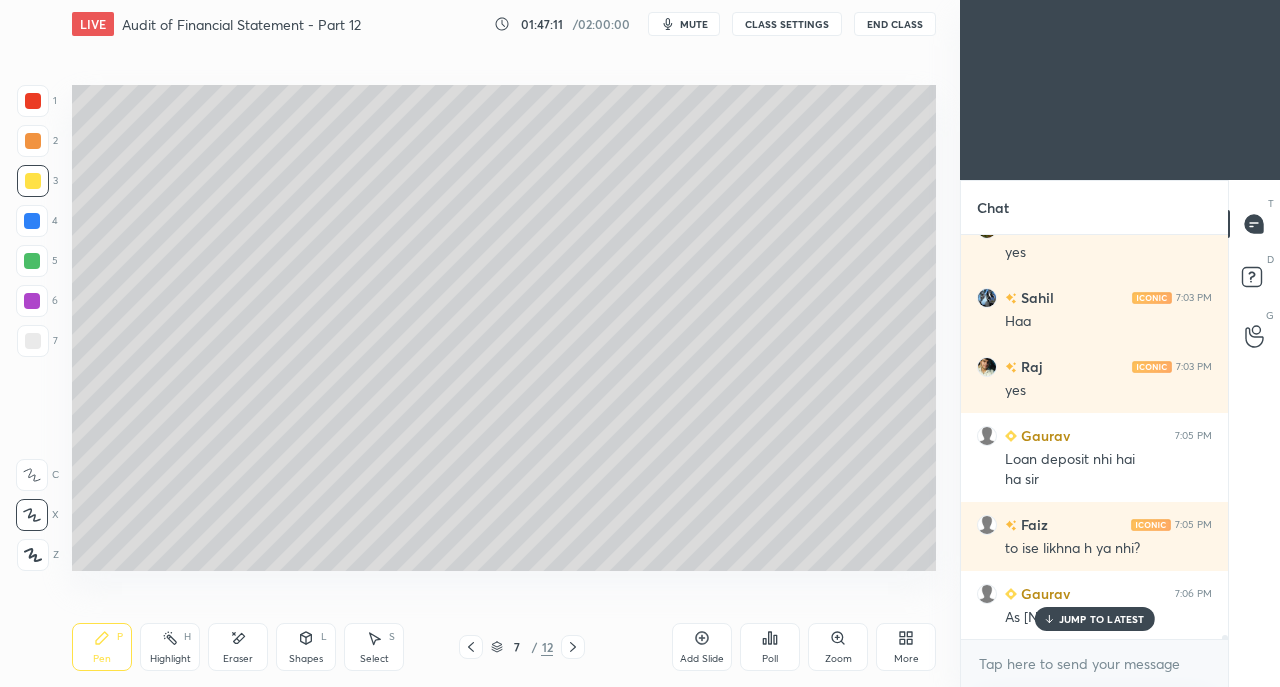scroll, scrollTop: 45508, scrollLeft: 0, axis: vertical 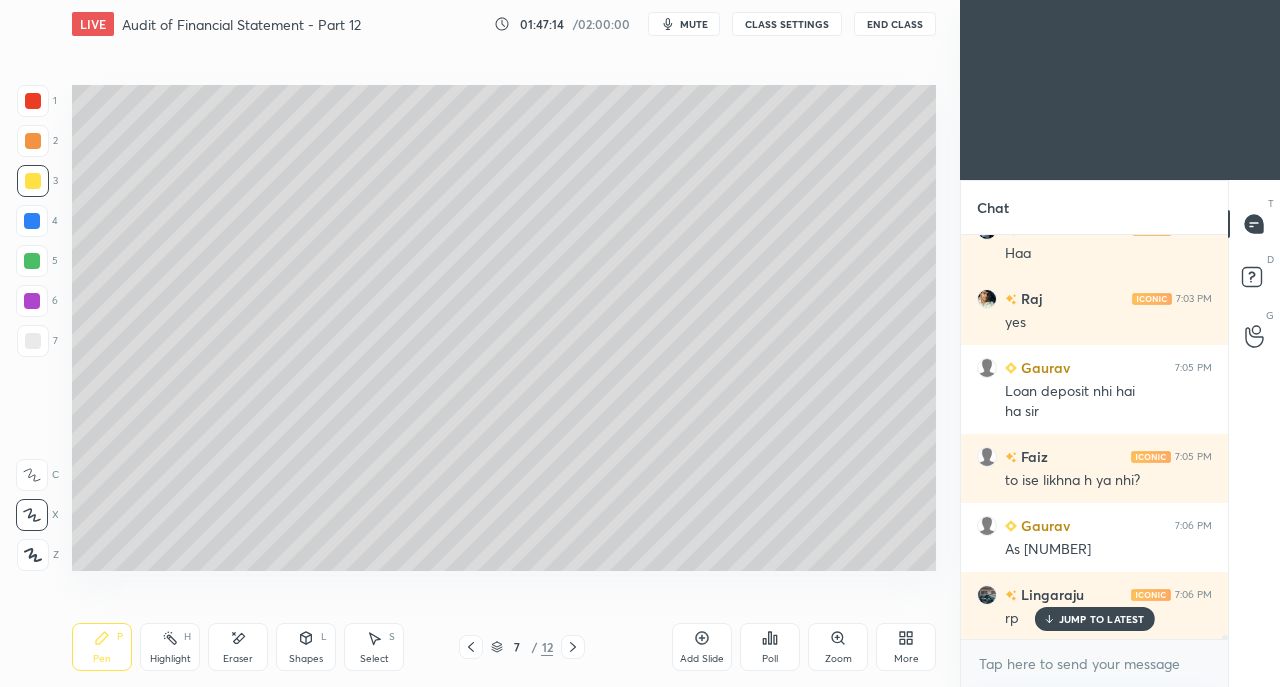 click at bounding box center (33, 341) 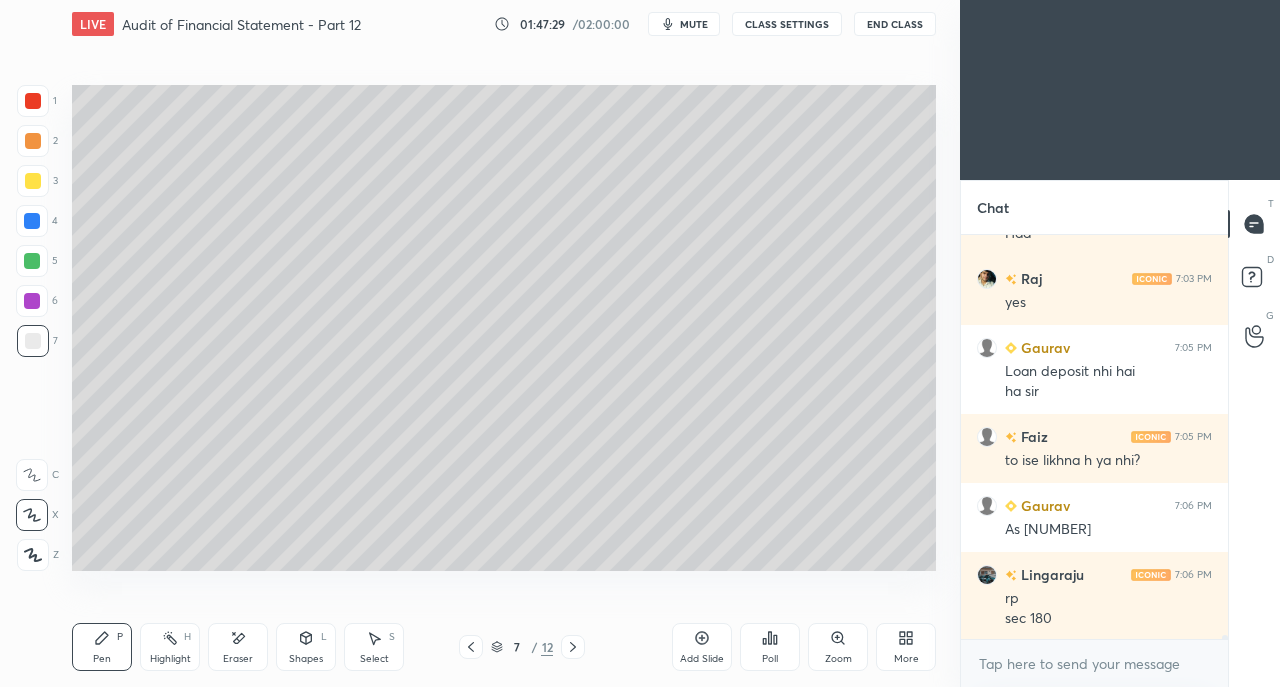 scroll, scrollTop: 45598, scrollLeft: 0, axis: vertical 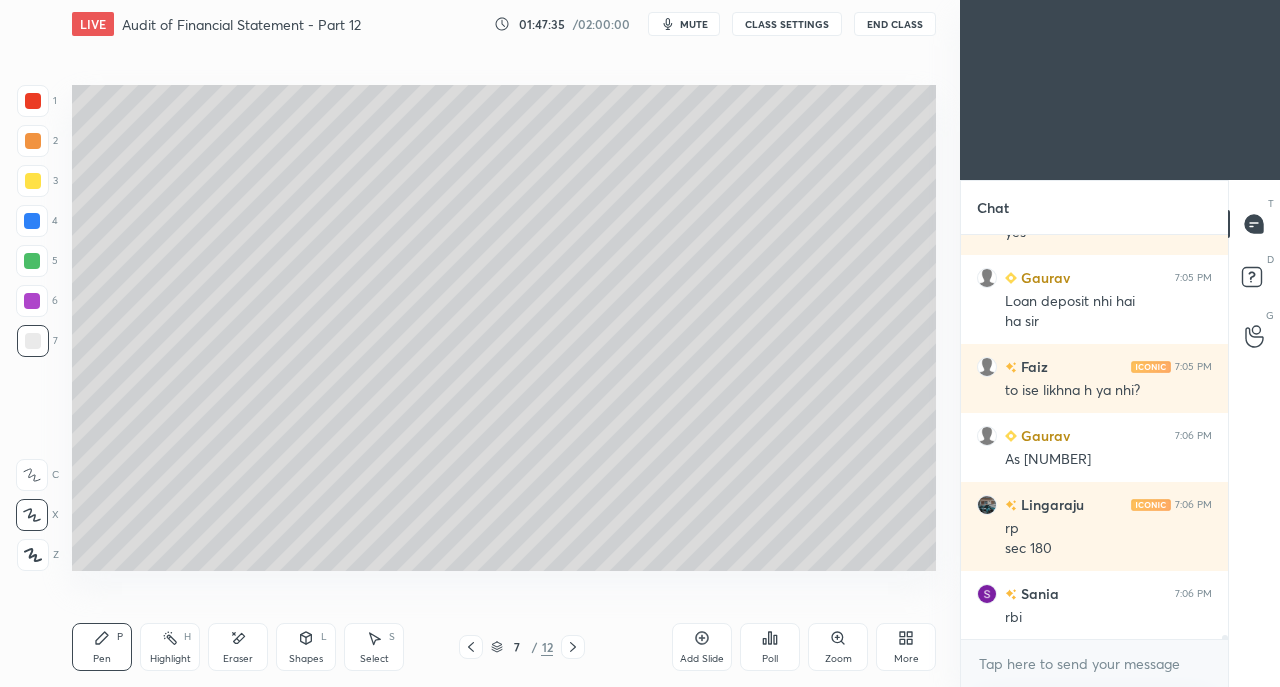 click at bounding box center (33, 181) 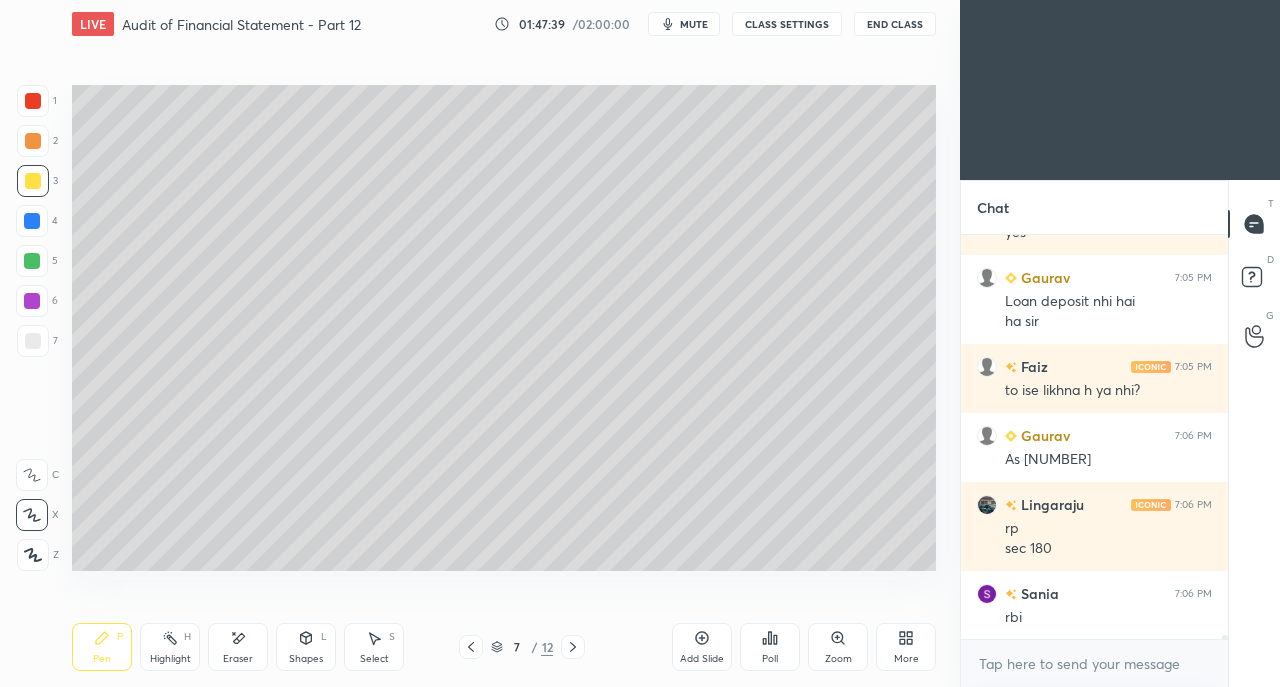 click at bounding box center [33, 341] 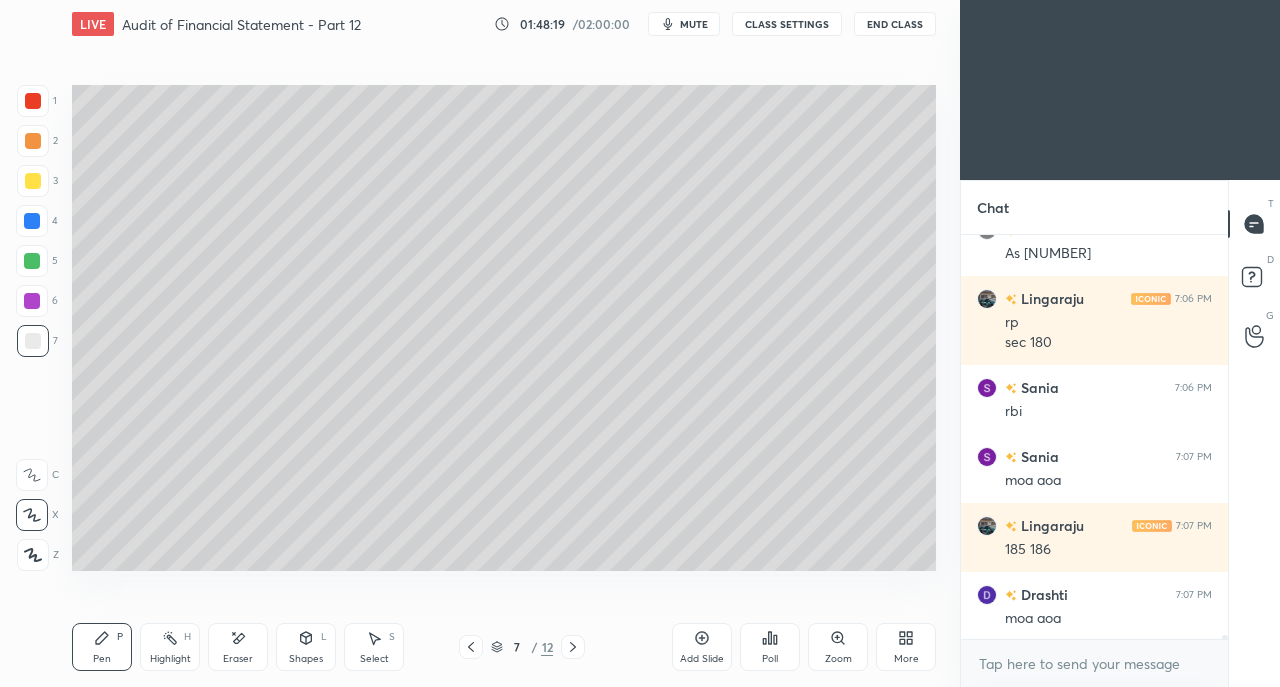 scroll, scrollTop: 45874, scrollLeft: 0, axis: vertical 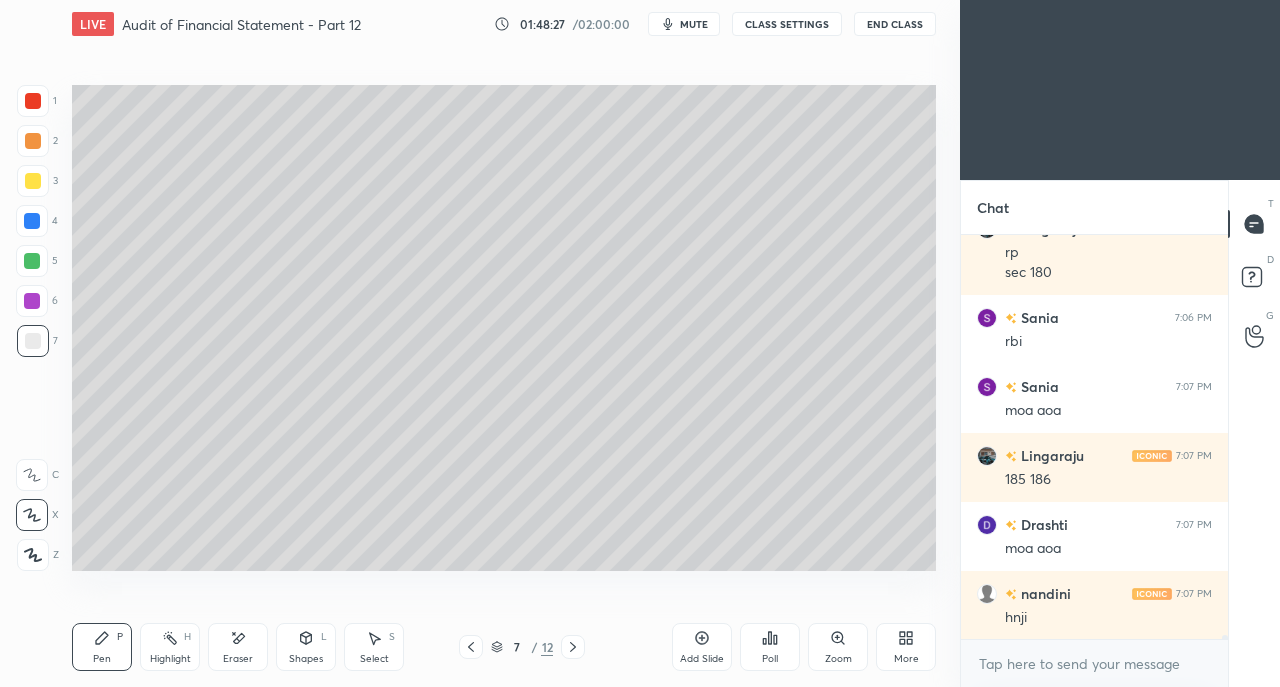 click 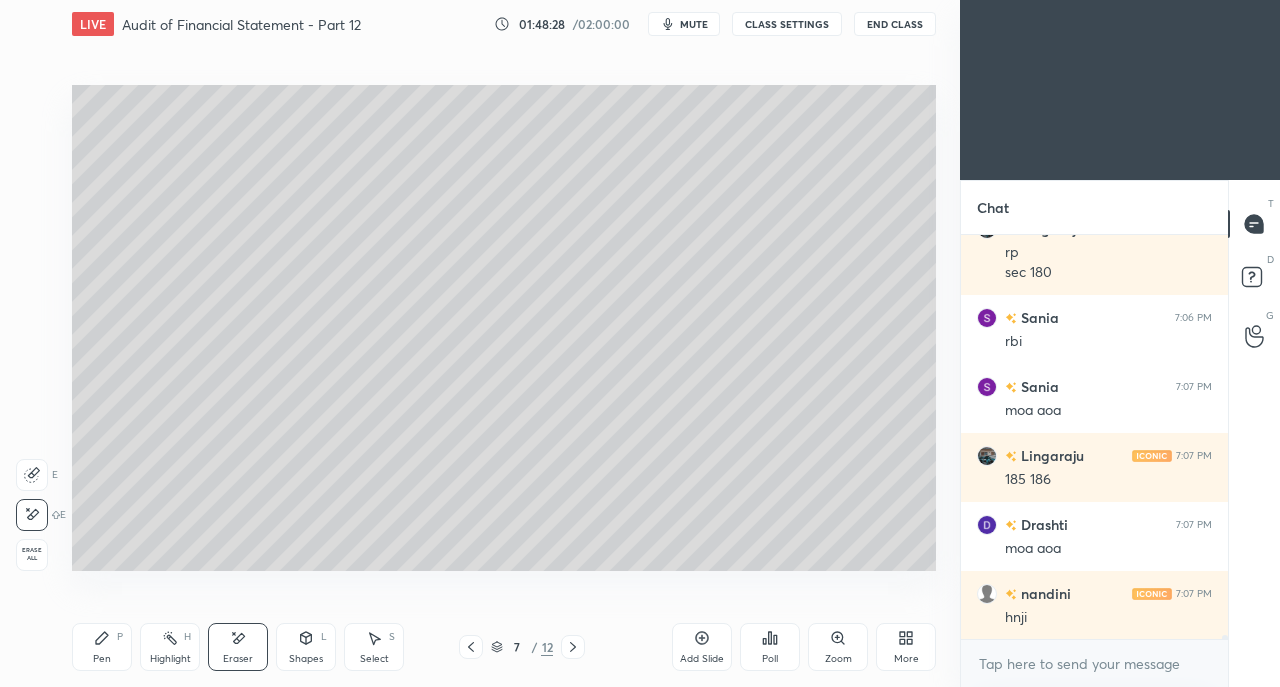 click on "Pen" at bounding box center [102, 659] 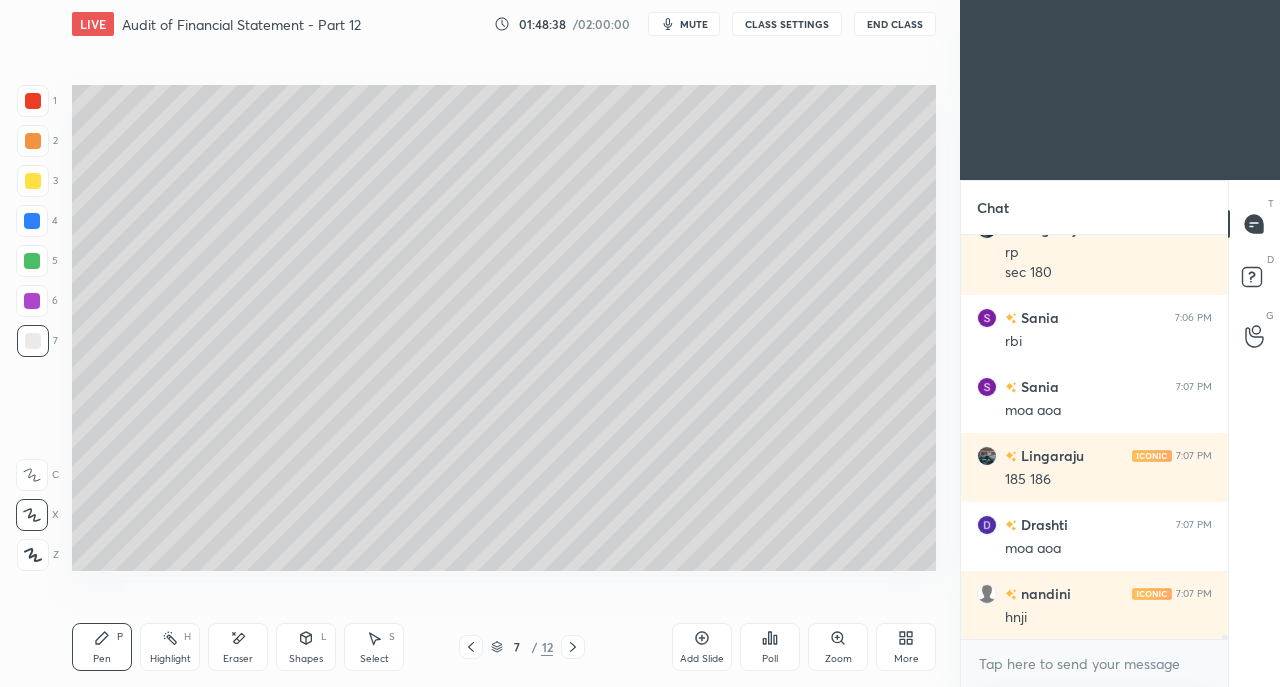 click at bounding box center (33, 181) 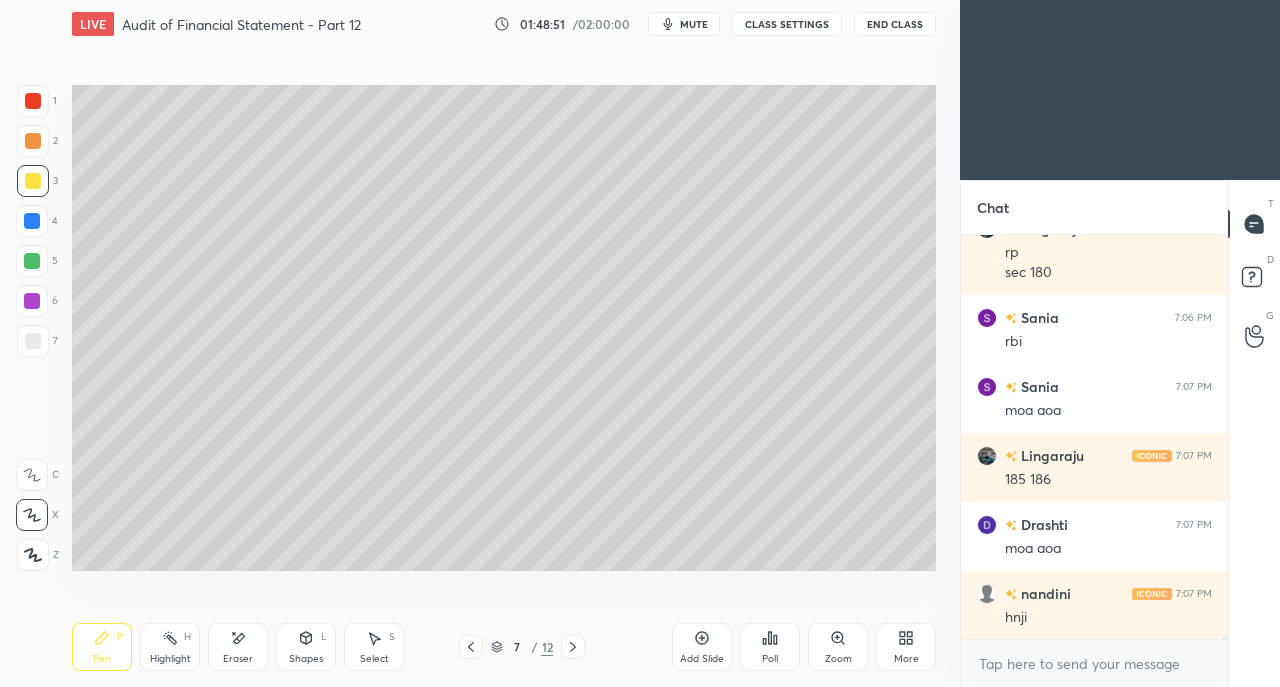 click on "Add Slide" at bounding box center (702, 647) 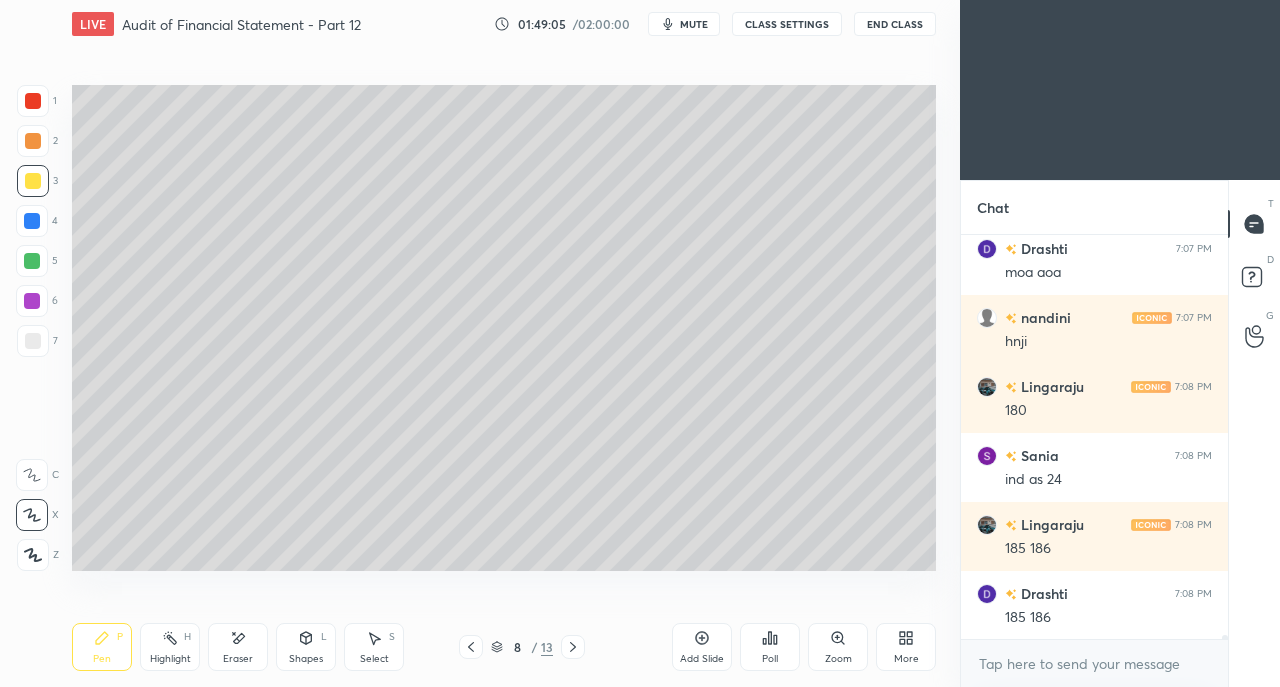 scroll, scrollTop: 46218, scrollLeft: 0, axis: vertical 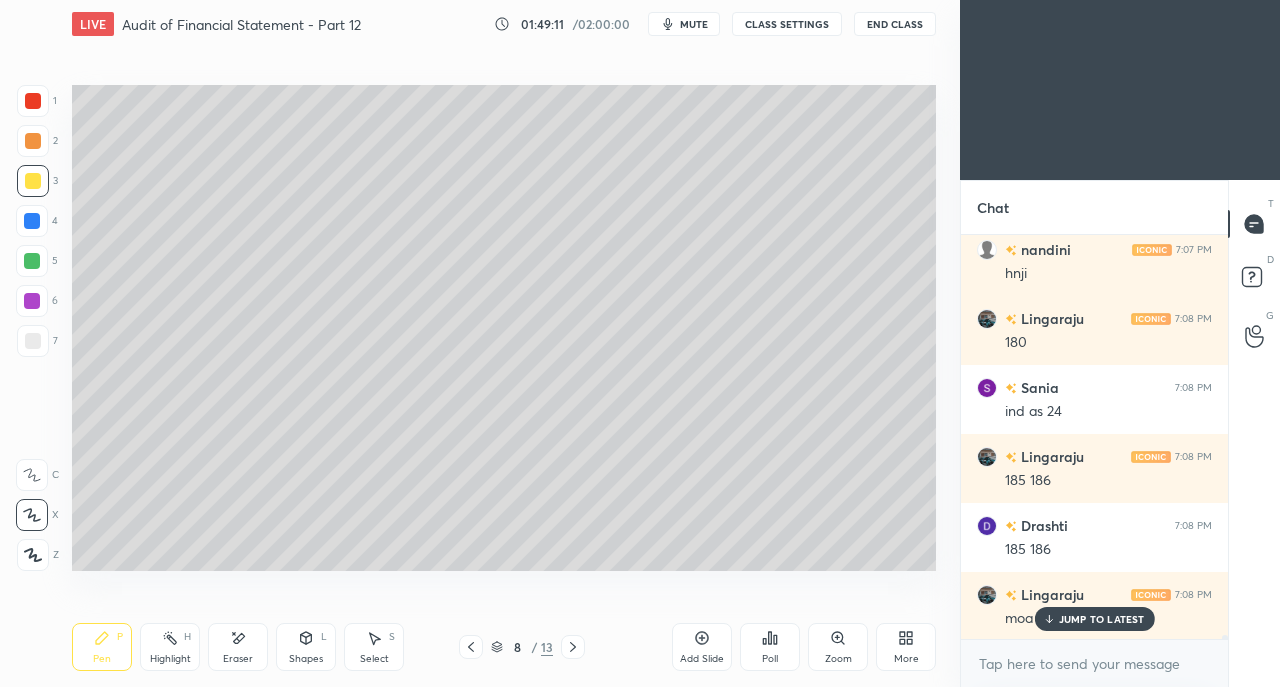 click 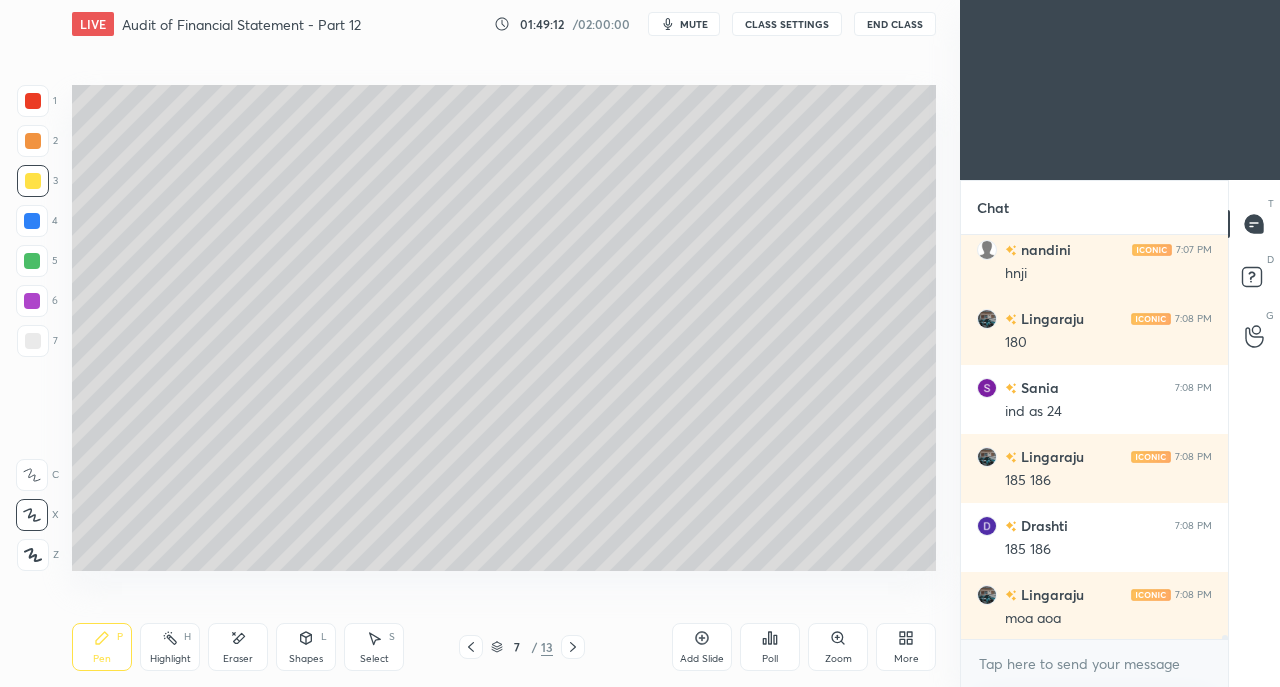 scroll, scrollTop: 46288, scrollLeft: 0, axis: vertical 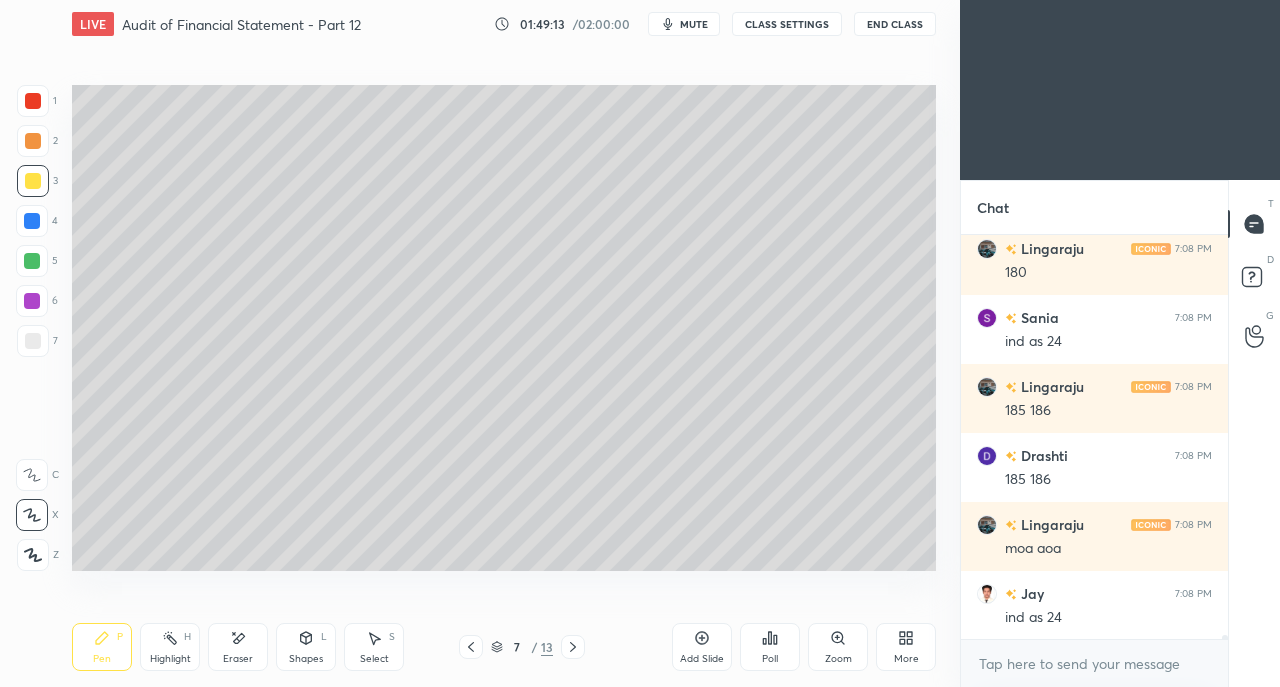 click at bounding box center [33, 341] 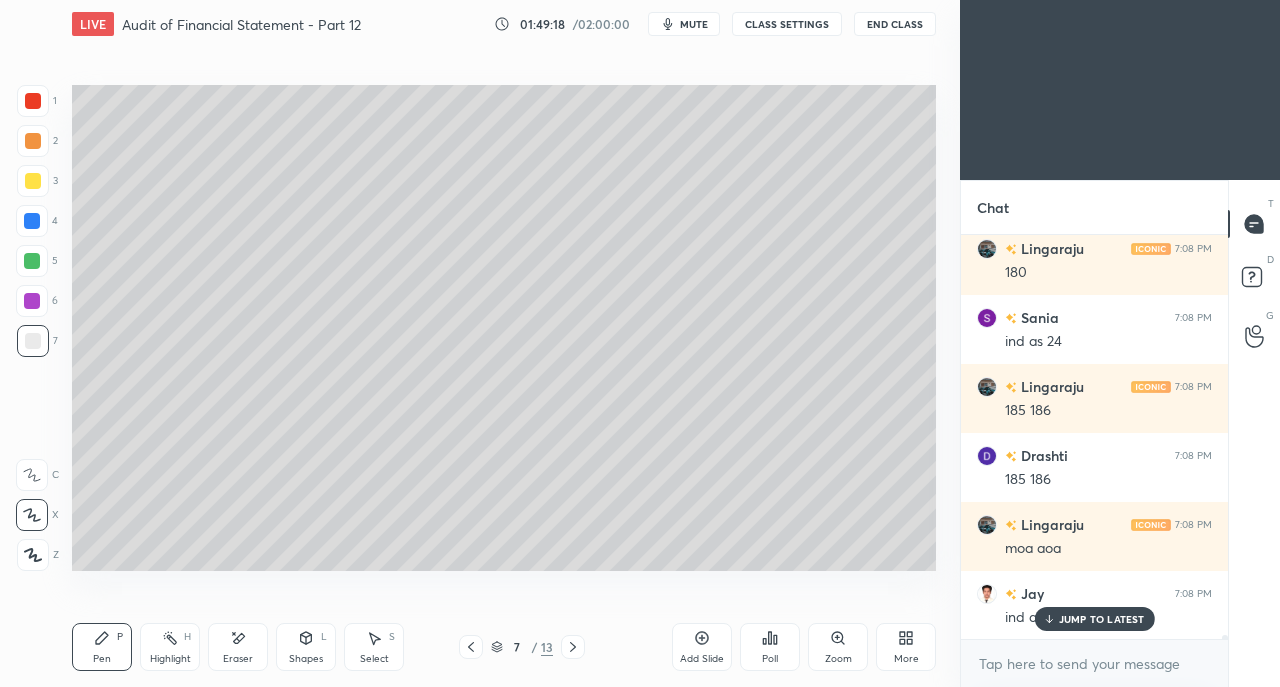 scroll, scrollTop: 46374, scrollLeft: 0, axis: vertical 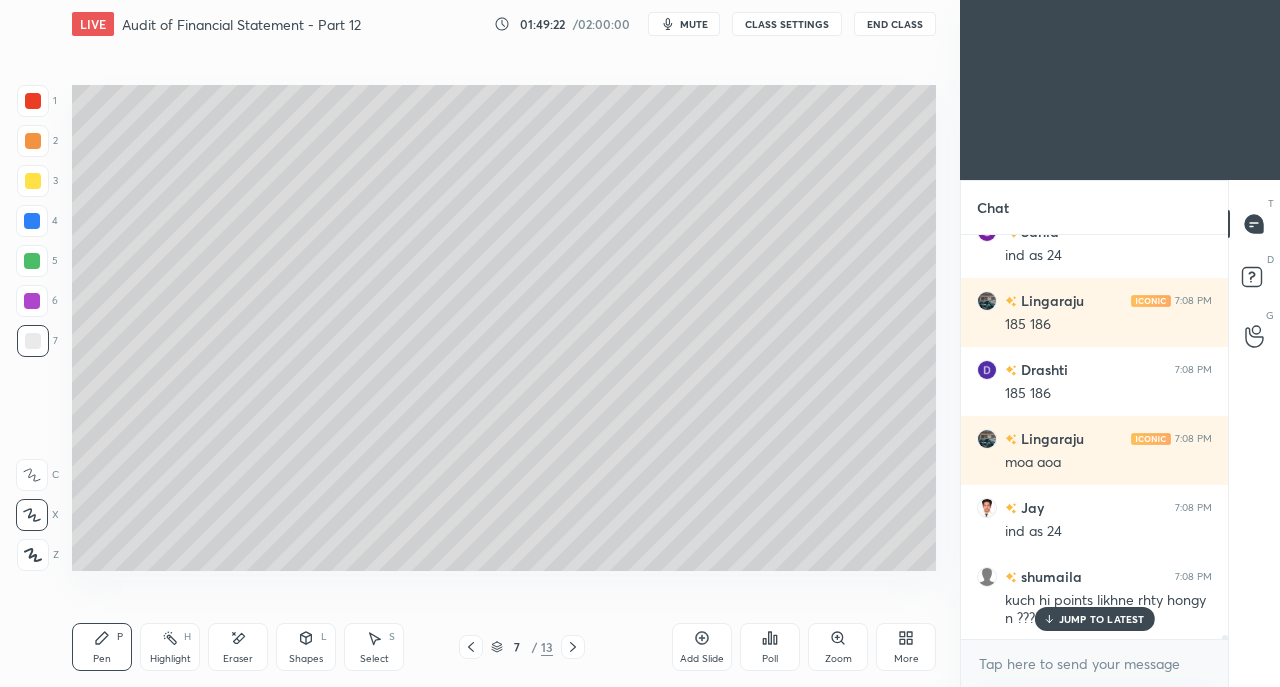click on "JUMP TO LATEST" at bounding box center (1102, 619) 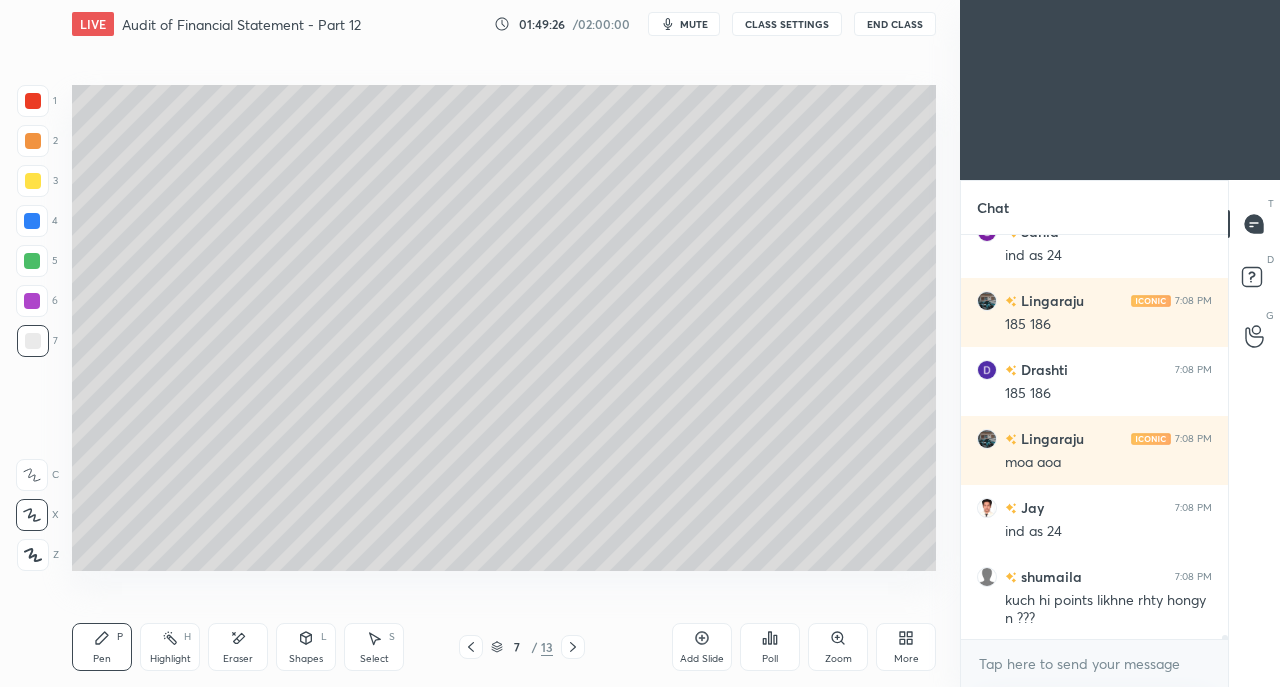scroll, scrollTop: 46462, scrollLeft: 0, axis: vertical 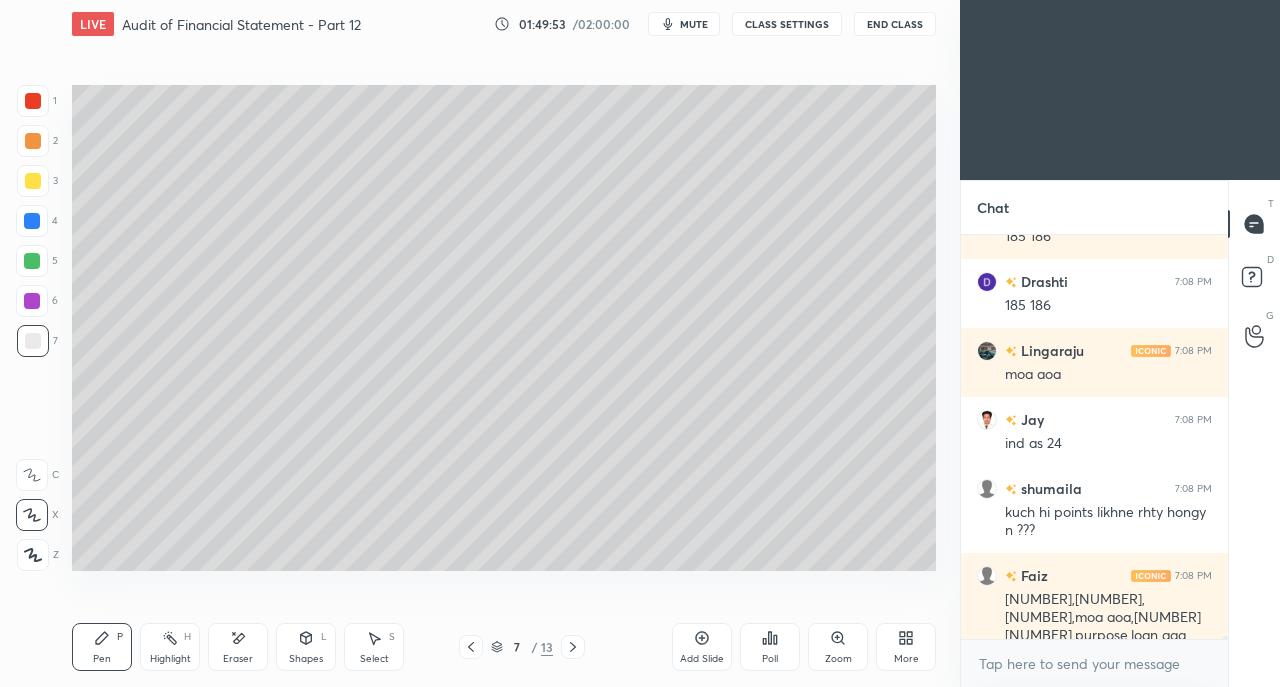 click 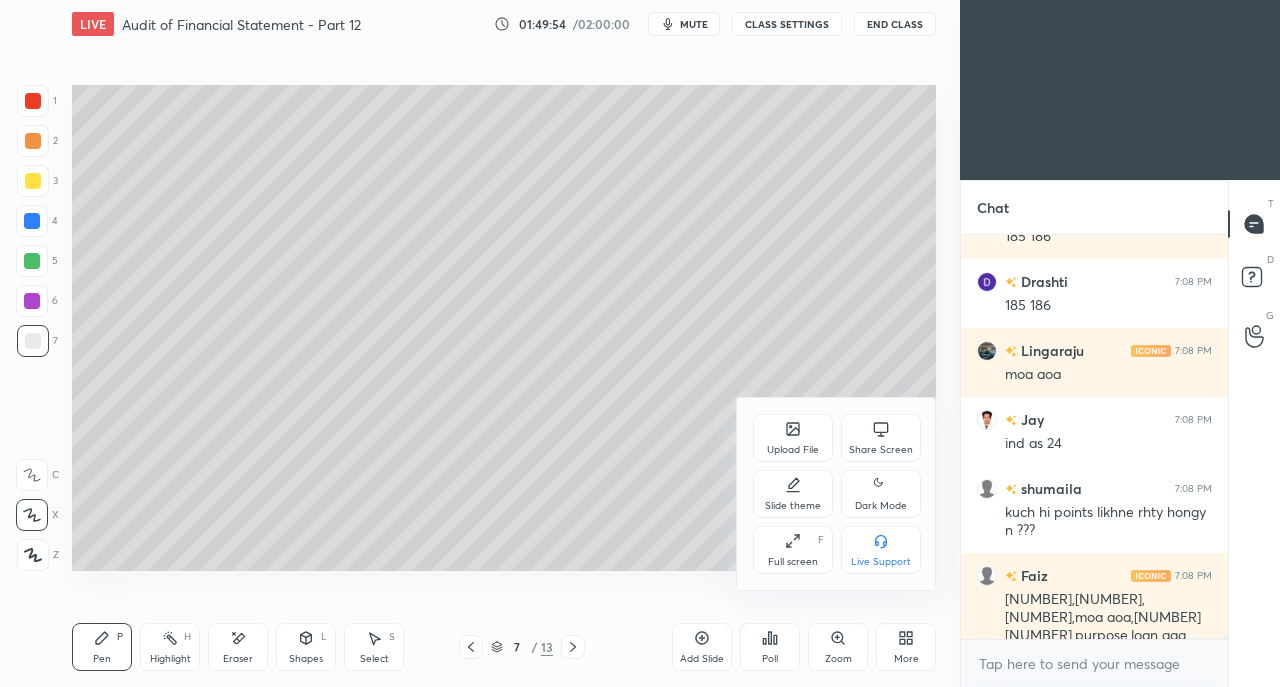 click on "Share Screen" at bounding box center [881, 438] 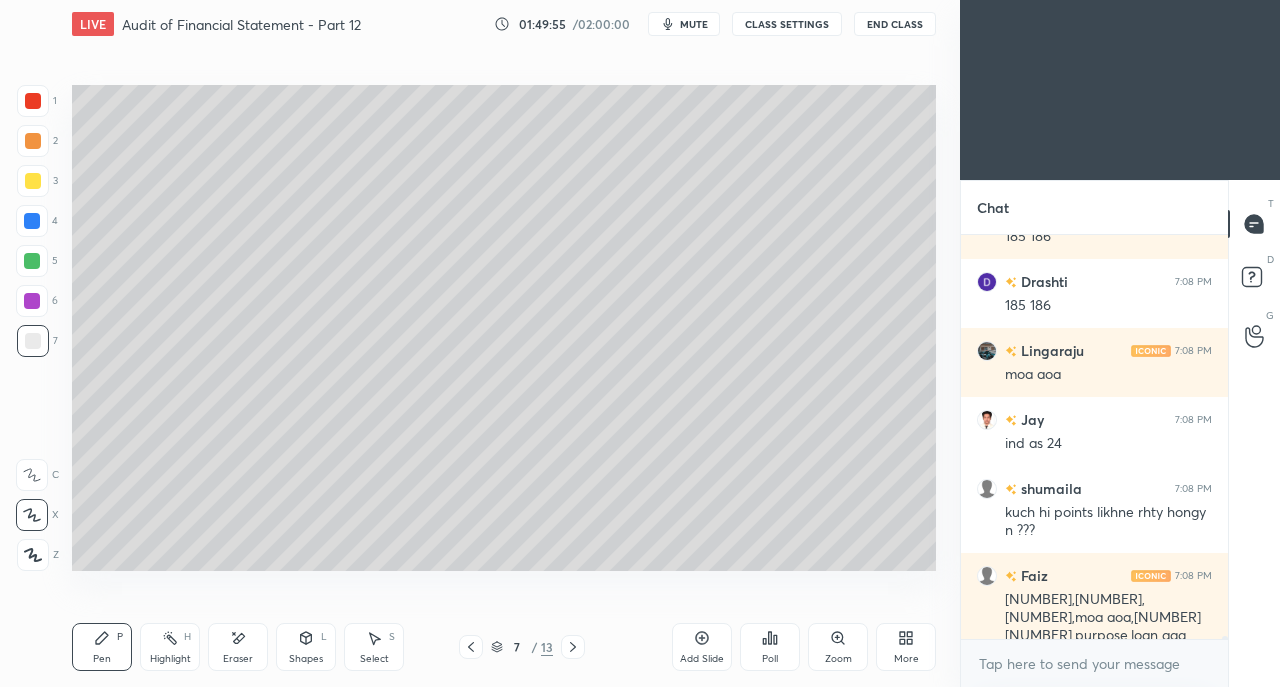 scroll, scrollTop: 46530, scrollLeft: 0, axis: vertical 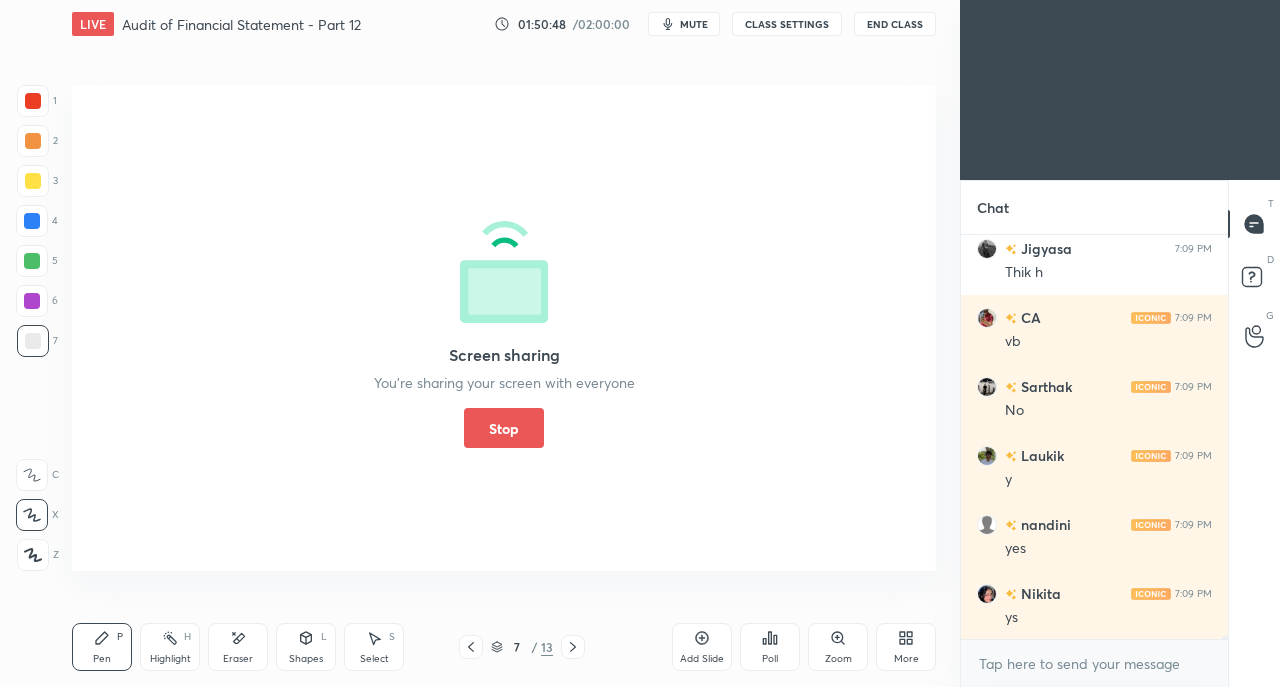 click on "Stop" at bounding box center (504, 428) 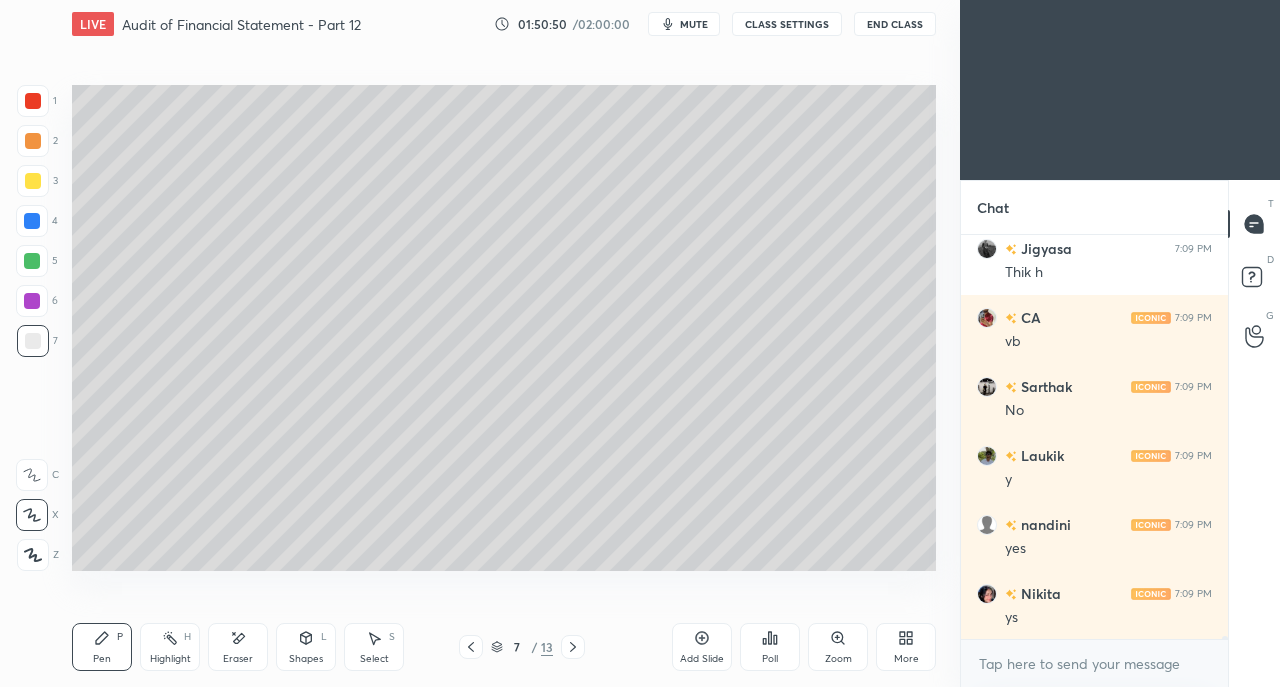 click at bounding box center (32, 221) 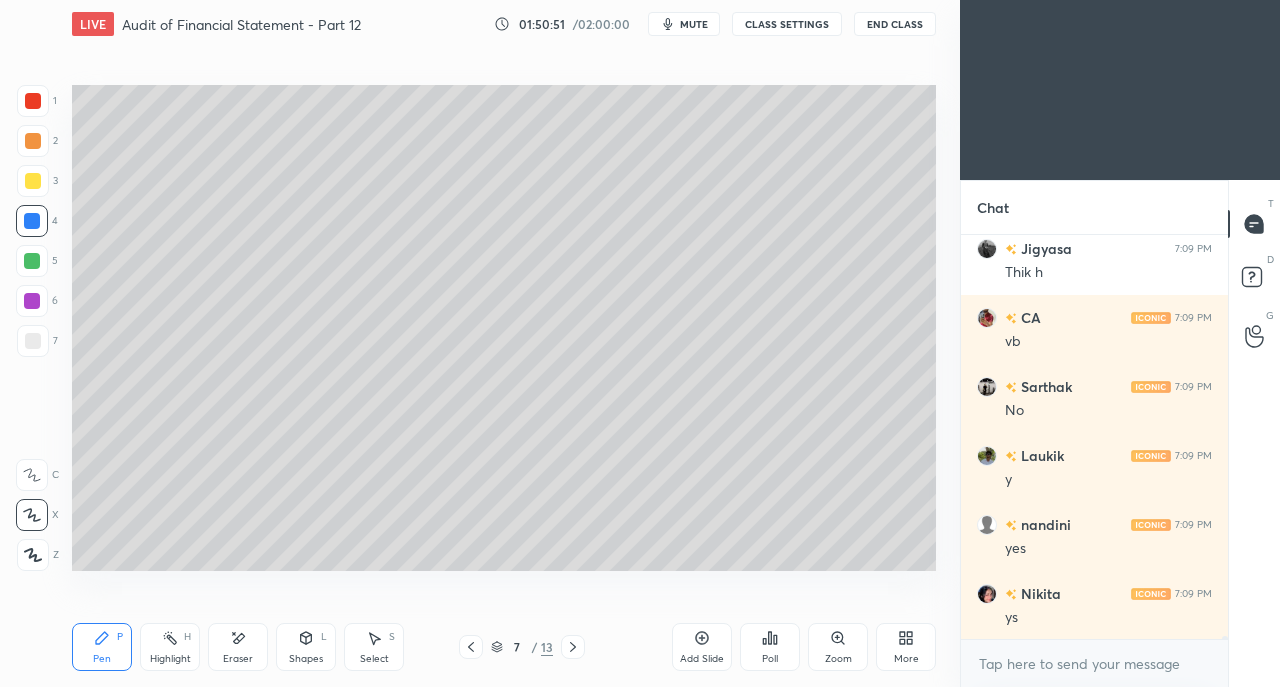 click at bounding box center [33, 181] 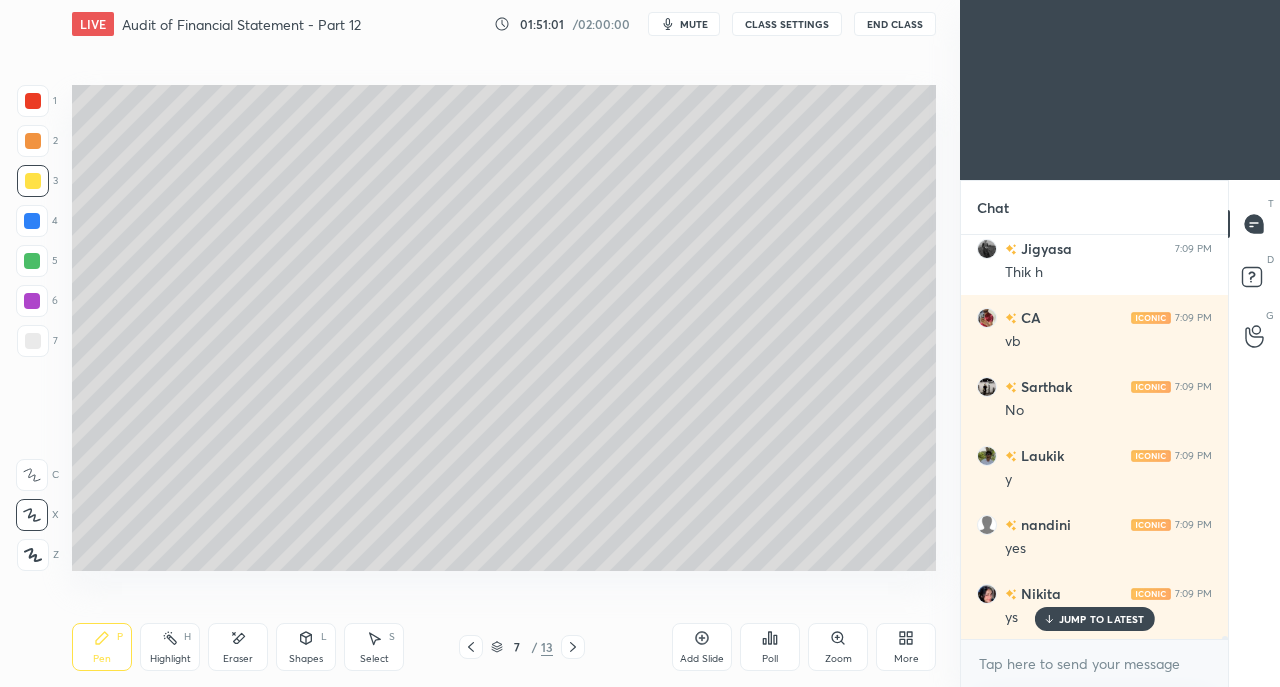 scroll, scrollTop: 47082, scrollLeft: 0, axis: vertical 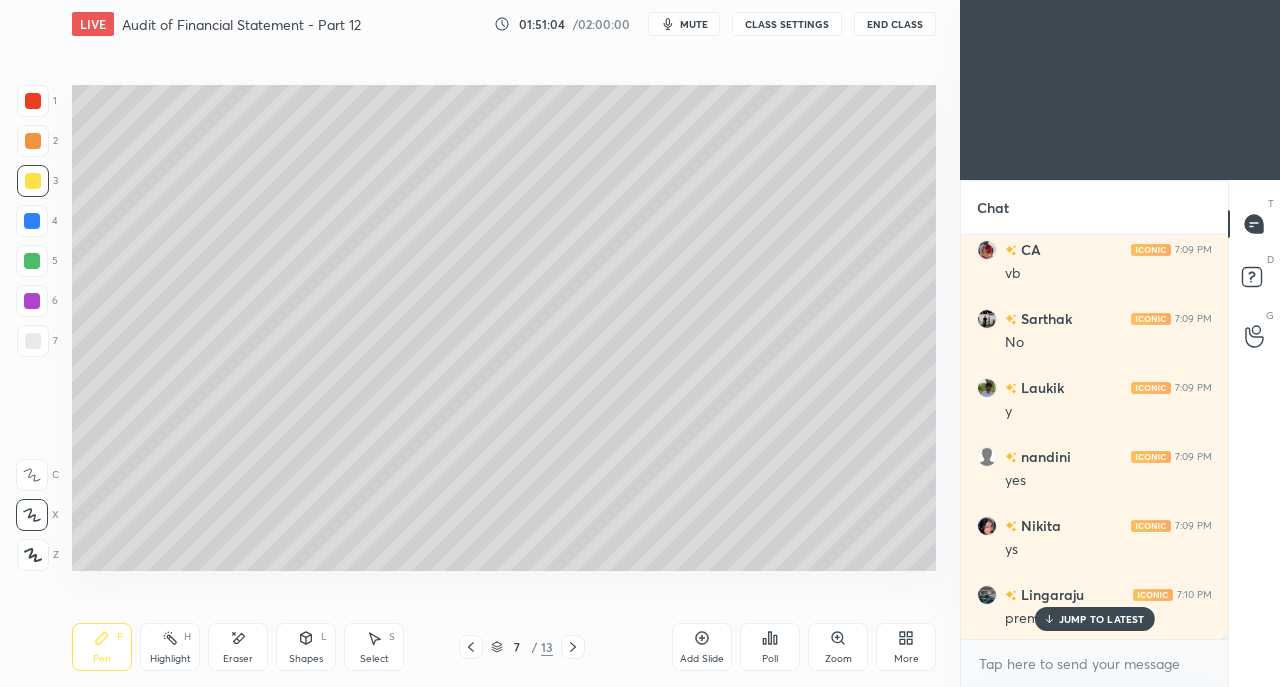 click on "JUMP TO LATEST" at bounding box center (1094, 619) 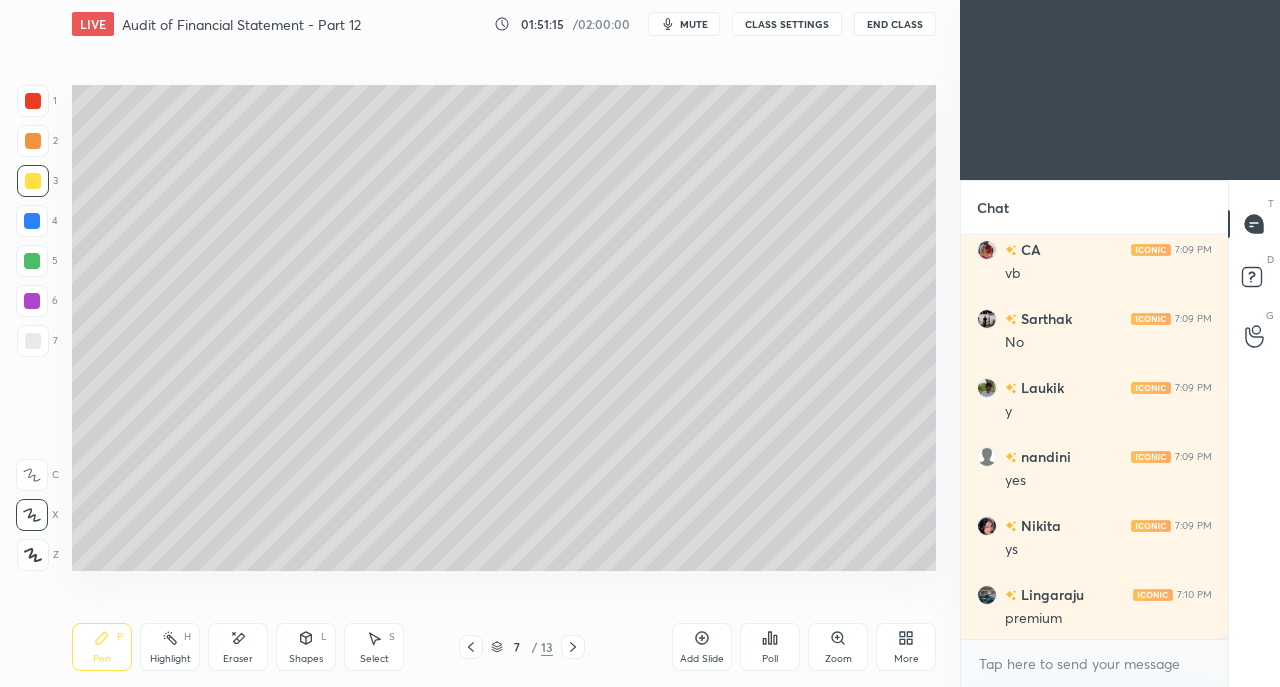click on "Add Slide" at bounding box center (702, 647) 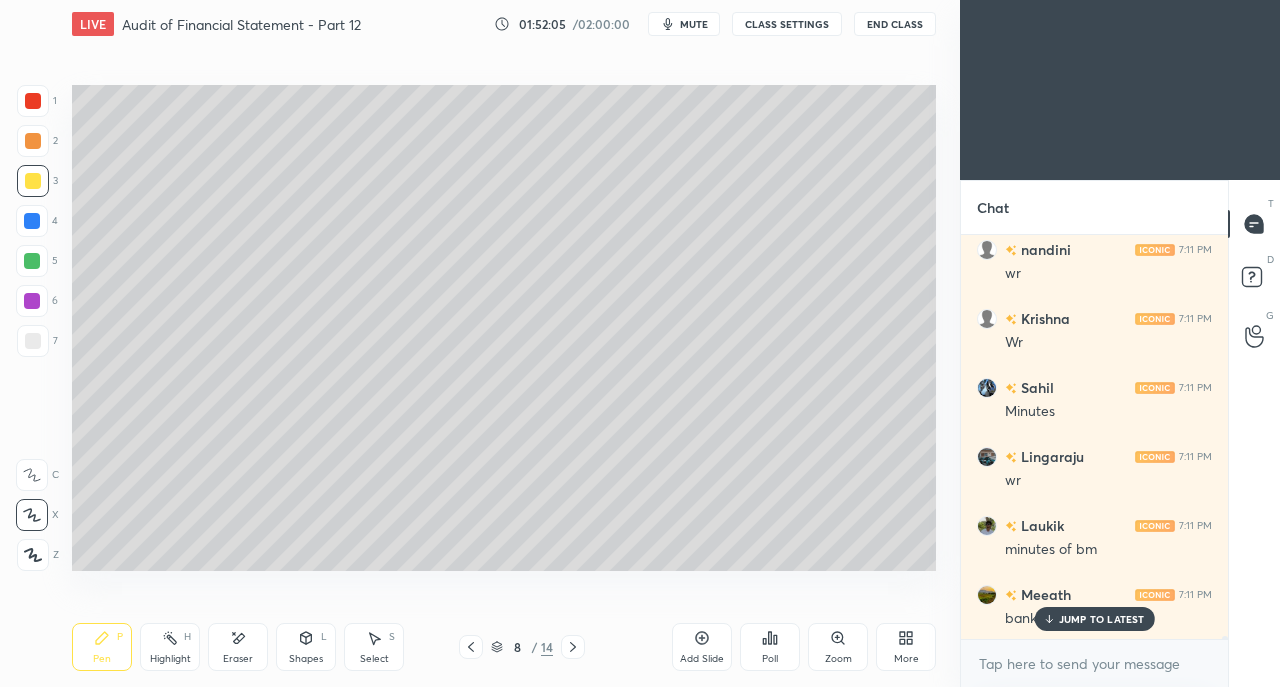 scroll, scrollTop: 50464, scrollLeft: 0, axis: vertical 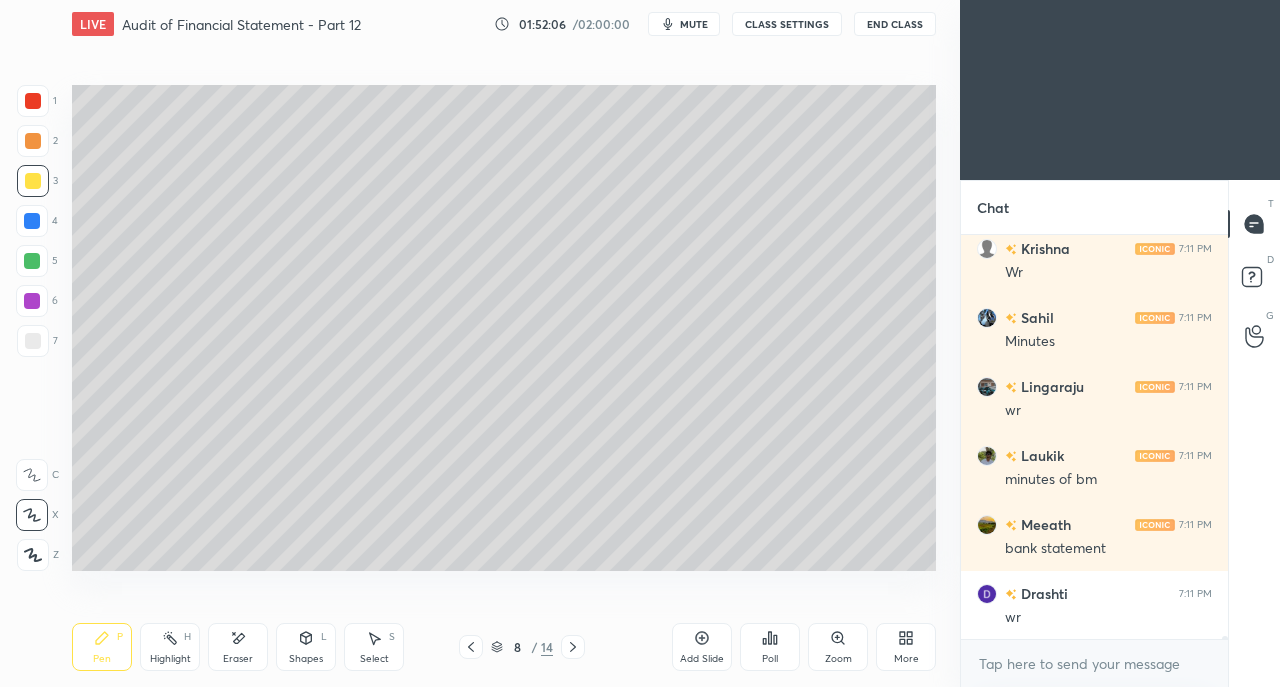 click on "Add Slide" at bounding box center (702, 647) 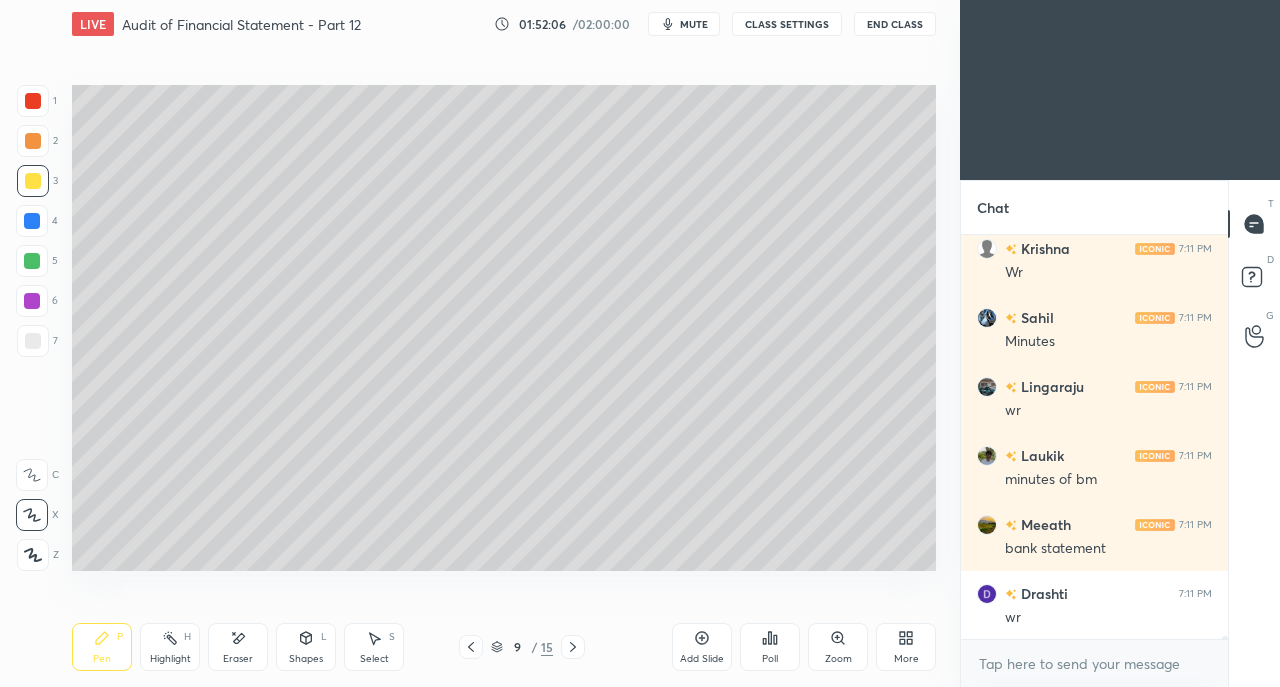 scroll, scrollTop: 50532, scrollLeft: 0, axis: vertical 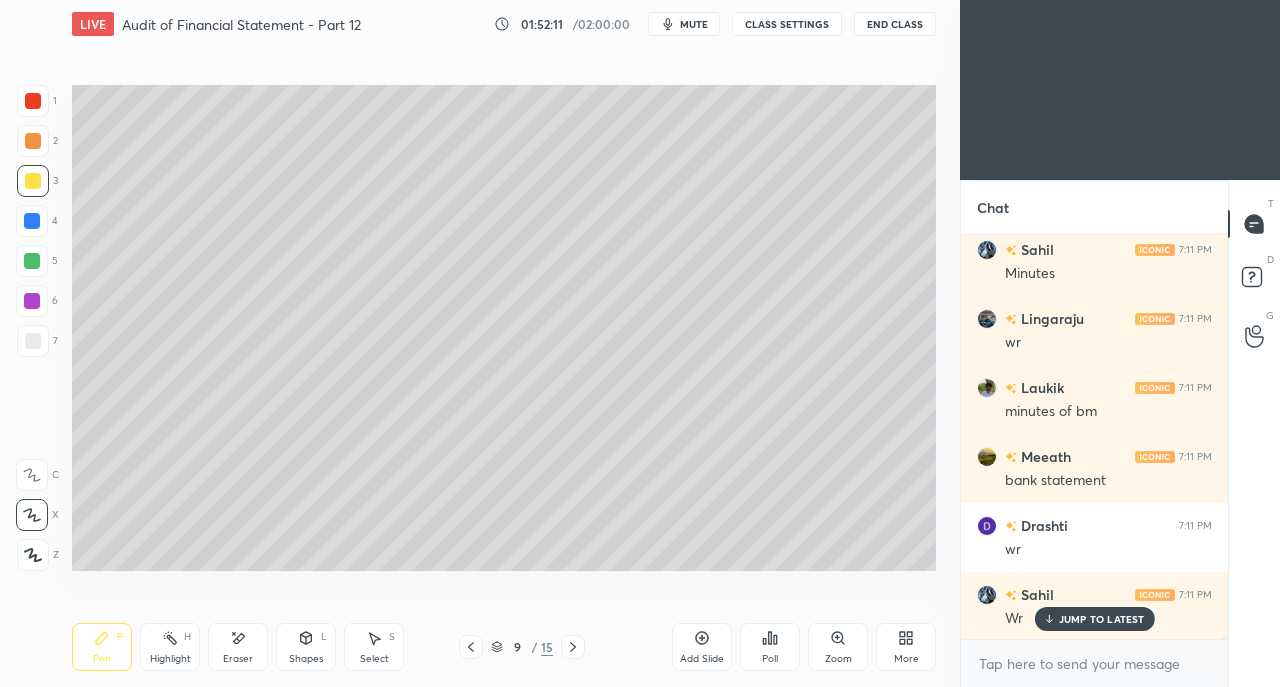 click at bounding box center (33, 341) 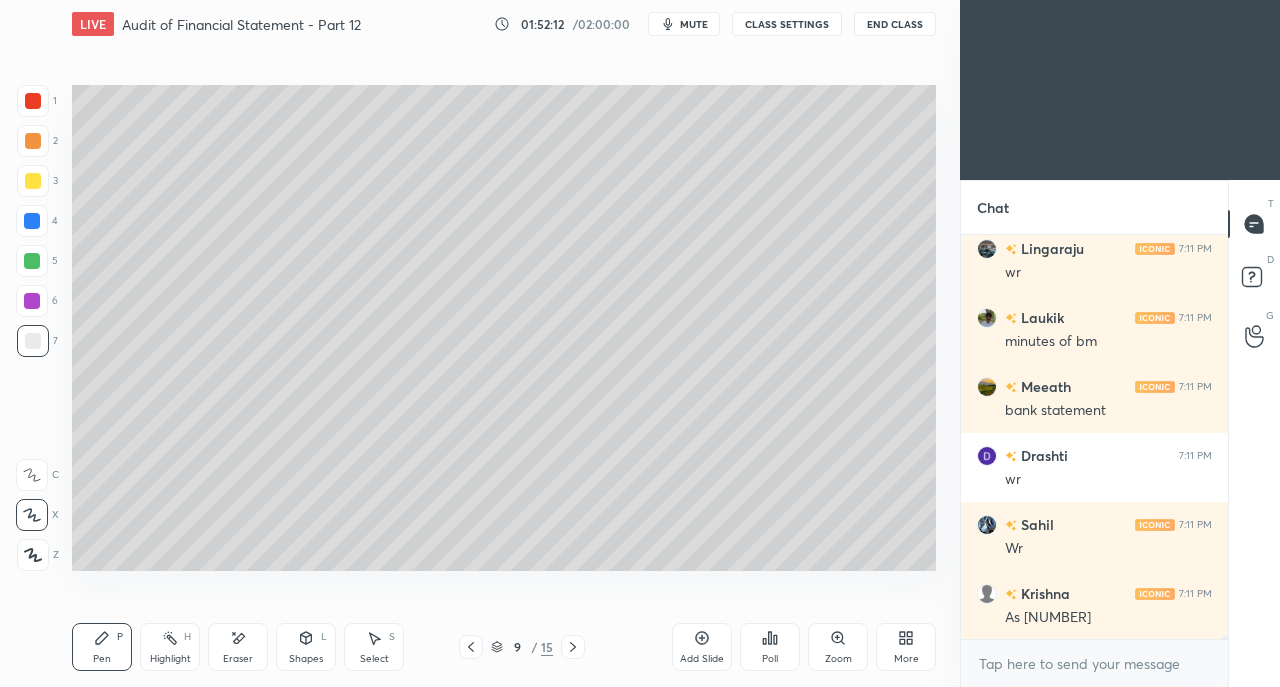 scroll, scrollTop: 50670, scrollLeft: 0, axis: vertical 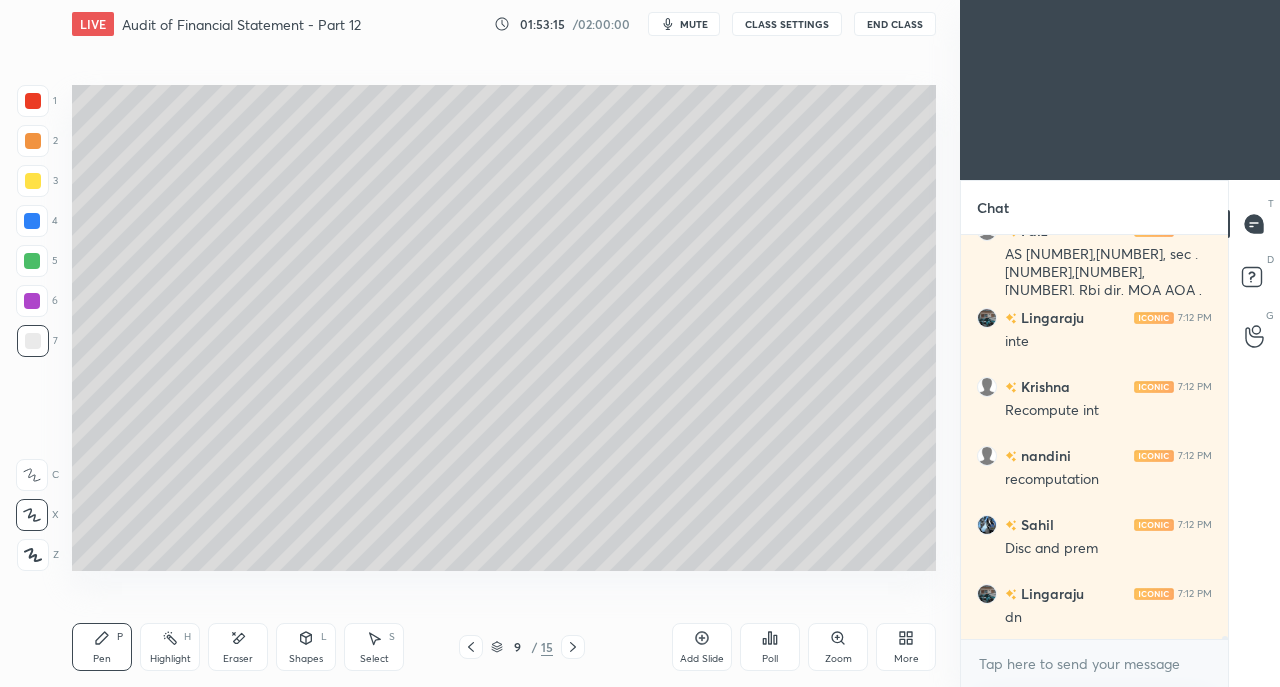 click at bounding box center [33, 181] 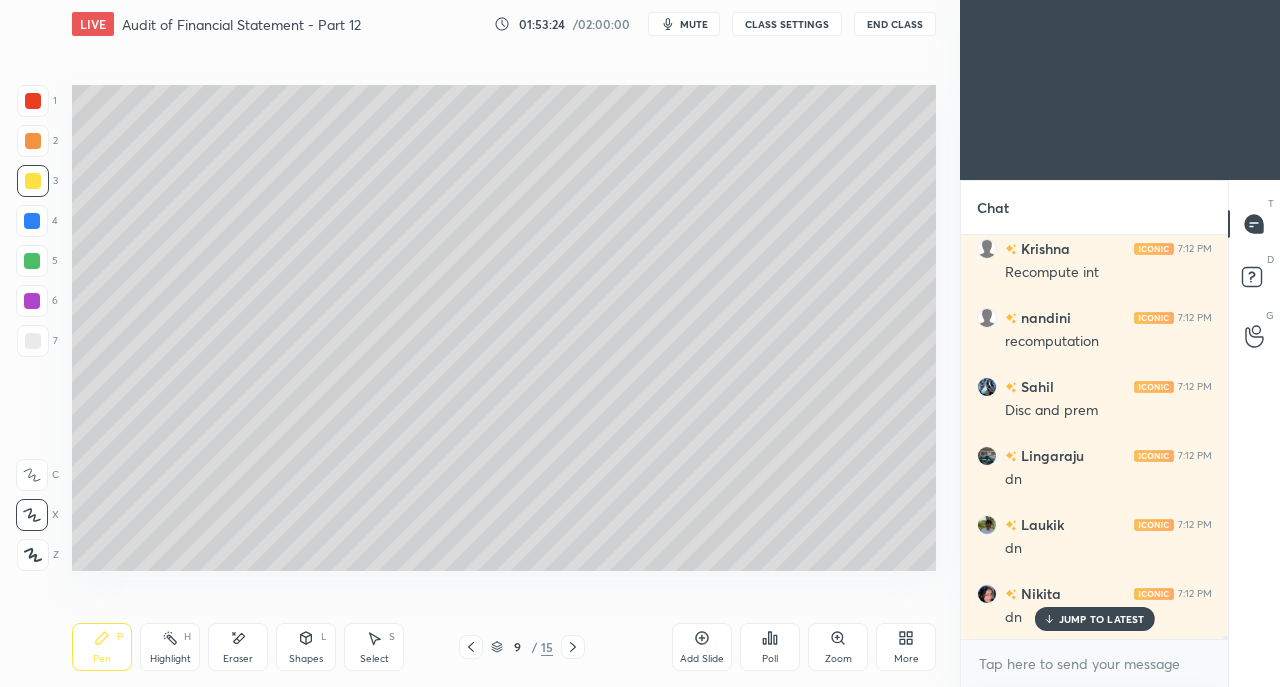 scroll, scrollTop: 55436, scrollLeft: 0, axis: vertical 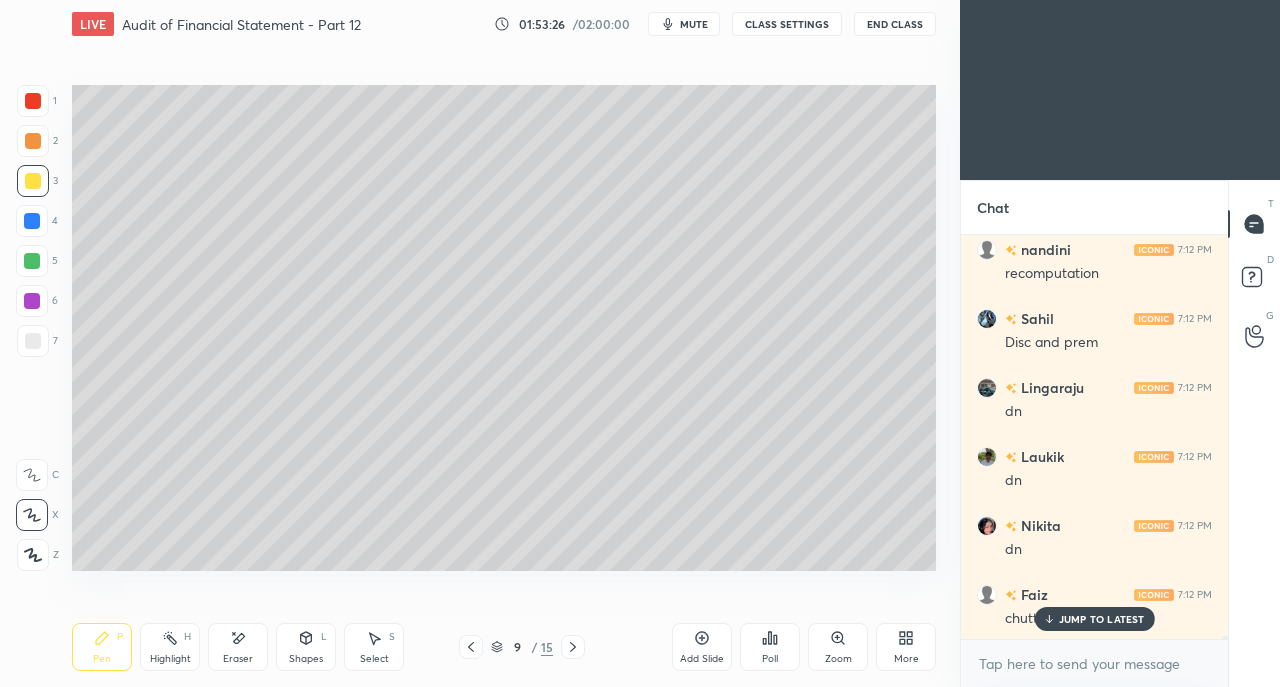 click on "JUMP TO LATEST" at bounding box center (1102, 619) 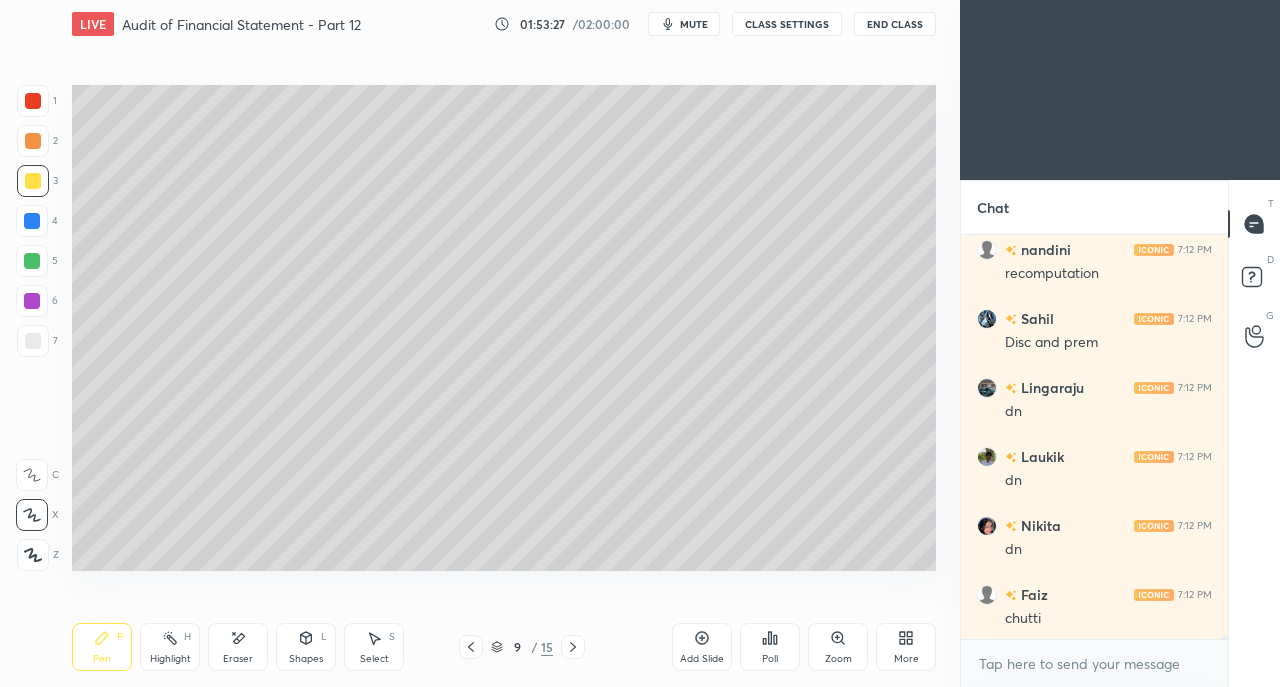 click on "Add Slide" at bounding box center [702, 647] 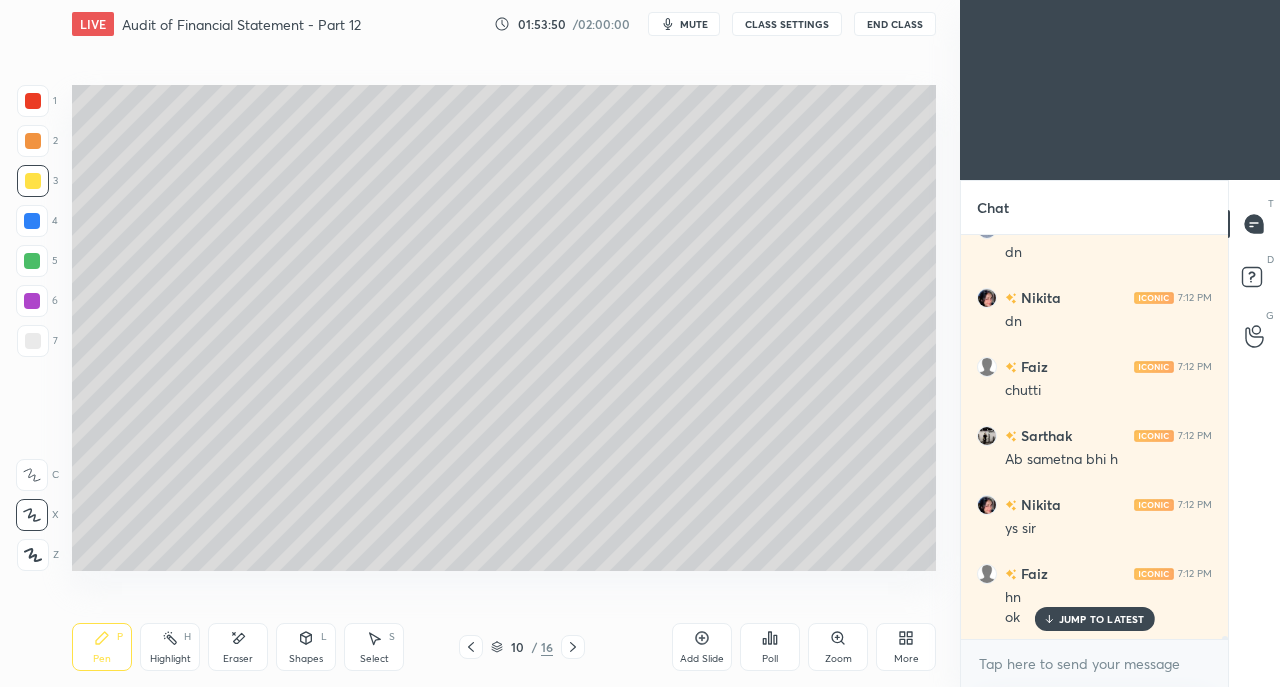 scroll, scrollTop: 55732, scrollLeft: 0, axis: vertical 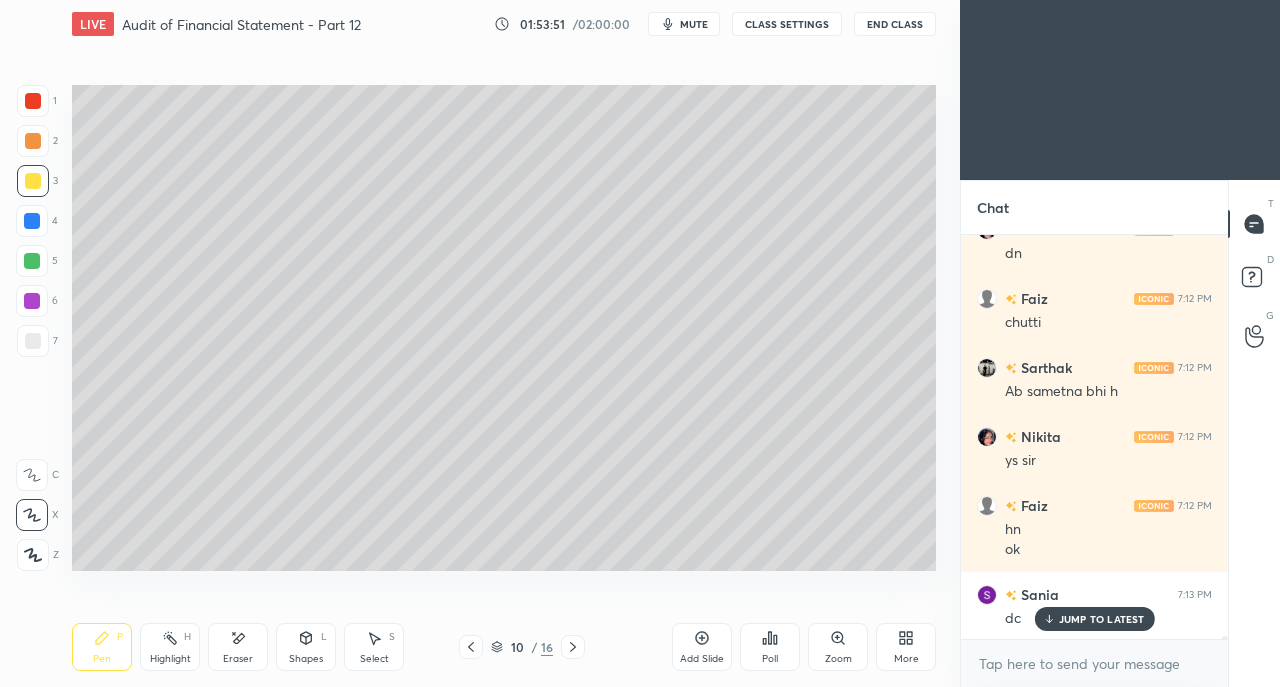 click at bounding box center [33, 341] 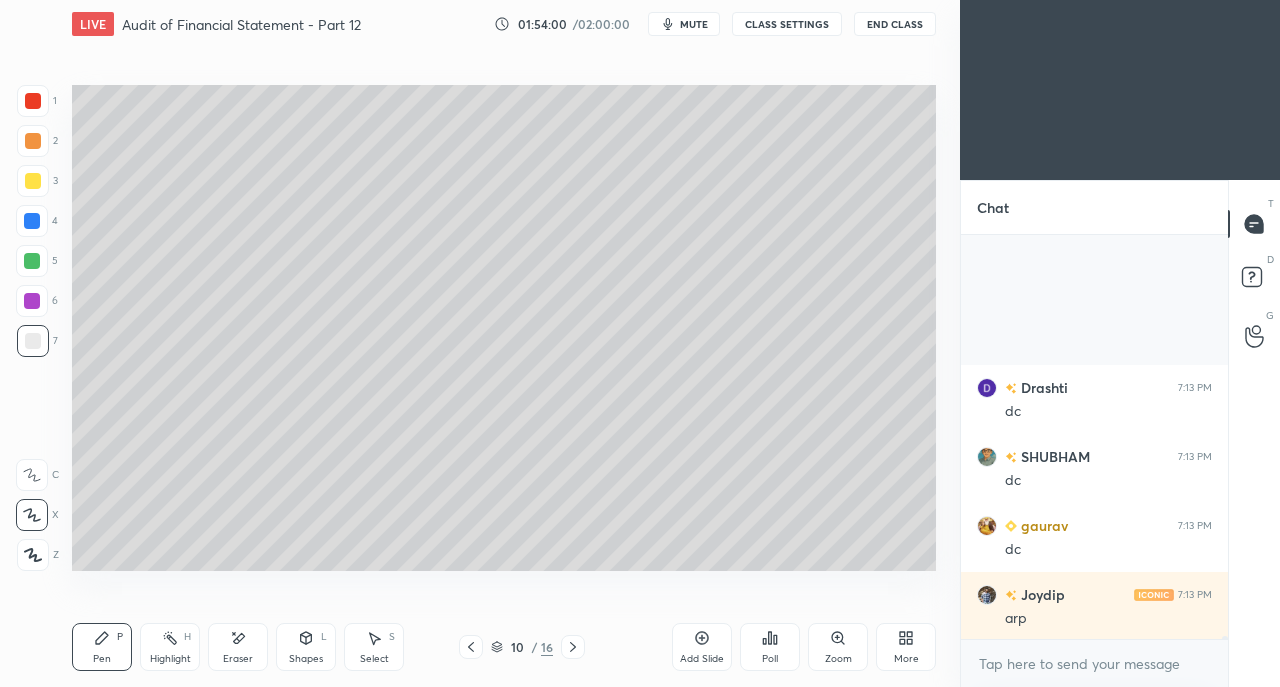 scroll, scrollTop: 56354, scrollLeft: 0, axis: vertical 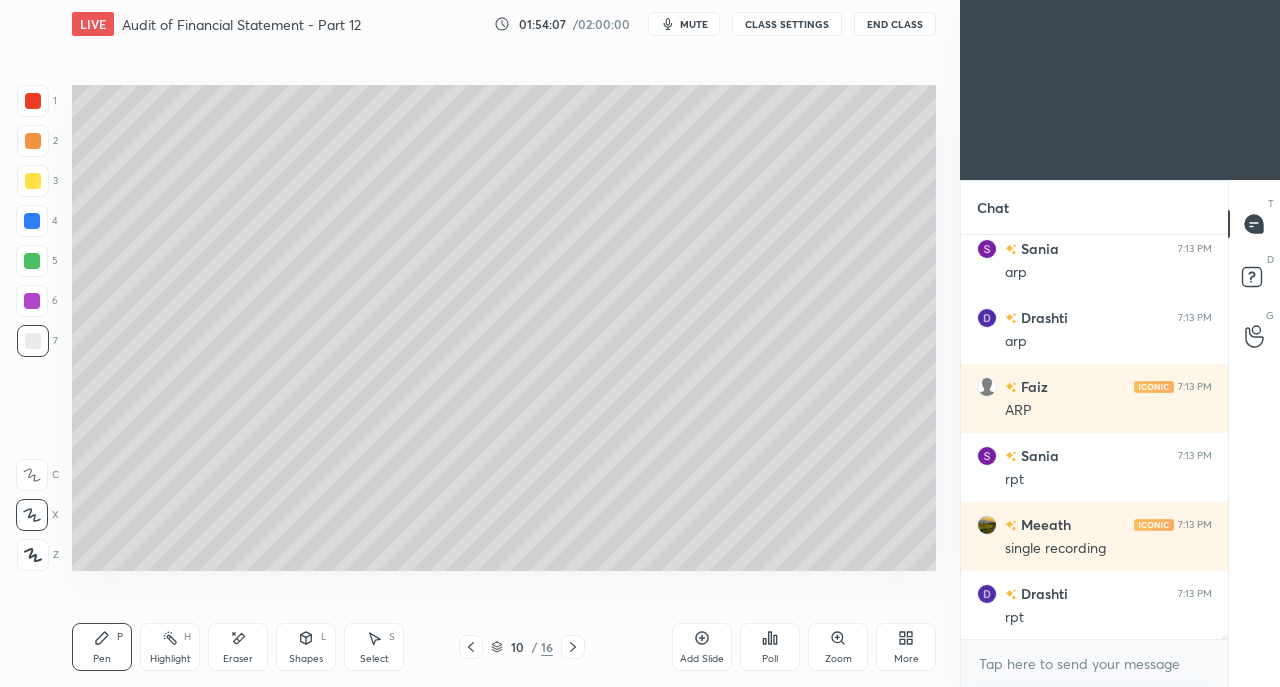 click at bounding box center [33, 181] 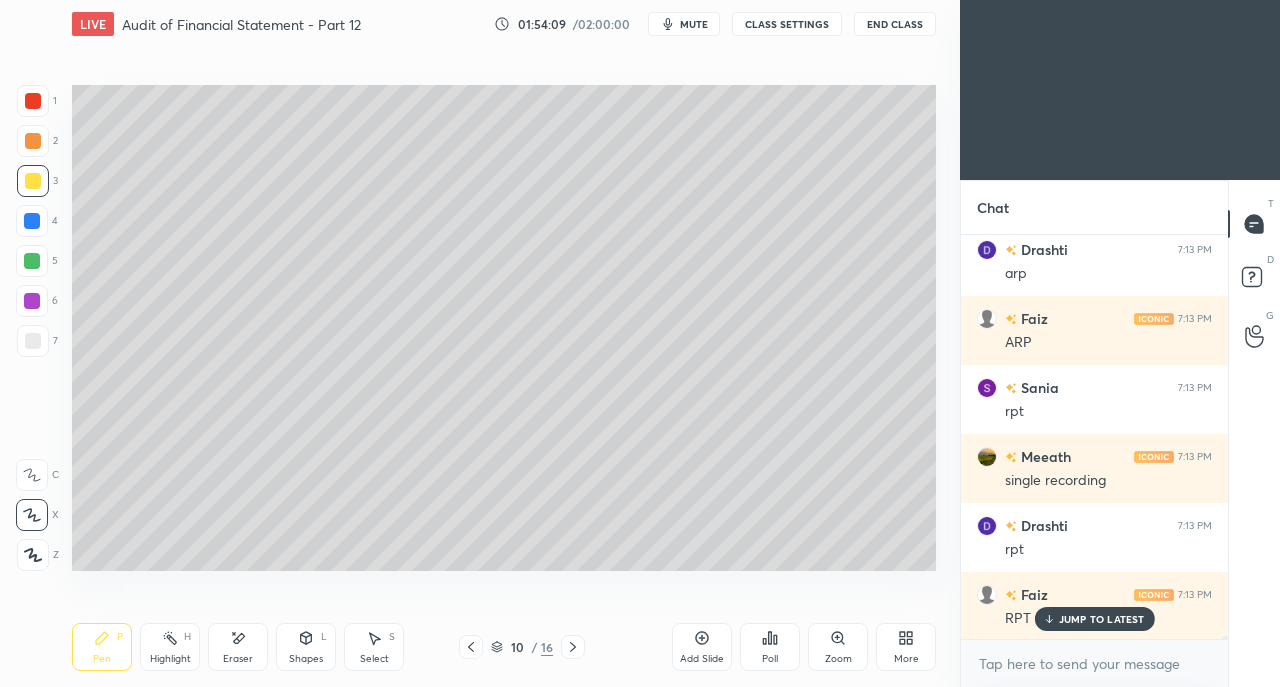 scroll, scrollTop: 56768, scrollLeft: 0, axis: vertical 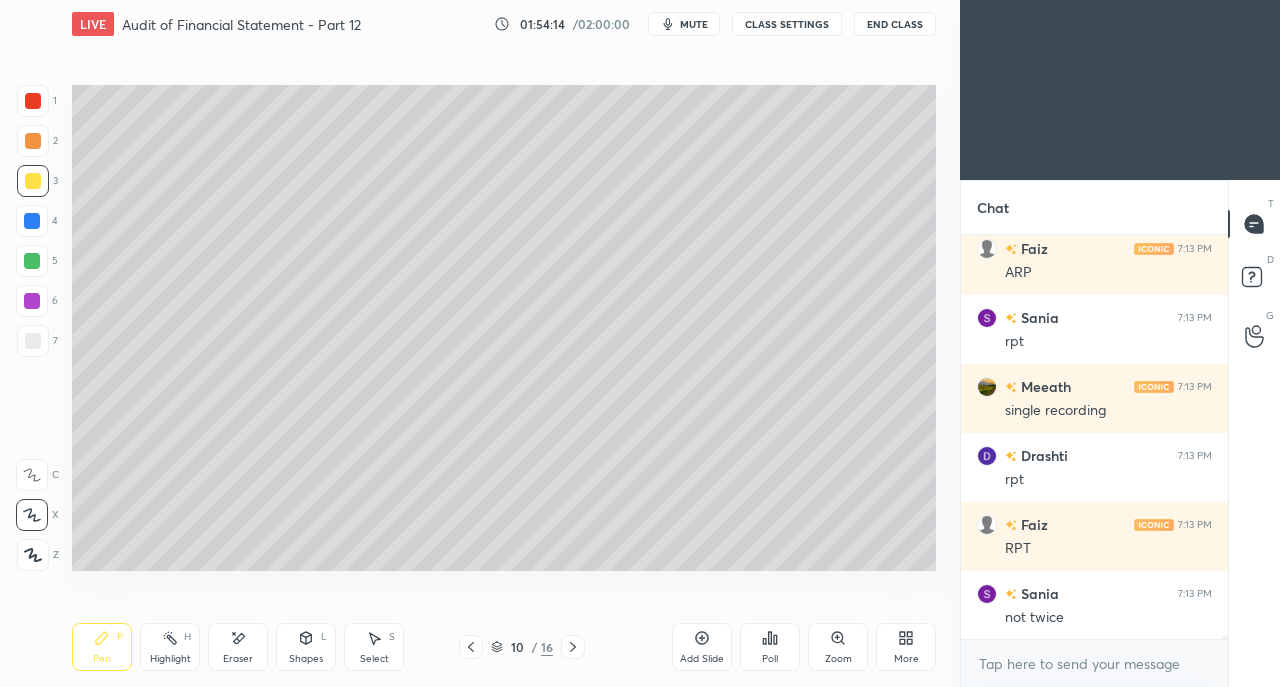 click at bounding box center (33, 341) 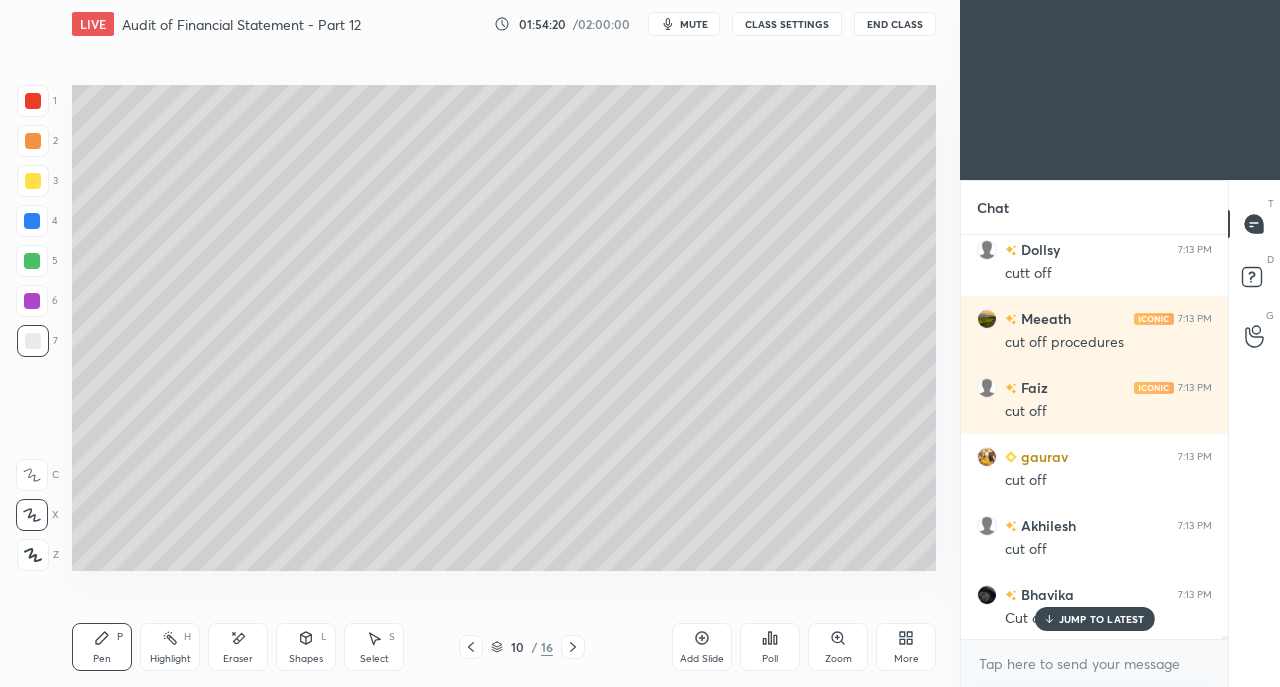 scroll, scrollTop: 57320, scrollLeft: 0, axis: vertical 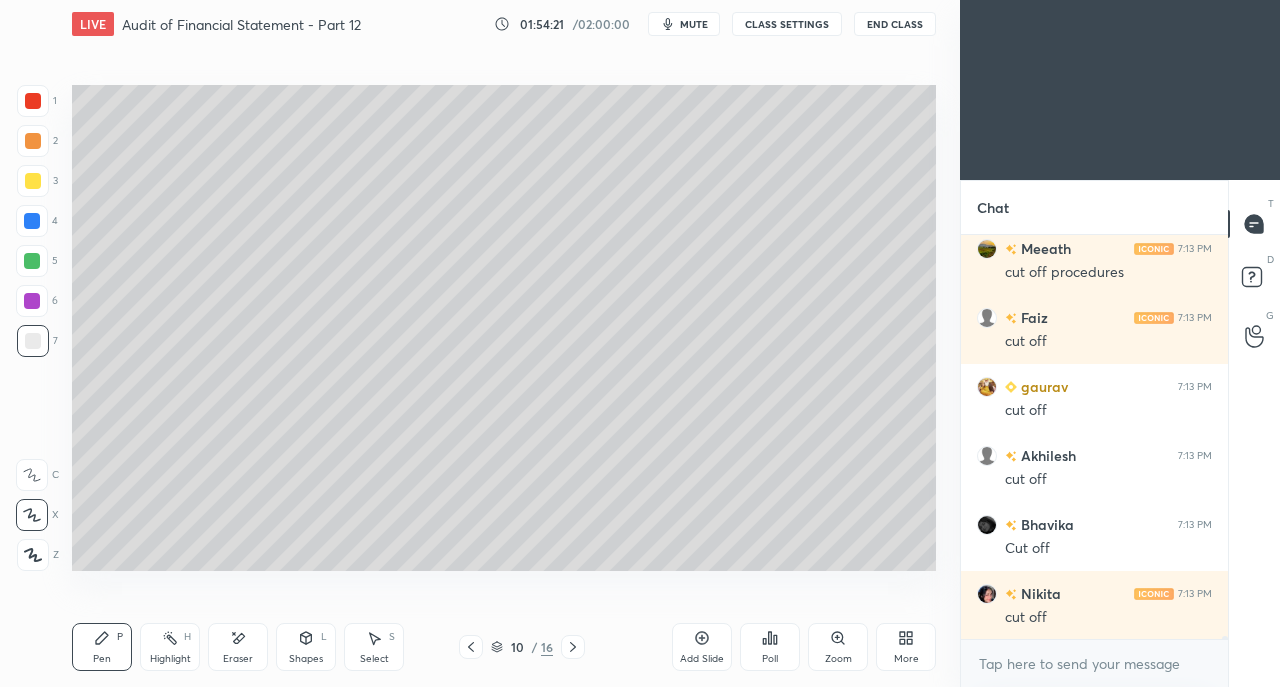 click 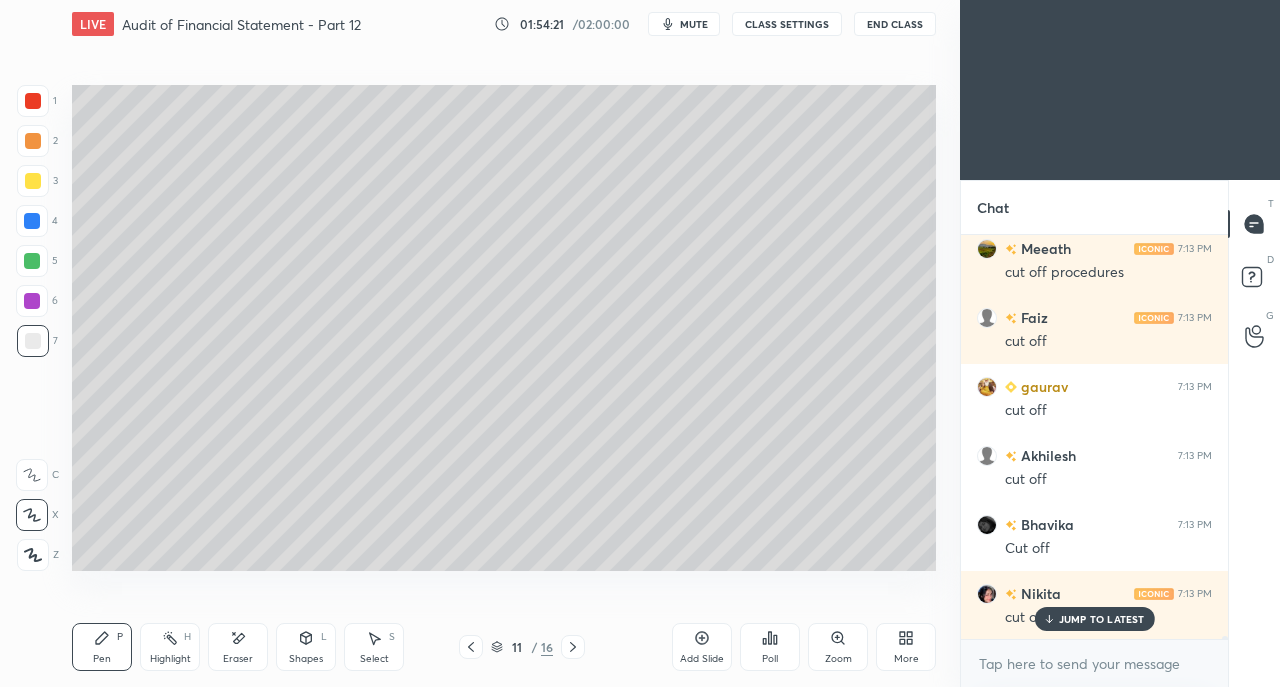 scroll, scrollTop: 57388, scrollLeft: 0, axis: vertical 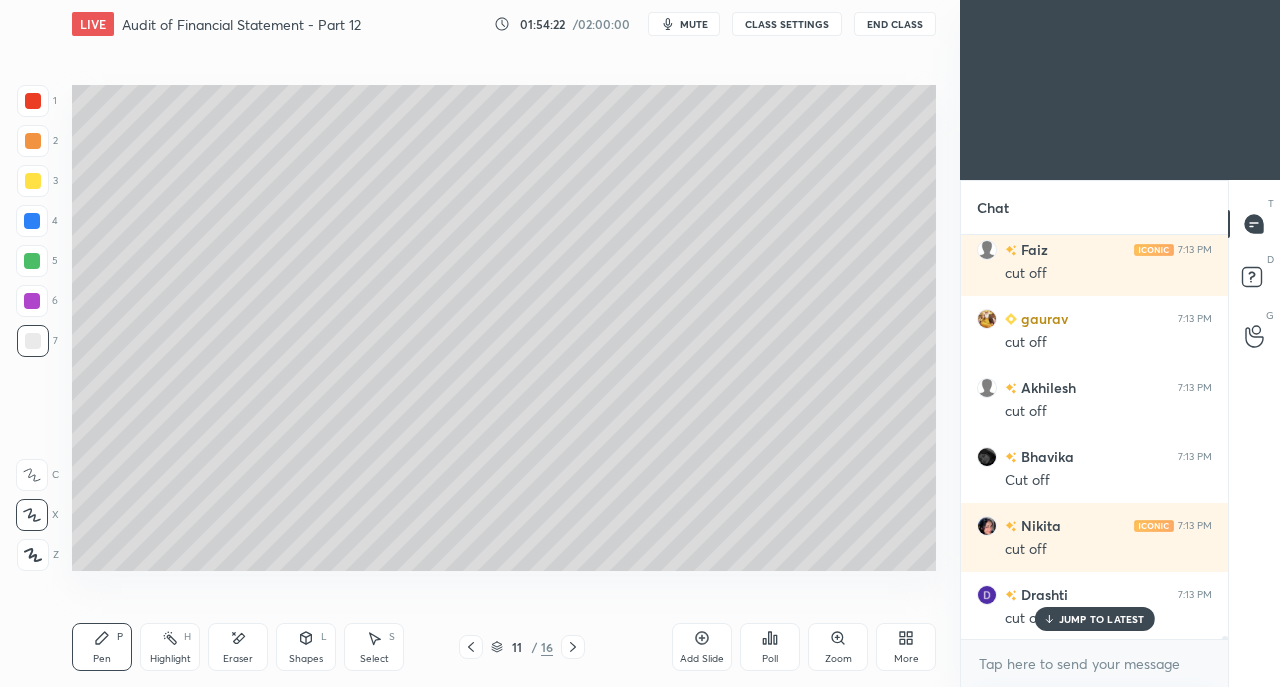 click 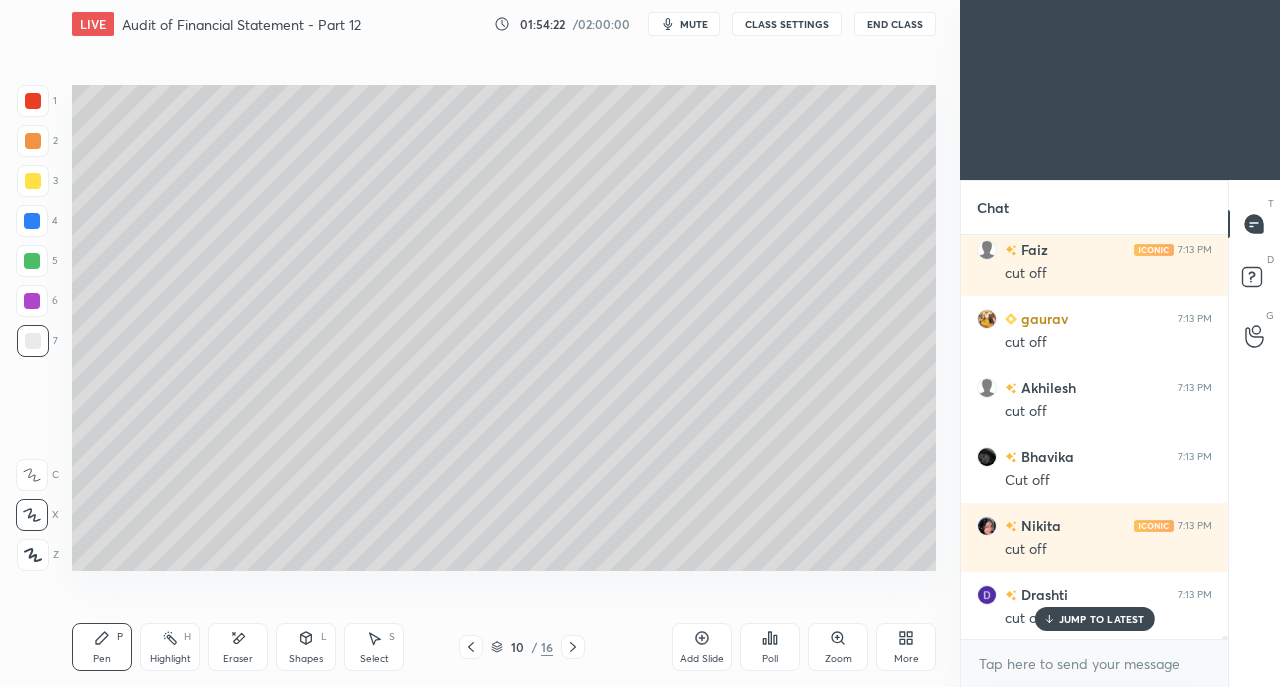 click on "Add Slide" at bounding box center (702, 647) 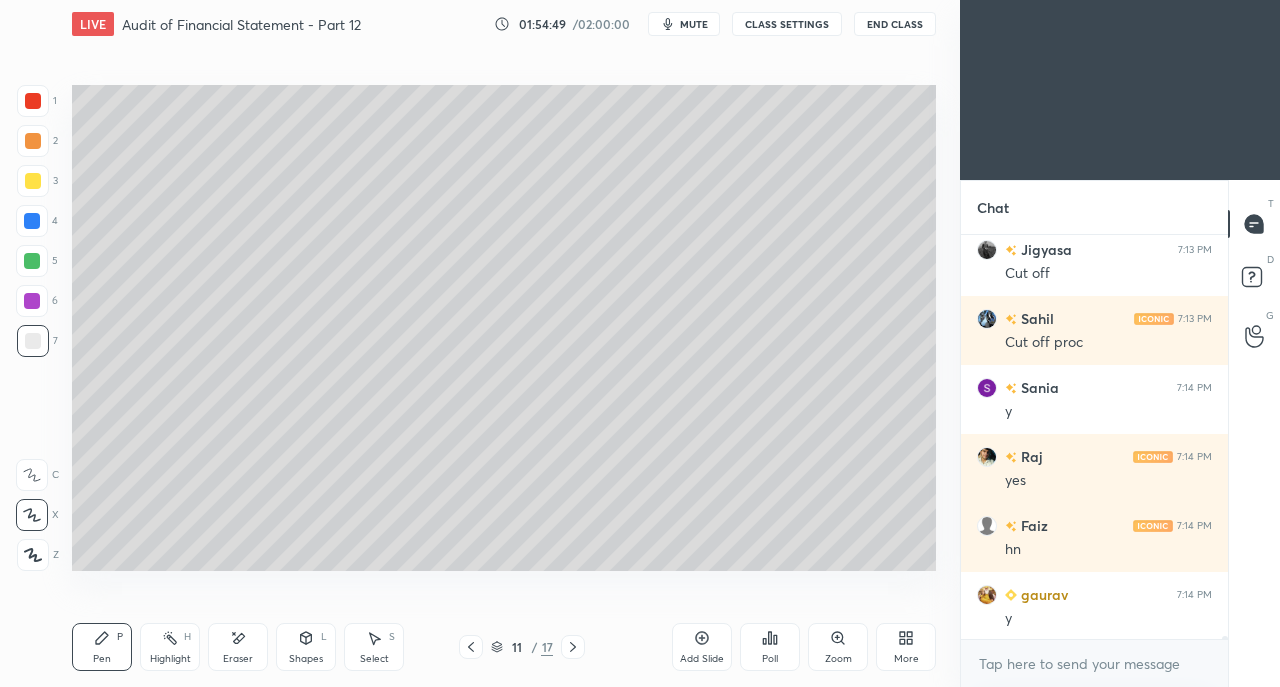 scroll, scrollTop: 57872, scrollLeft: 0, axis: vertical 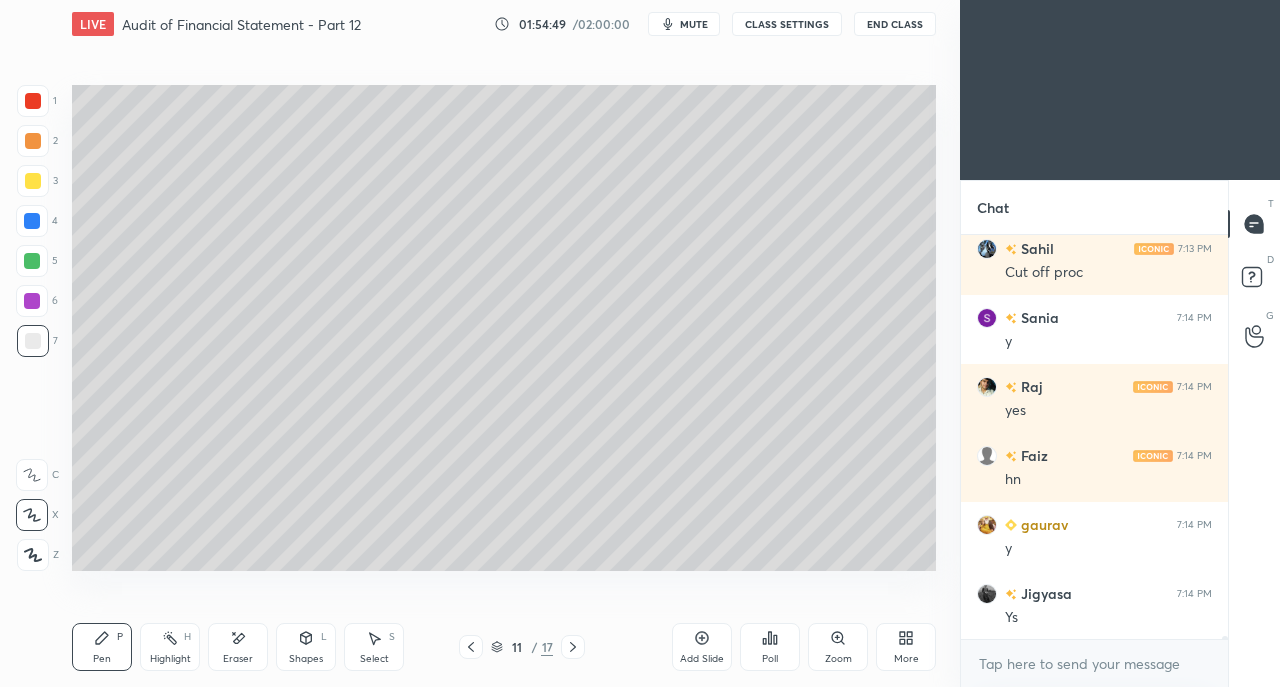 click 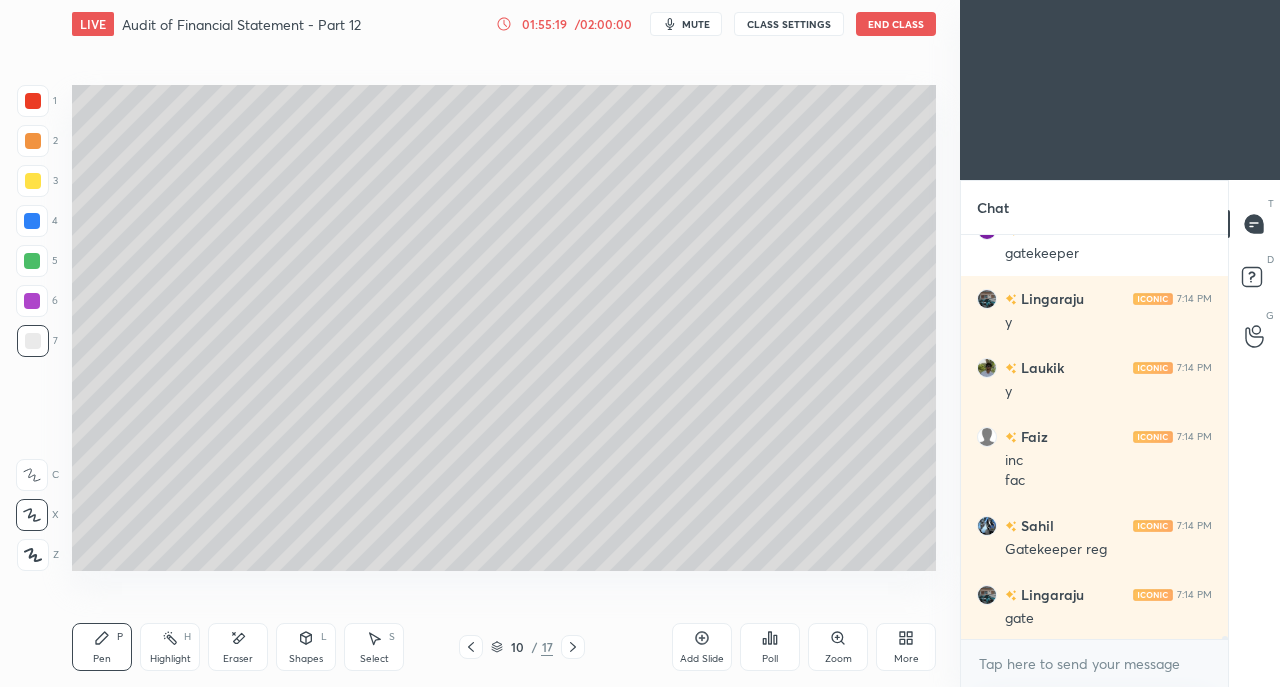 scroll, scrollTop: 59154, scrollLeft: 0, axis: vertical 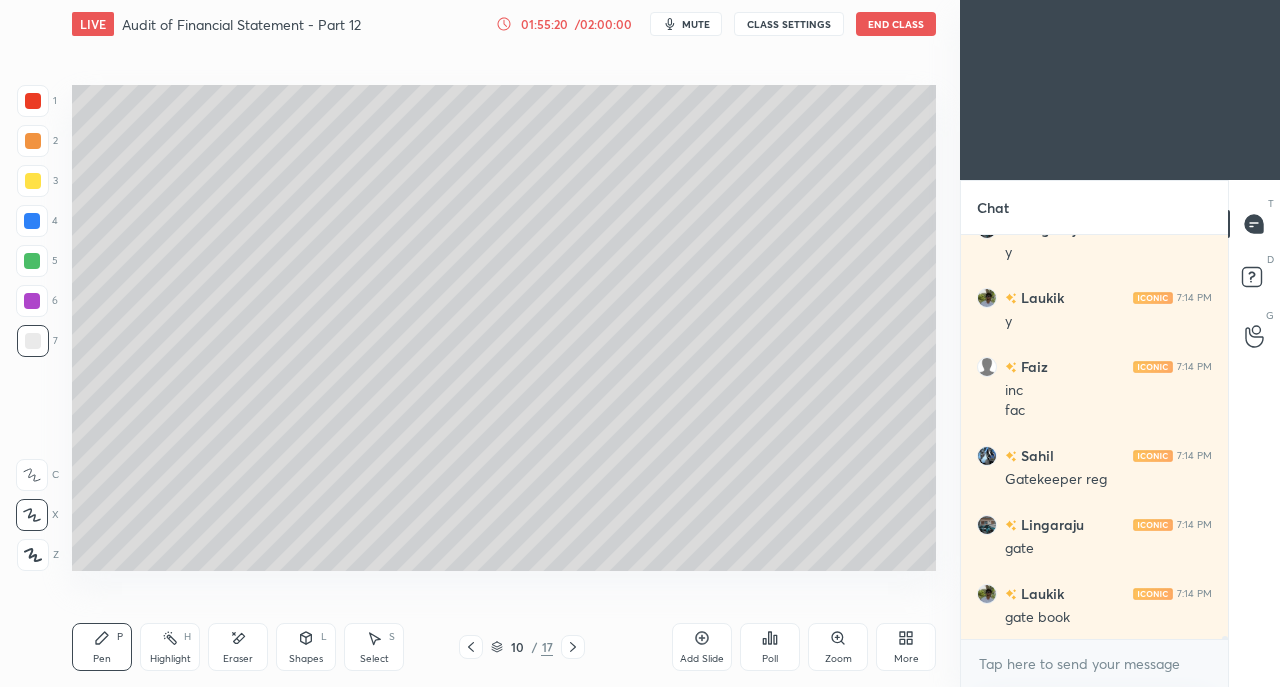 click at bounding box center (33, 181) 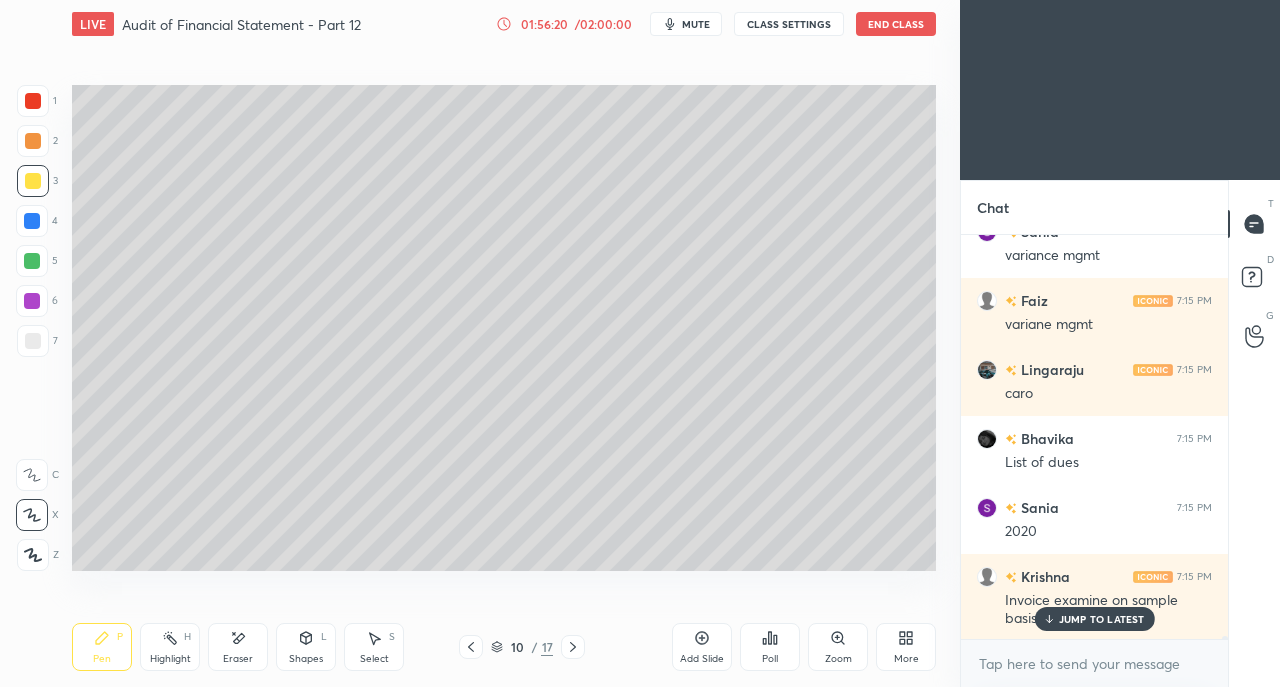 scroll, scrollTop: 60414, scrollLeft: 0, axis: vertical 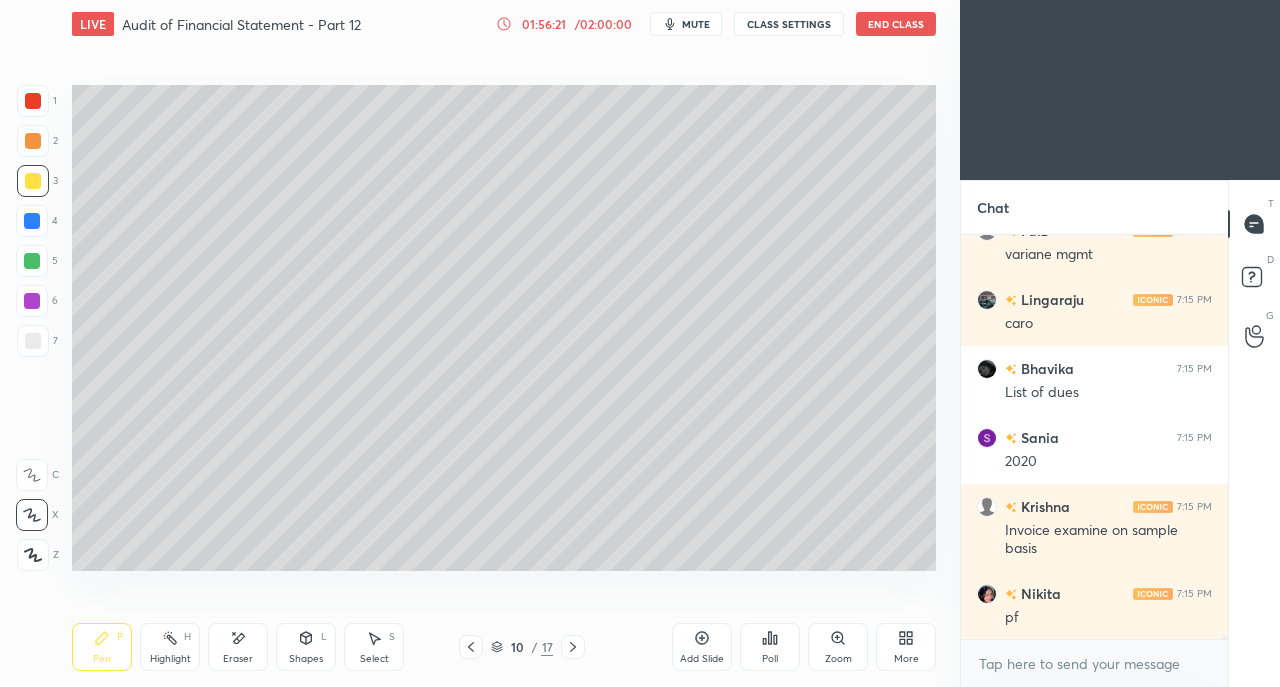 click at bounding box center (33, 341) 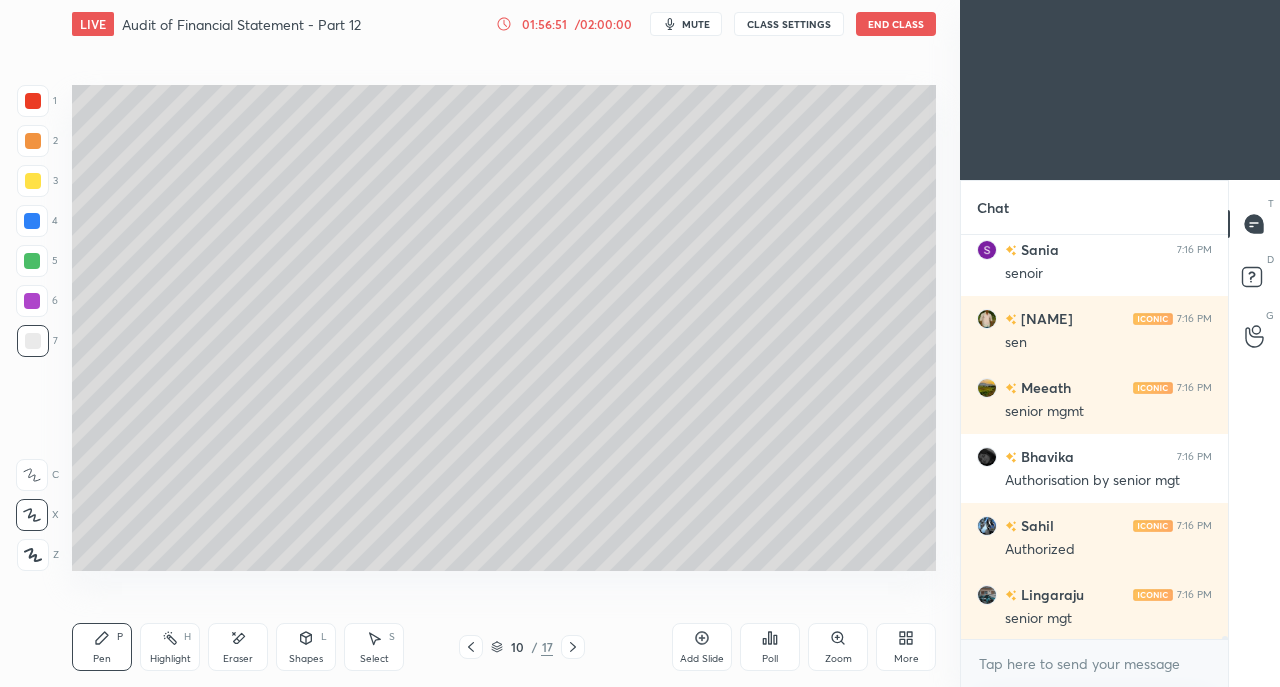 scroll, scrollTop: 61656, scrollLeft: 0, axis: vertical 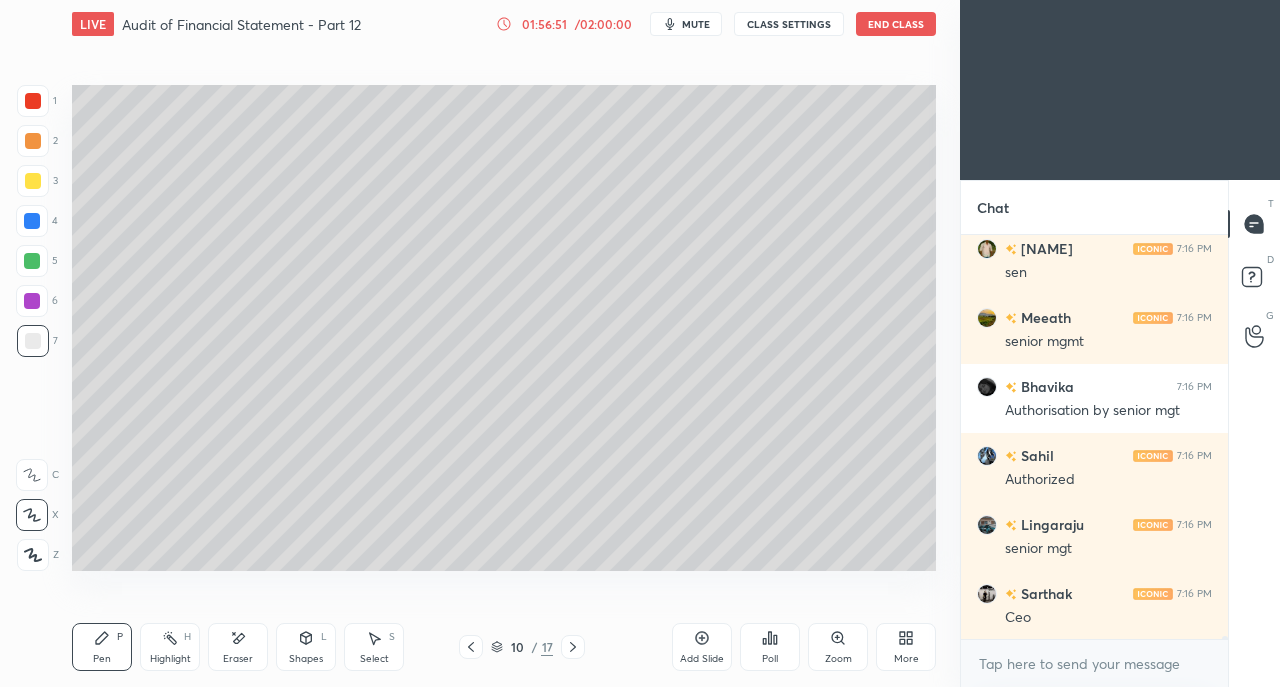 click at bounding box center [33, 181] 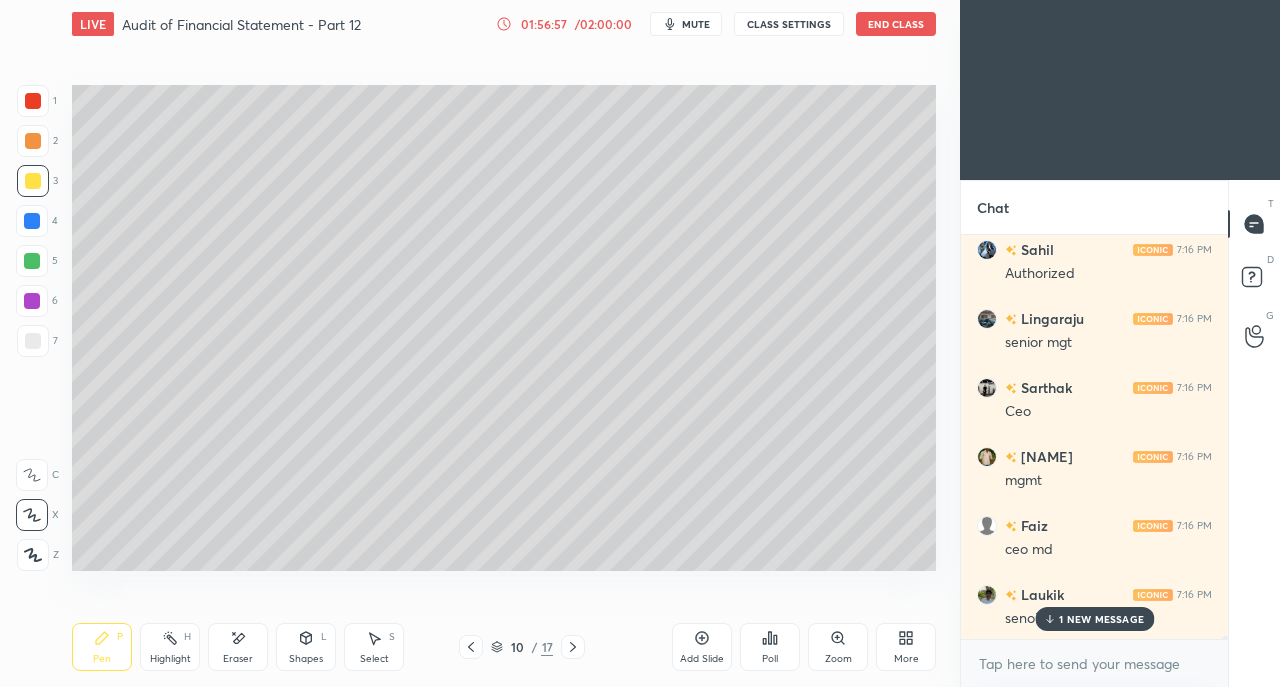 scroll, scrollTop: 61932, scrollLeft: 0, axis: vertical 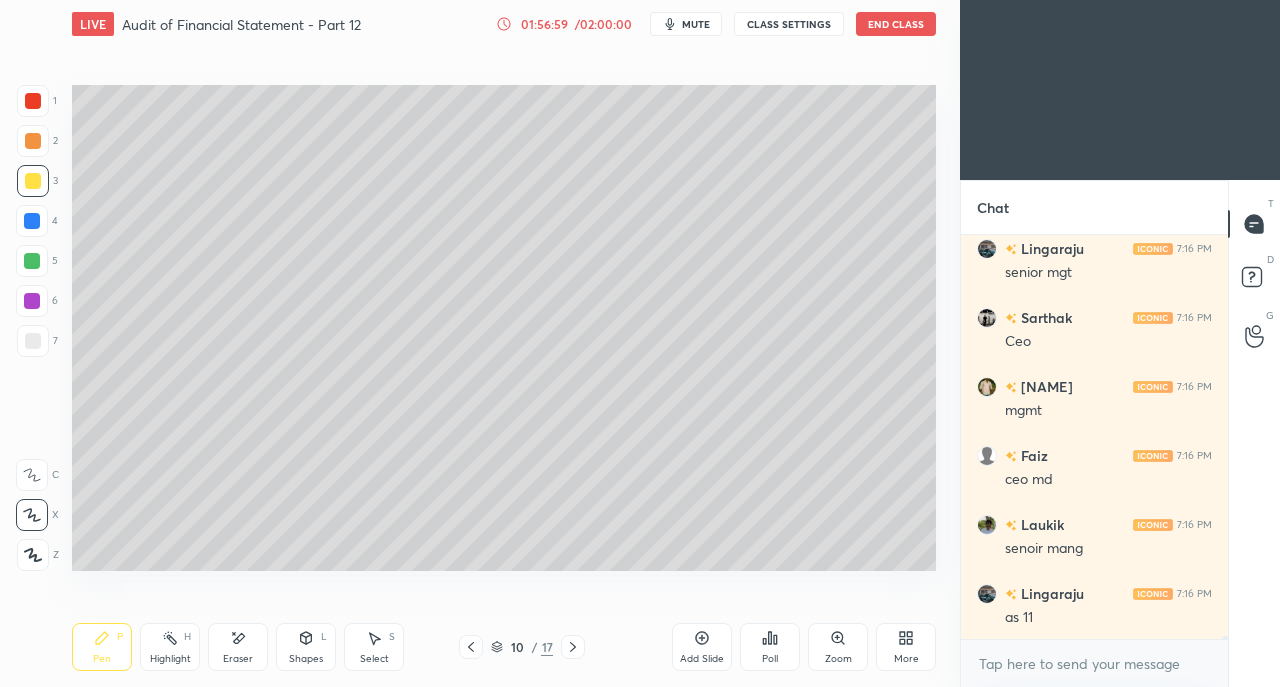 click at bounding box center [33, 341] 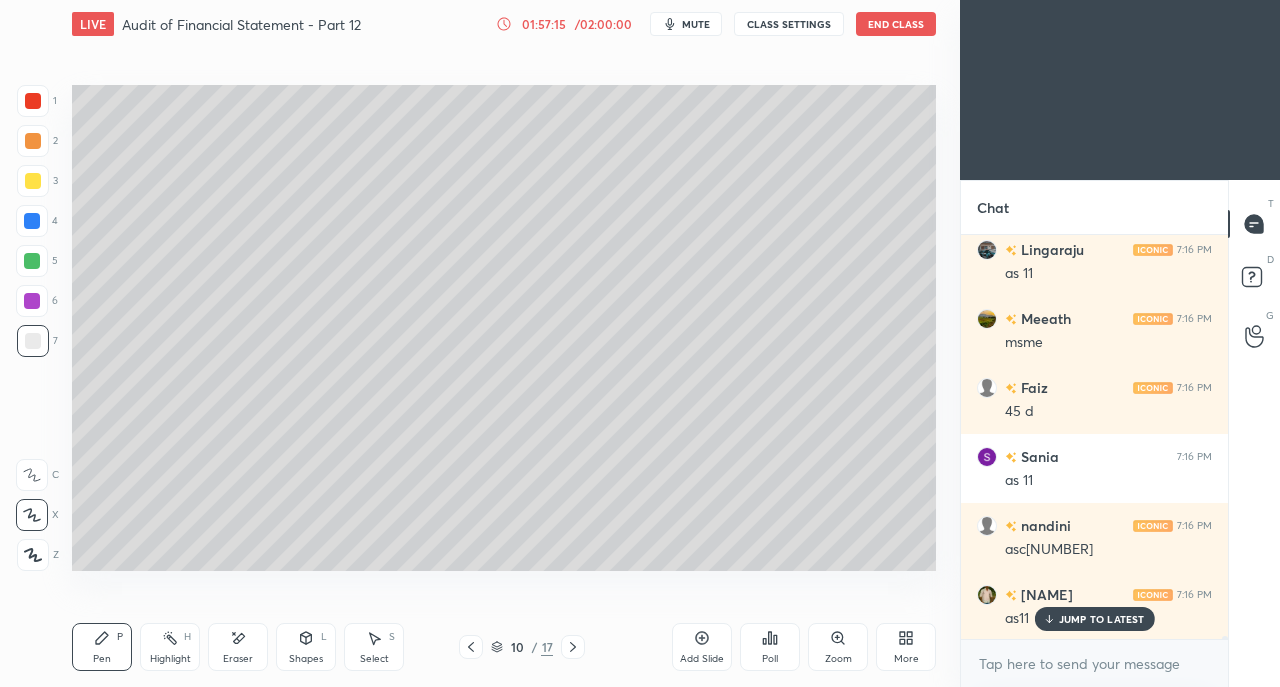 scroll, scrollTop: 62346, scrollLeft: 0, axis: vertical 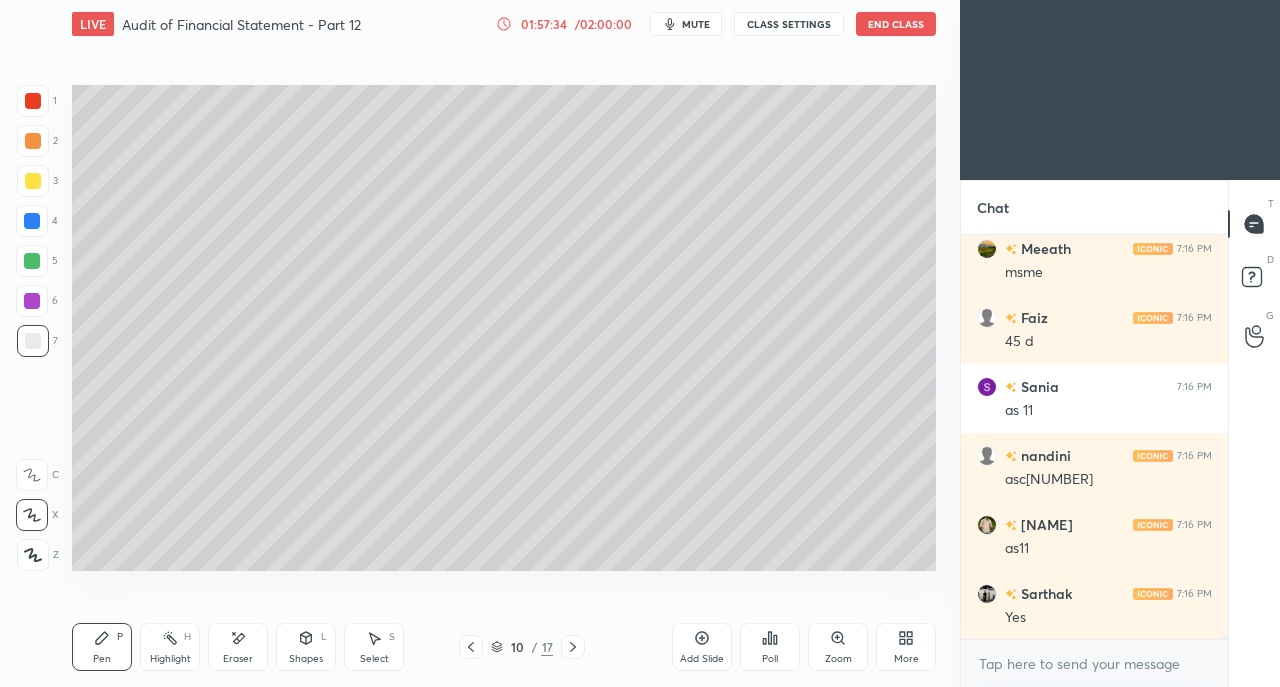 click at bounding box center [33, 181] 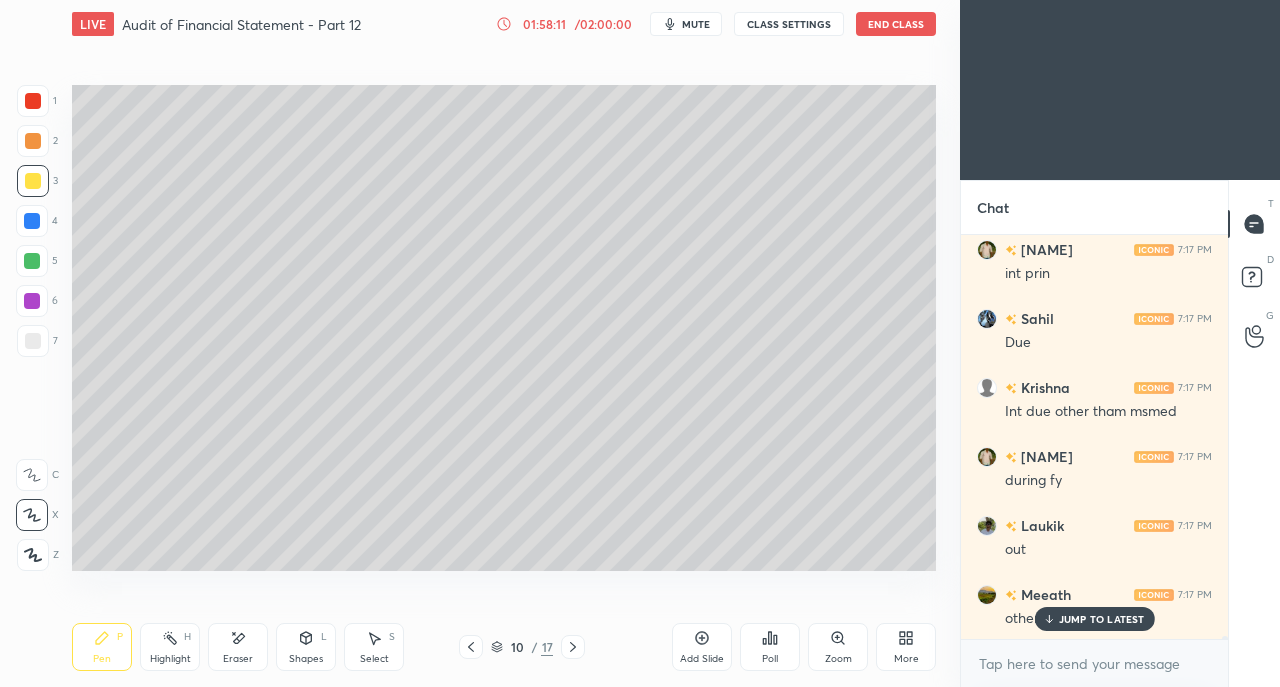 scroll, scrollTop: 63174, scrollLeft: 0, axis: vertical 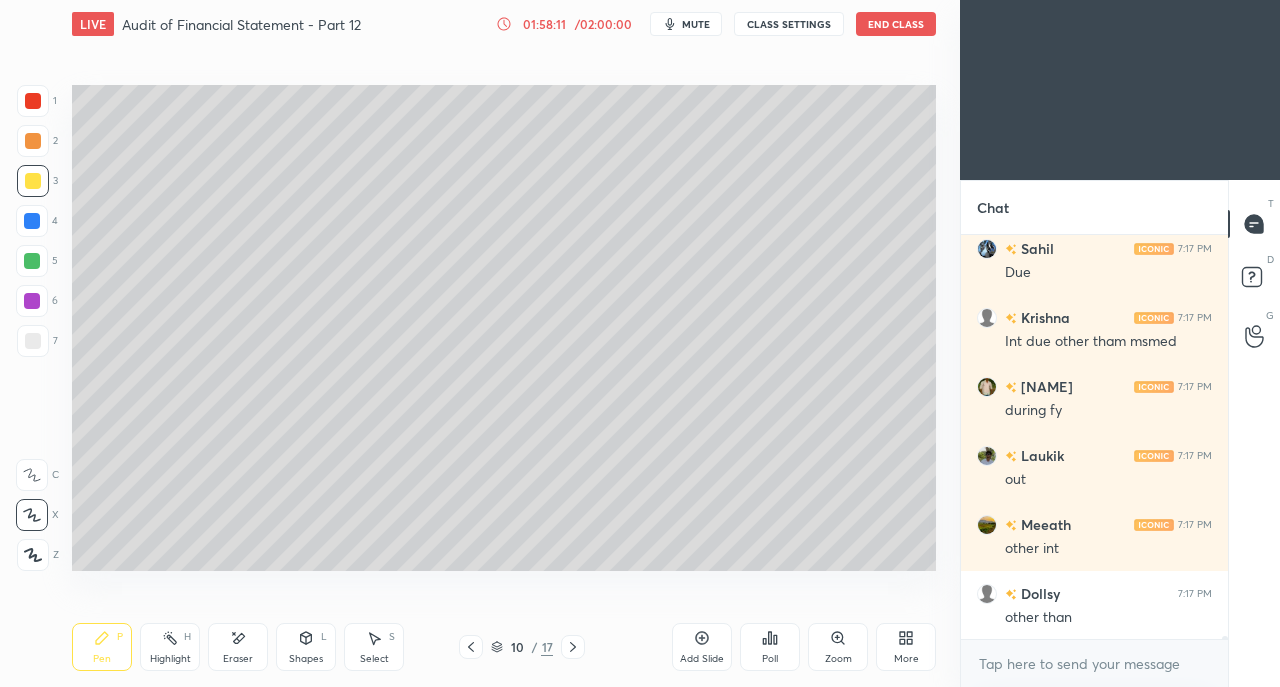 click 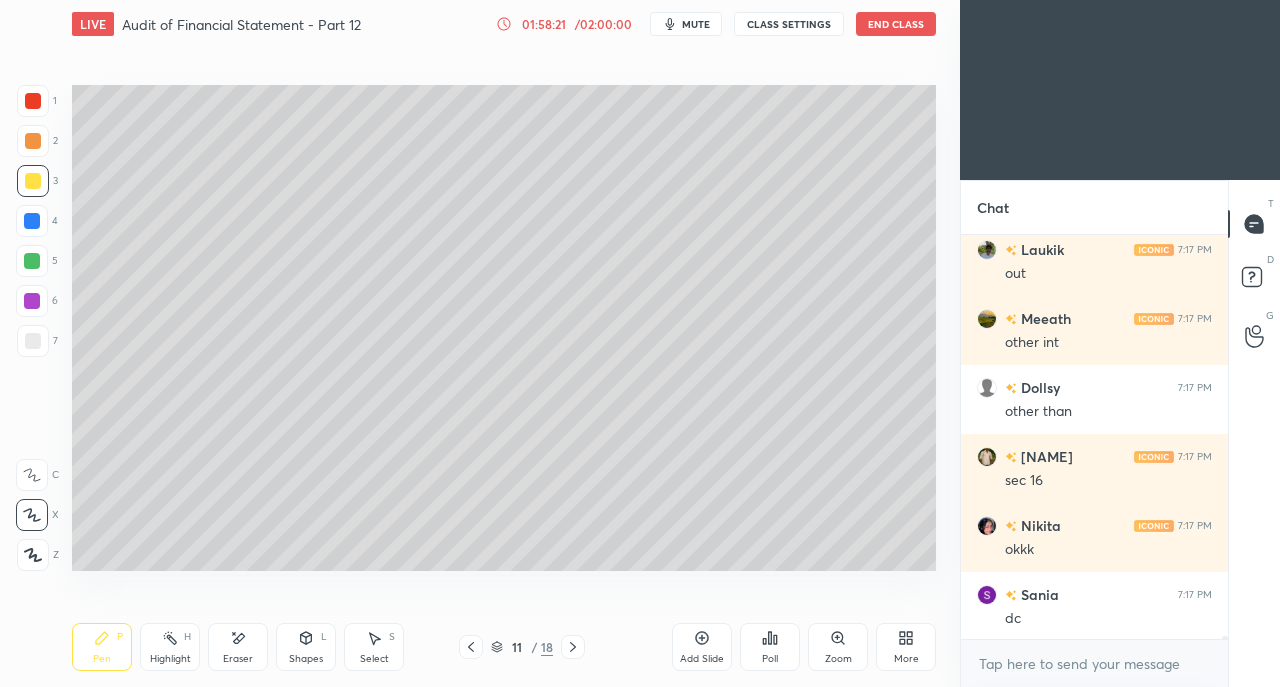 scroll, scrollTop: 63450, scrollLeft: 0, axis: vertical 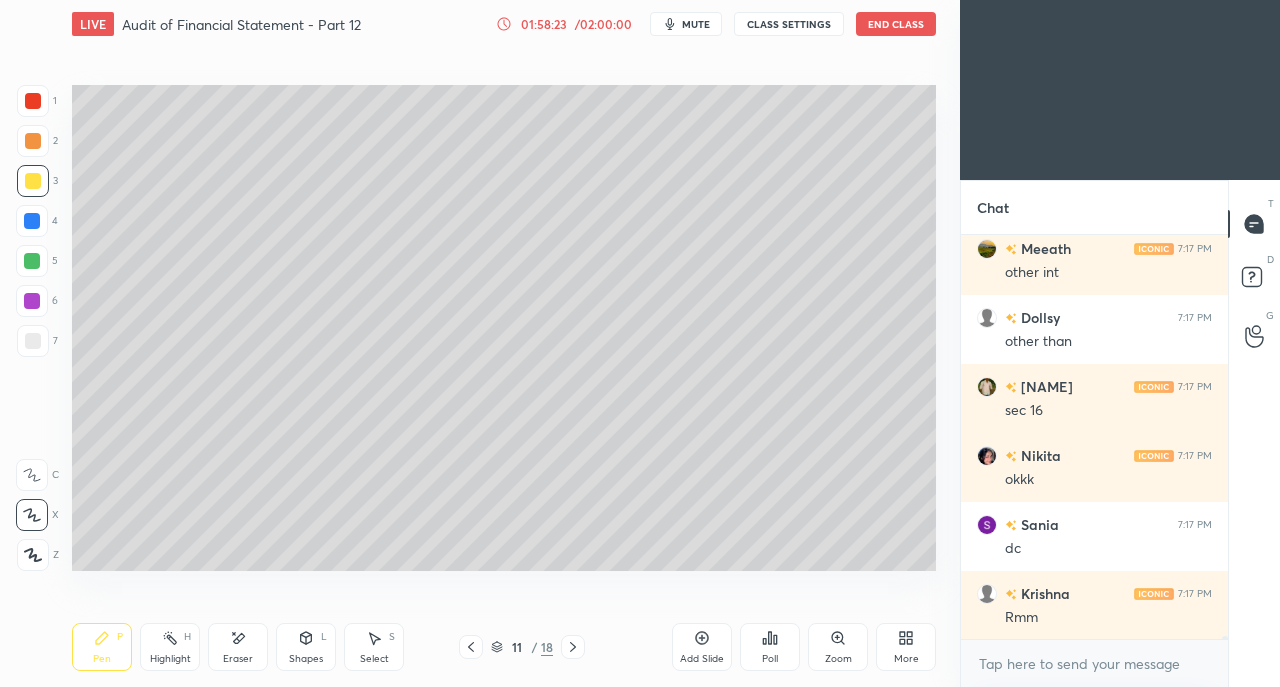 click at bounding box center [33, 341] 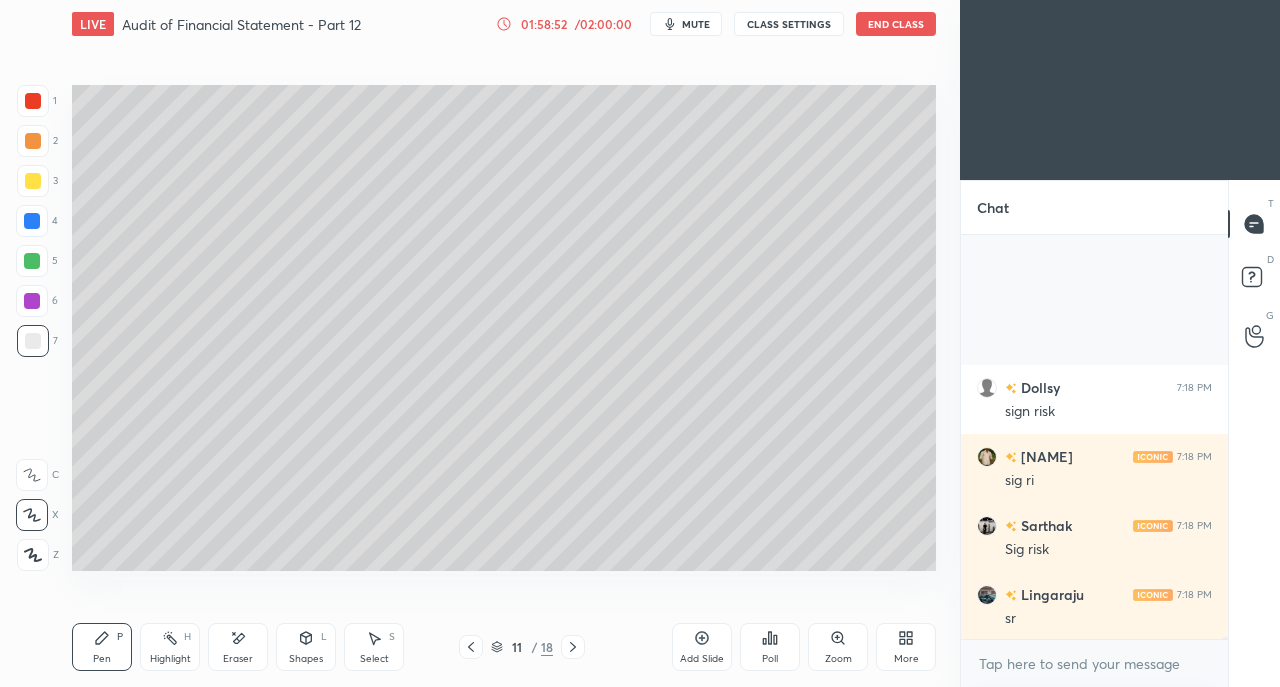 scroll, scrollTop: 65934, scrollLeft: 0, axis: vertical 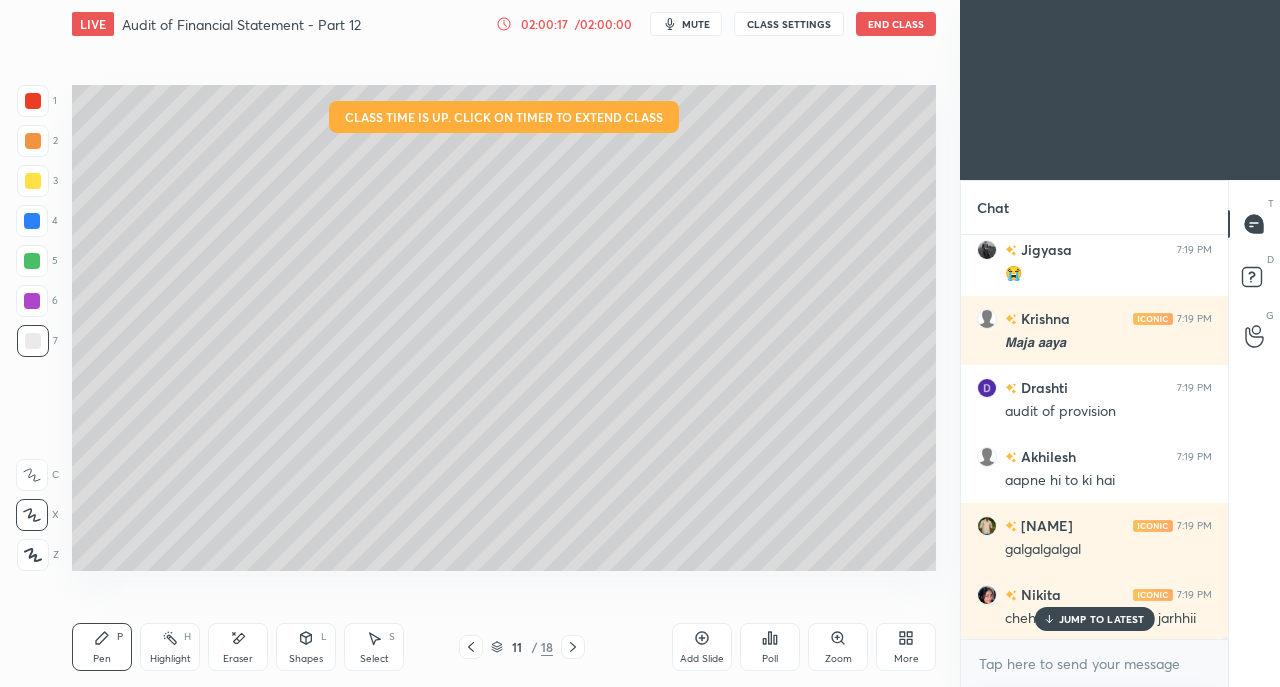 drag, startPoint x: 1050, startPoint y: 620, endPoint x: 1065, endPoint y: 613, distance: 16.552946 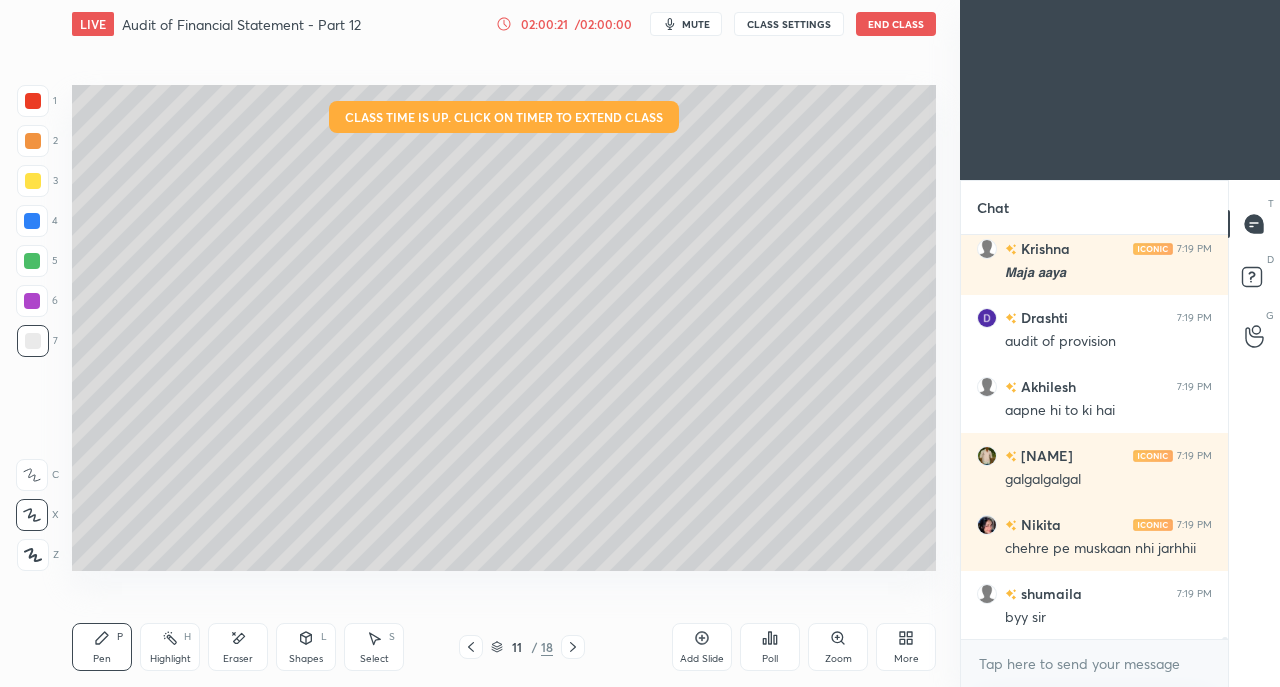 scroll, scrollTop: 72110, scrollLeft: 0, axis: vertical 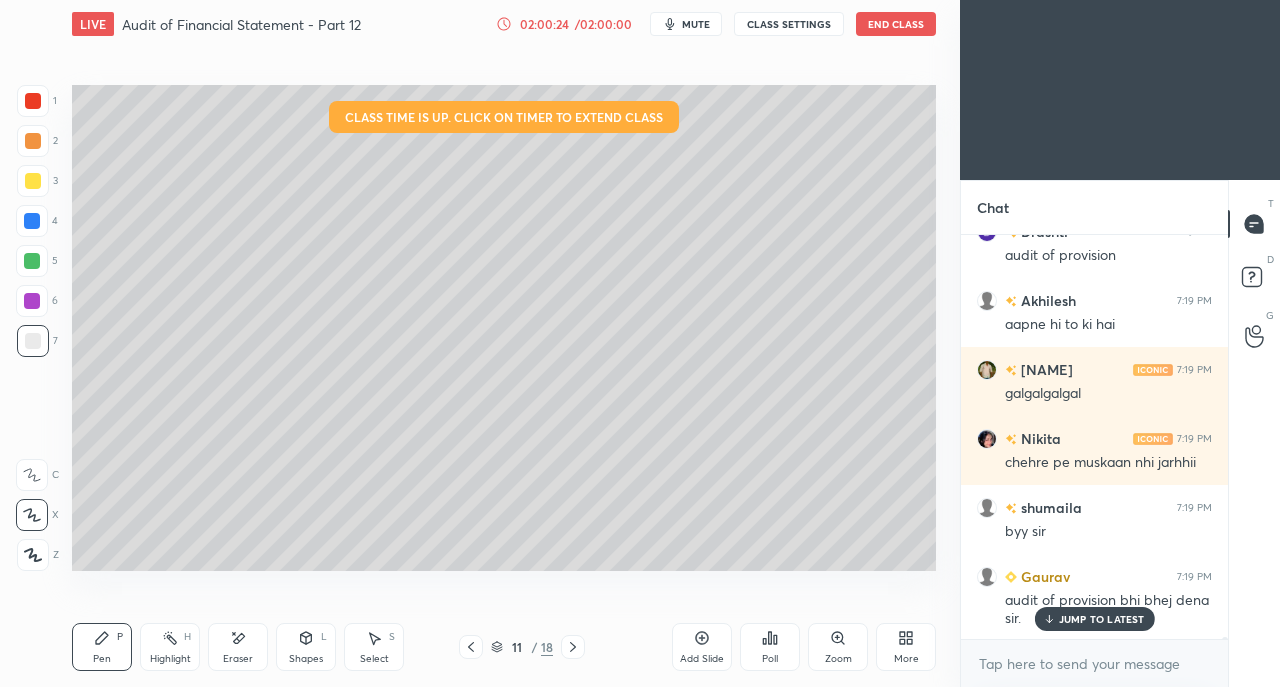click on "JUMP TO LATEST" at bounding box center [1094, 619] 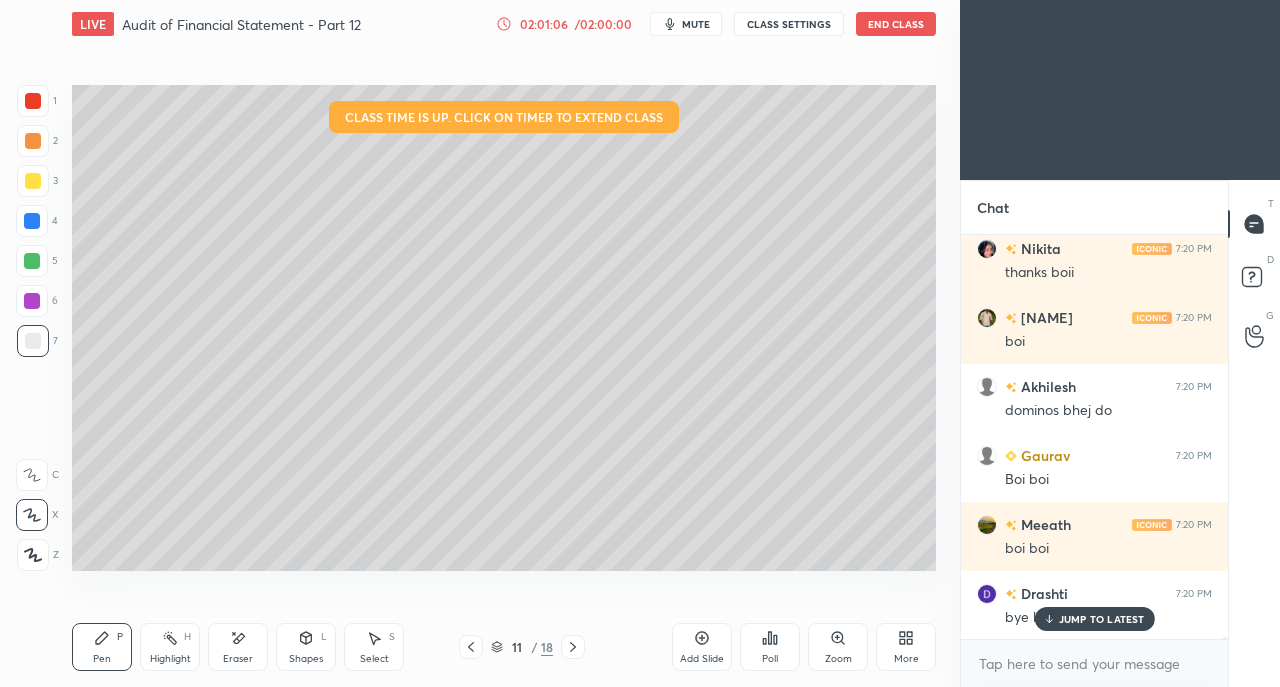 scroll, scrollTop: 73252, scrollLeft: 0, axis: vertical 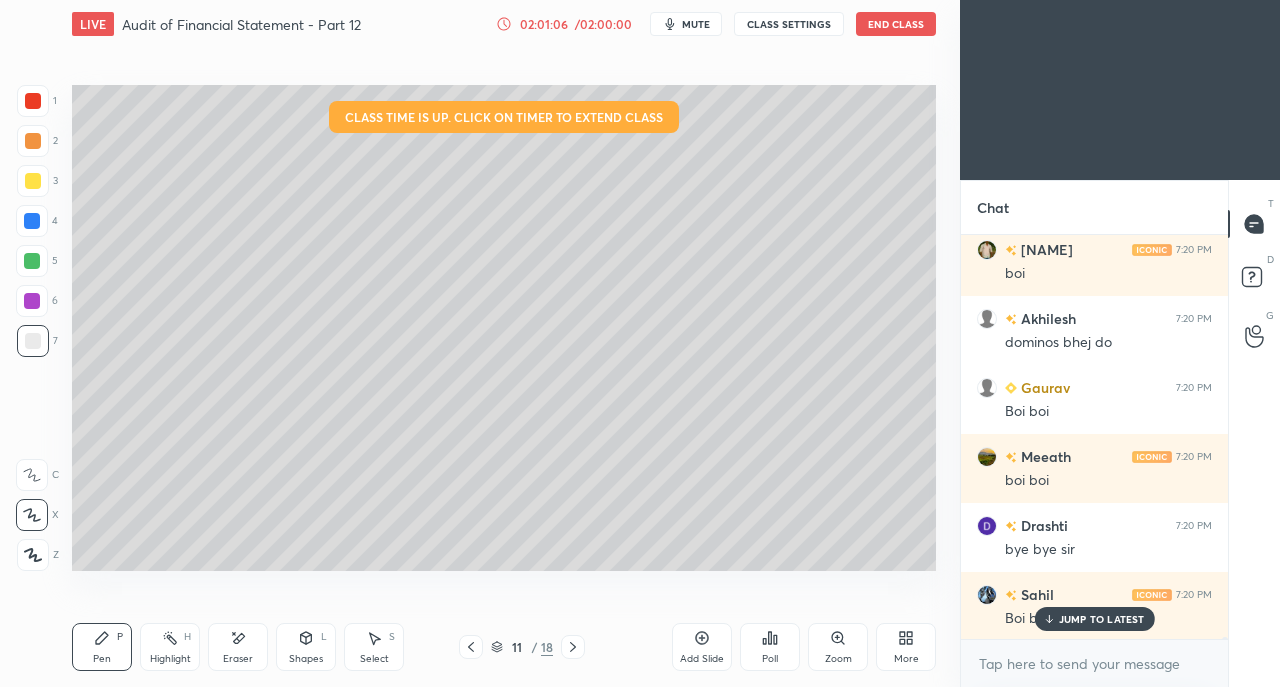 click on "End Class" at bounding box center [896, 24] 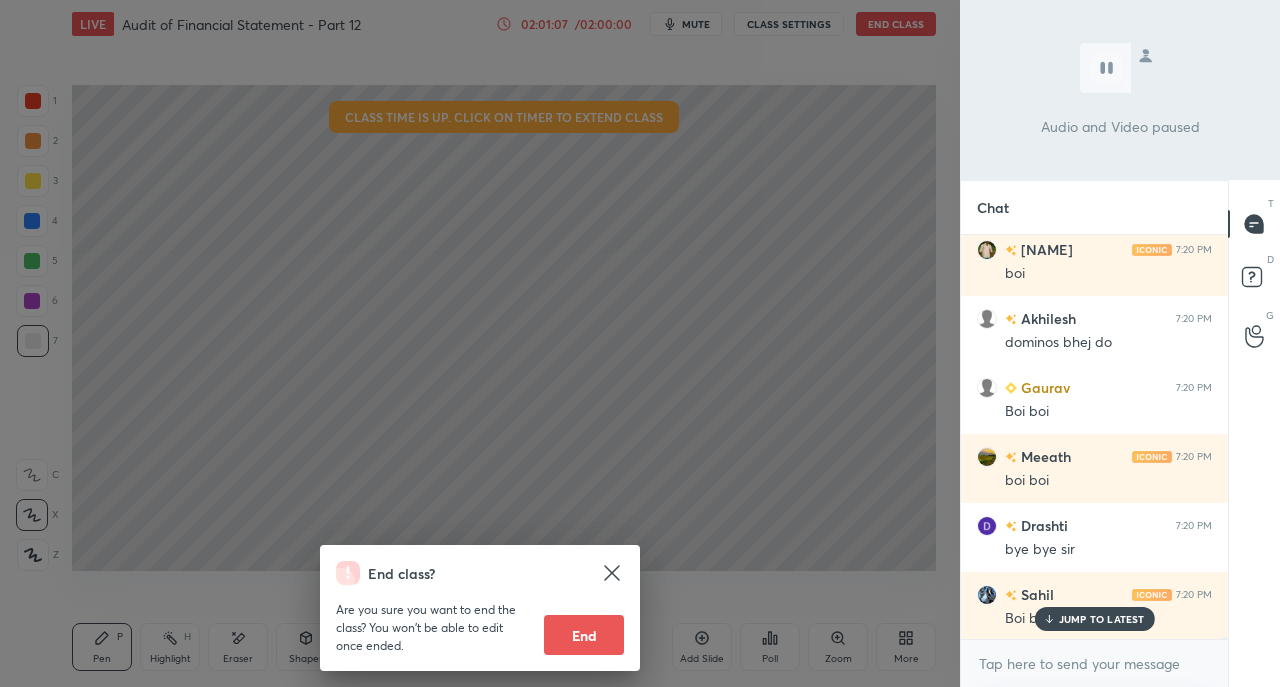 click on "End" at bounding box center [584, 635] 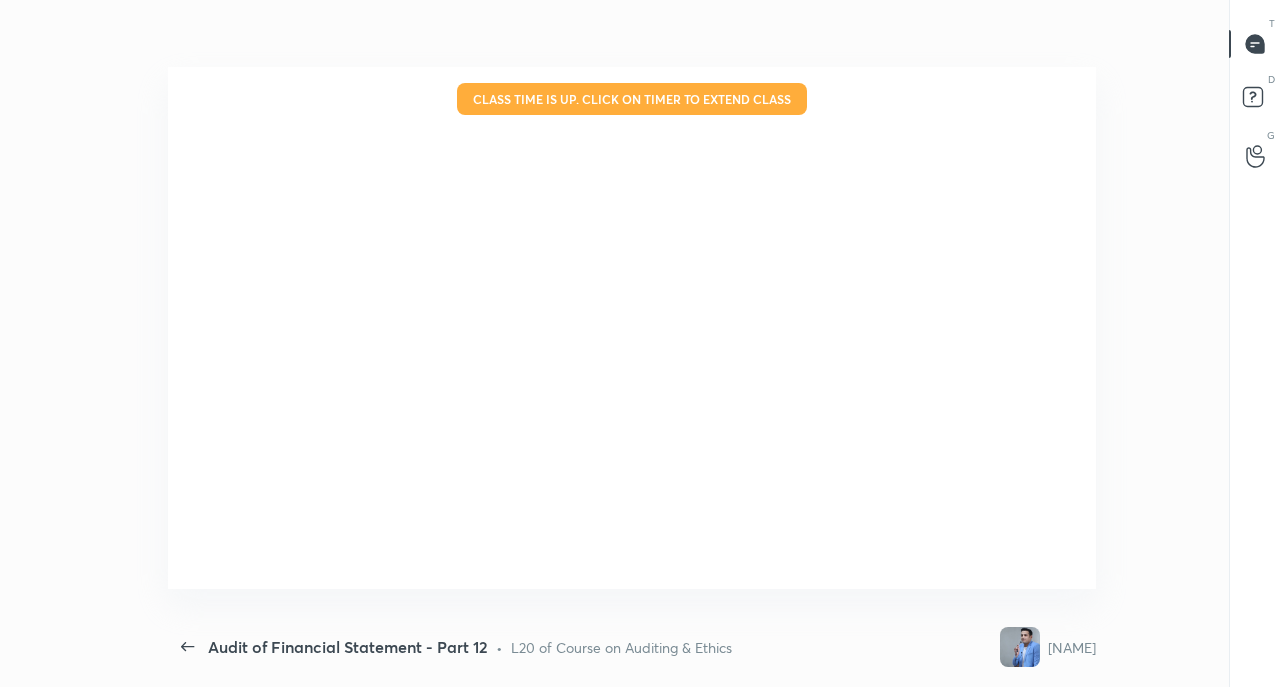 scroll, scrollTop: 99440, scrollLeft: 99053, axis: both 